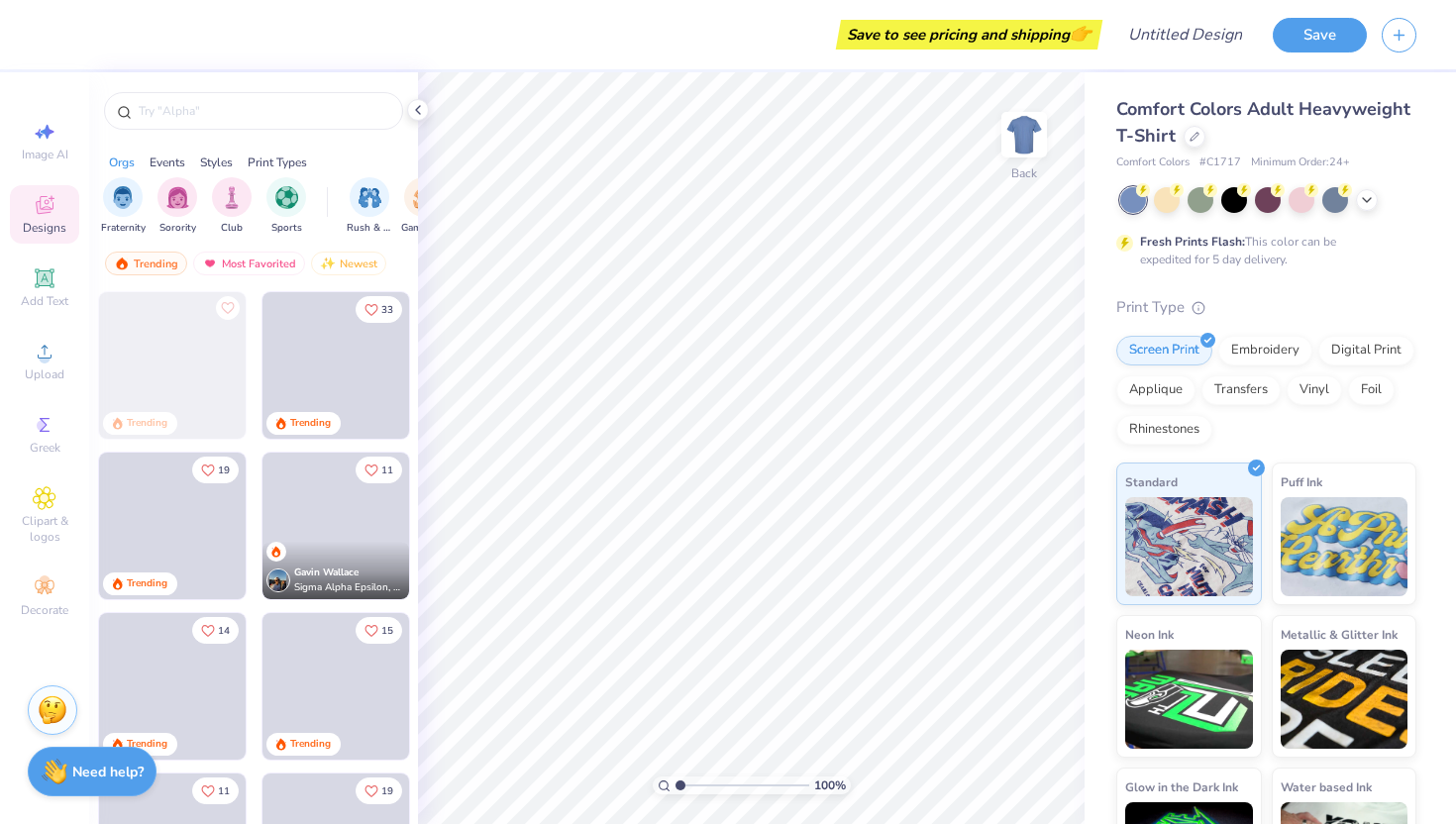 scroll, scrollTop: 0, scrollLeft: 0, axis: both 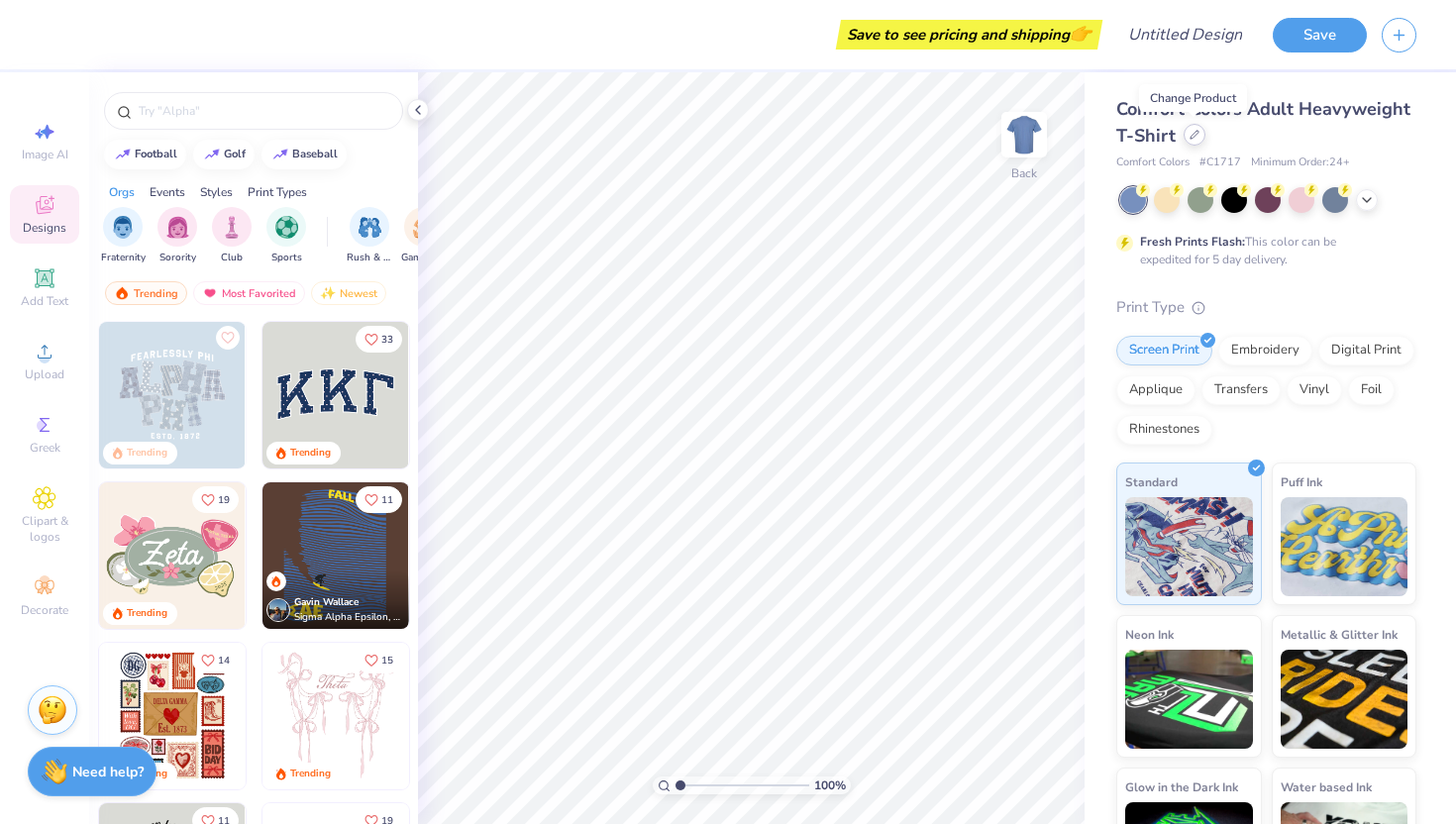 click 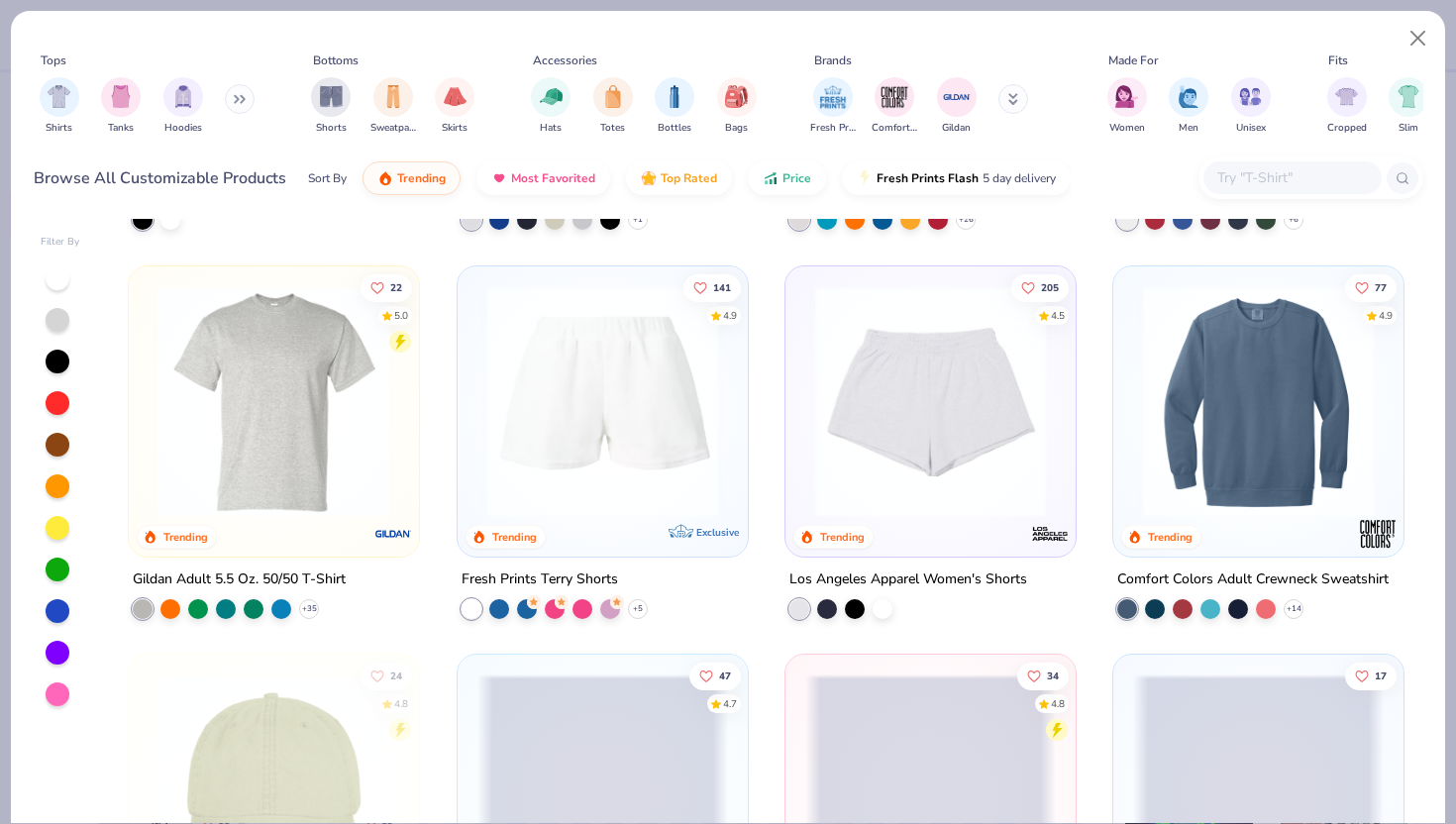 scroll, scrollTop: 3854, scrollLeft: 0, axis: vertical 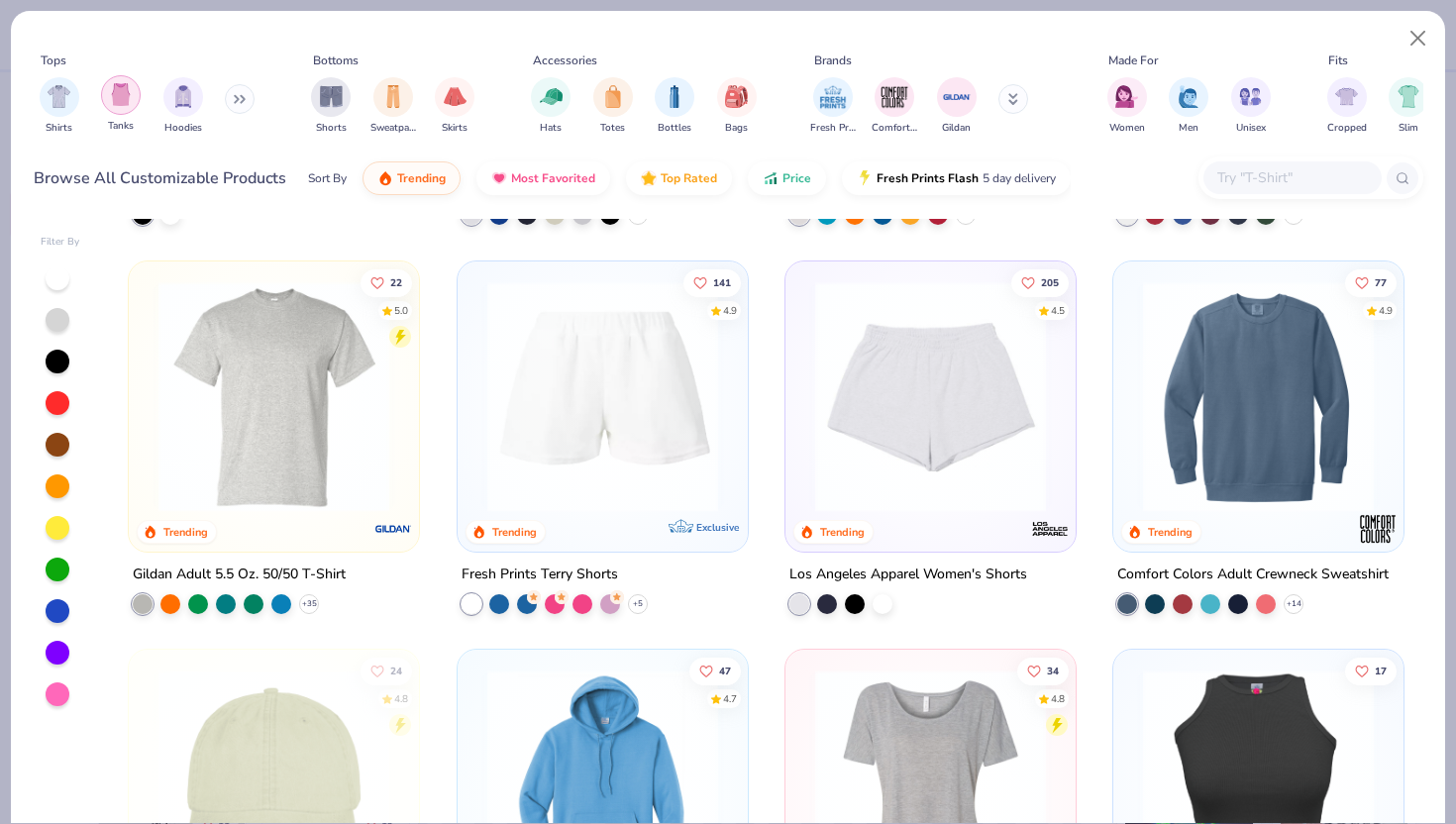 click at bounding box center (121, 95) 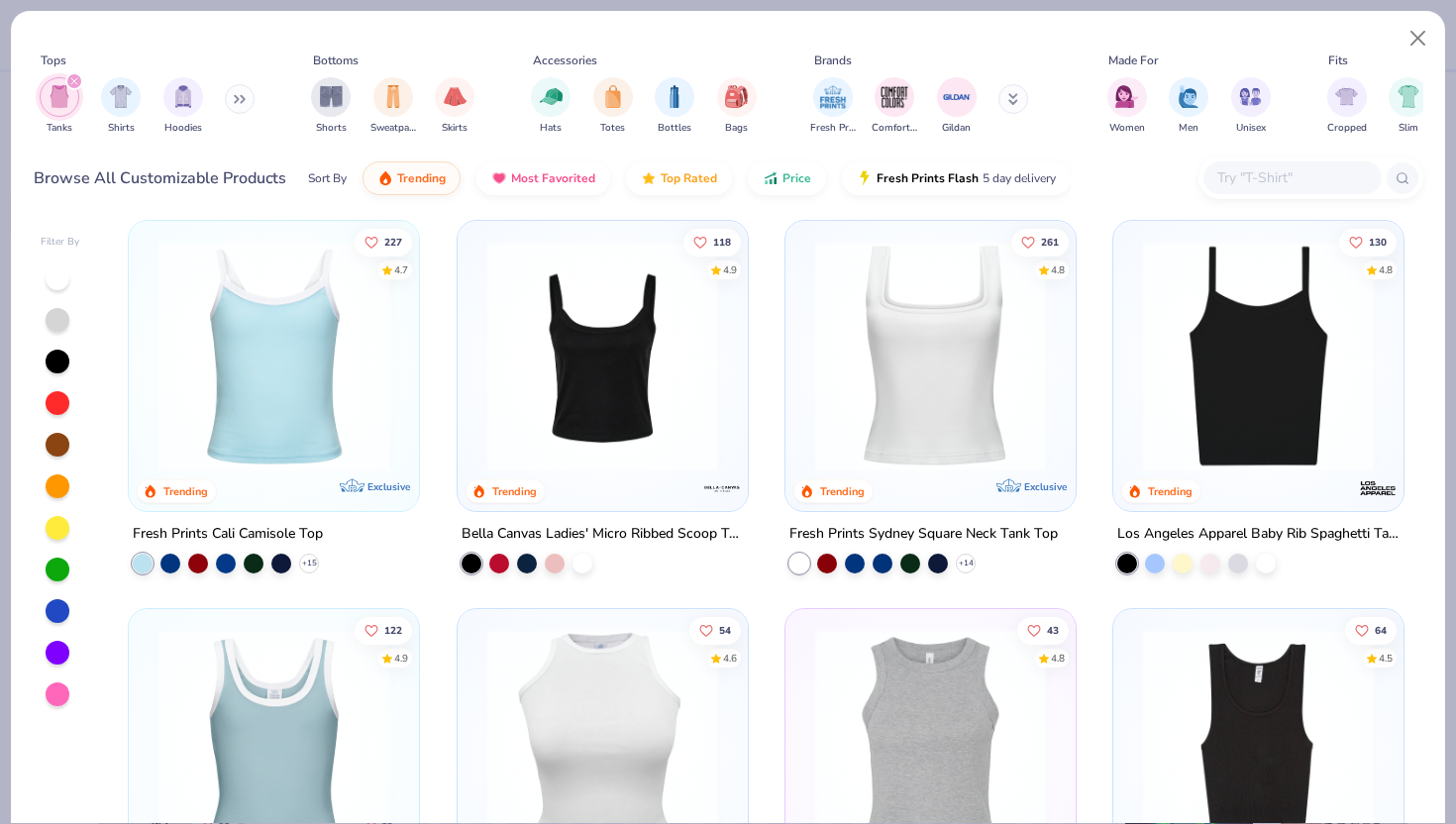 scroll, scrollTop: 0, scrollLeft: 0, axis: both 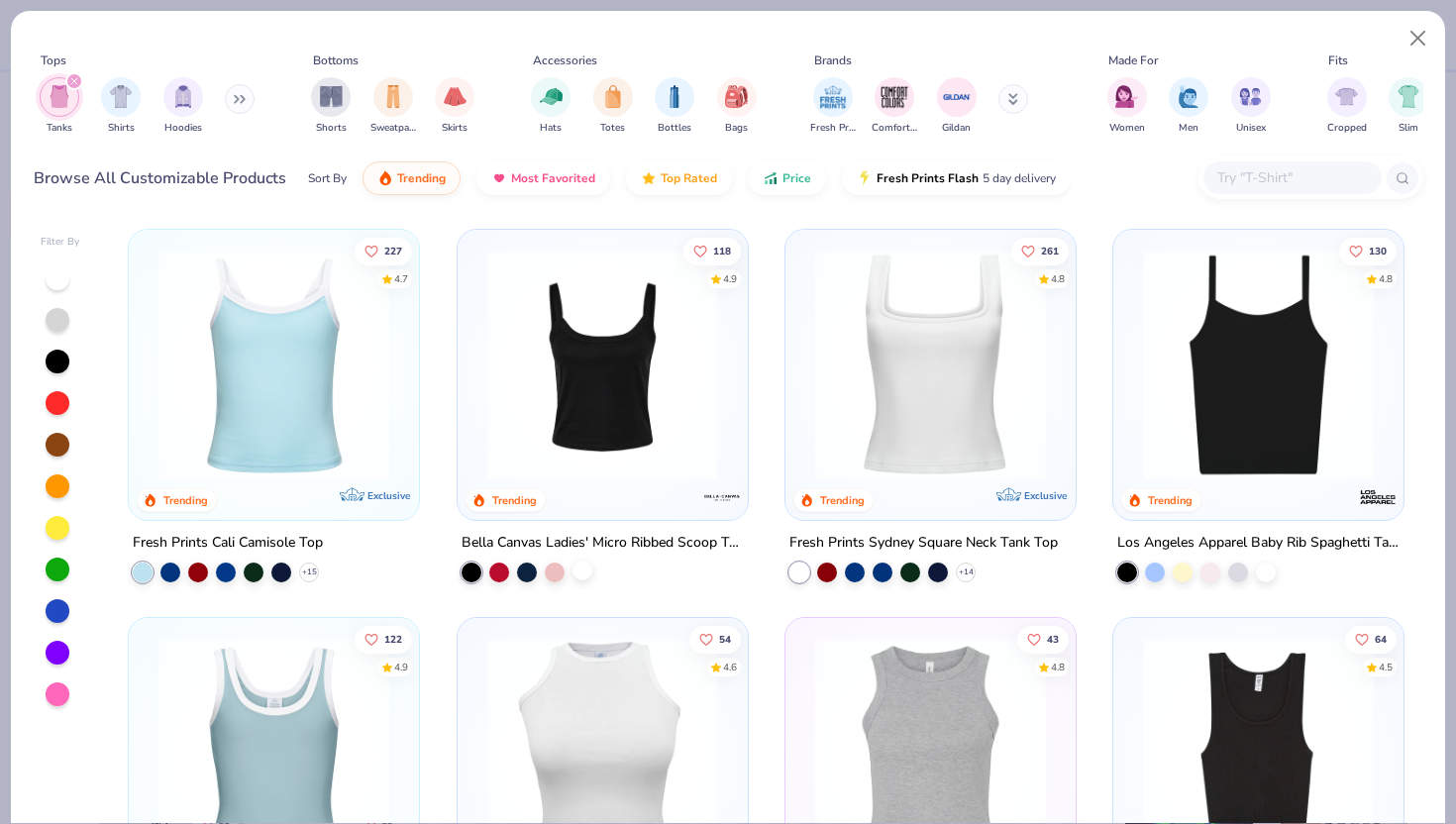 click at bounding box center [582, 570] 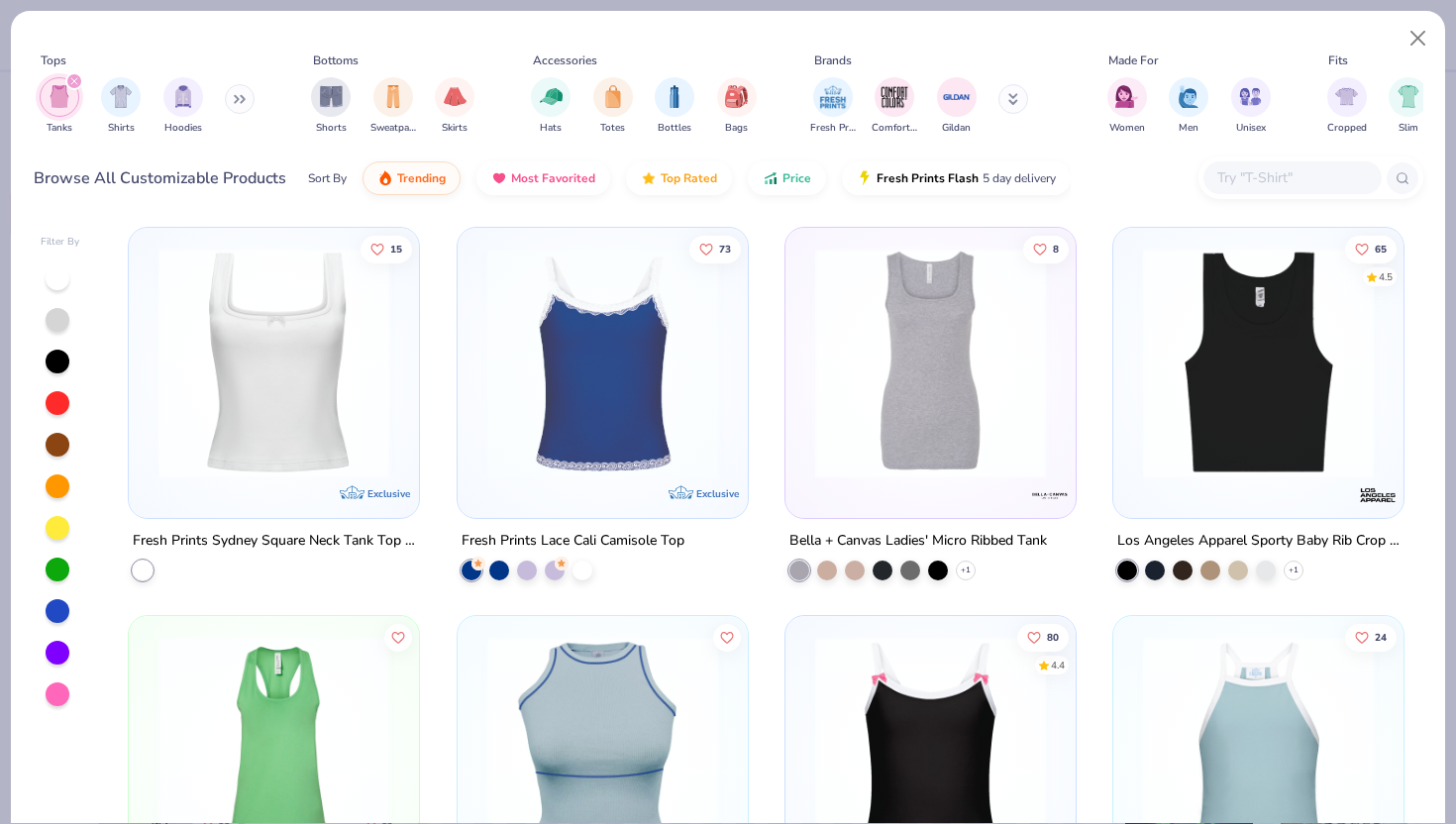 scroll, scrollTop: 1166, scrollLeft: 0, axis: vertical 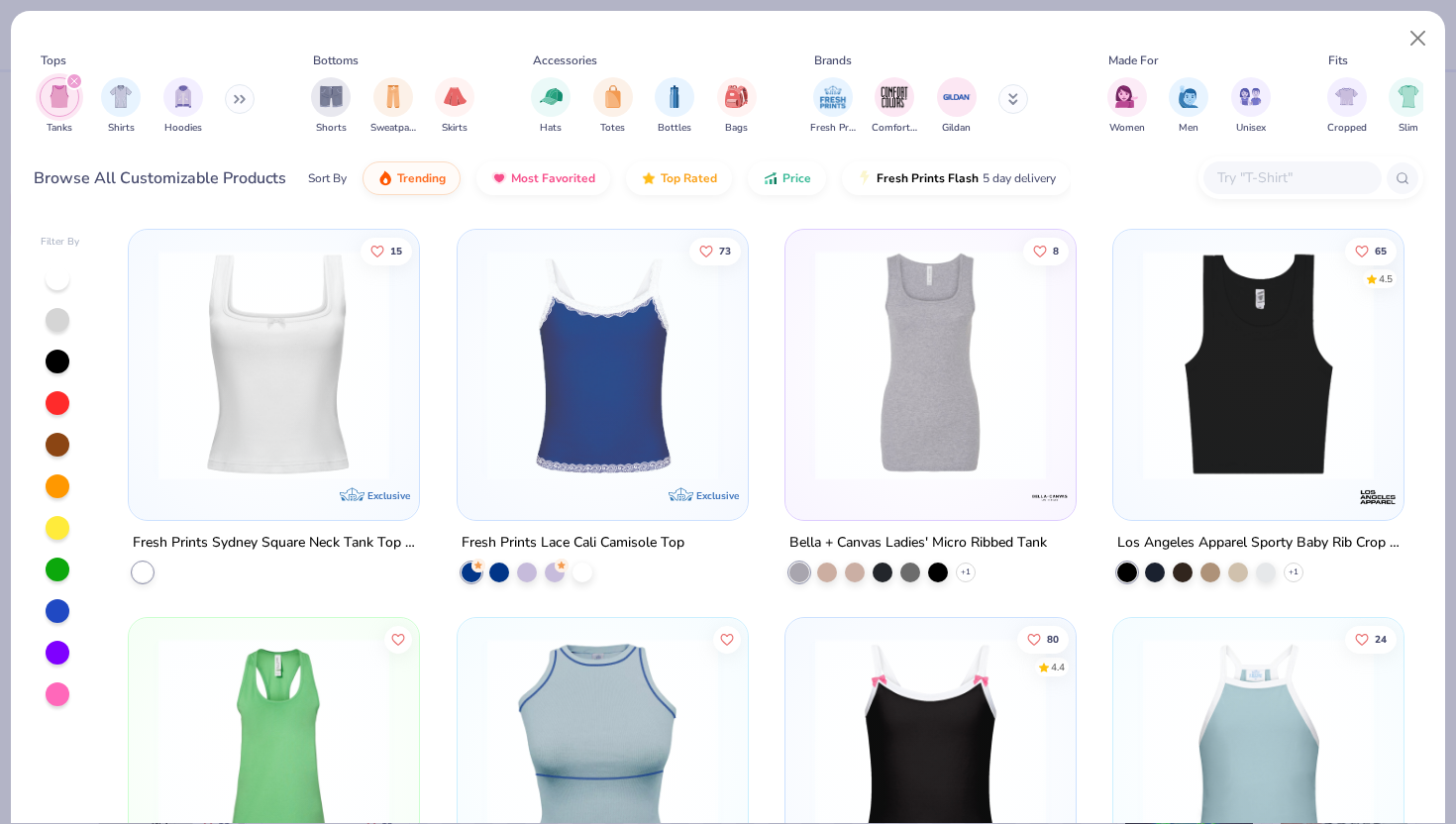 click on "Fresh Prints Sydney Square Neck Tank Top with Bow" at bounding box center [273, 543] 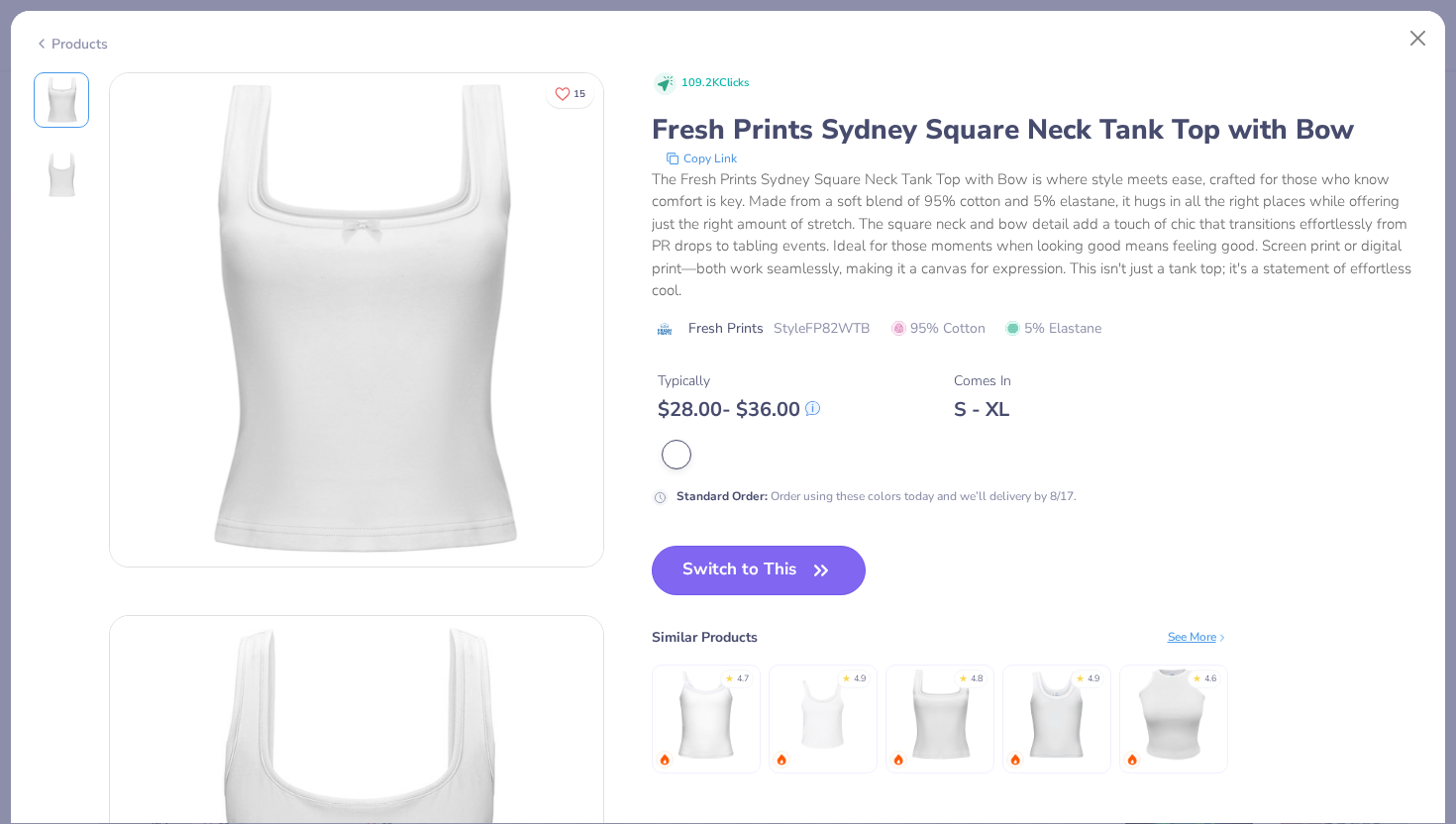 click 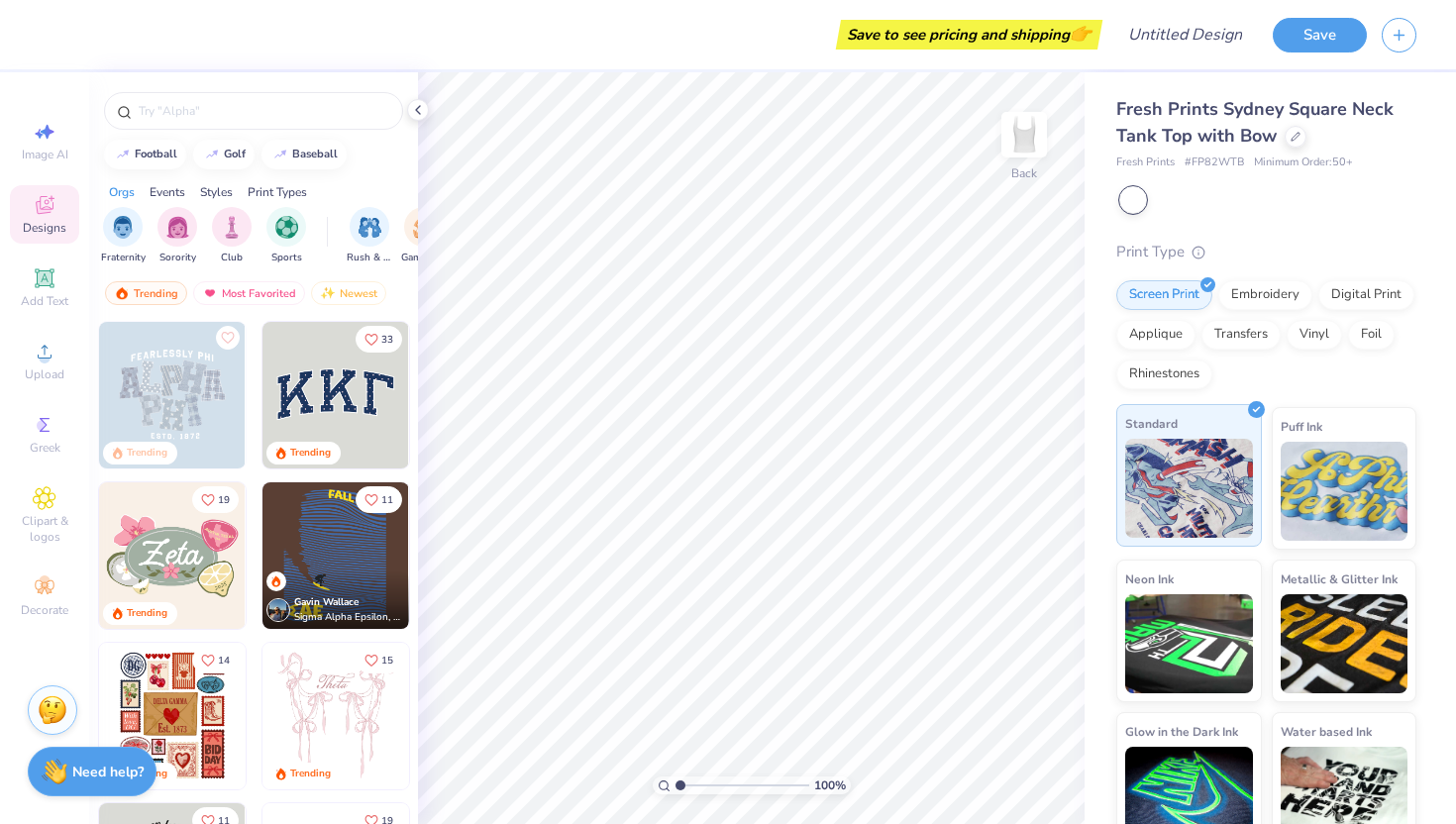 scroll, scrollTop: 31, scrollLeft: 0, axis: vertical 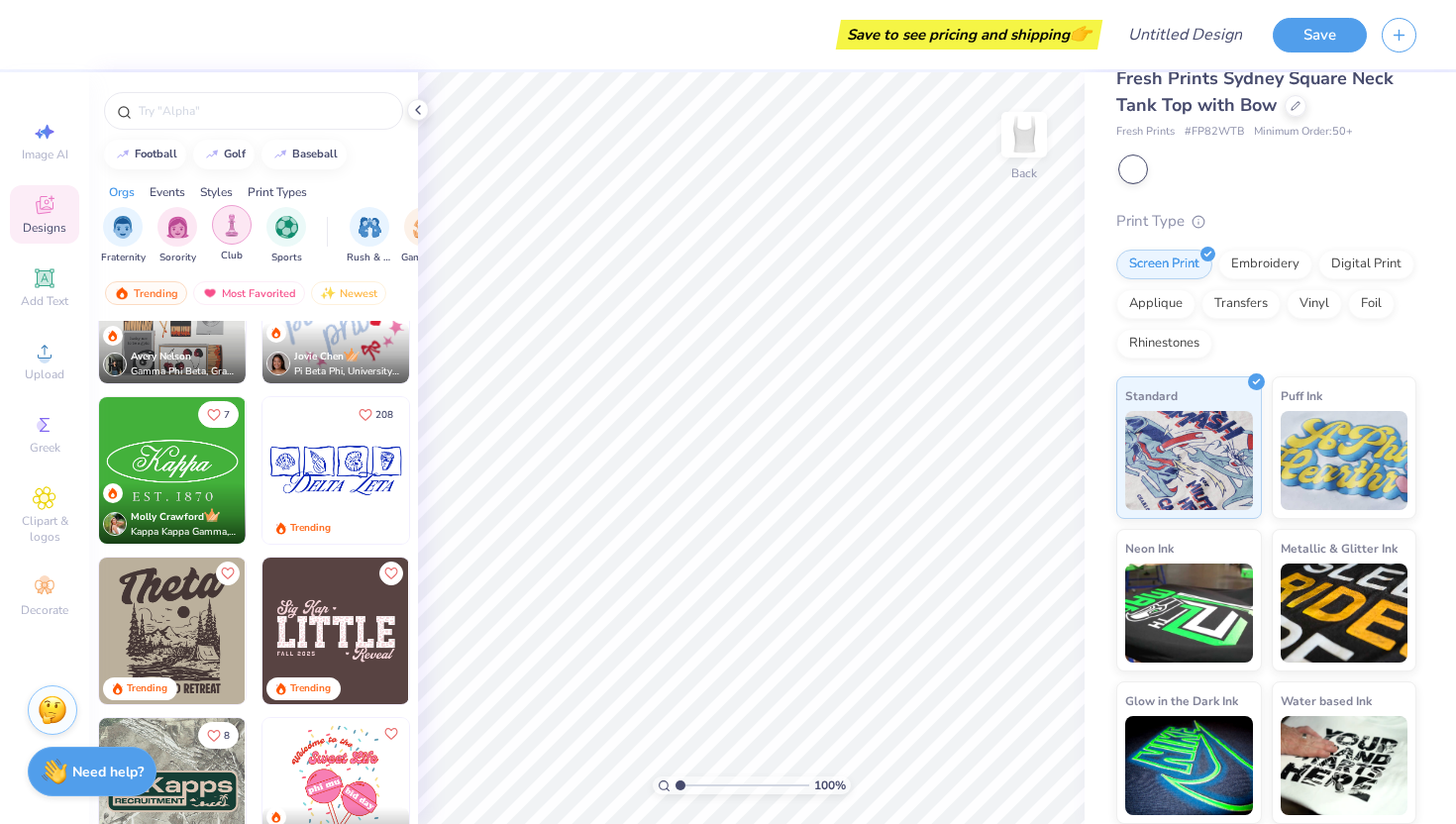 click at bounding box center (232, 225) 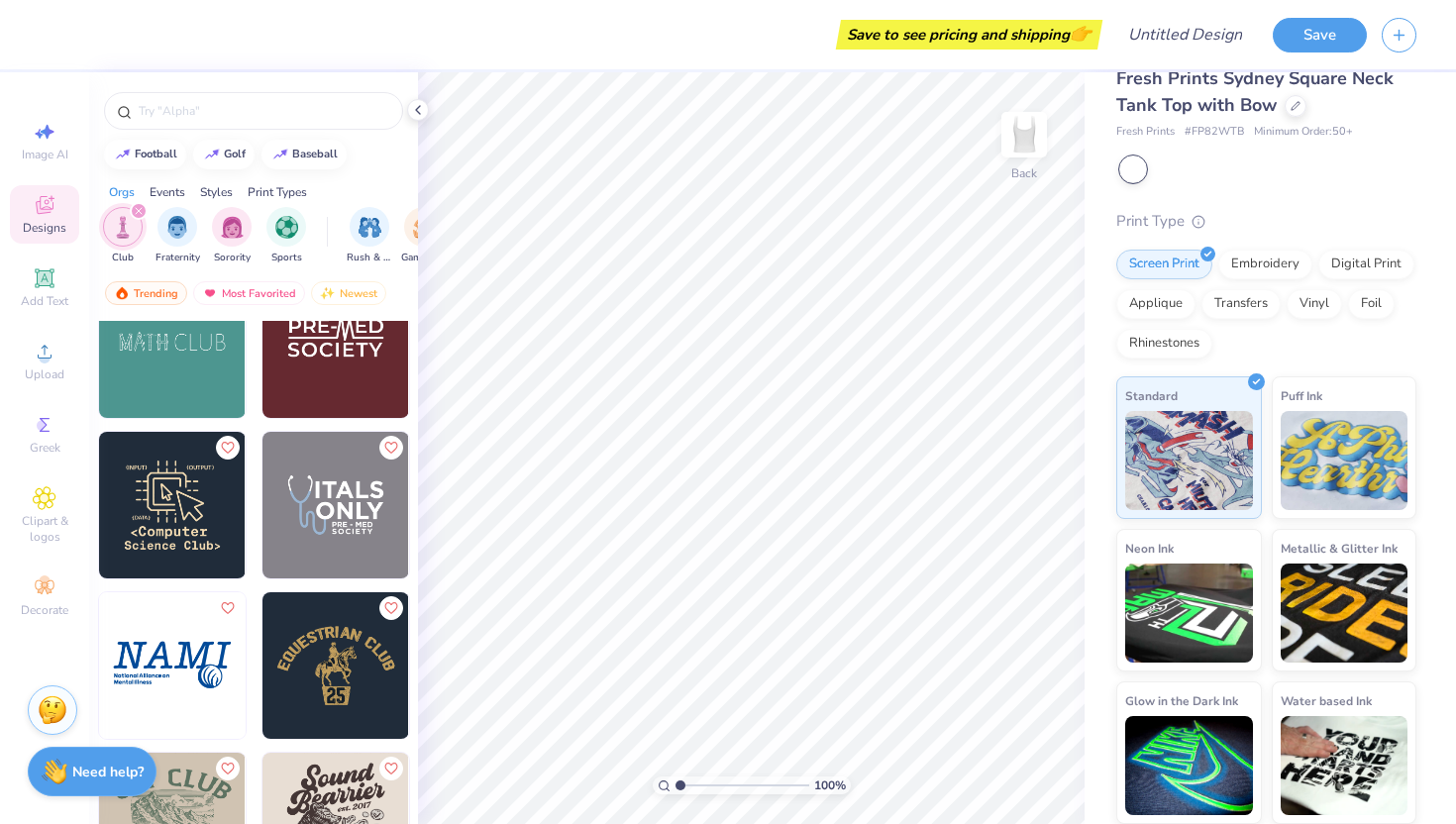 scroll, scrollTop: 5370, scrollLeft: 0, axis: vertical 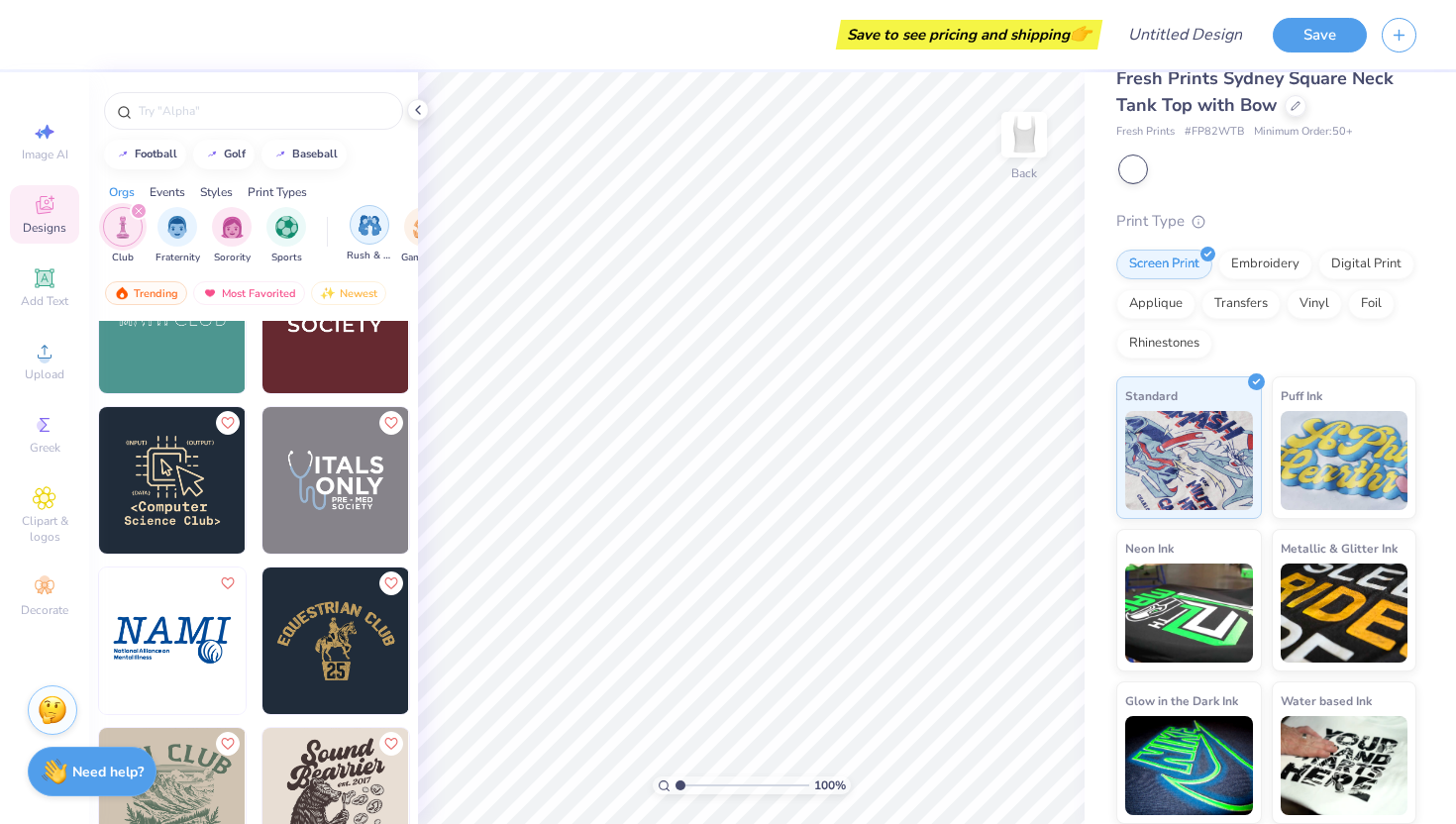 click at bounding box center (369, 225) 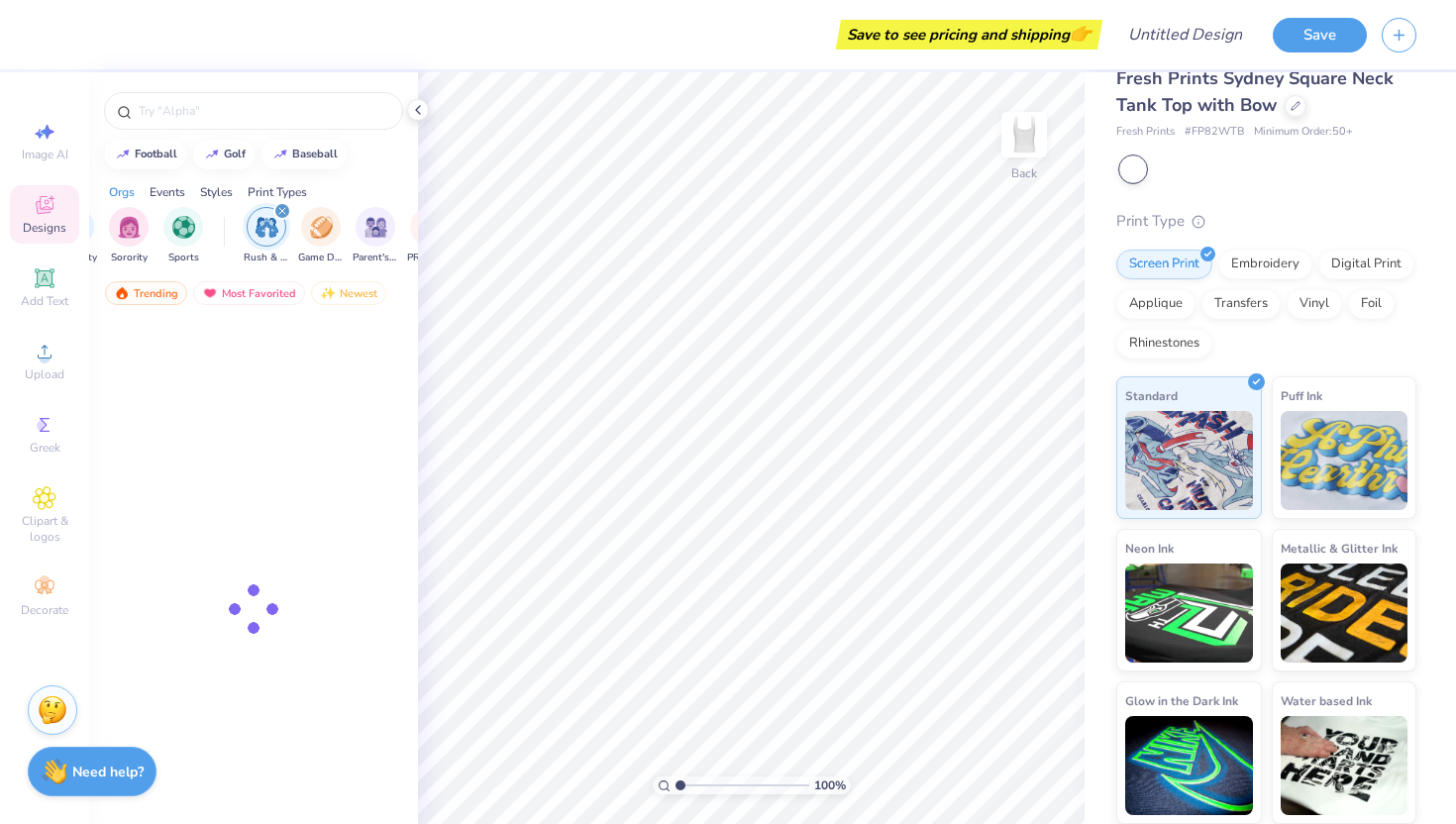 scroll, scrollTop: 0, scrollLeft: 129, axis: horizontal 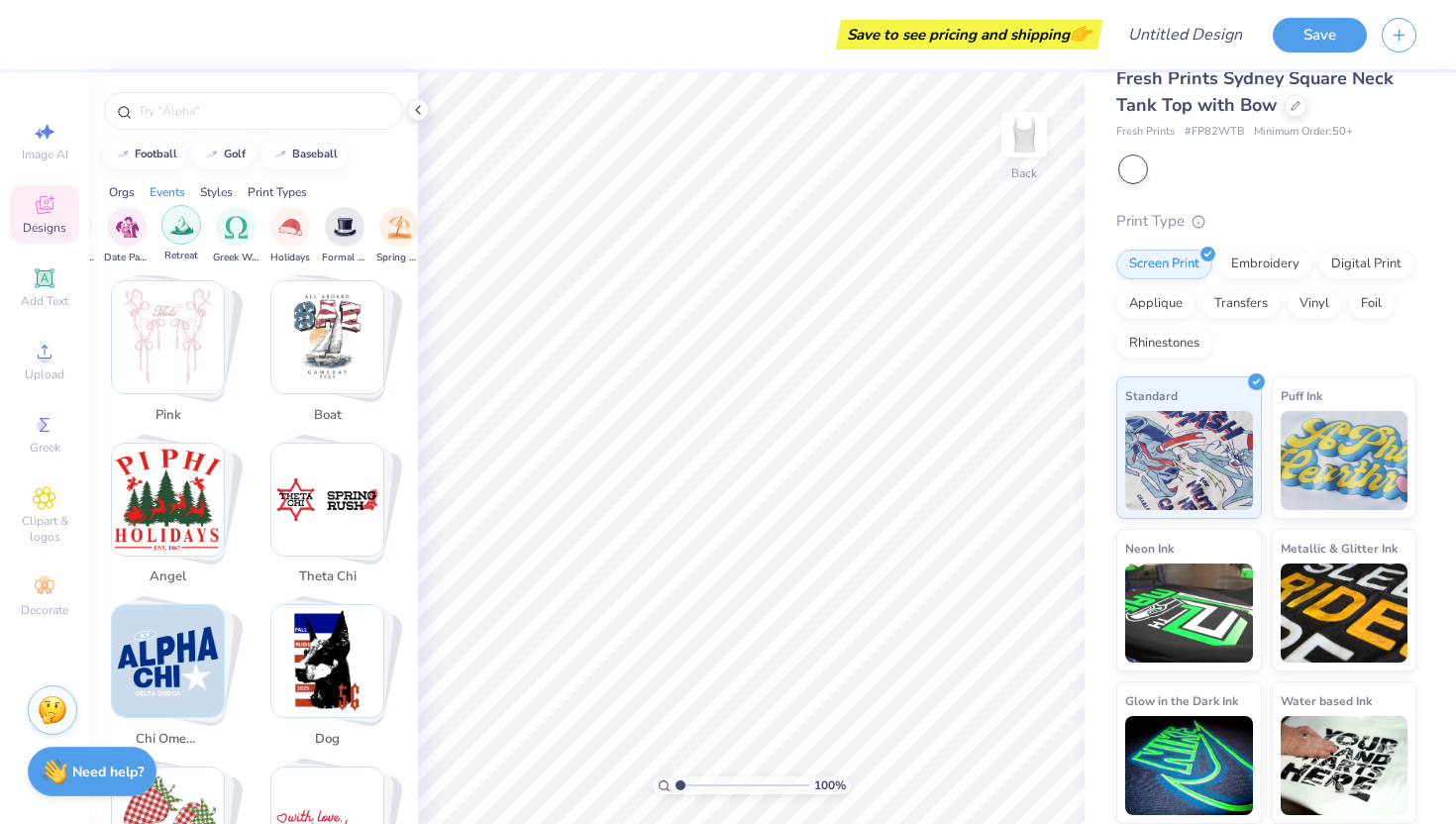 click at bounding box center [181, 225] 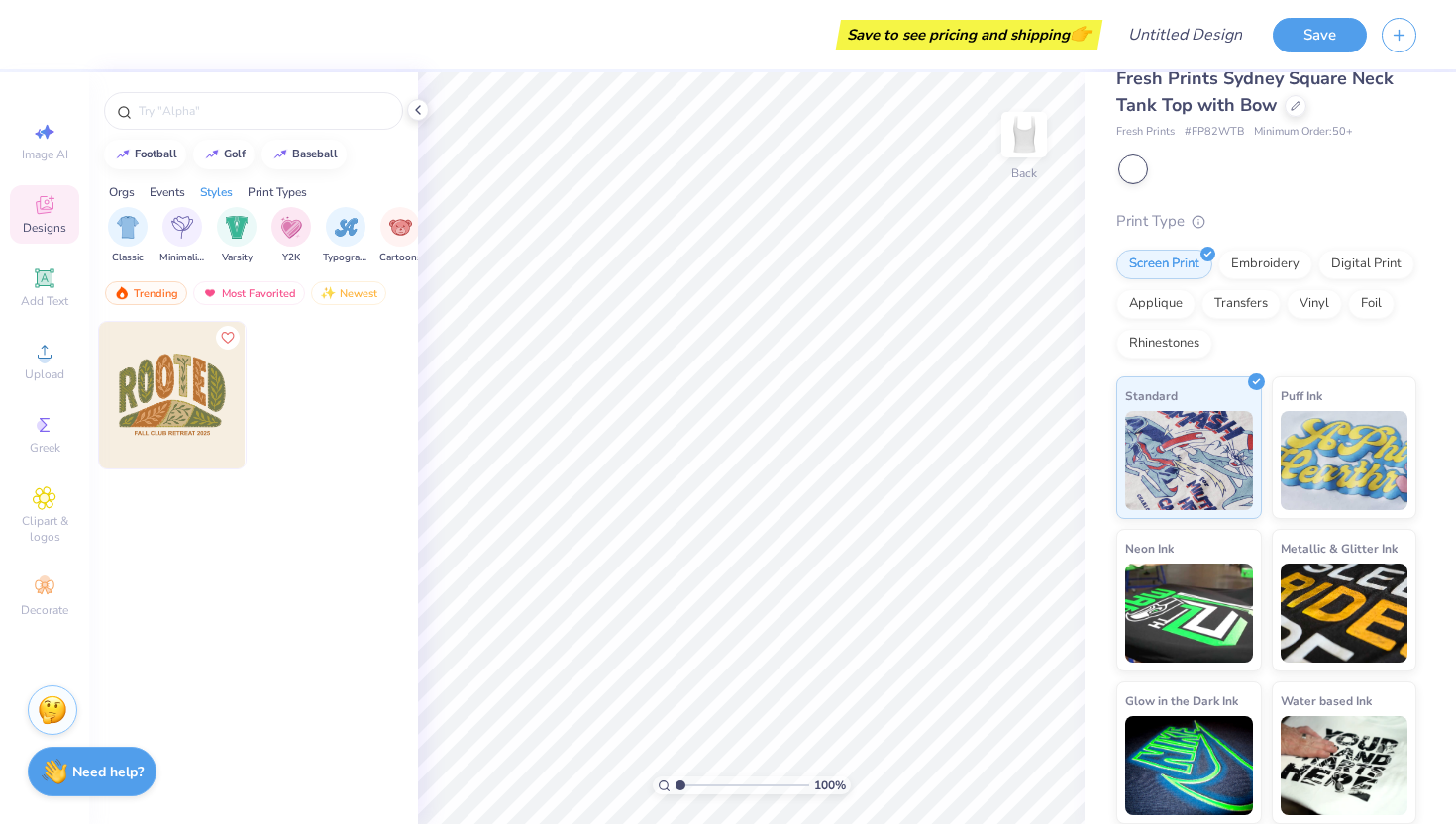 scroll, scrollTop: 0, scrollLeft: 1035, axis: horizontal 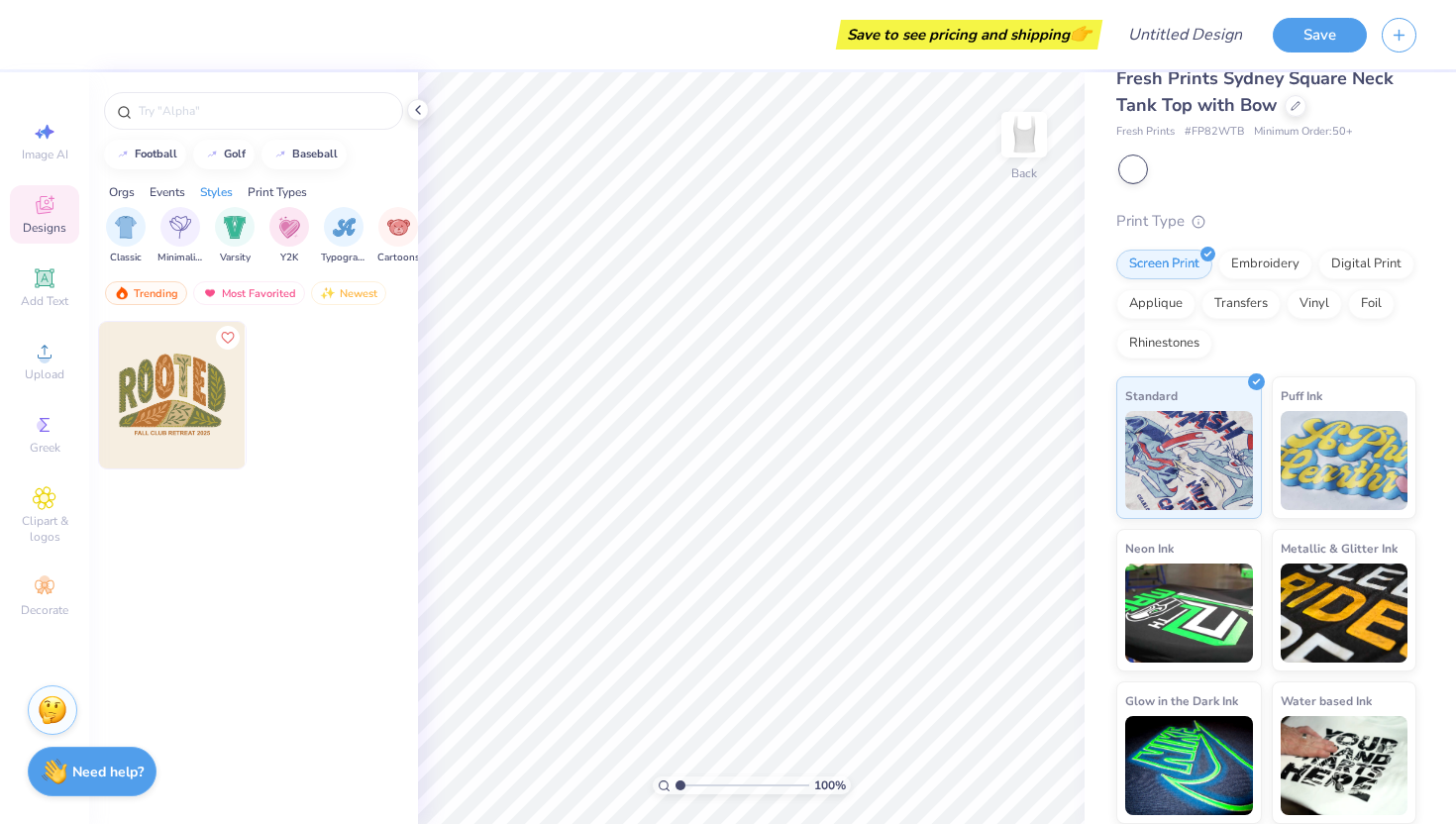 click at bounding box center (180, 227) 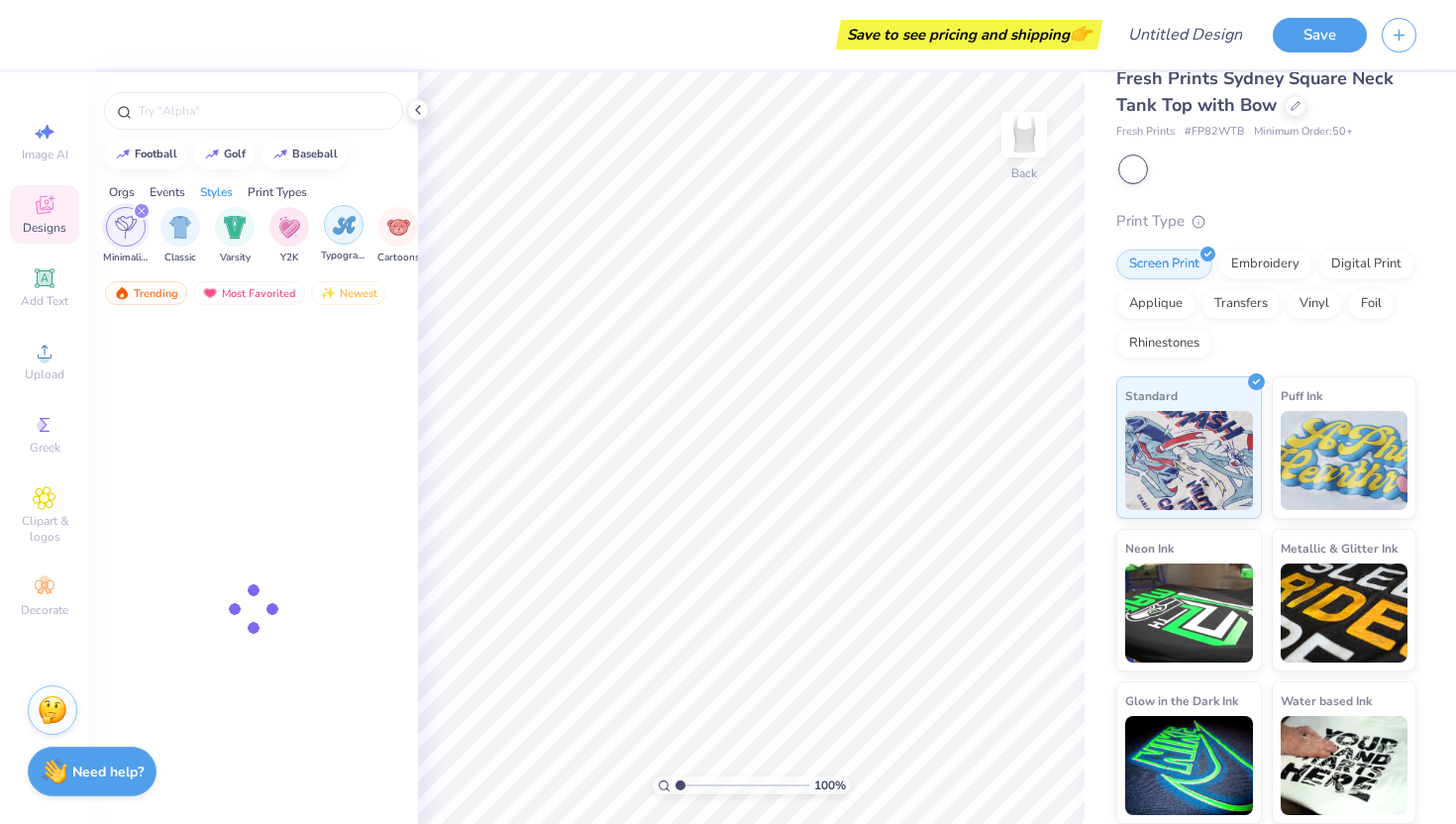 scroll, scrollTop: 0, scrollLeft: 1090, axis: horizontal 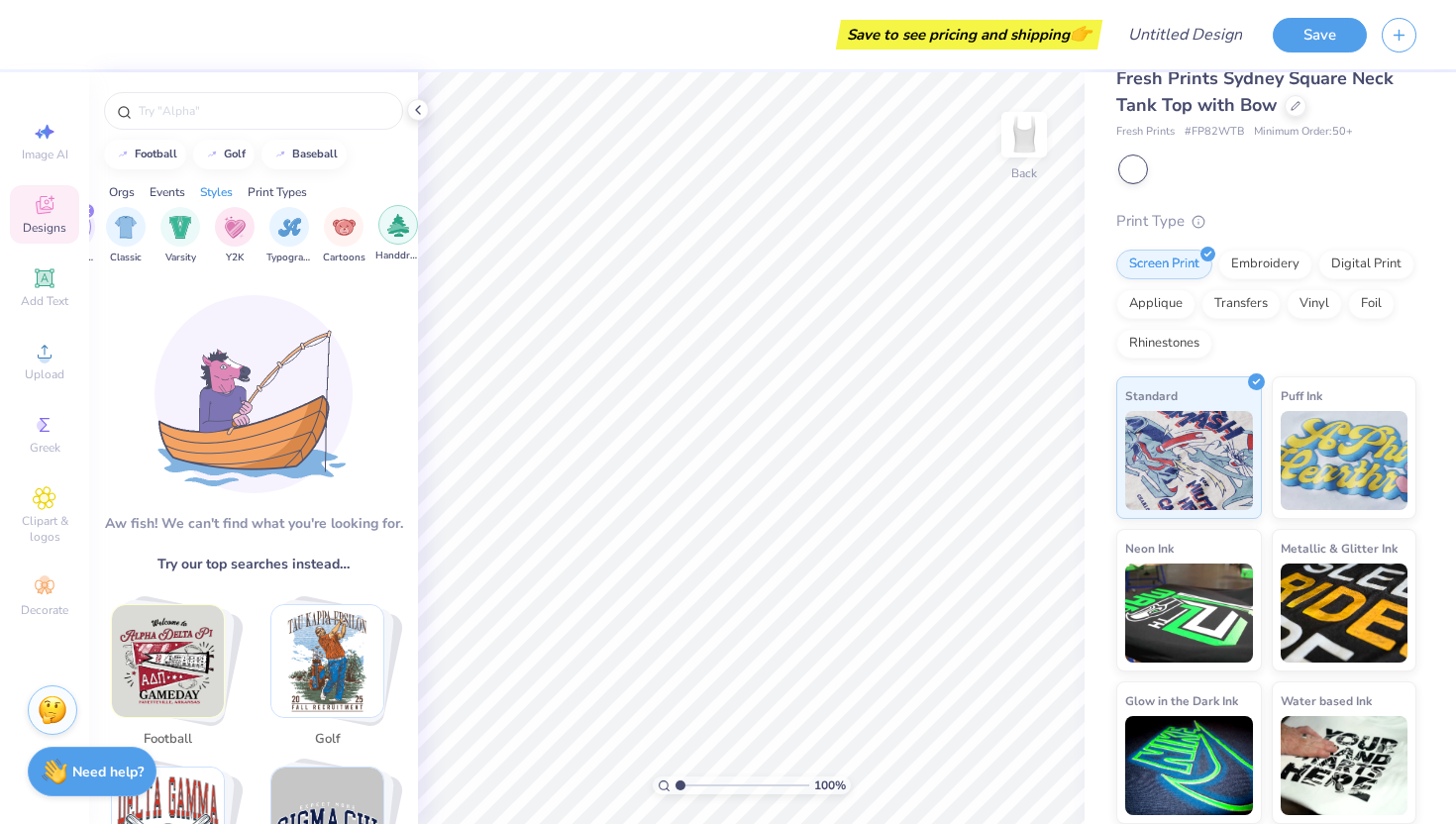click at bounding box center (398, 225) 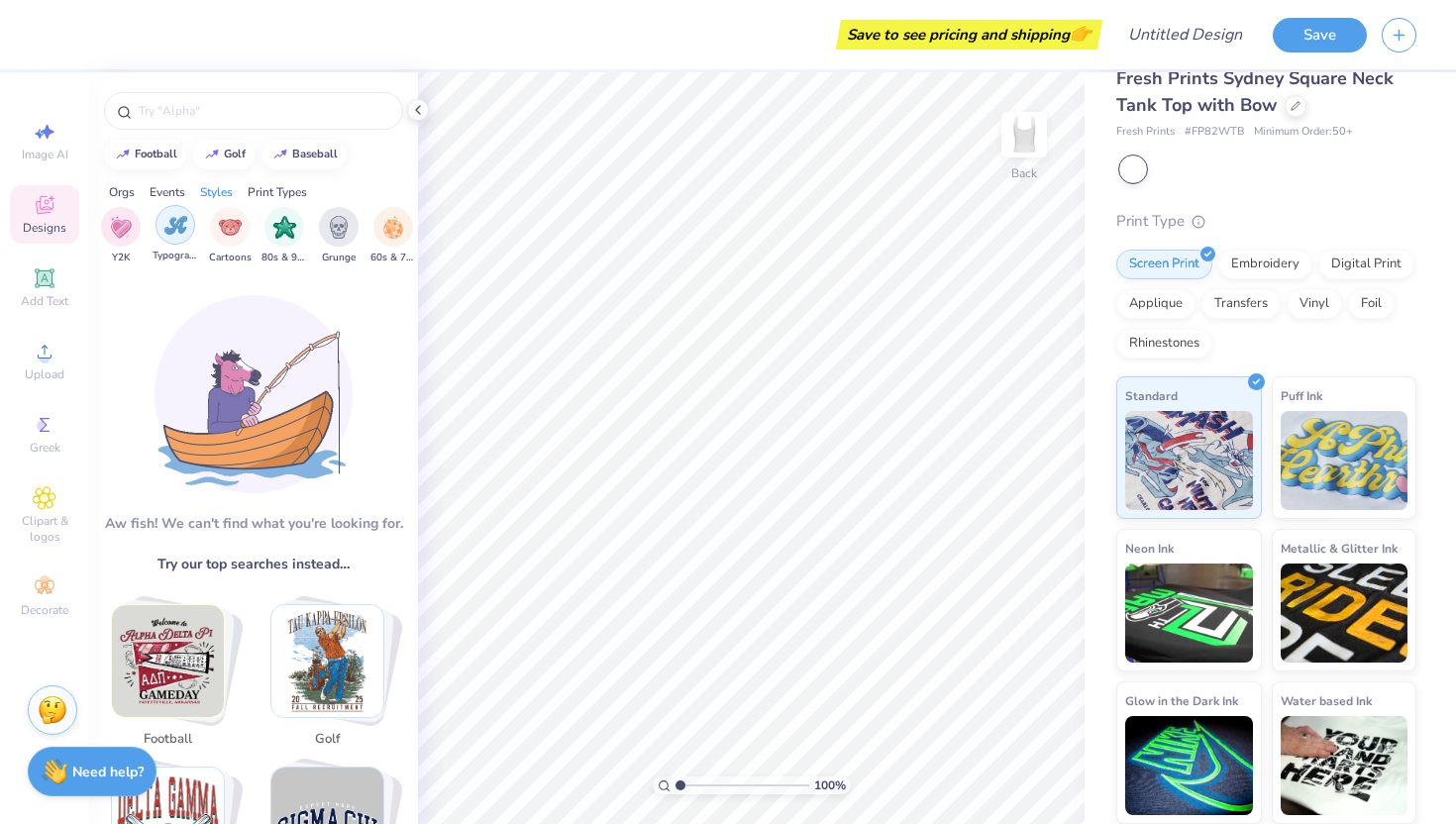 scroll, scrollTop: 0, scrollLeft: 1143, axis: horizontal 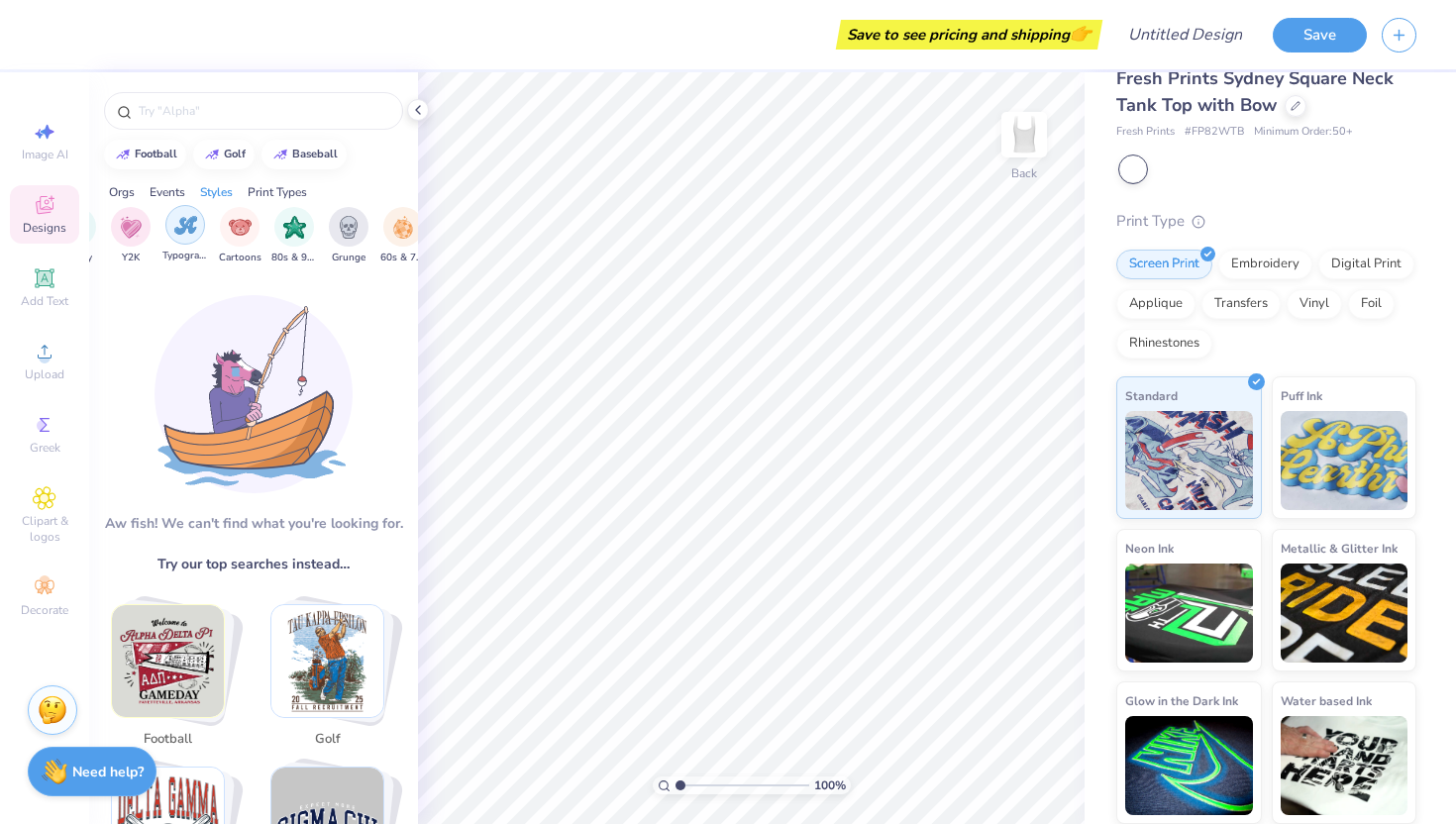 click at bounding box center (294, 227) 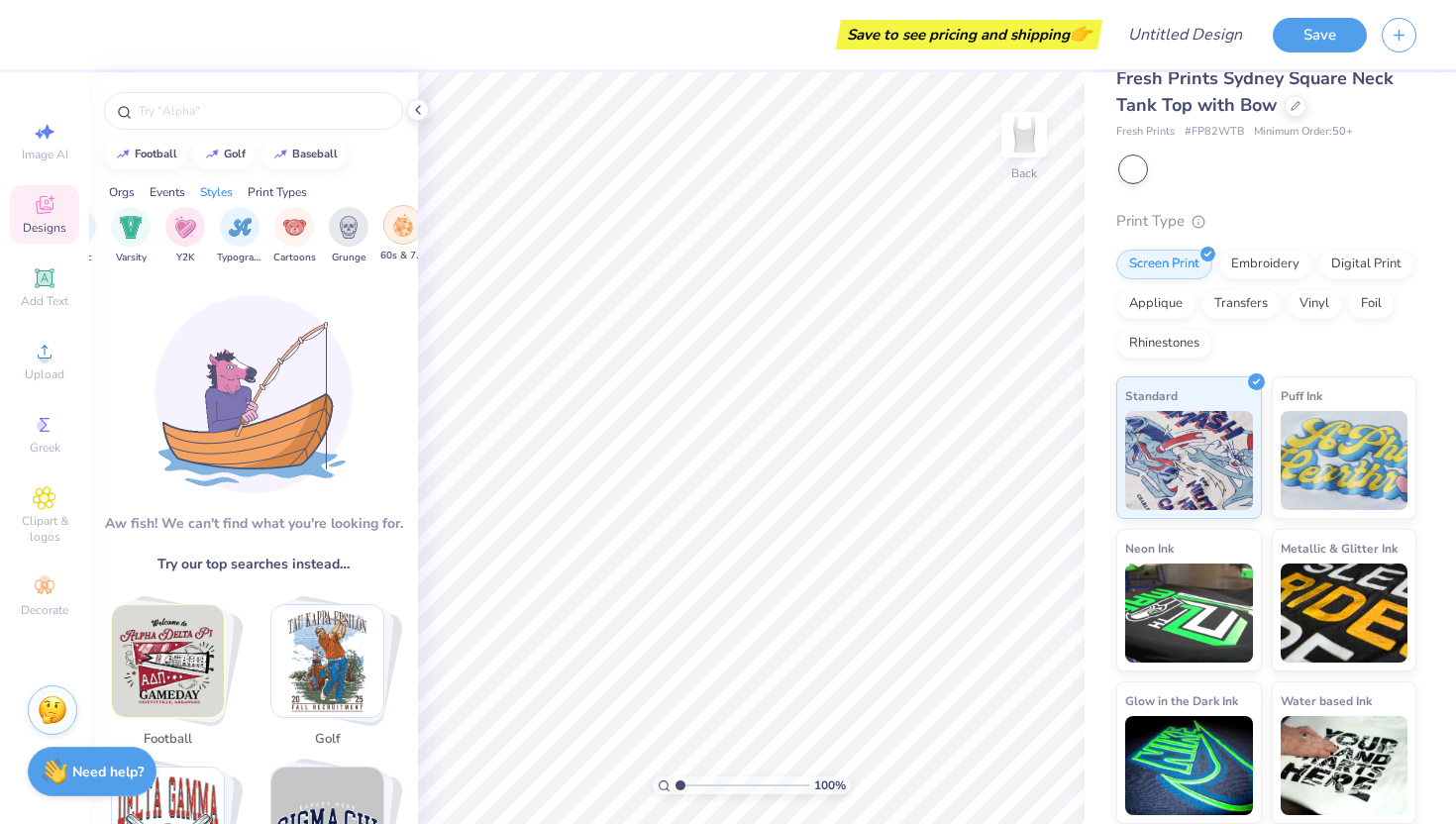 click at bounding box center (403, 225) 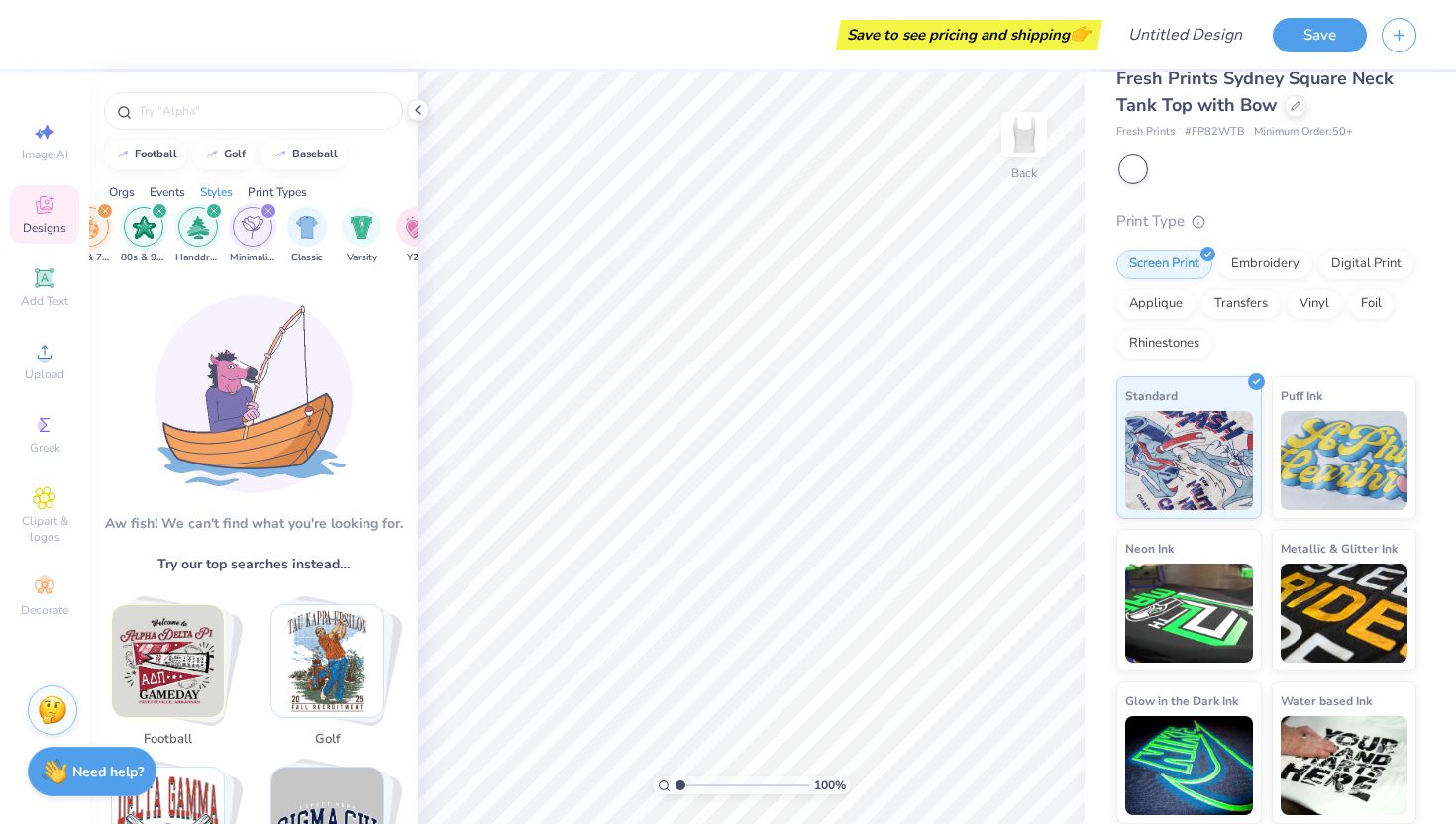 scroll, scrollTop: 0, scrollLeft: 1068, axis: horizontal 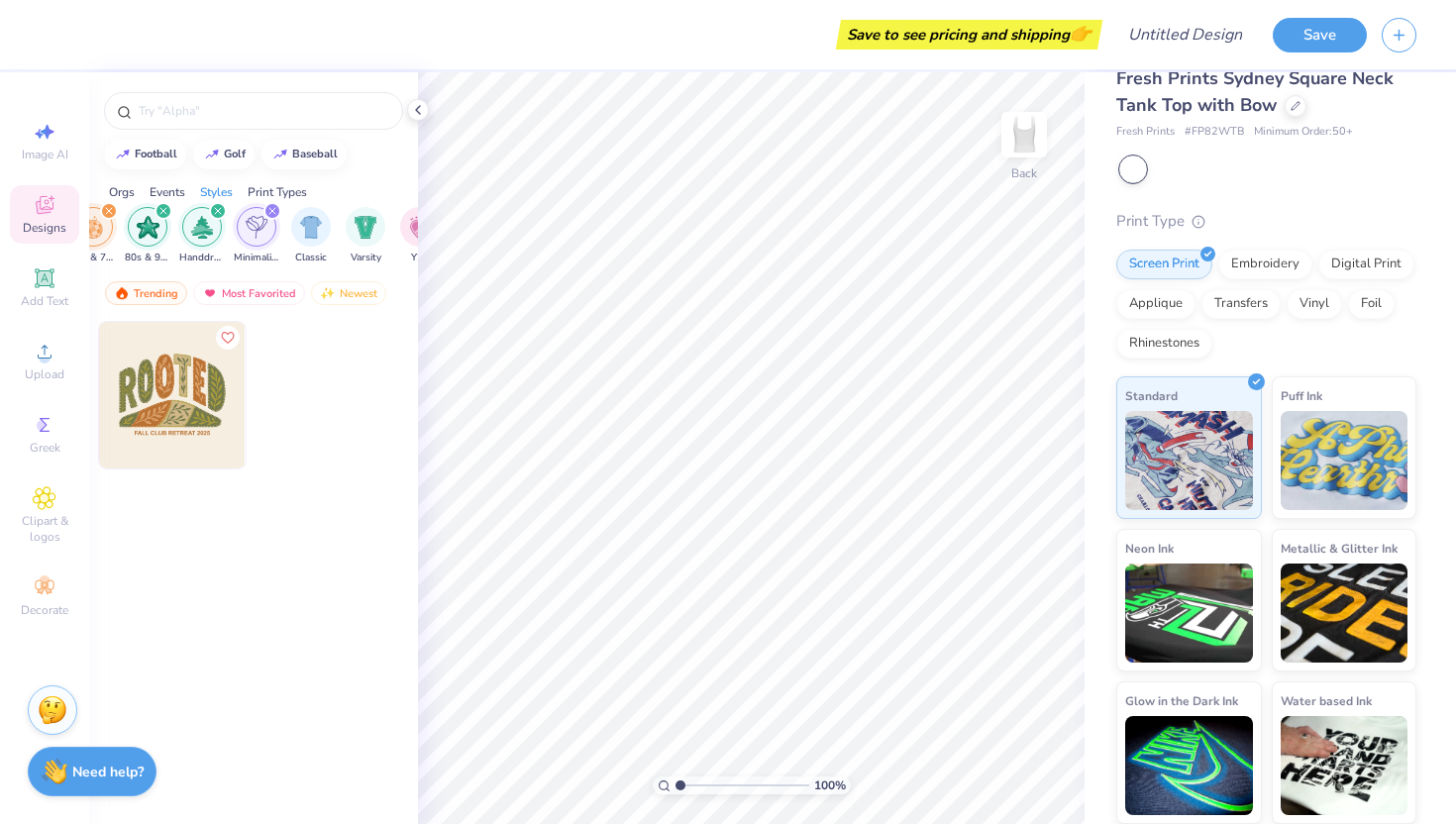 click 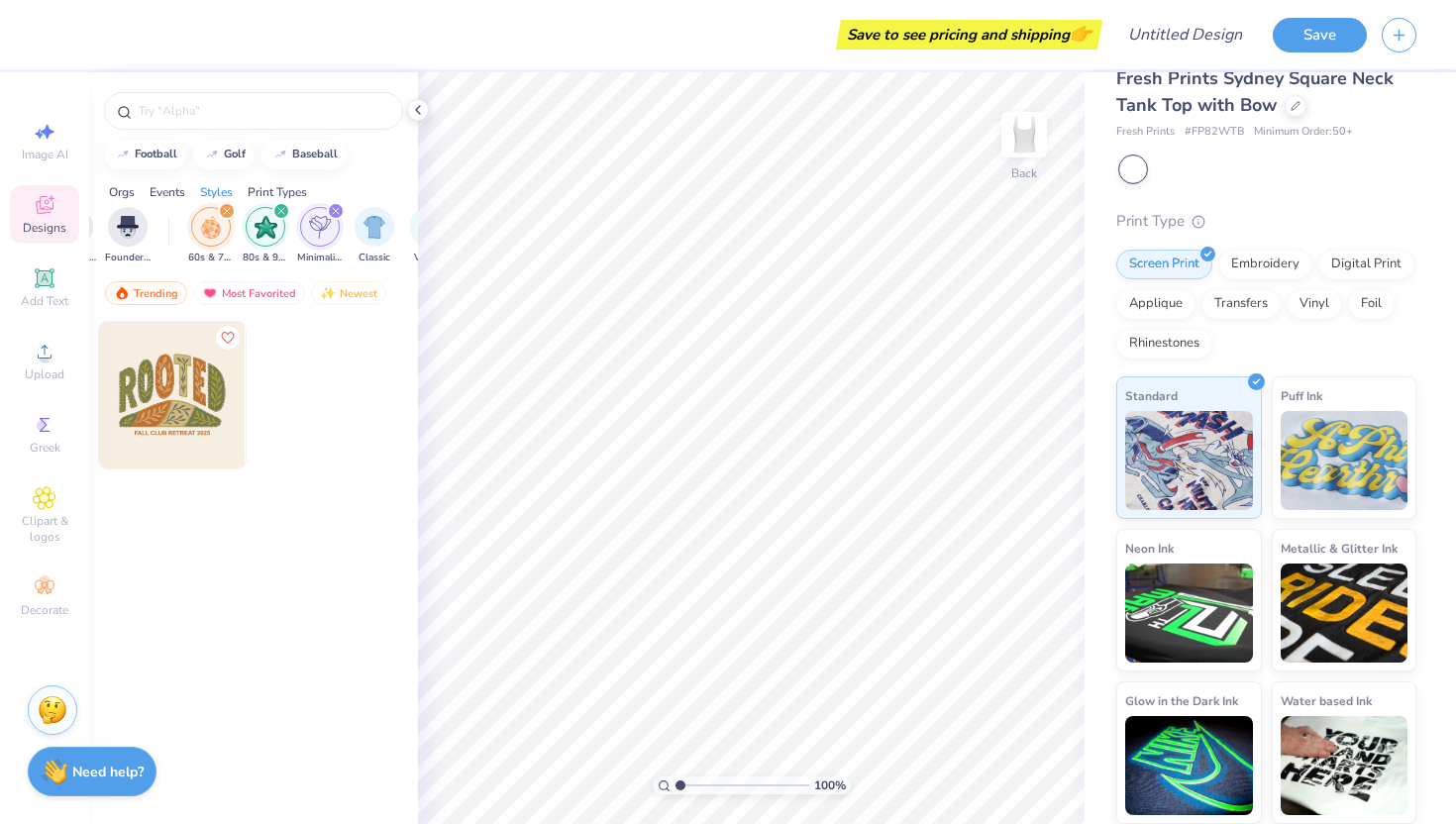 scroll, scrollTop: 0, scrollLeft: 949, axis: horizontal 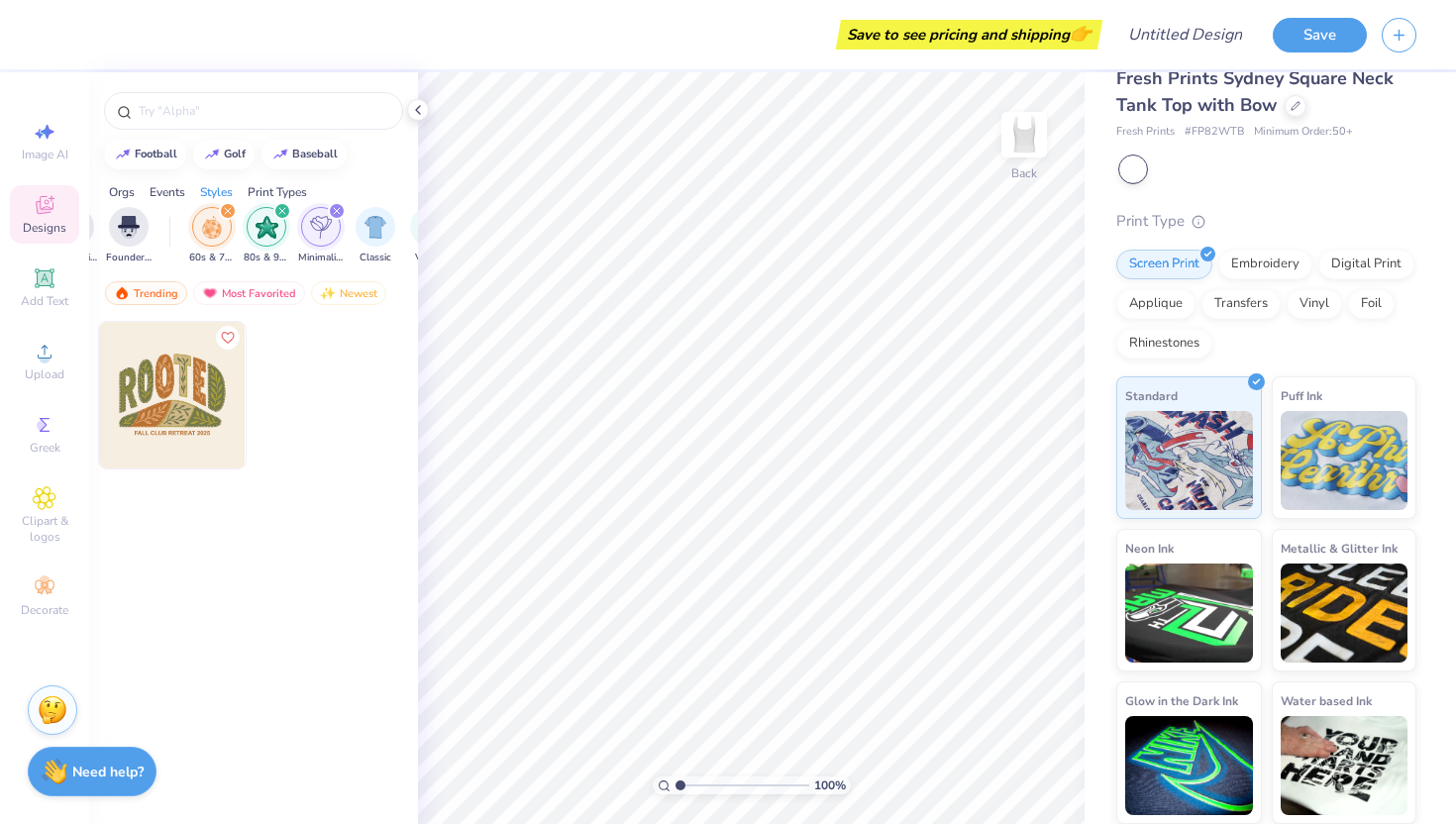 click 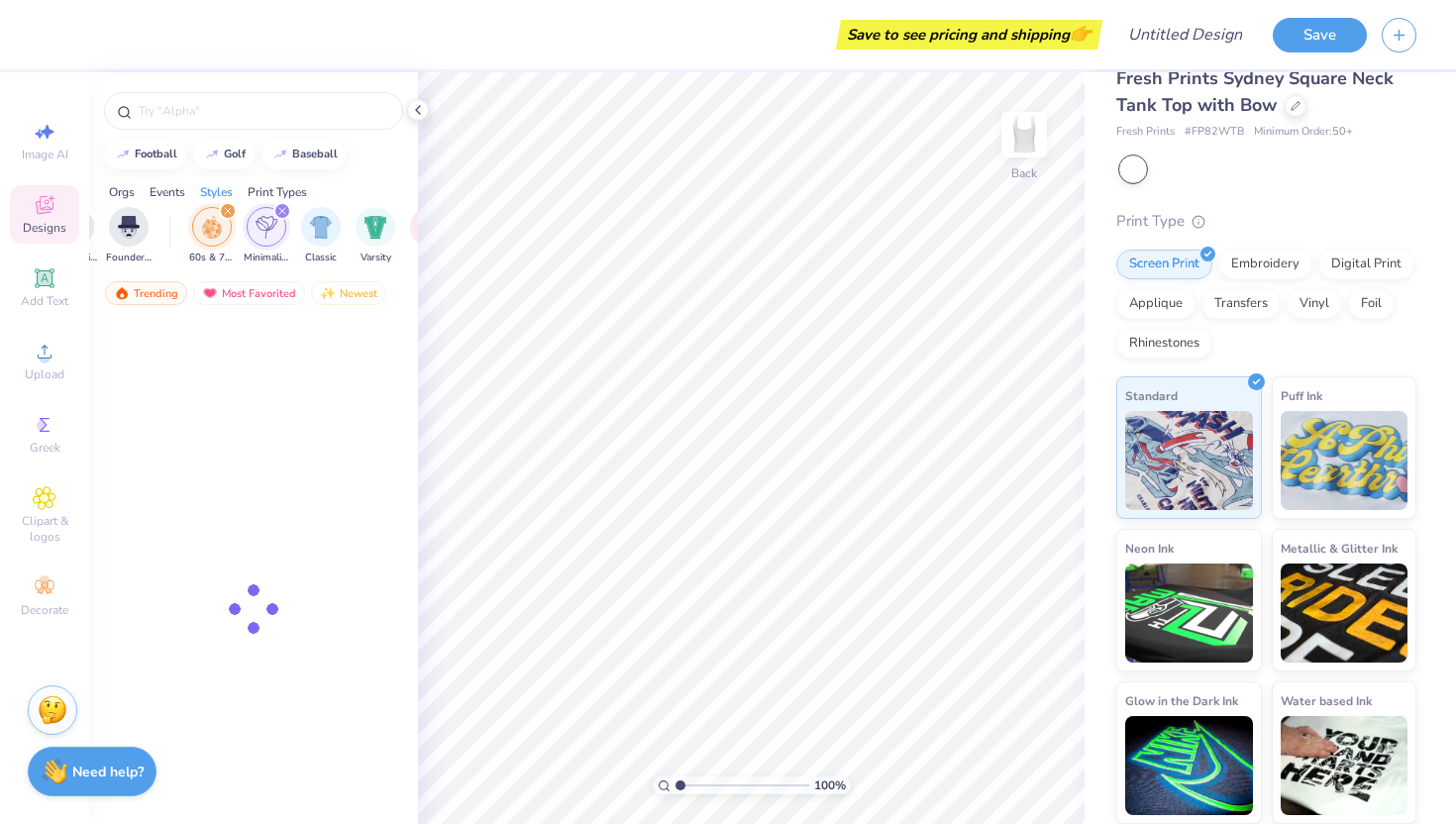 click 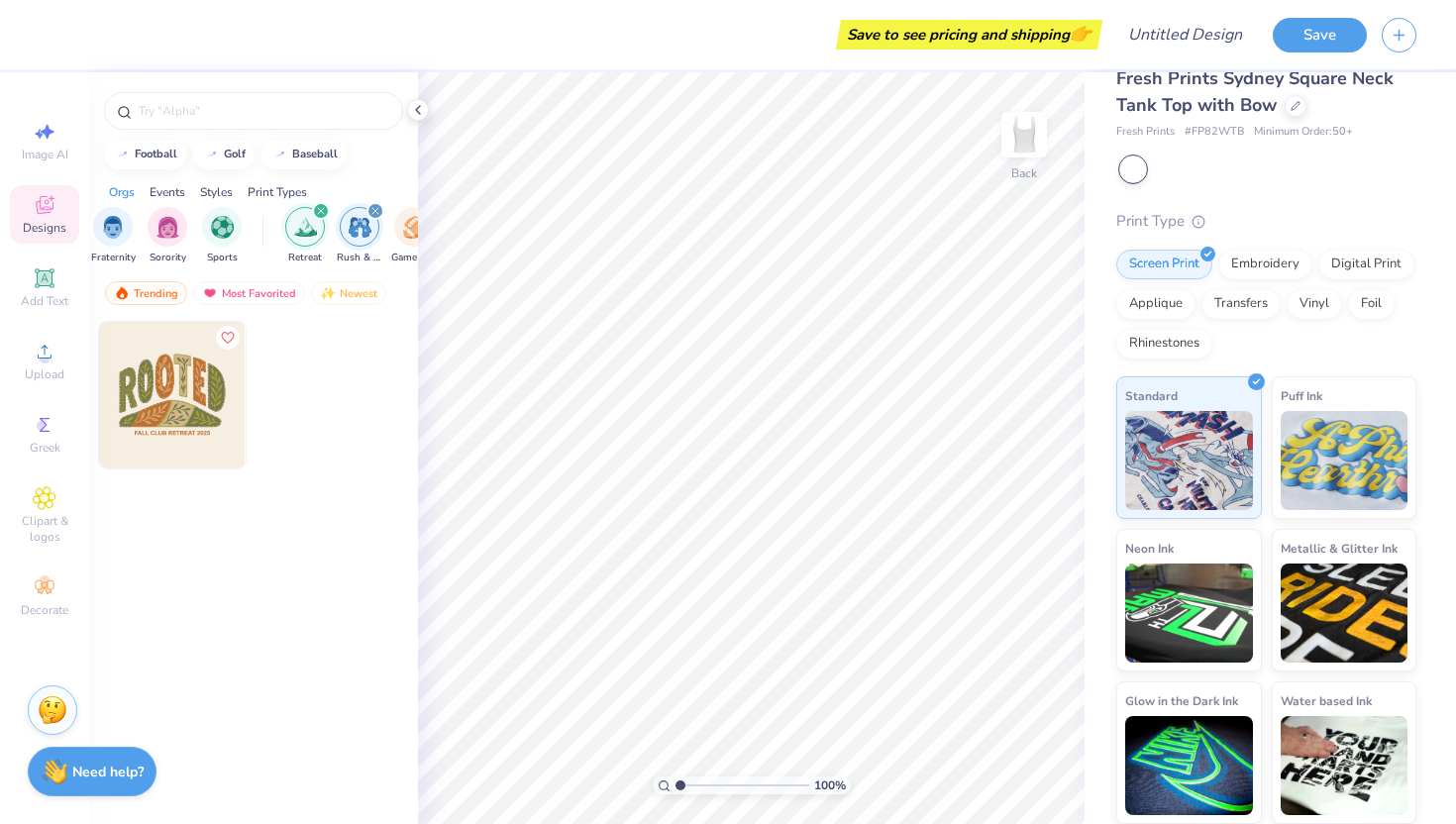 scroll, scrollTop: 0, scrollLeft: 77, axis: horizontal 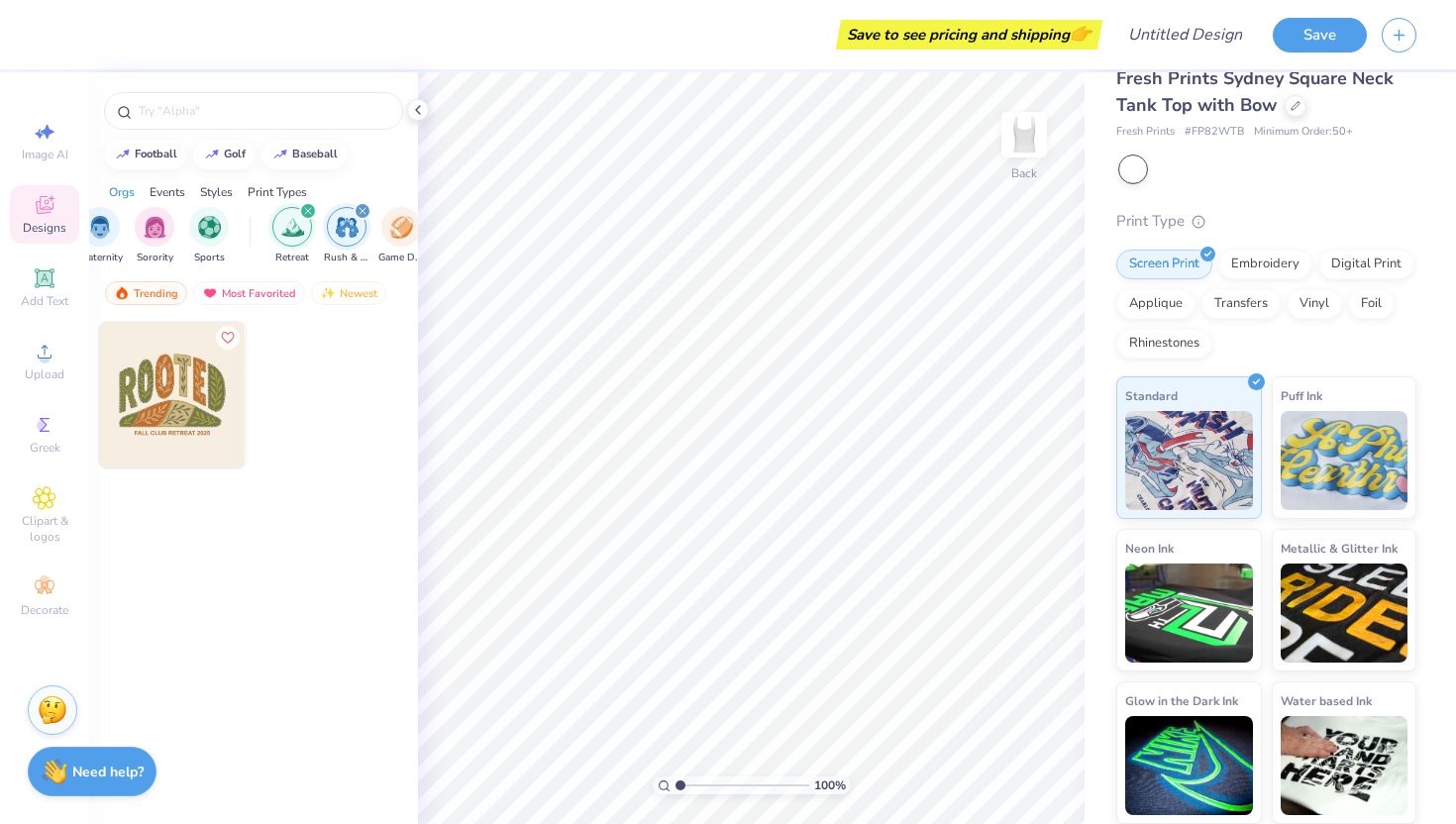 click 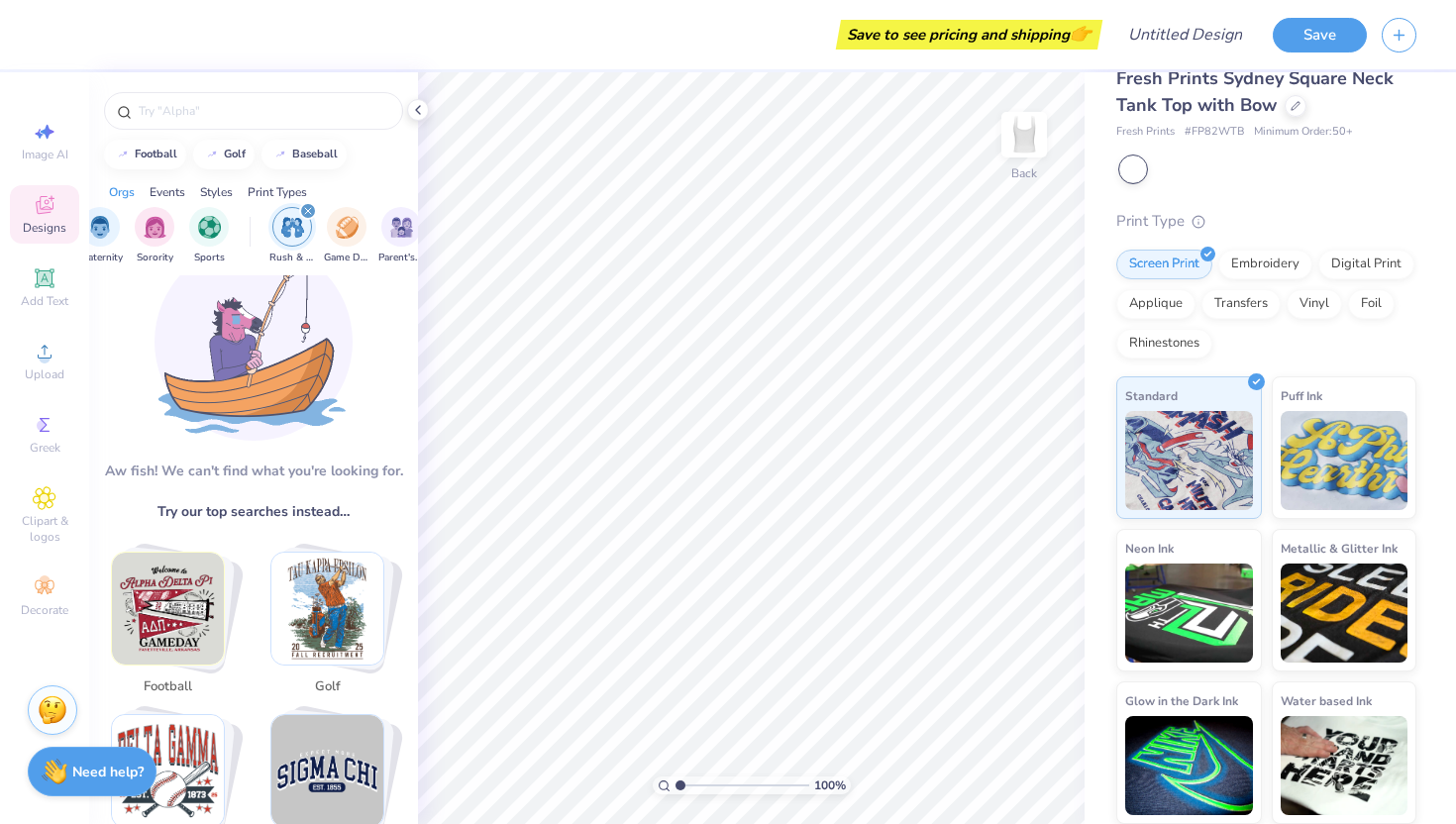 scroll, scrollTop: 0, scrollLeft: 0, axis: both 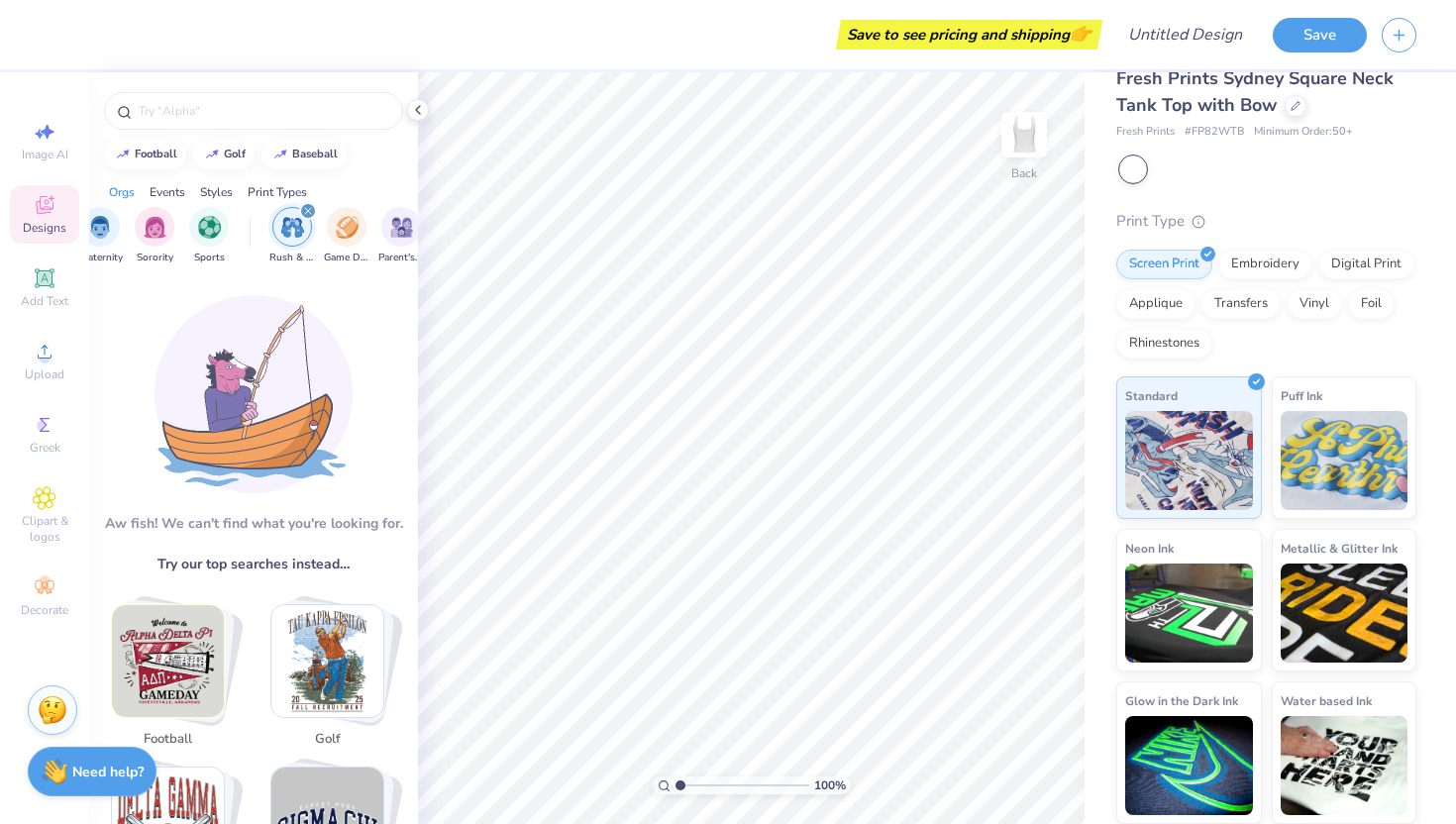 click 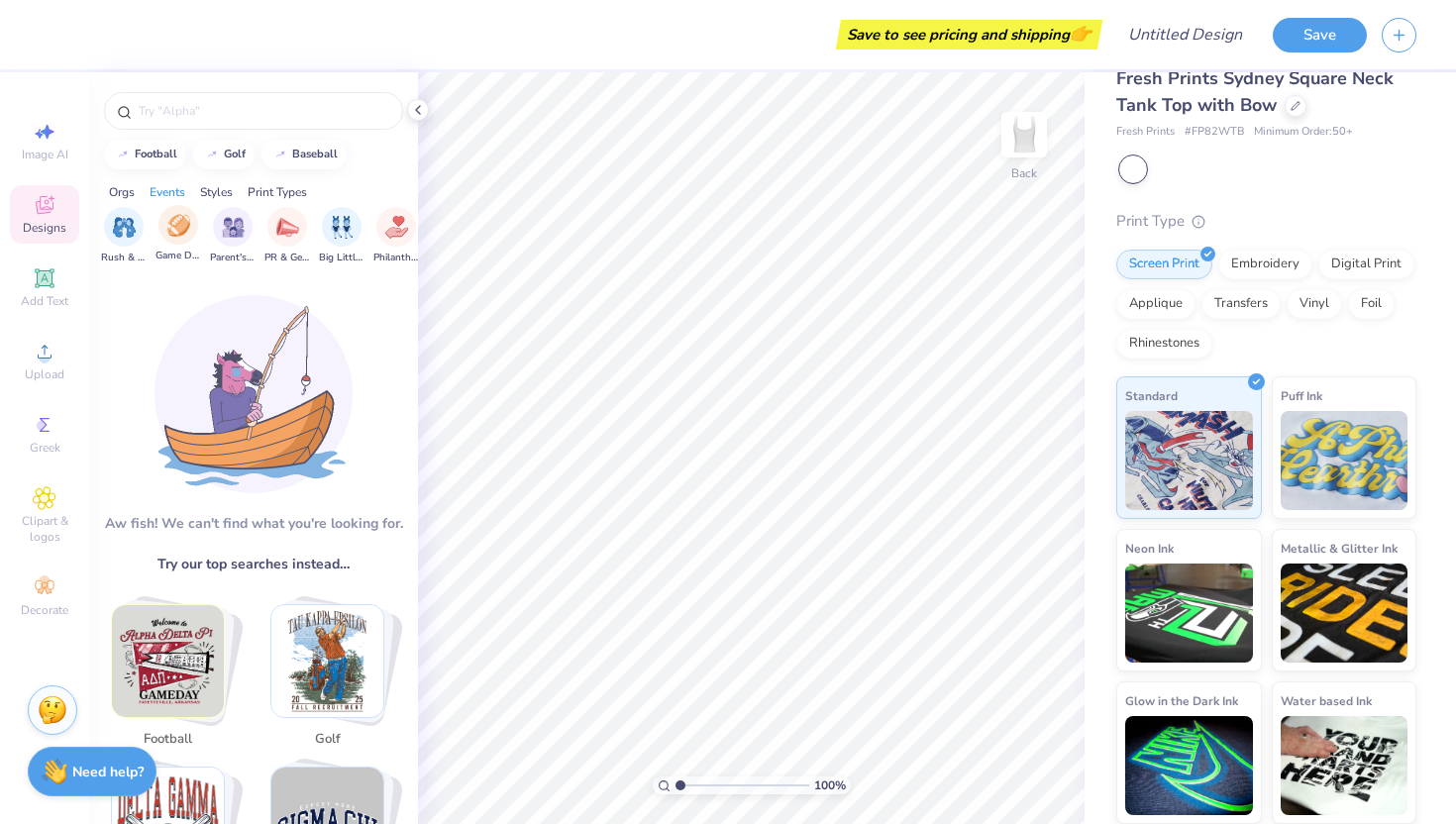 scroll, scrollTop: 0, scrollLeft: 787, axis: horizontal 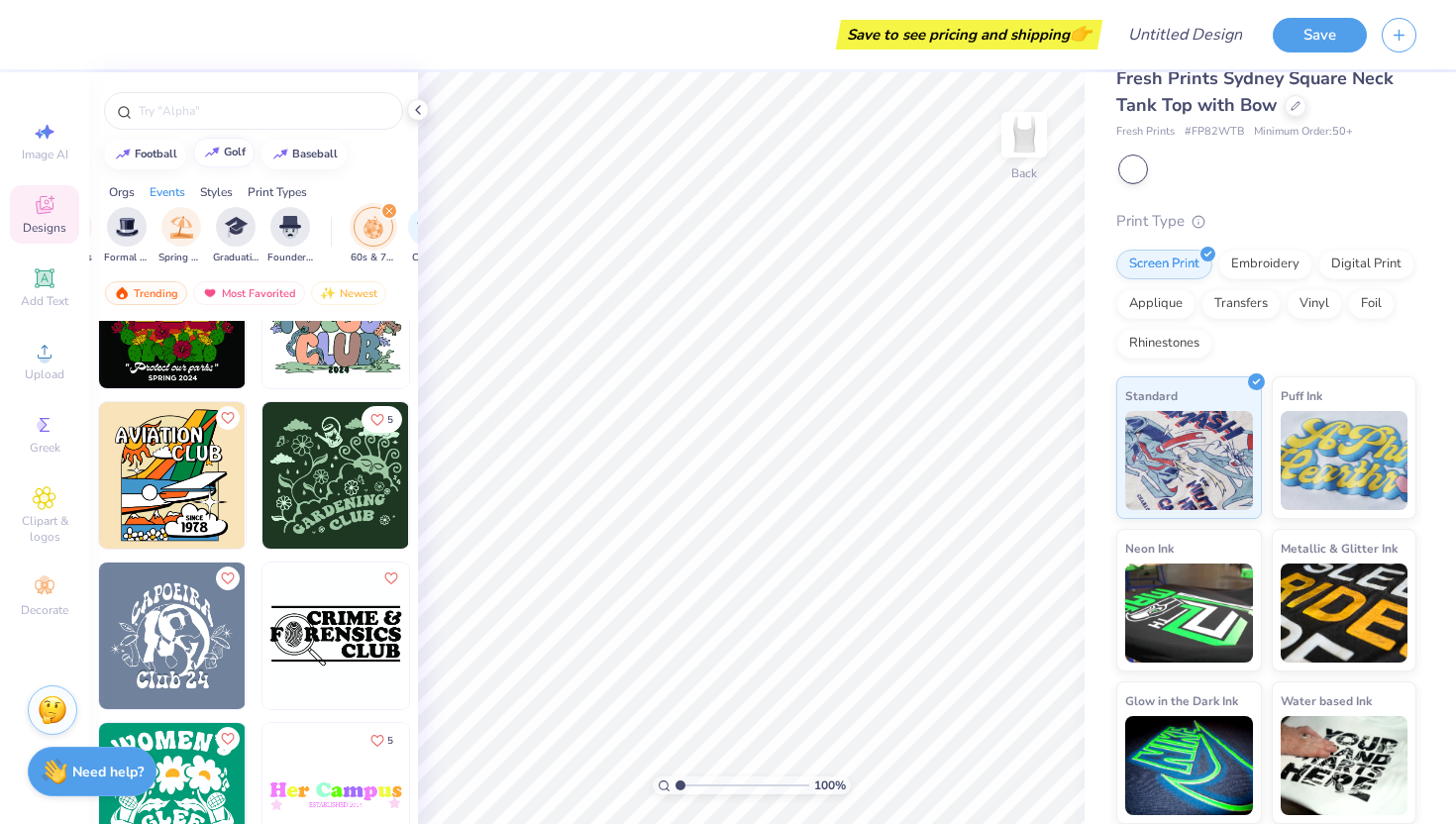 click on "golf" at bounding box center (224, 153) 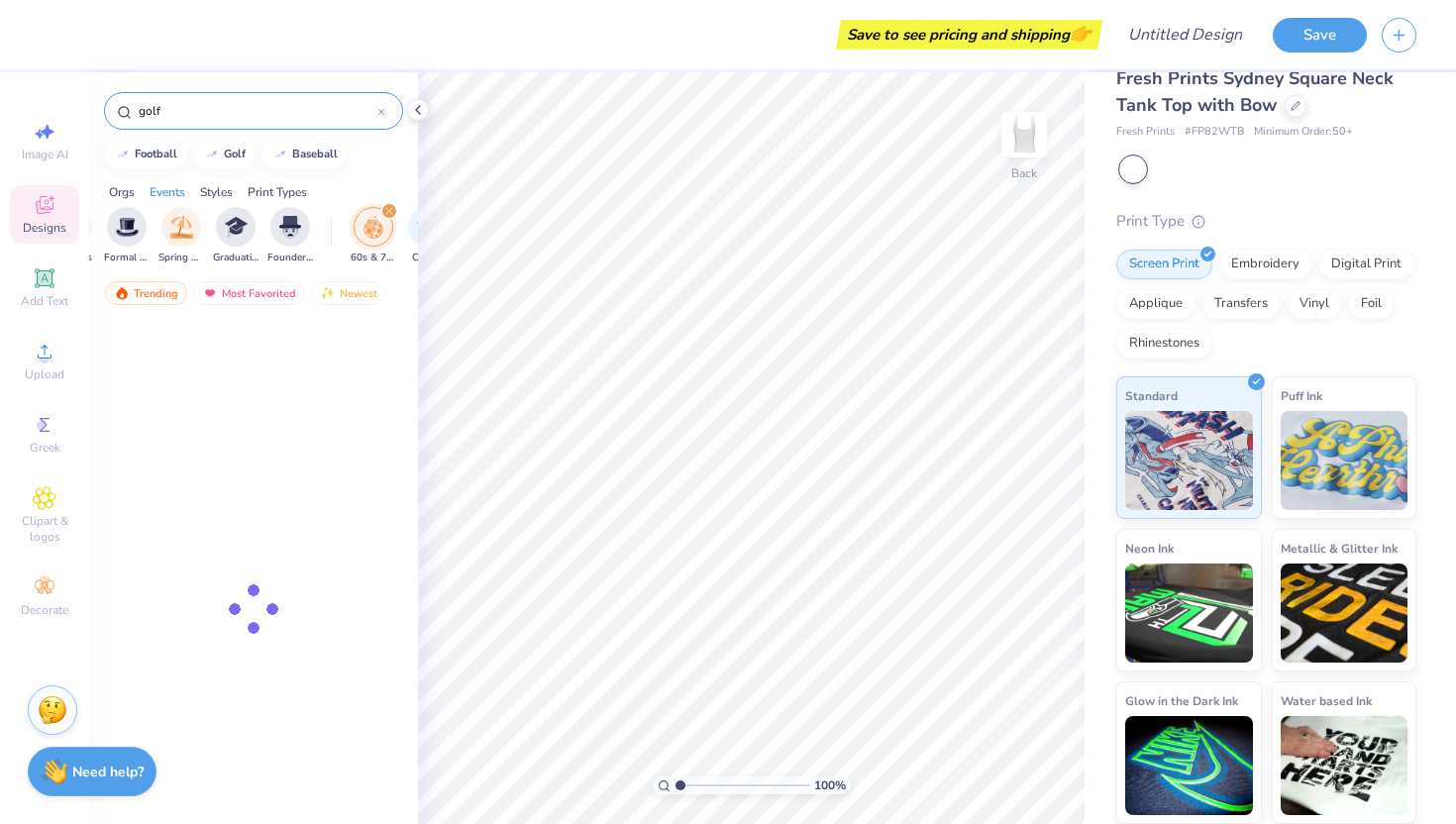 click on "golf" at bounding box center (257, 111) 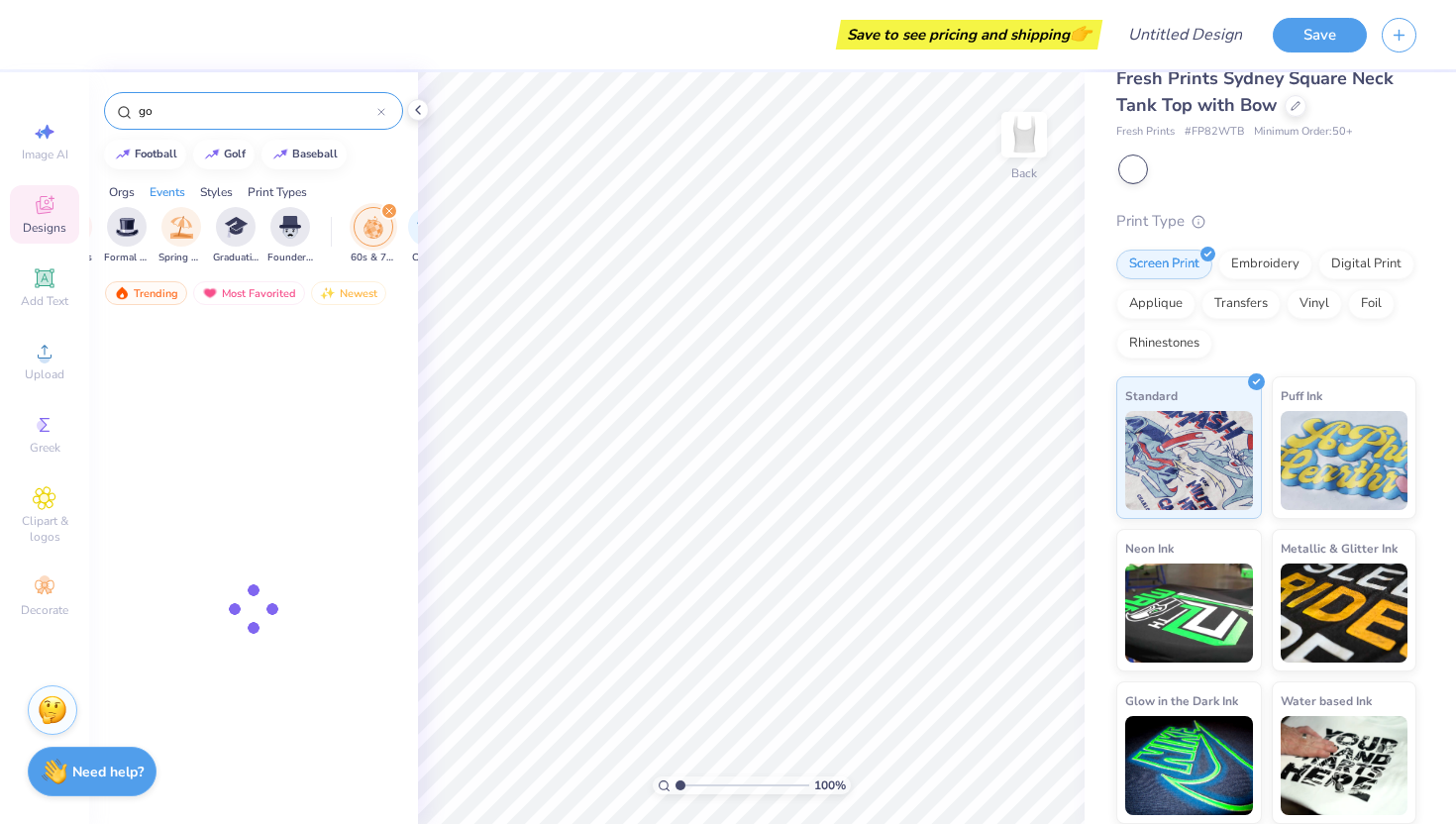 type on "g" 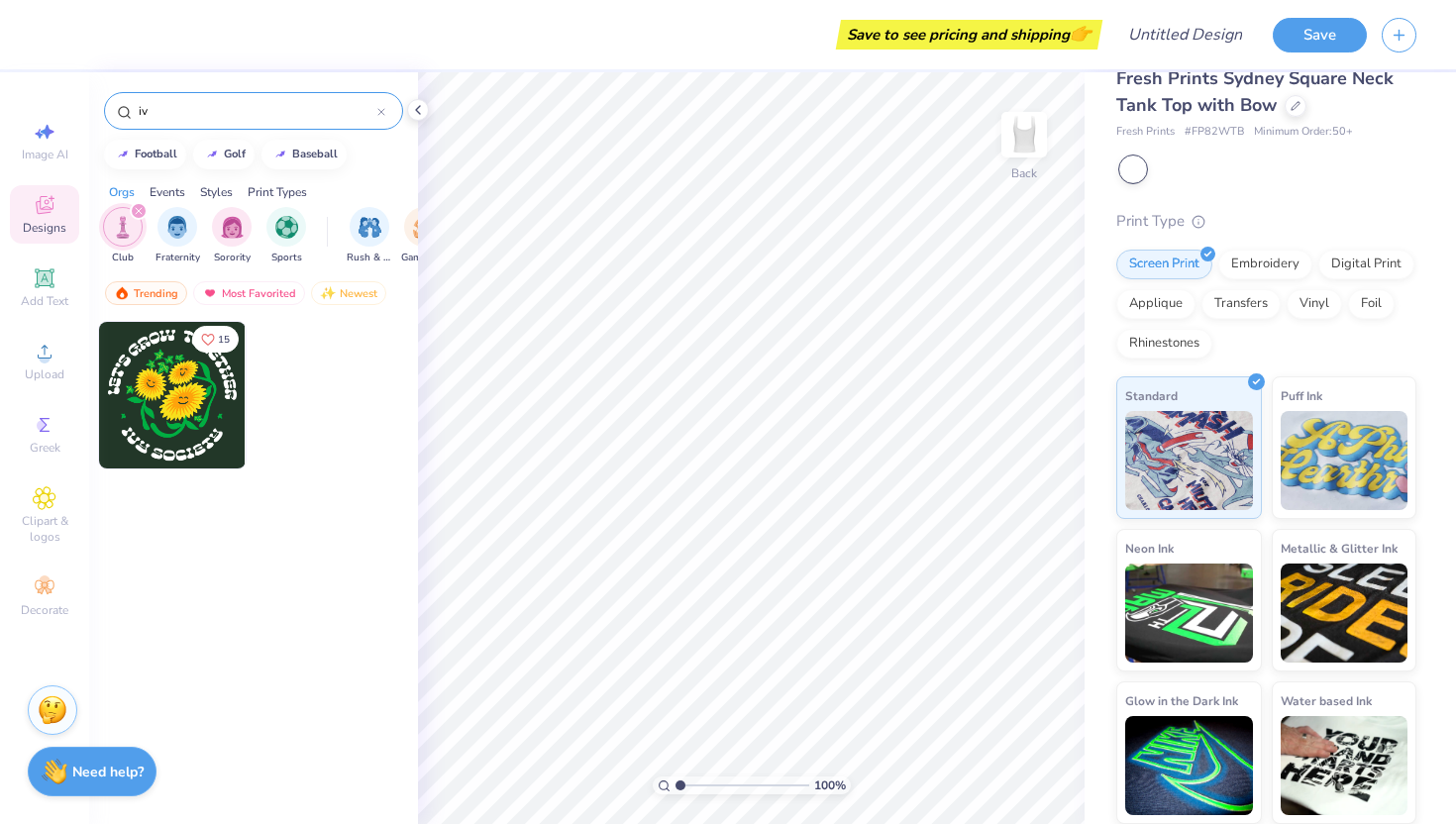 type on "i" 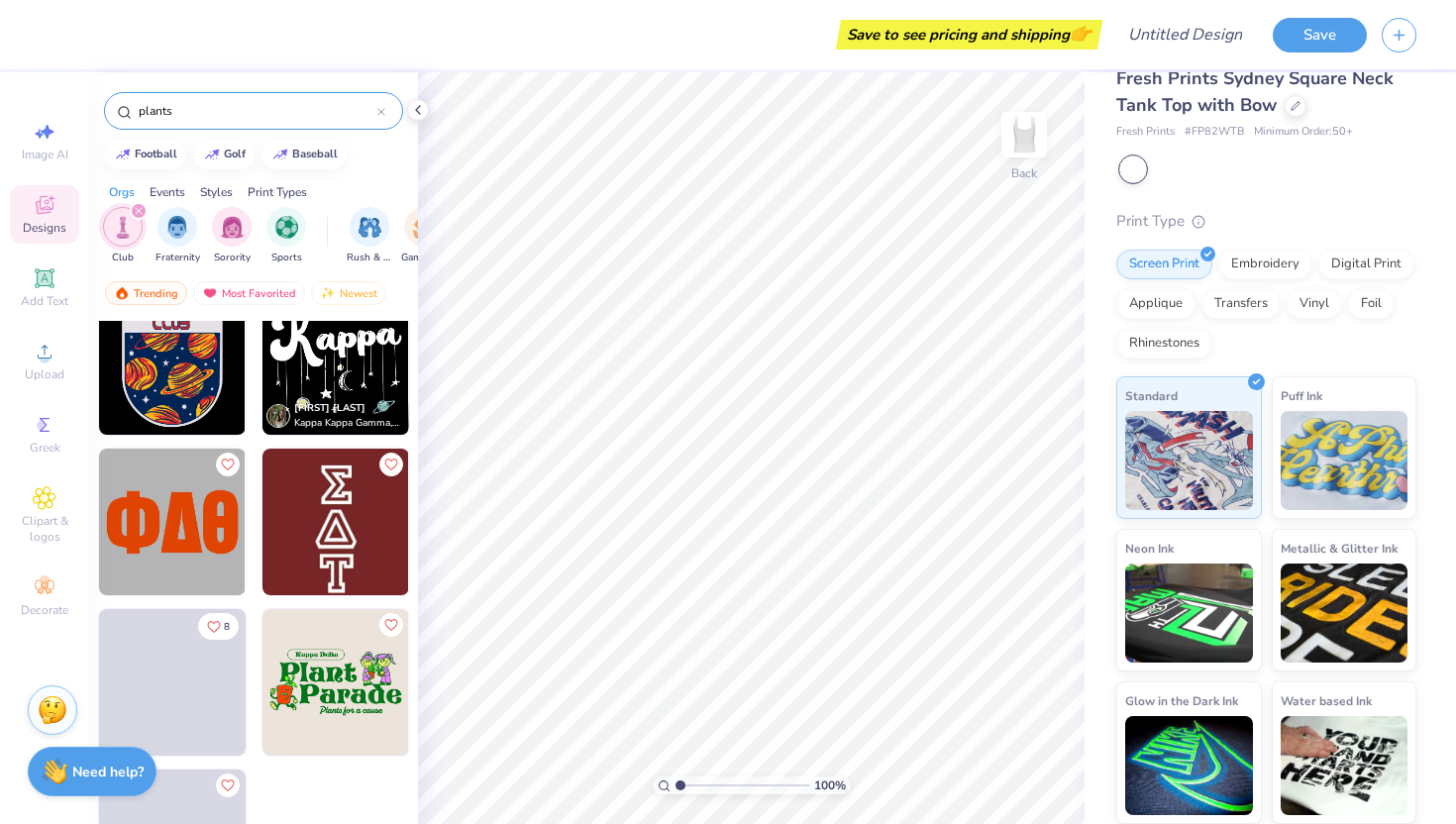 scroll, scrollTop: 1348, scrollLeft: 0, axis: vertical 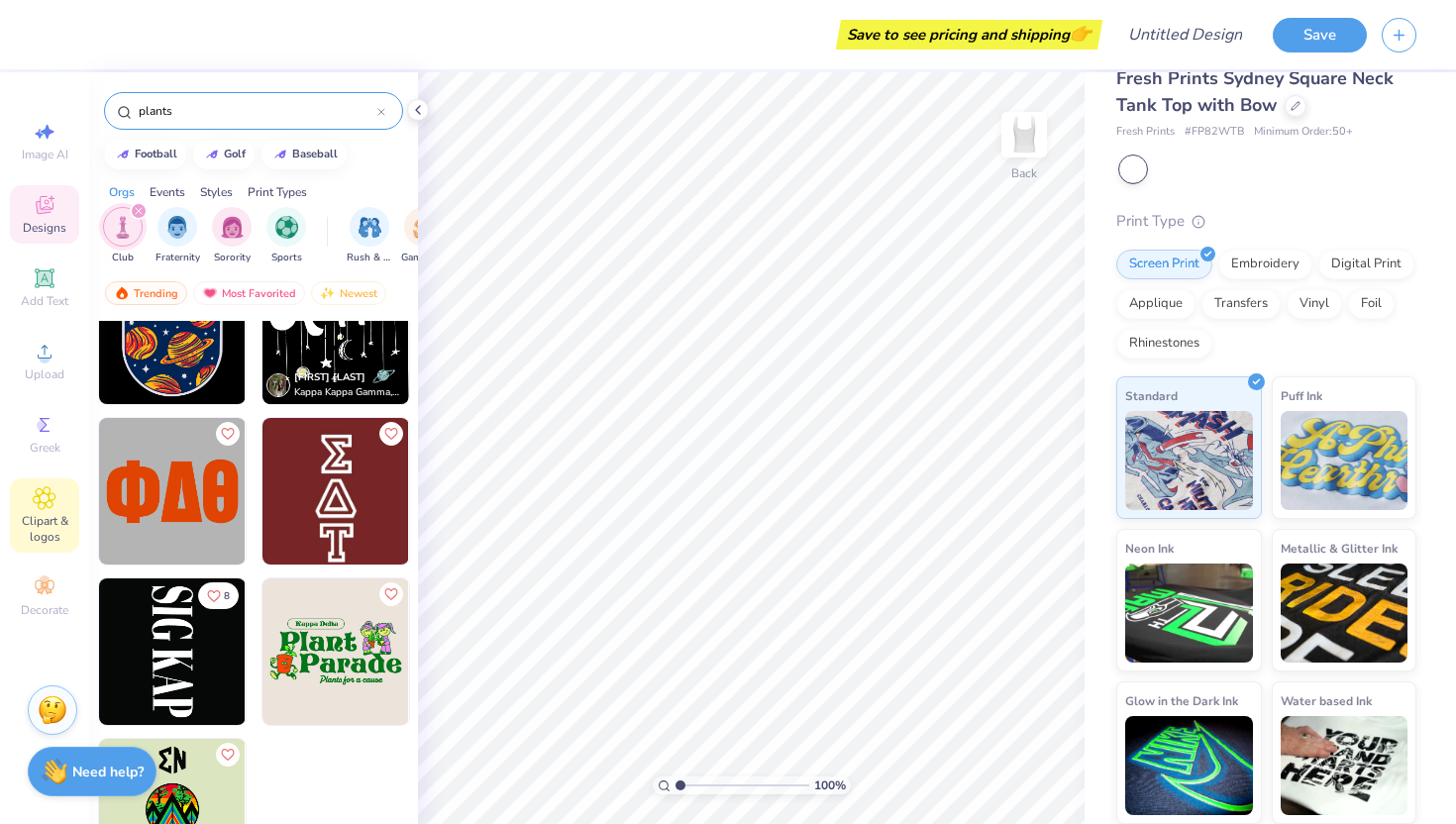 type on "plants" 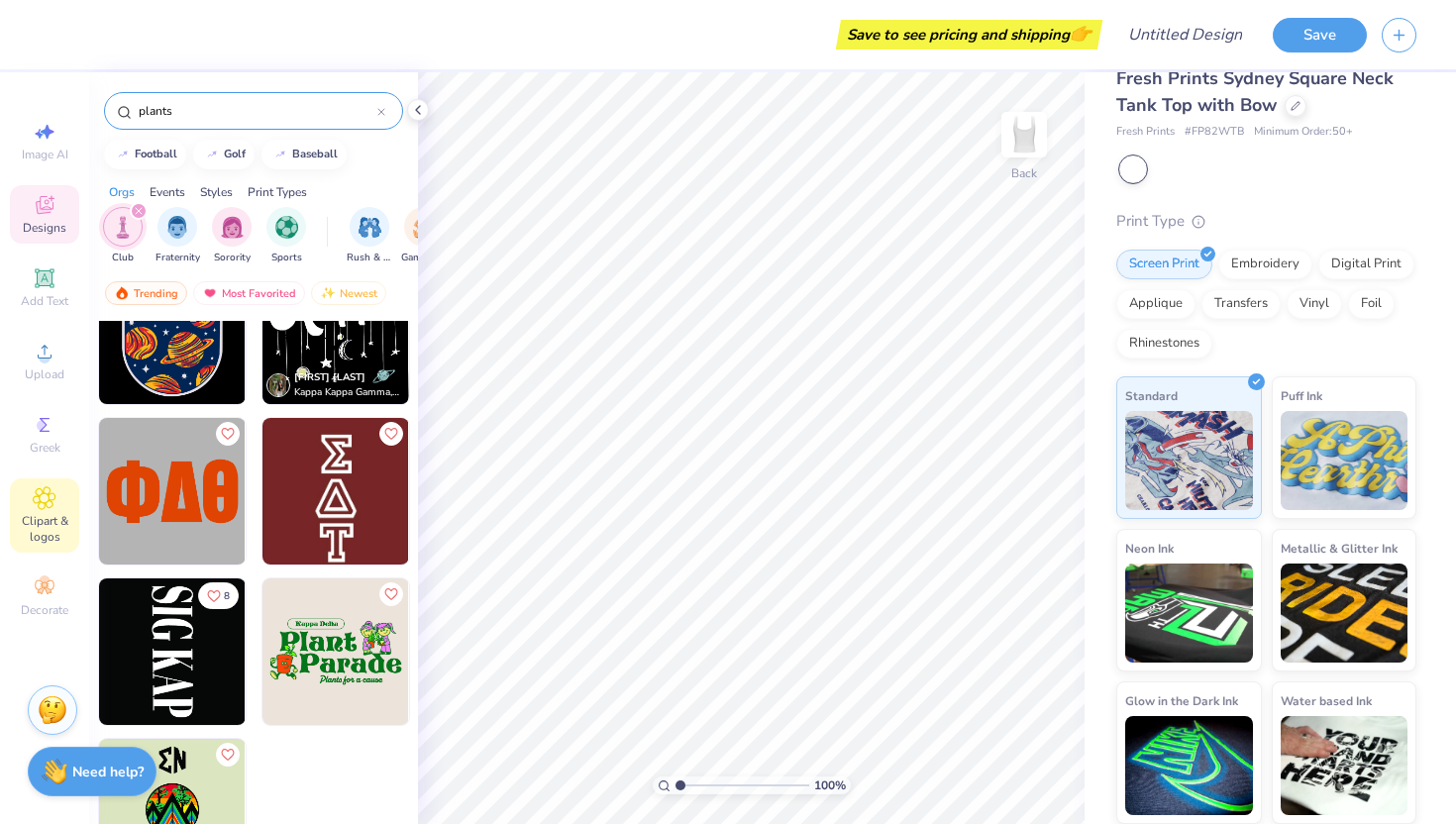 click on "Clipart & logos" at bounding box center [45, 529] 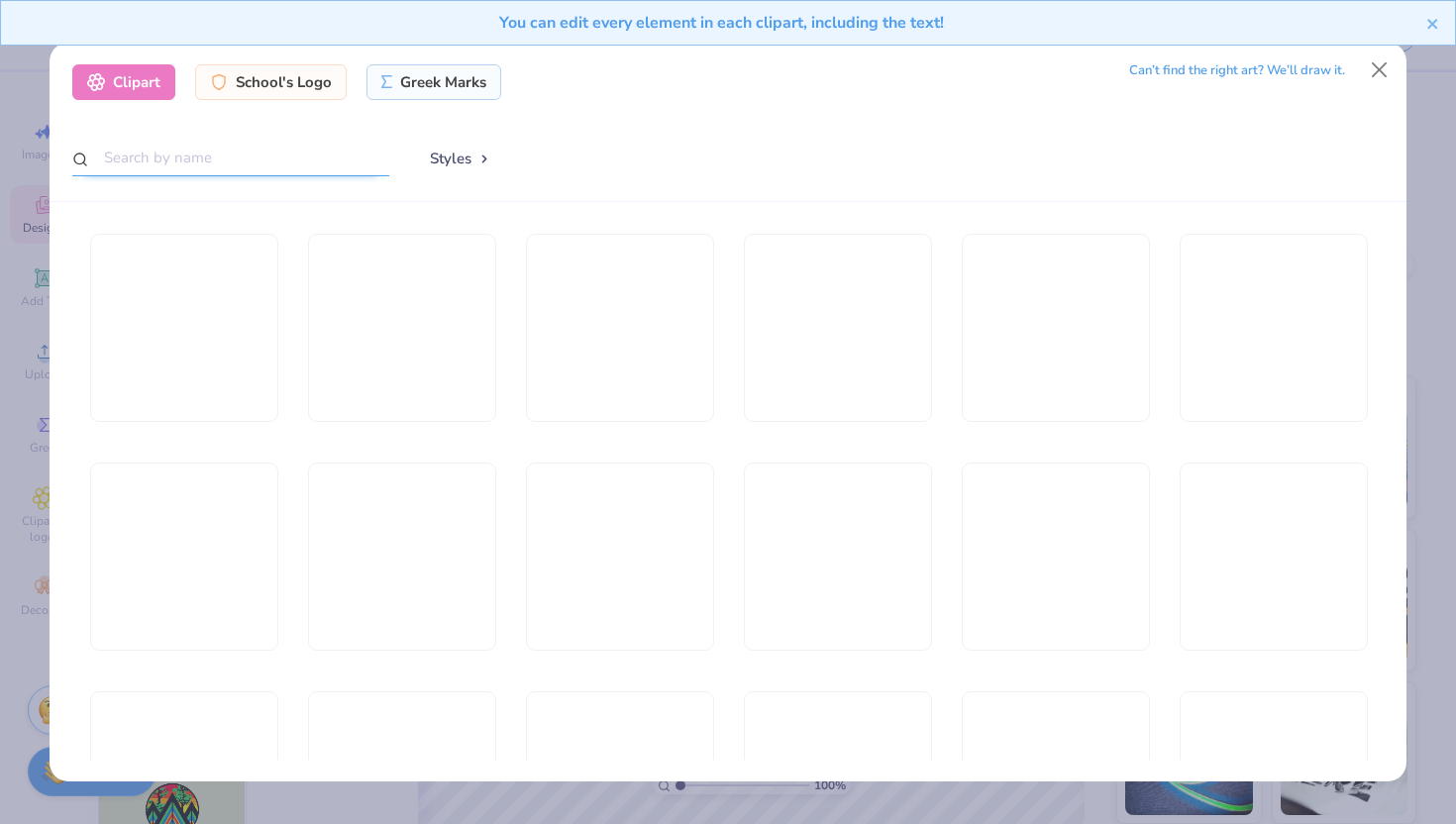 click at bounding box center (231, 157) 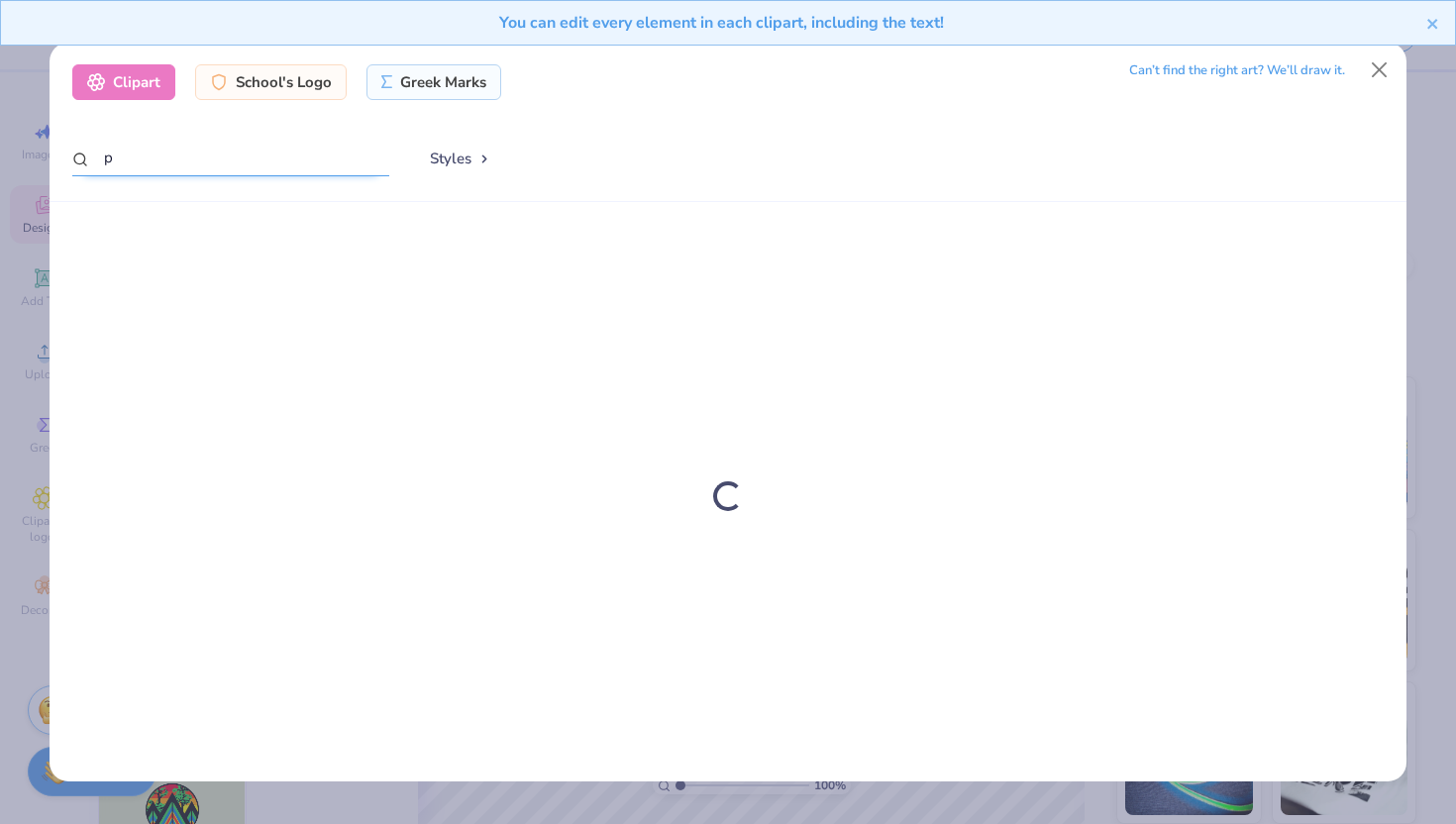 type on "p" 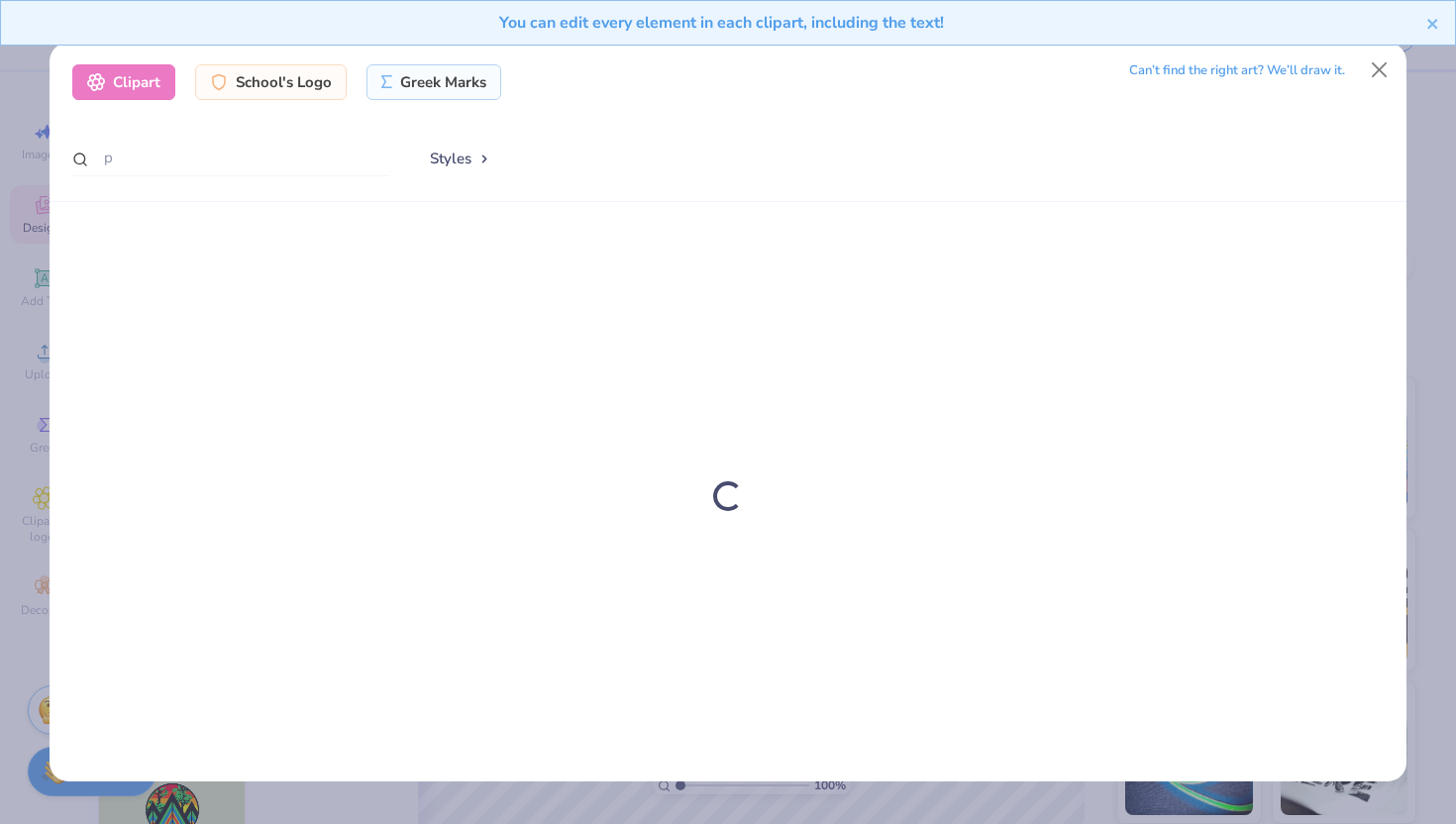 type 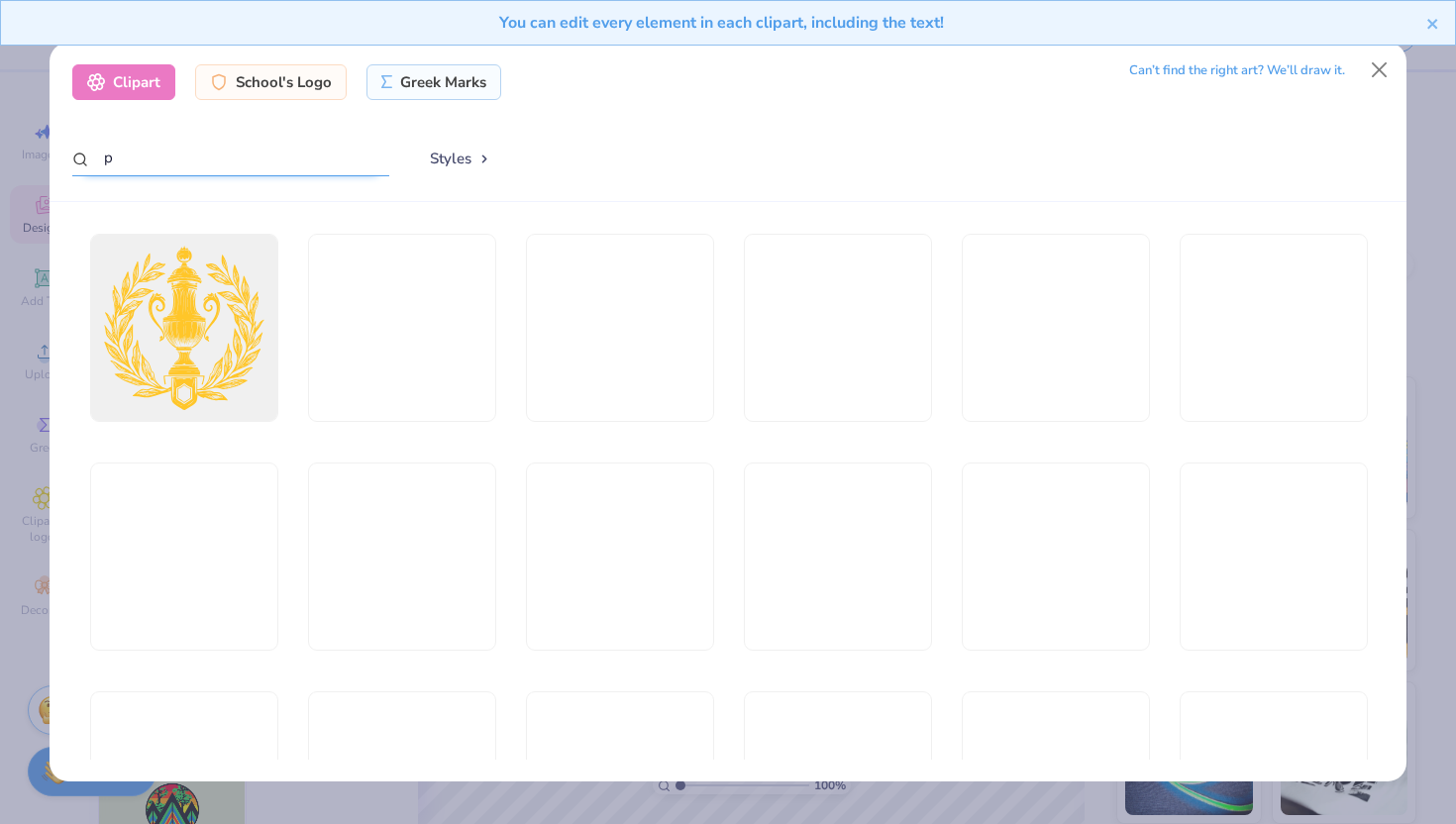click on "p" at bounding box center (231, 157) 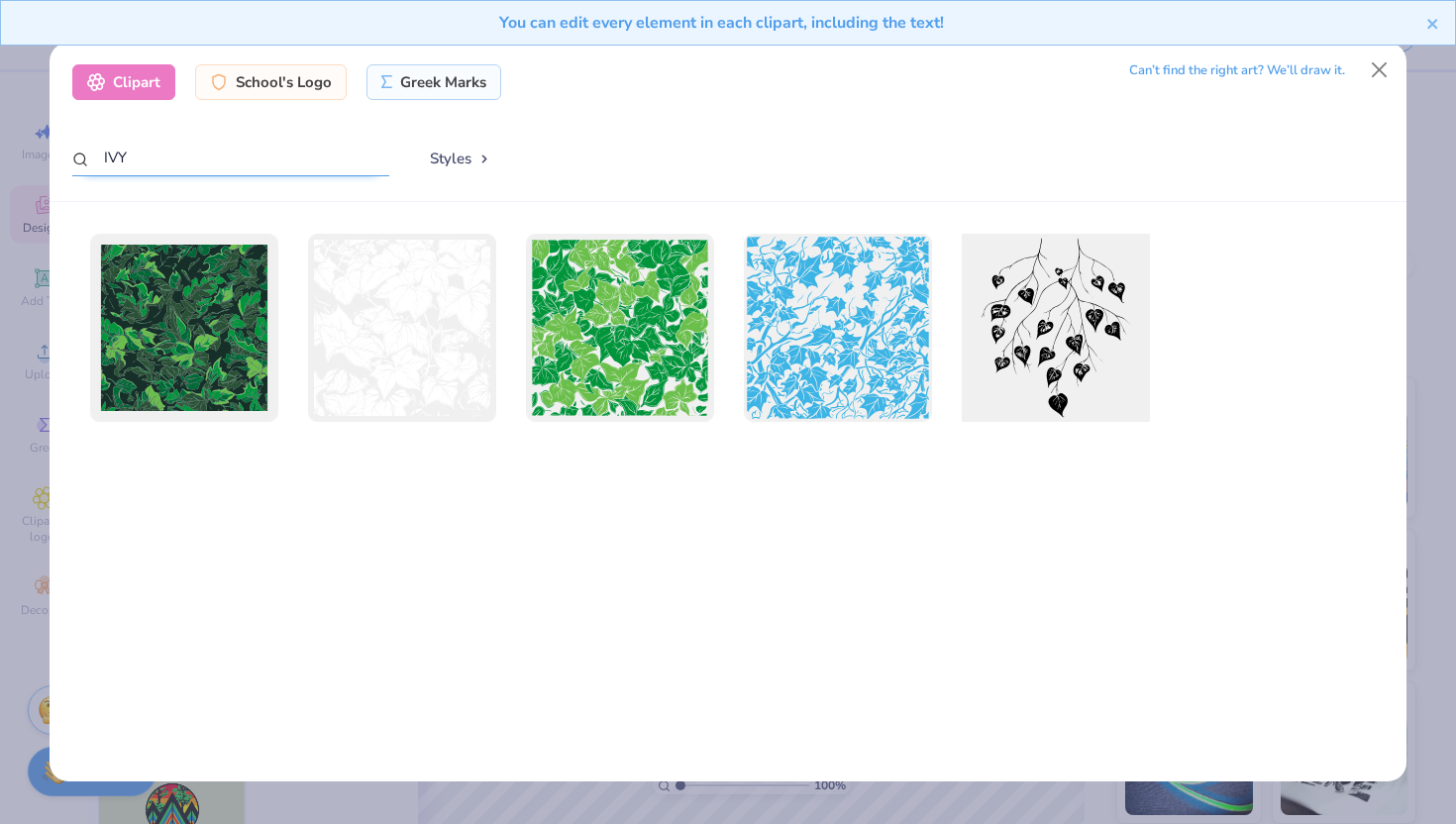 type on "IVY" 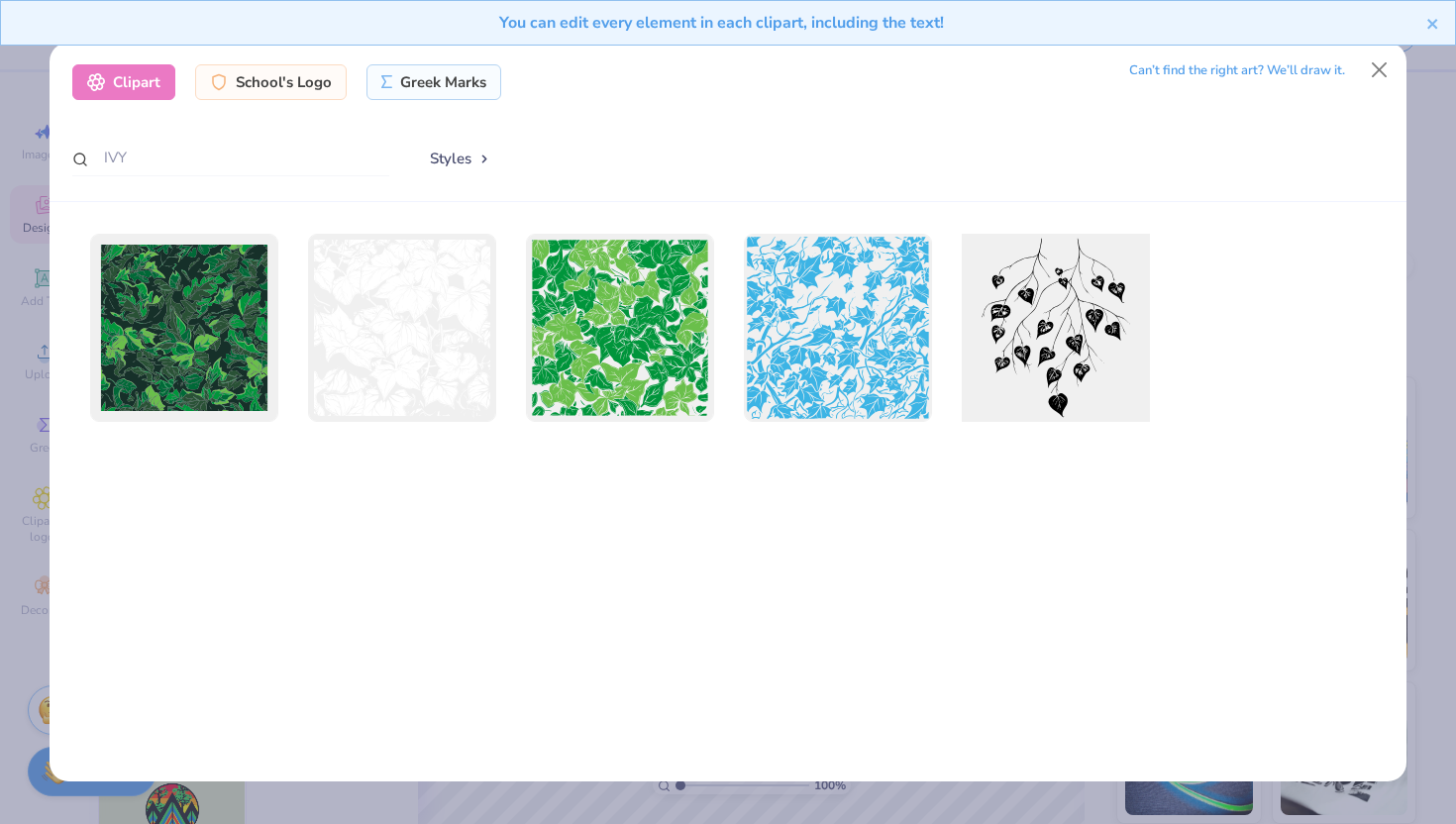 click at bounding box center [1055, 328] 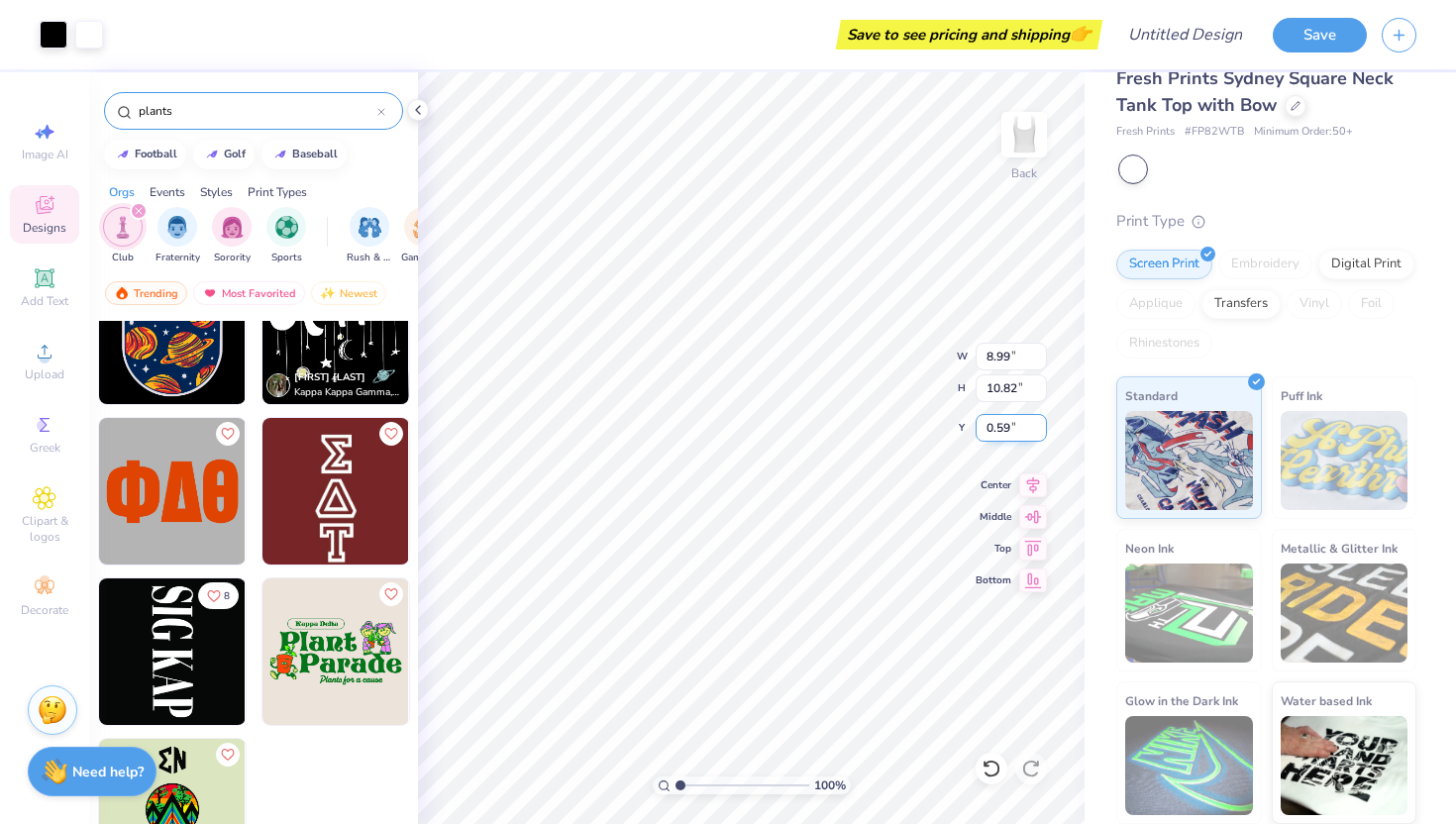 type on "4.65" 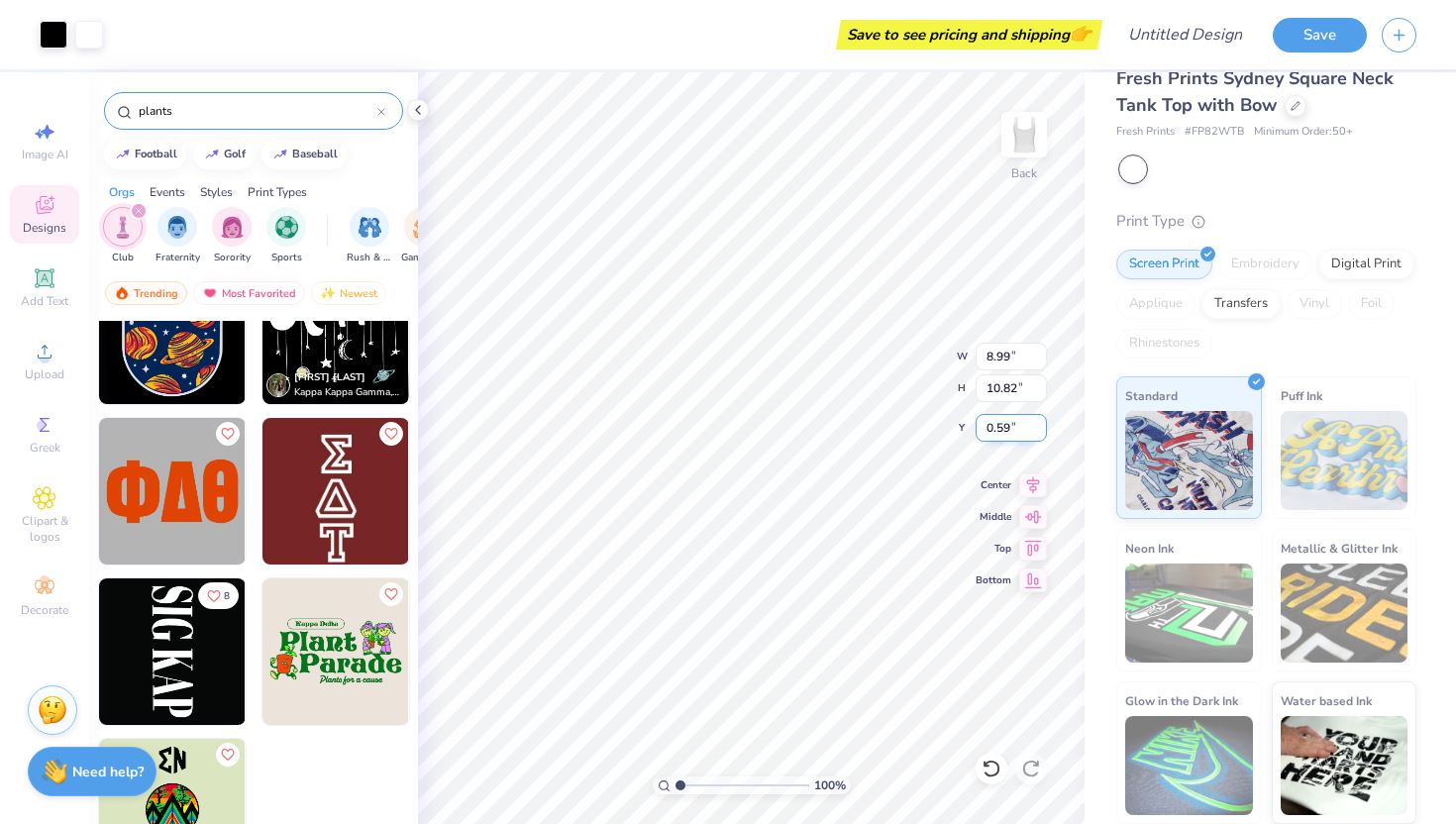 type on "5.60" 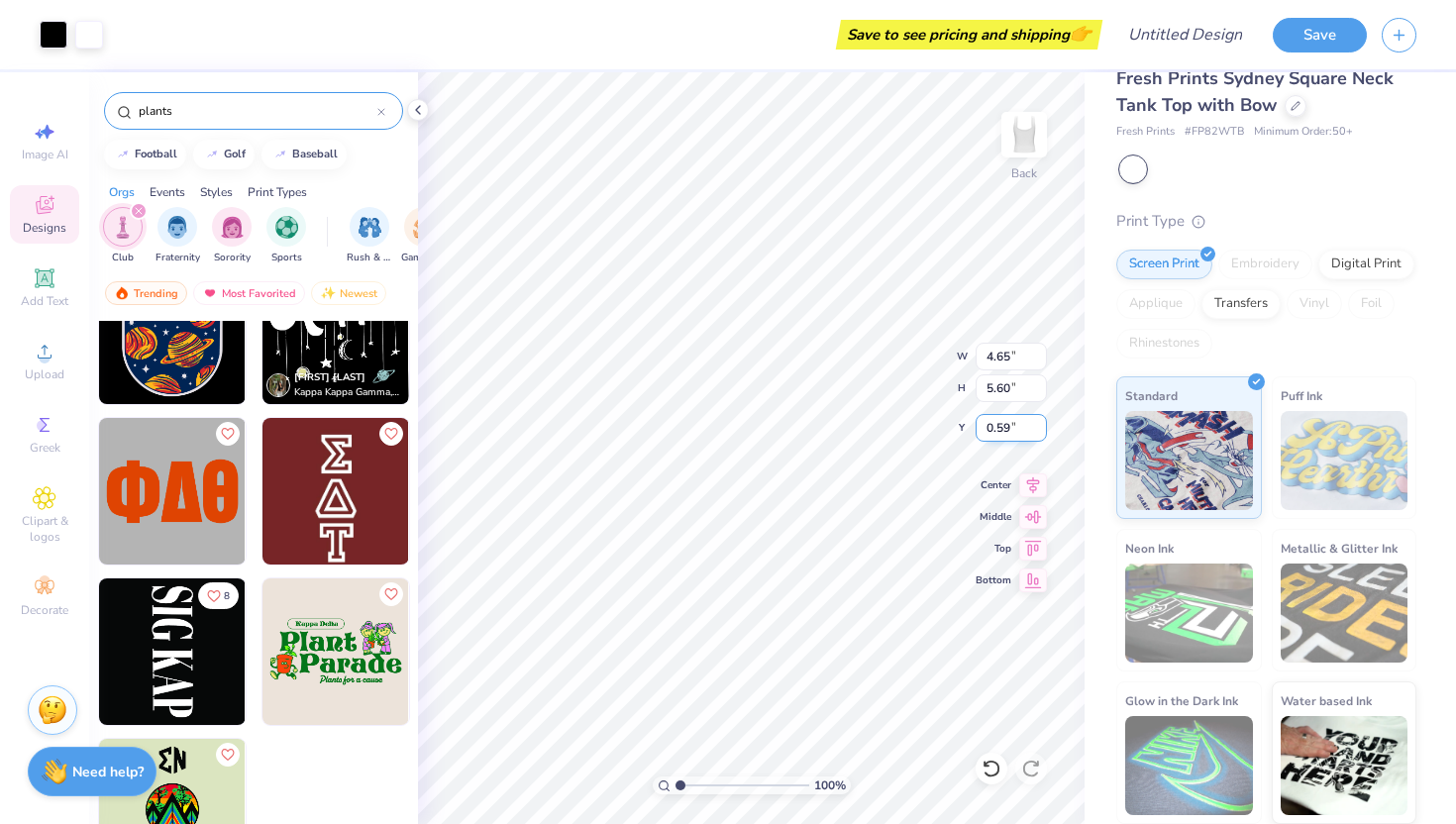 type on "1.16" 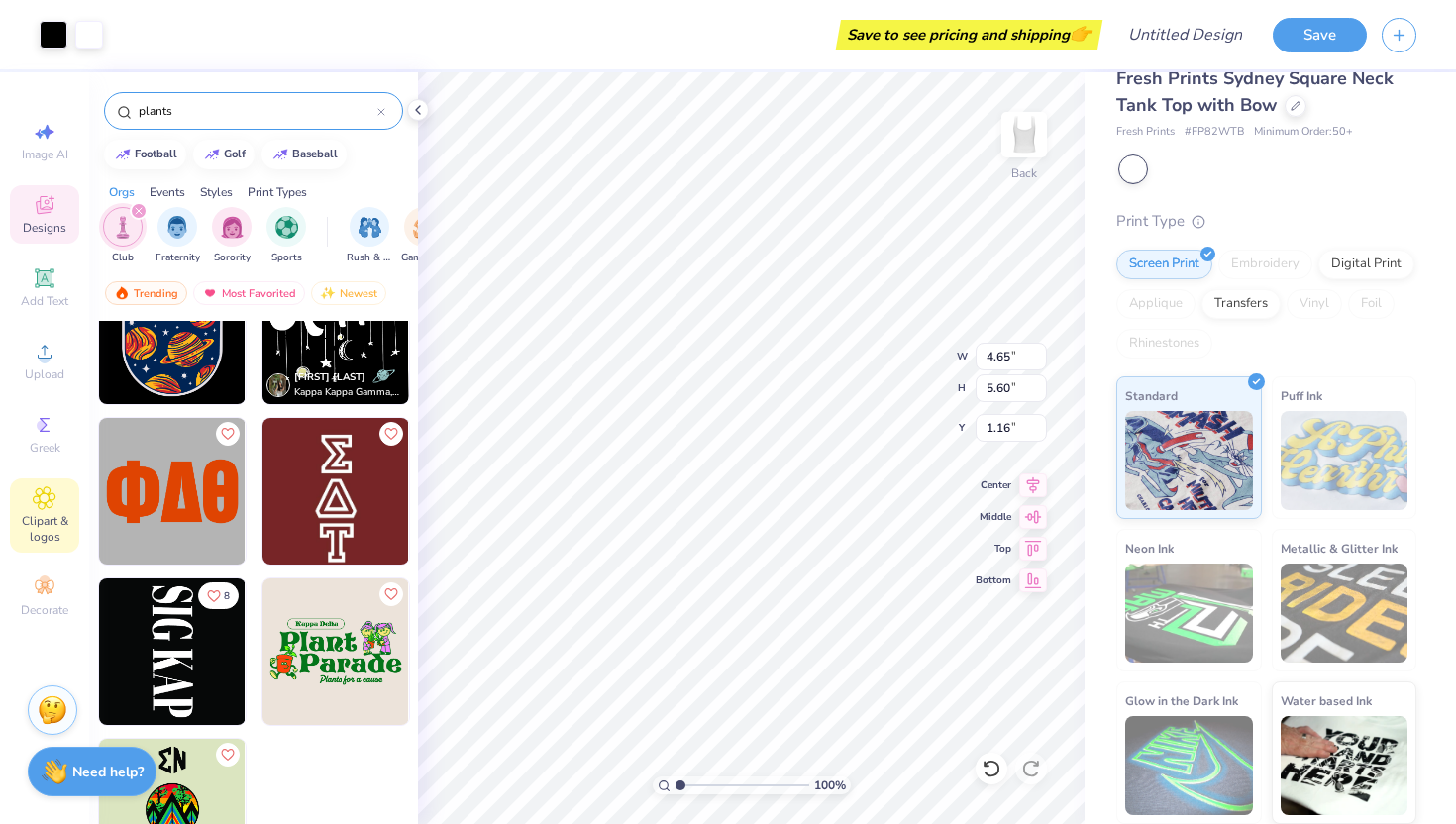 click 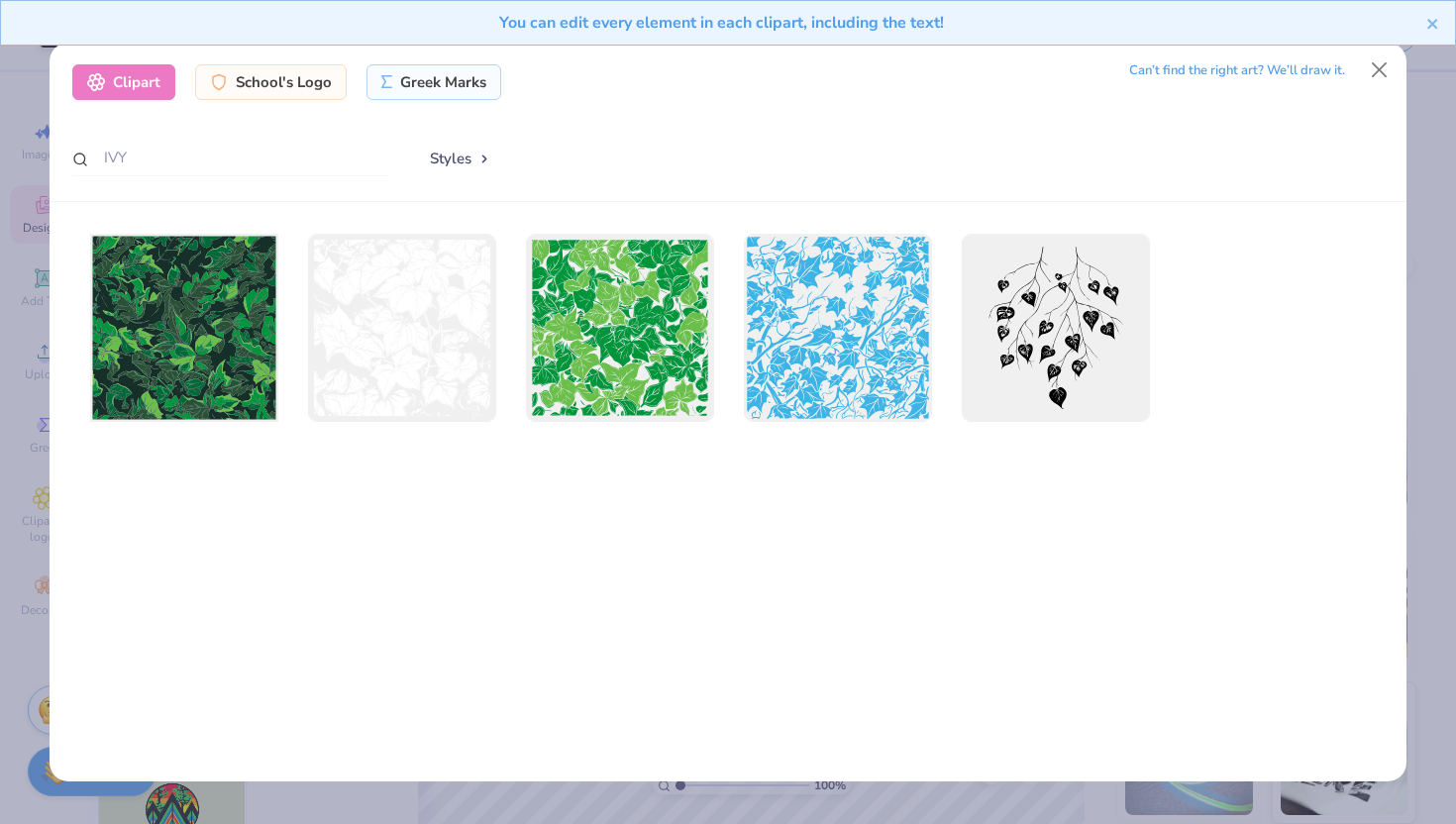 click at bounding box center (183, 328) 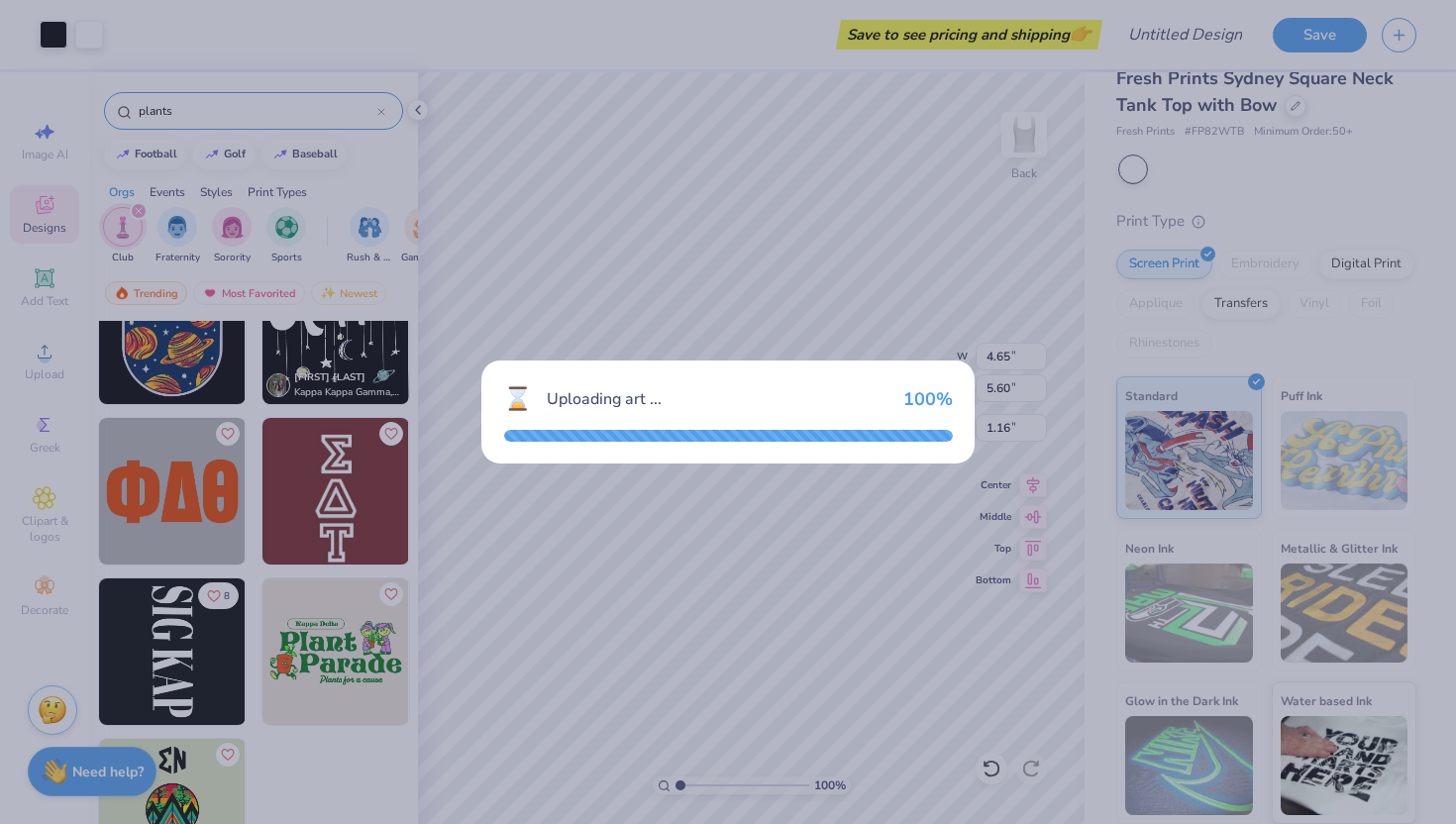 type on "8.99" 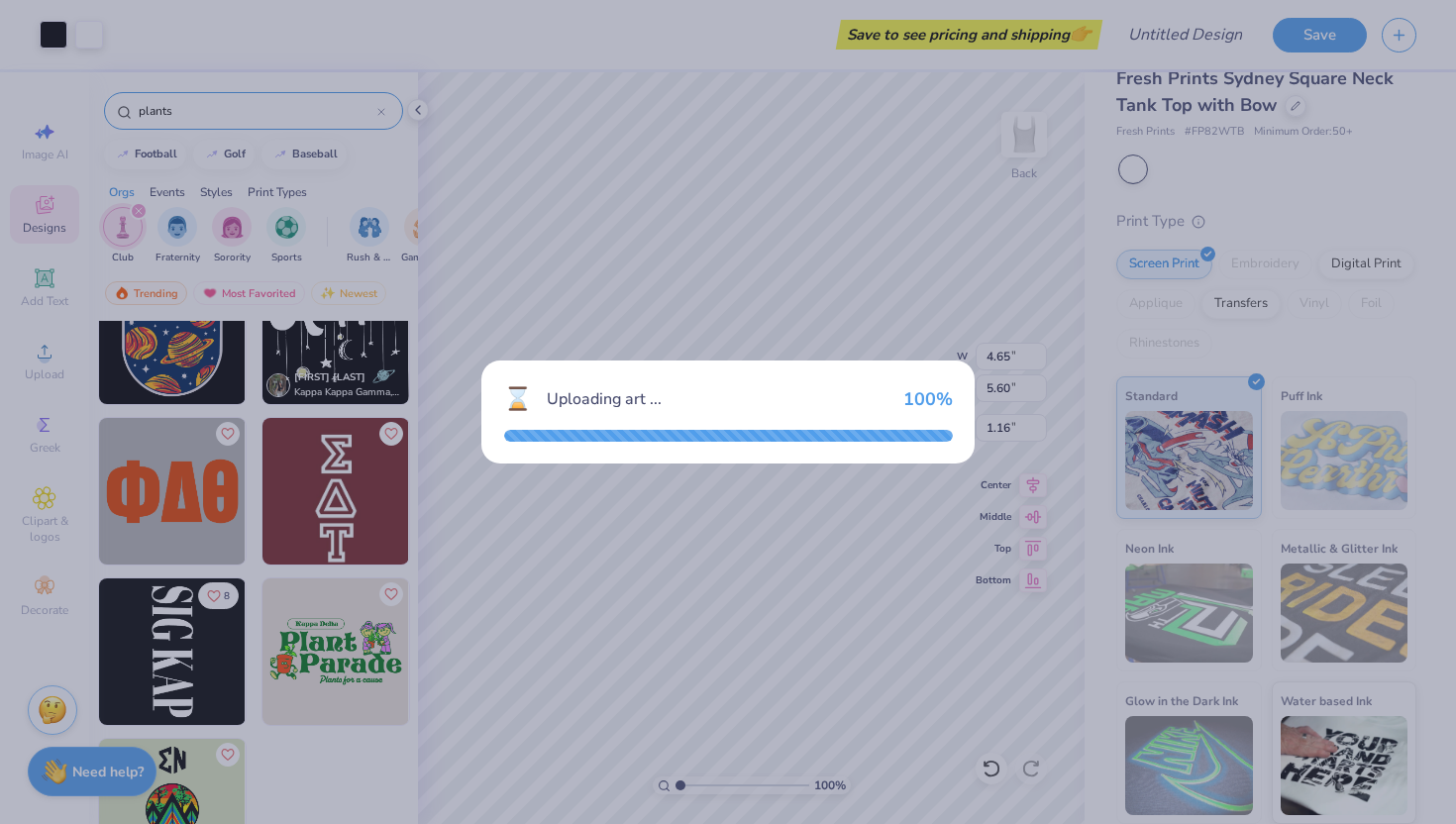 type on "8.99" 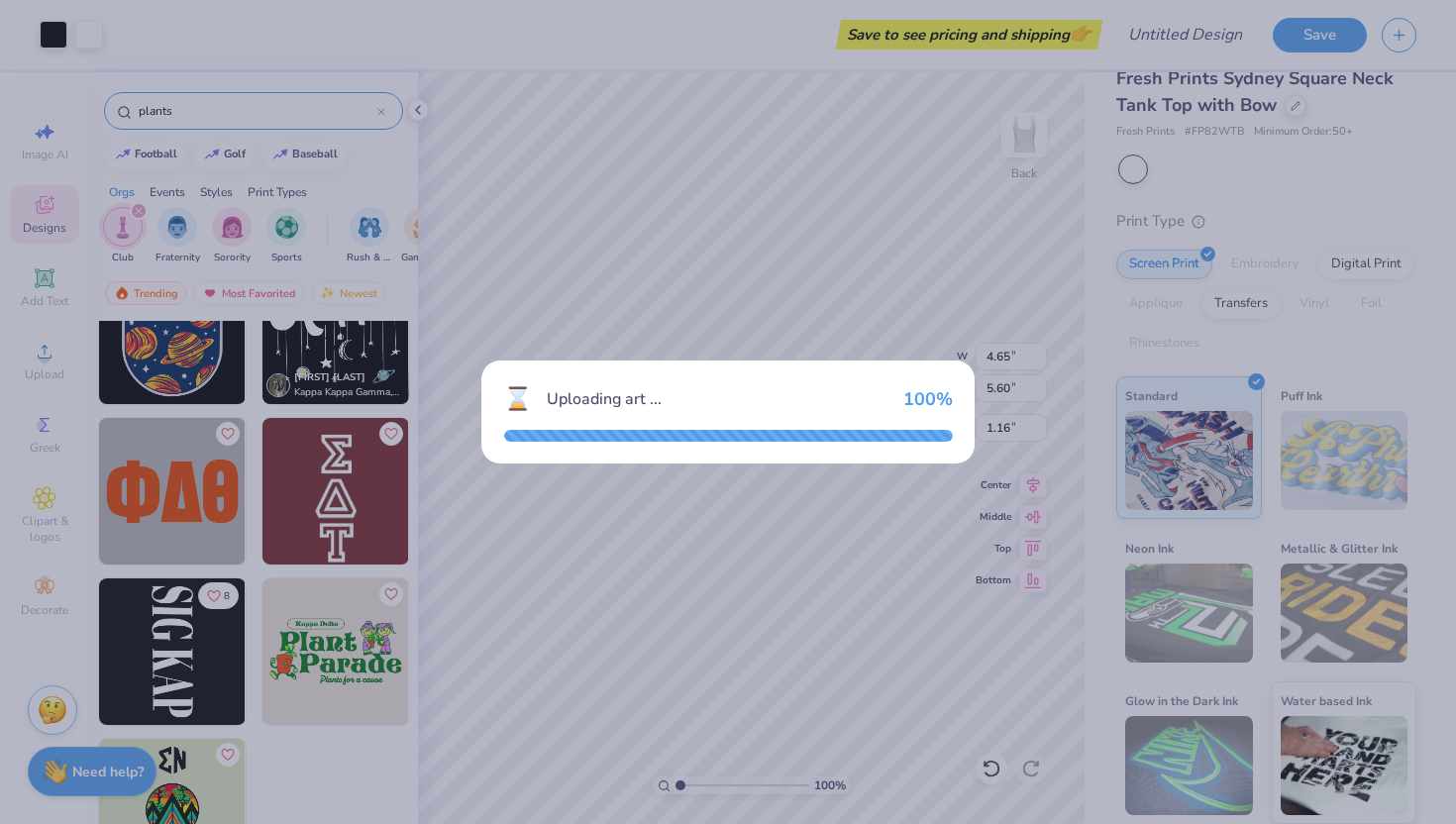 type on "1.51" 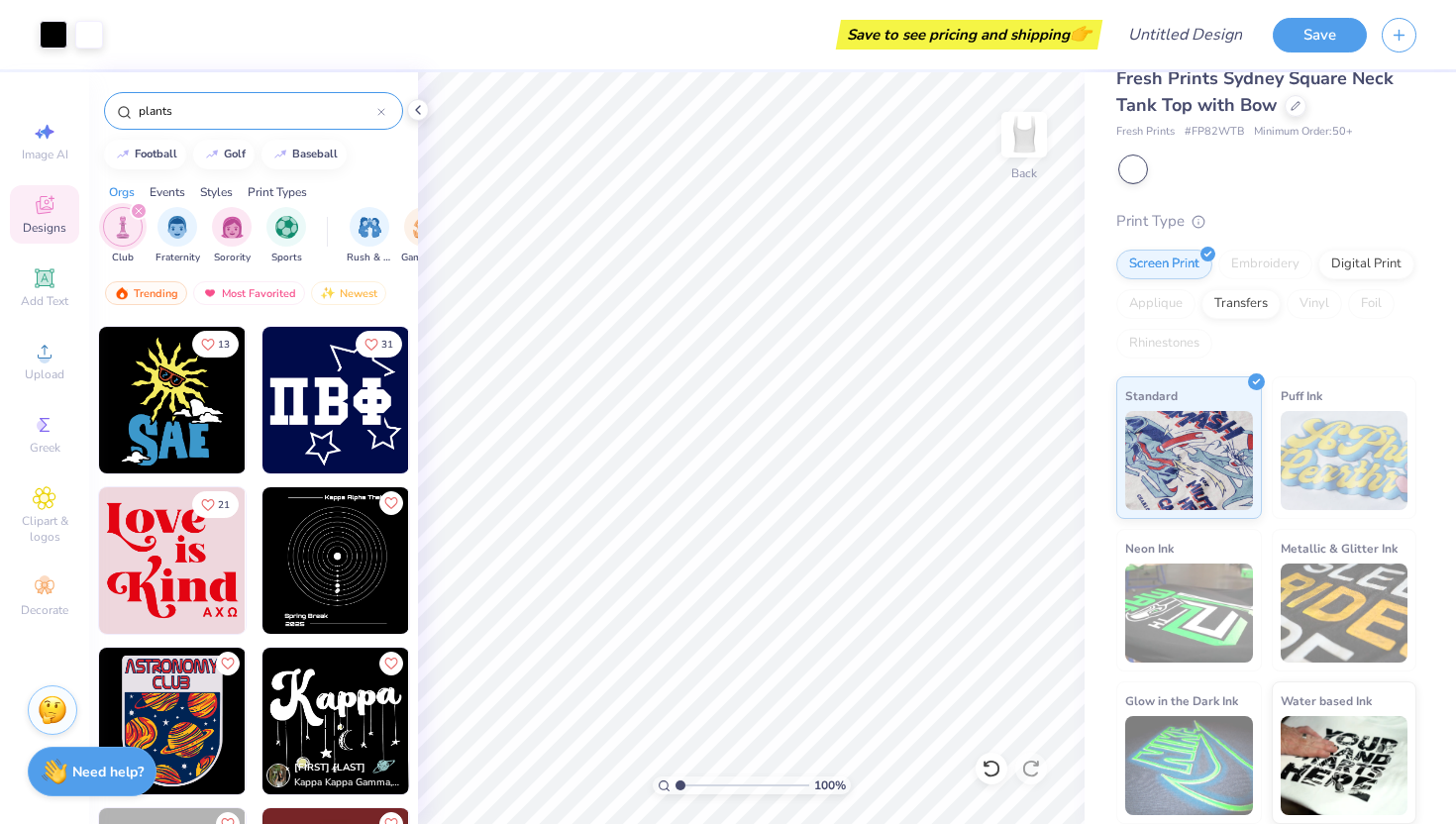 scroll, scrollTop: 890, scrollLeft: 0, axis: vertical 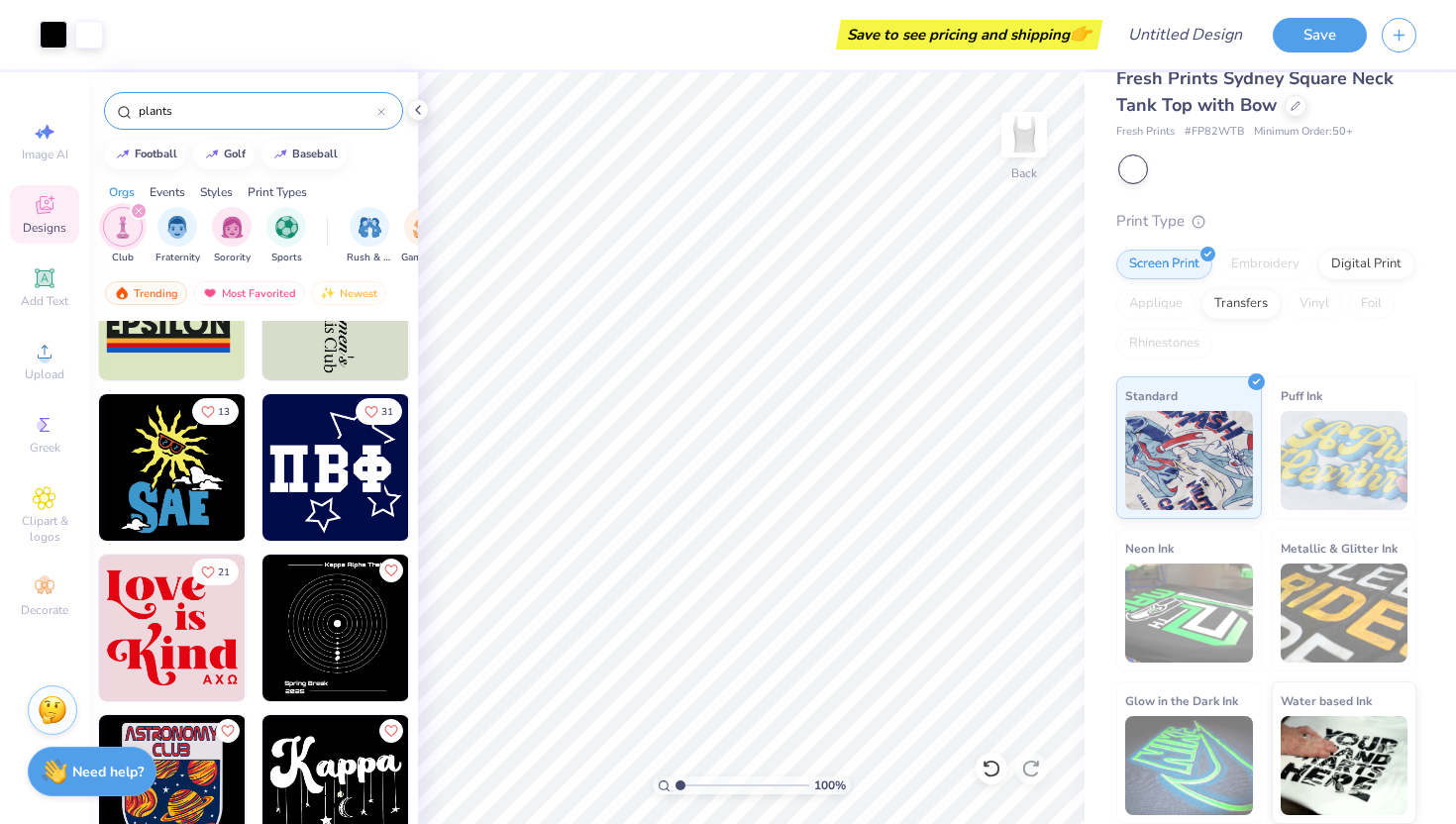 click at bounding box center (1133, 169) 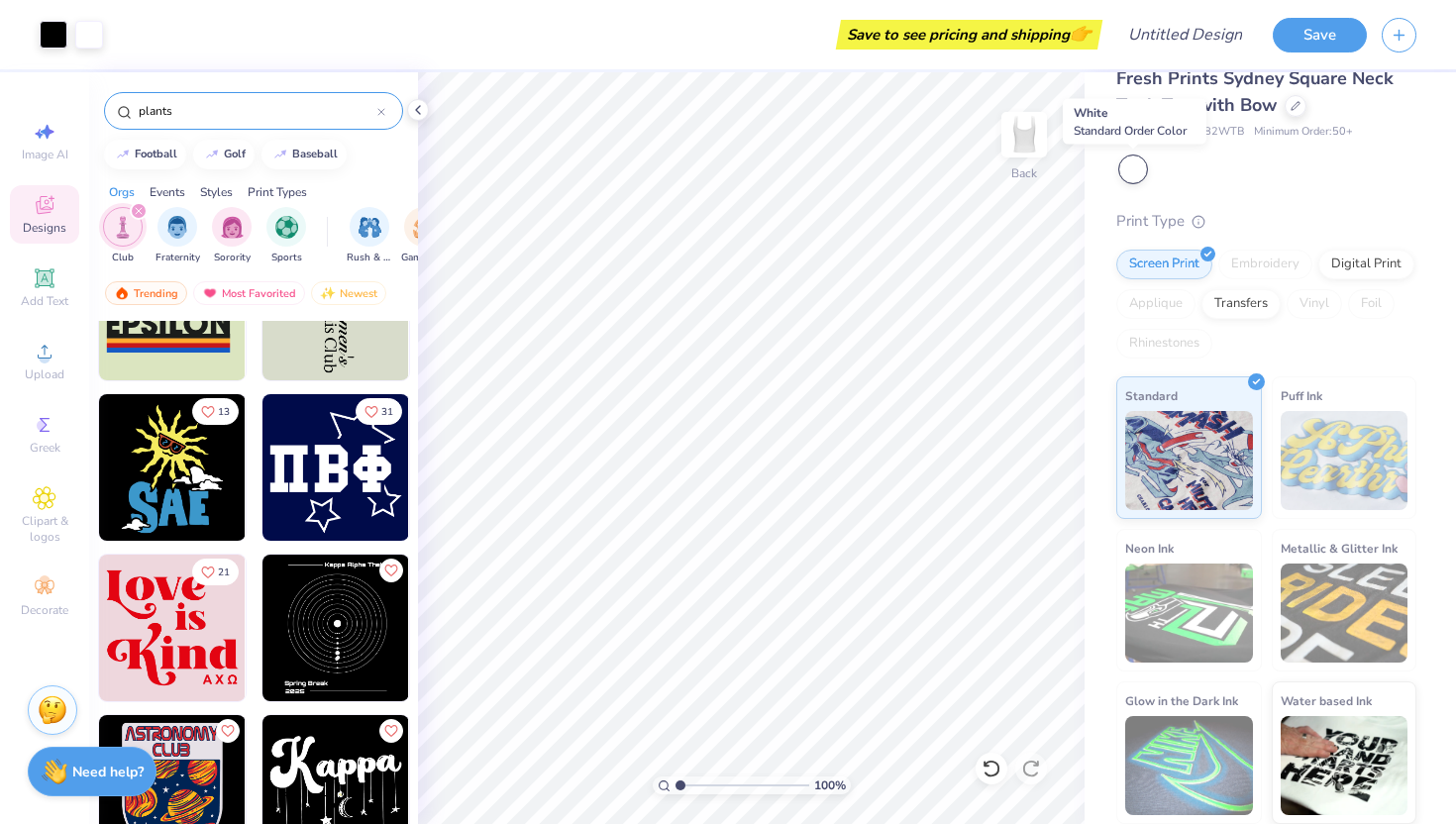 click at bounding box center [1133, 169] 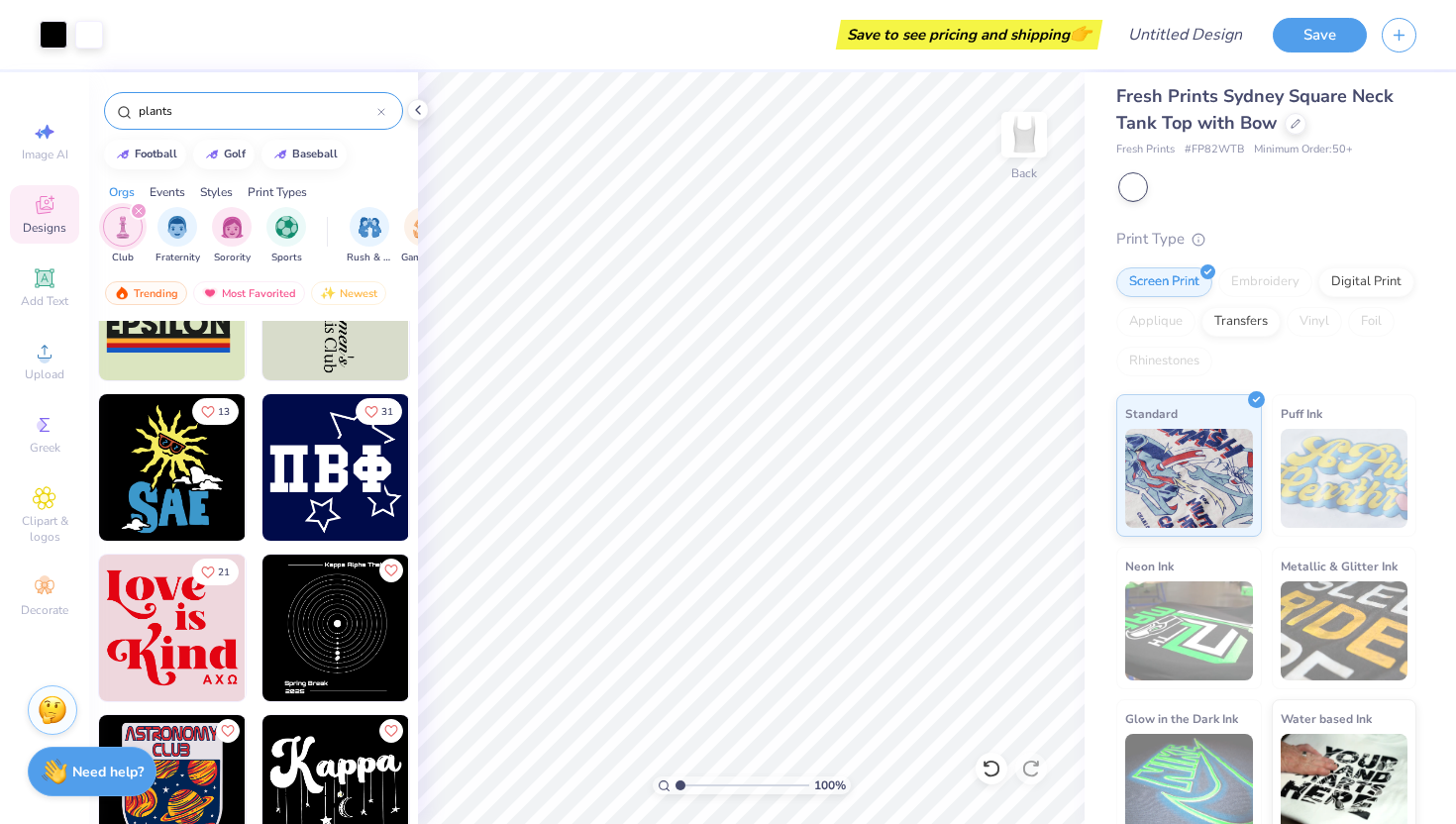 scroll, scrollTop: 0, scrollLeft: 0, axis: both 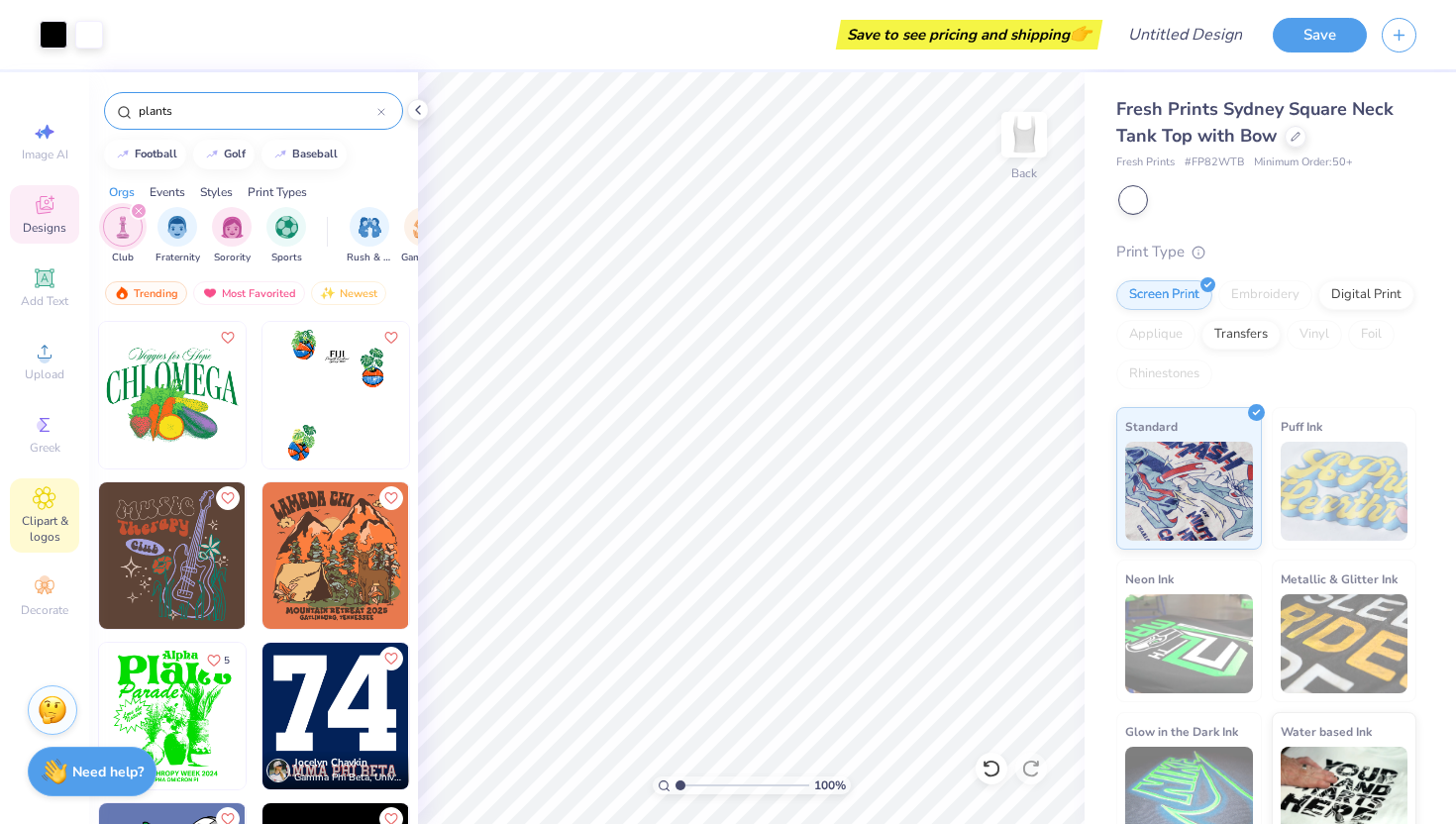 click 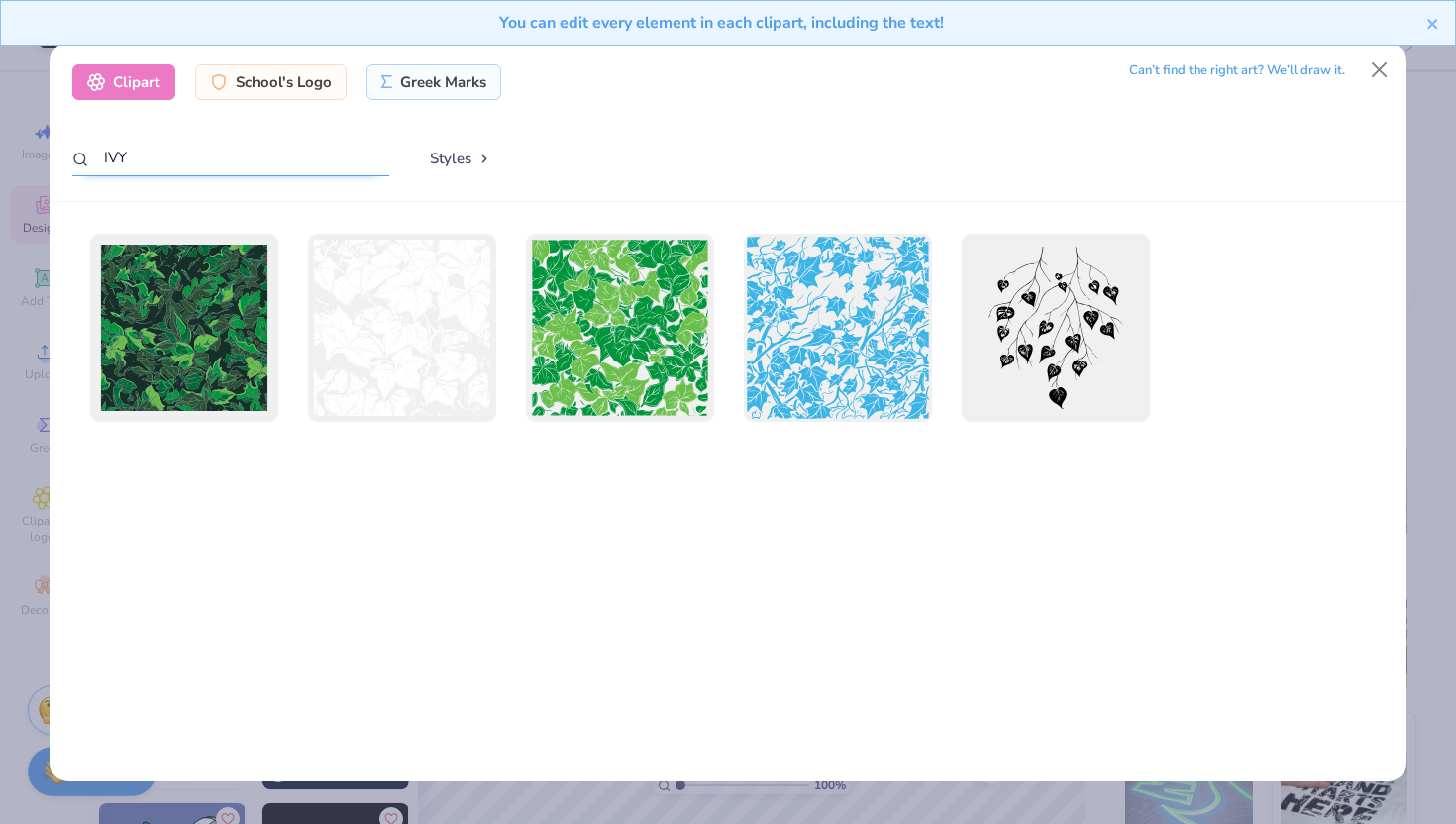 click on "IVY" at bounding box center [231, 157] 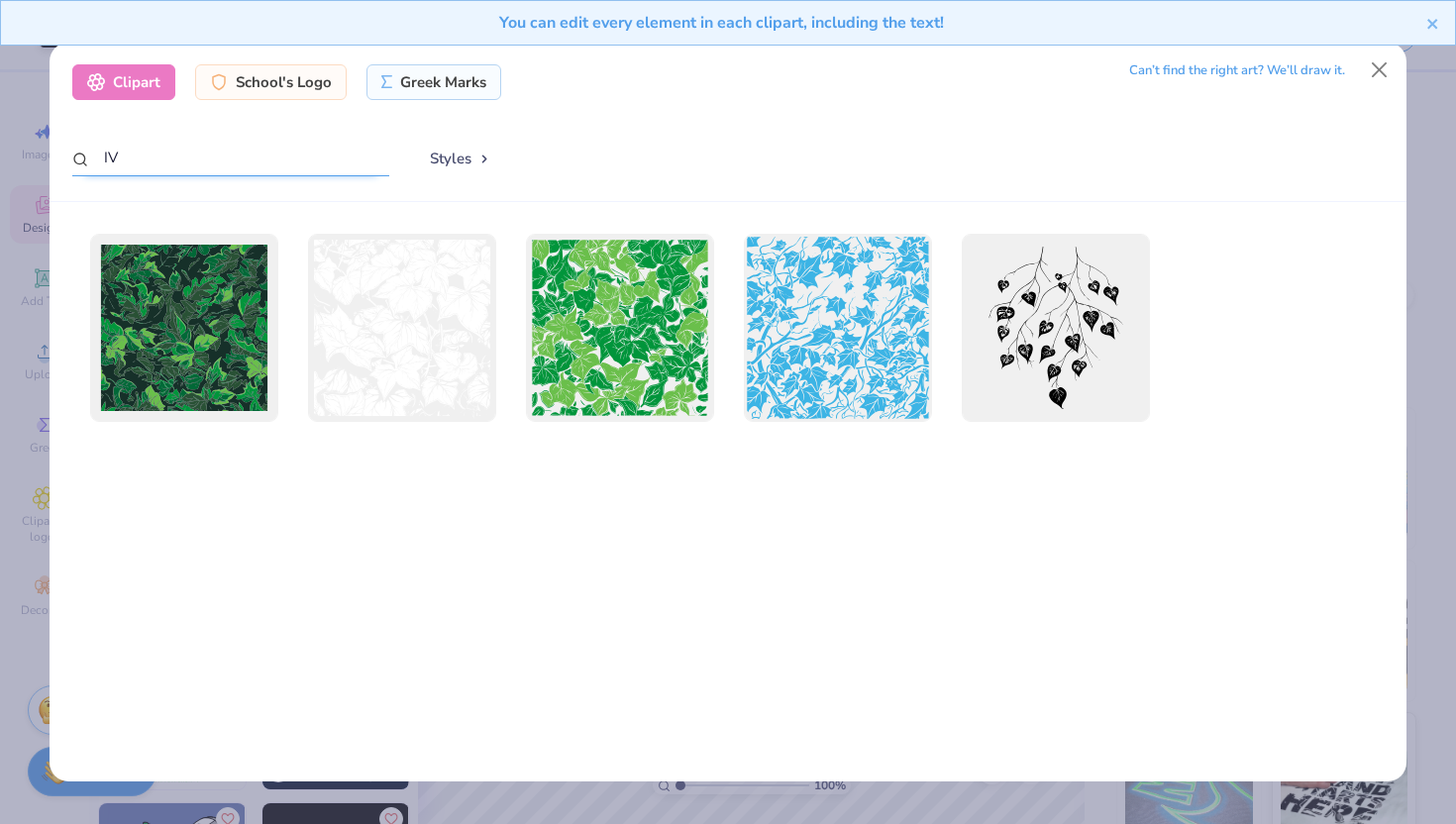 type on "I" 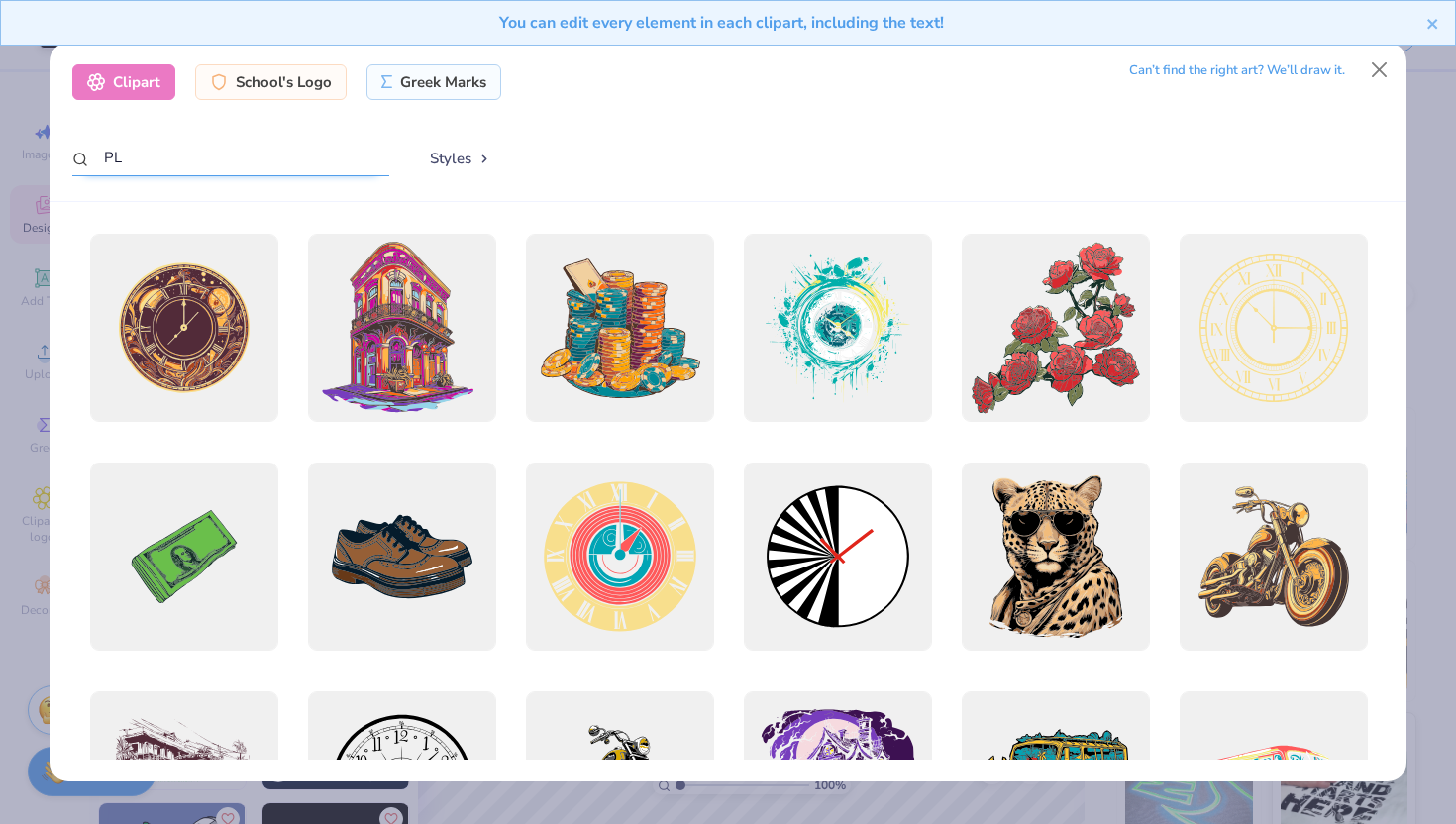 type on "P" 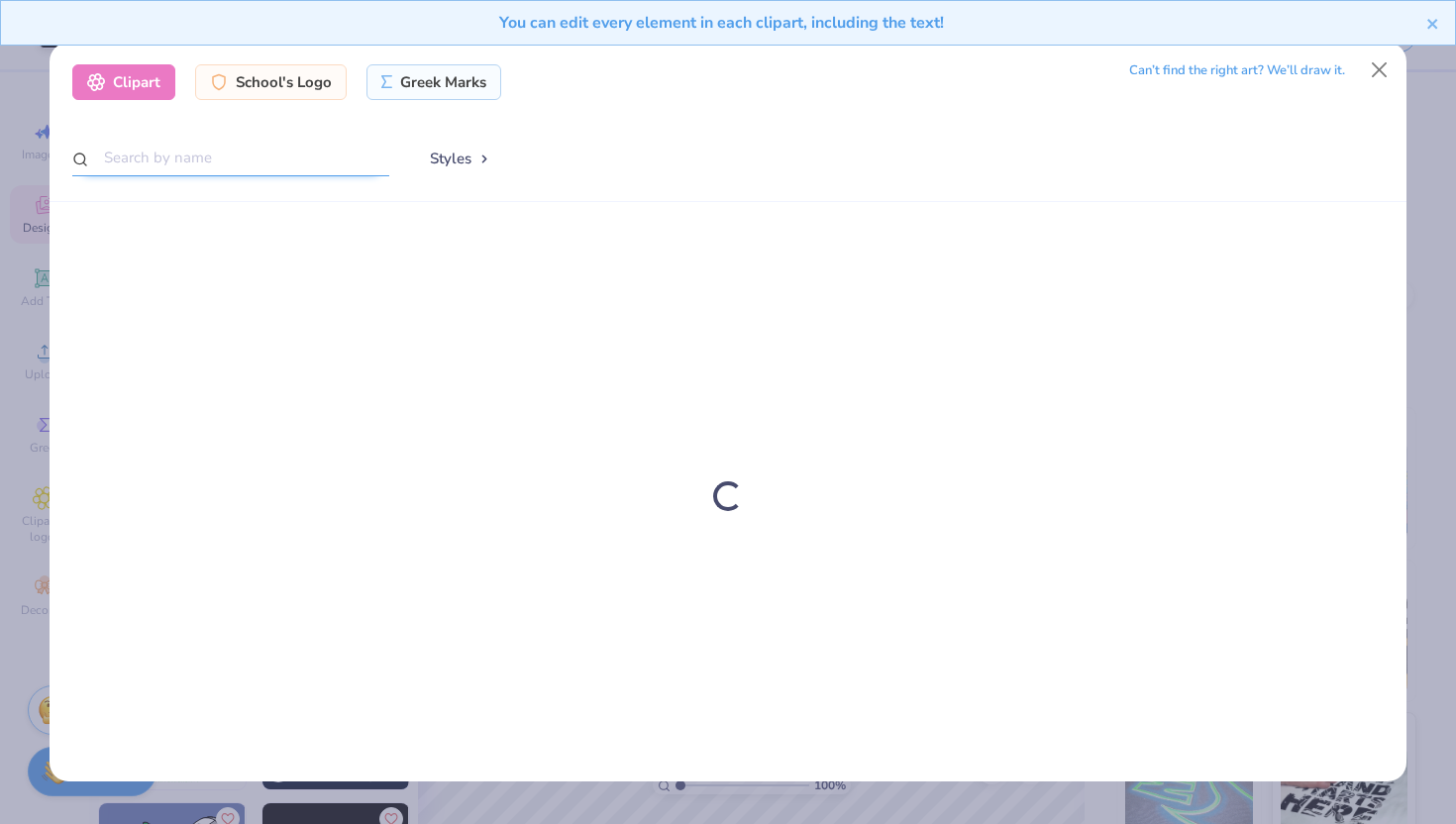 type 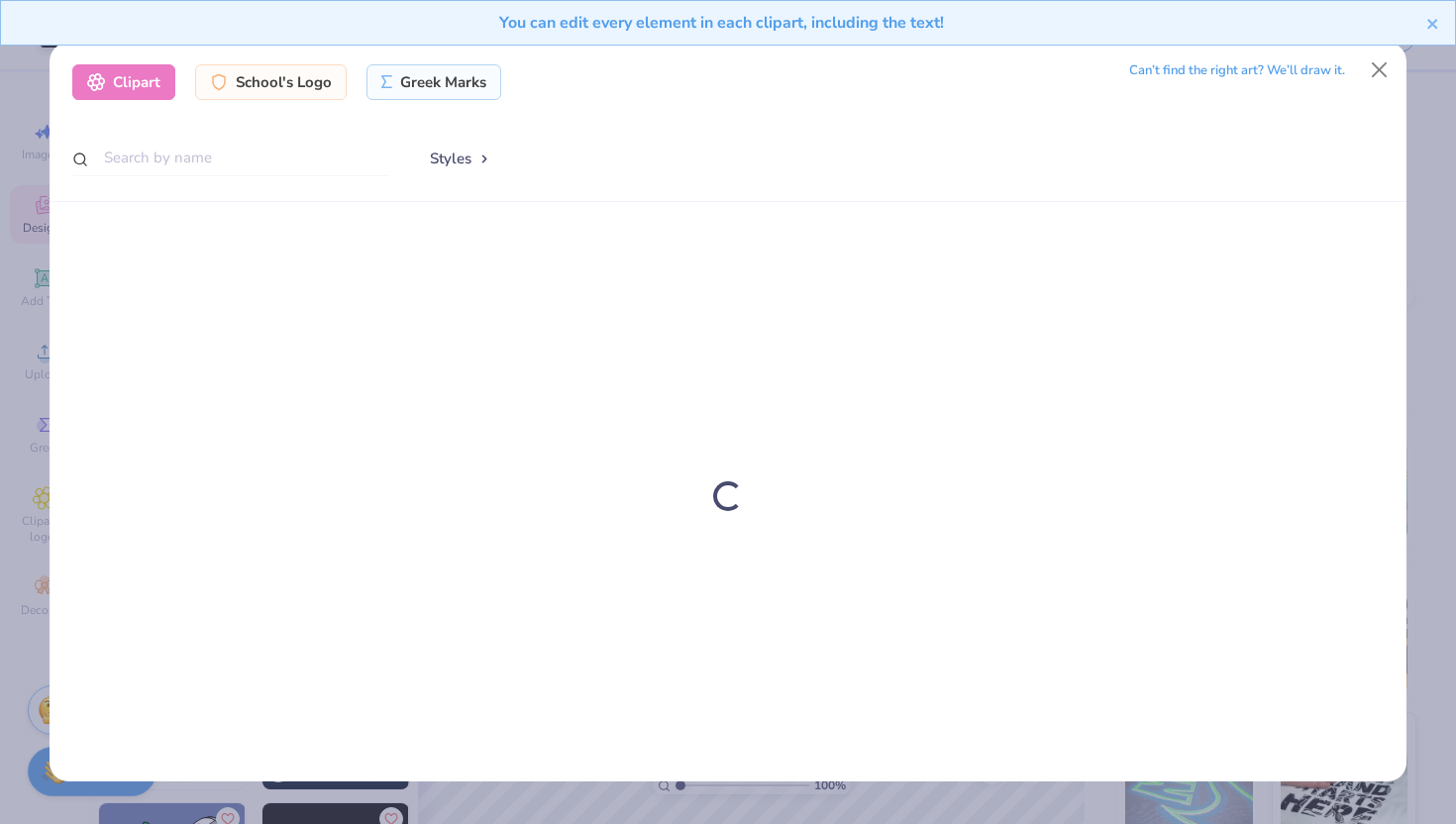 type 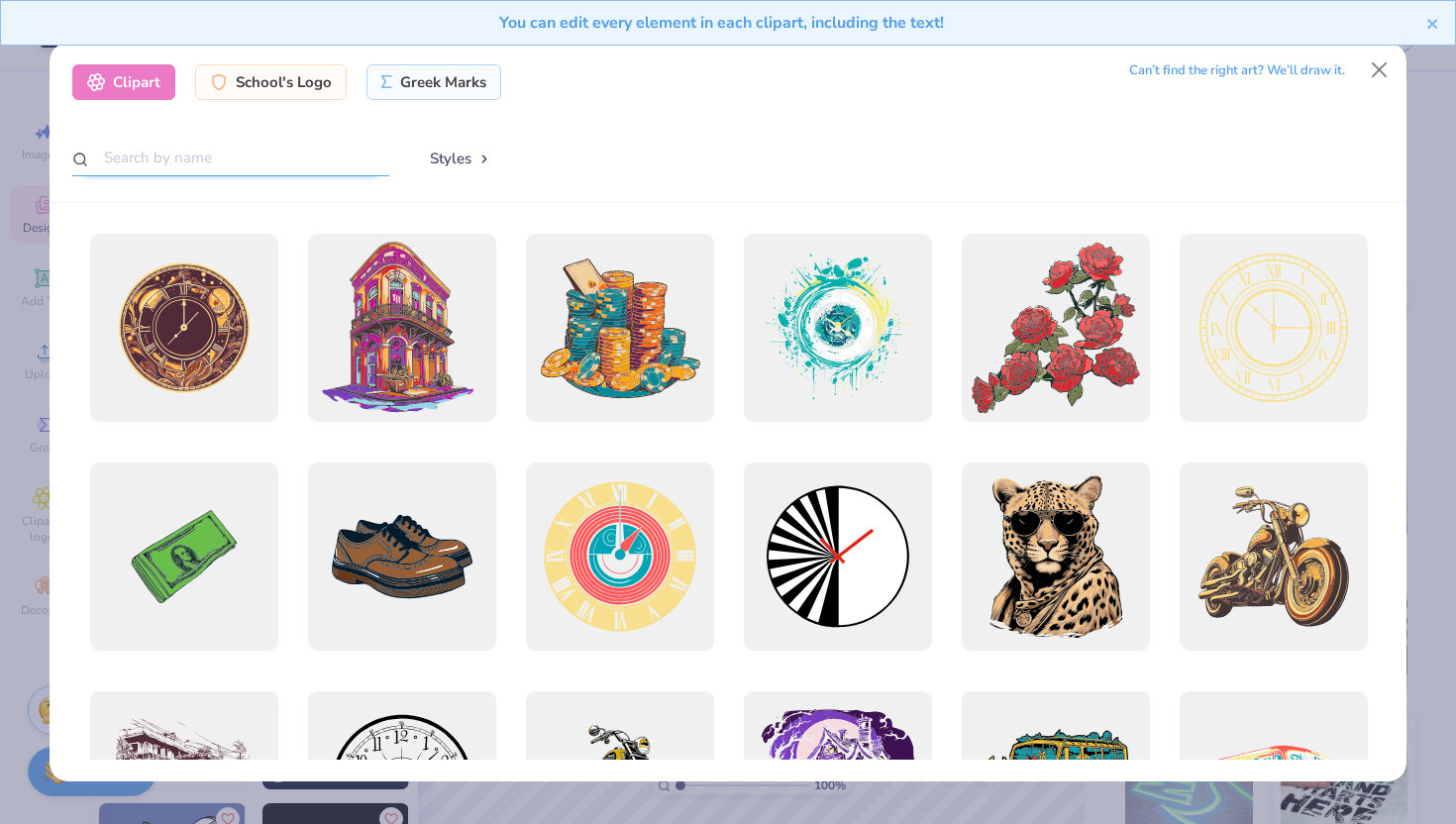 click at bounding box center (231, 157) 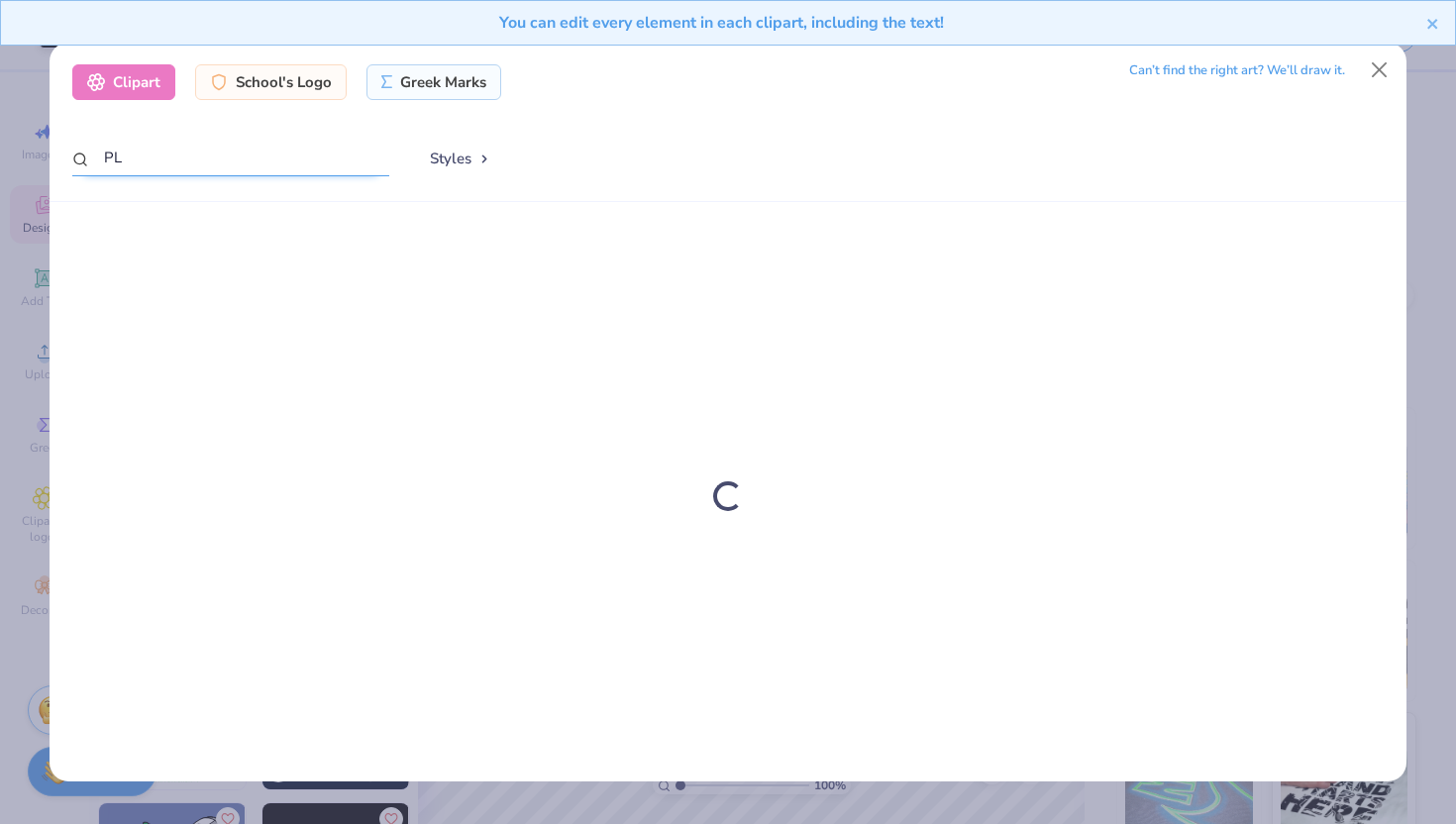 type on "P" 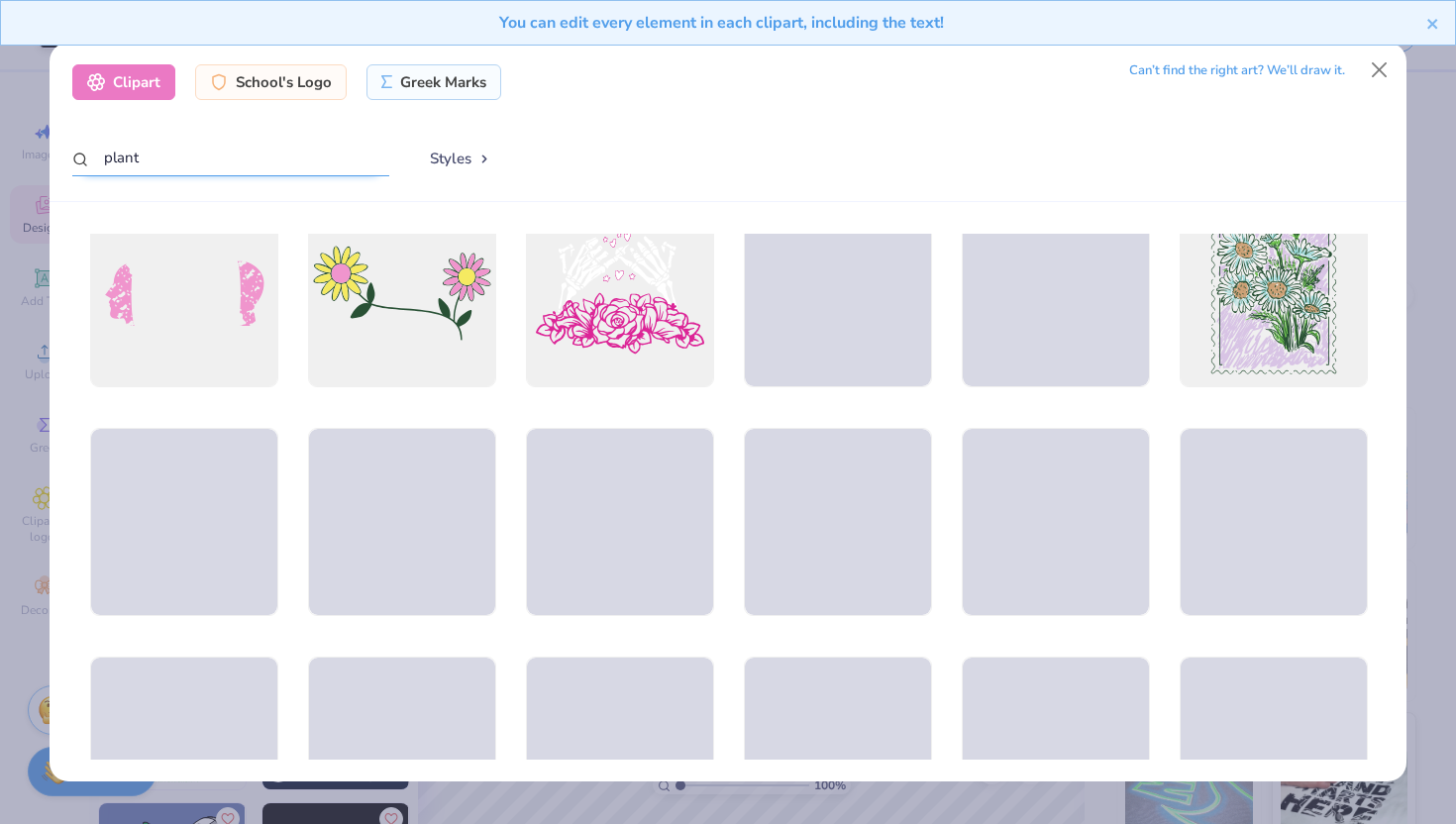 scroll, scrollTop: 4612, scrollLeft: 0, axis: vertical 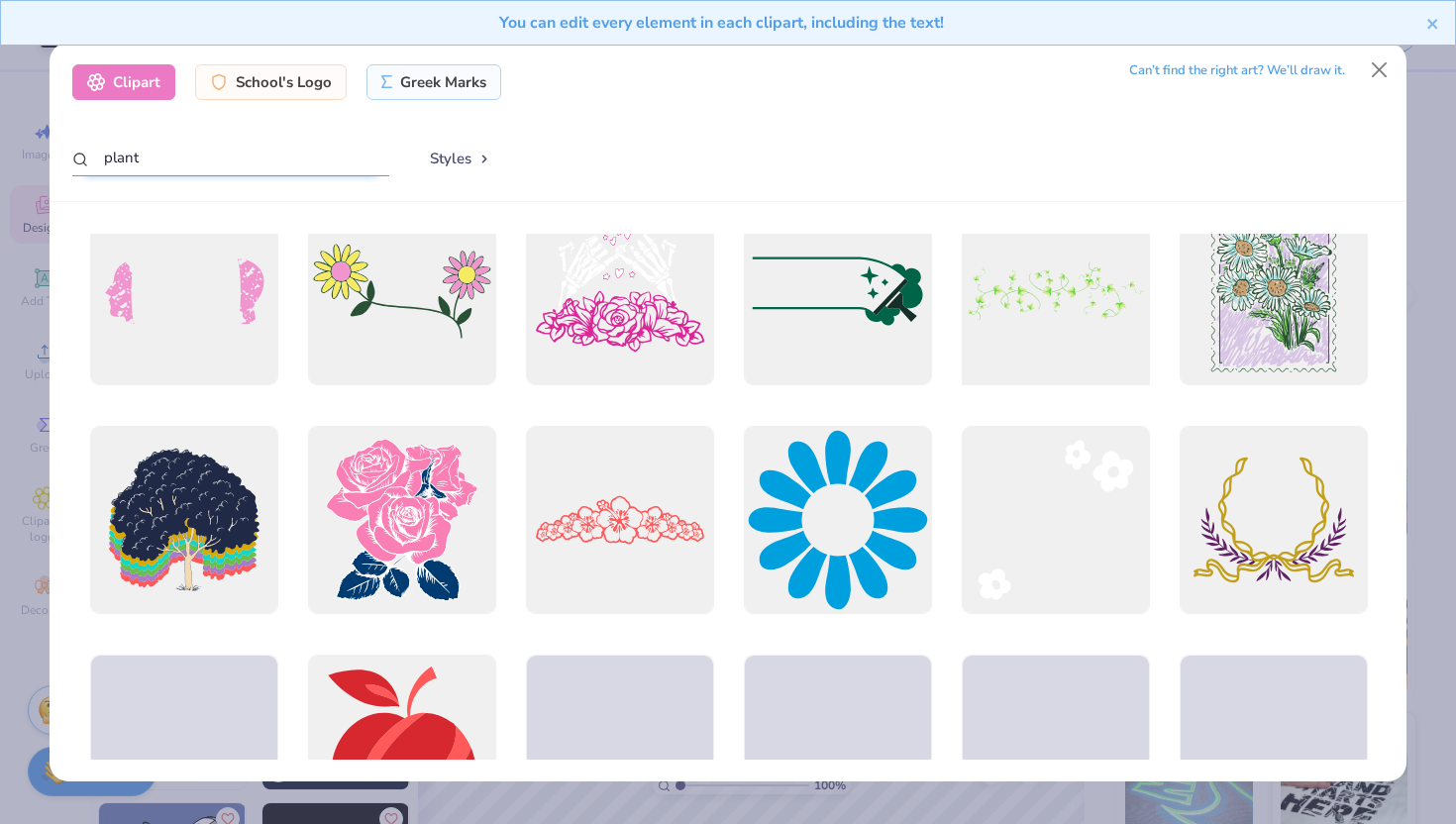 type on "plant" 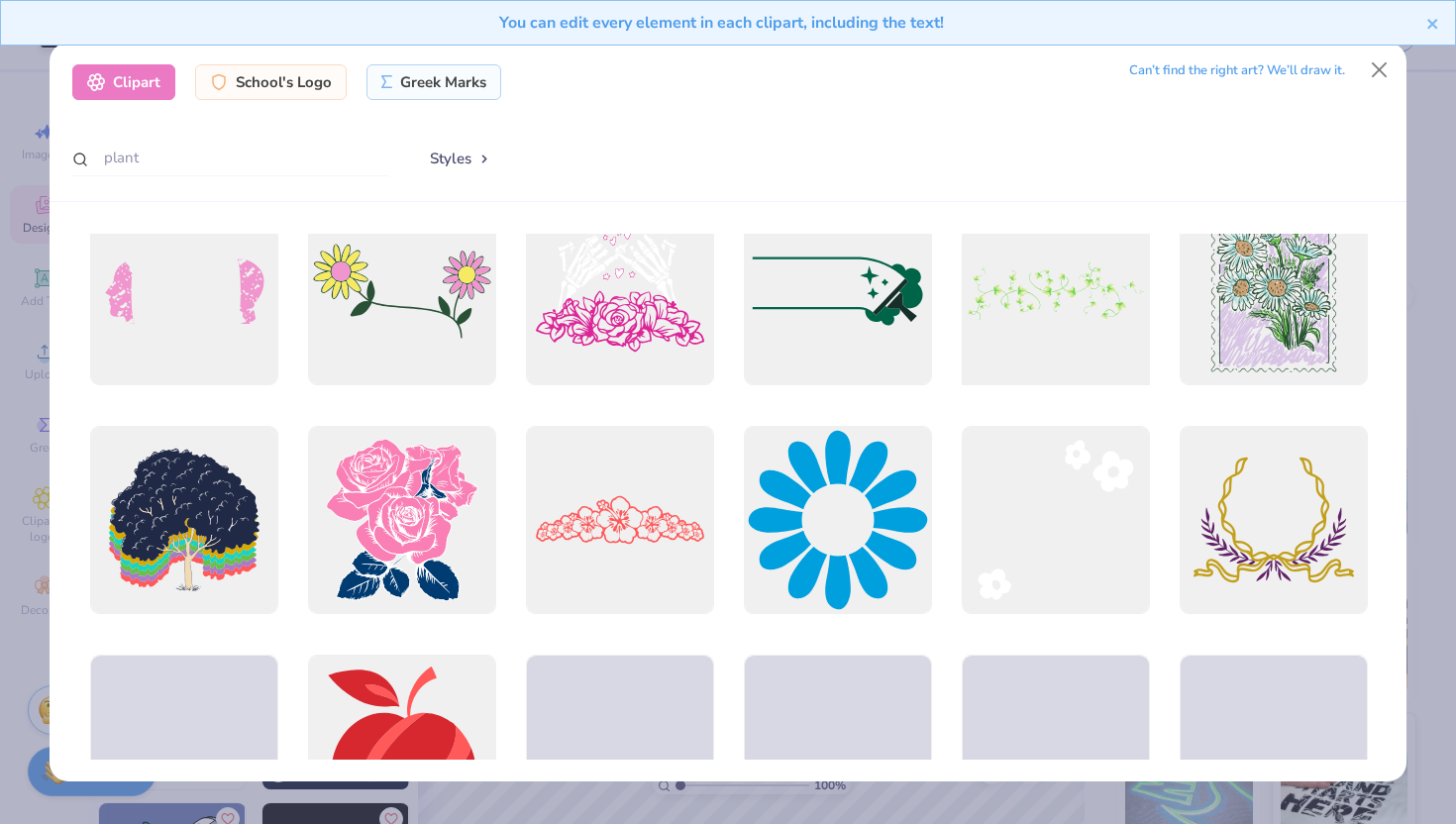 click at bounding box center [1055, 291] 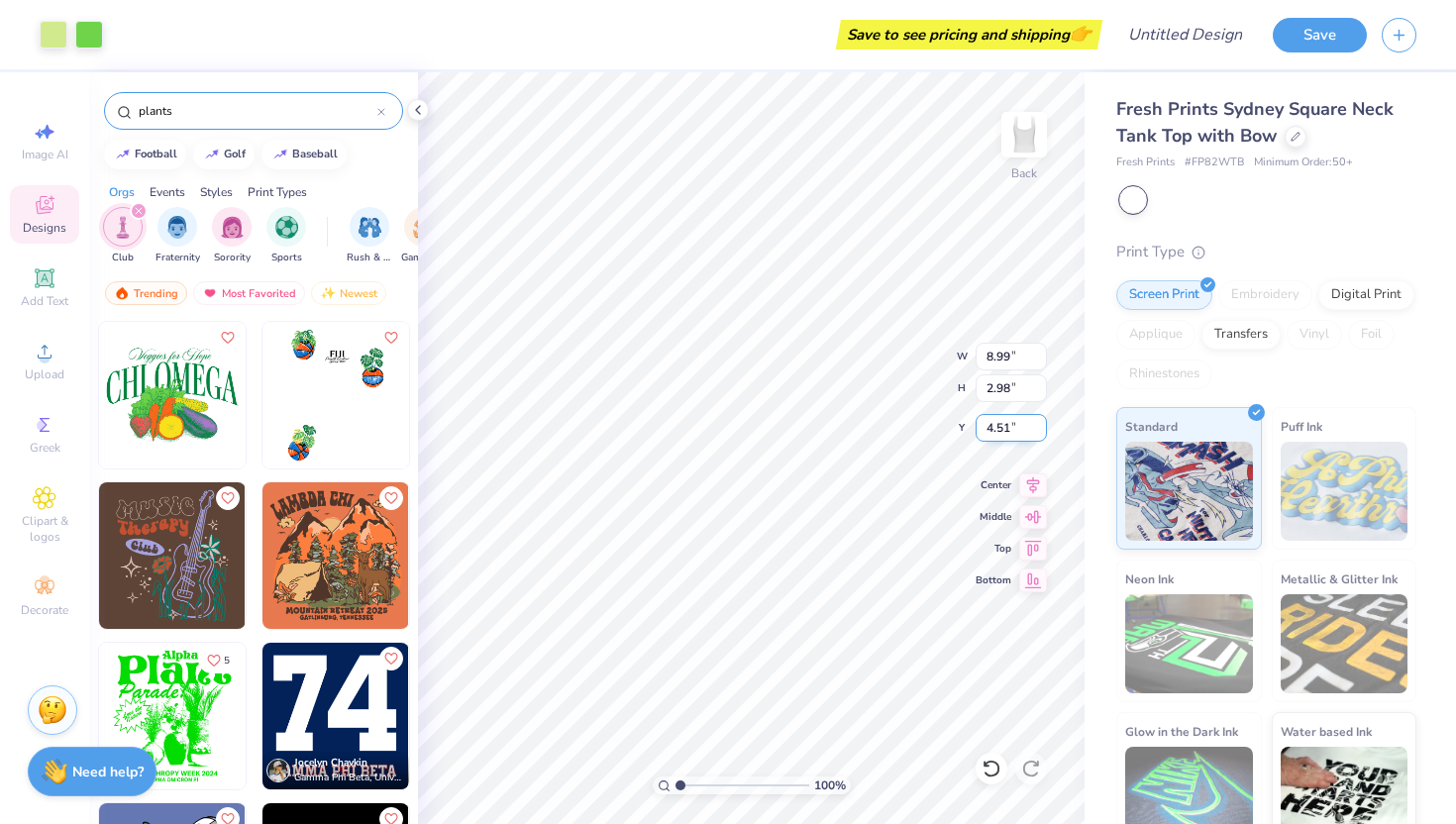 type on "4.65" 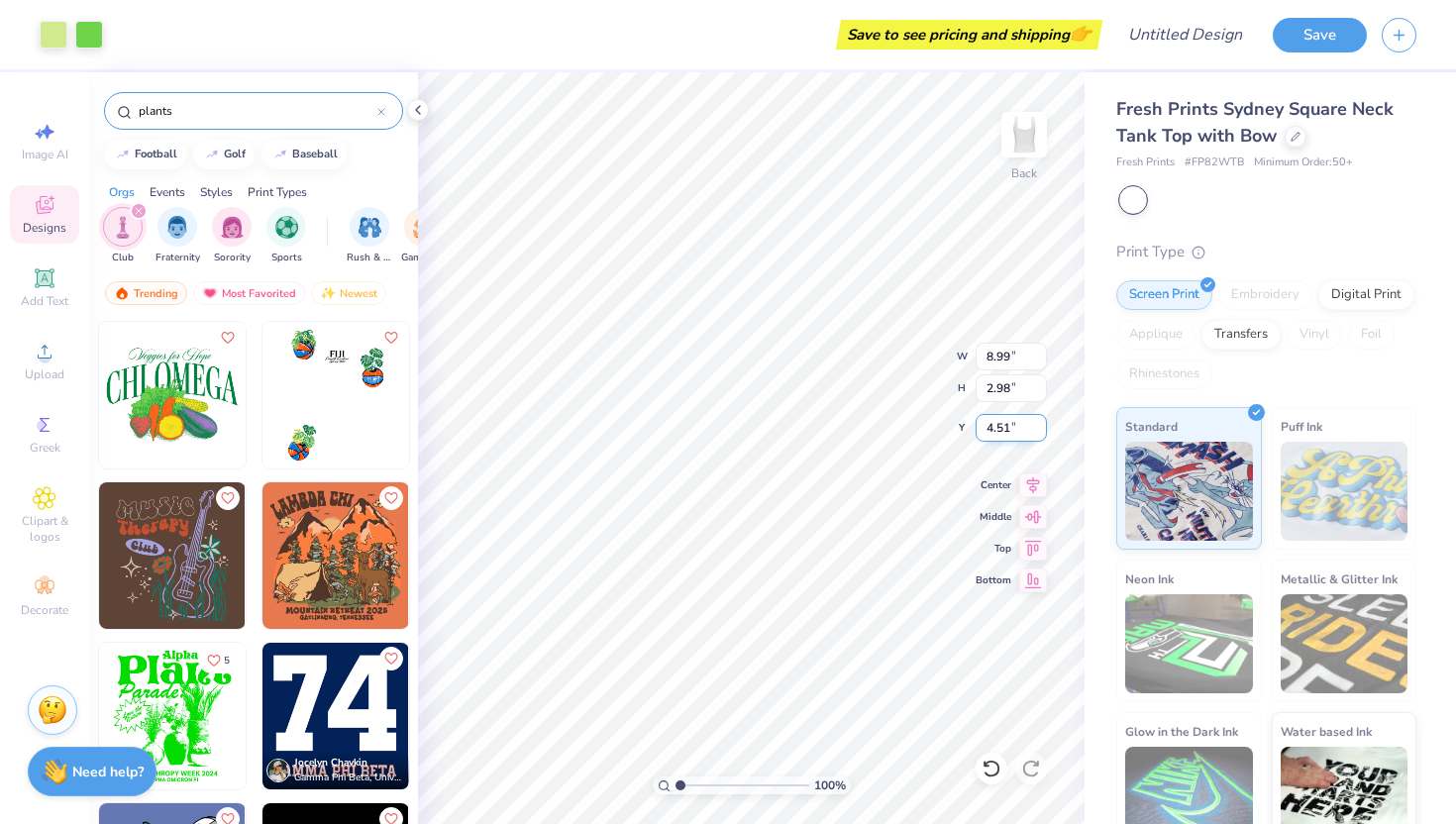type on "5.60" 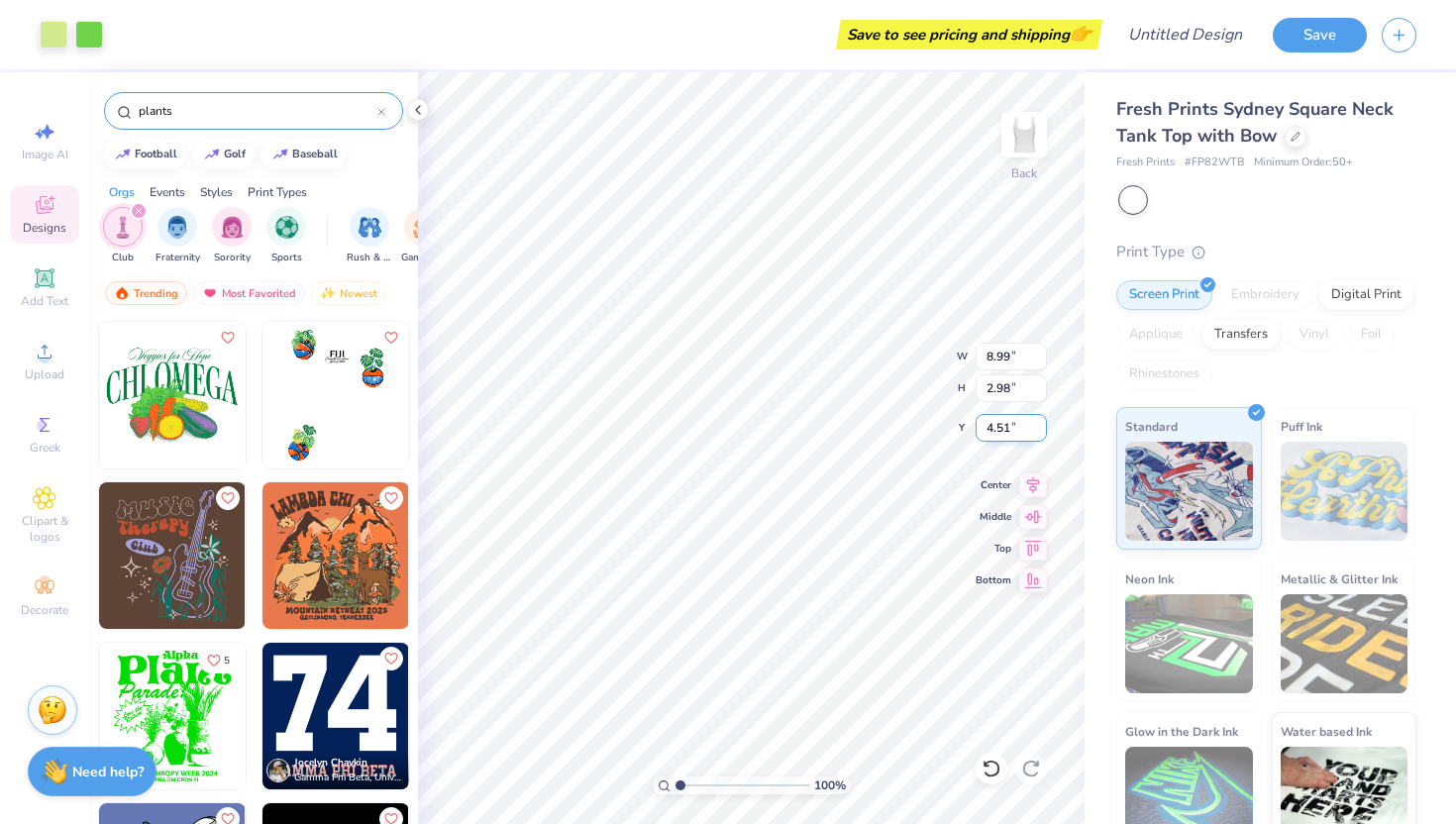type on "1.16" 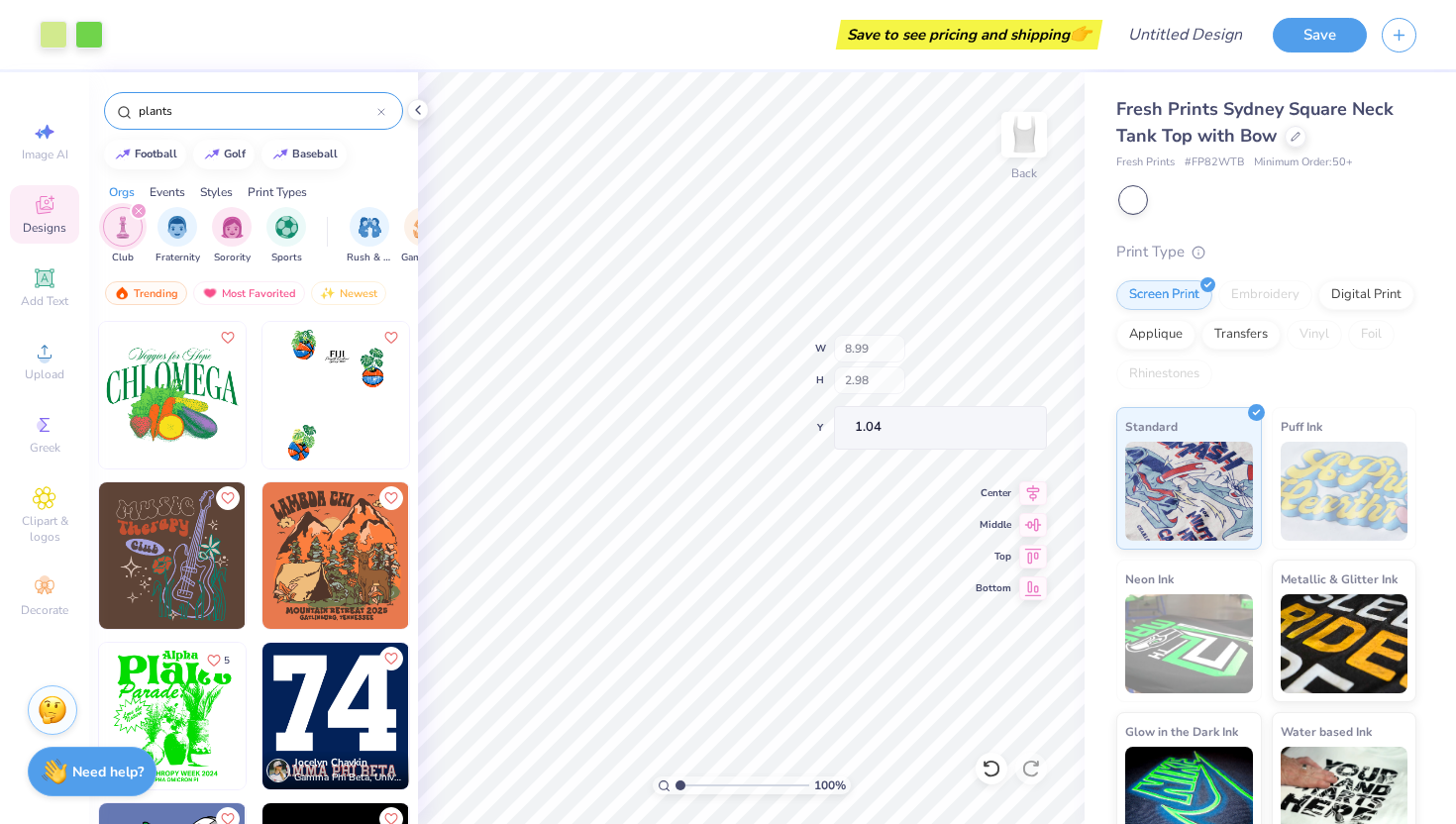type on "1.04" 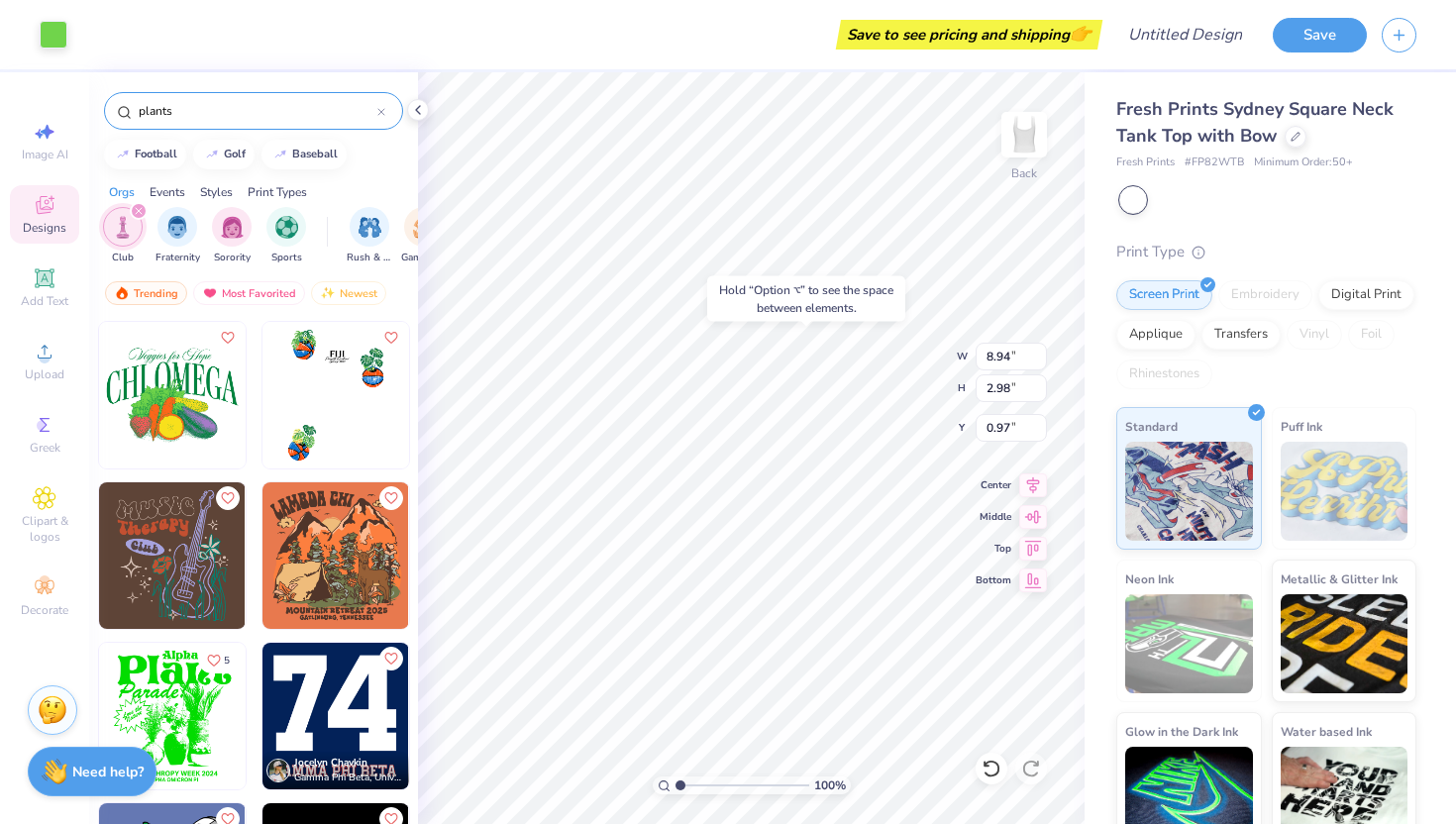 type on "0.97" 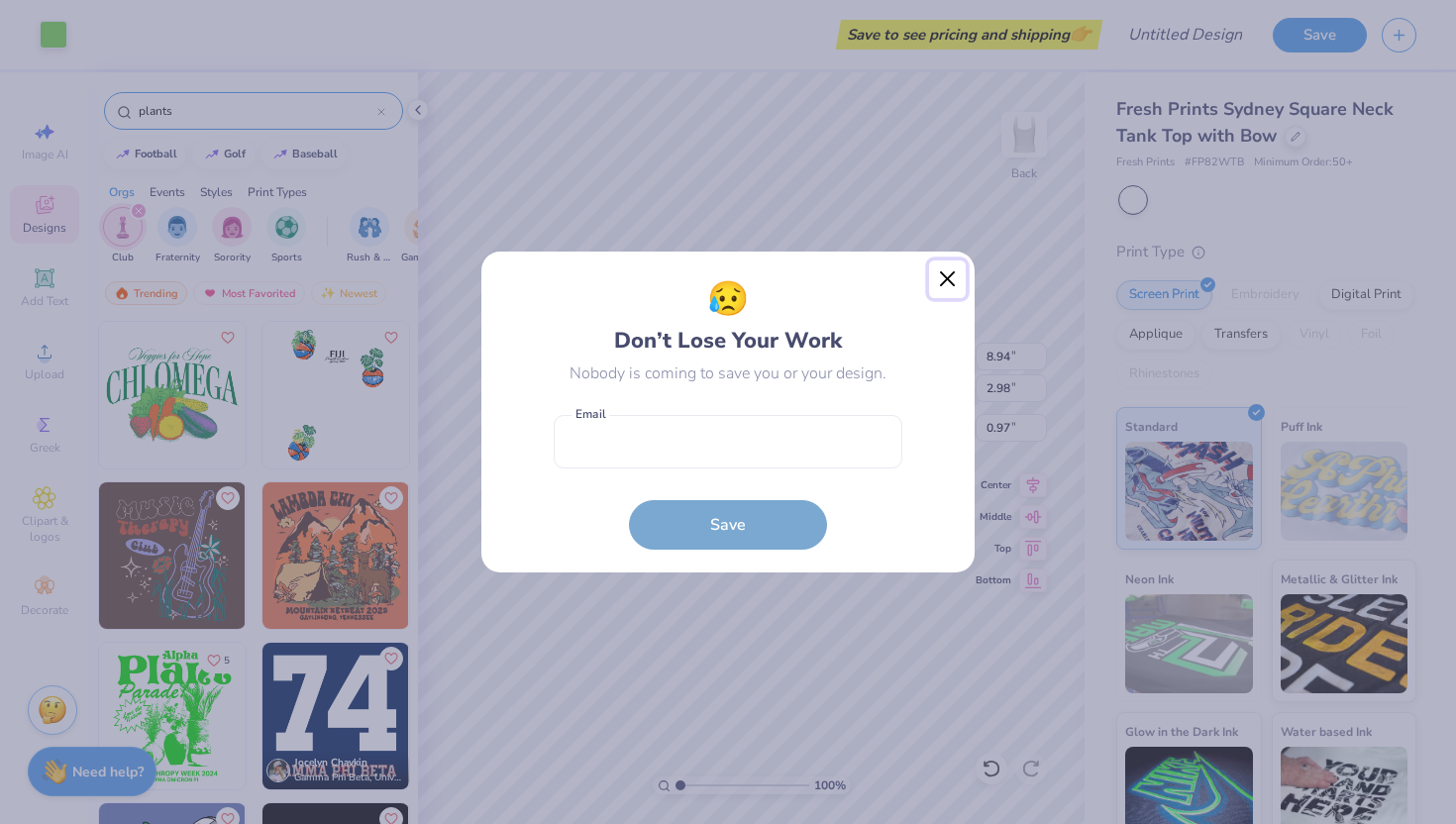 click at bounding box center [948, 279] 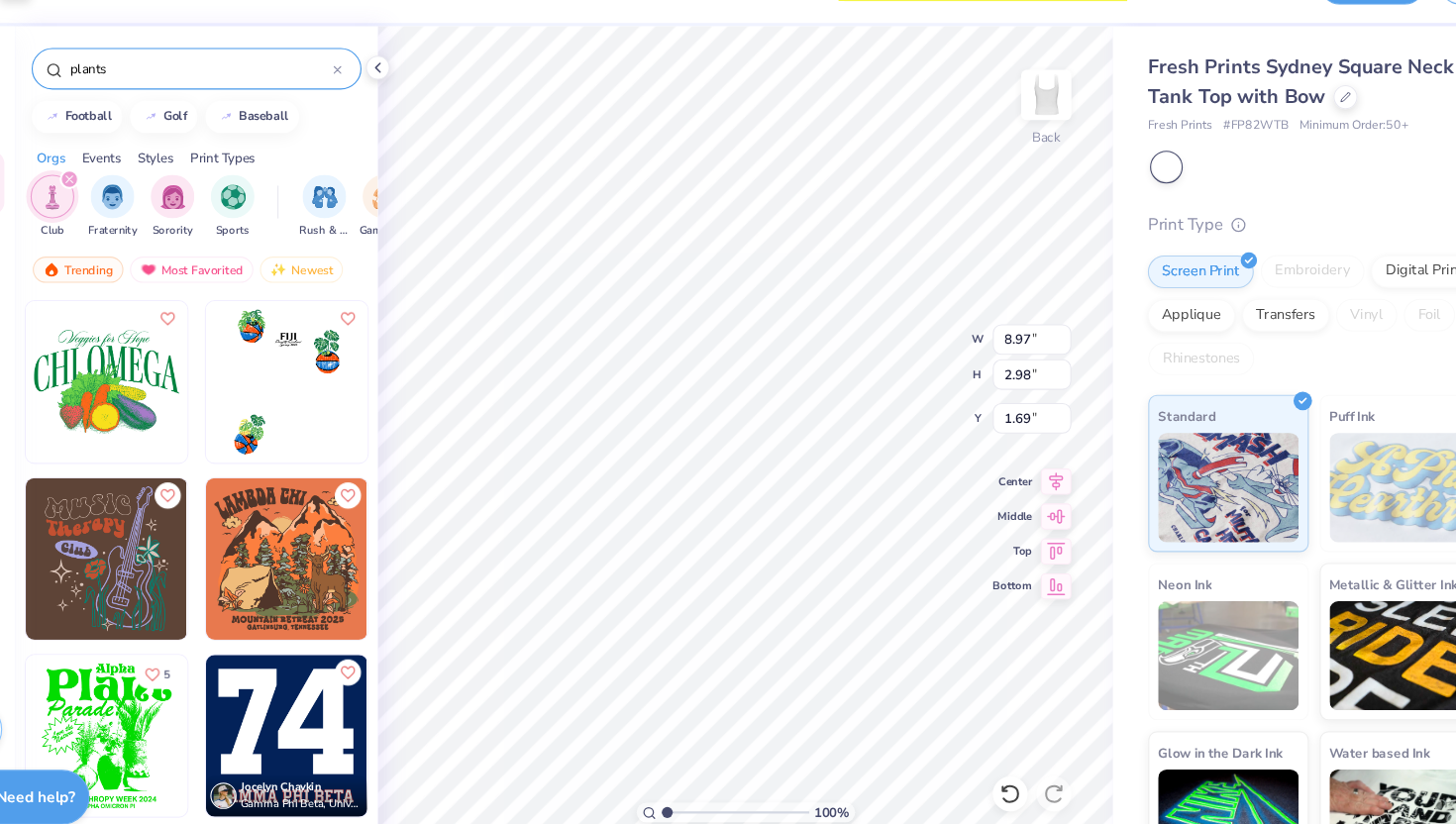type on "4.67" 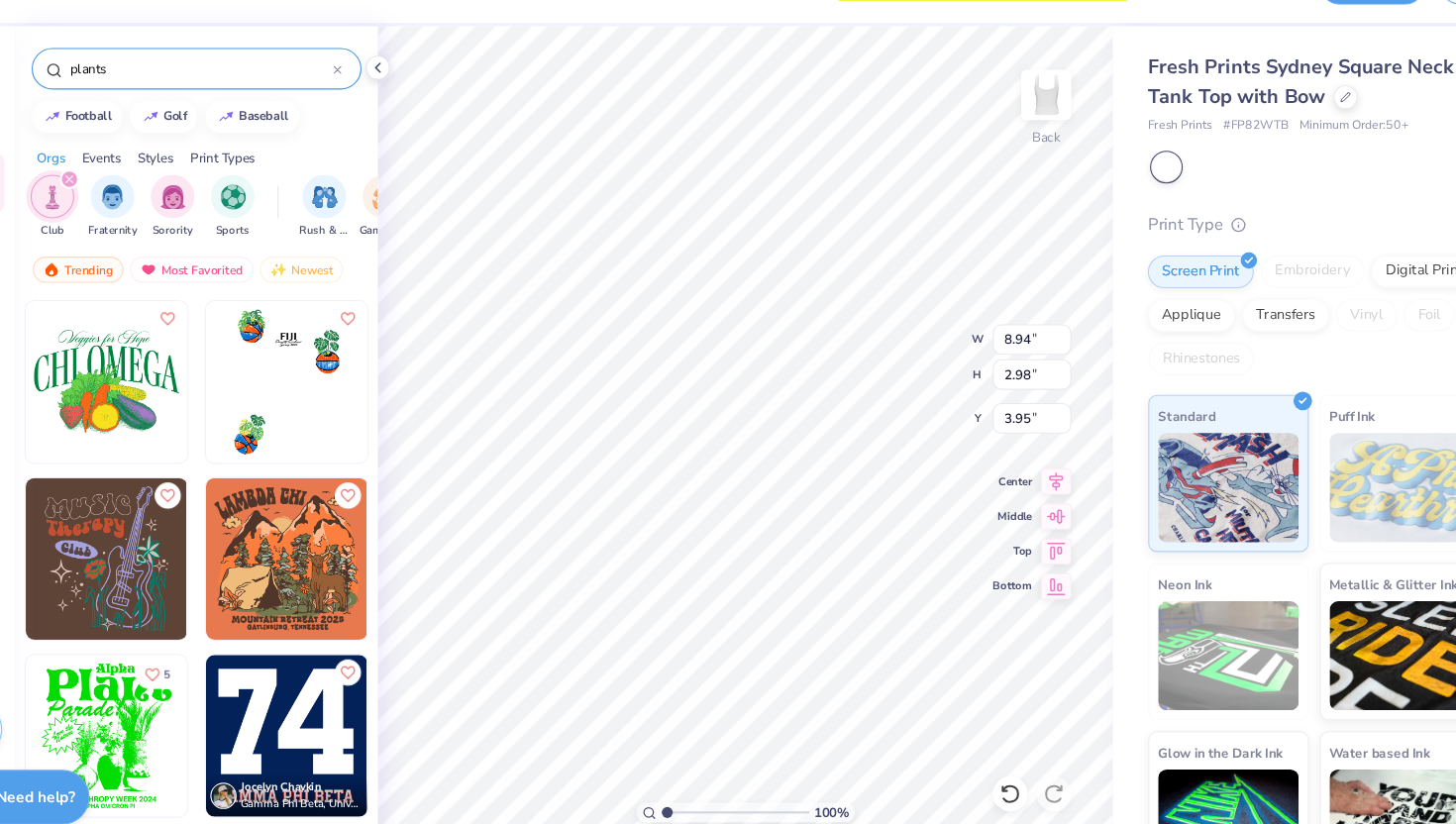type on "3.59" 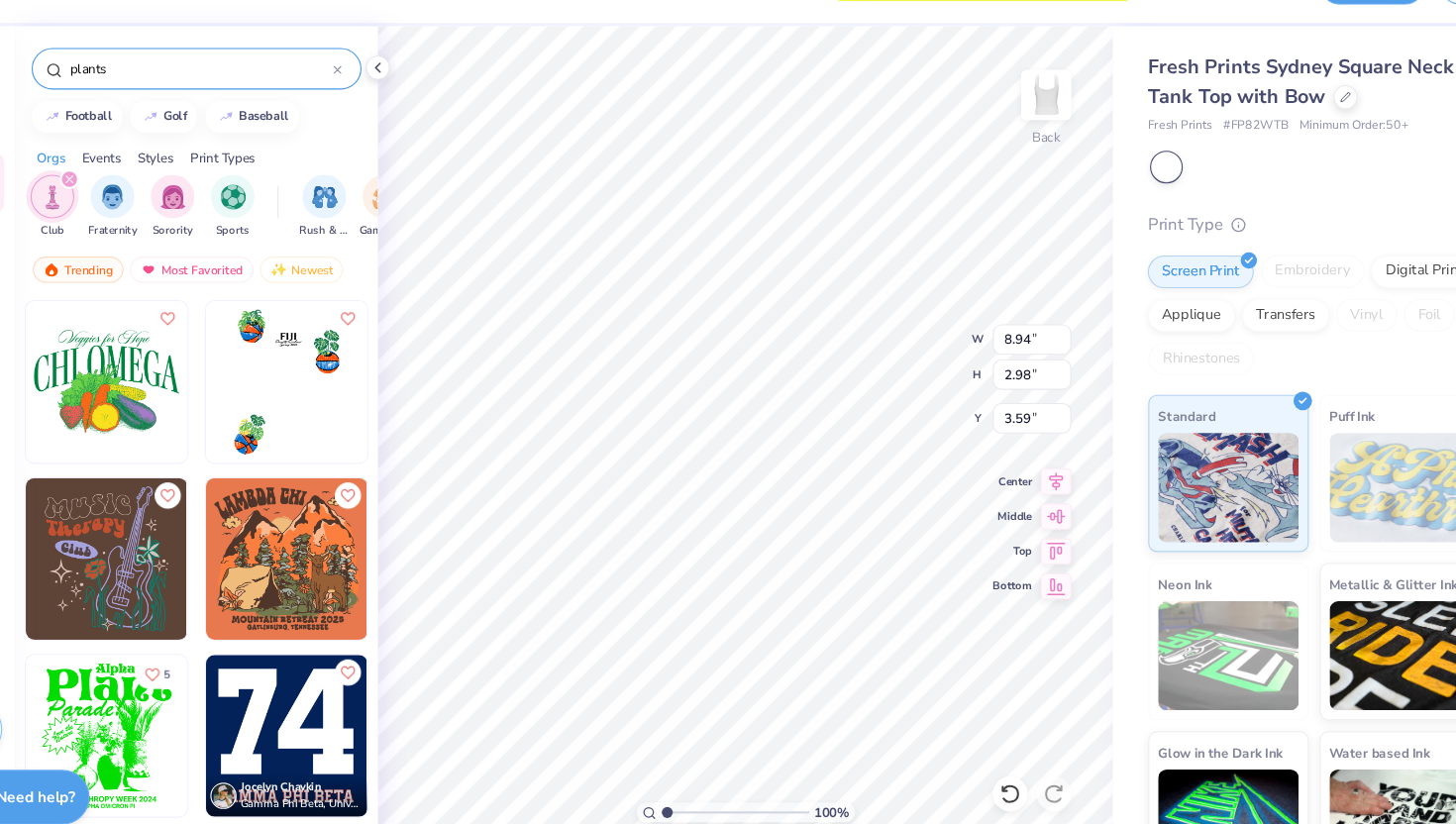 type on "8.55" 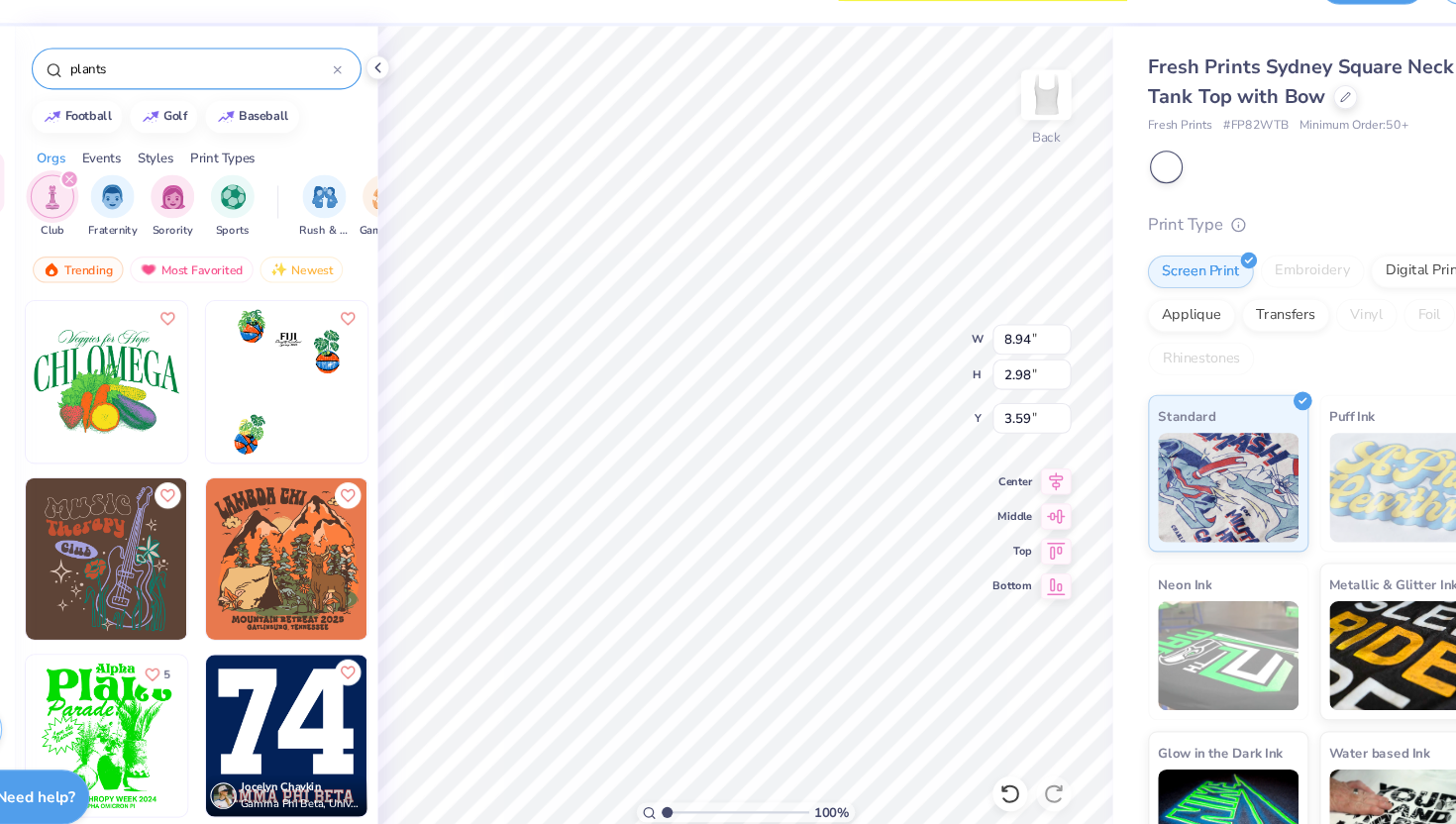 type on "2.56" 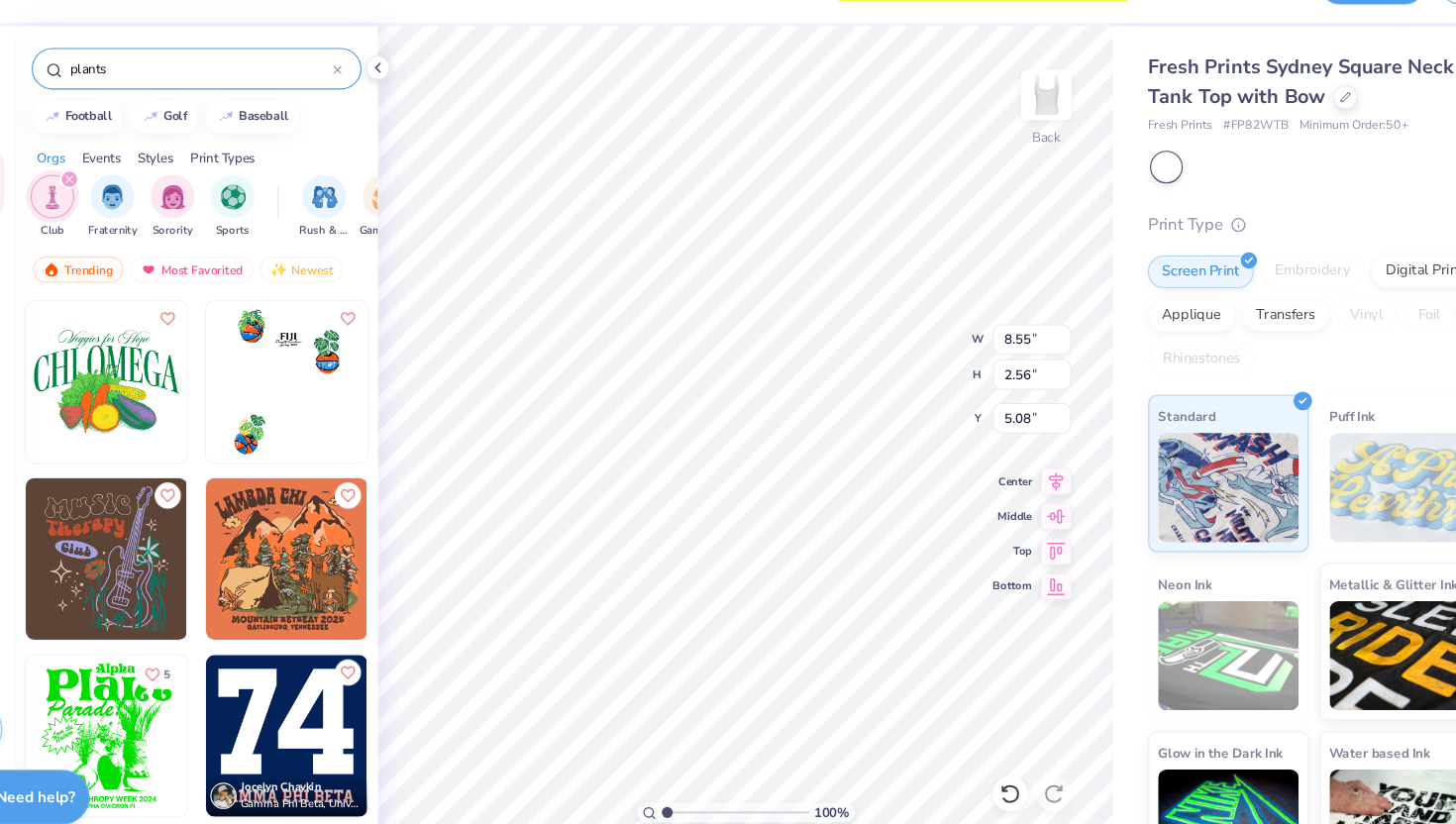 type on "3.44" 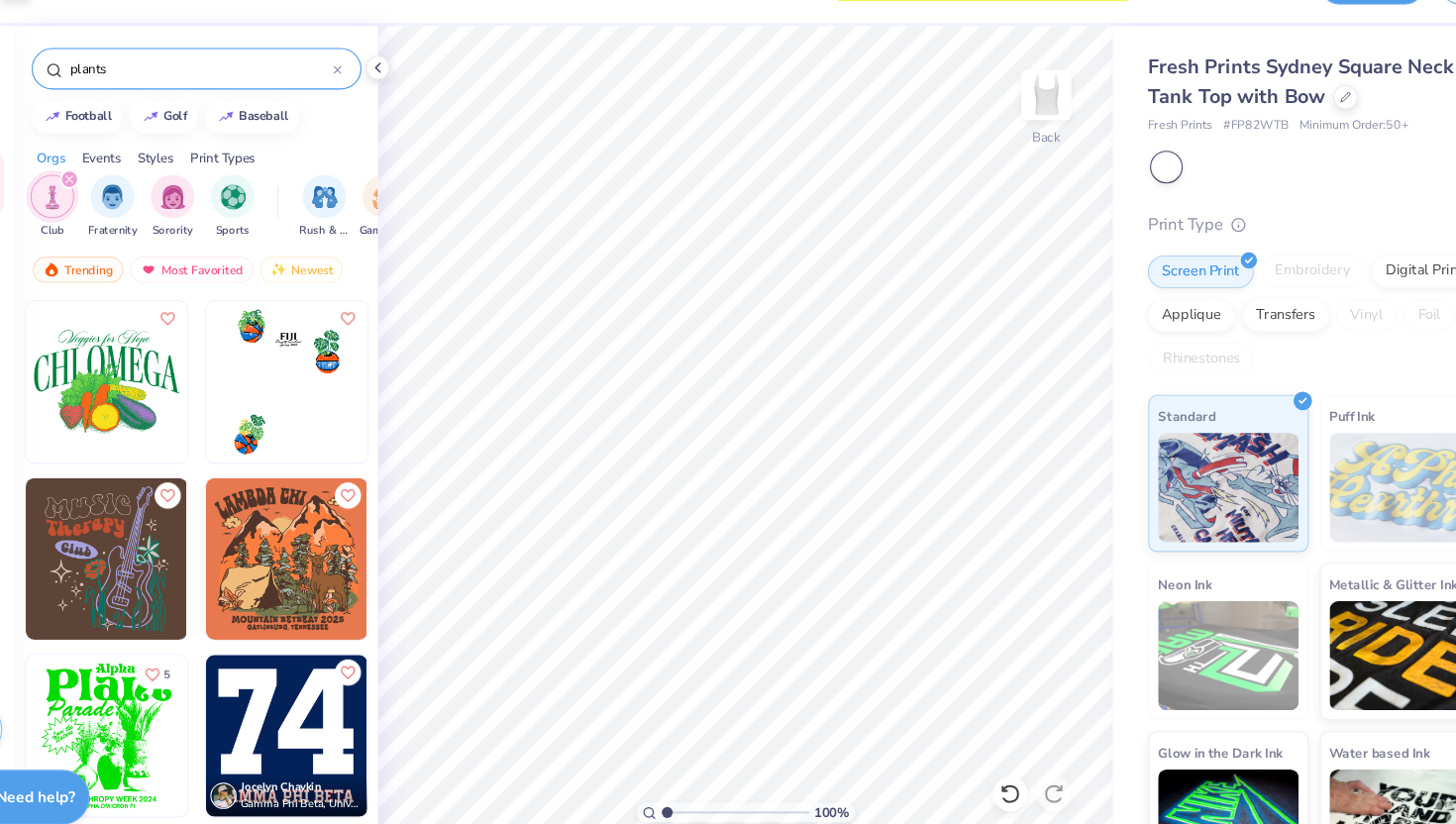 click on "plants" at bounding box center [257, 111] 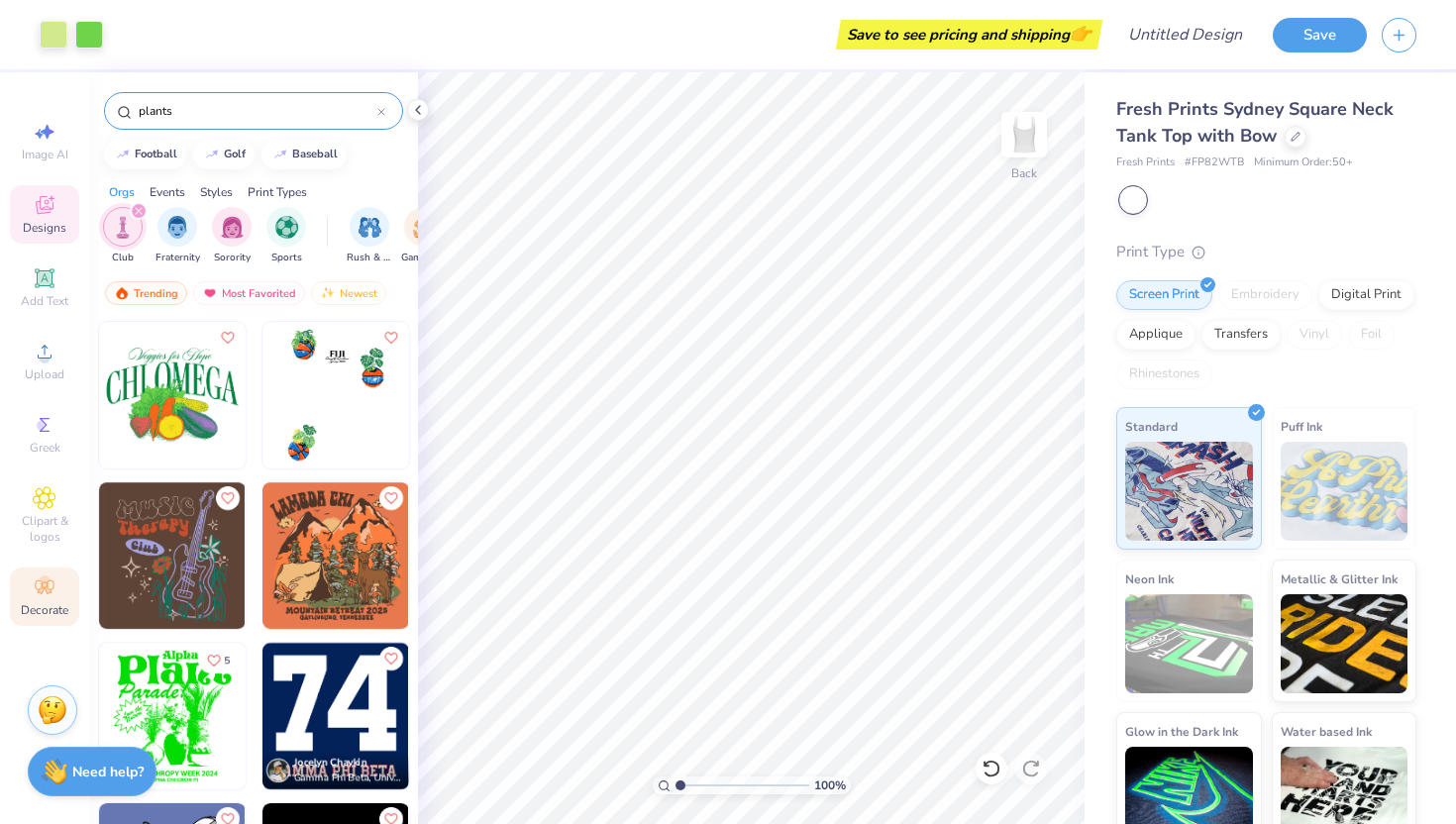 click on "Decorate" at bounding box center [45, 596] 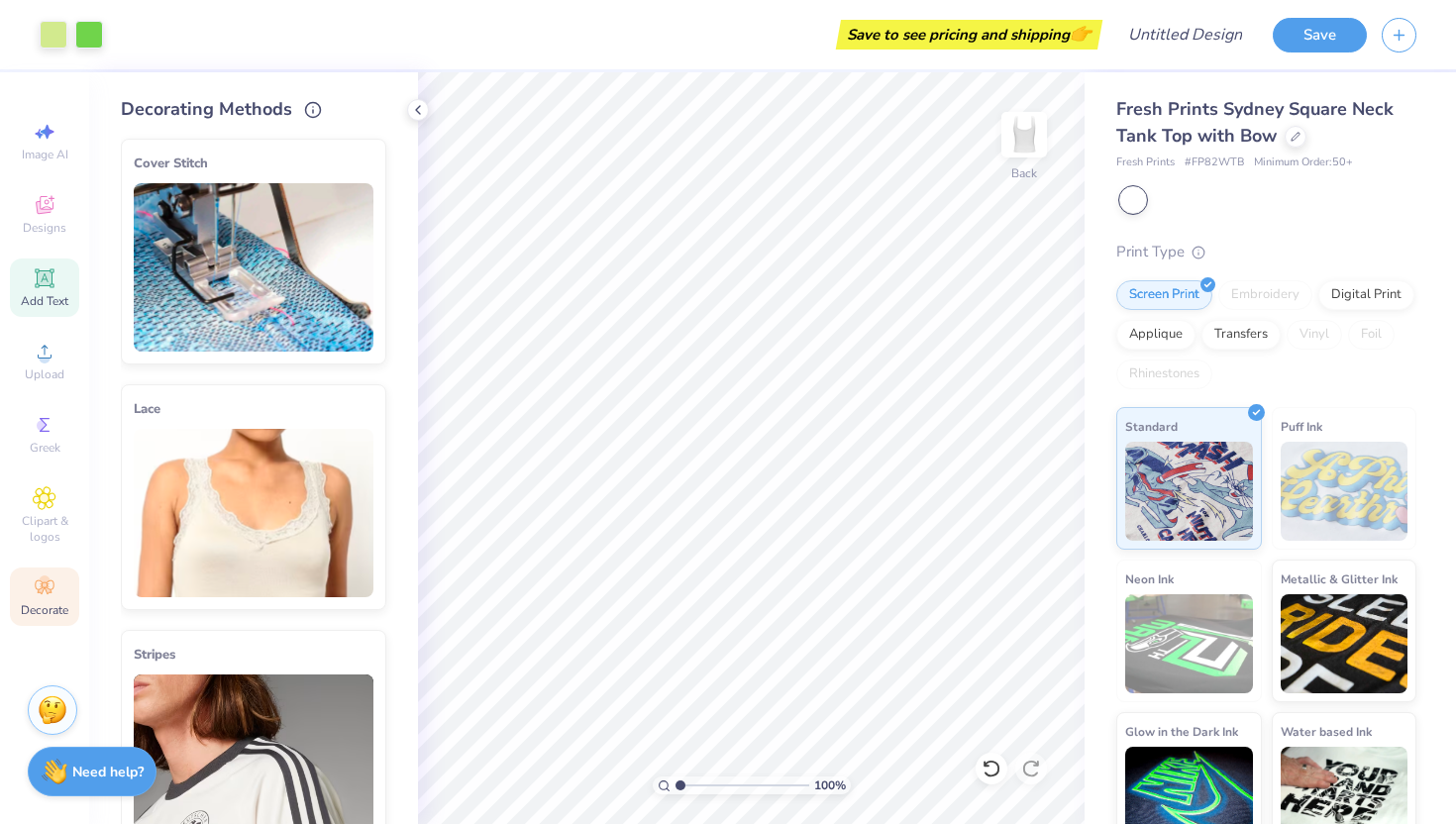 click 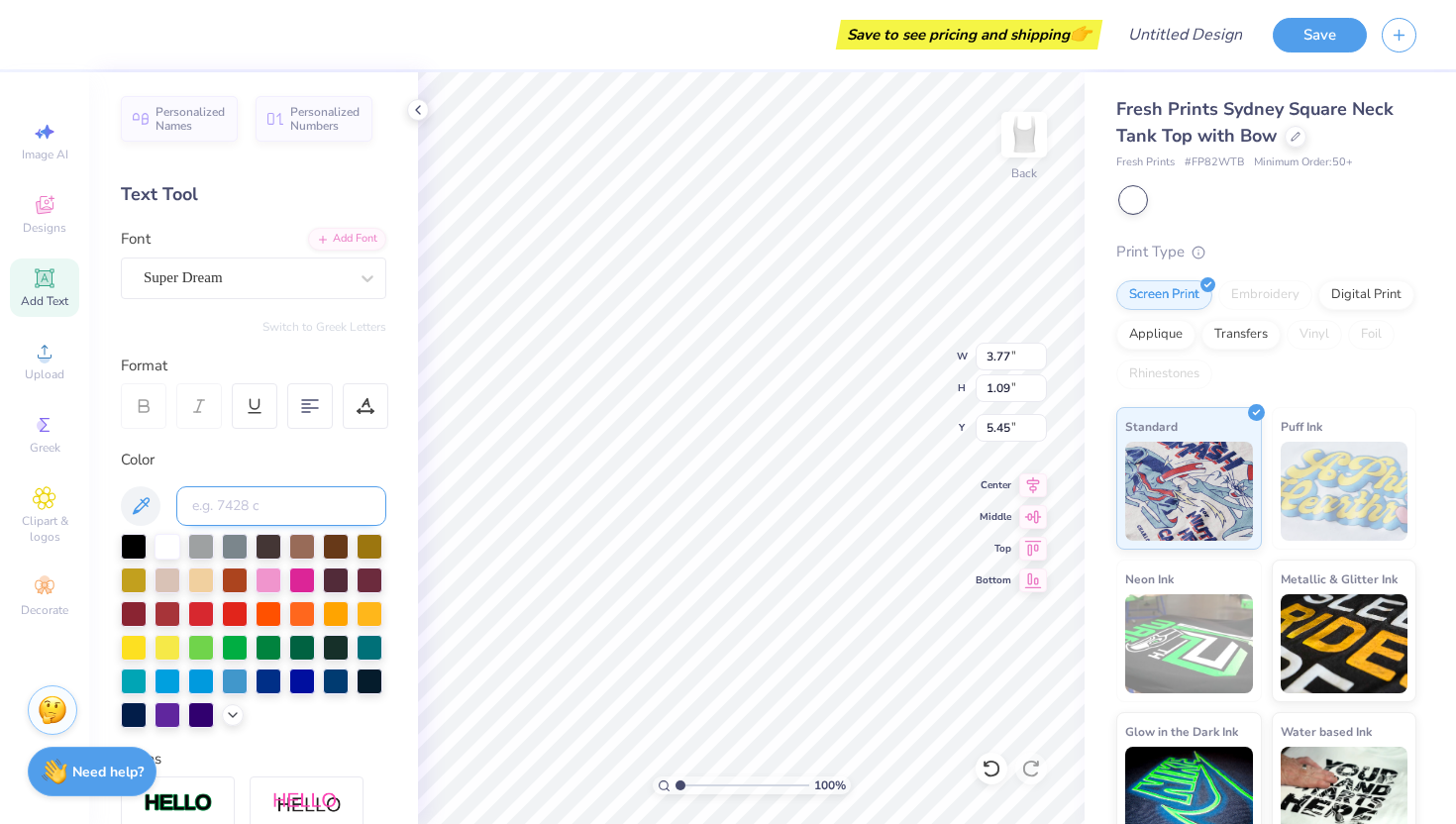 click at bounding box center (281, 506) 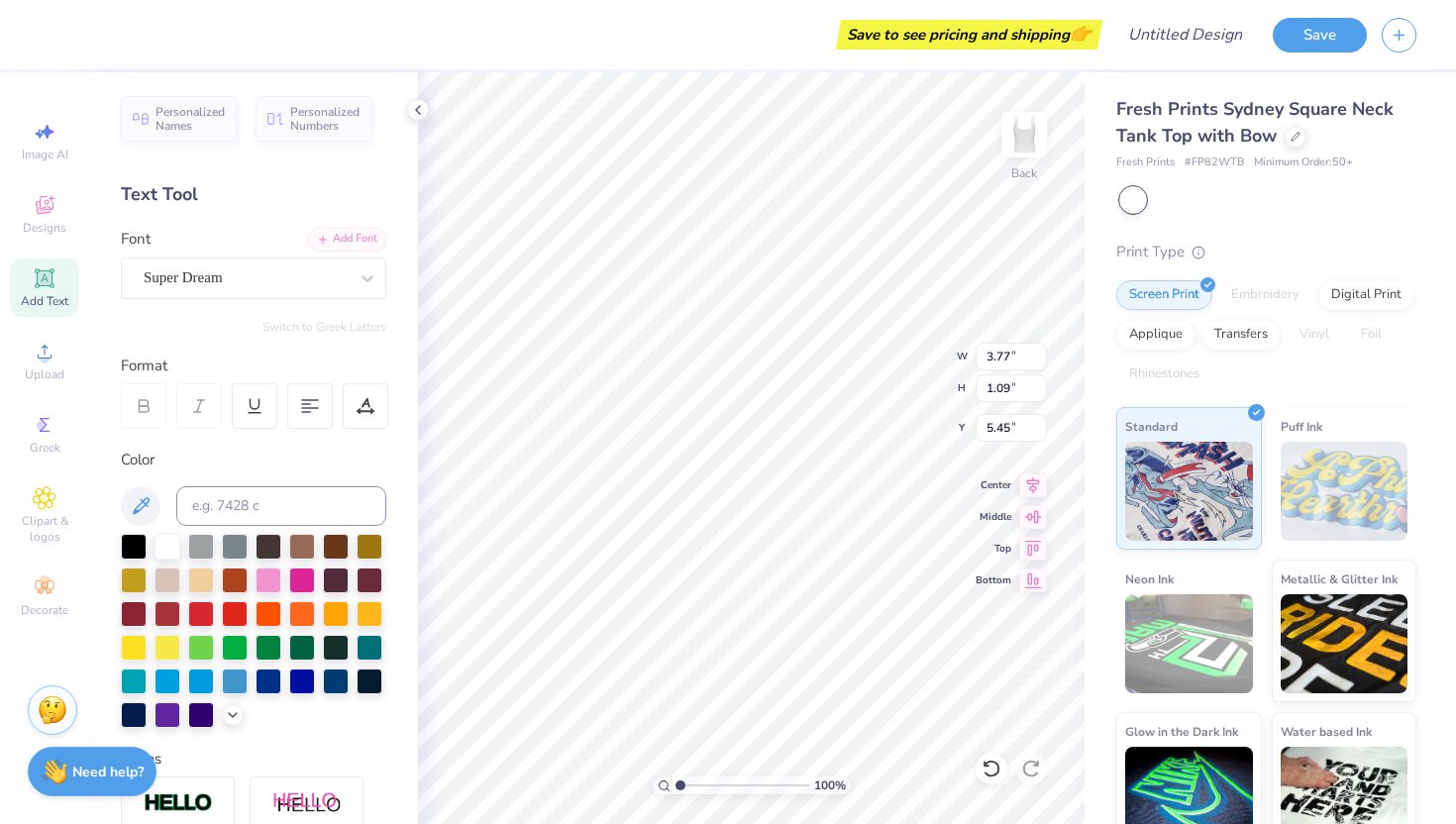 scroll, scrollTop: 1, scrollLeft: 0, axis: vertical 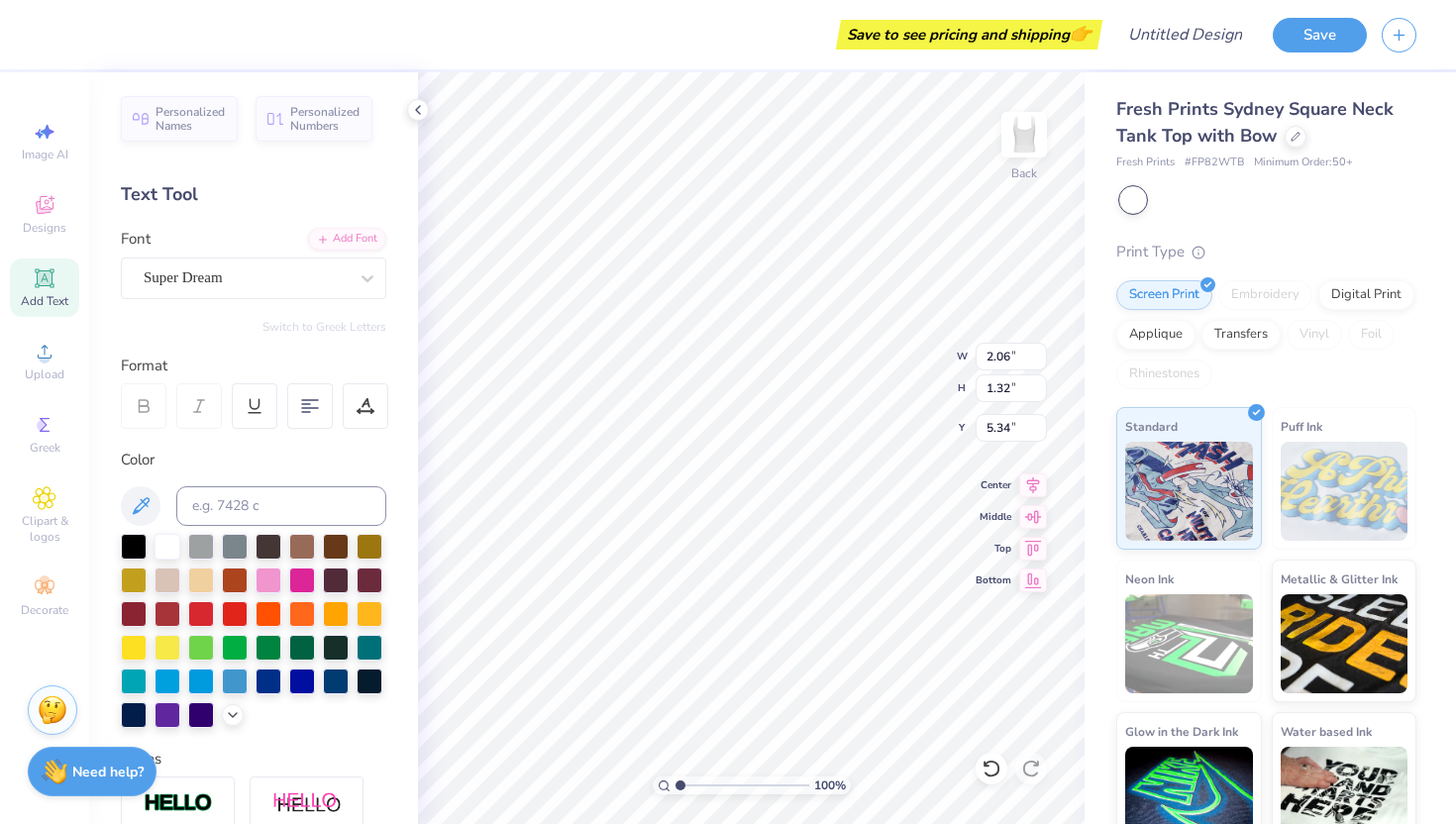 type on "3.59" 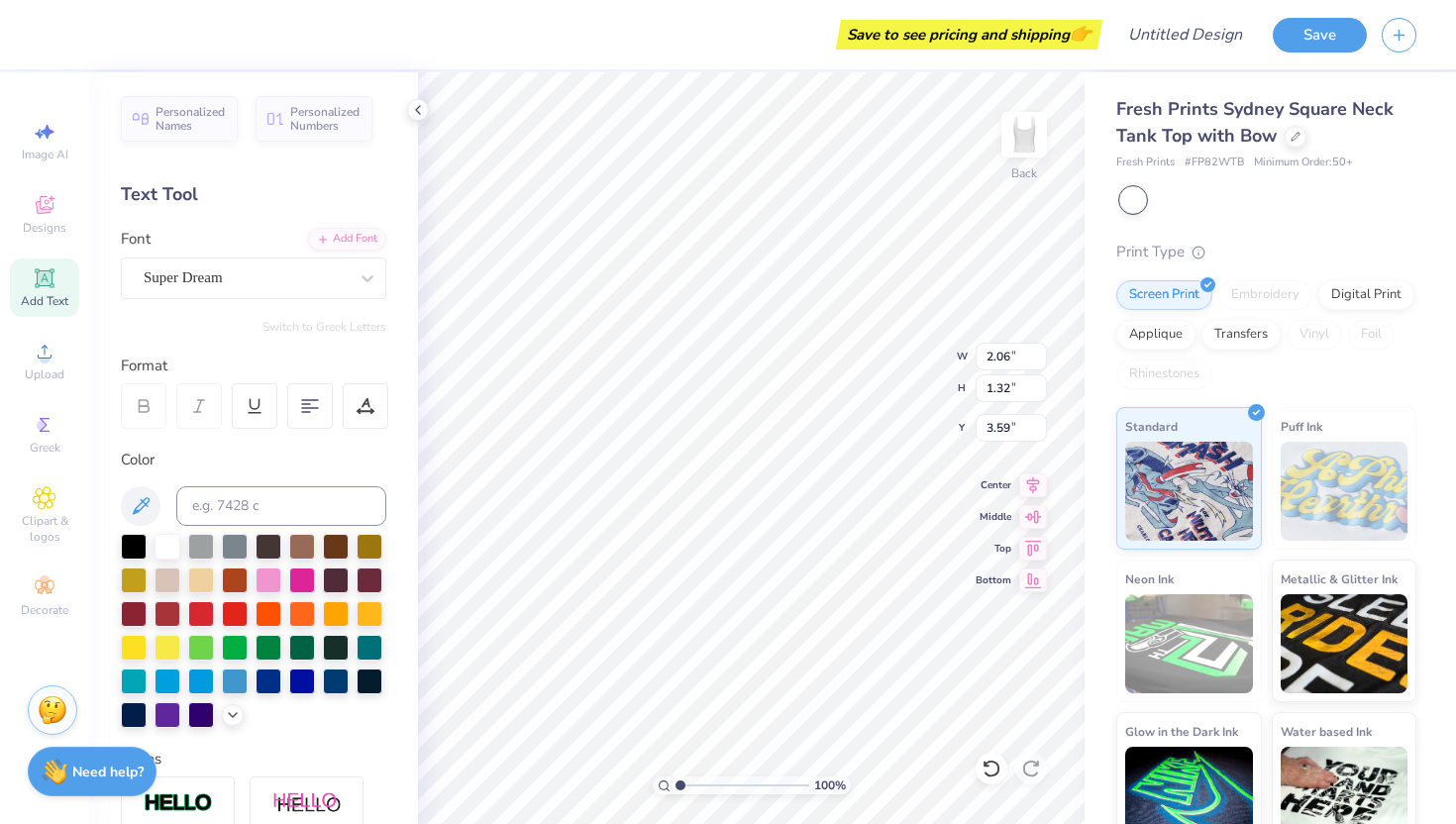 type on "1.44" 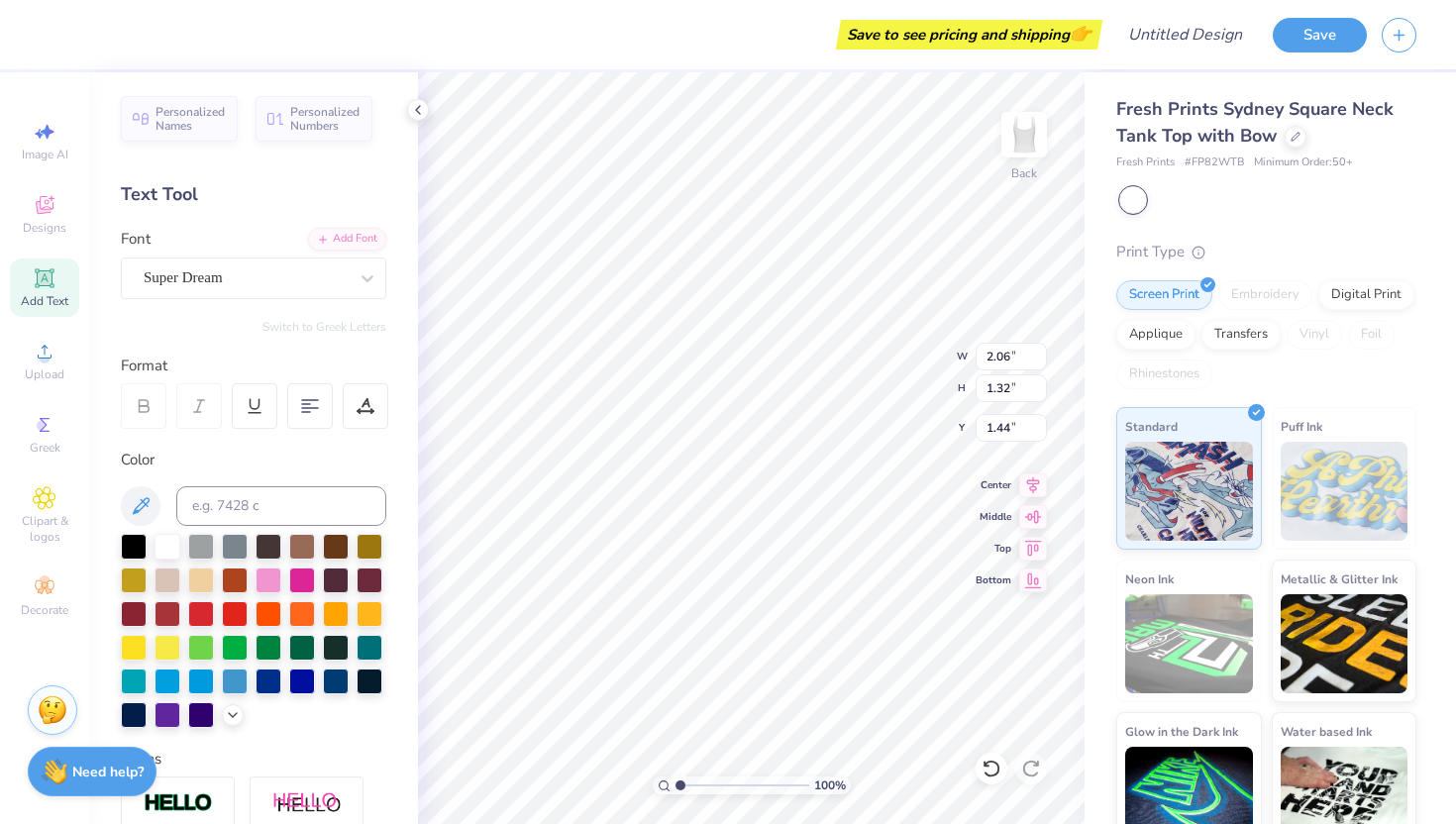 type on "8.94" 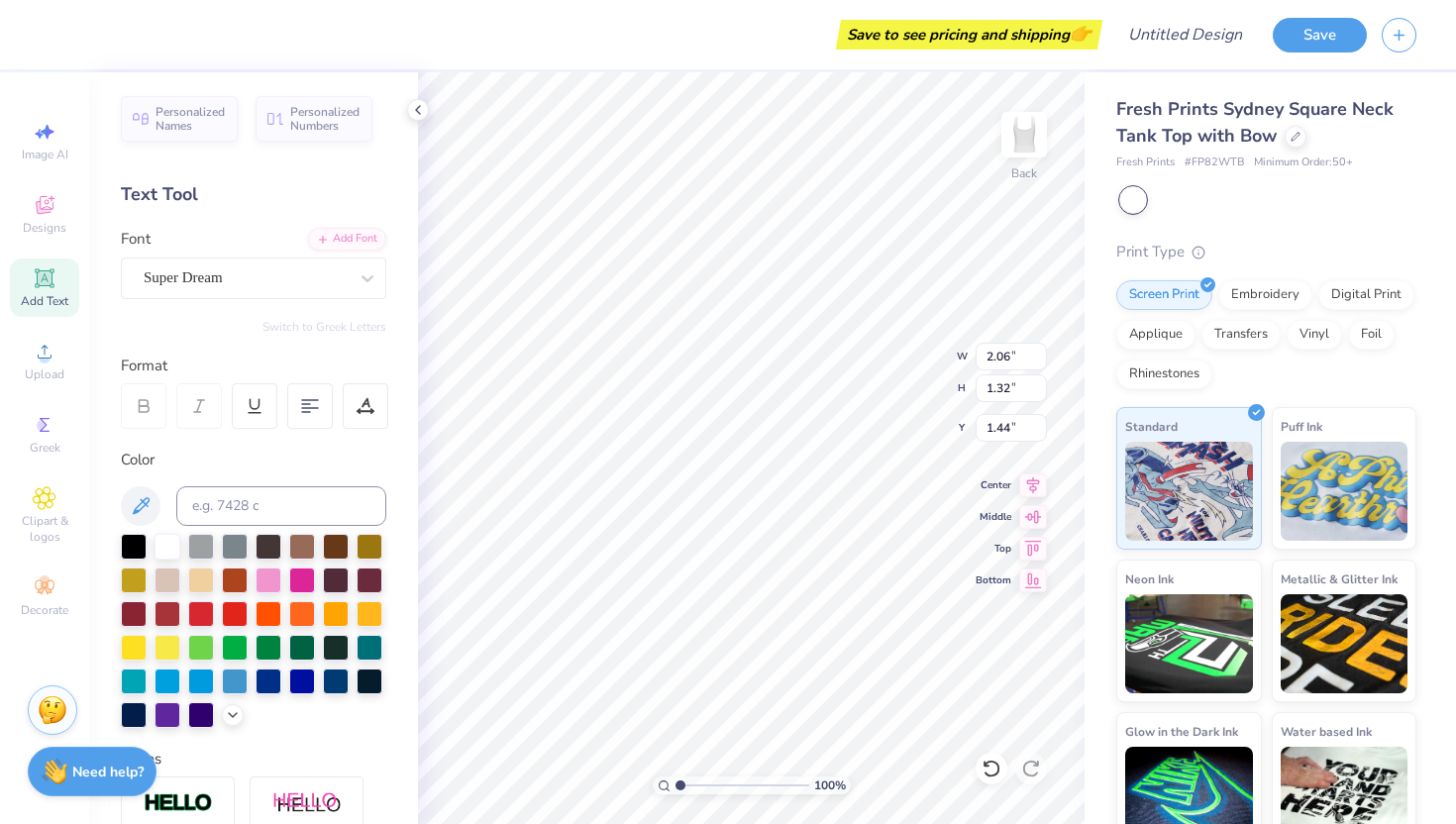type on "2.25" 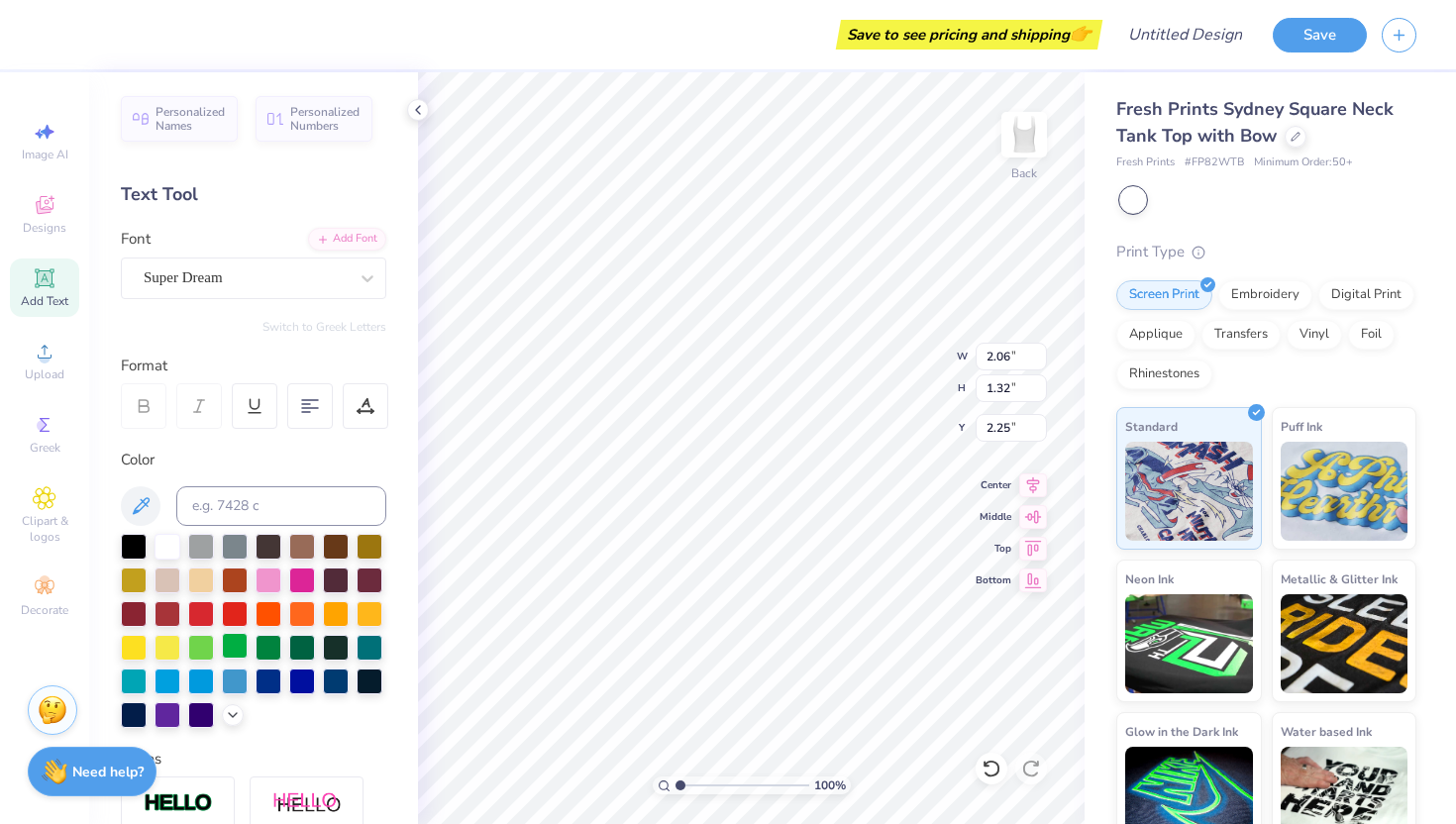 click at bounding box center [235, 646] 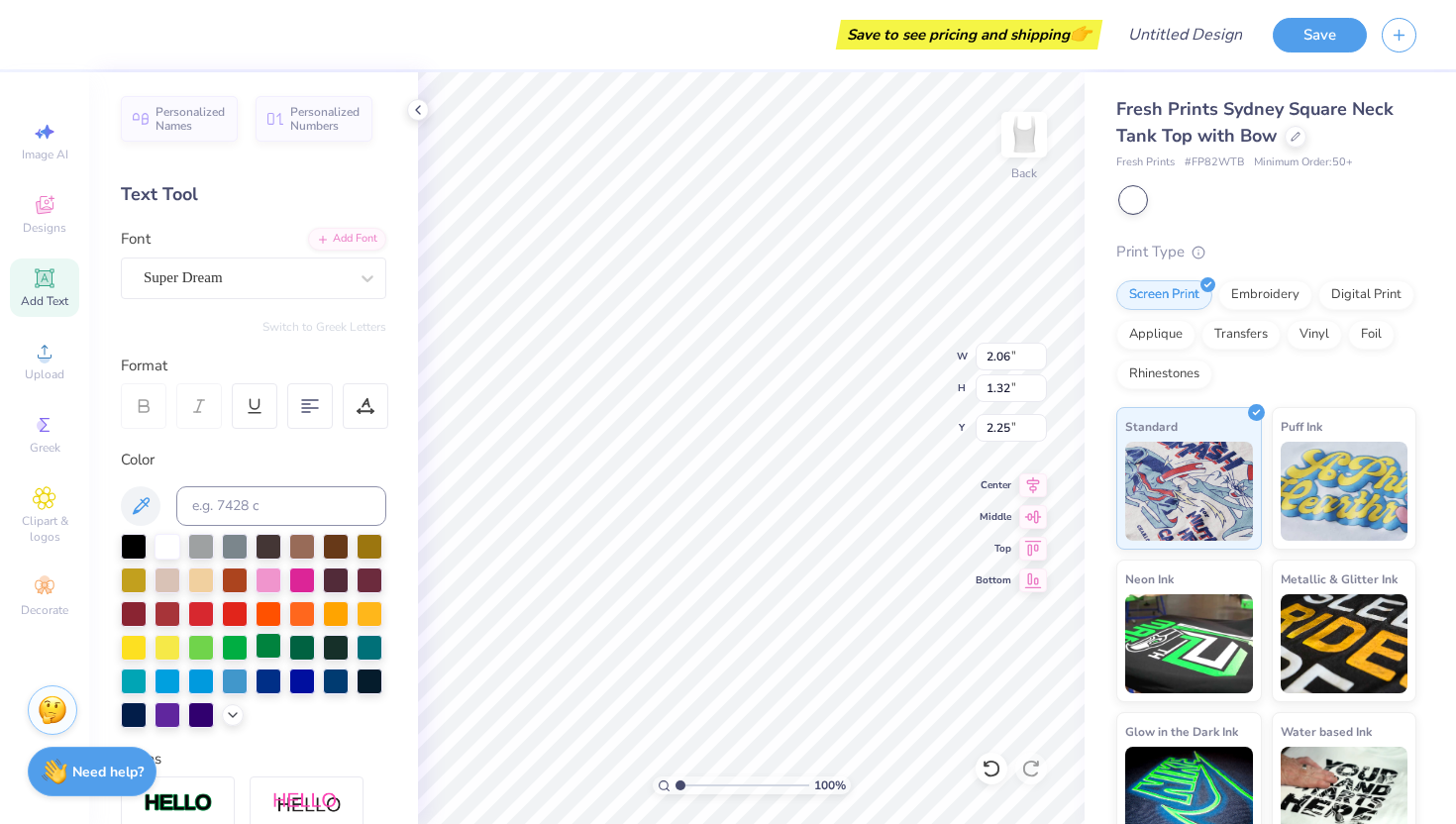 click at bounding box center [268, 646] 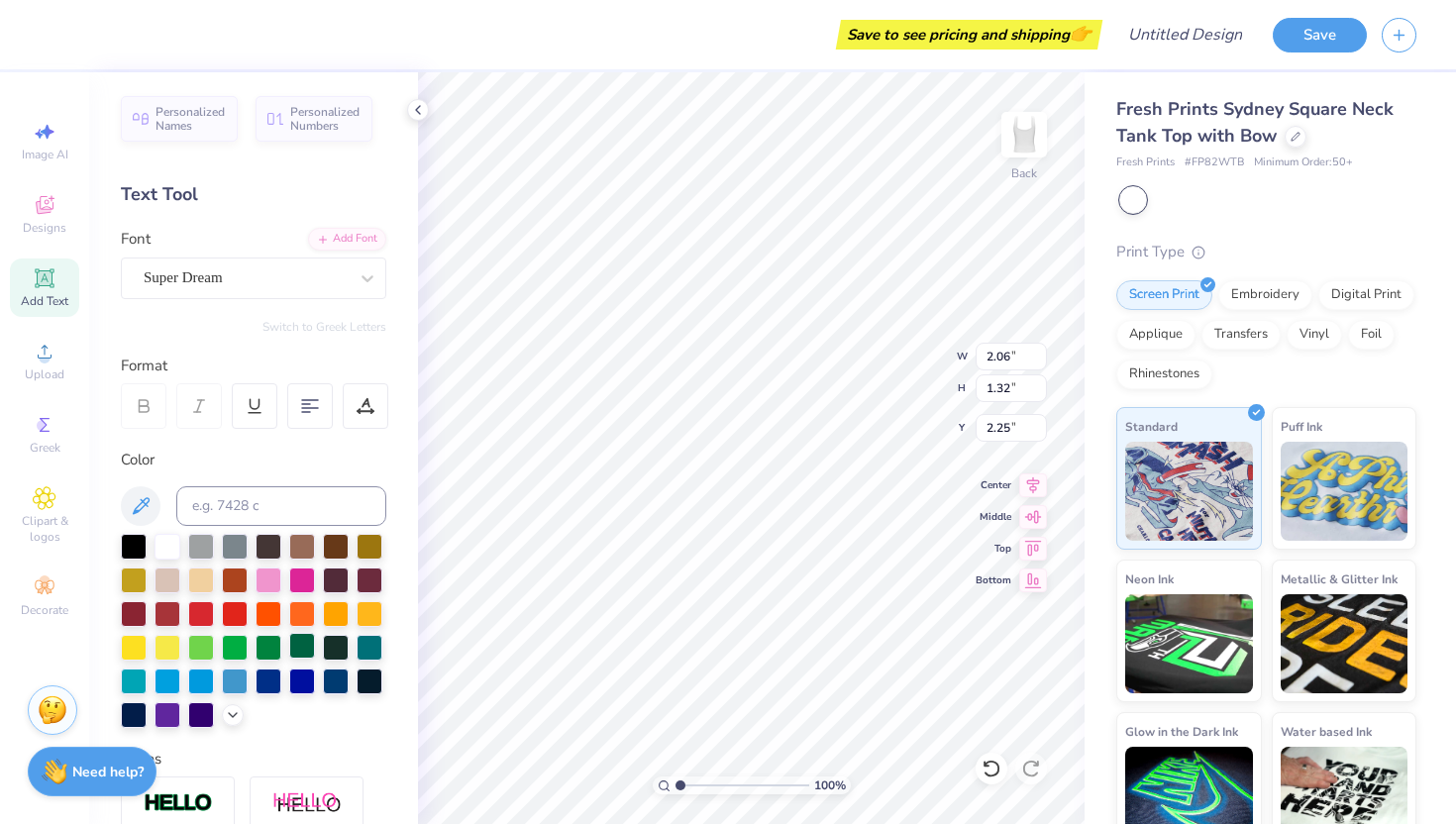 click at bounding box center (302, 646) 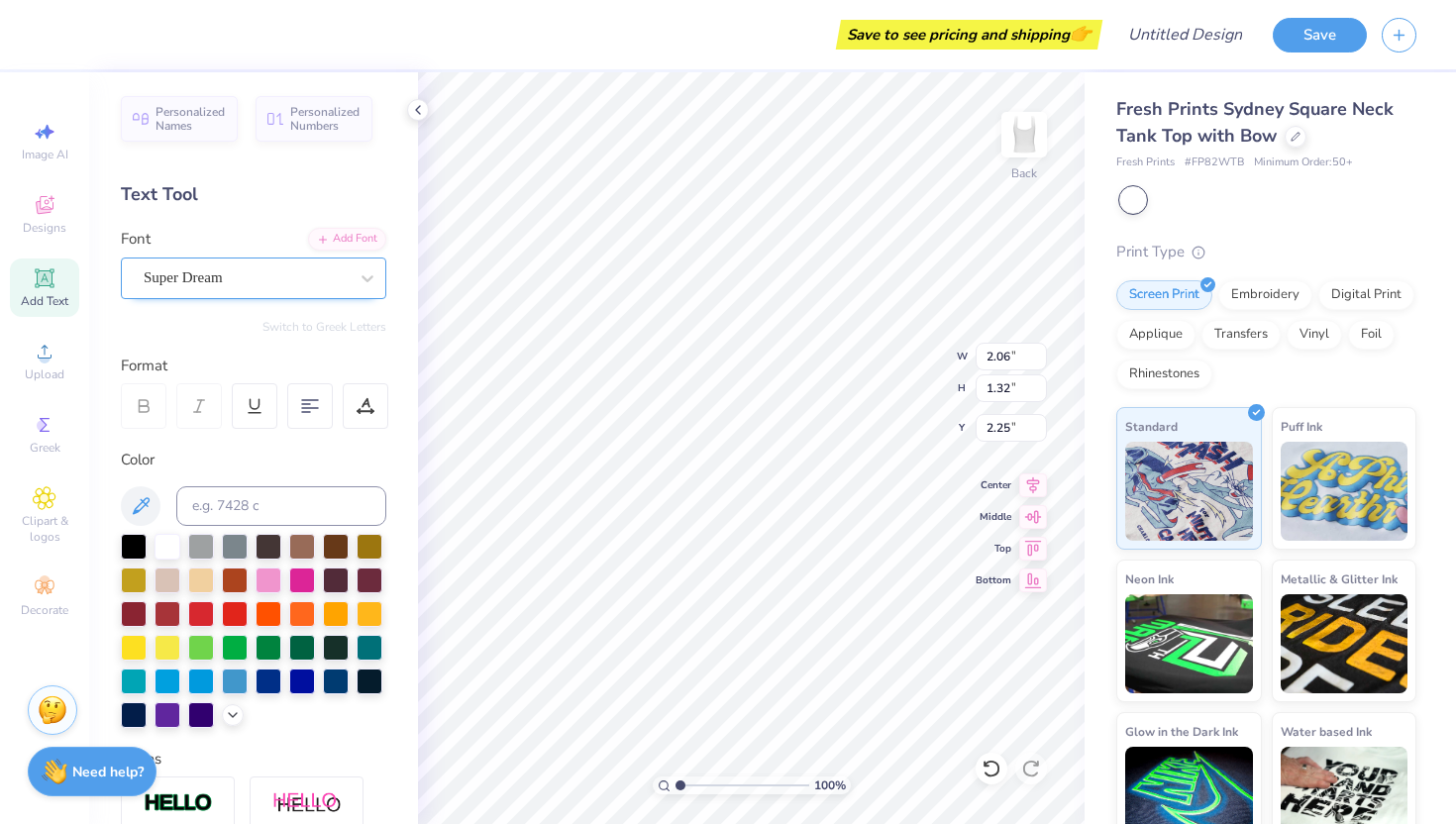 click on "Super Dream" at bounding box center (246, 277) 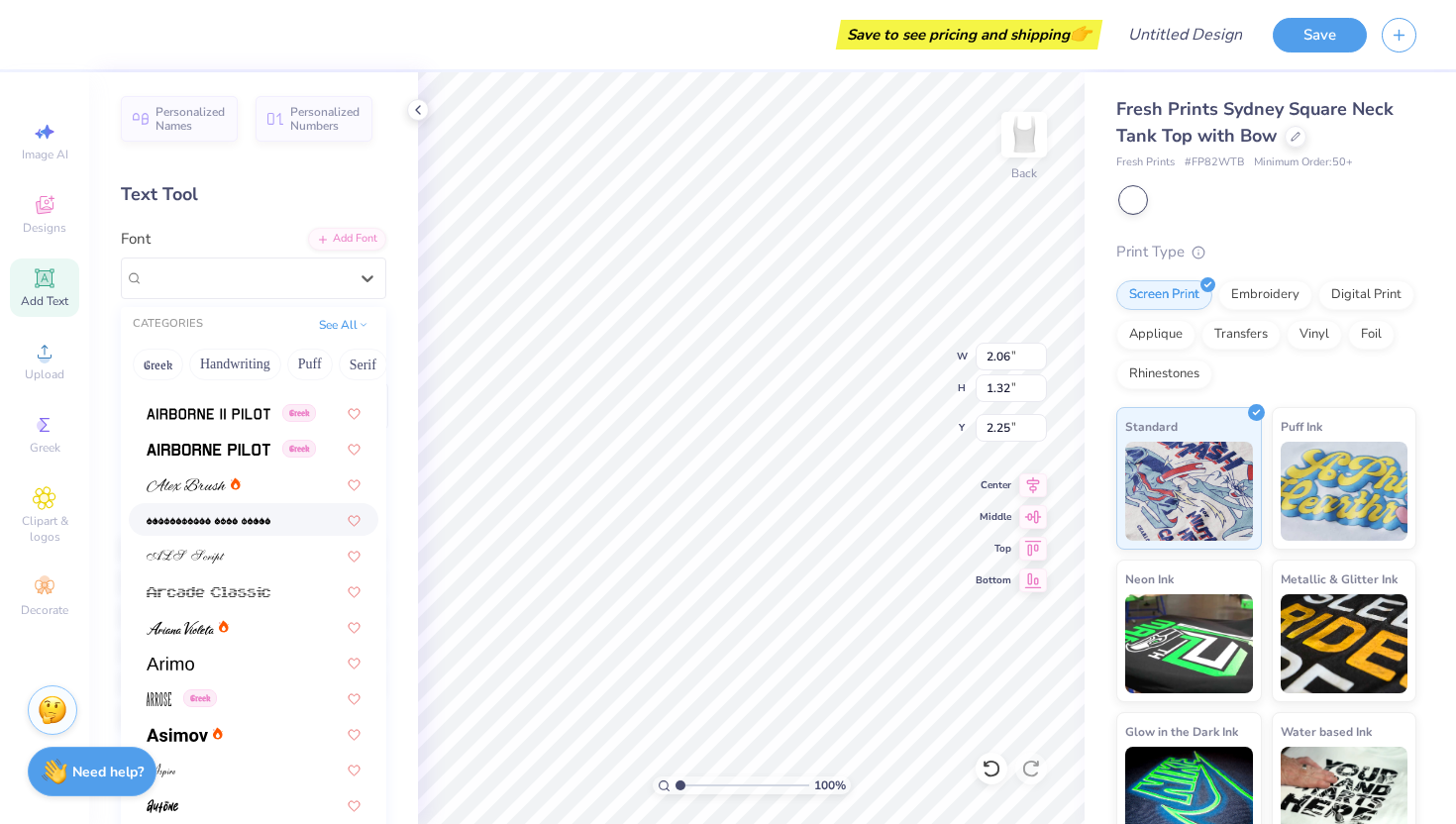 scroll, scrollTop: 415, scrollLeft: 0, axis: vertical 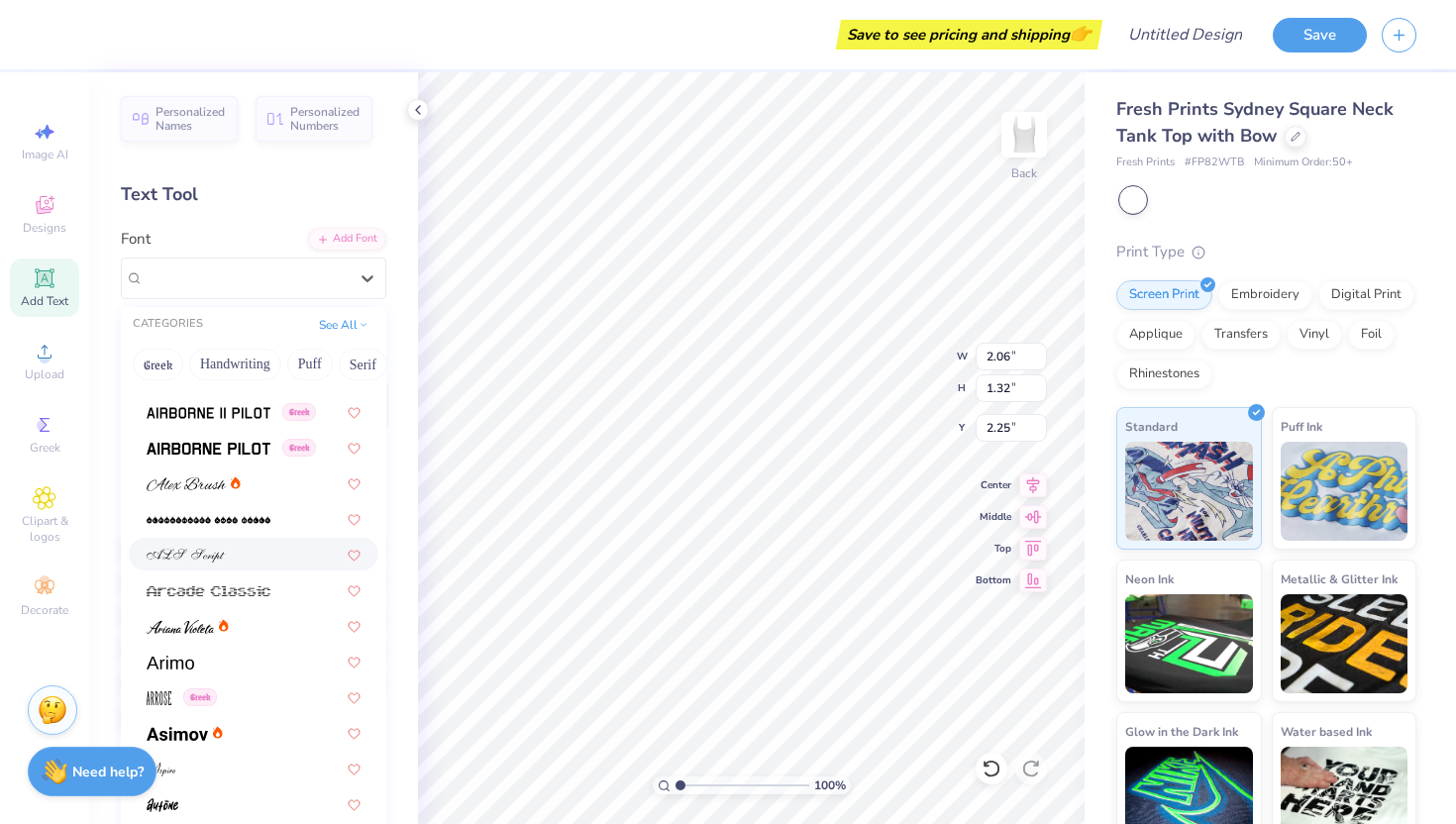 click at bounding box center [254, 554] 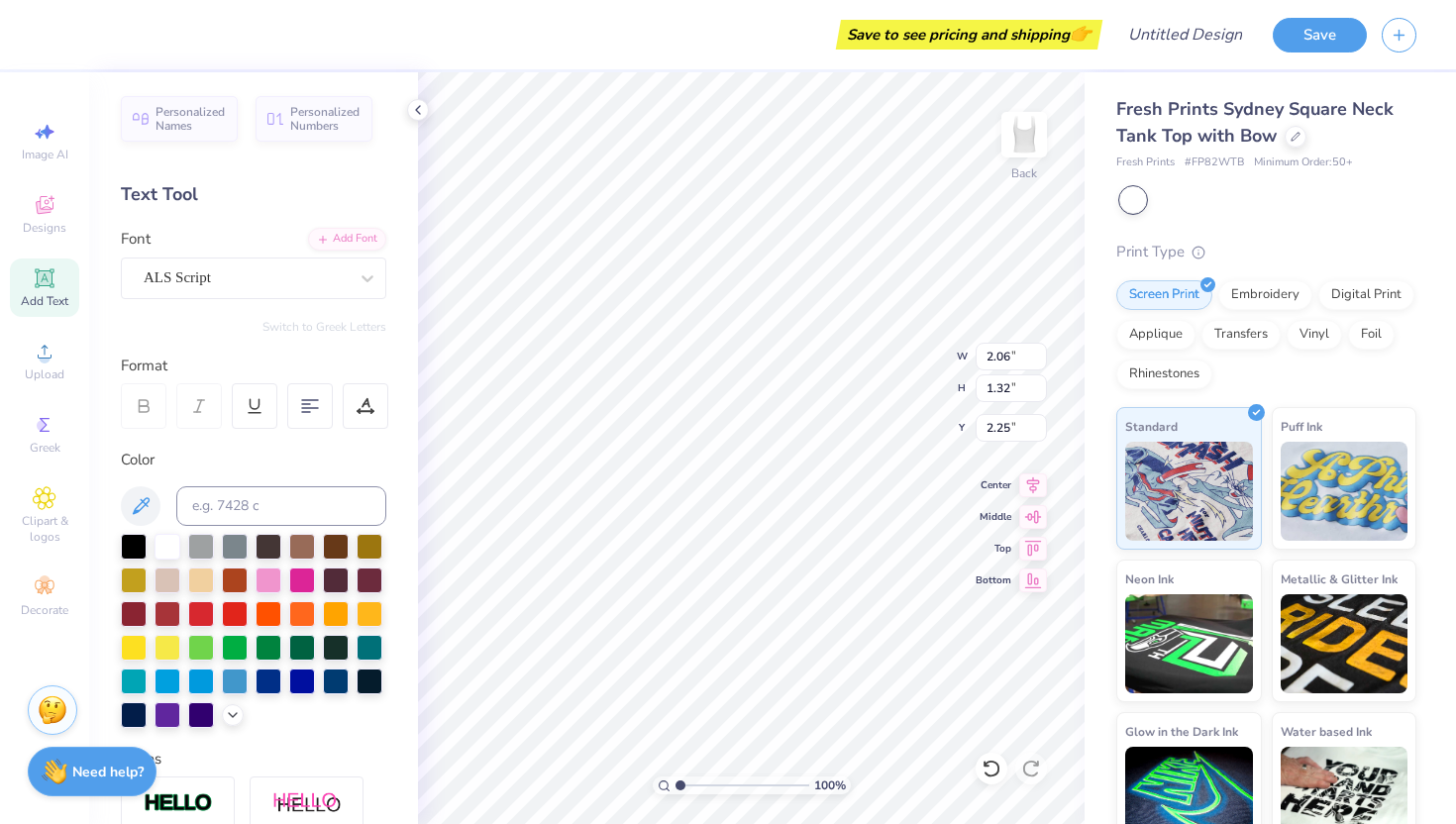 type on "1.68" 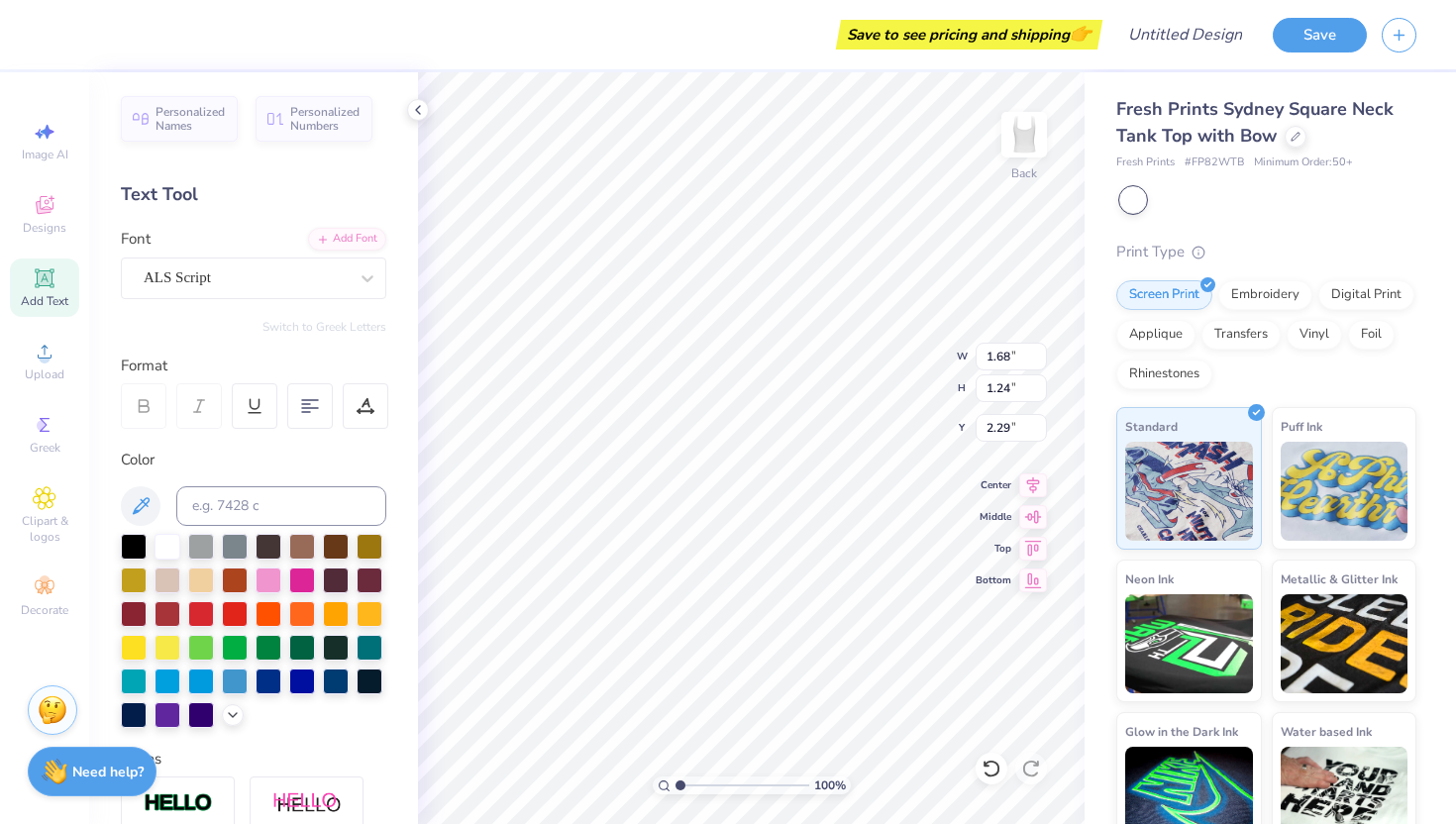 scroll, scrollTop: 0, scrollLeft: 0, axis: both 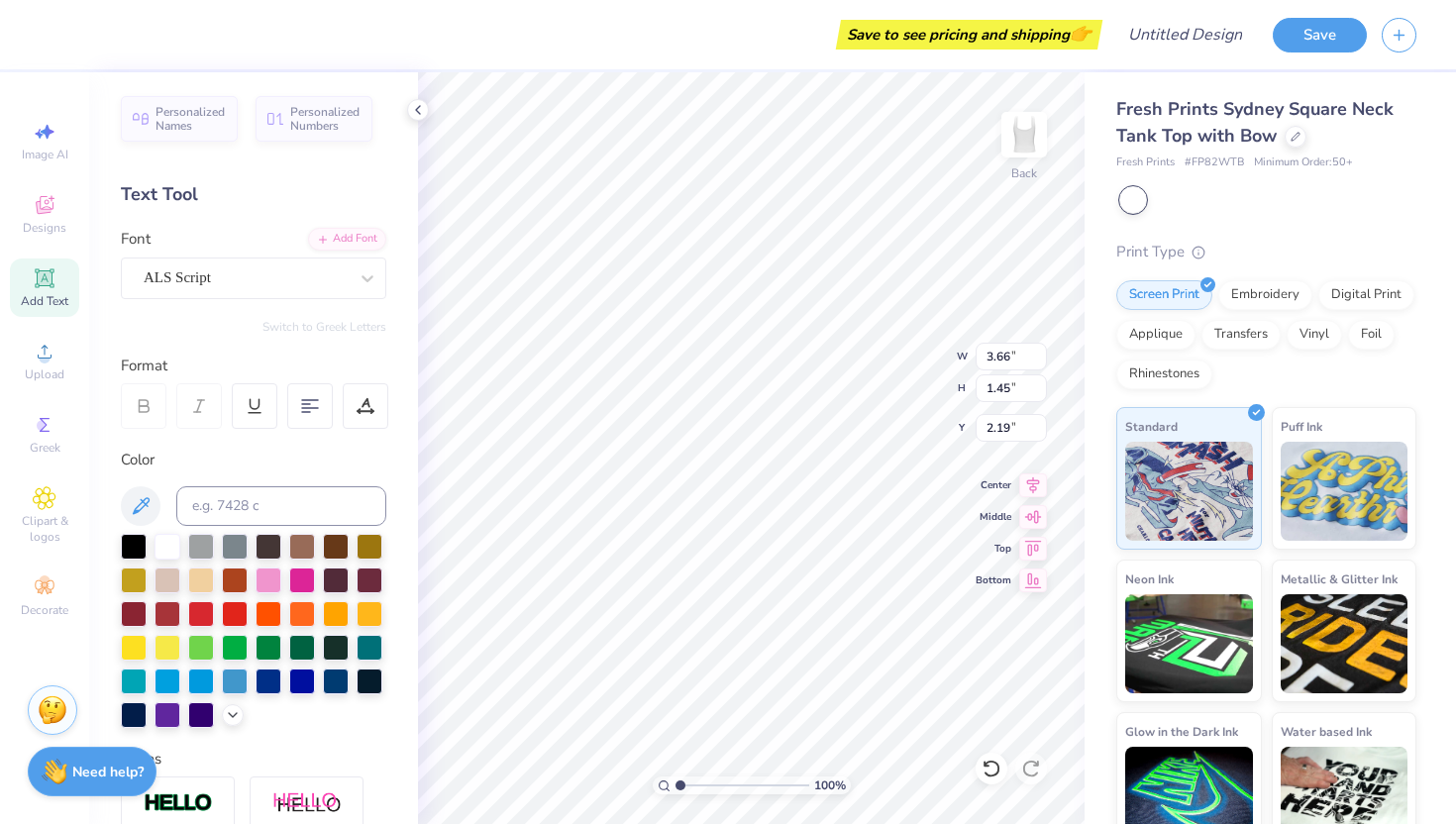 type on "1.72" 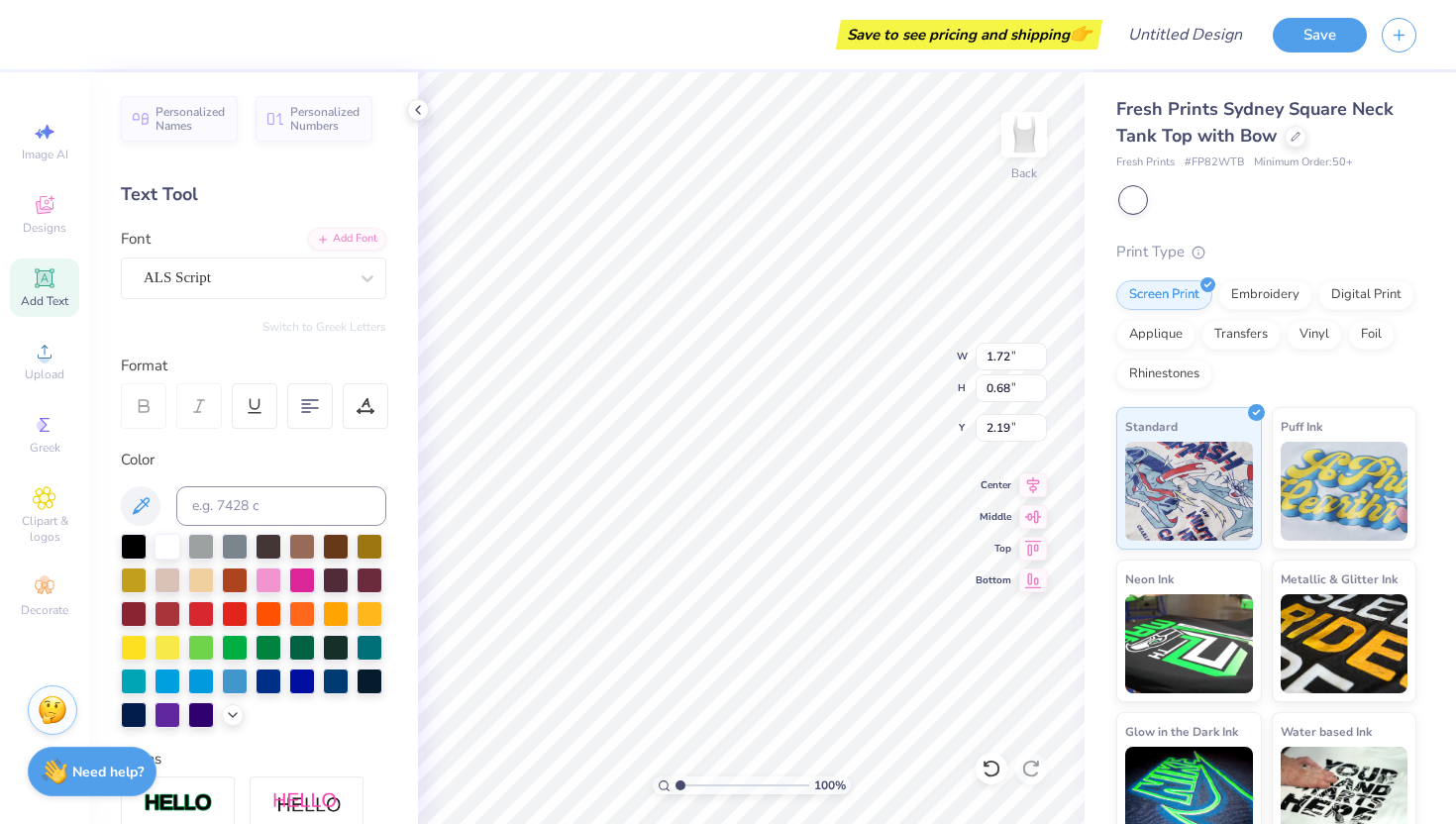 type on "1.08" 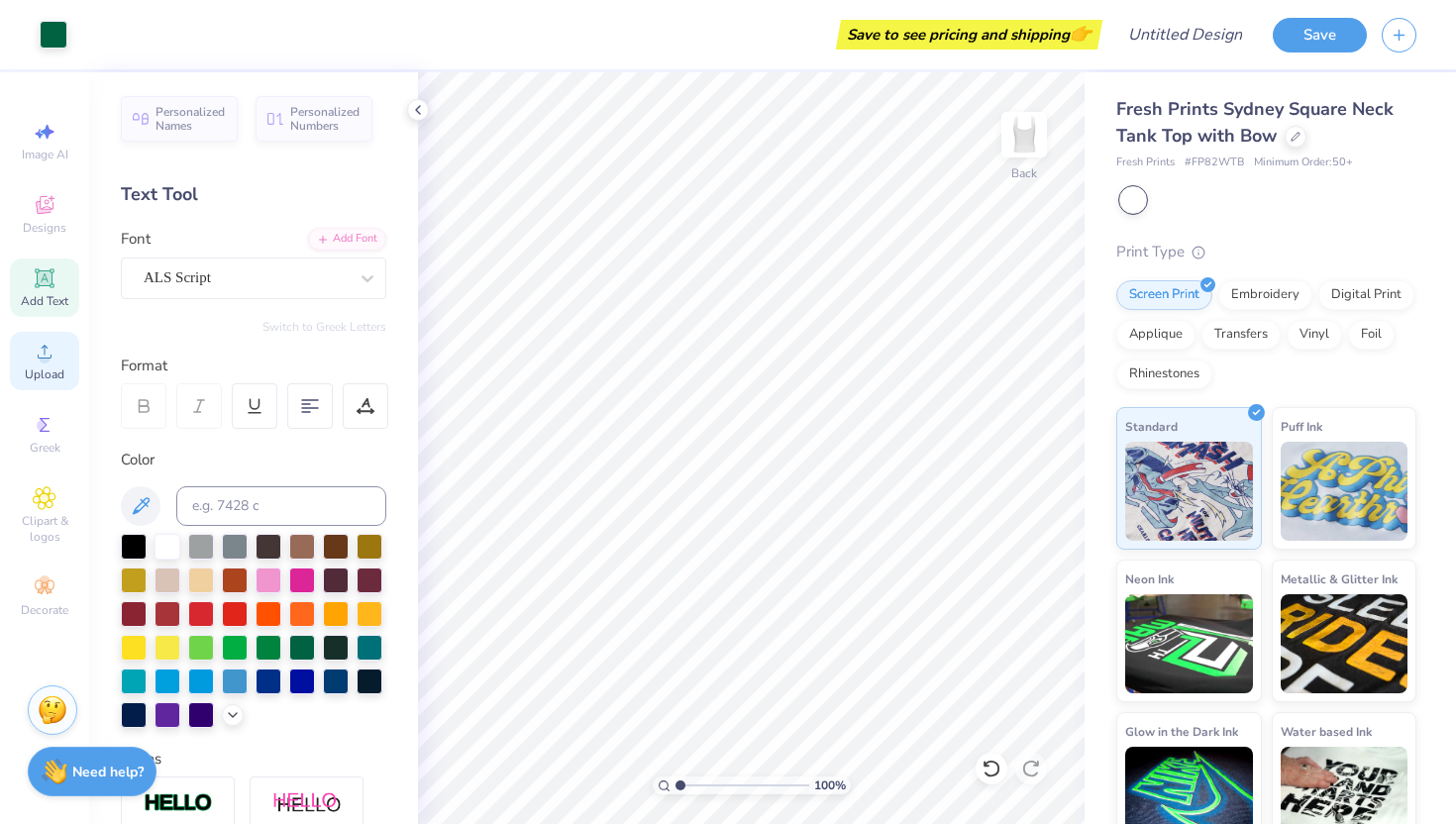 click on "Upload" at bounding box center [45, 374] 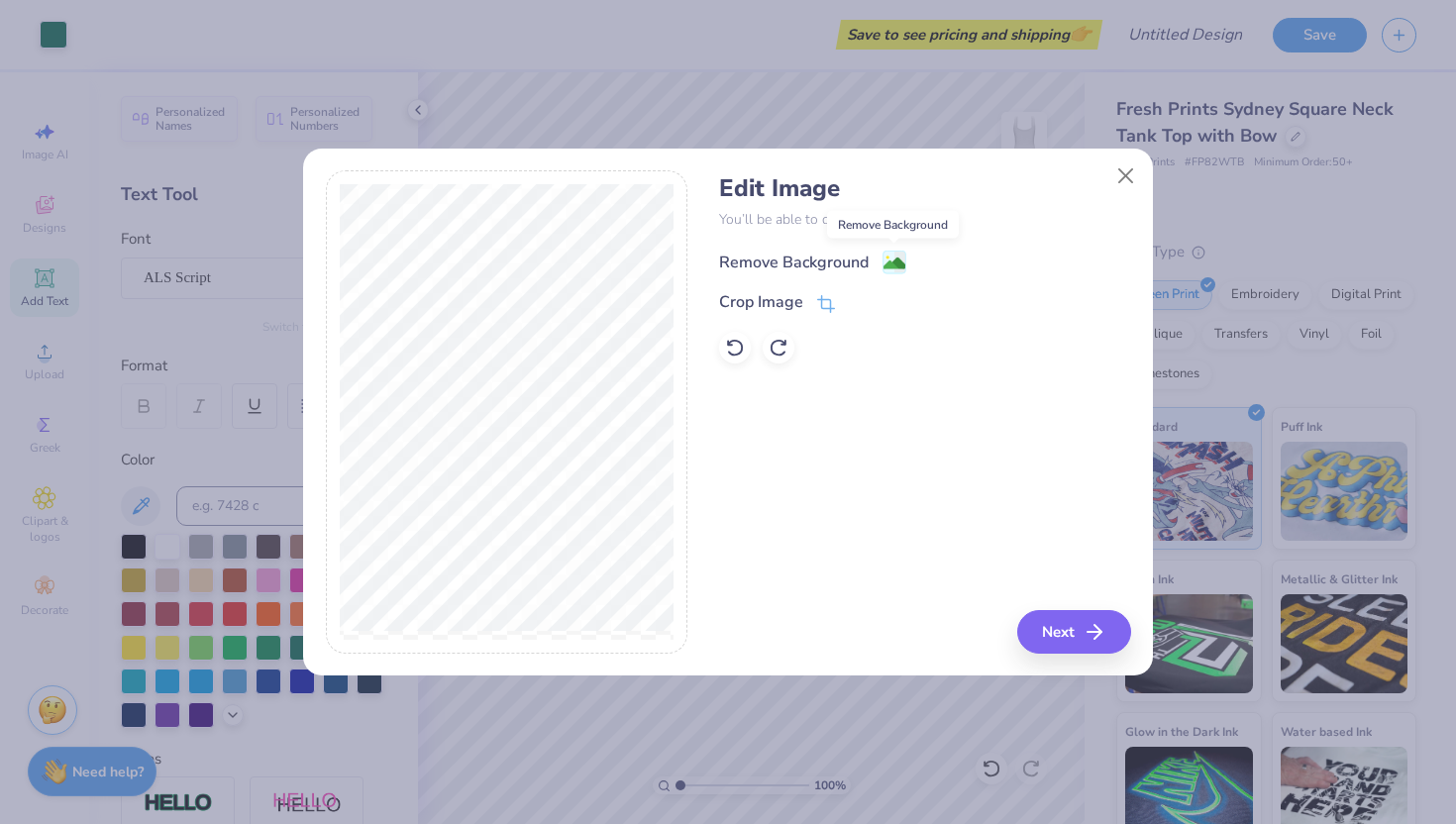 click 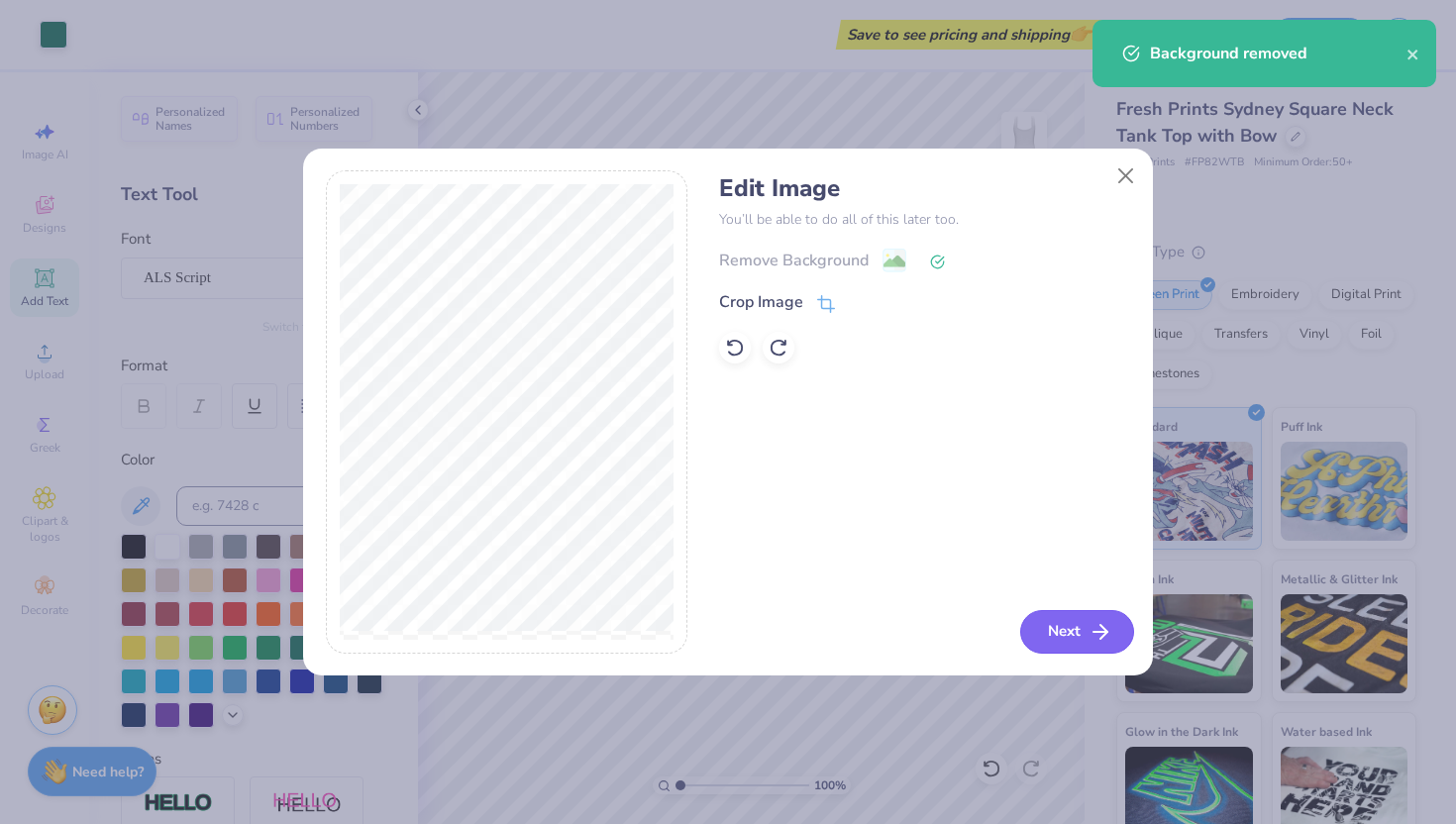 click on "Next" at bounding box center [1077, 632] 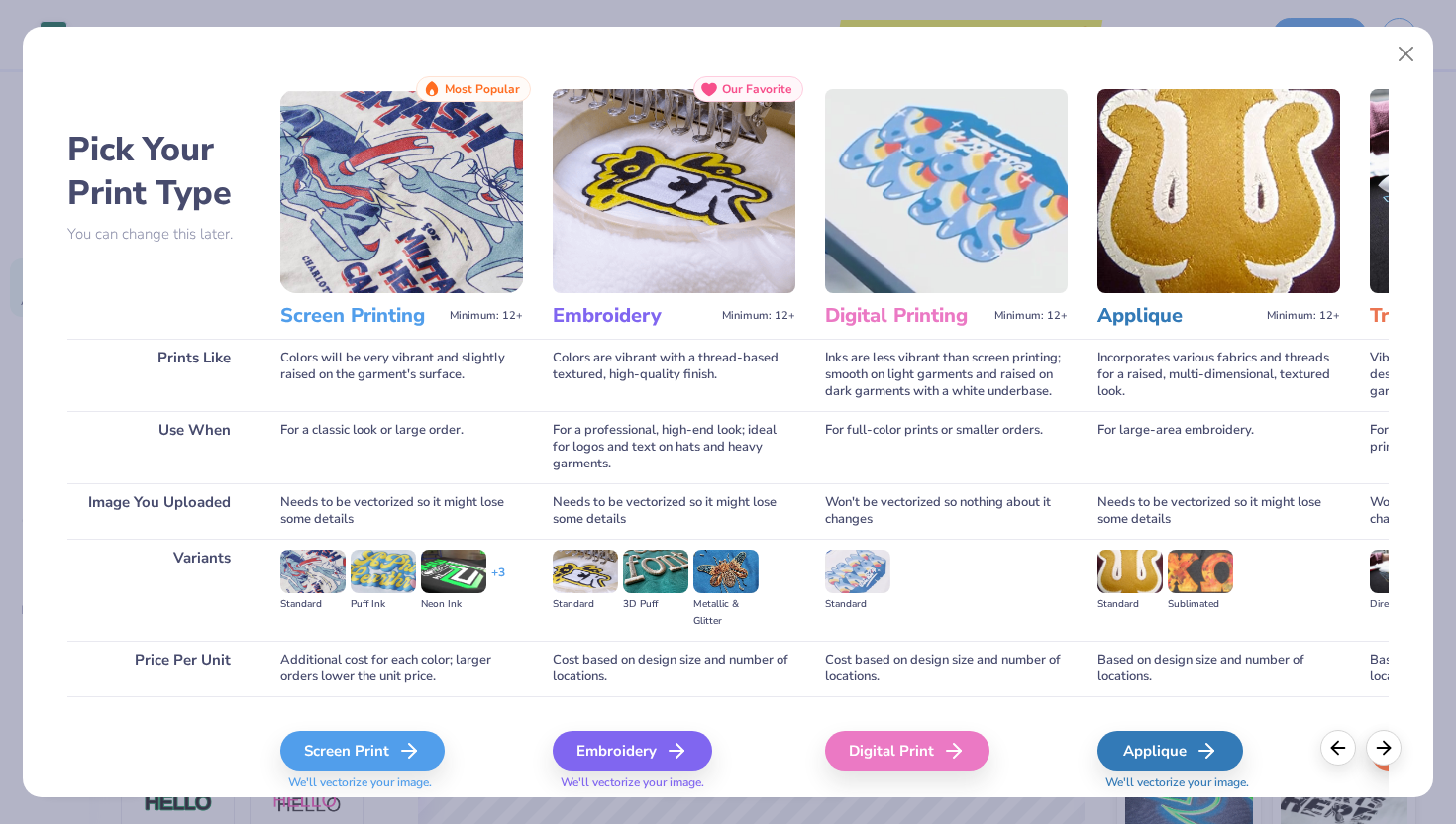 scroll, scrollTop: 43, scrollLeft: 0, axis: vertical 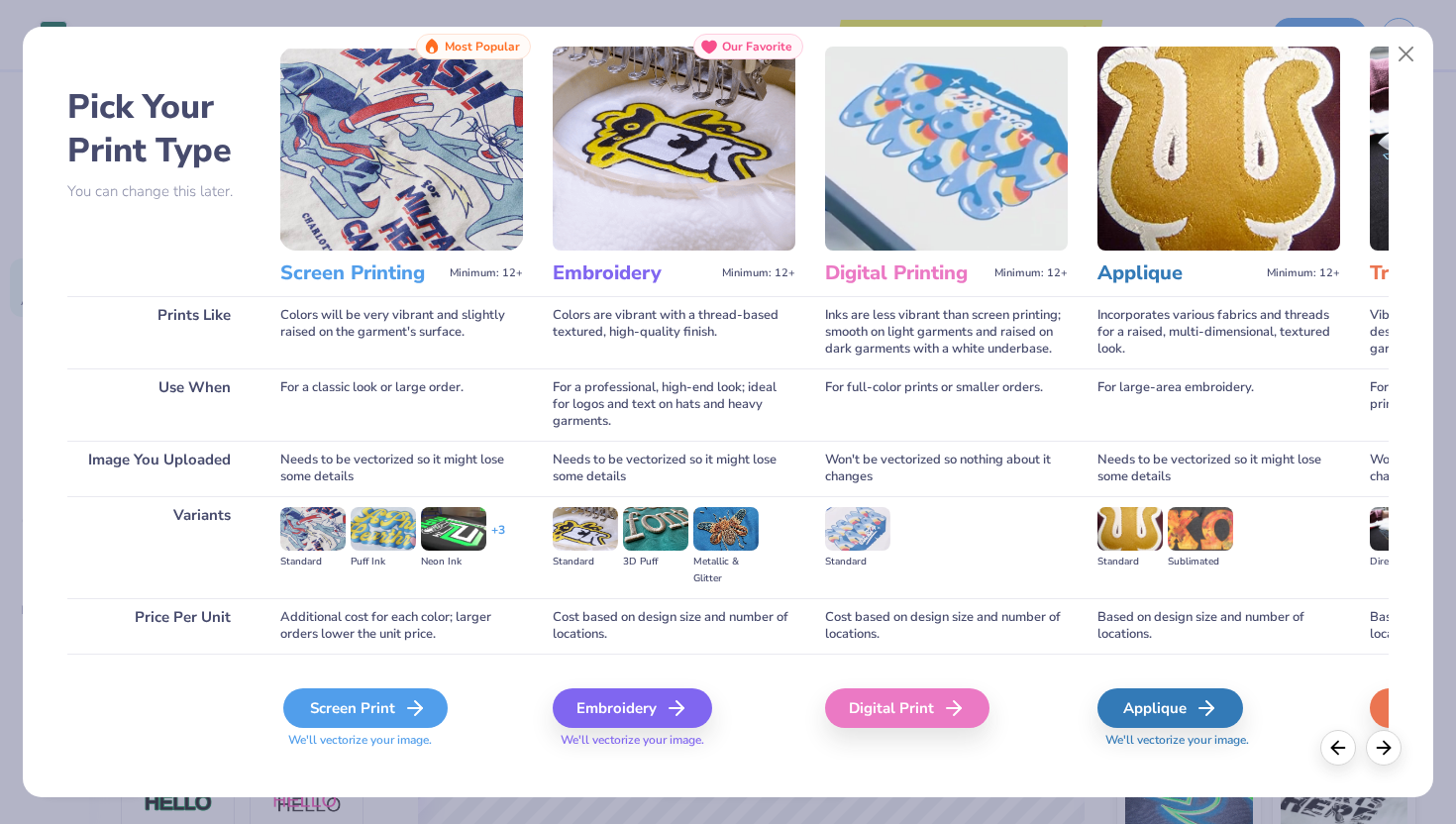 click on "Screen Print" at bounding box center [365, 708] 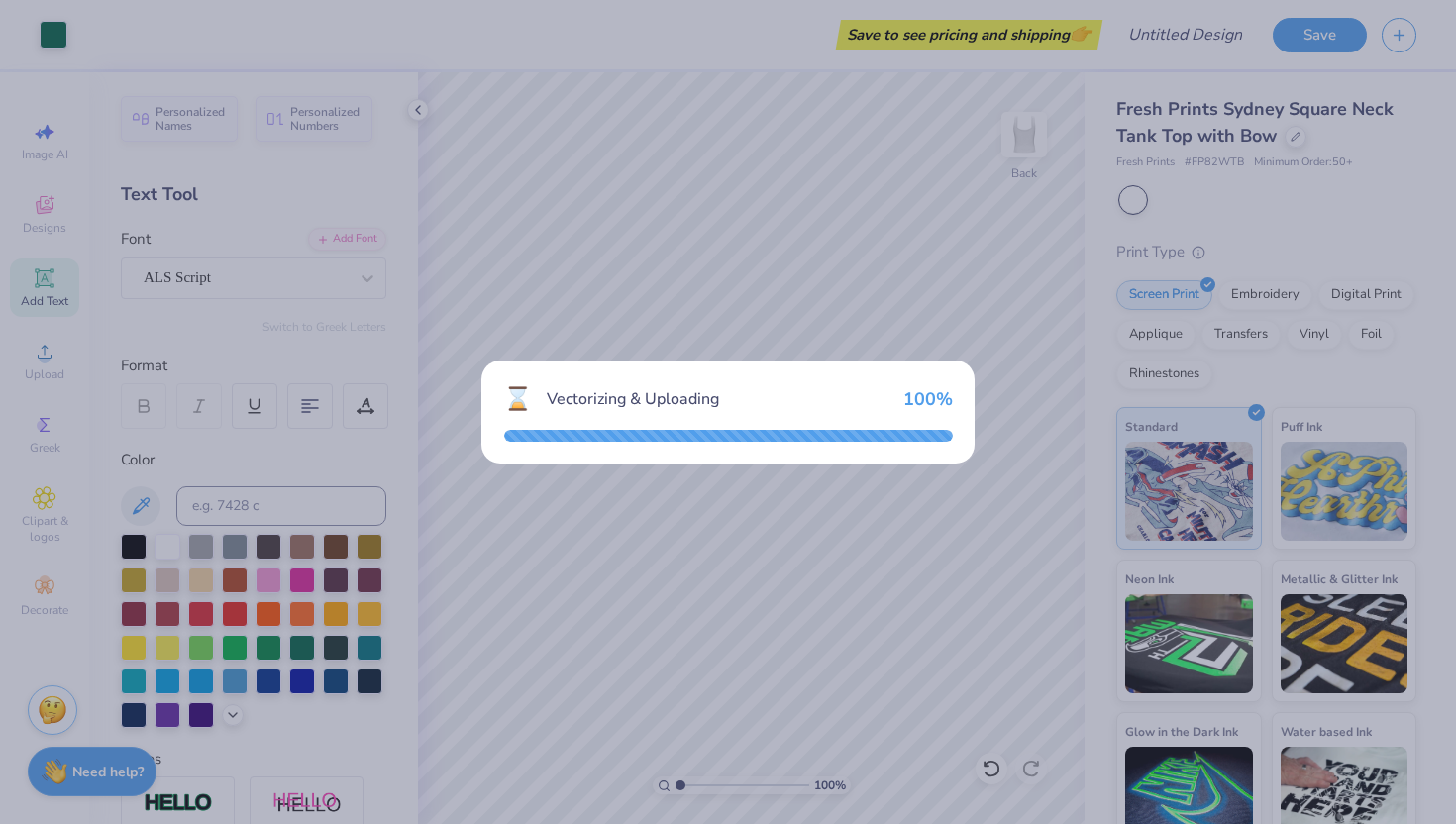 scroll, scrollTop: 0, scrollLeft: 0, axis: both 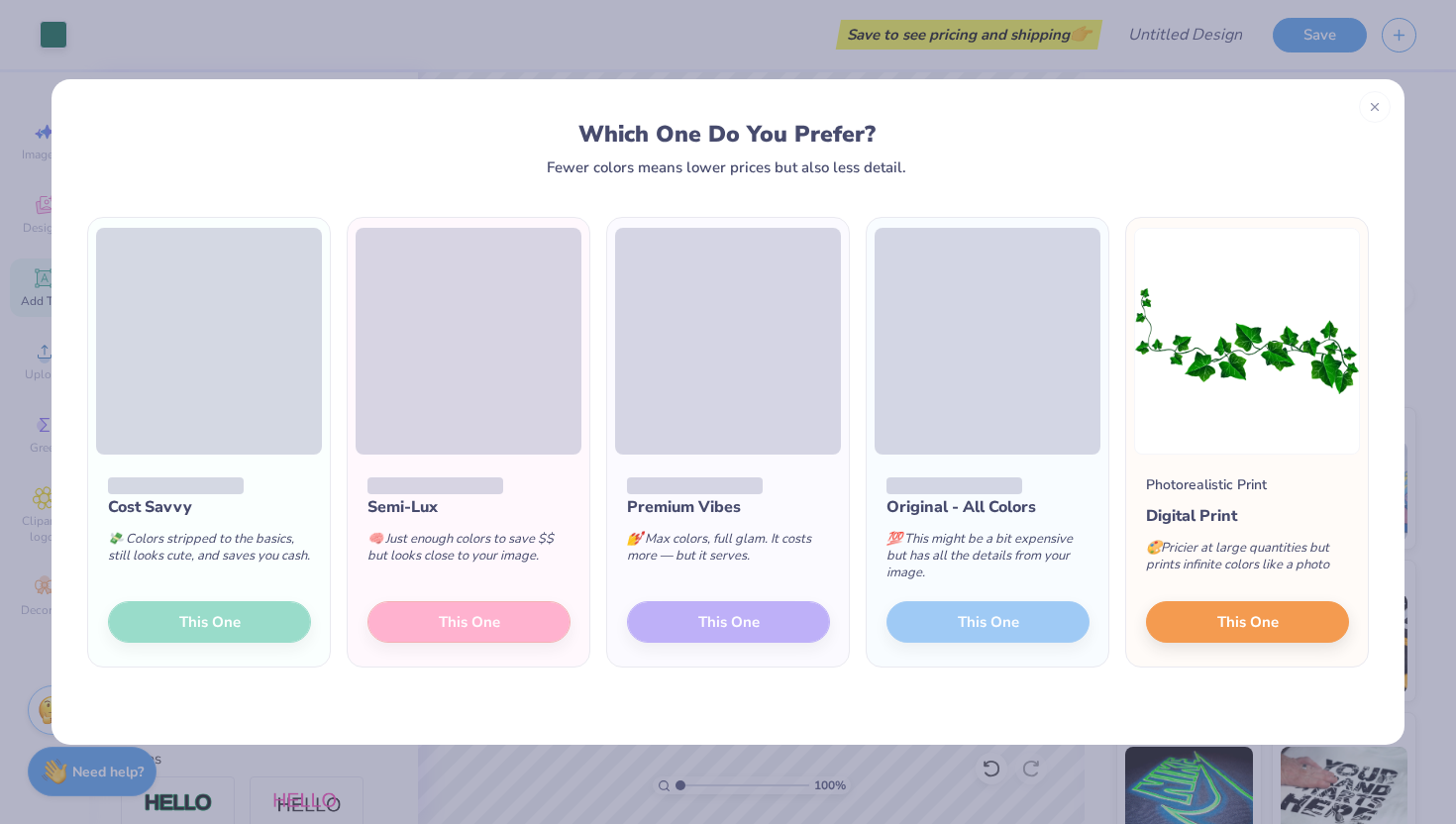 click on "💅   Max colors, full glam. It costs more — but it serves." at bounding box center (728, 552) 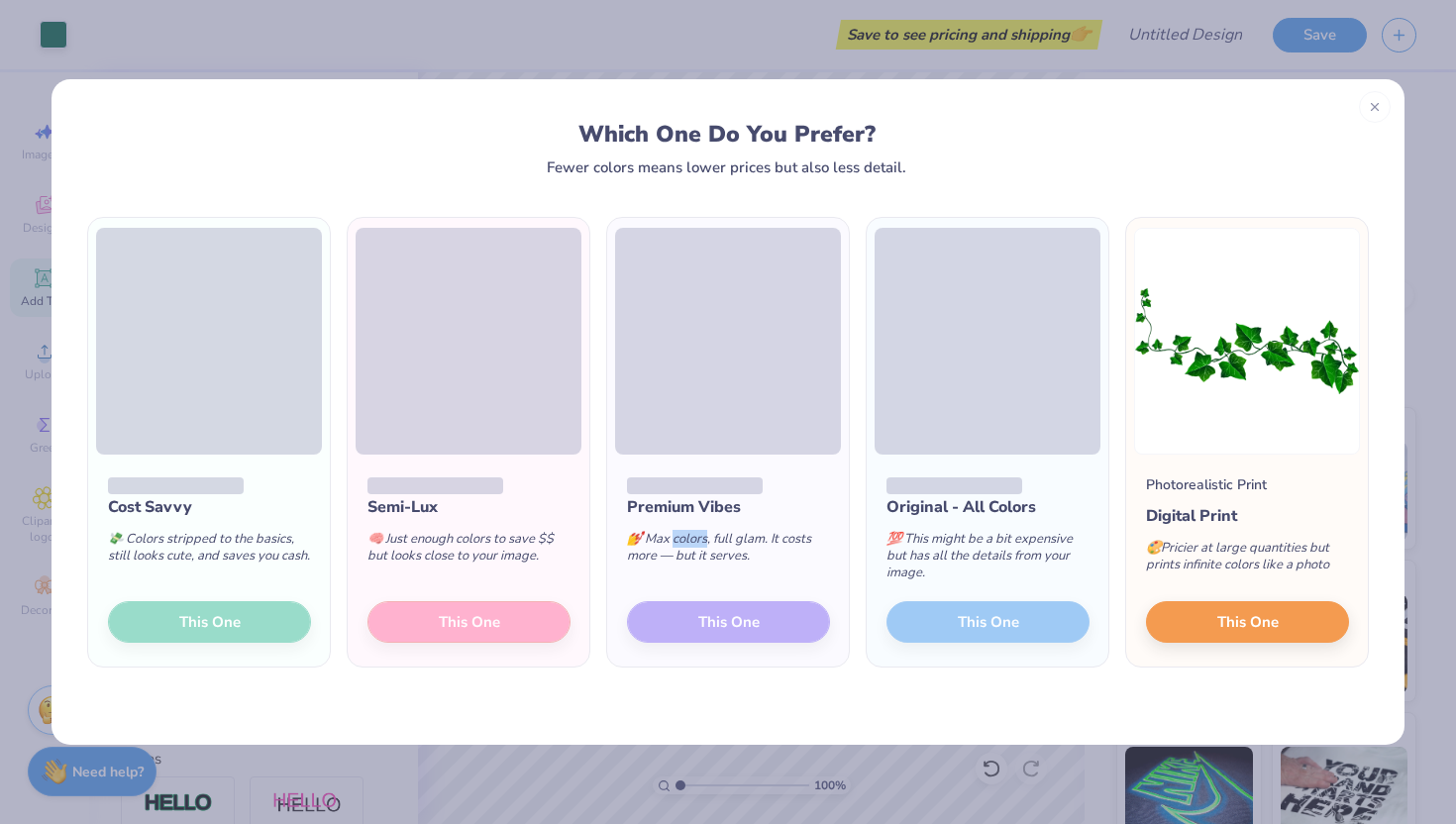 click on "💅   Max colors, full glam. It costs more — but it serves." at bounding box center [728, 552] 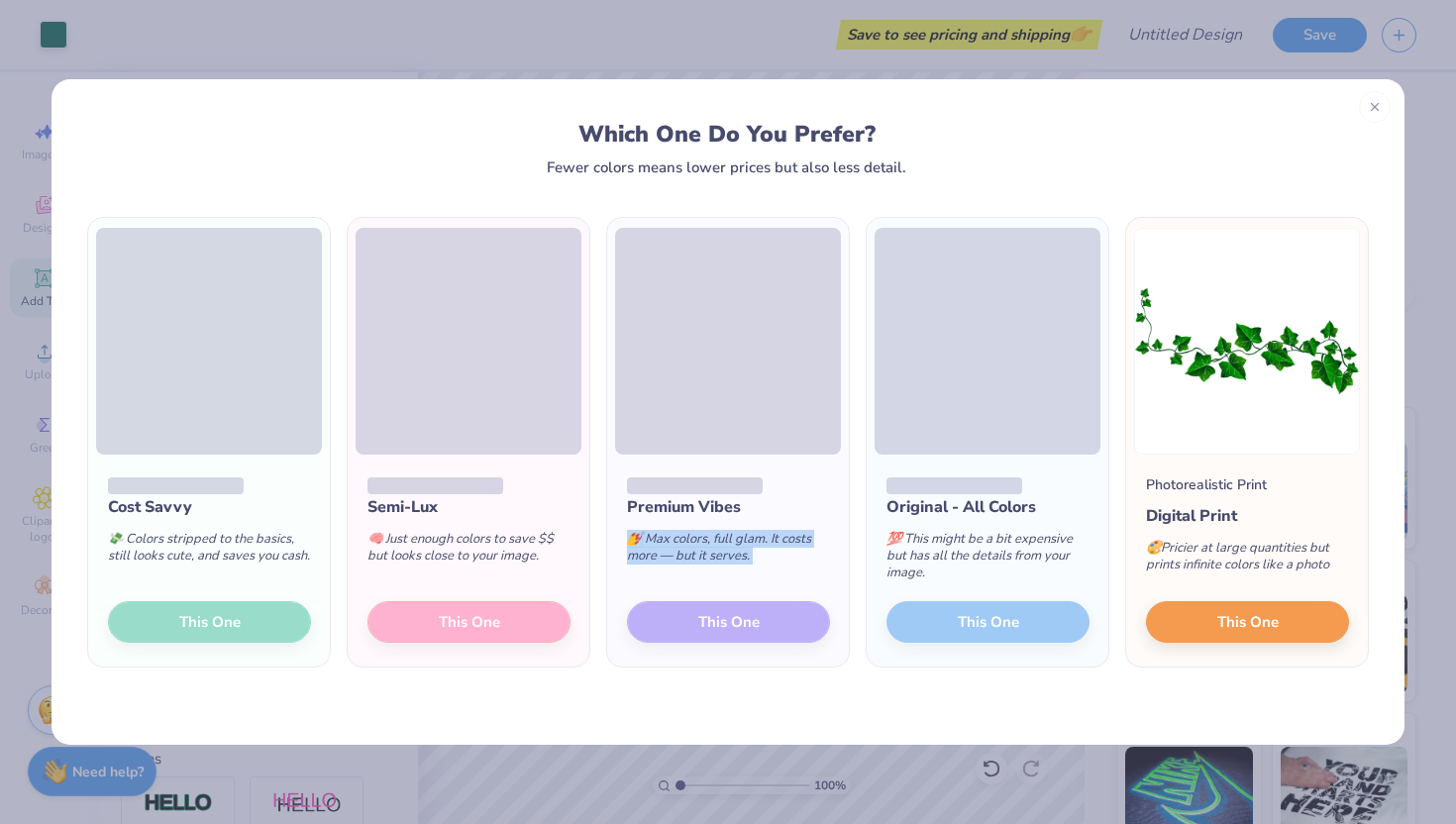 click on "💅   Max colors, full glam. It costs more — but it serves." at bounding box center [728, 552] 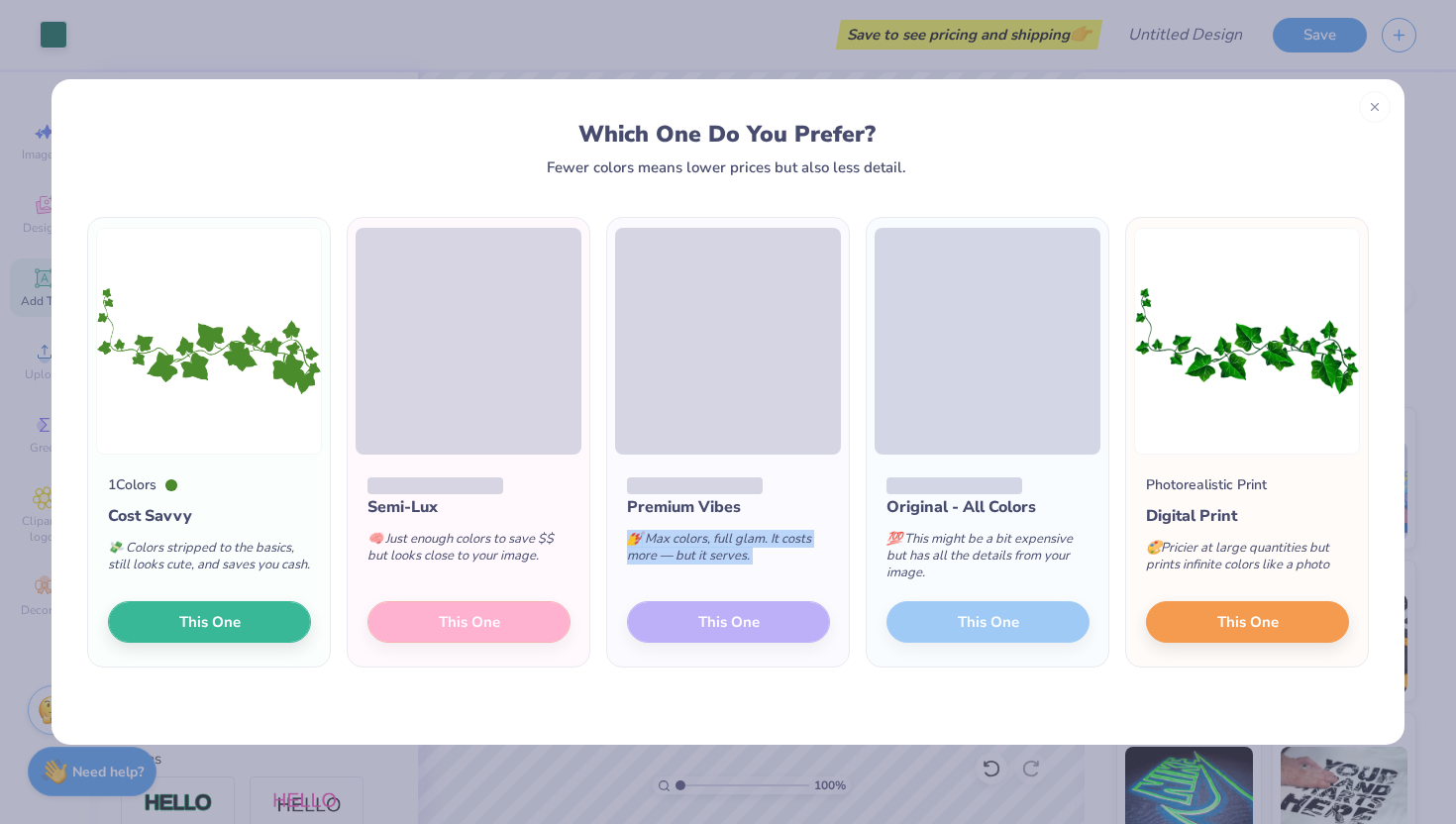 click on "💅   Max colors, full glam. It costs more — but it serves." at bounding box center [728, 552] 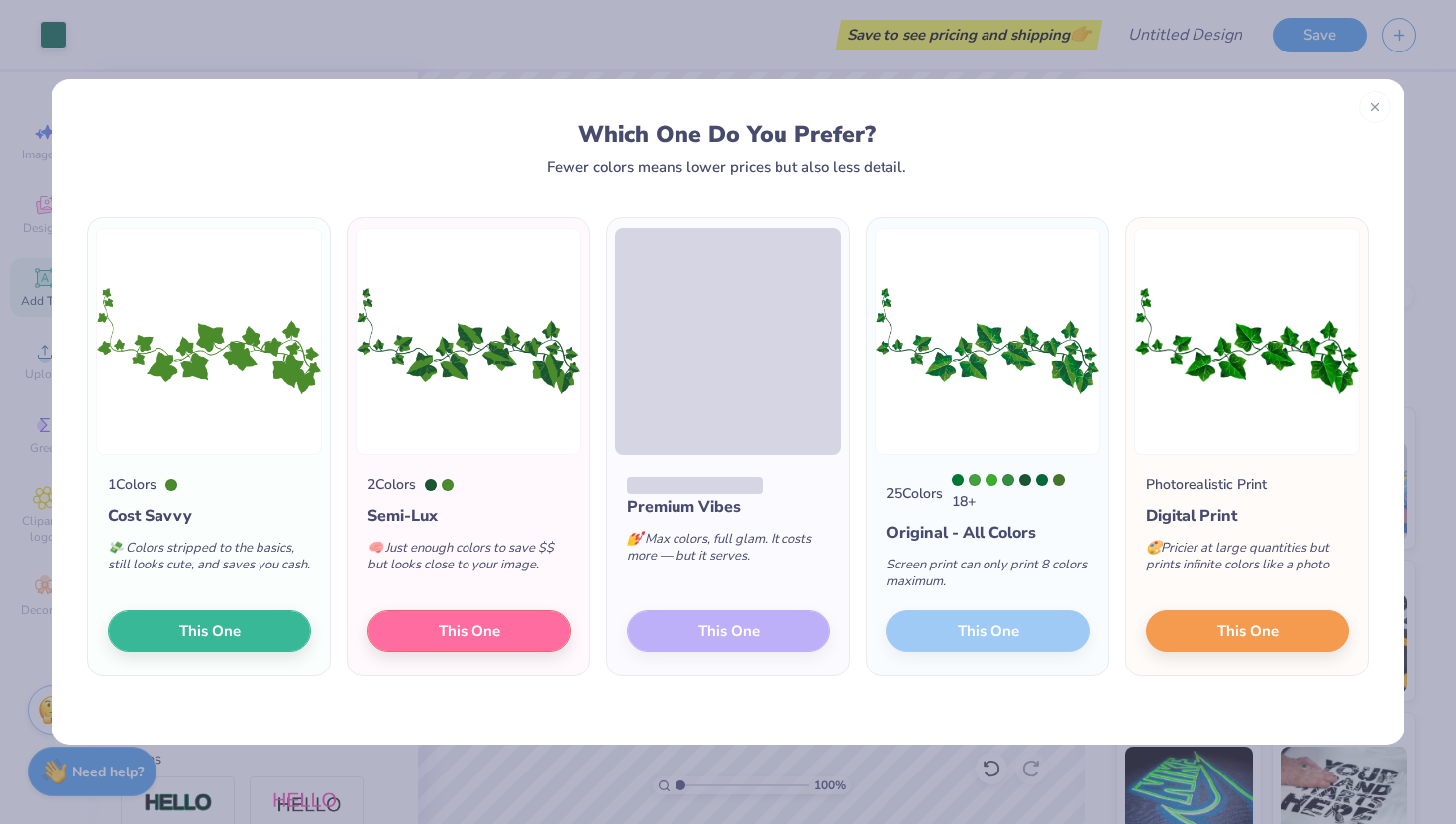 click on "💅   Max colors, full glam. It costs more — but it serves." at bounding box center [728, 552] 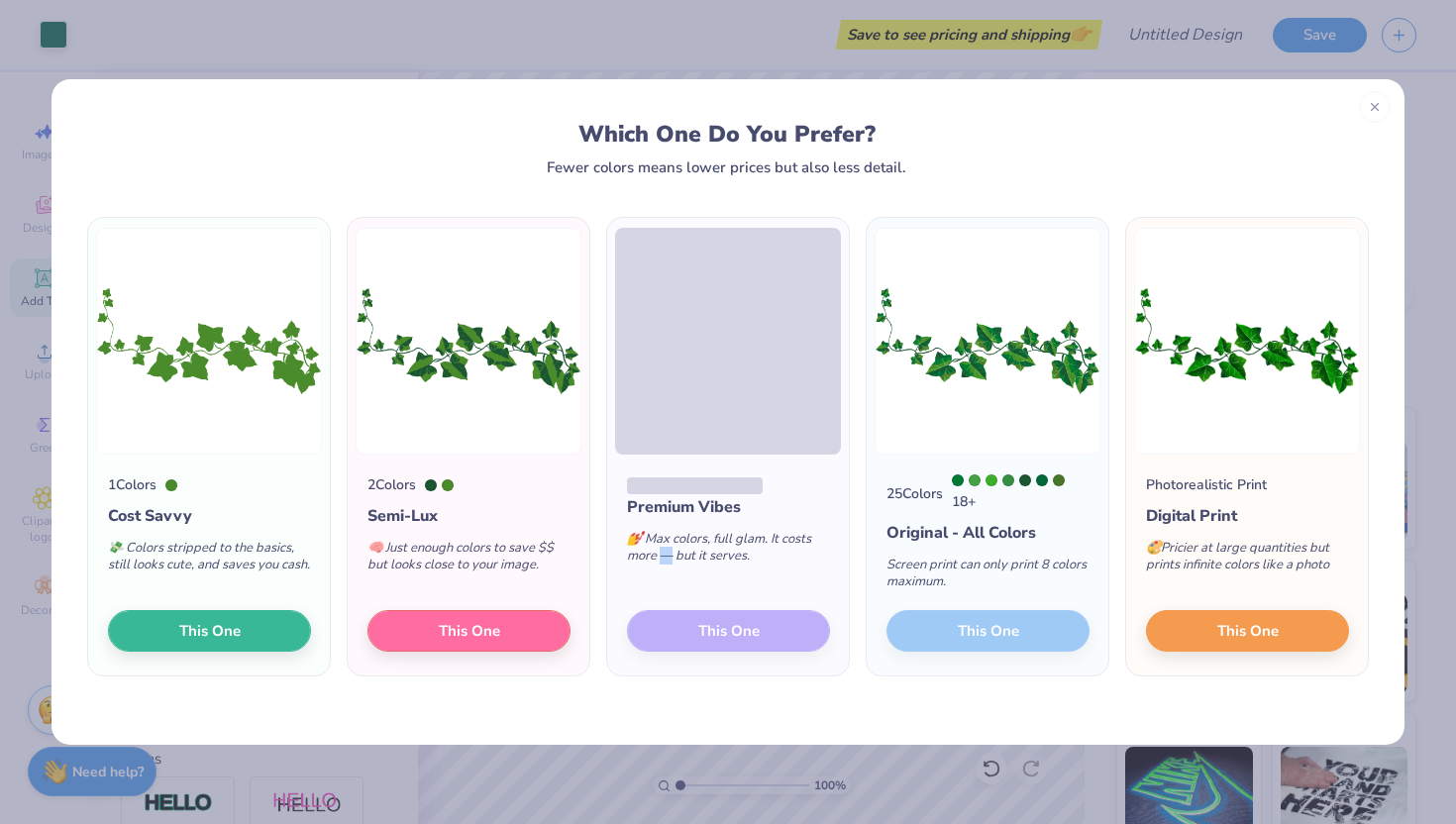click on "💅   Max colors, full glam. It costs more — but it serves." at bounding box center (728, 552) 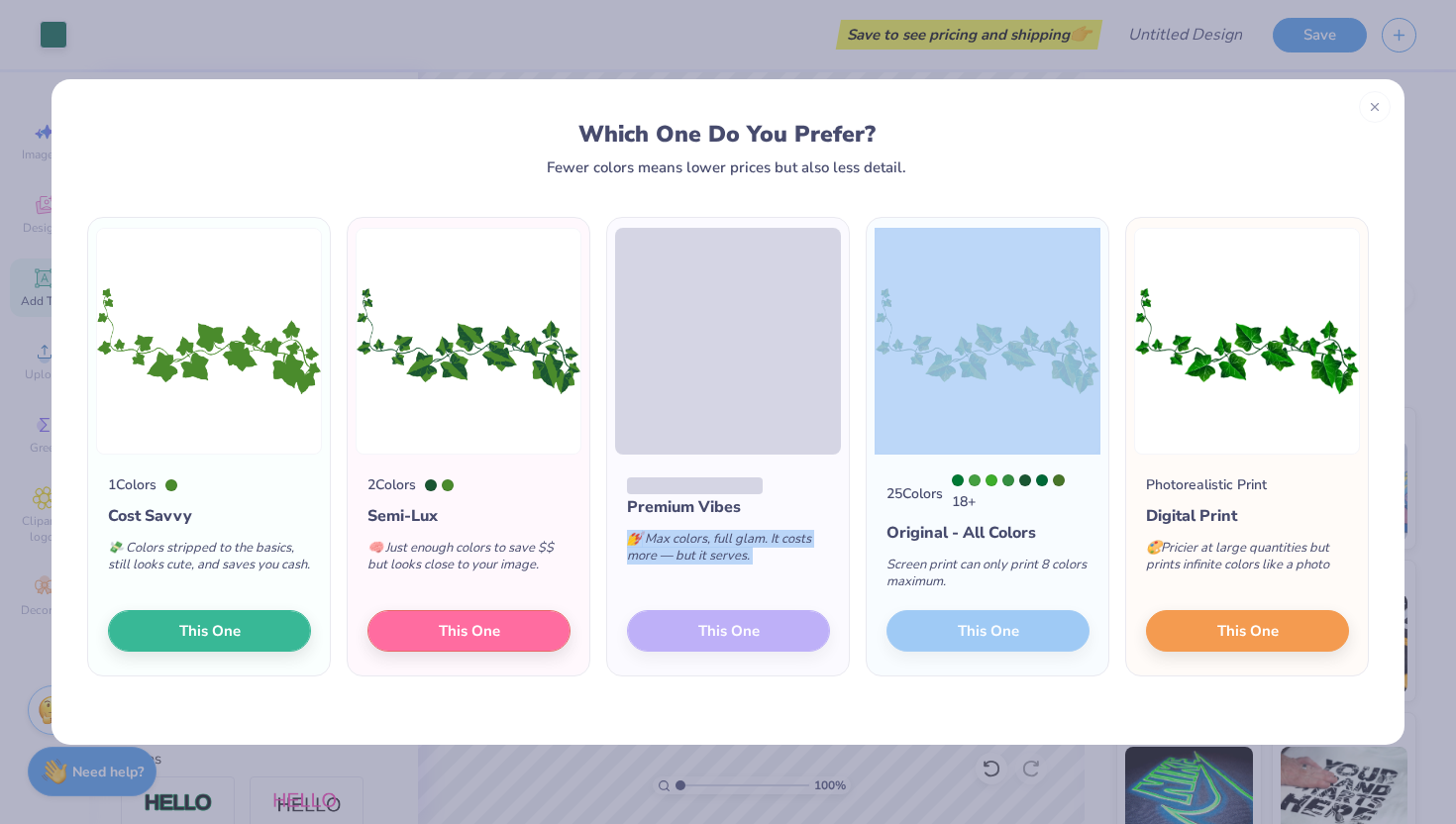 click on "💅   Max colors, full glam. It costs more — but it serves." at bounding box center (728, 552) 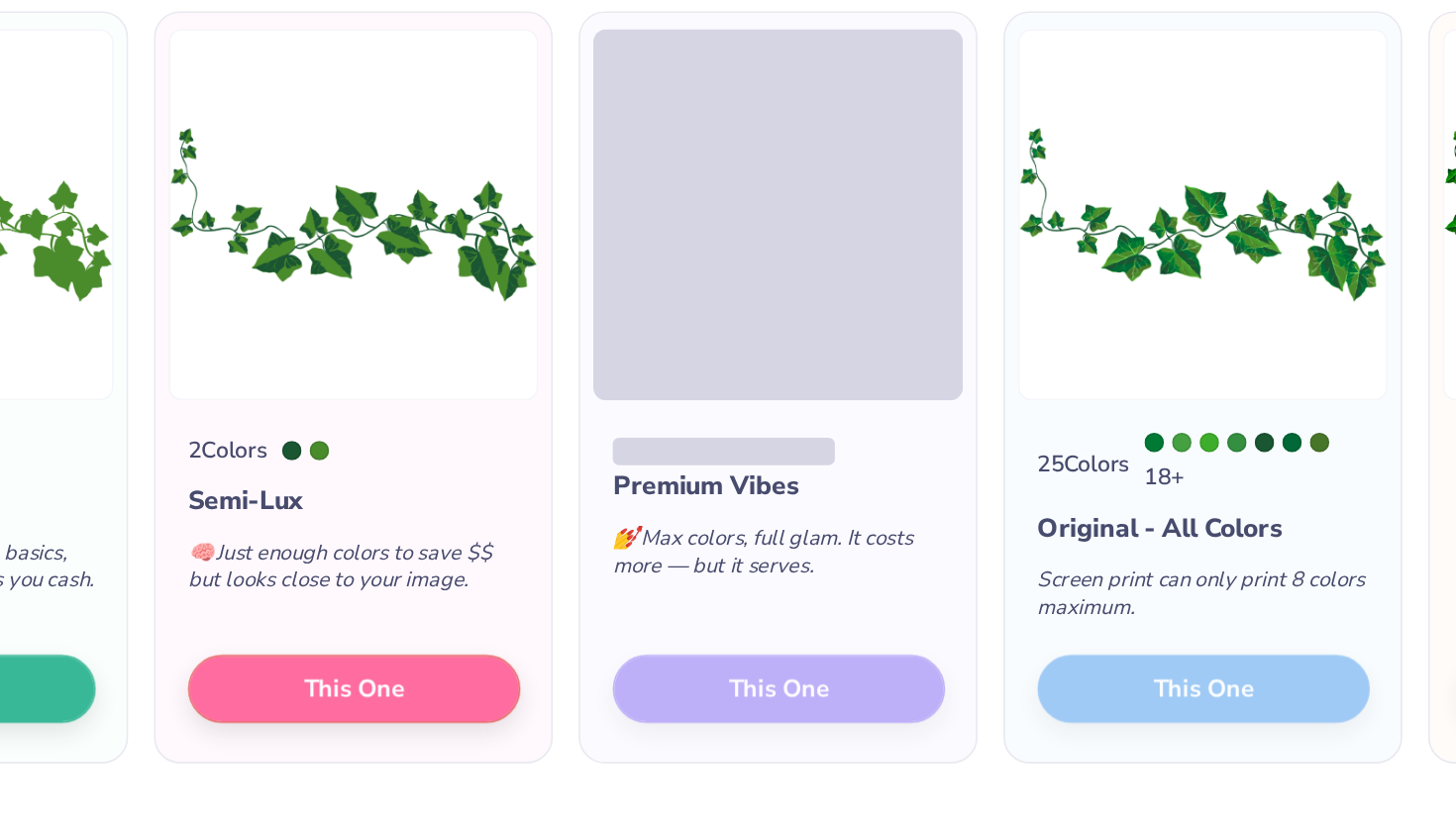 click on "🧠   Just enough colors to save $$ but looks close to your image." at bounding box center (468, 561) 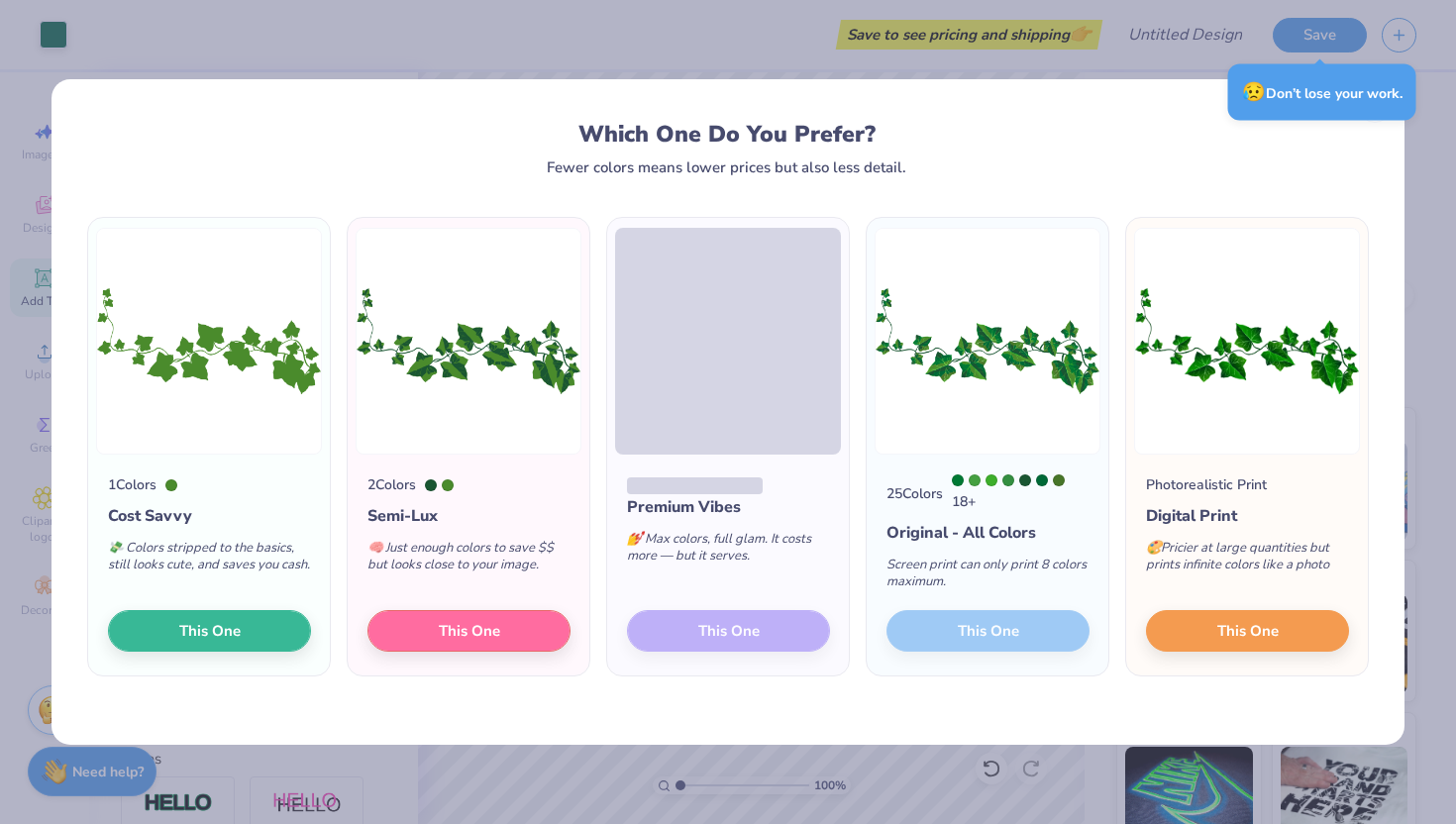 click on "[NUMBER]  Colors Cost Savvy 💸   Colors stripped to the basics, still looks cute, and saves you cash. This One [NUMBER]  Colors Semi-Lux 🧠   Just enough colors to save $$ but looks close to your image. This One Premium Vibes 💅   [MAX] colors, full glam. It costs more — but it serves. This One [NUMBER]  Colors [NUMBER] + Original - All Colors Screen print can only print [NUMBER] colors maximum. This One Photorealistic Print Digital Print 🎨  Pricier at large quantities but prints infinite colors like a photo This One" at bounding box center (728, 460) 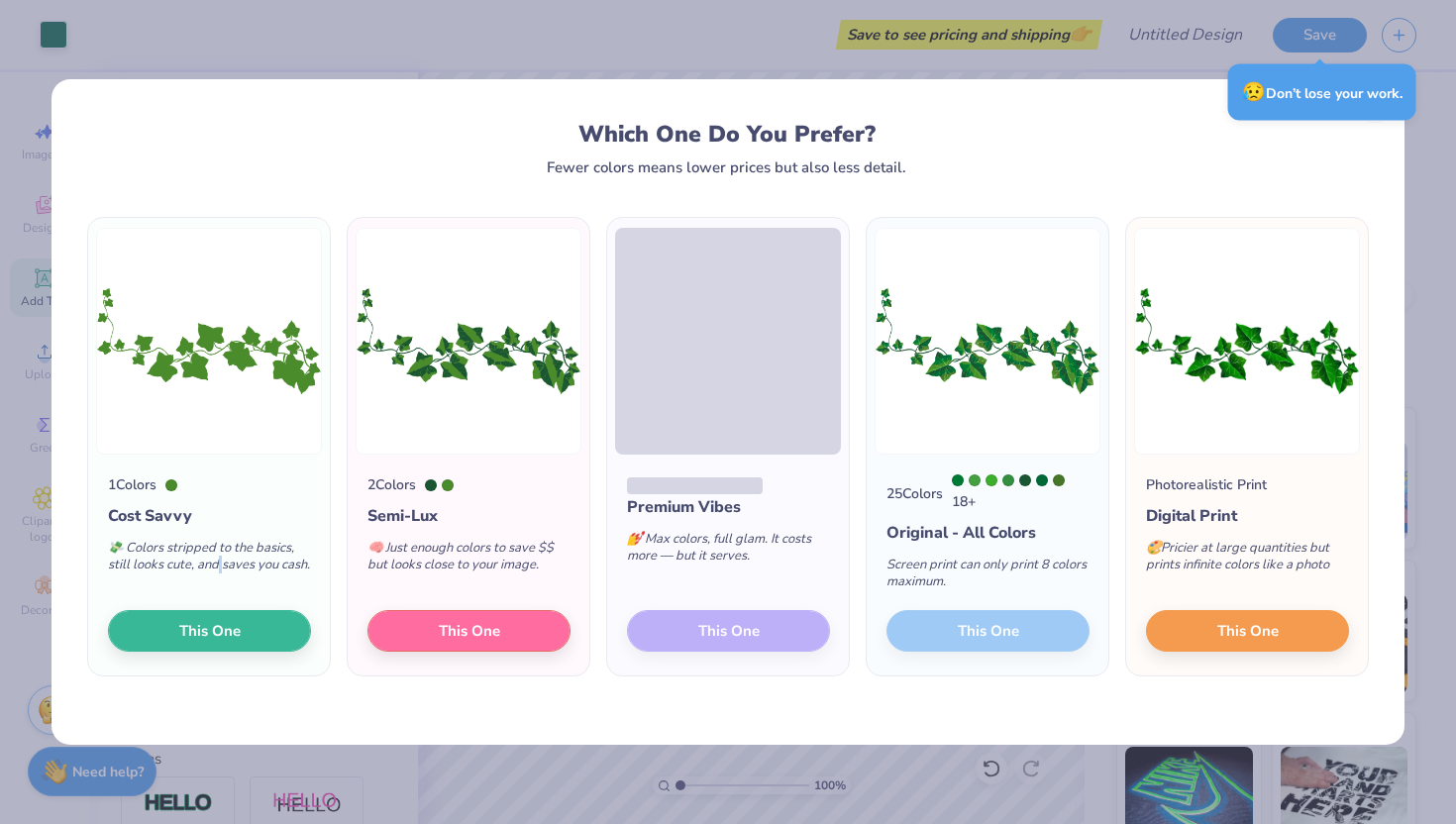 click on "💸   Colors stripped to the basics, still looks cute, and saves you cash." at bounding box center [209, 561] 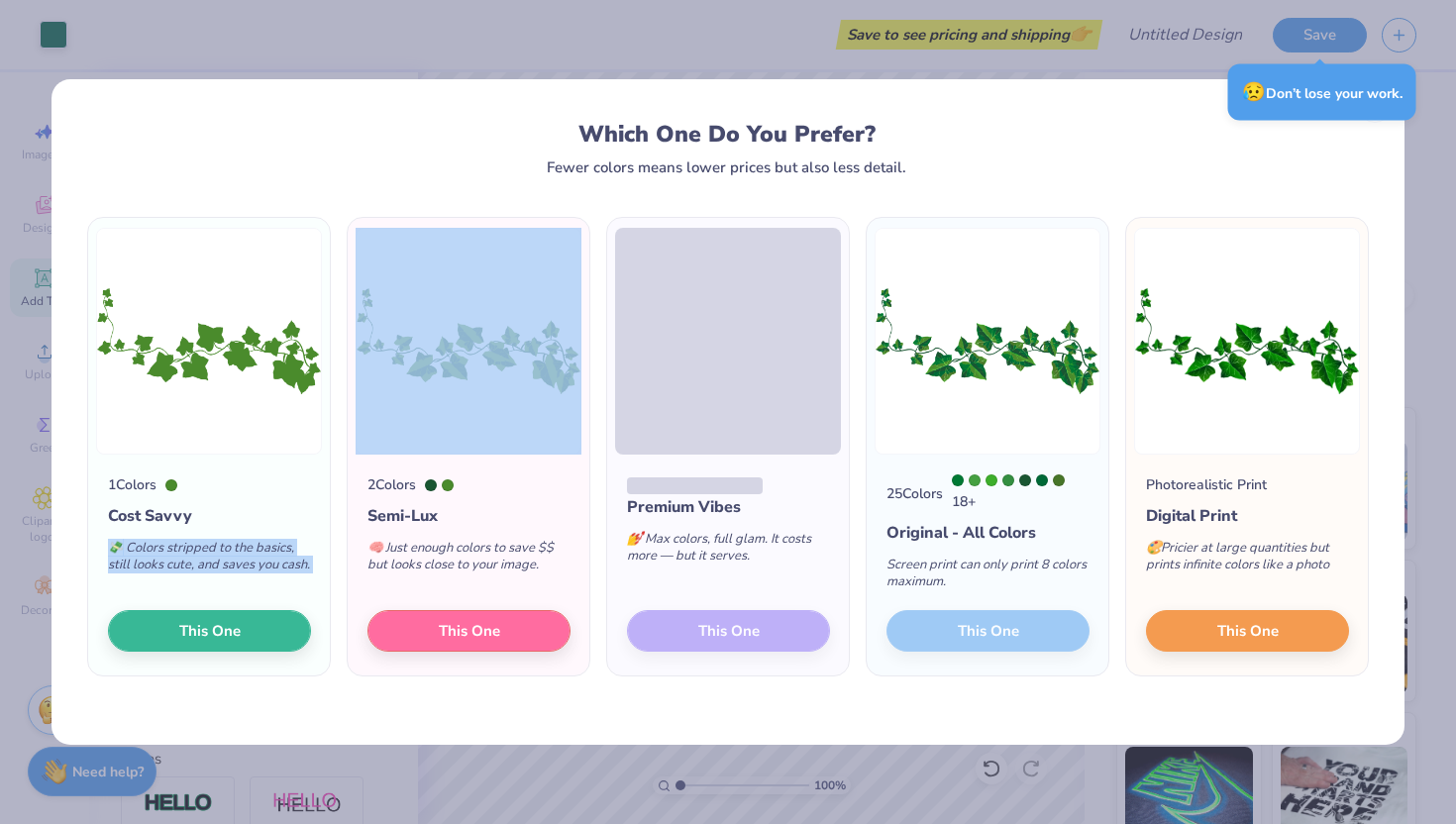 click on "💸   Colors stripped to the basics, still looks cute, and saves you cash." at bounding box center (209, 561) 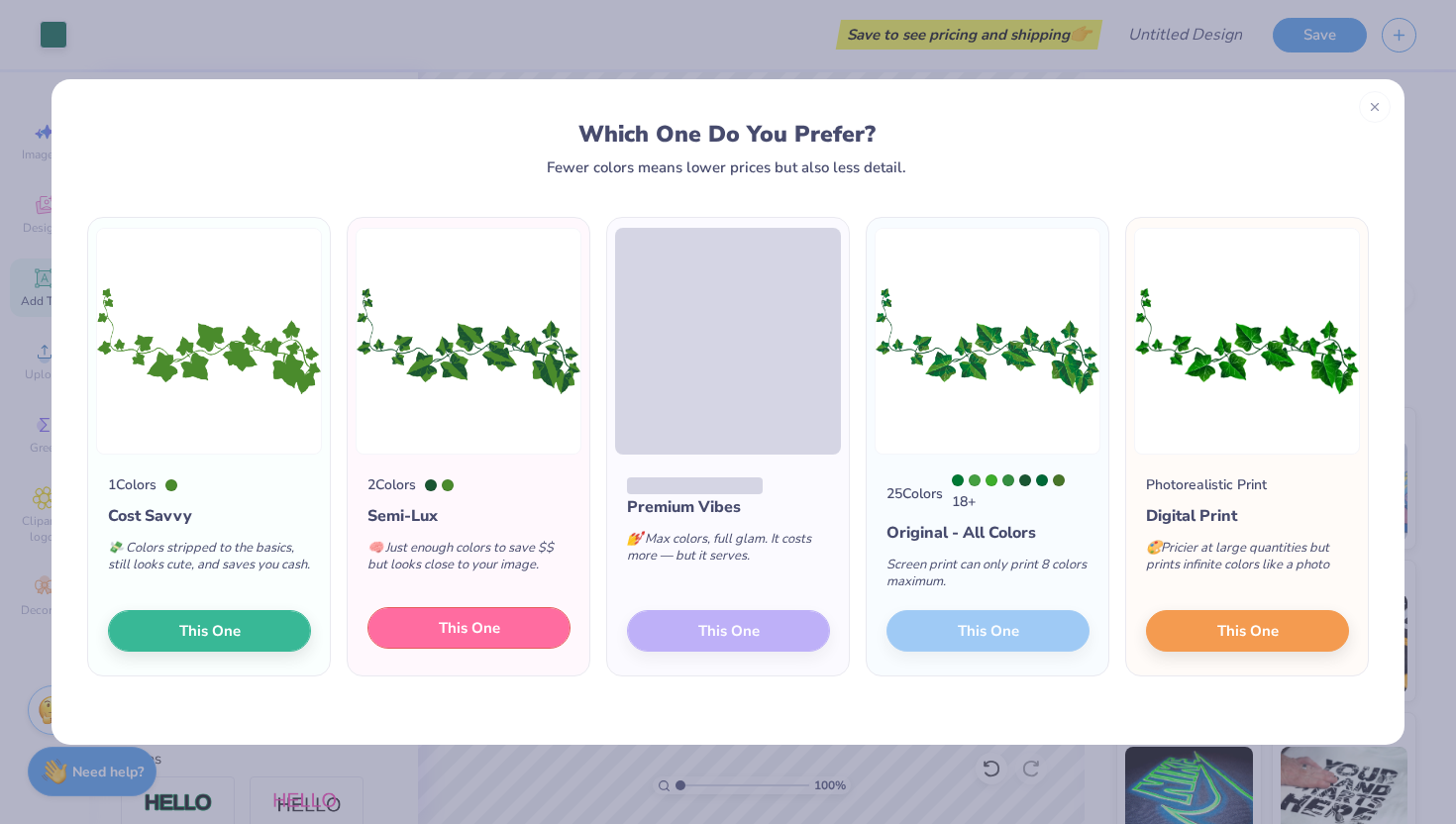 click on "This One" at bounding box center [468, 628] 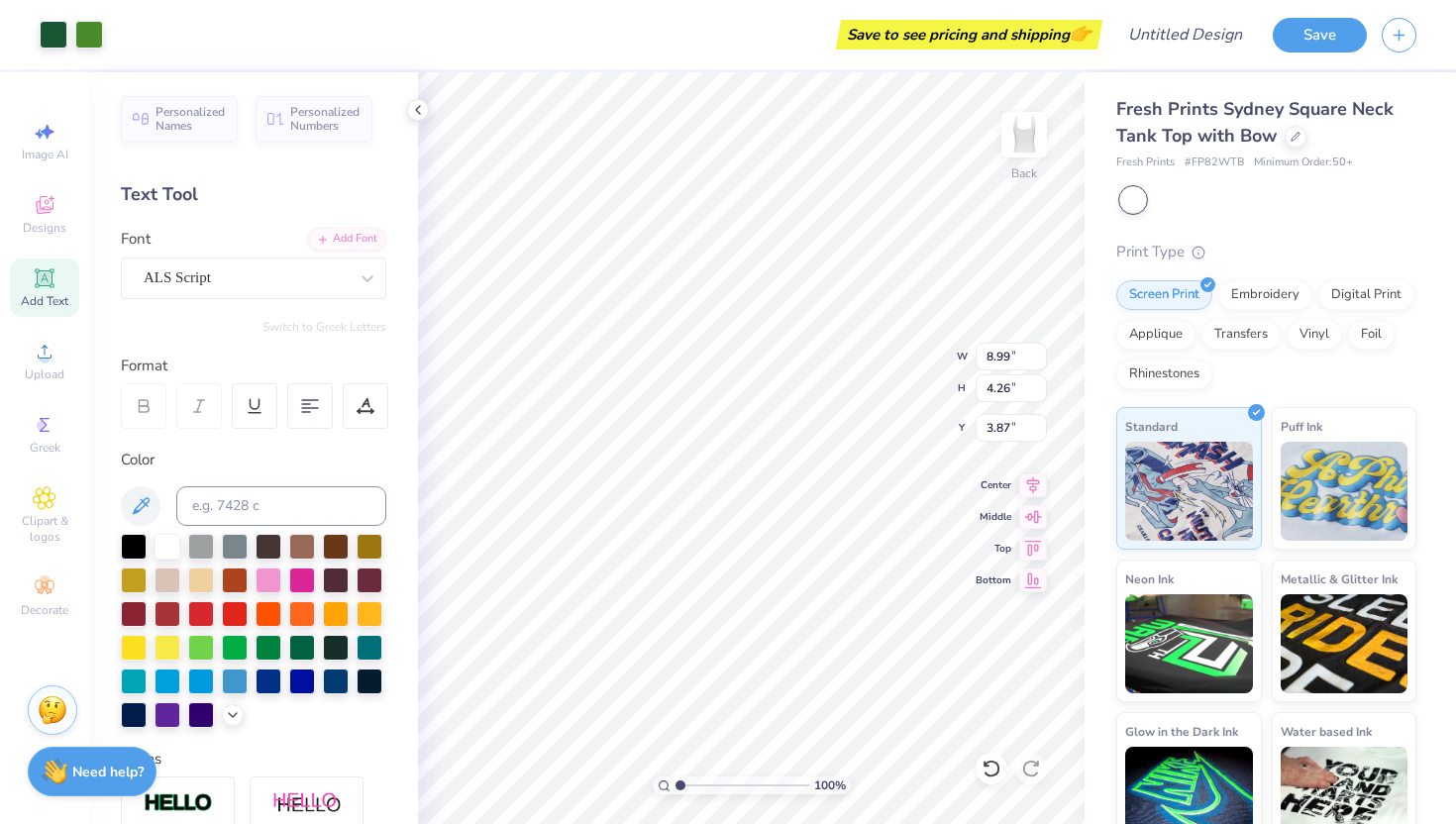type on "2.80" 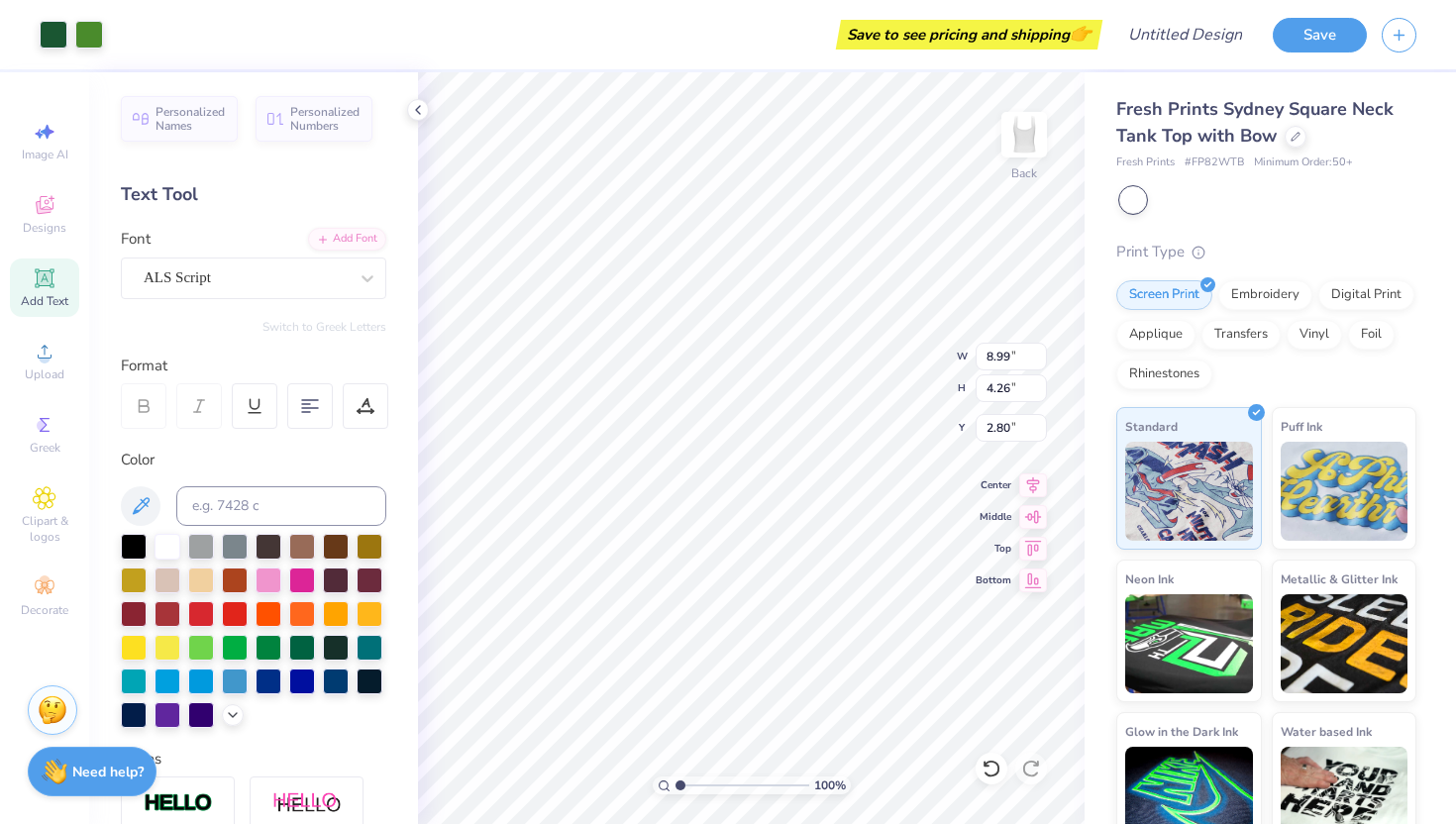 type on "4.86" 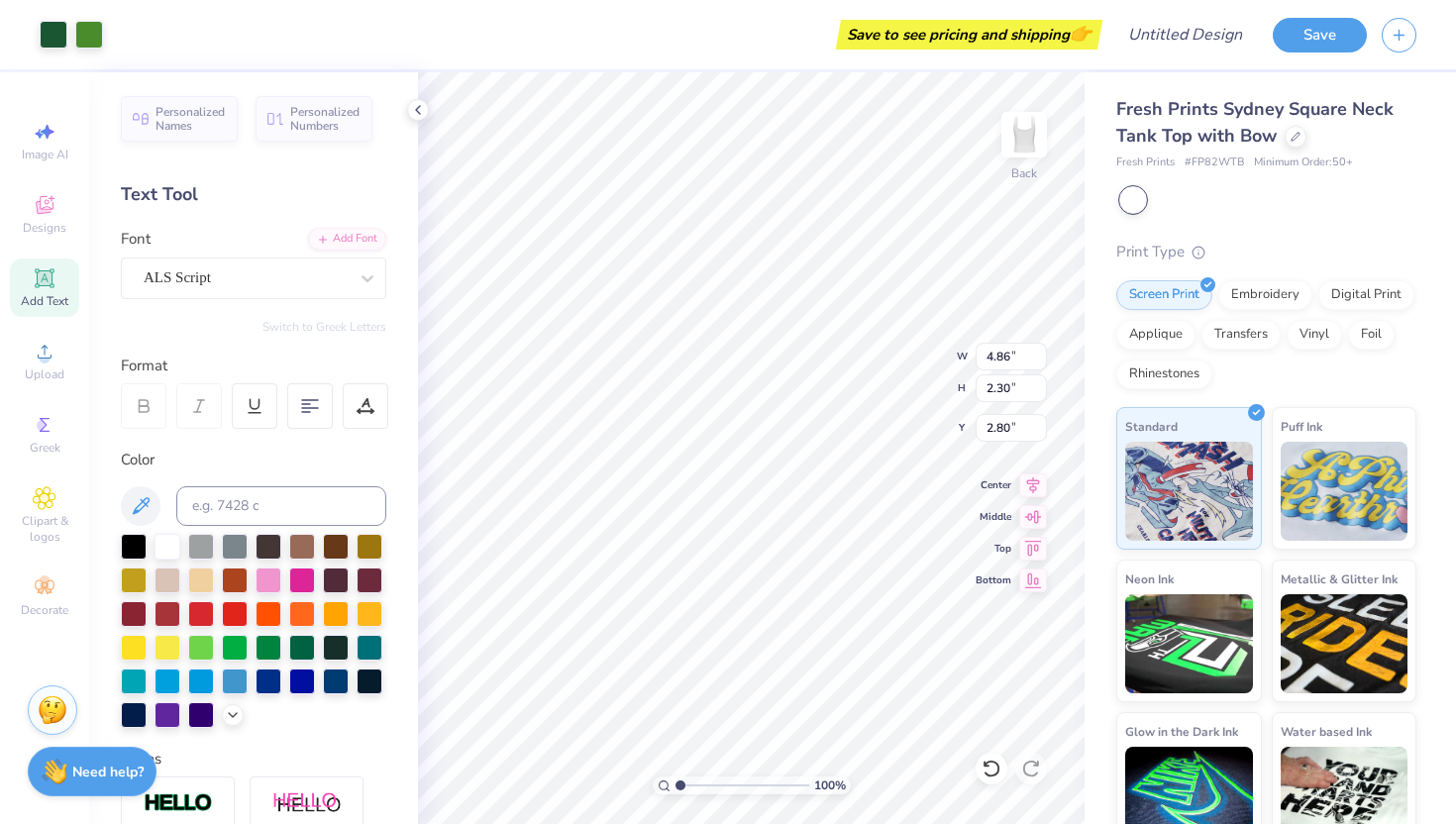 type on "4.06" 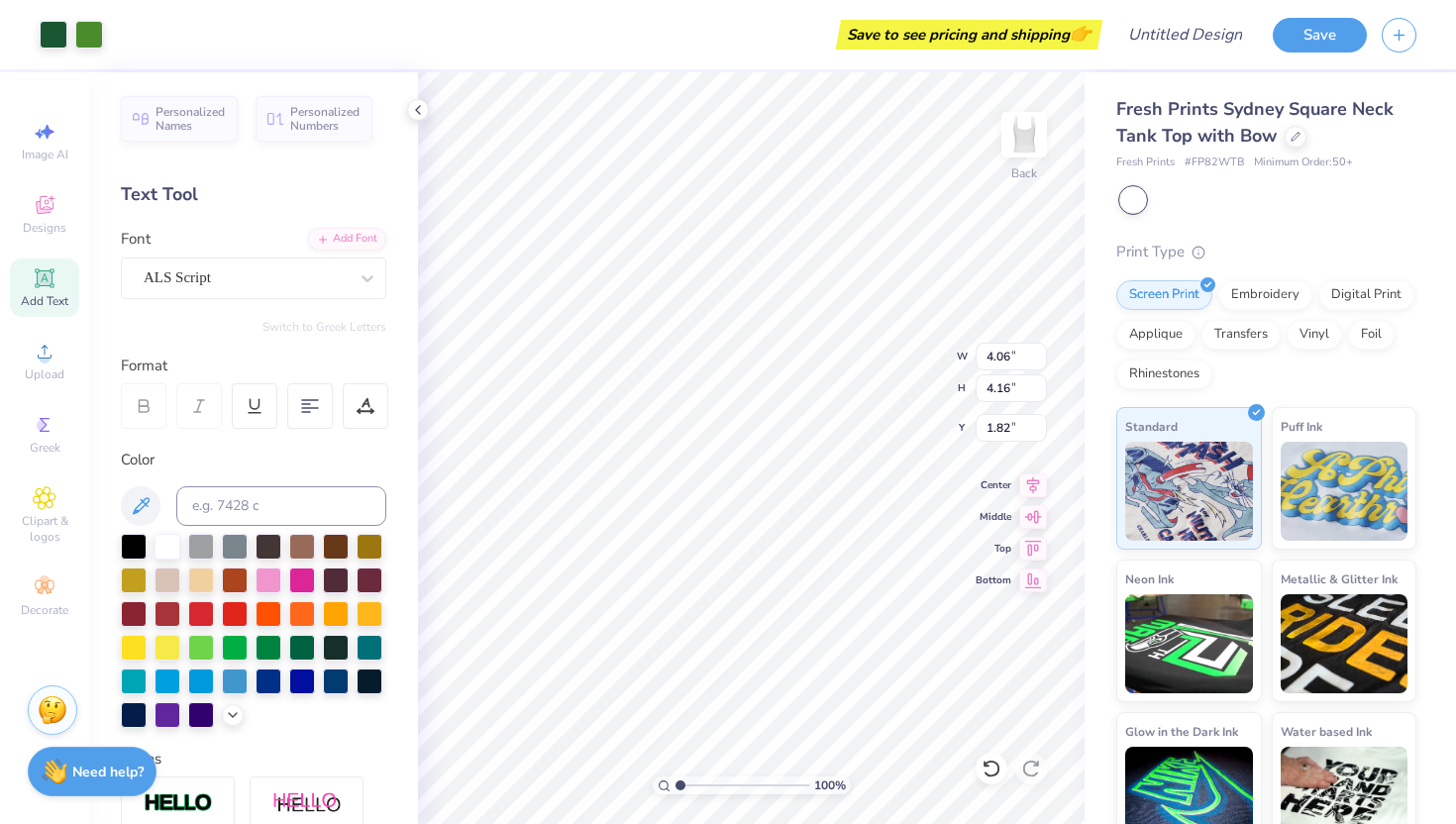 type on "5.16" 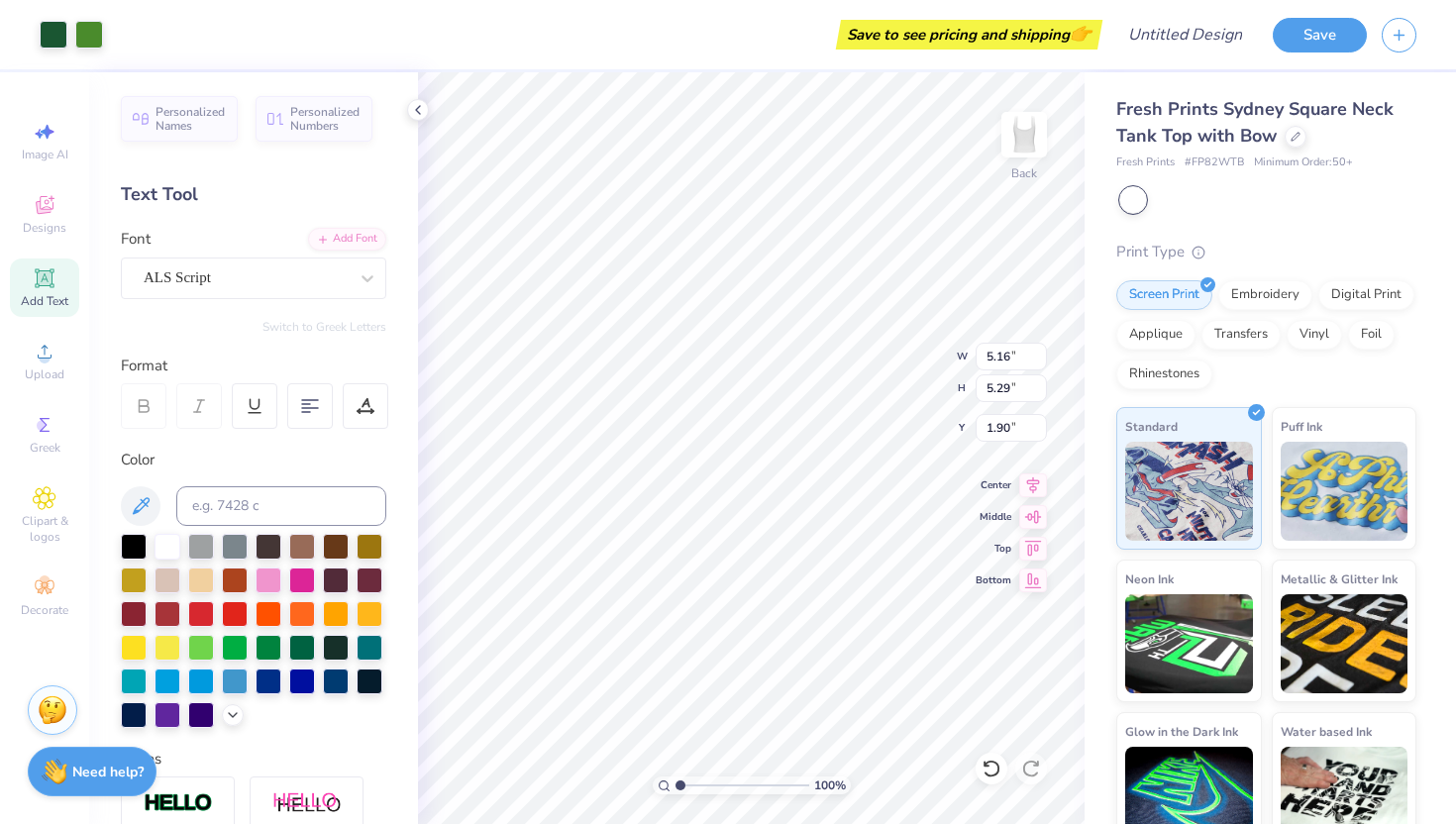 type on "1.90" 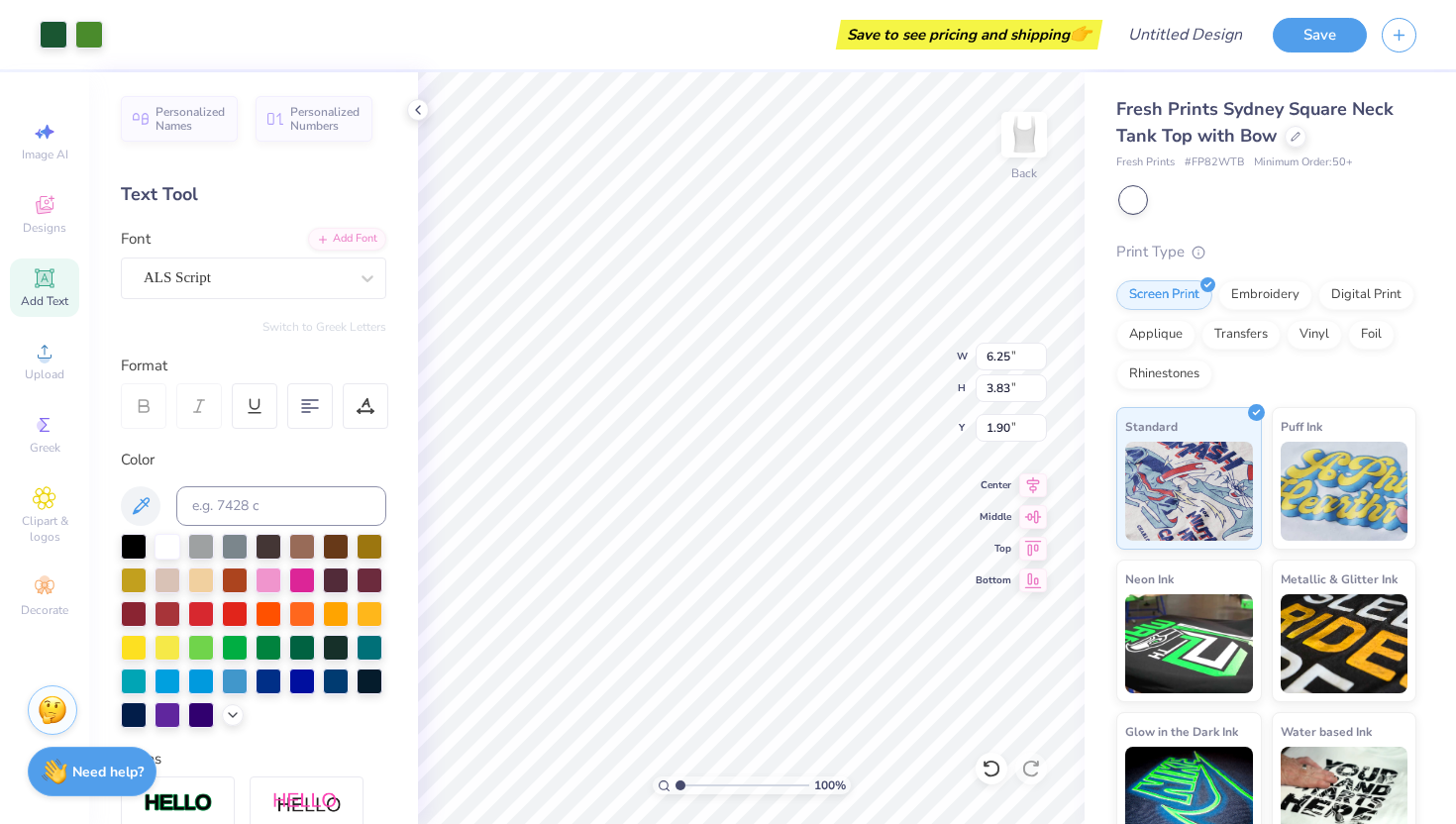 type on "6.25" 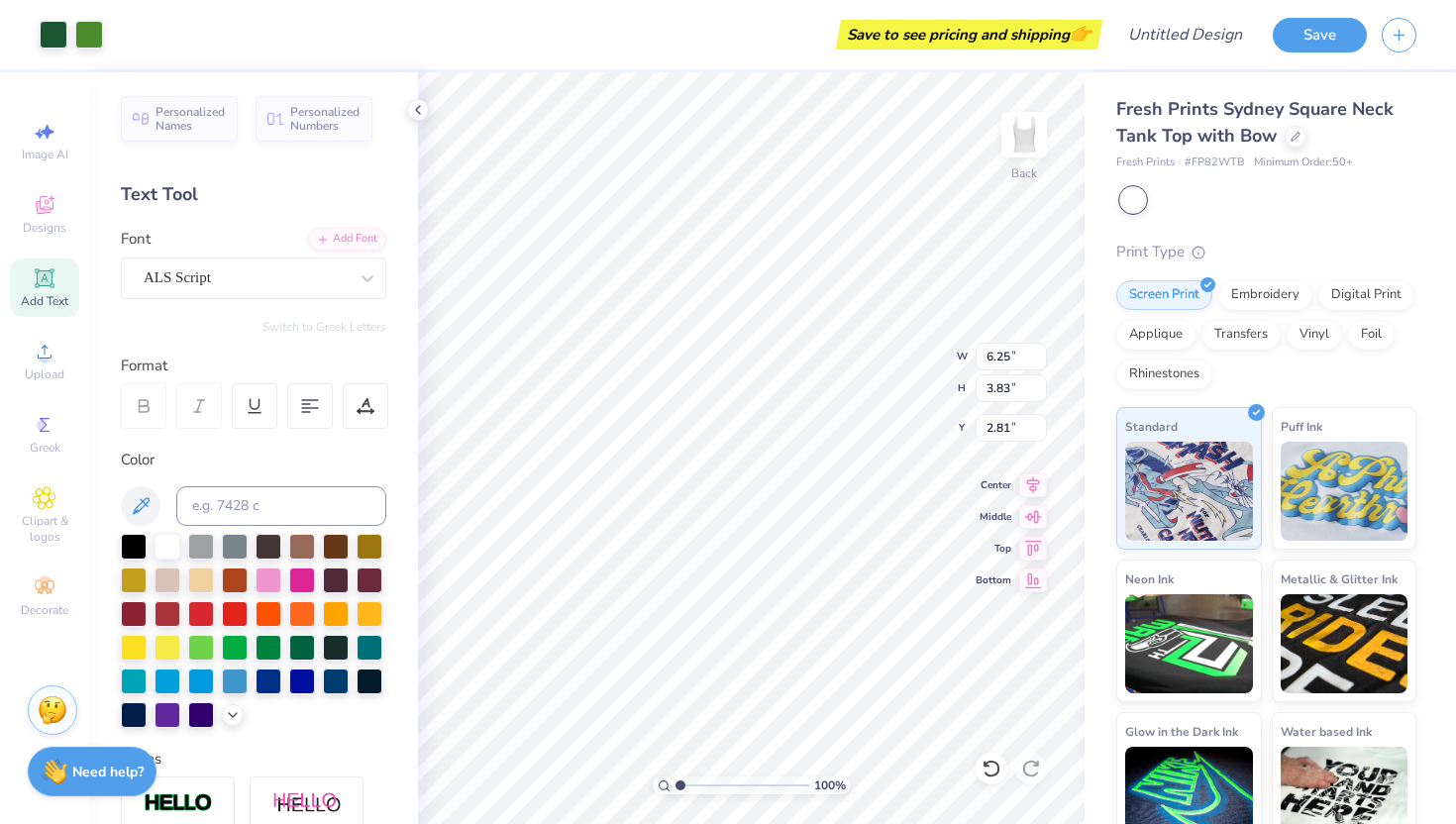 scroll, scrollTop: 0, scrollLeft: 0, axis: both 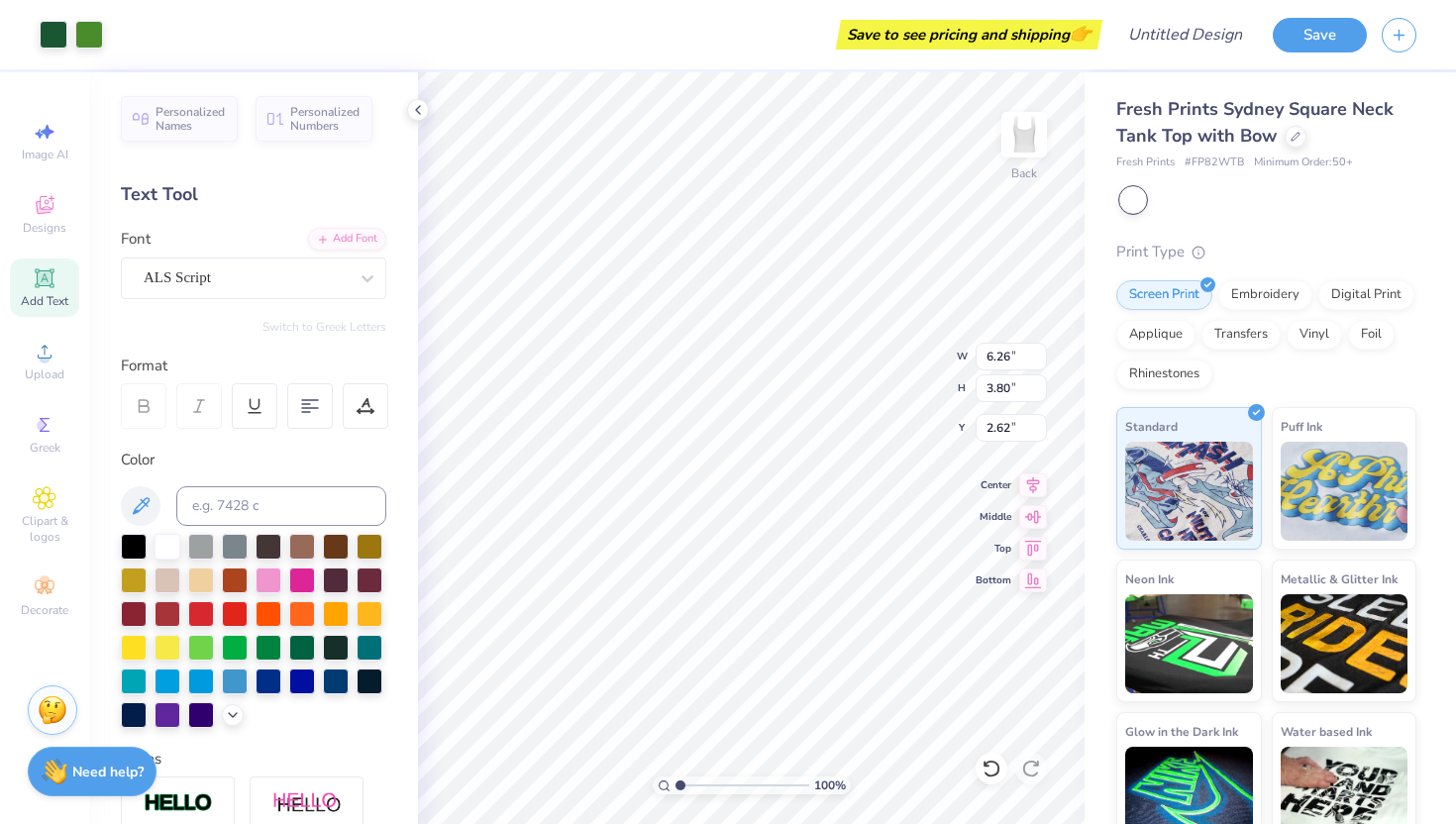 type on "4.85" 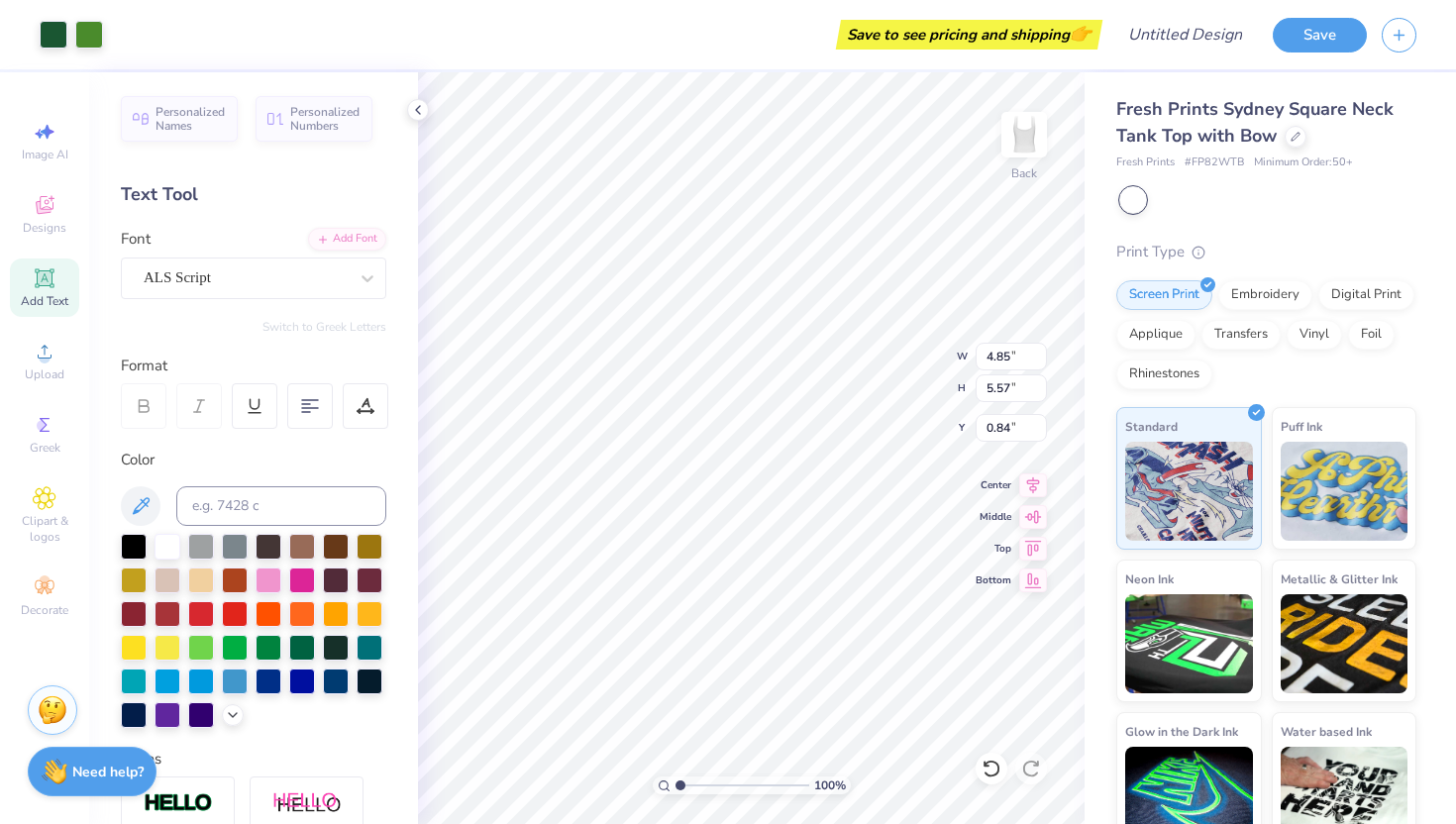 type on "1.08" 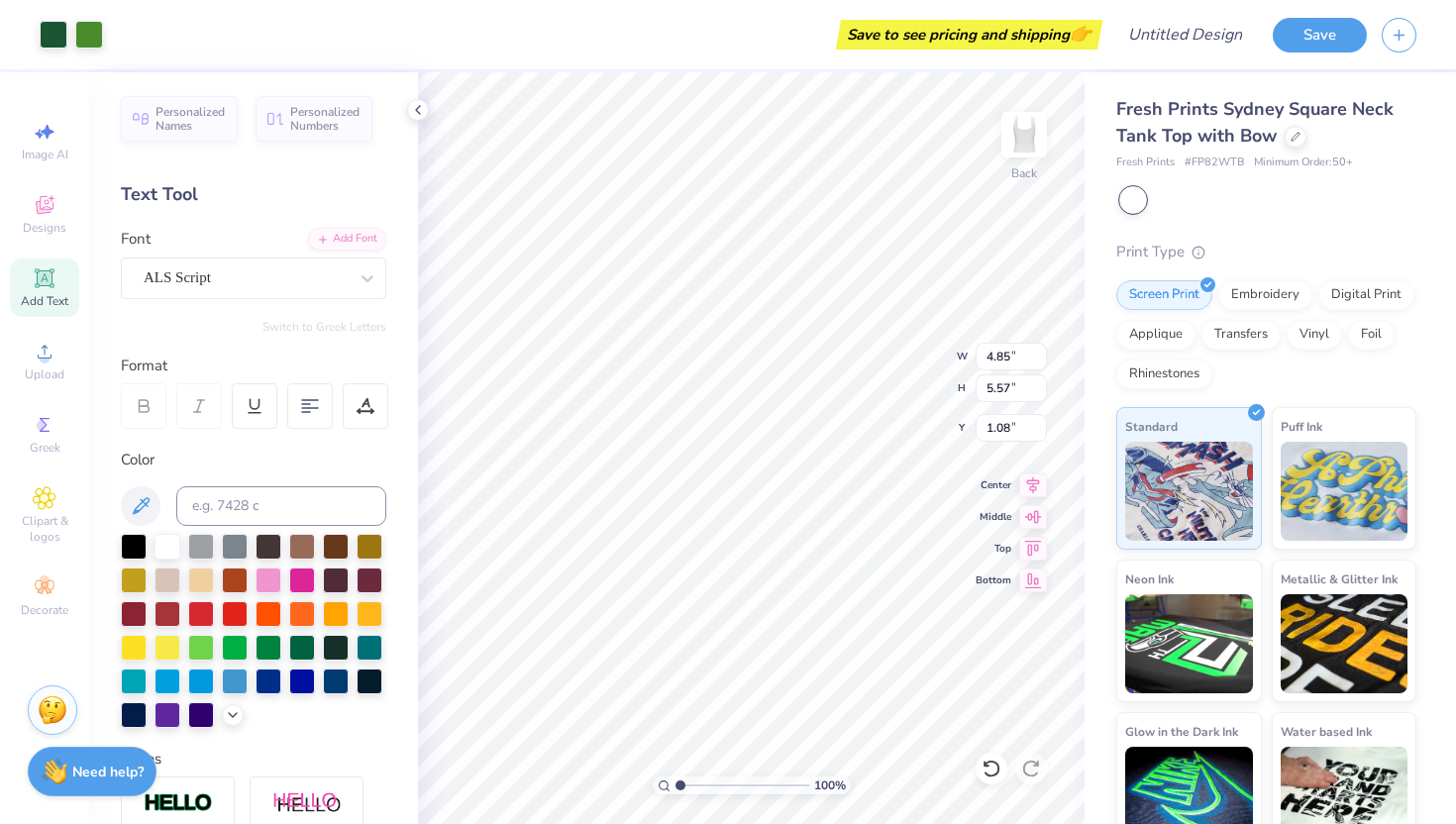 type on "4.65" 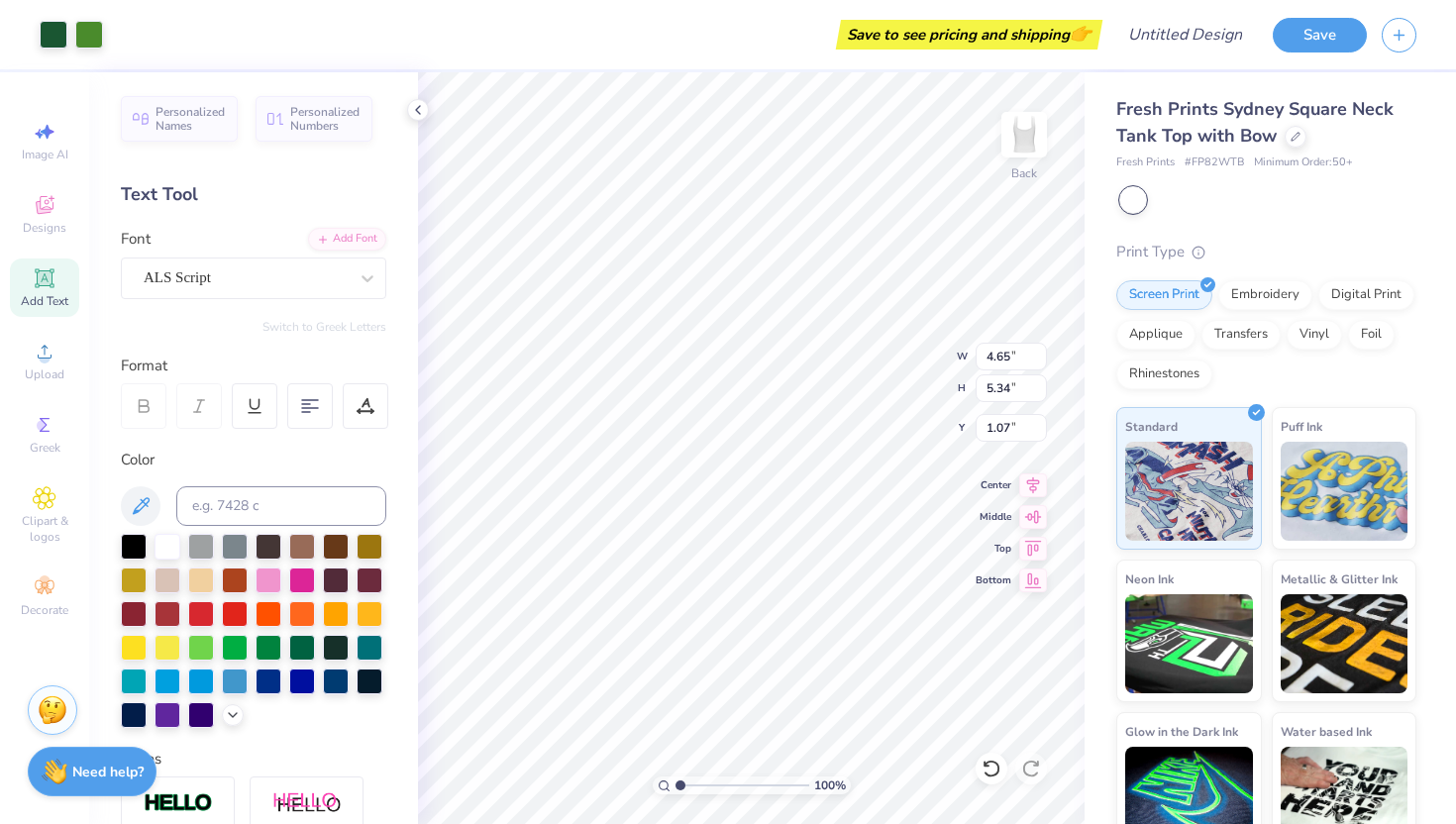 type on "5.67" 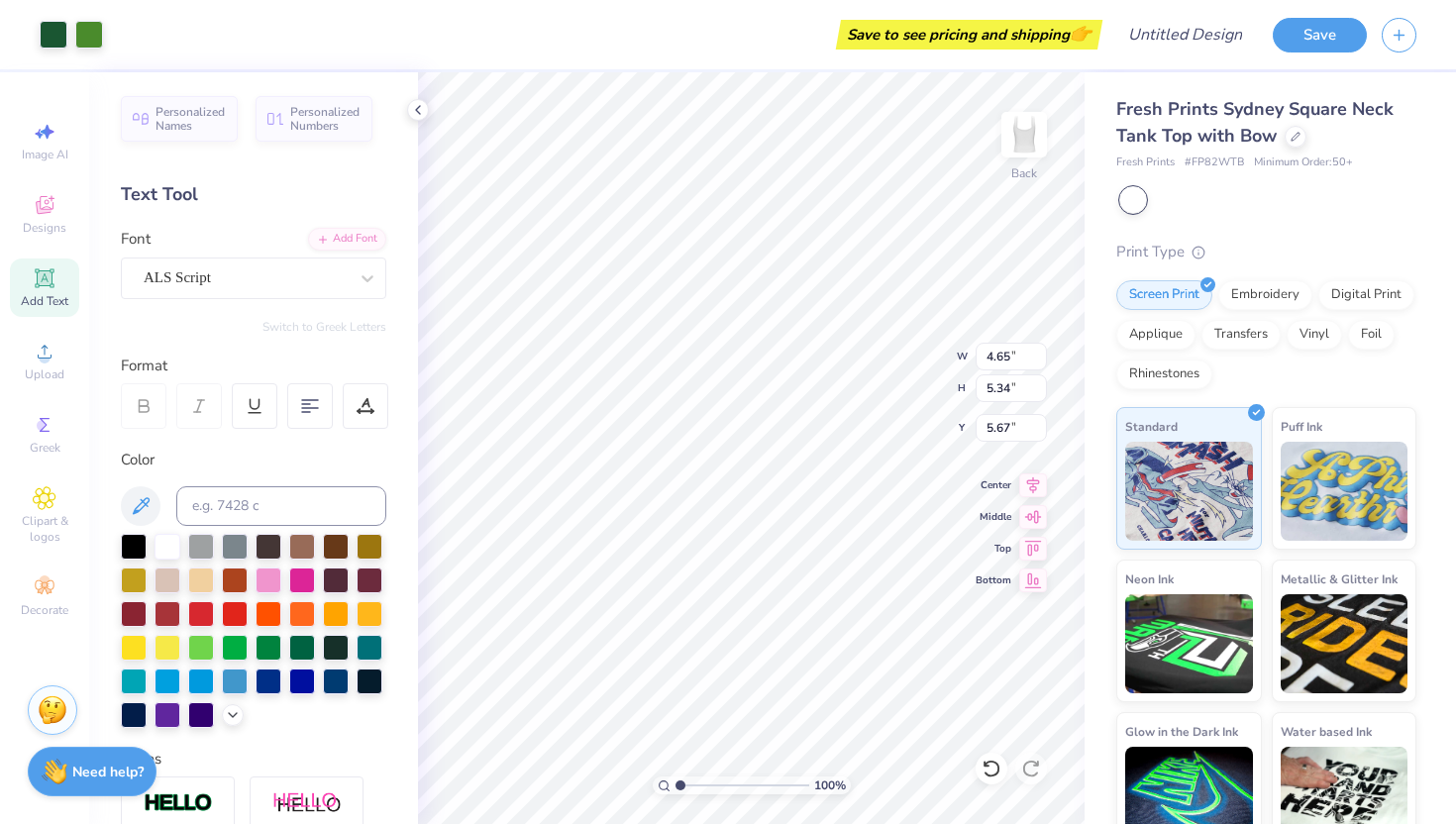 type on "5.16" 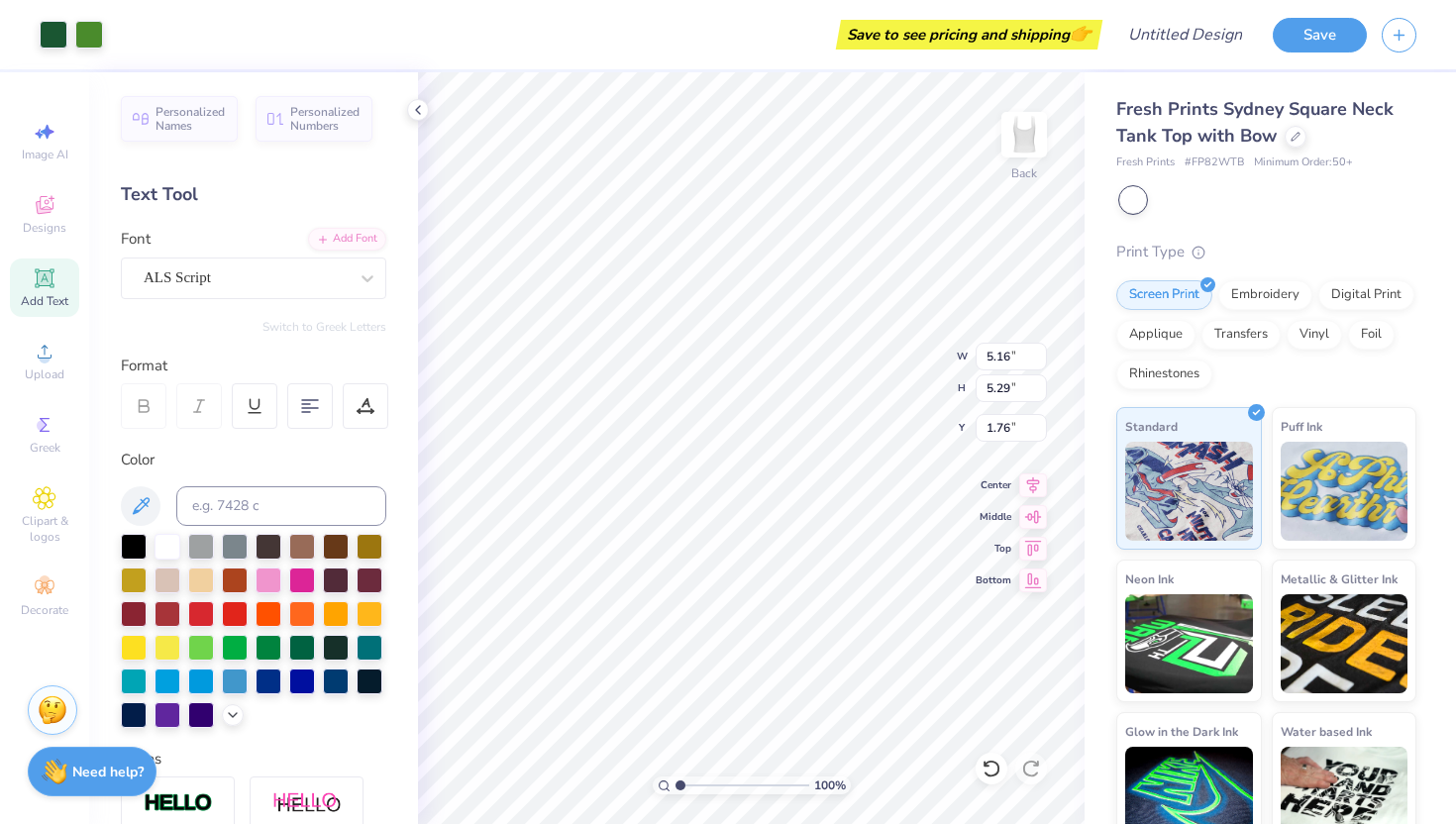 type on "1.99" 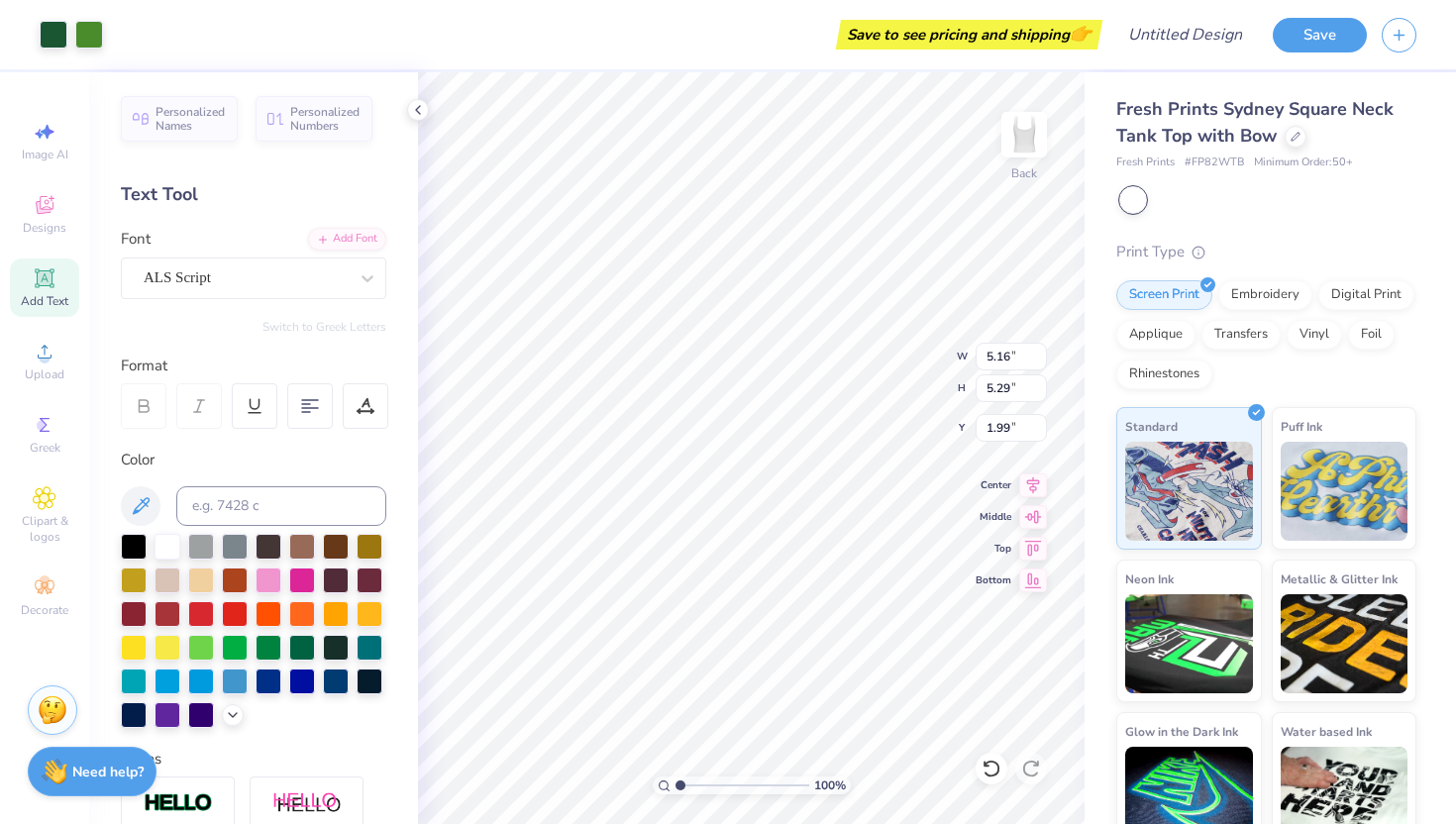 type on "6.18" 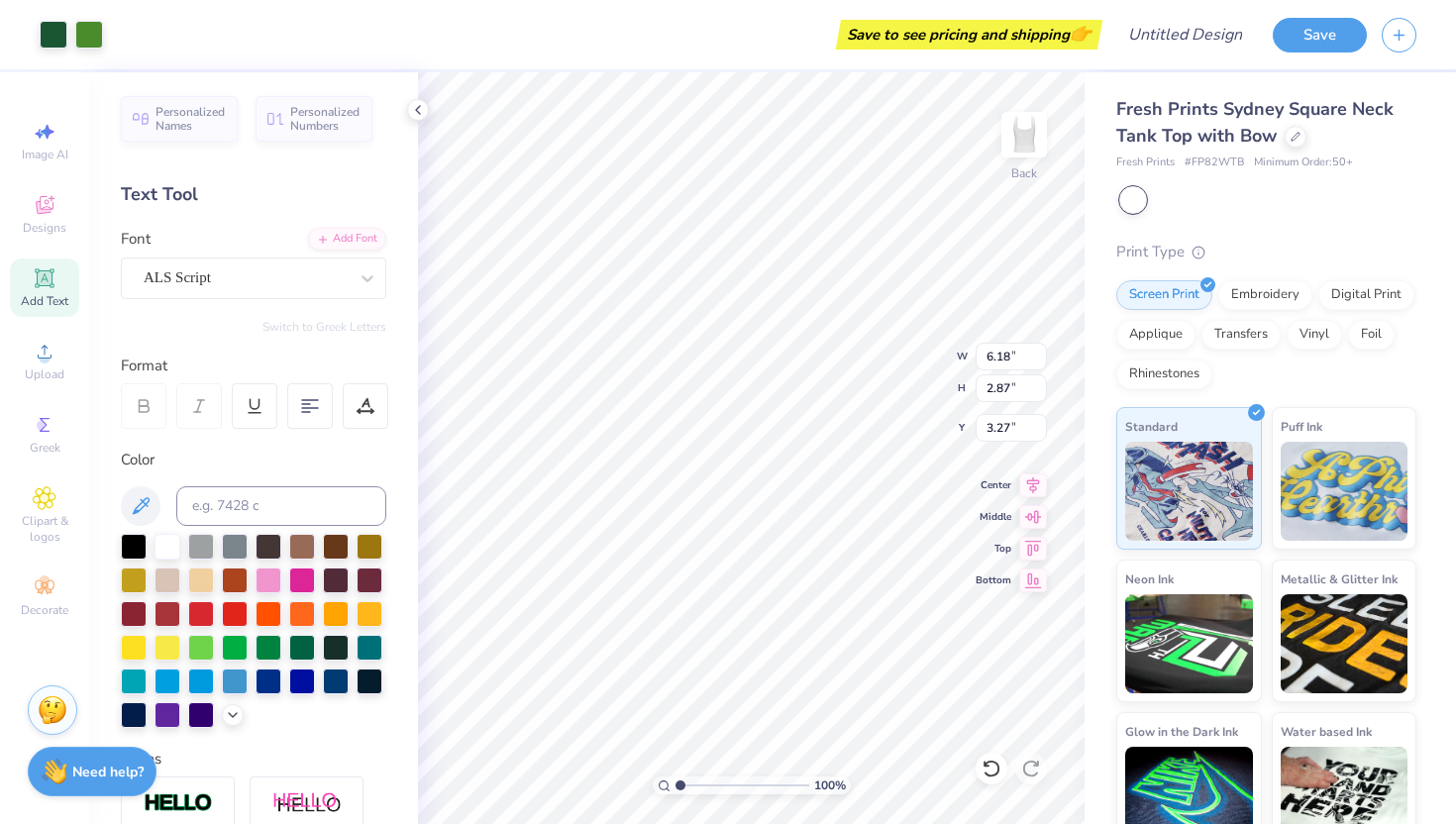 type on "1.61" 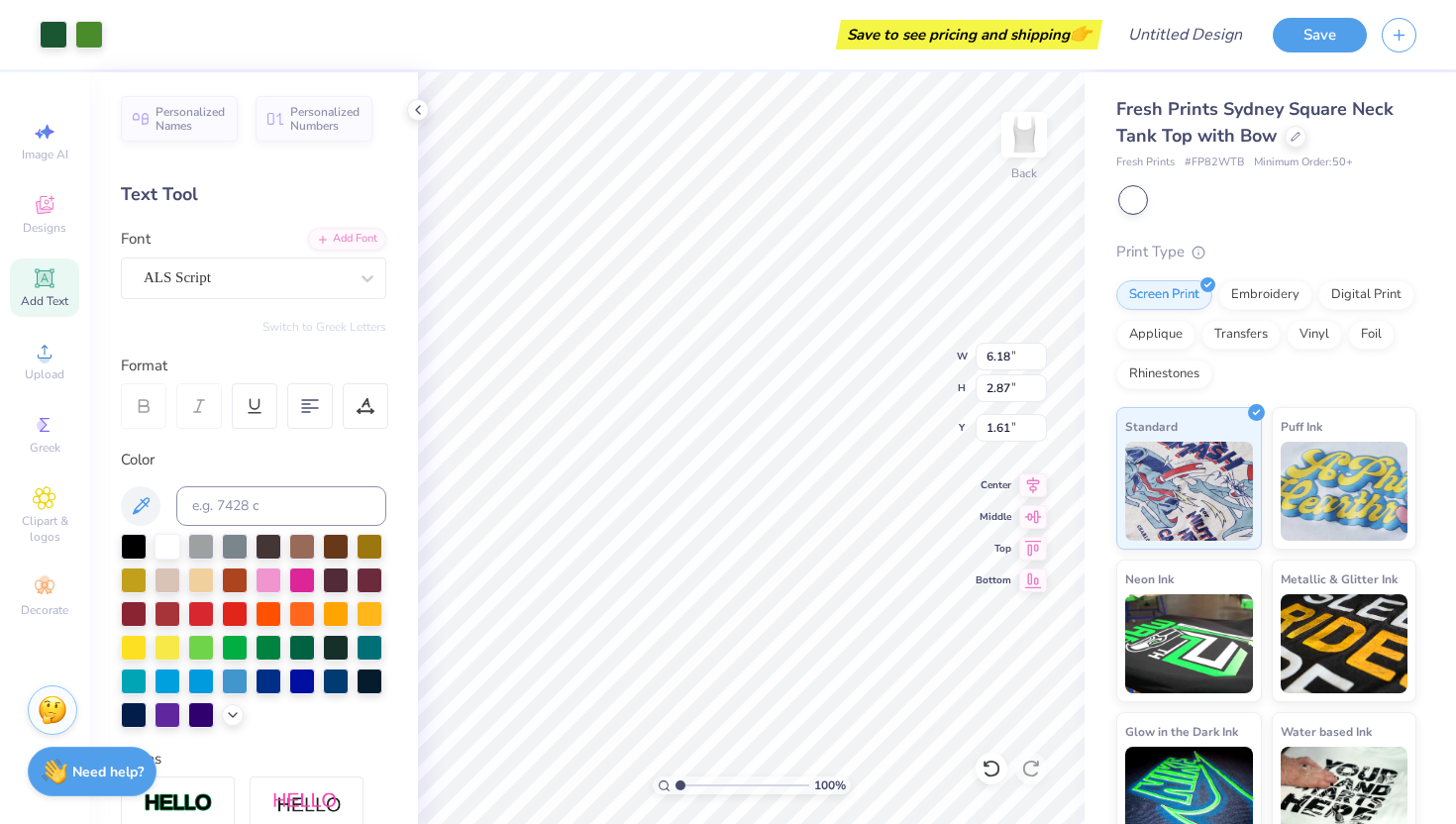 type on "4.65" 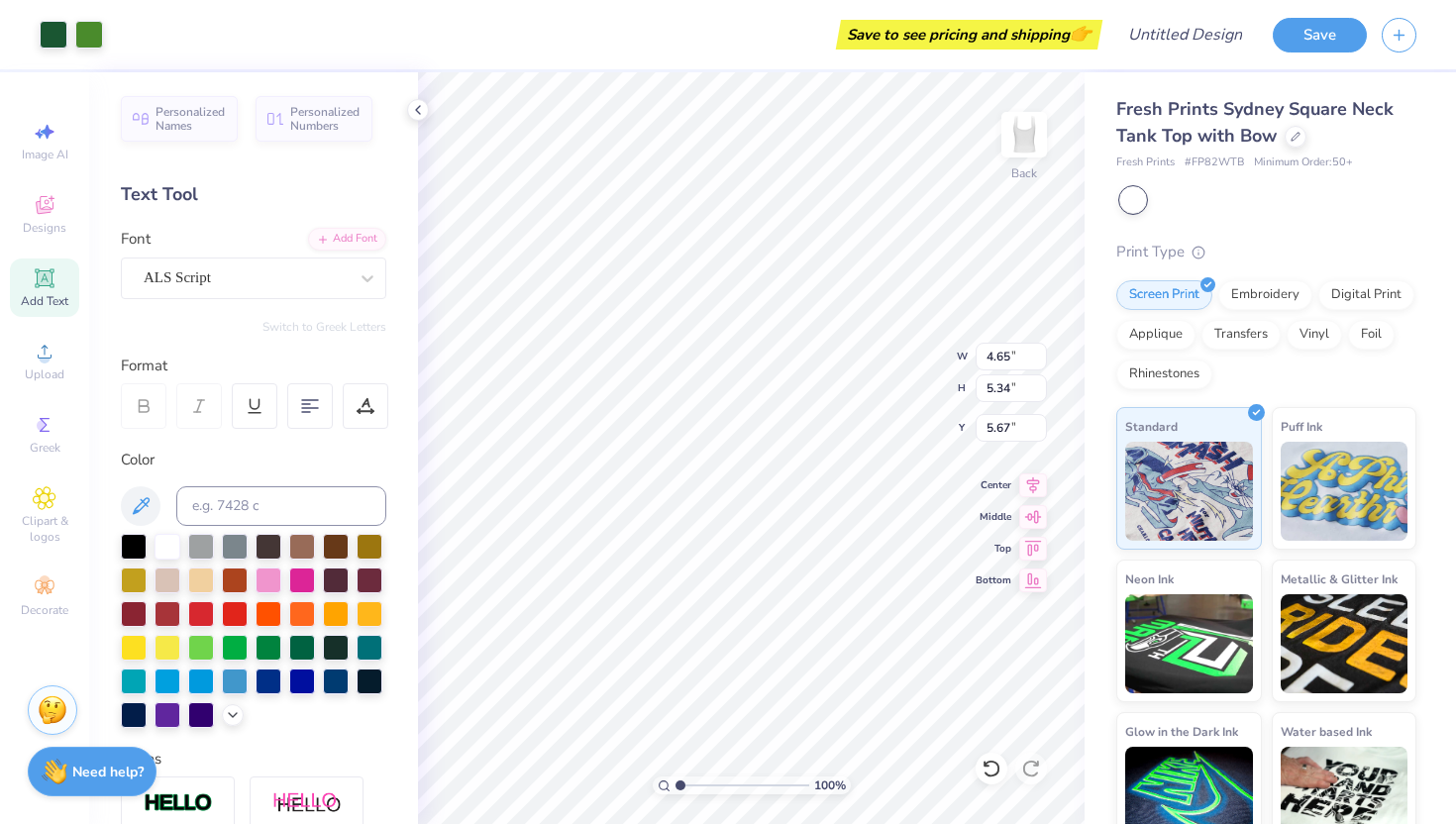 type on "4.48" 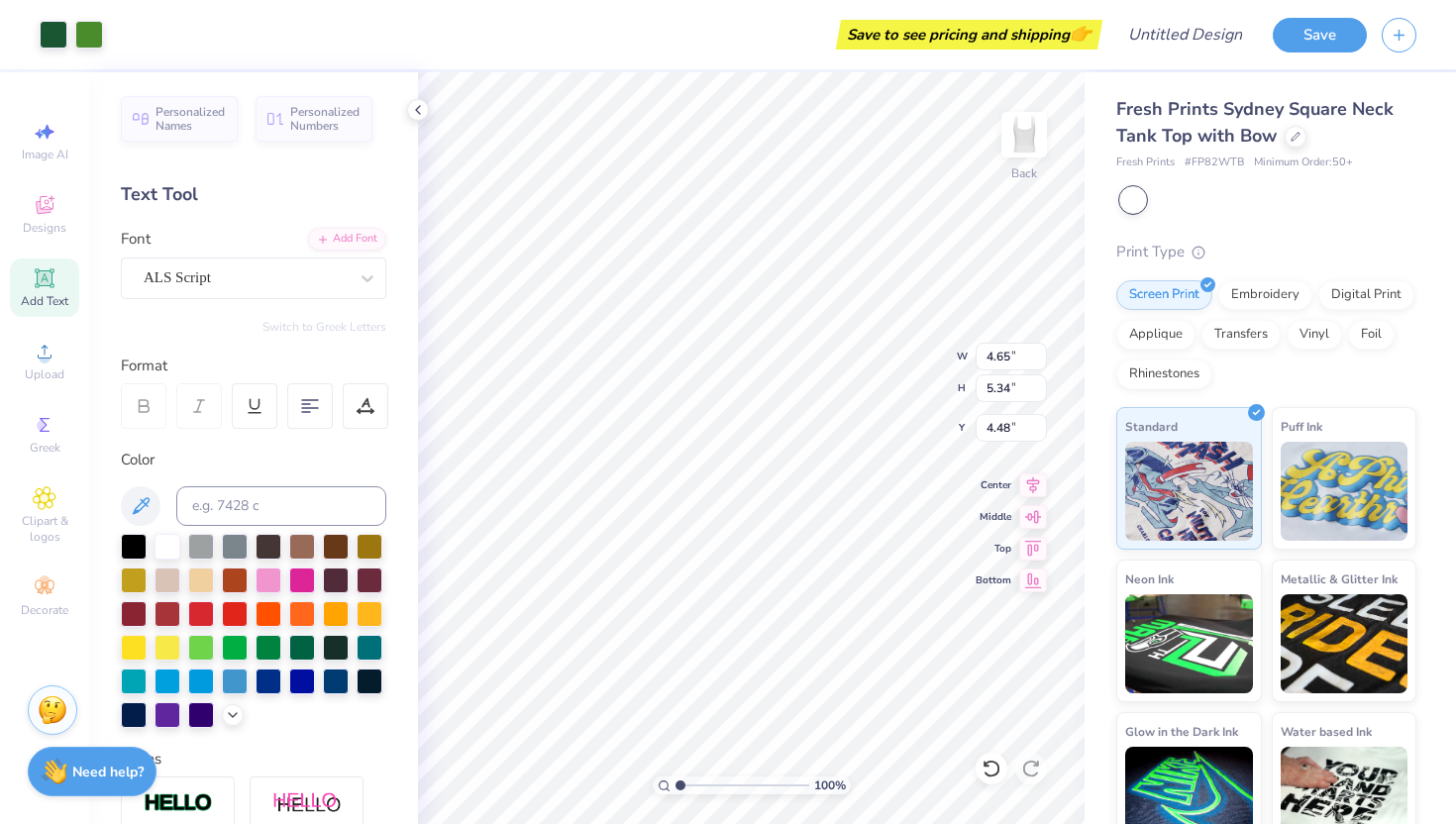 type on "4.46" 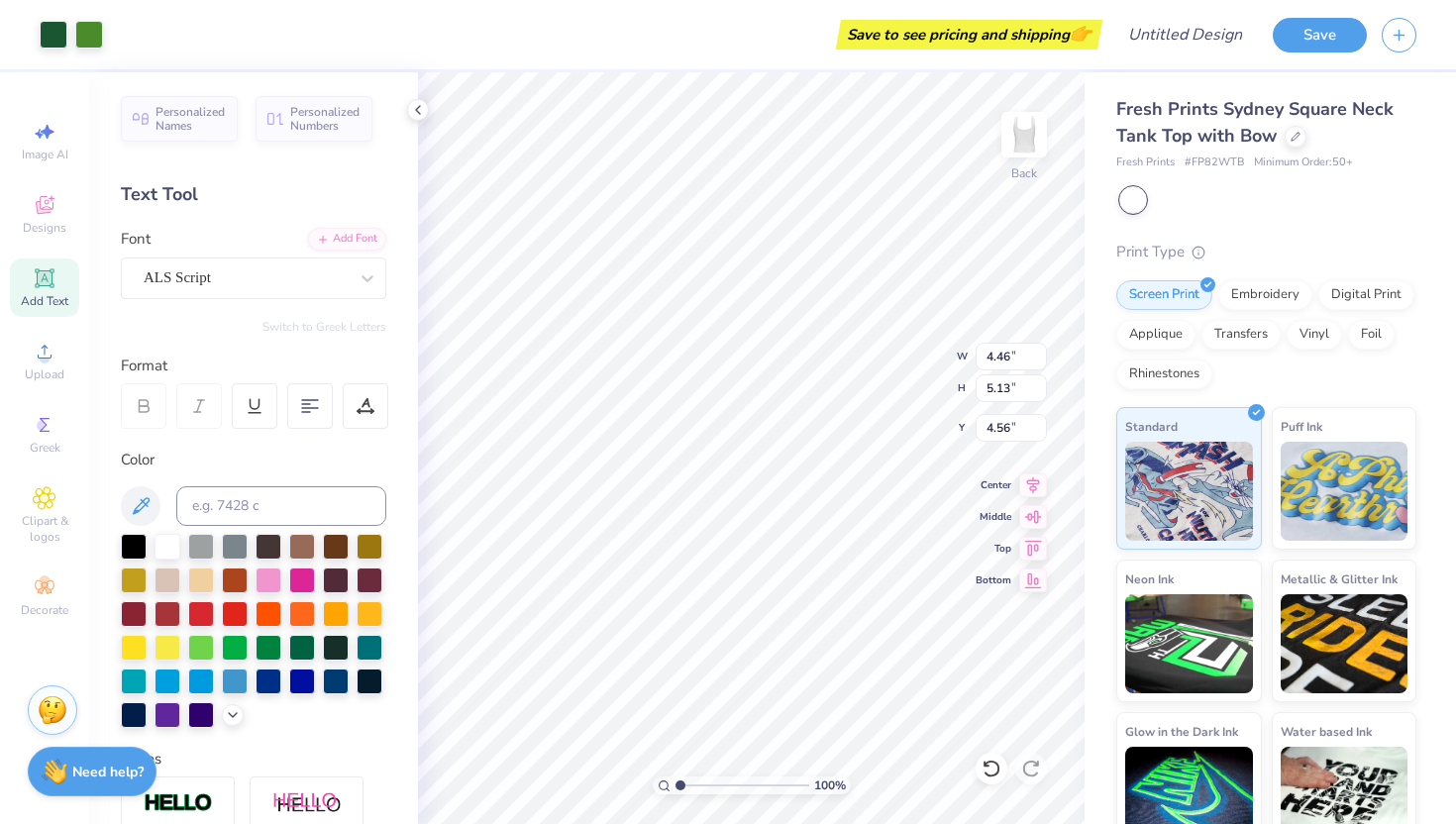 type on "6.18" 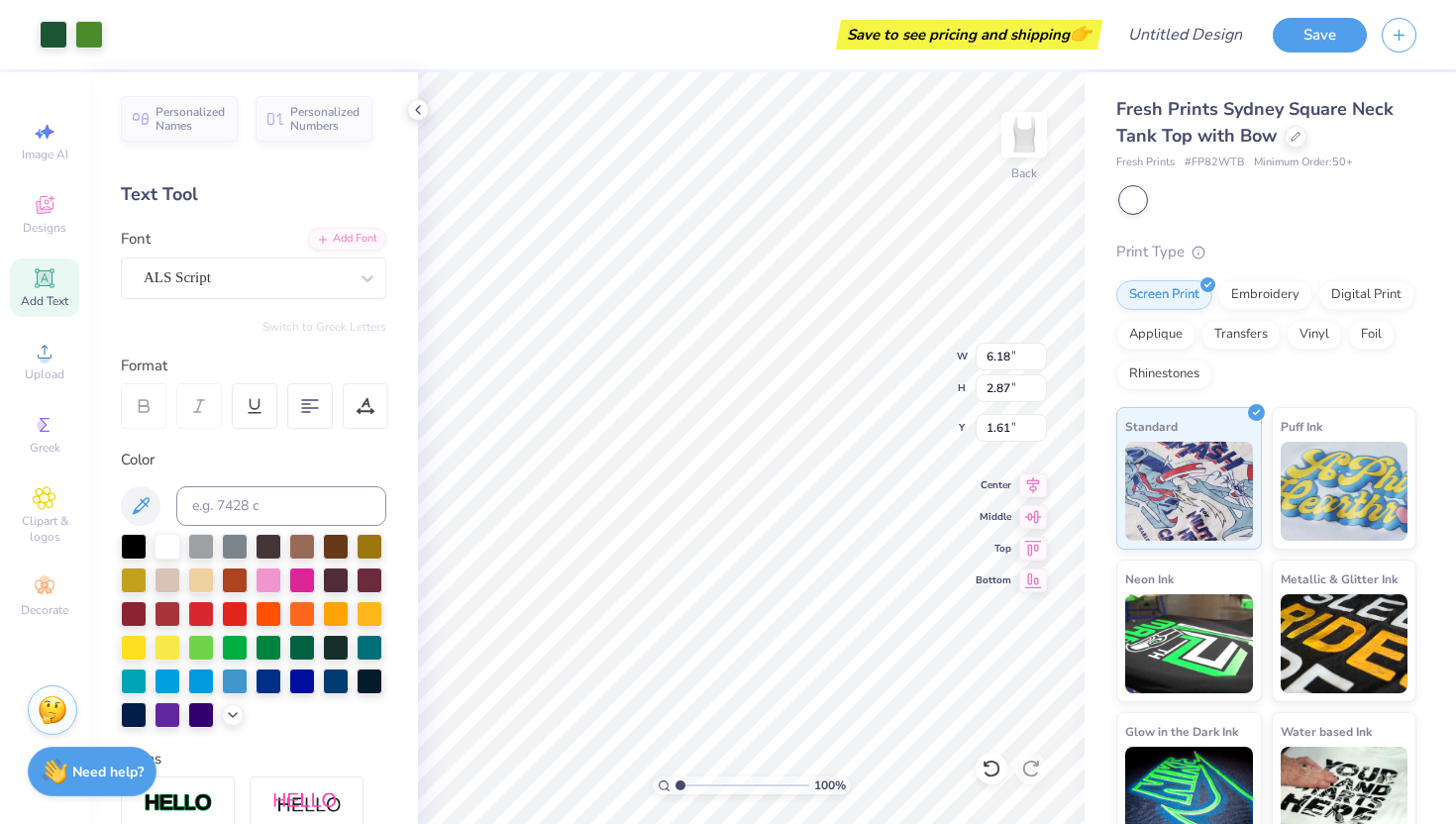 type on "3.99" 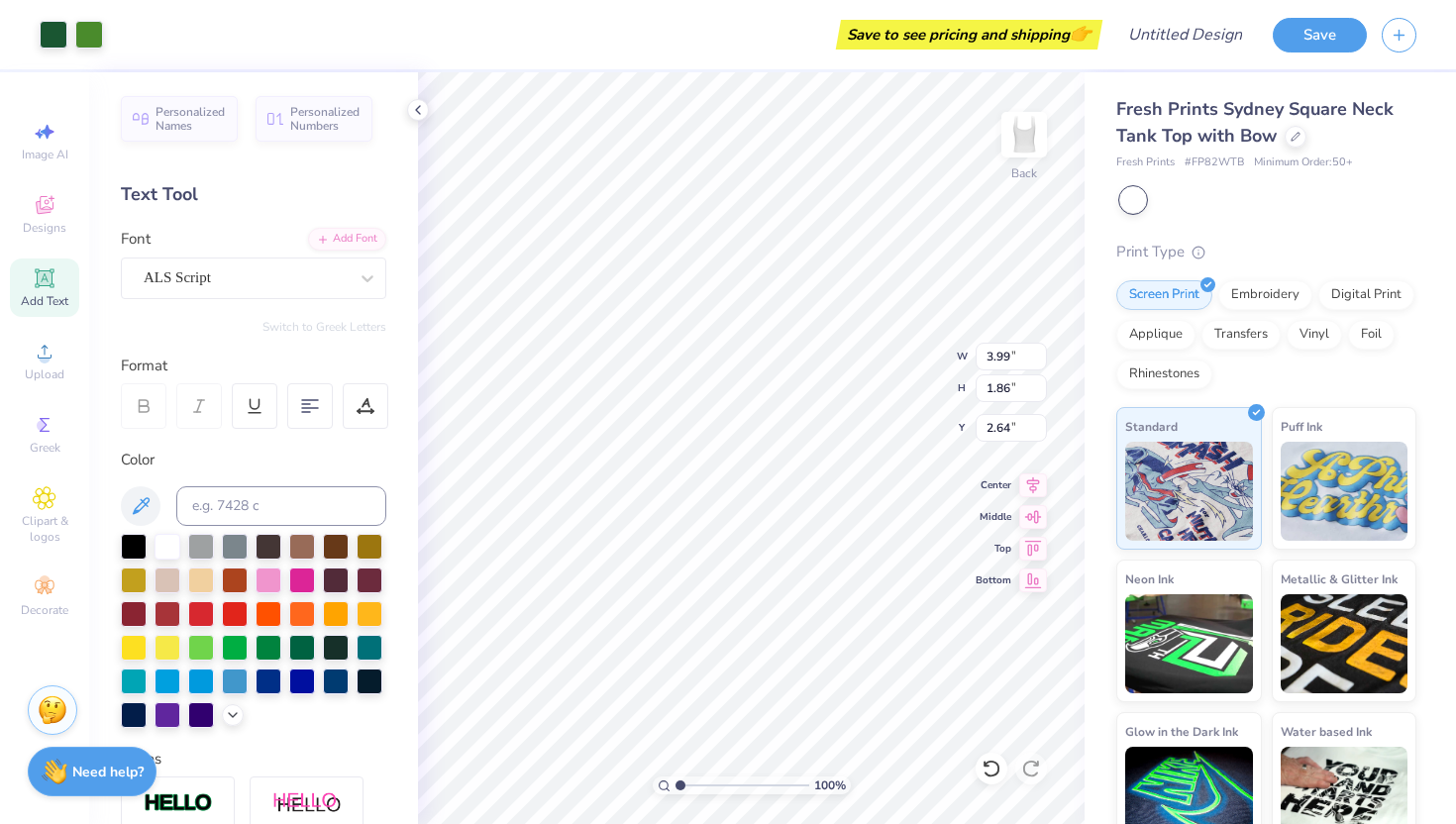 type on "4.46" 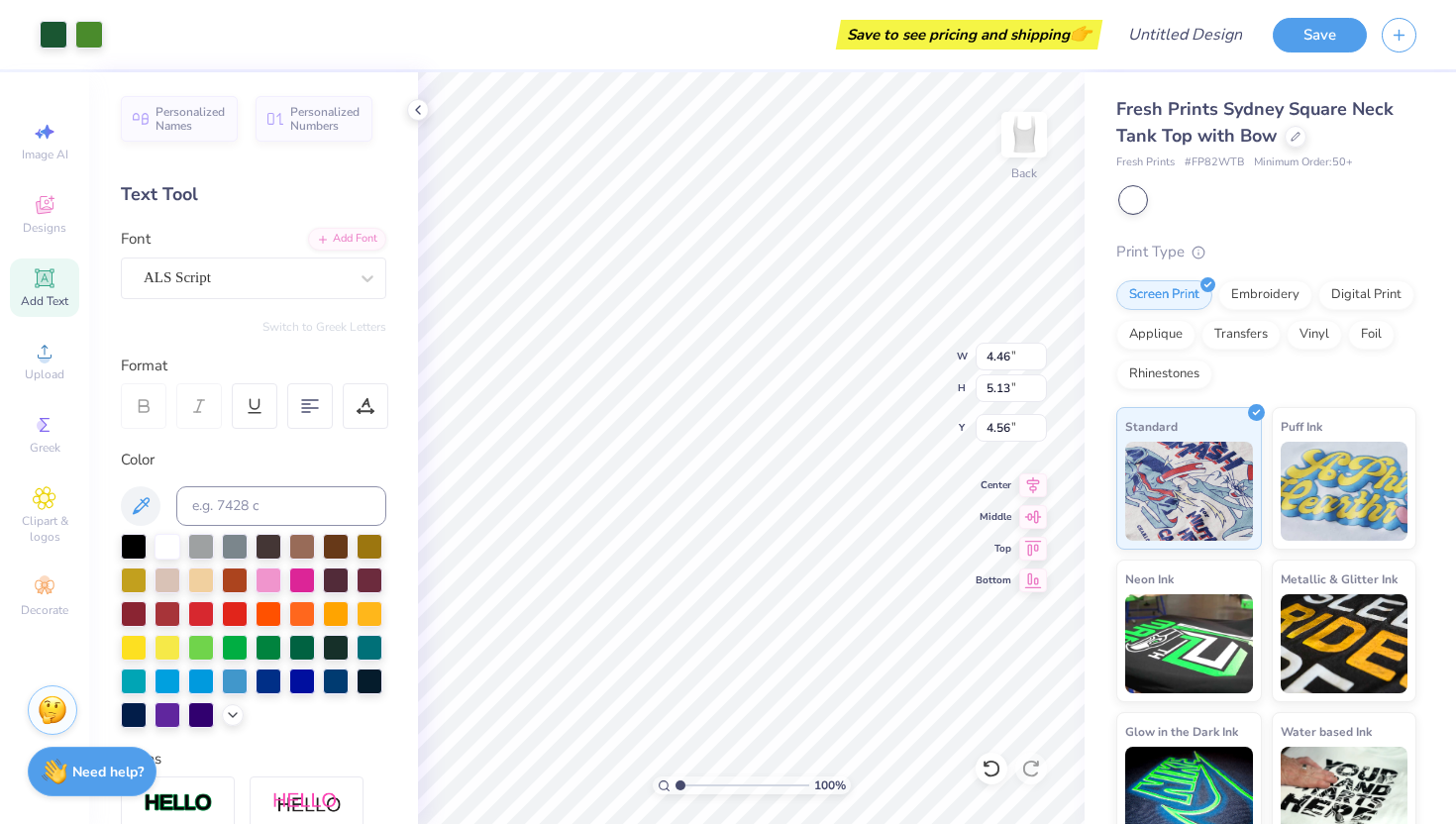 type on "5.68" 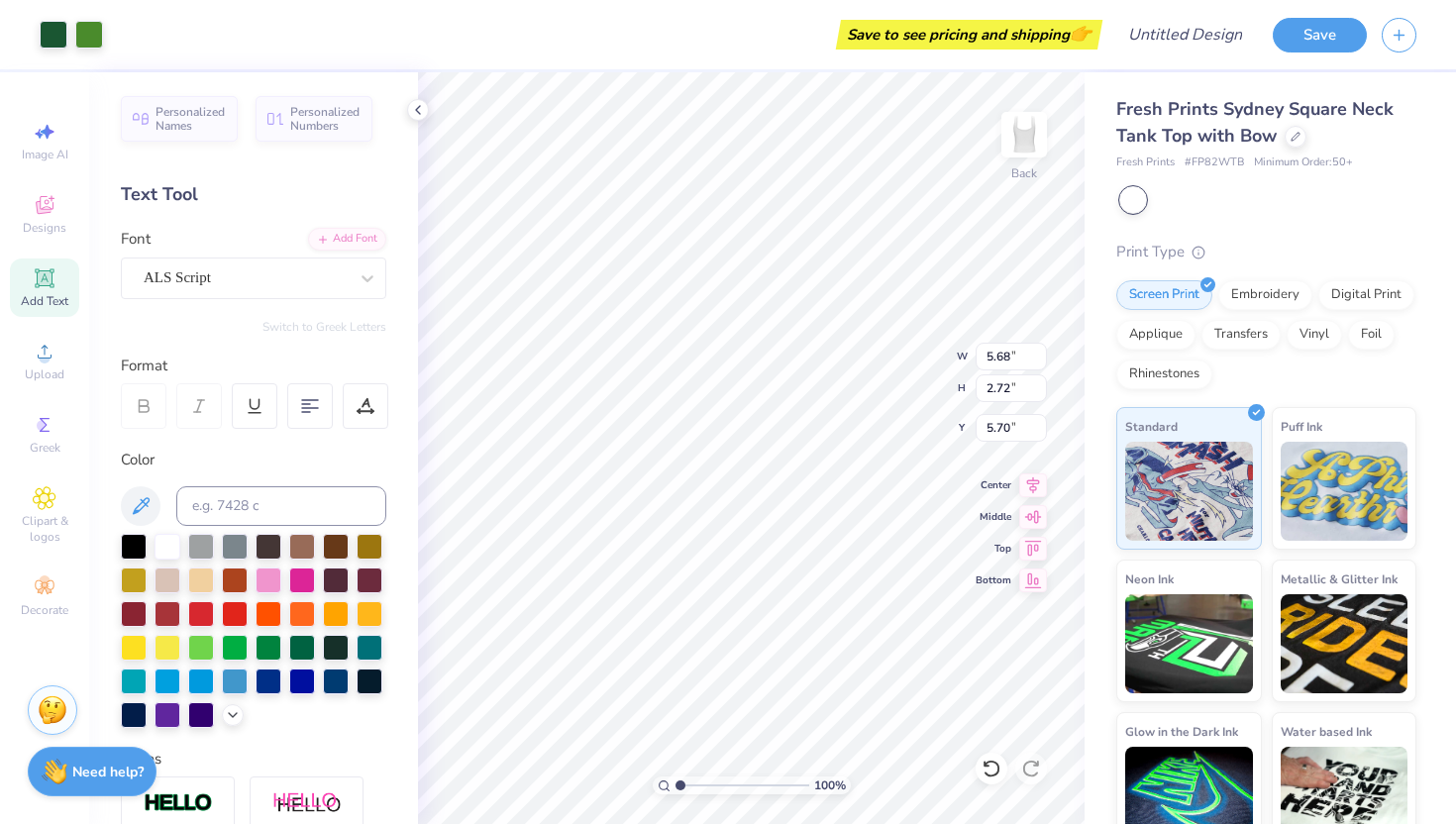 type on "1.56" 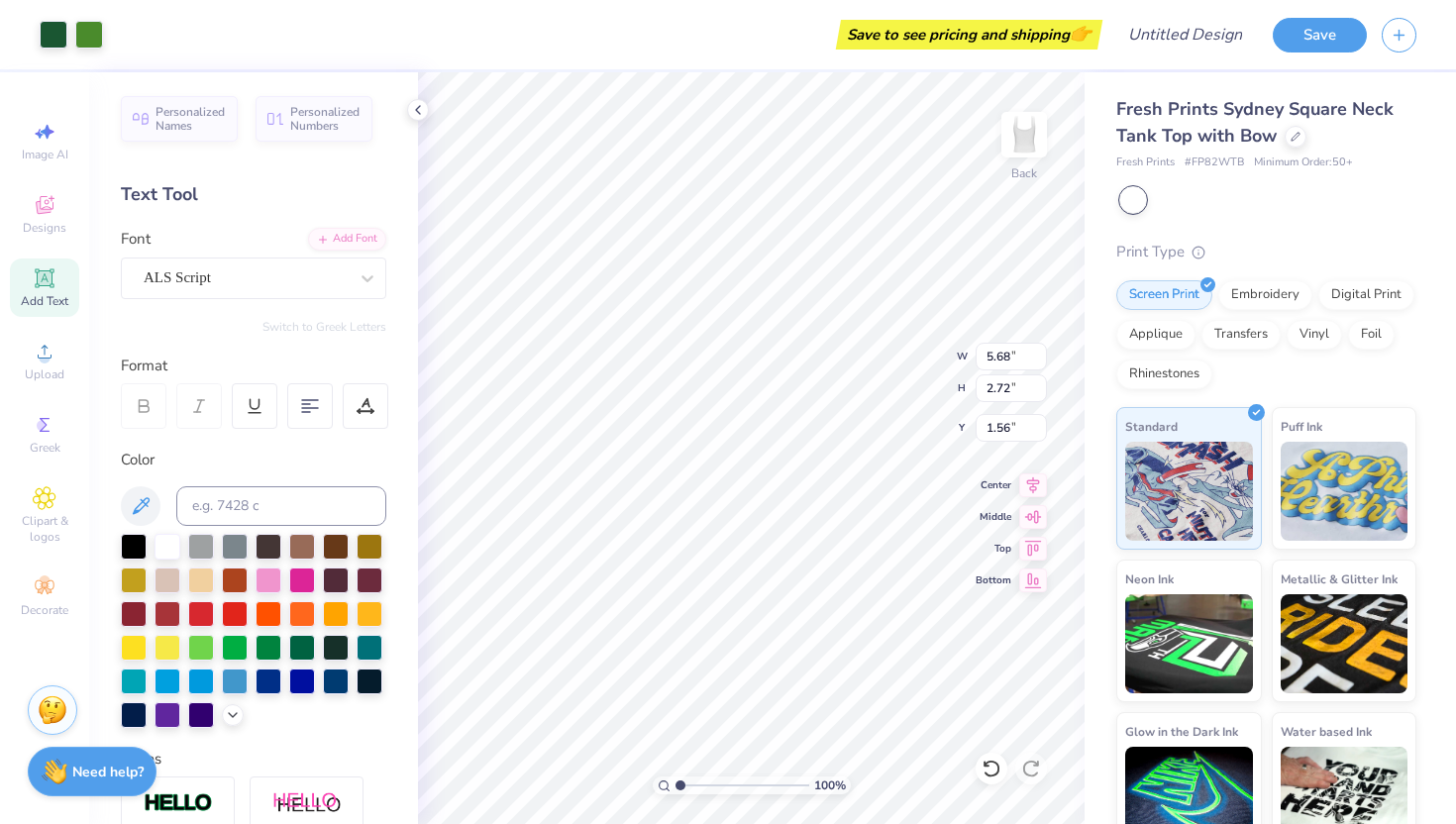 type on "4.50" 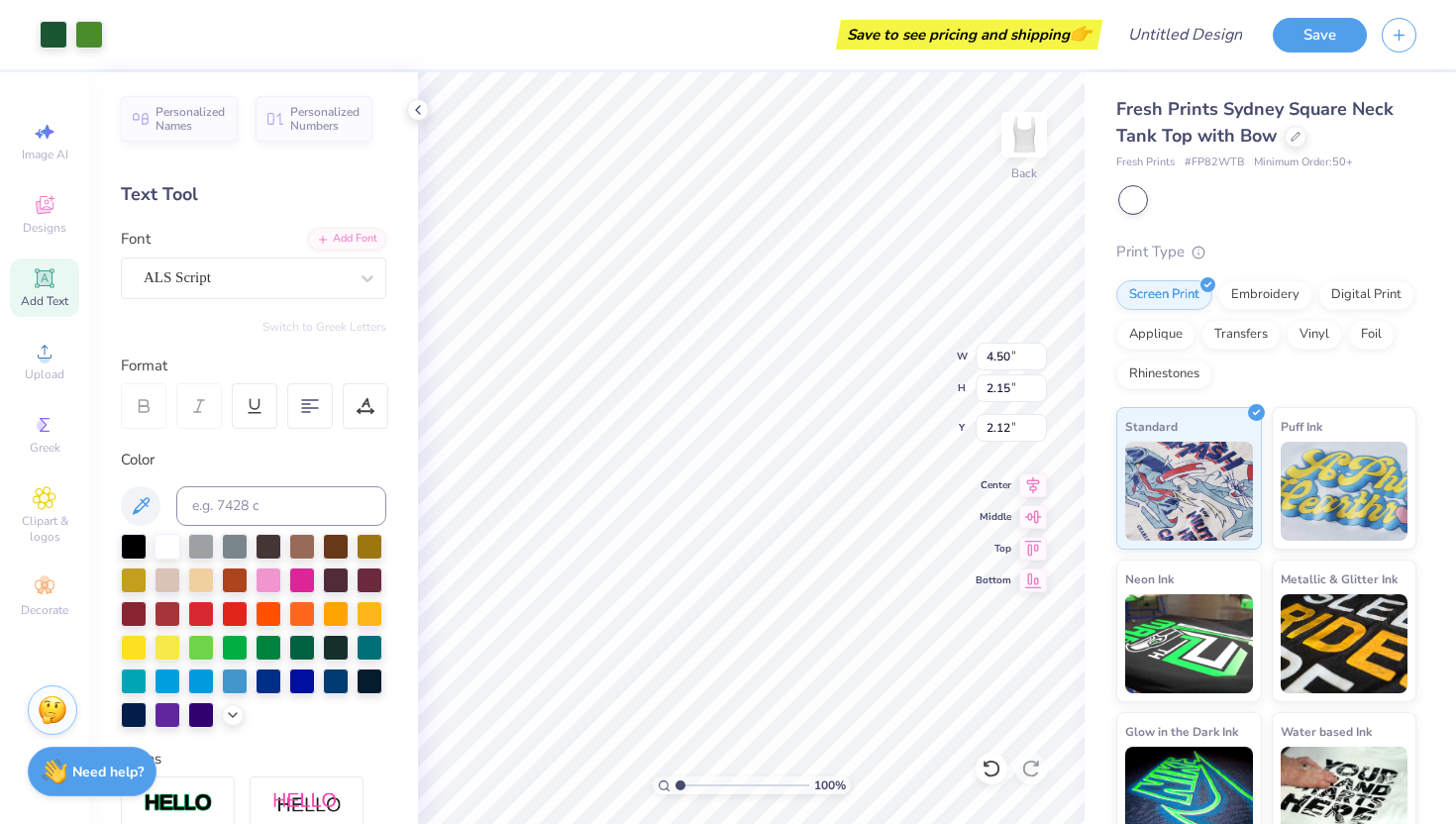 type on "3.21" 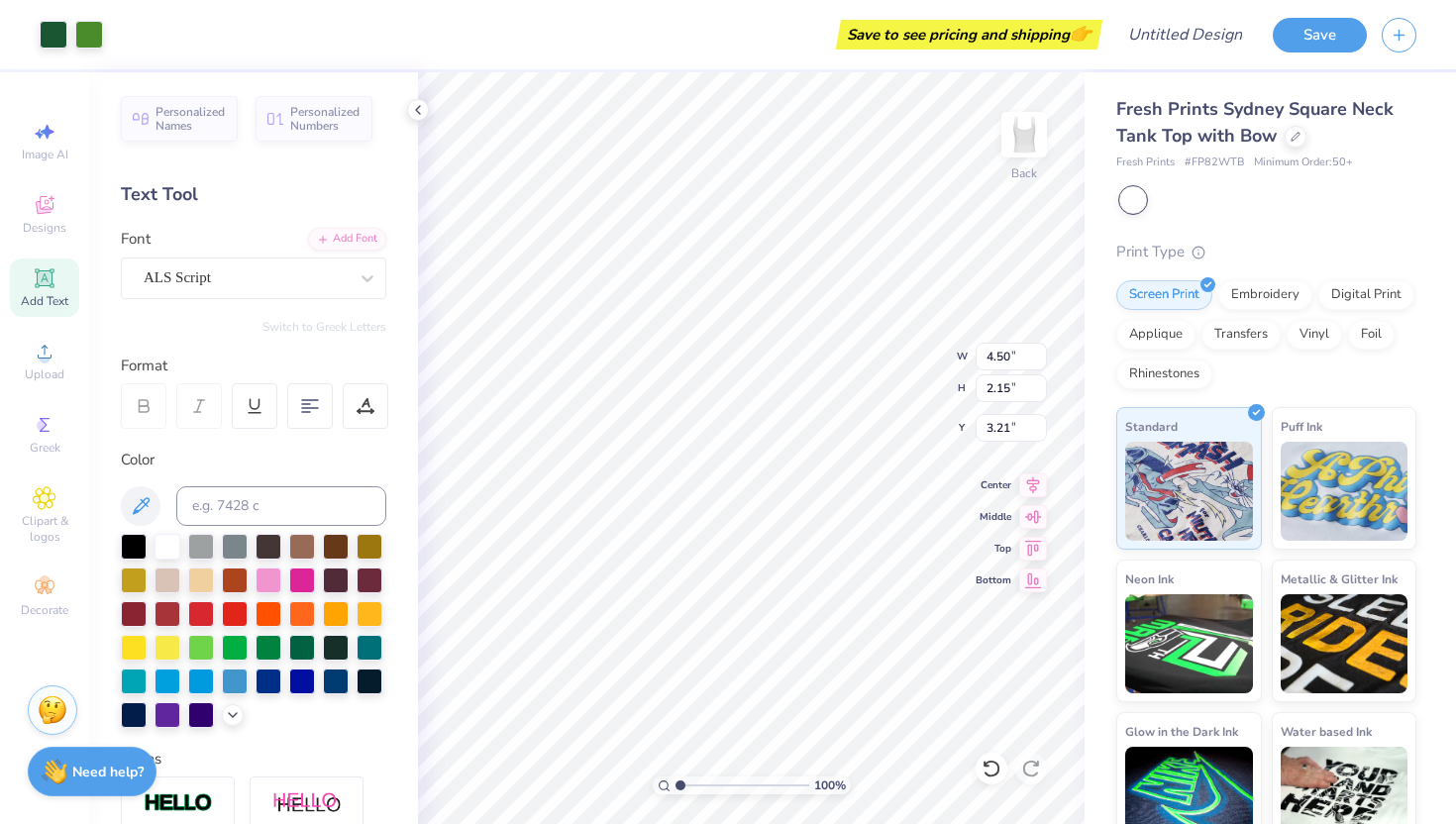 type on "3.20" 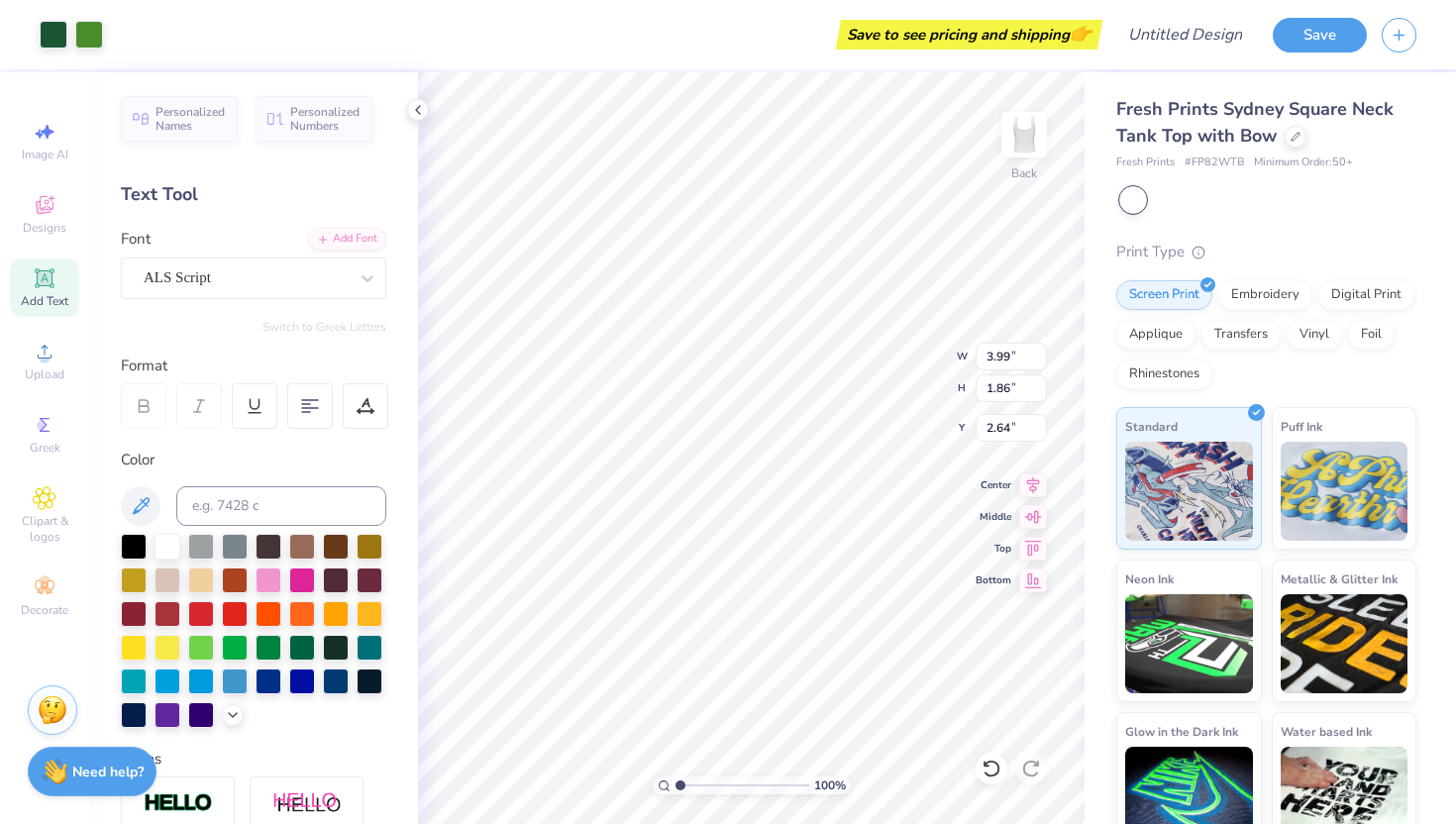 type on "8.77" 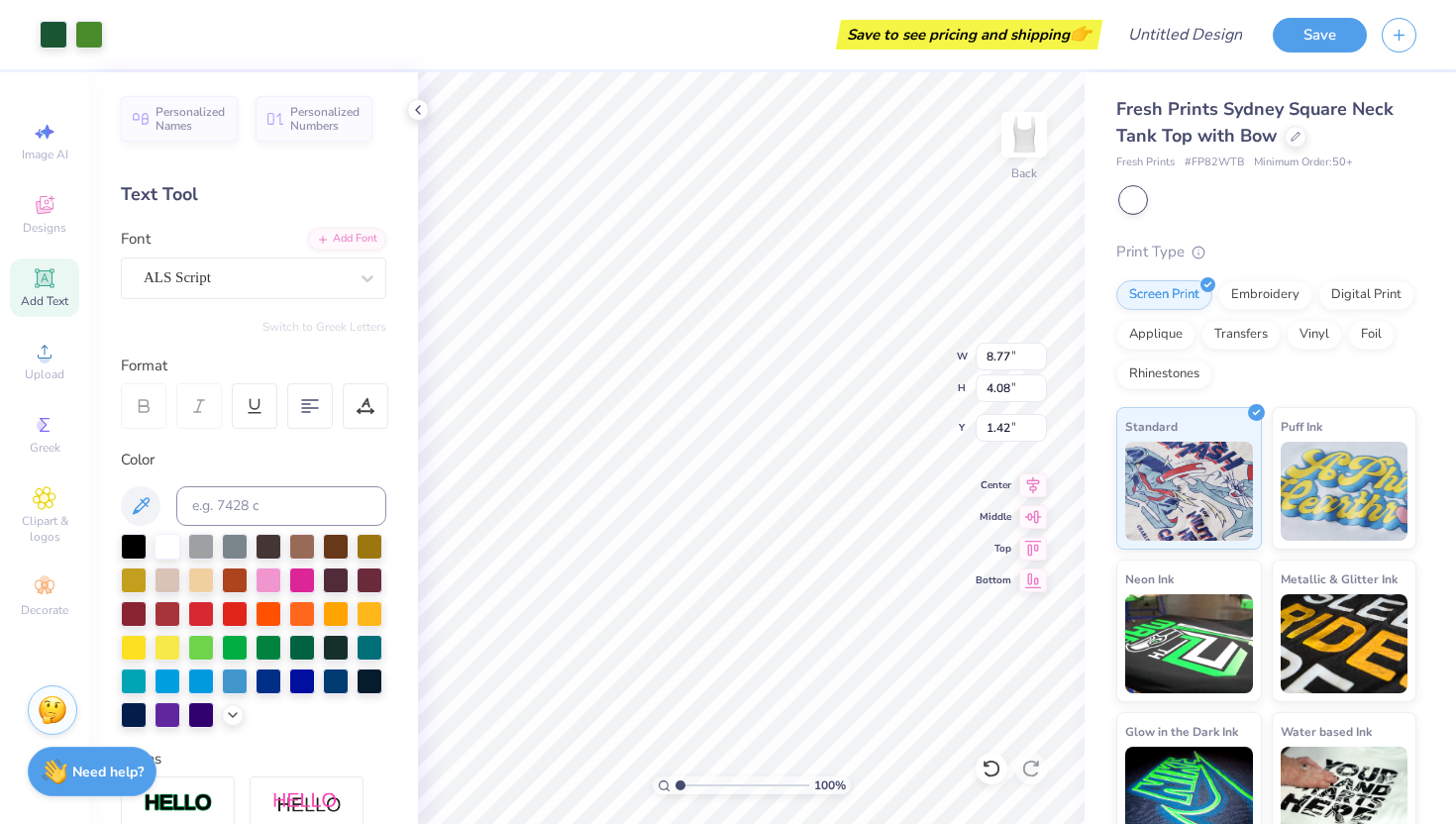 type on "1.42" 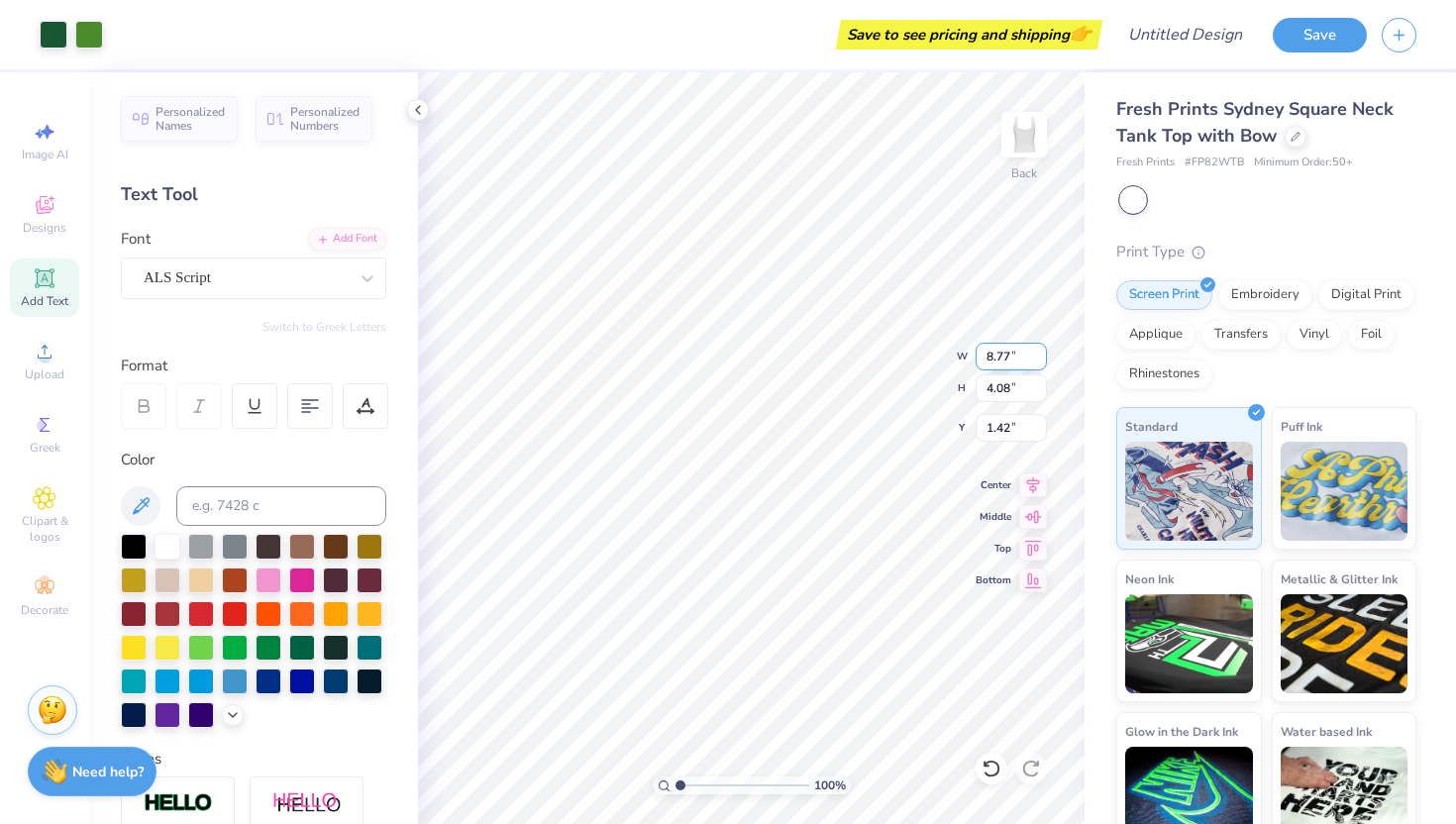 click on "100  % Back W 8.77 8.77 " H 4.08 4.08 " Y 1.42 1.42 " Center Middle Top Bottom" at bounding box center (751, 448) 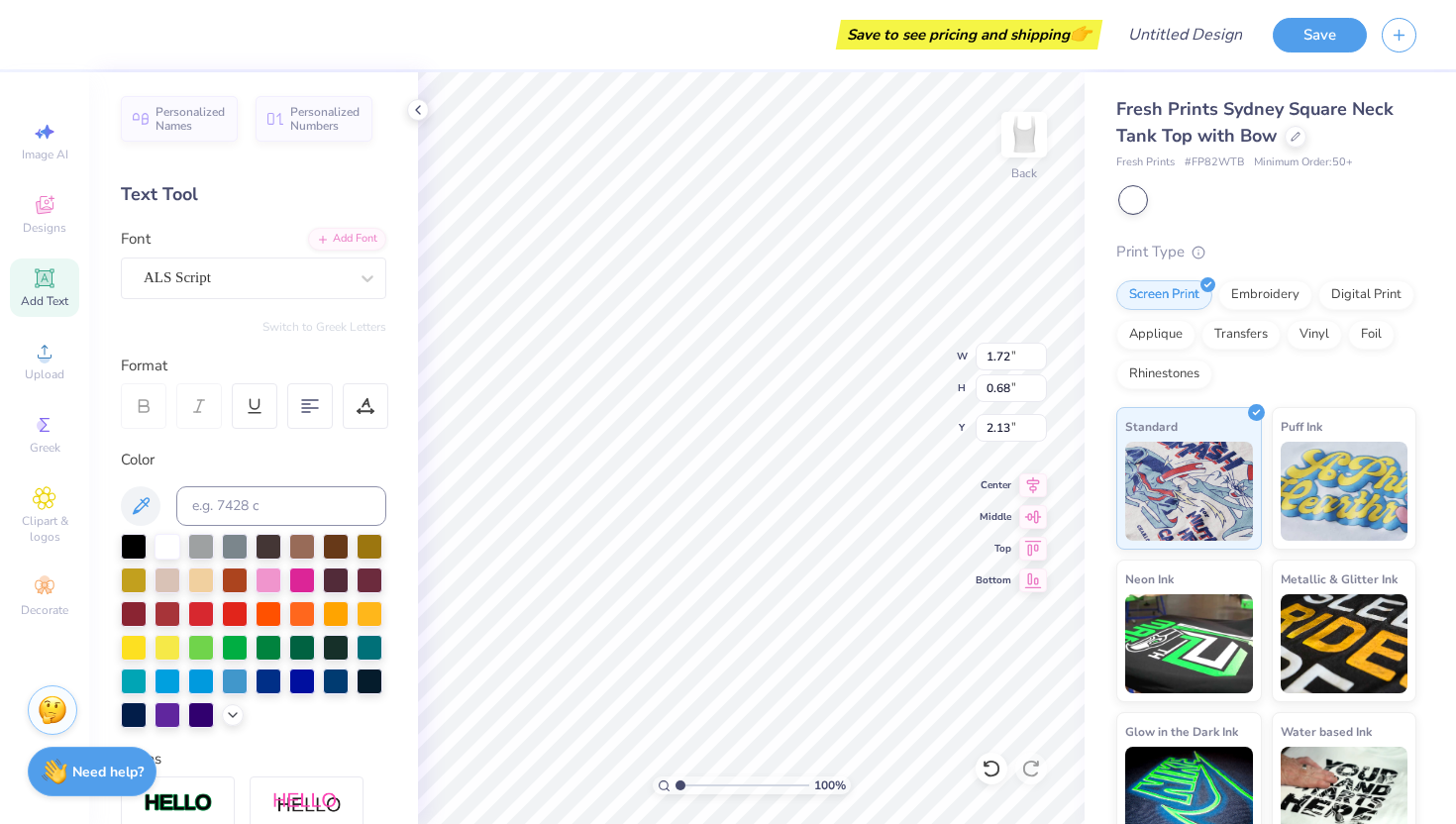 type on "2.13" 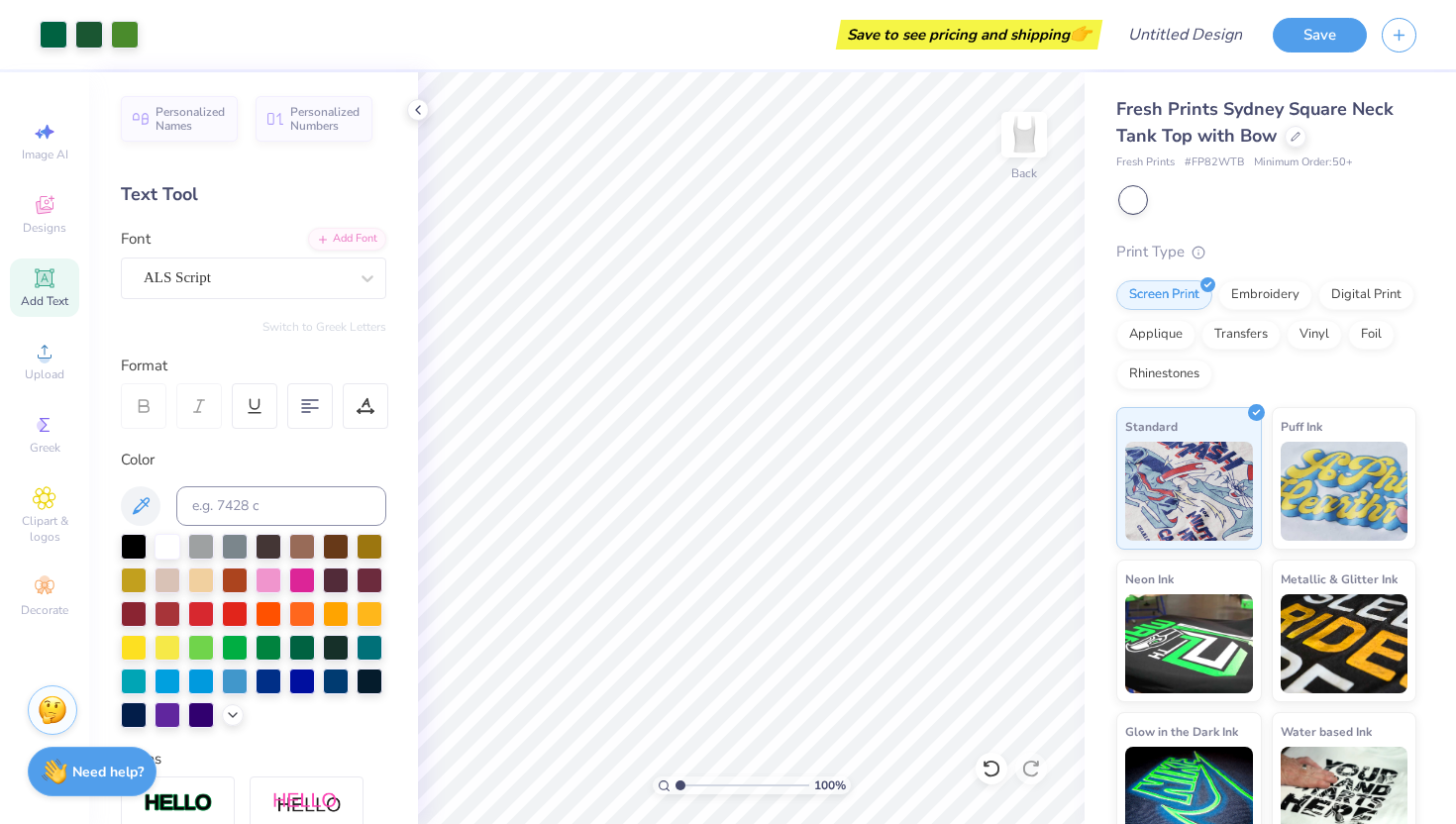 scroll, scrollTop: 0, scrollLeft: 0, axis: both 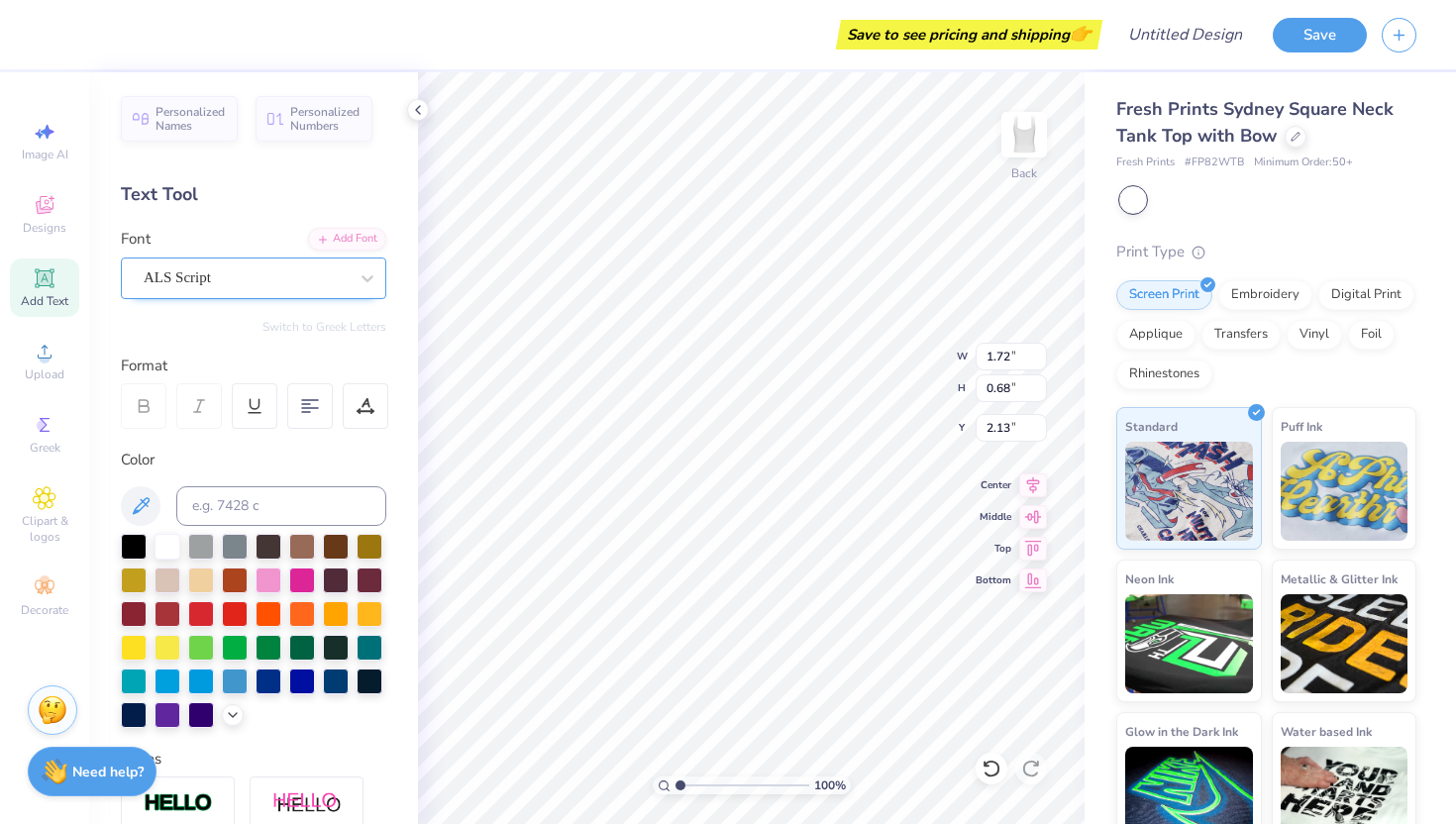 click on "ALS Script" at bounding box center [246, 277] 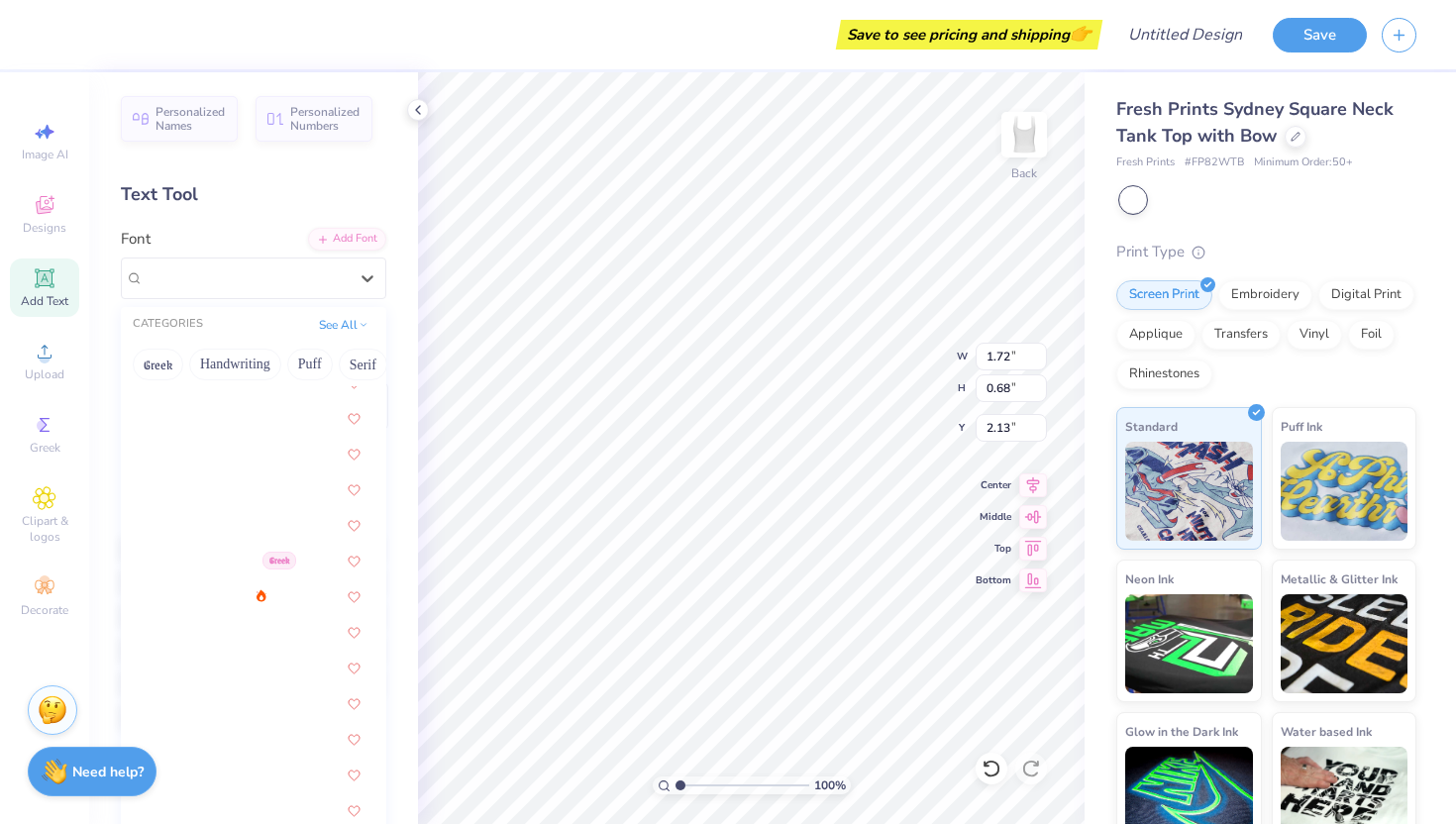 scroll, scrollTop: 1620, scrollLeft: 0, axis: vertical 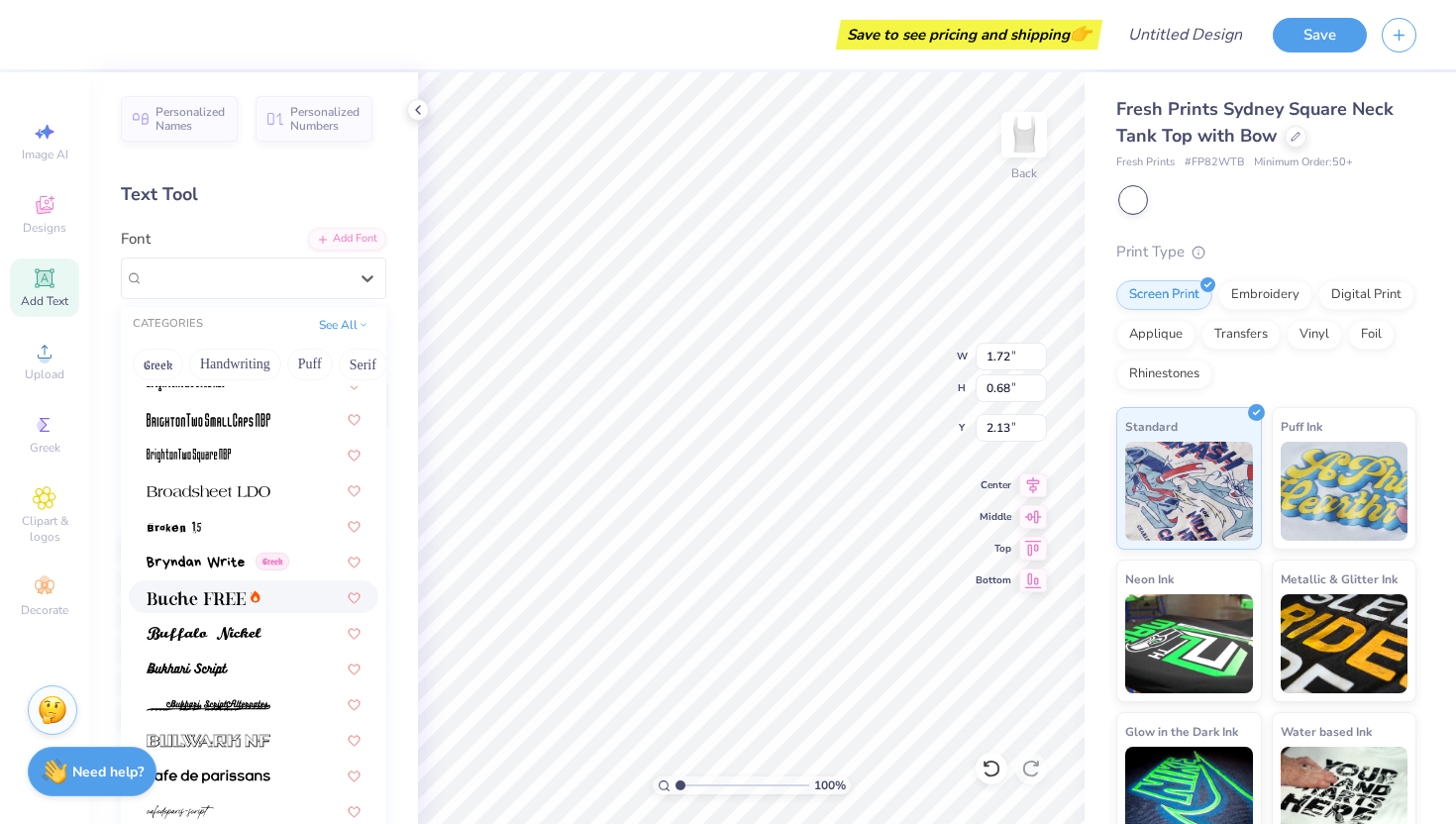 click on "Greek Greek Greek Greek ALS Script Greek Greek Greek Greek Greek Greek Greek Greek Greek Greek Greek Greek Greek Greek Greek Greek Greek Greek Greek Greek Greek Greek Greek Greek Greek Greek Greek Greek Greek Greek Greek Greek Greek Greek Greek Super Dream Greek Greek Greek Greek Times New Roman Greek Varsity Team Greek Greek Greek Greek Greek" at bounding box center [254, 4340] 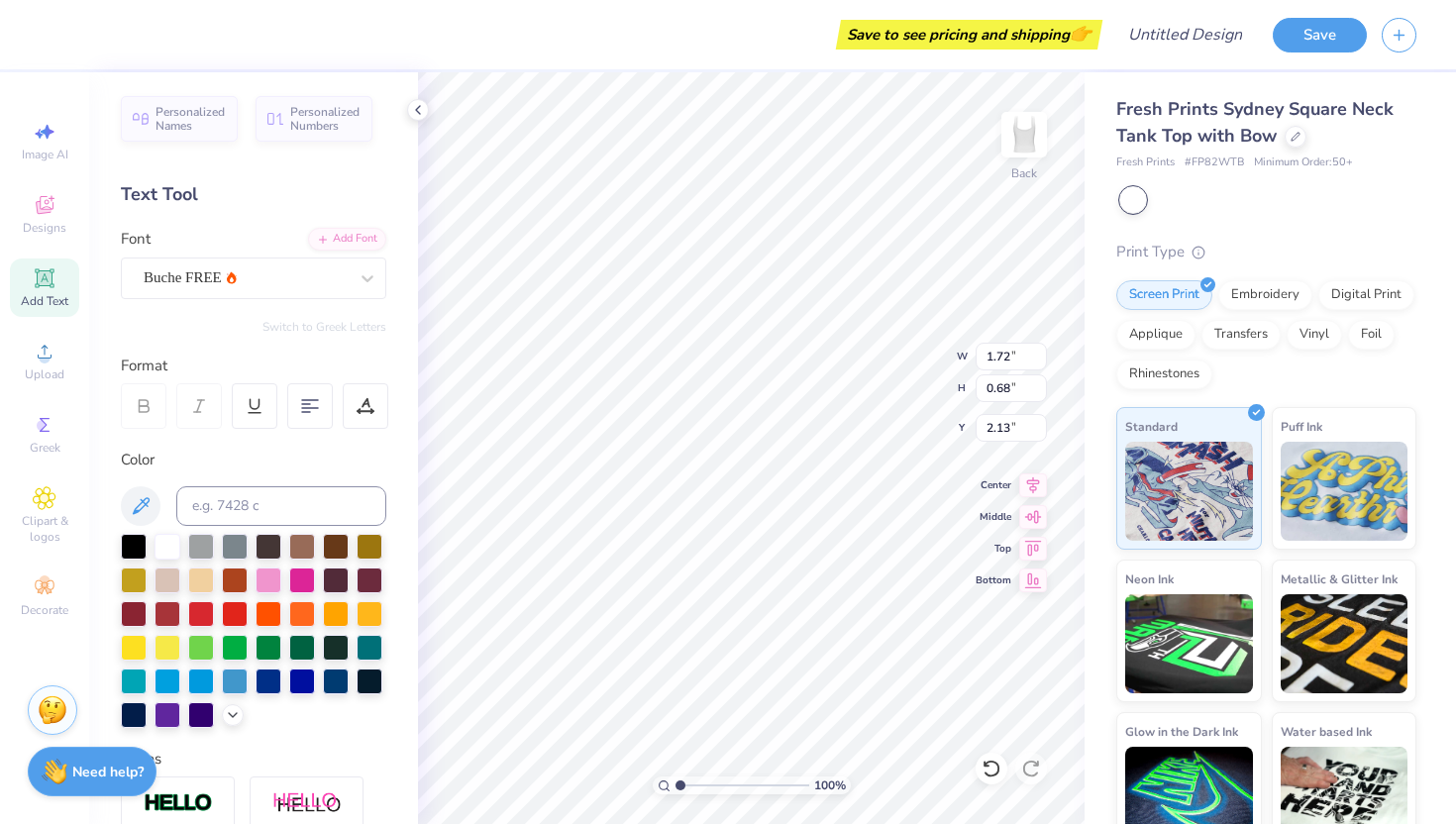 type on "2.42" 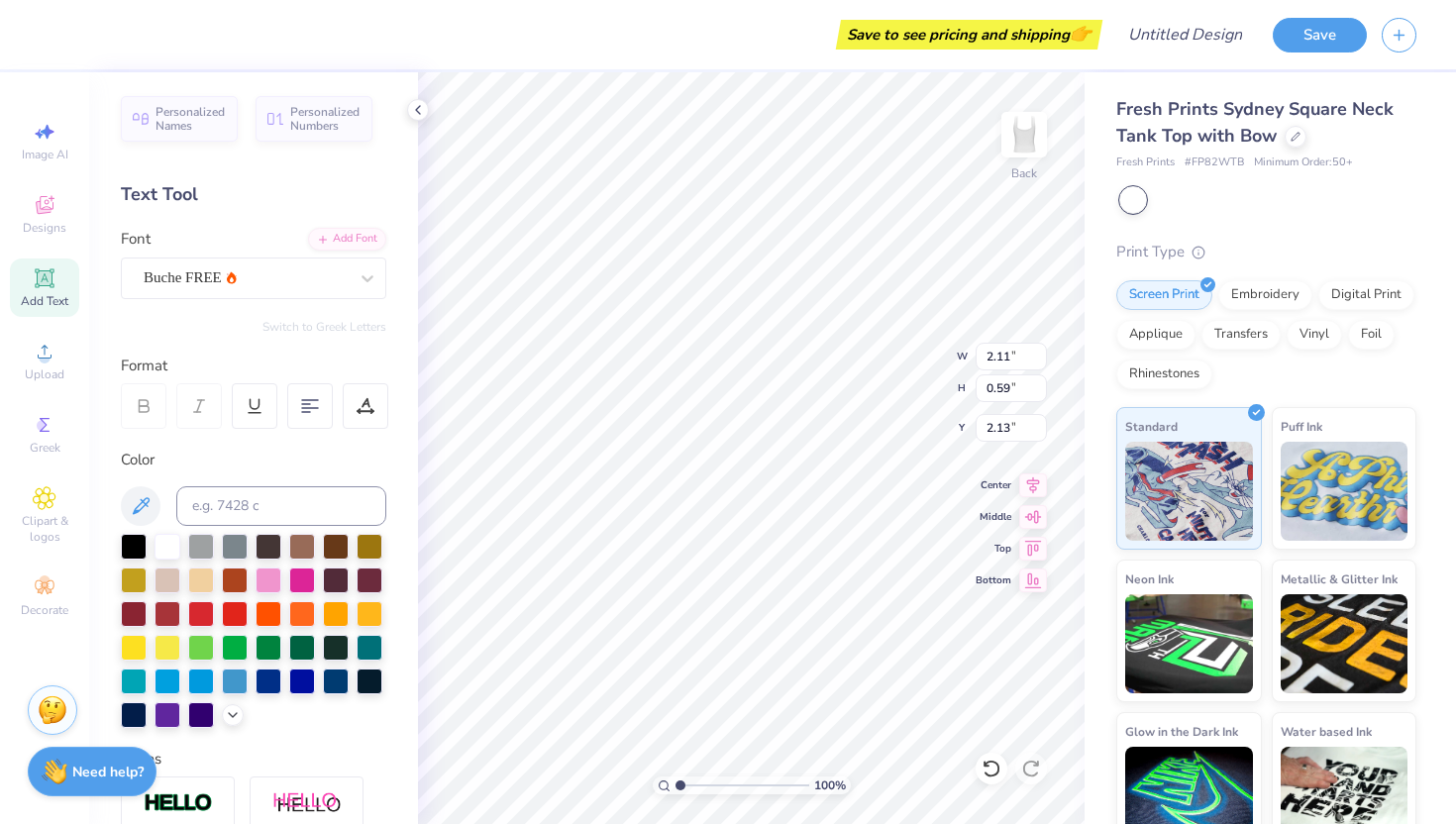 type on "2.11" 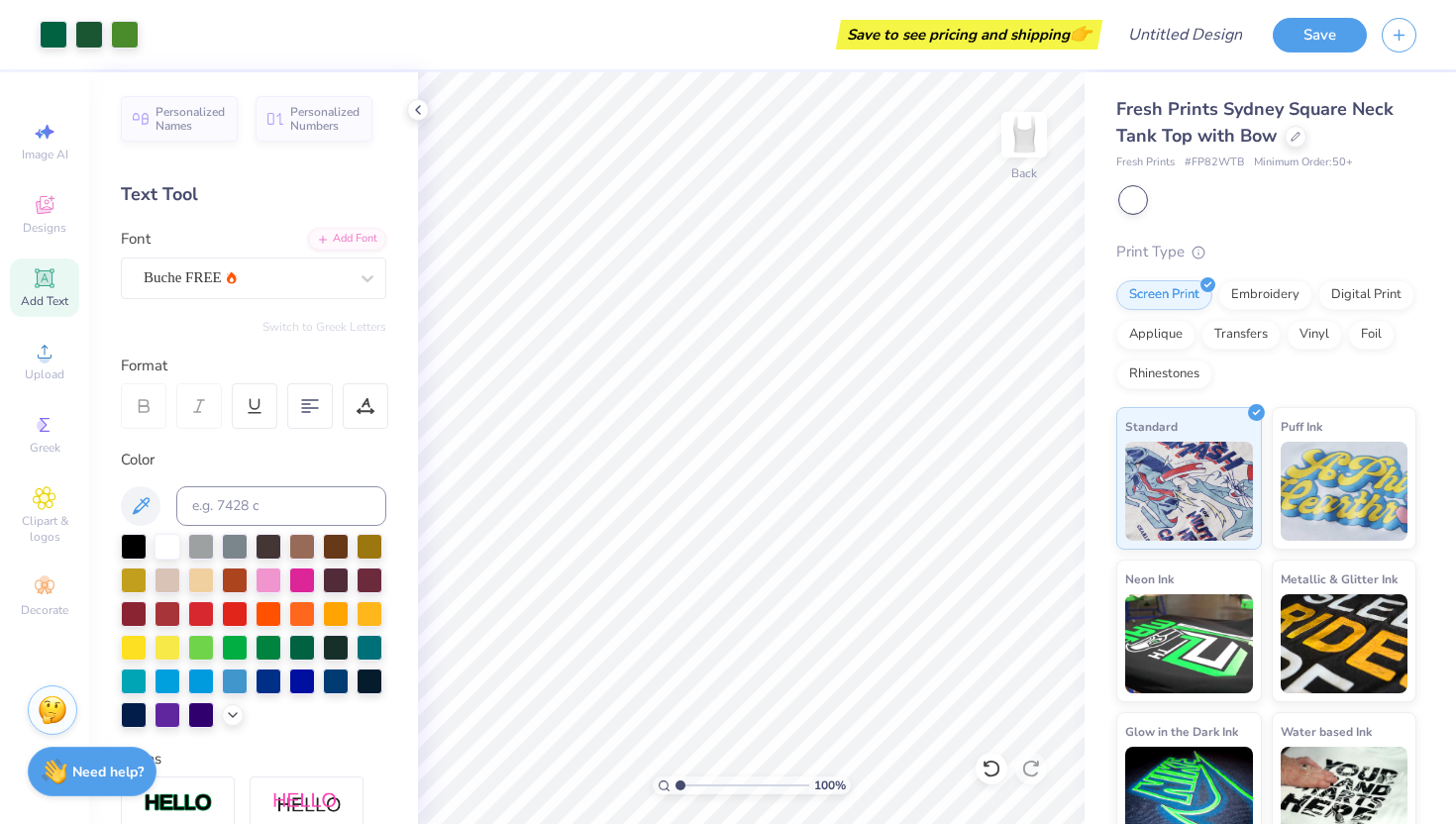 scroll, scrollTop: 0, scrollLeft: 0, axis: both 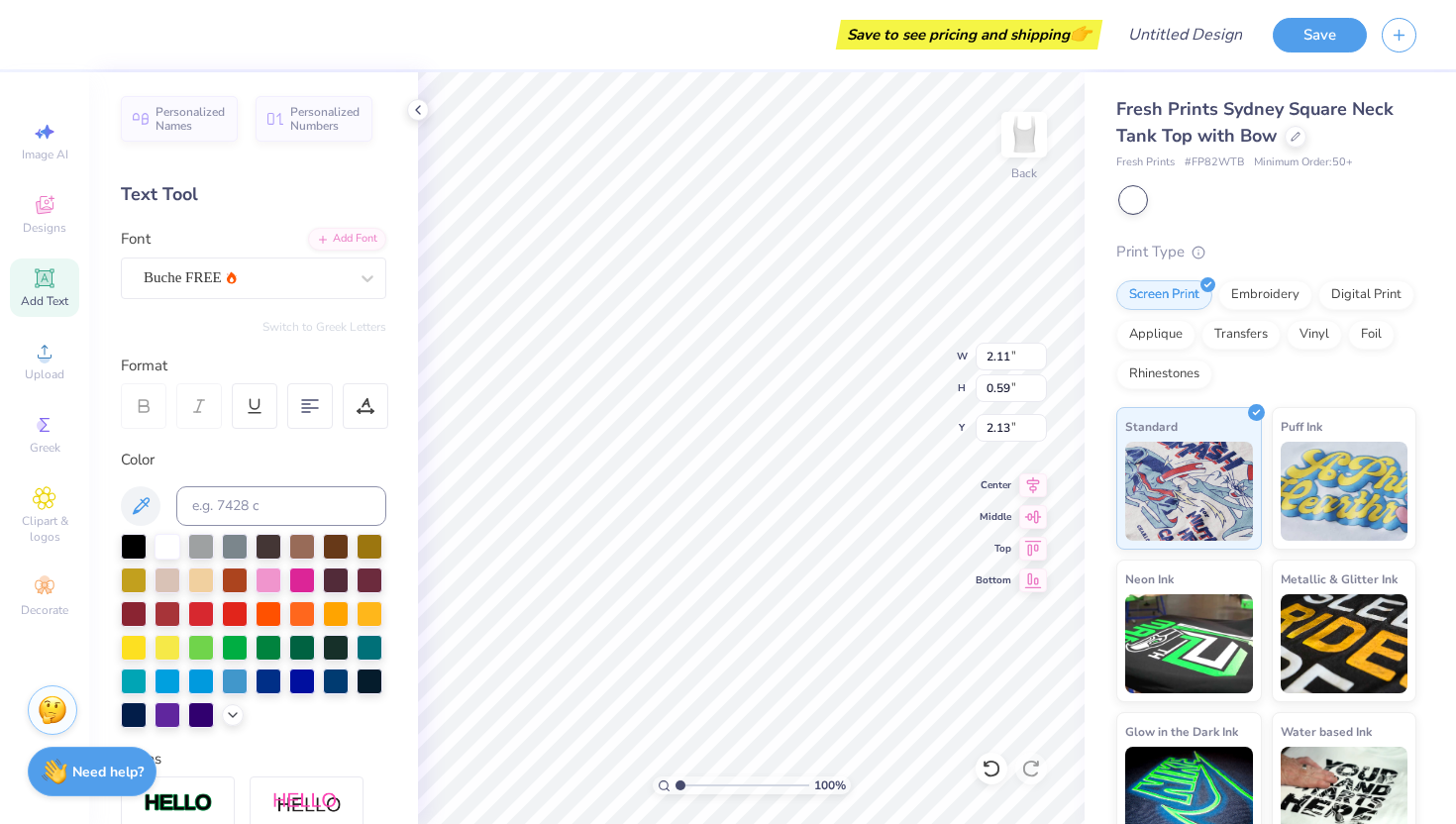 type on "ivy" 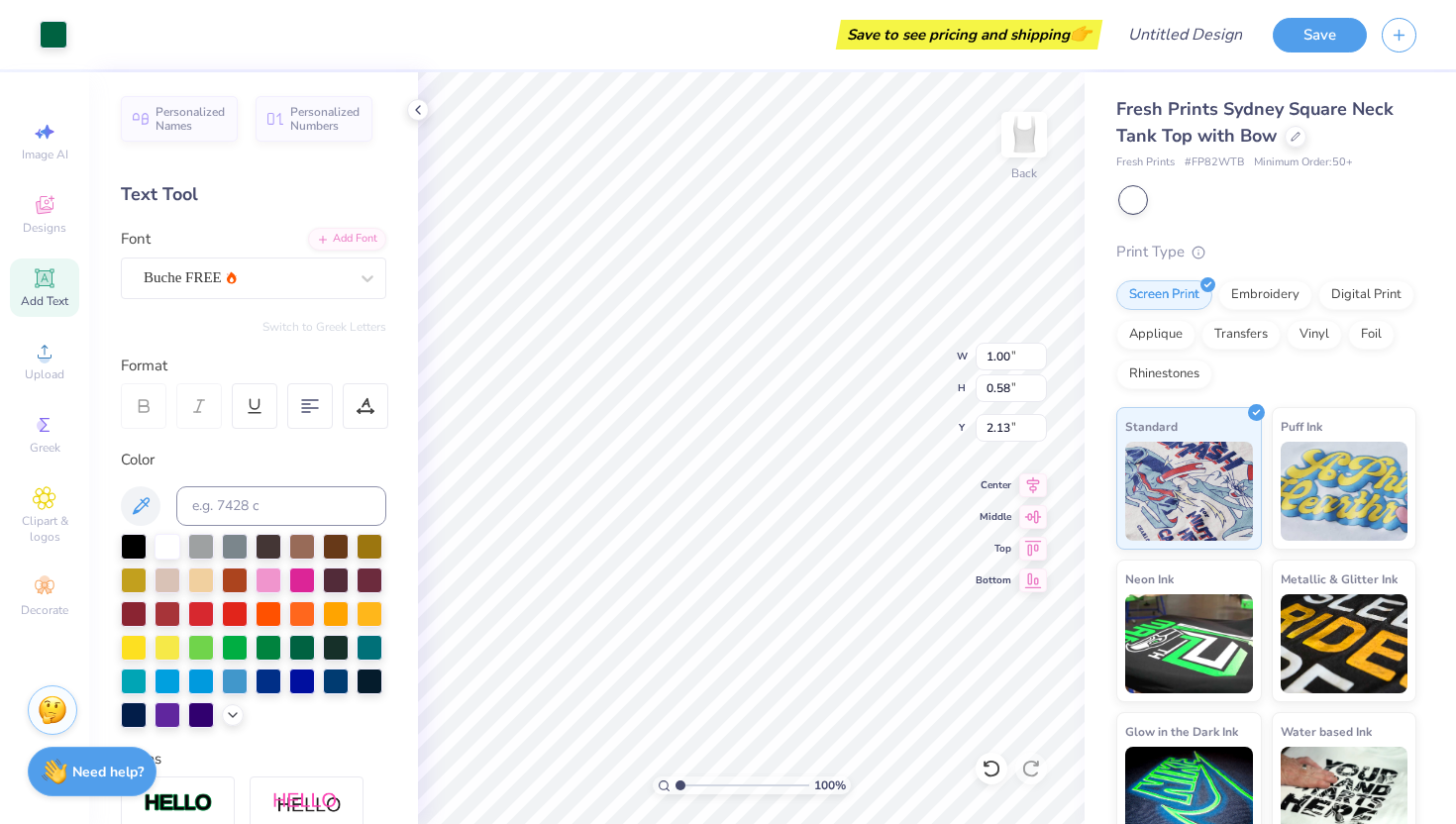 type on "2.27" 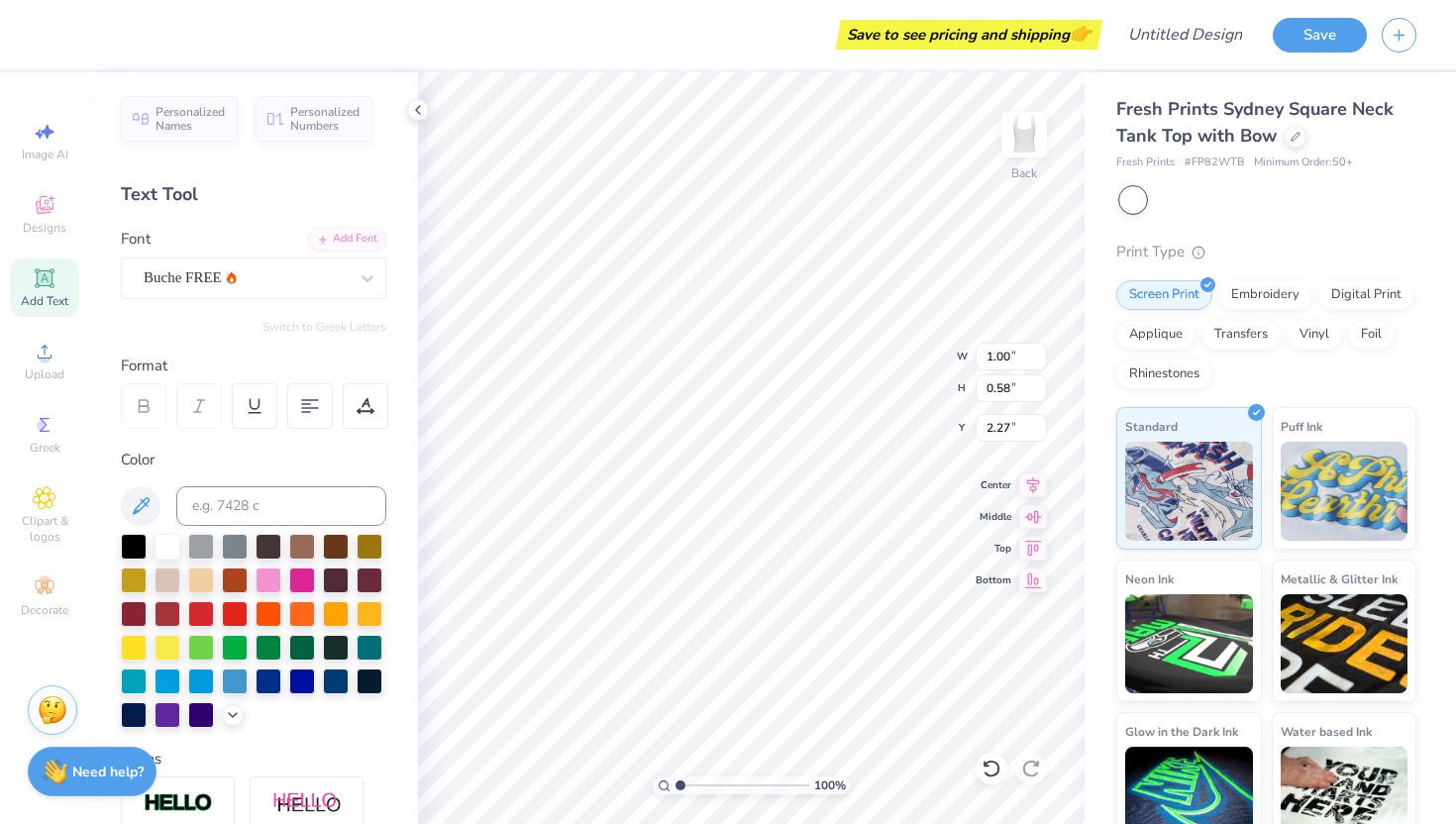 scroll, scrollTop: 0, scrollLeft: 0, axis: both 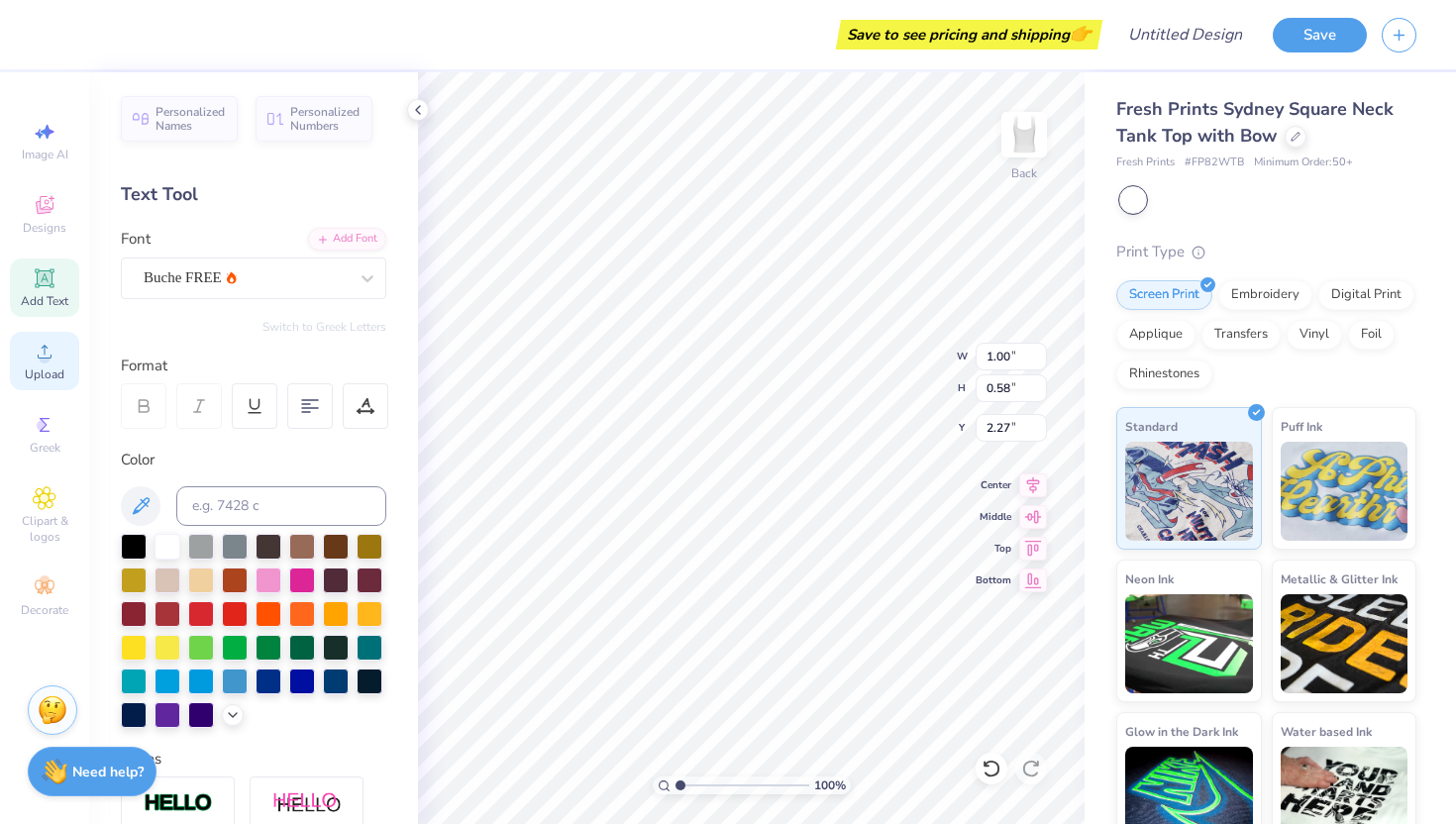 click on "Upload" at bounding box center [45, 374] 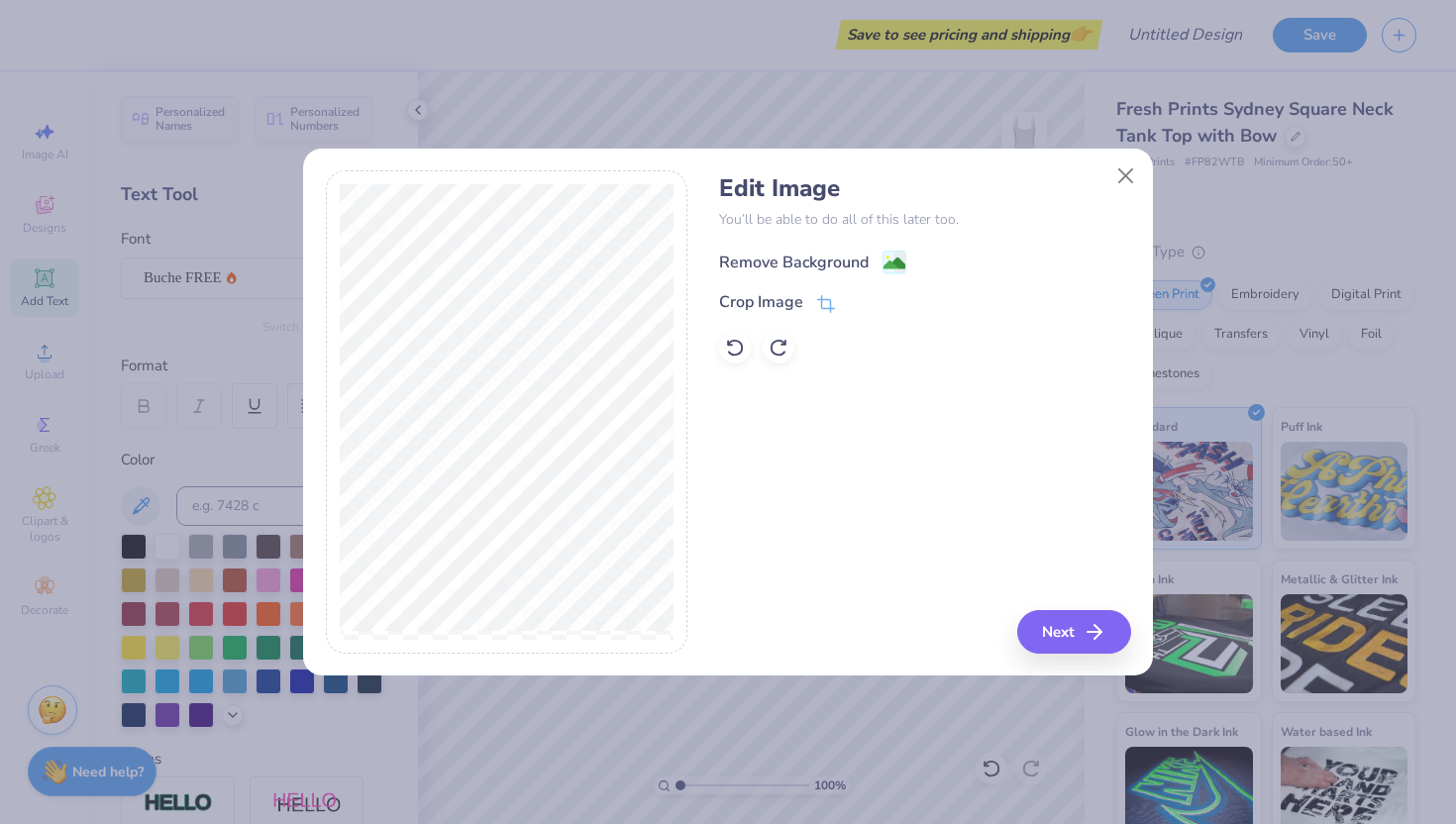 click on "Remove Background" at bounding box center (793, 262) 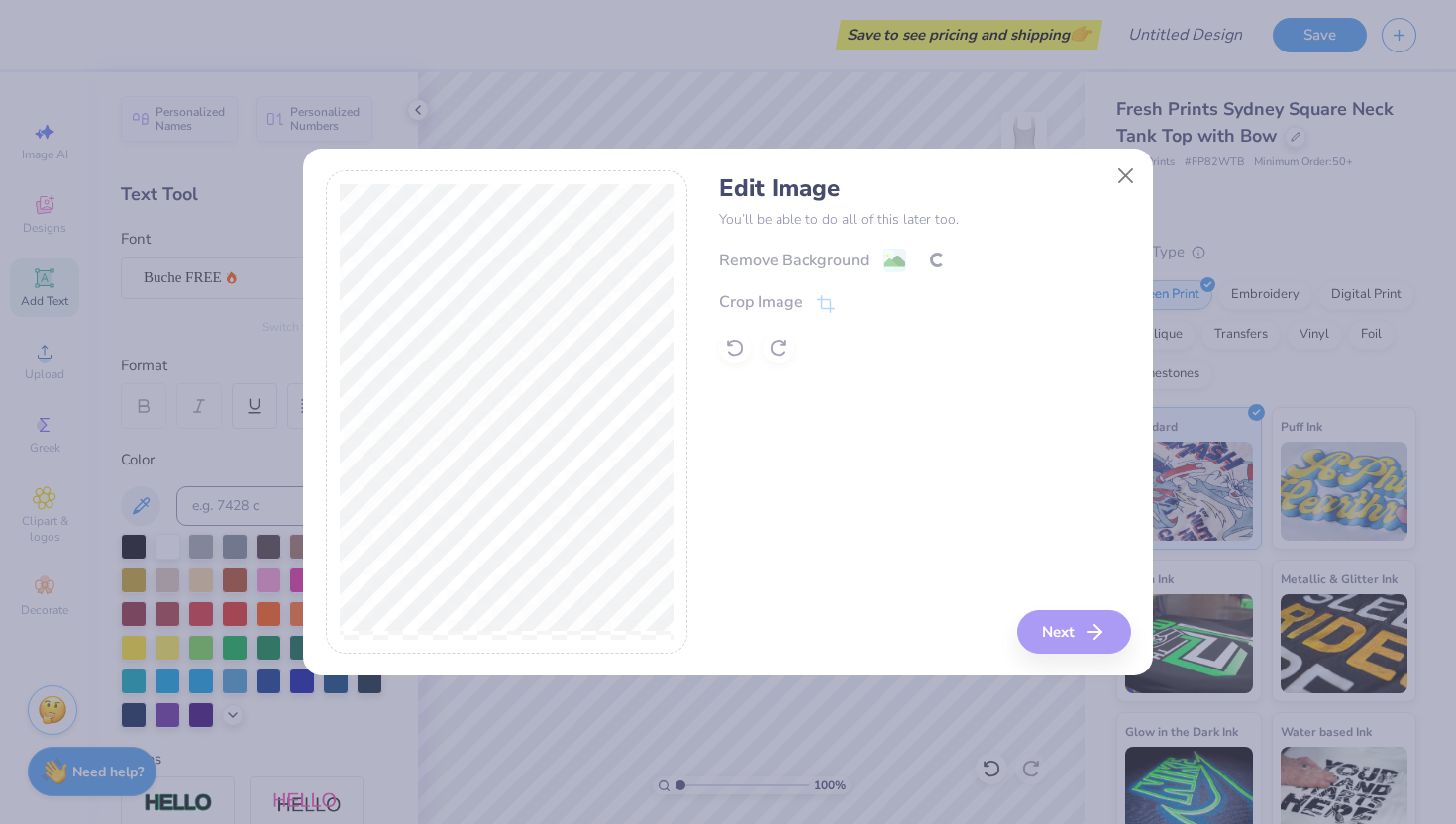 drag, startPoint x: 837, startPoint y: 357, endPoint x: 835, endPoint y: 335, distance: 22.090722 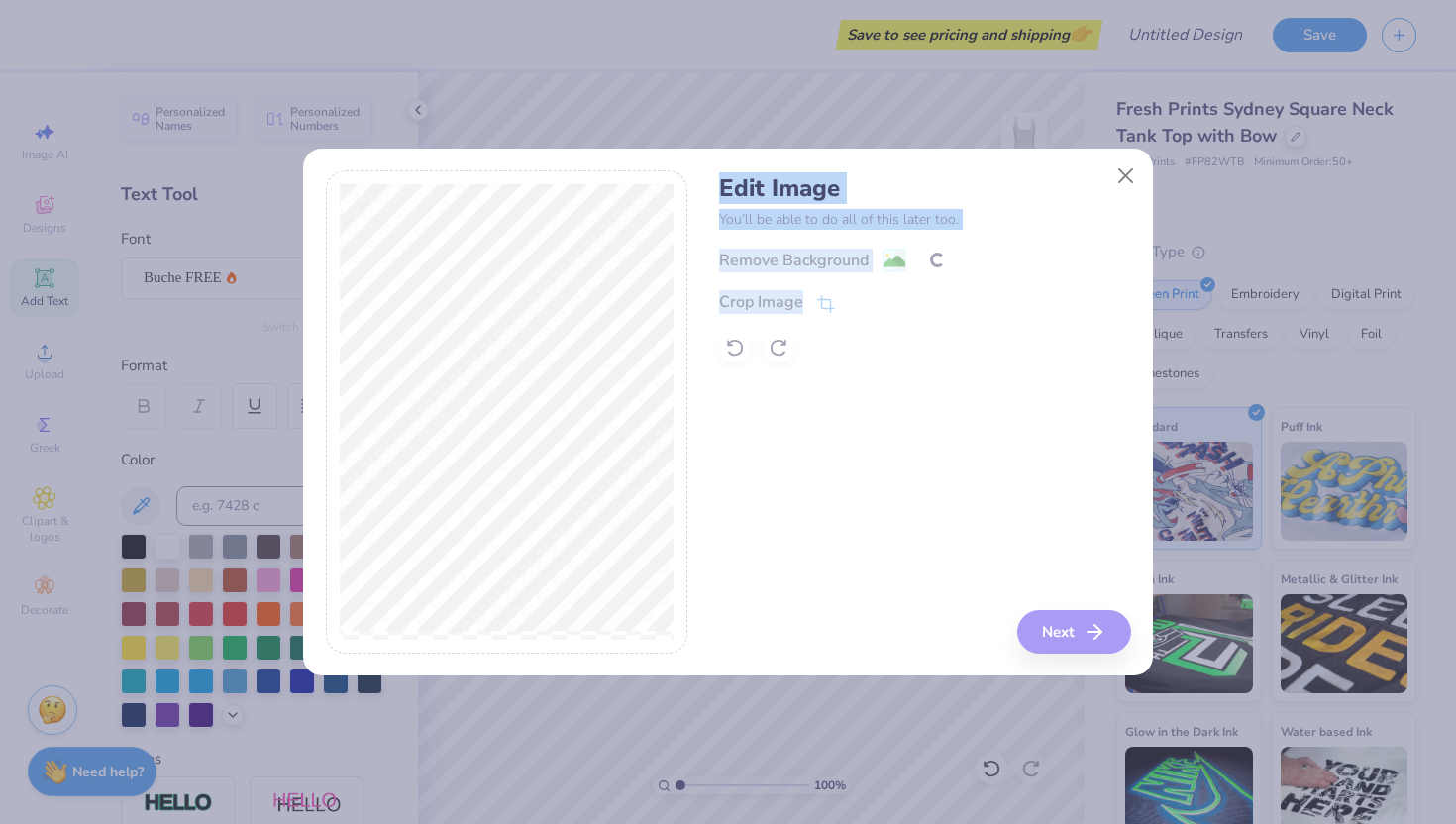 drag, startPoint x: 859, startPoint y: 319, endPoint x: 788, endPoint y: 149, distance: 184.23083 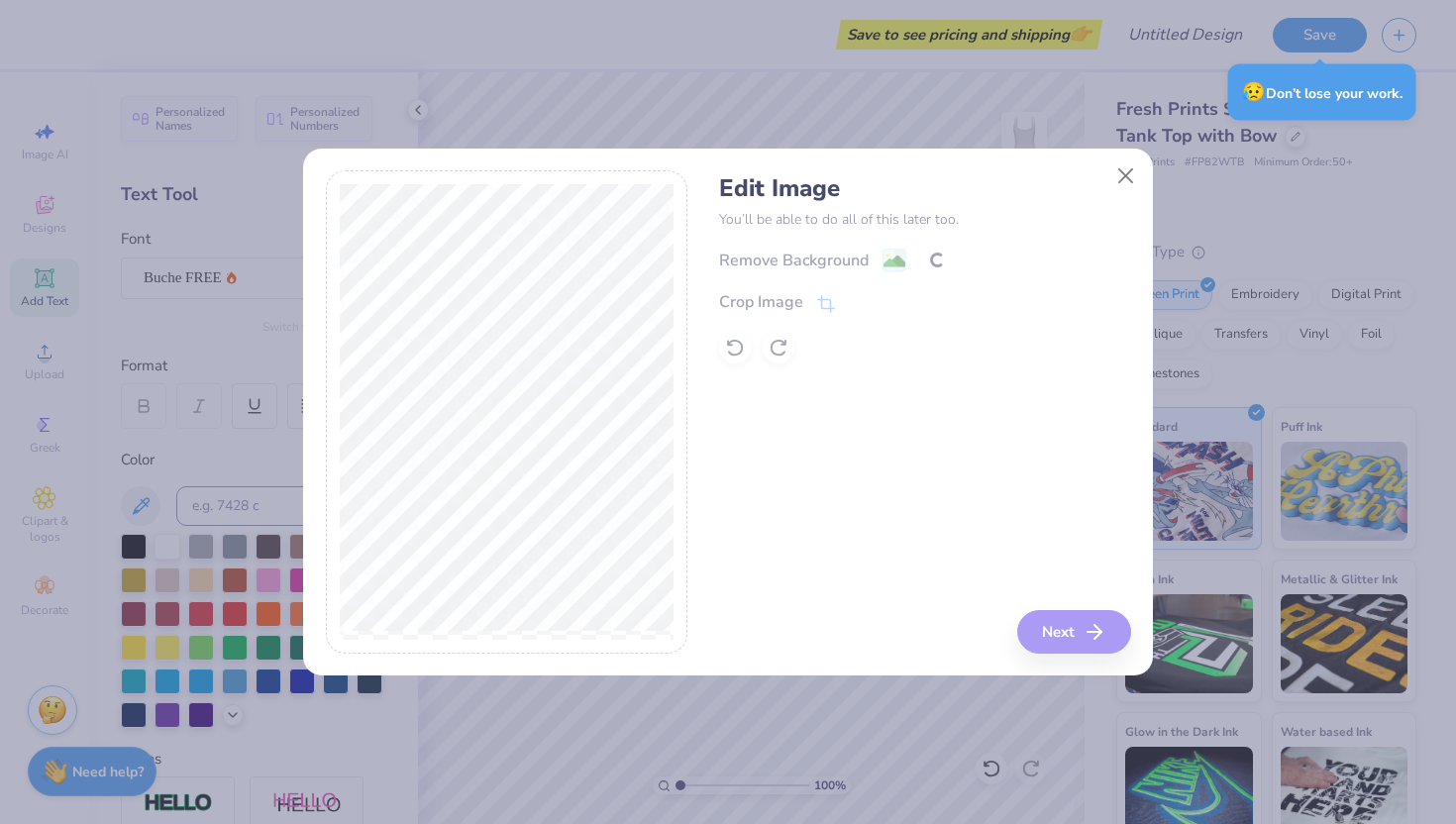 scroll, scrollTop: 0, scrollLeft: 0, axis: both 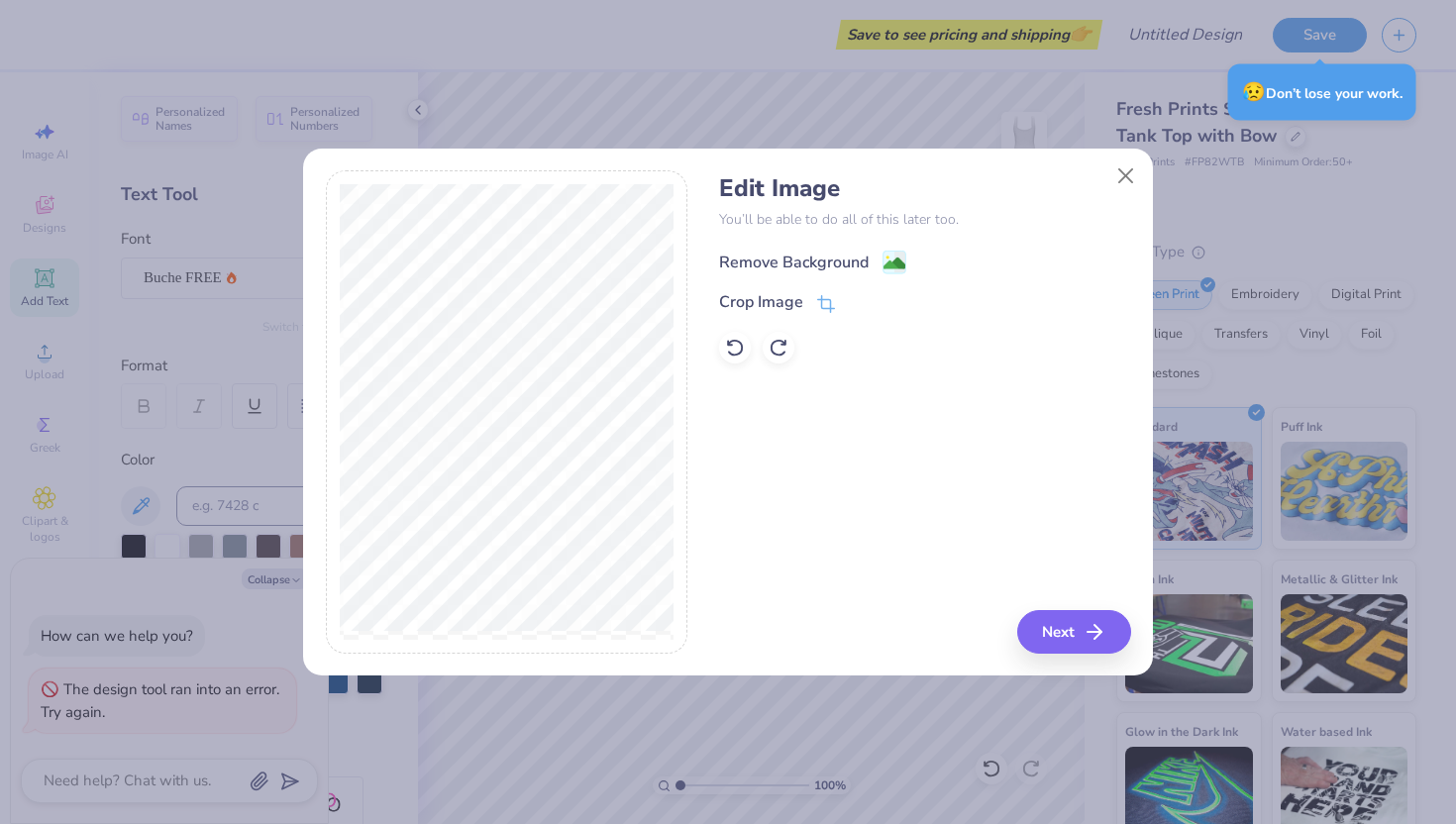 click on "Remove Background" at bounding box center (793, 262) 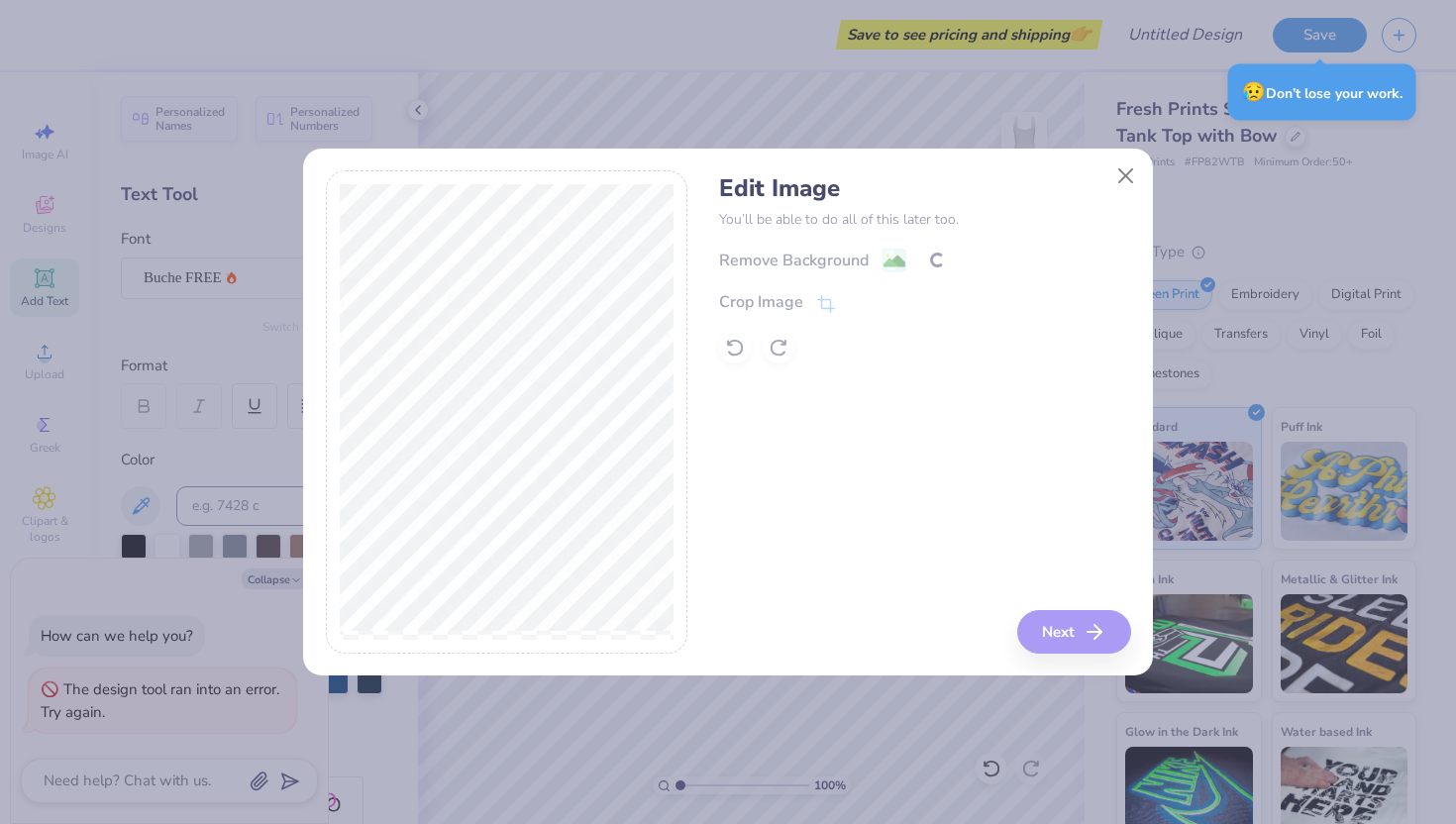 click on "Edit Image You’ll be able to do all of this later too. Remove Background Crop Image Next" at bounding box center (924, 412) 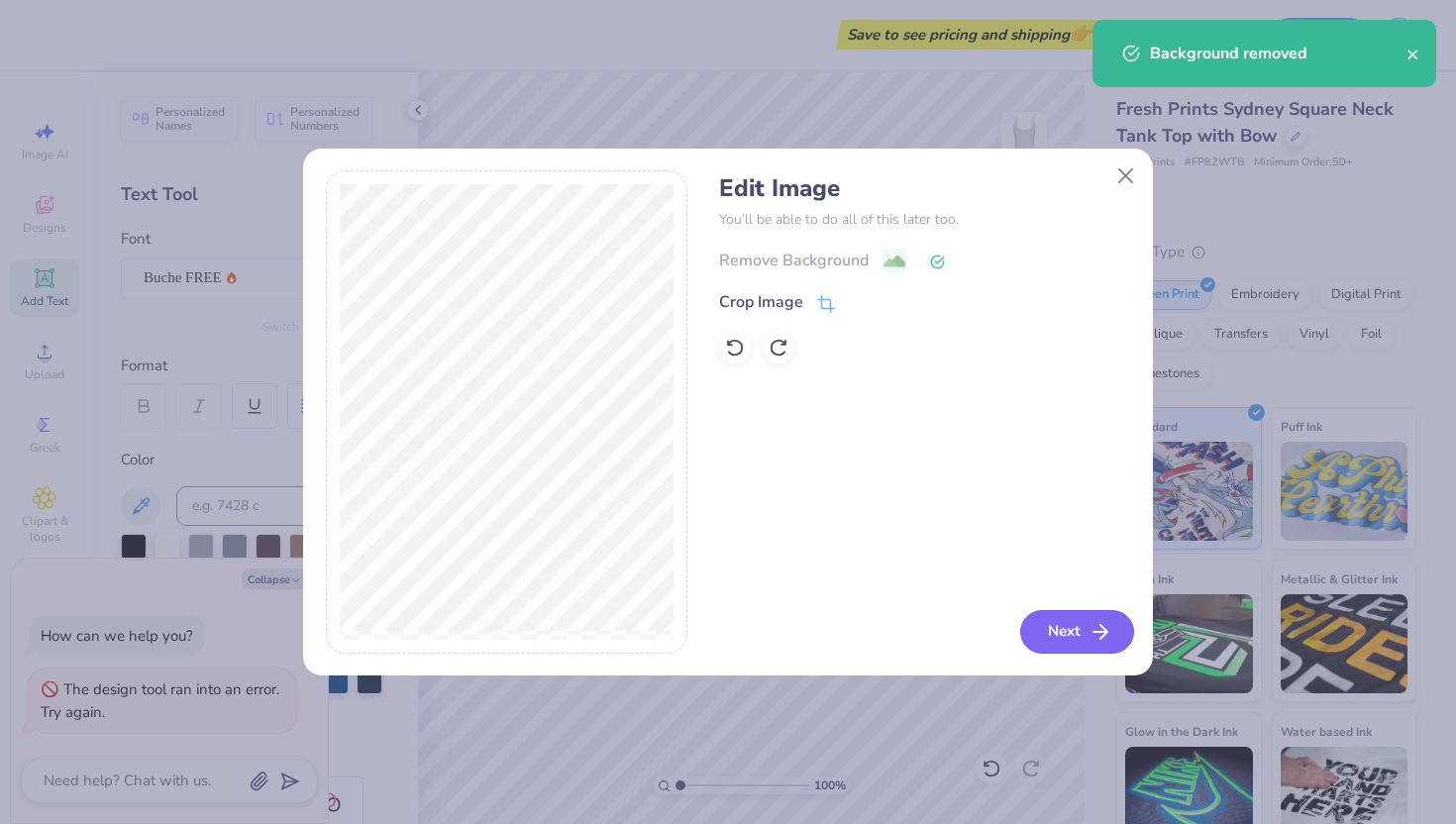 click on "Next" at bounding box center (1077, 632) 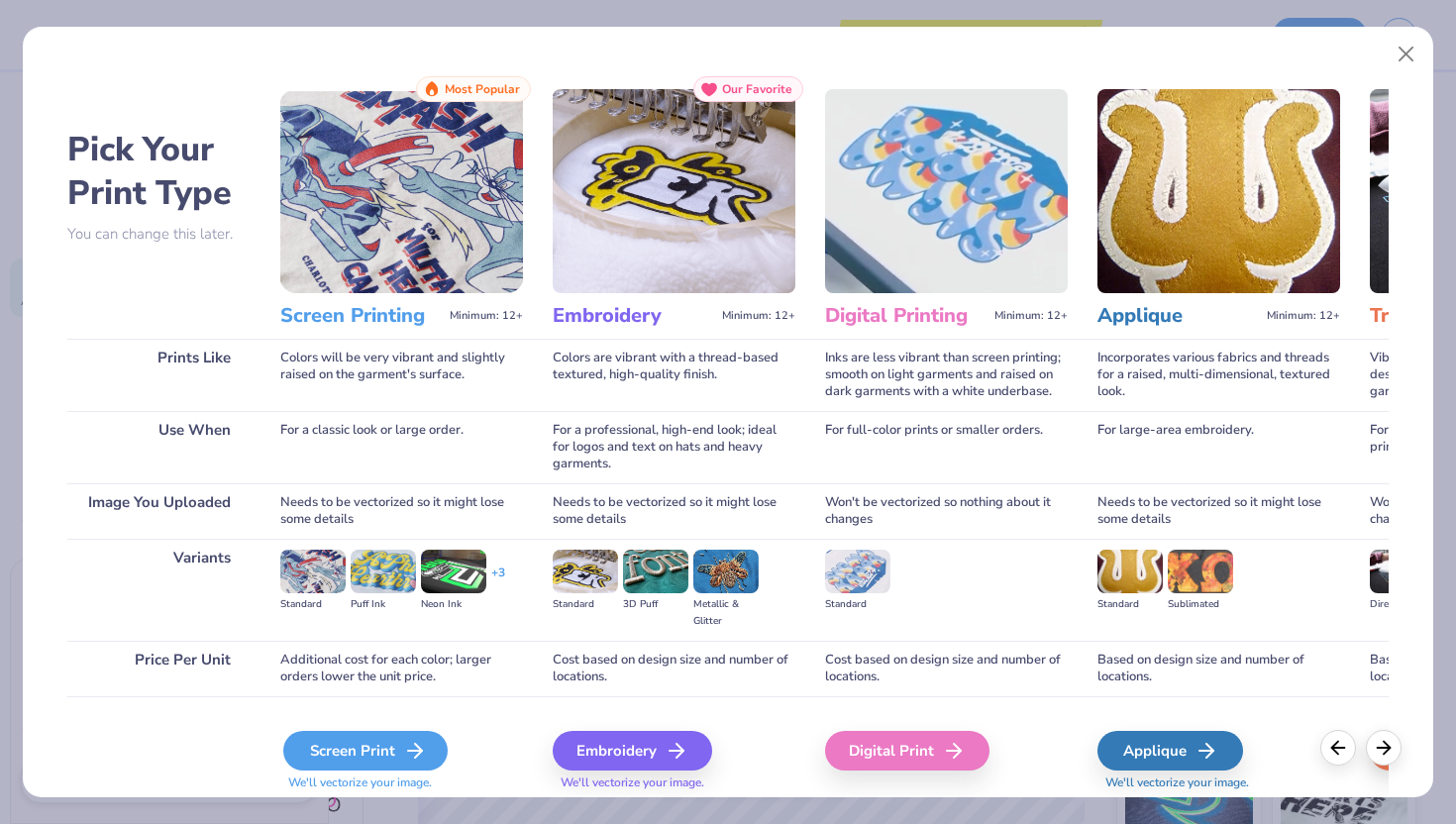click on "Screen Print" at bounding box center (365, 751) 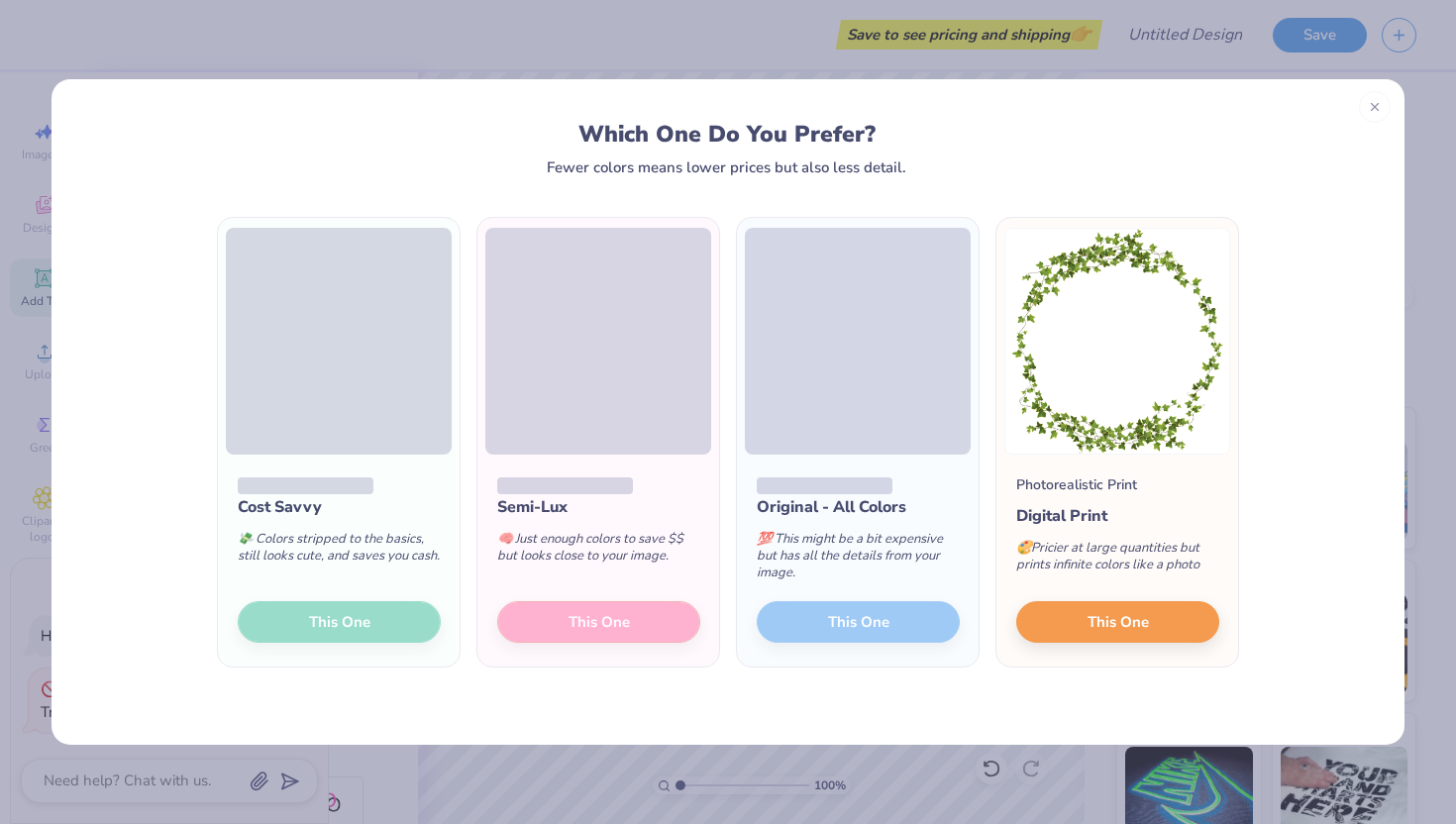 click on "Semi-Lux 🧠   Just enough colors to save $$ but looks close to your image. This One" at bounding box center (598, 561) 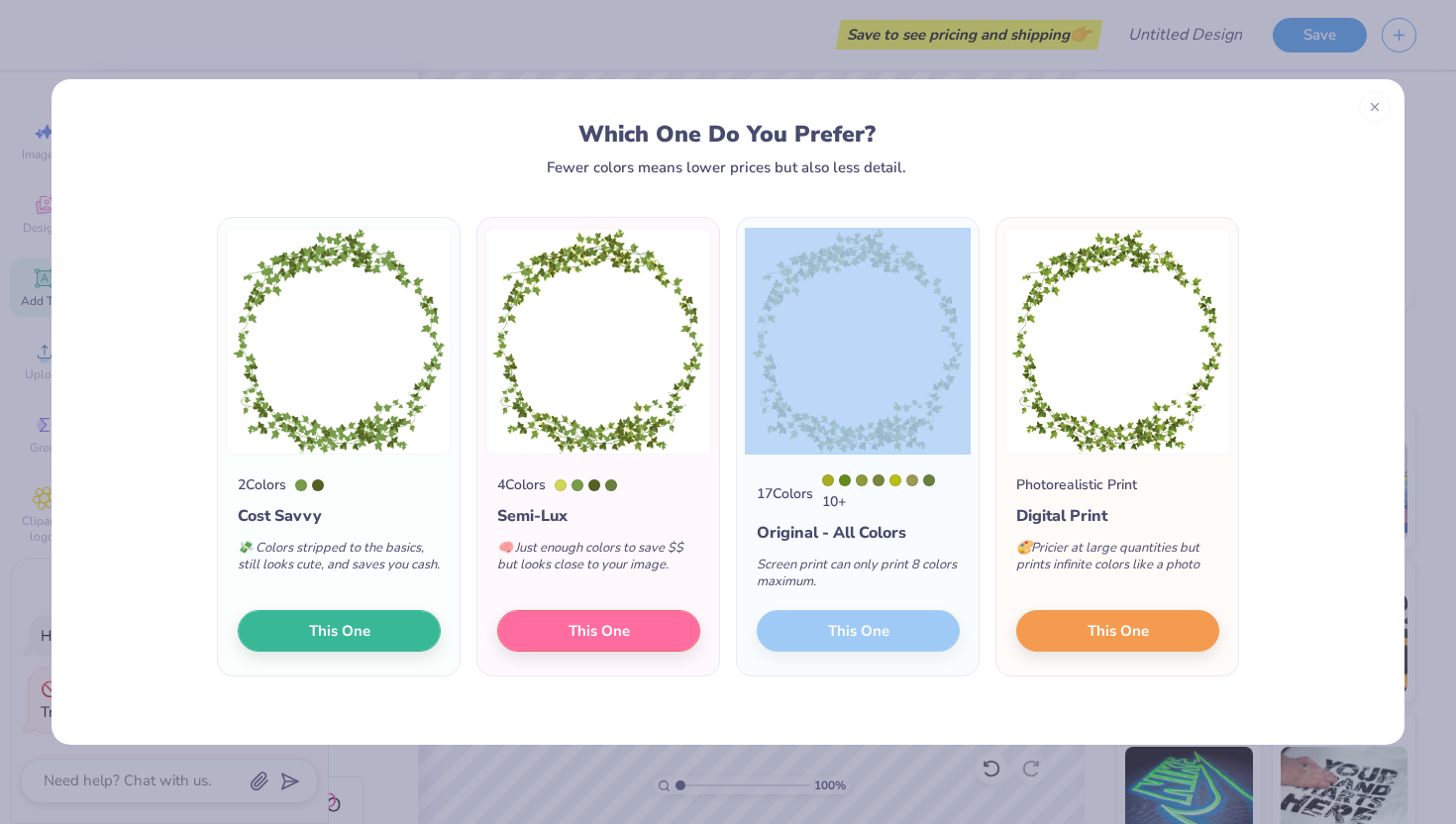 type on "x" 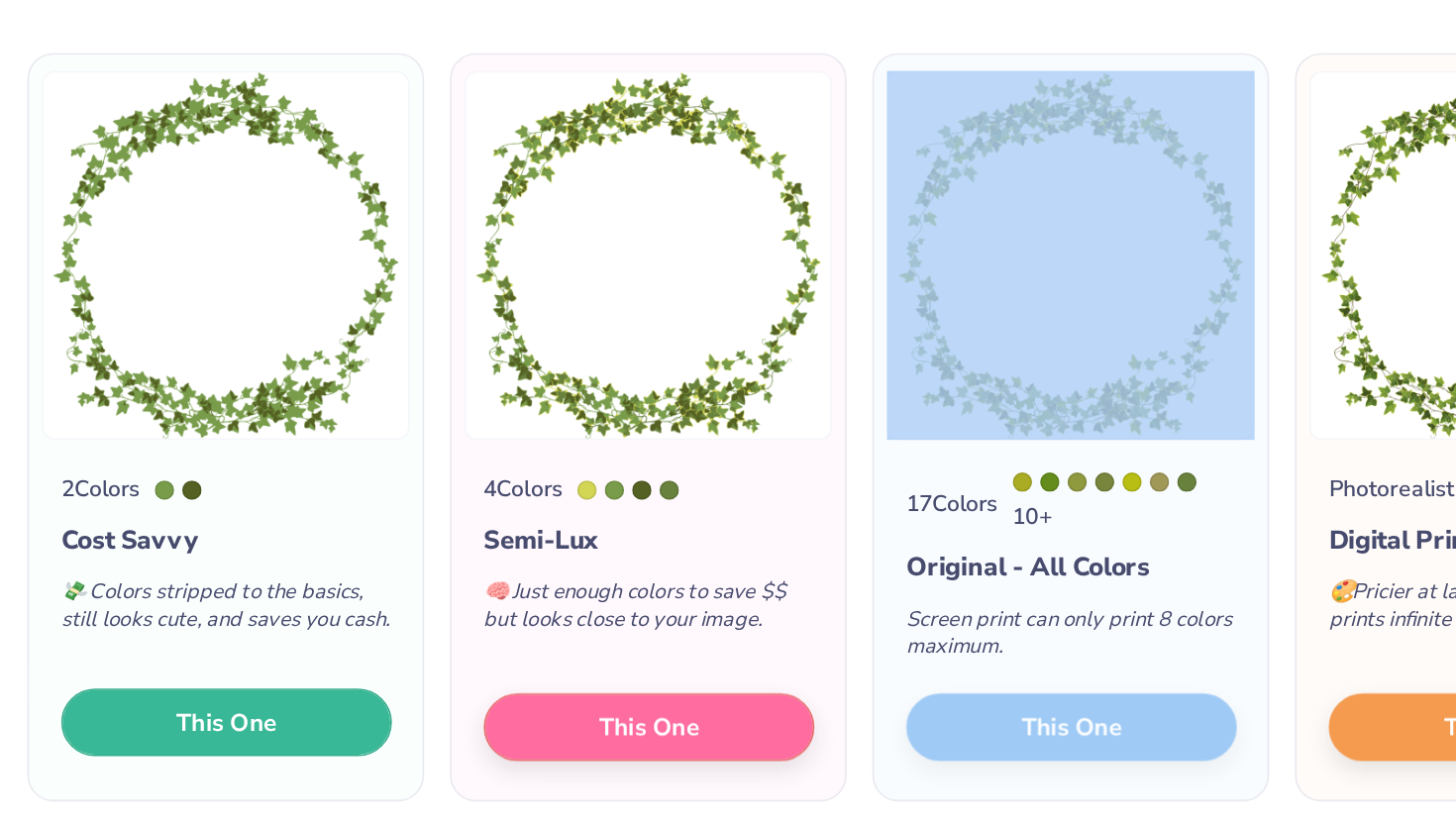 click on "This One" at bounding box center (339, 628) 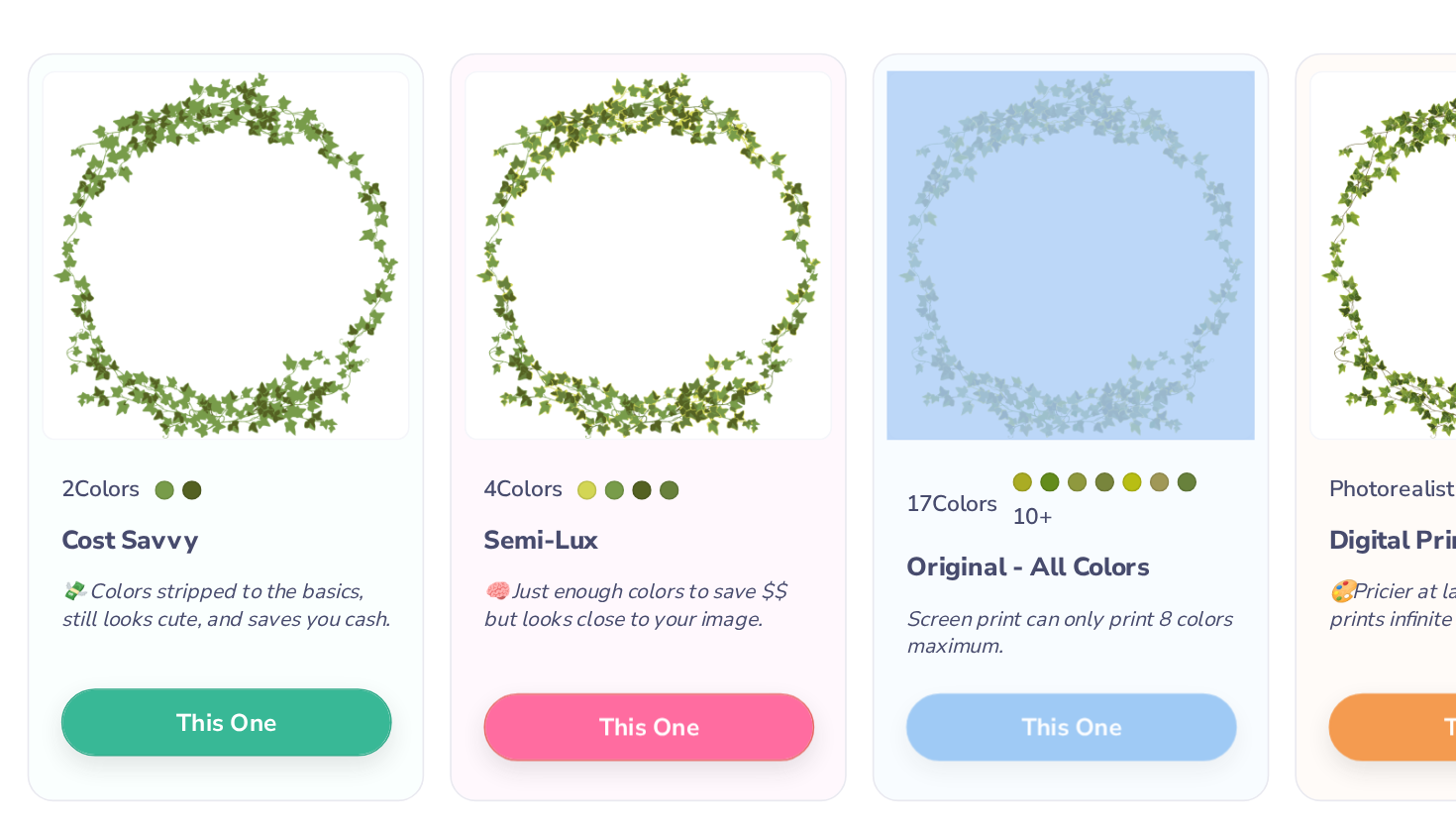 type on "8.99" 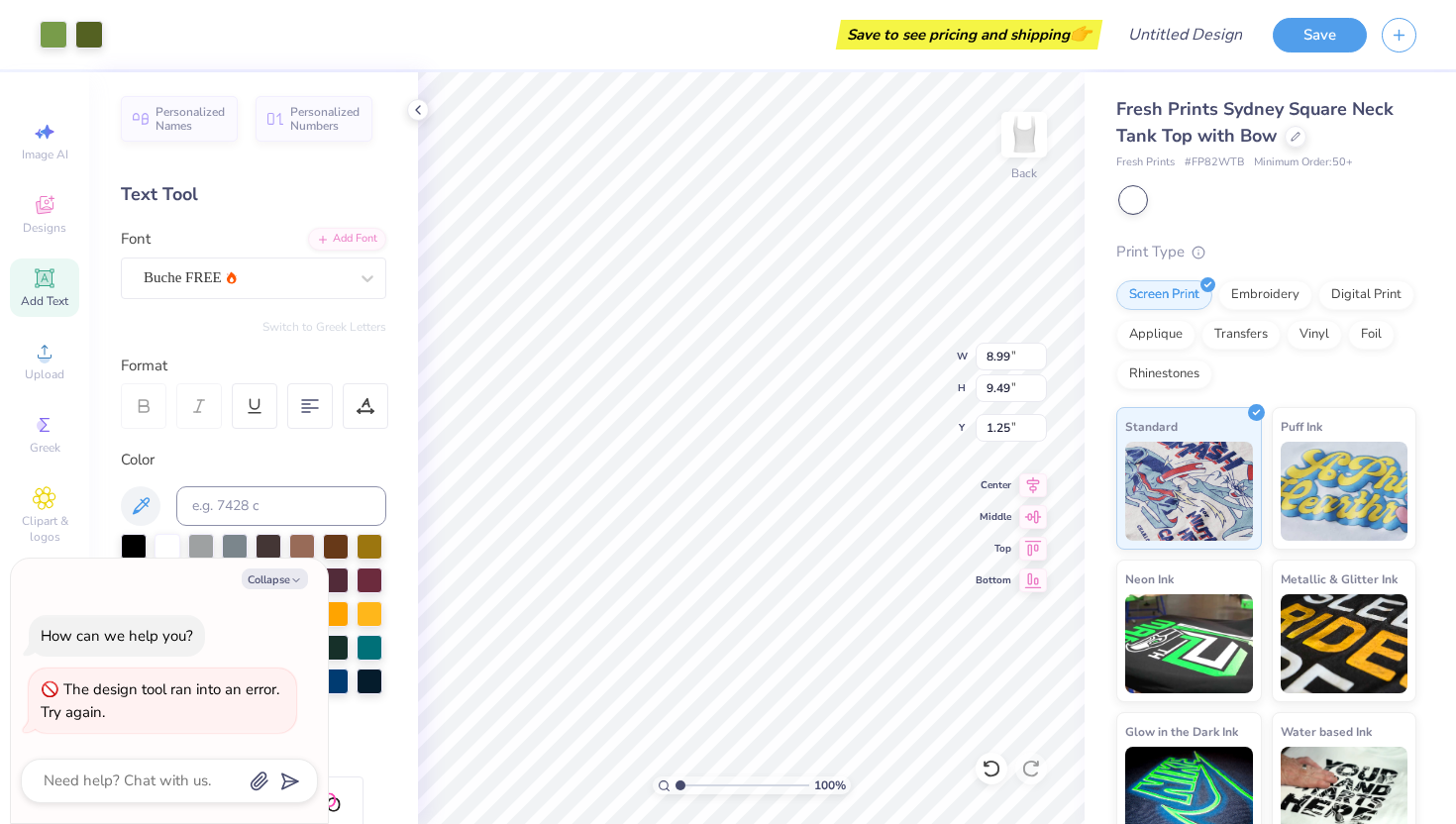 drag, startPoint x: 923, startPoint y: 698, endPoint x: 764, endPoint y: 544, distance: 221.35266 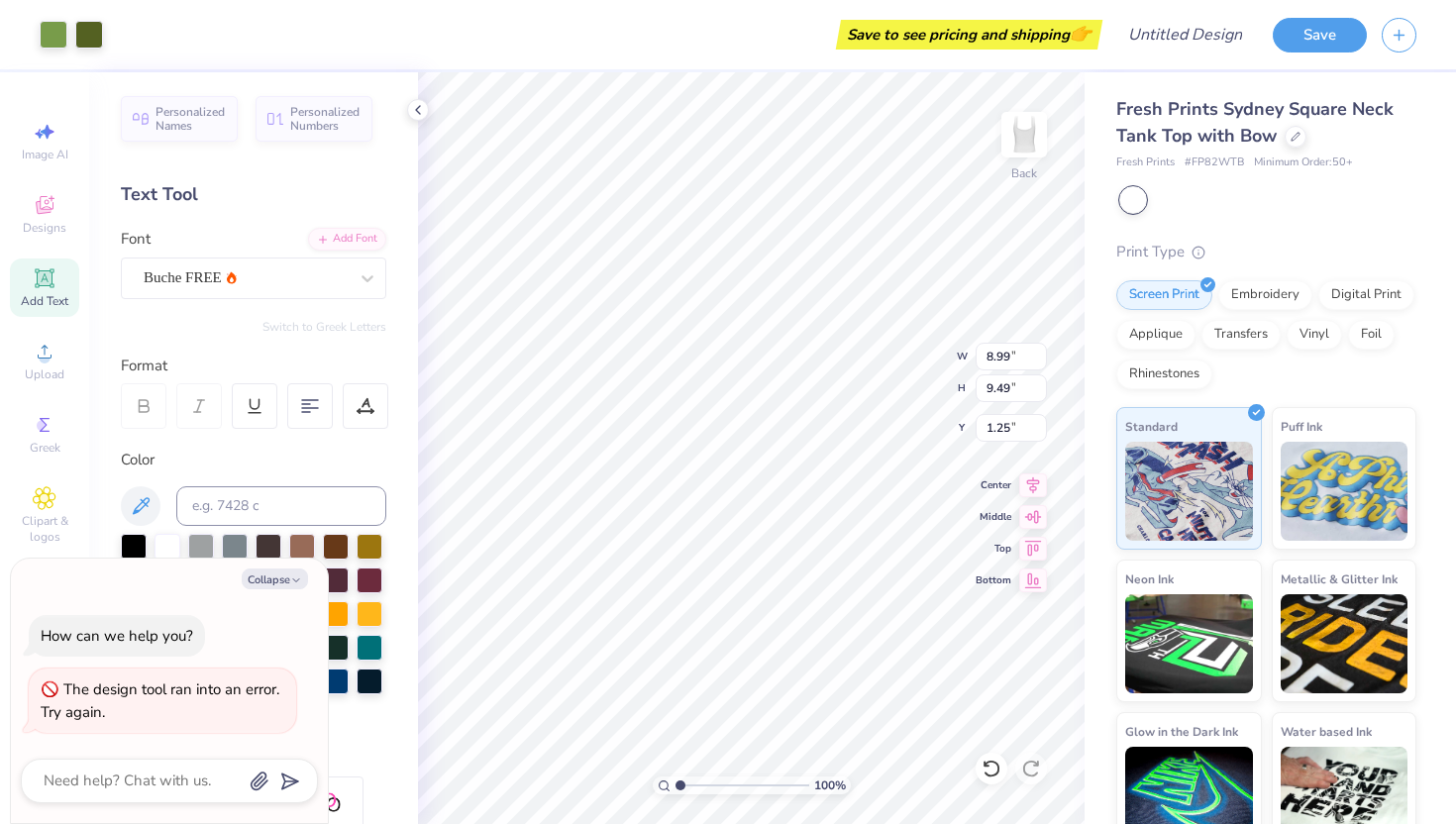 type on "2.84" 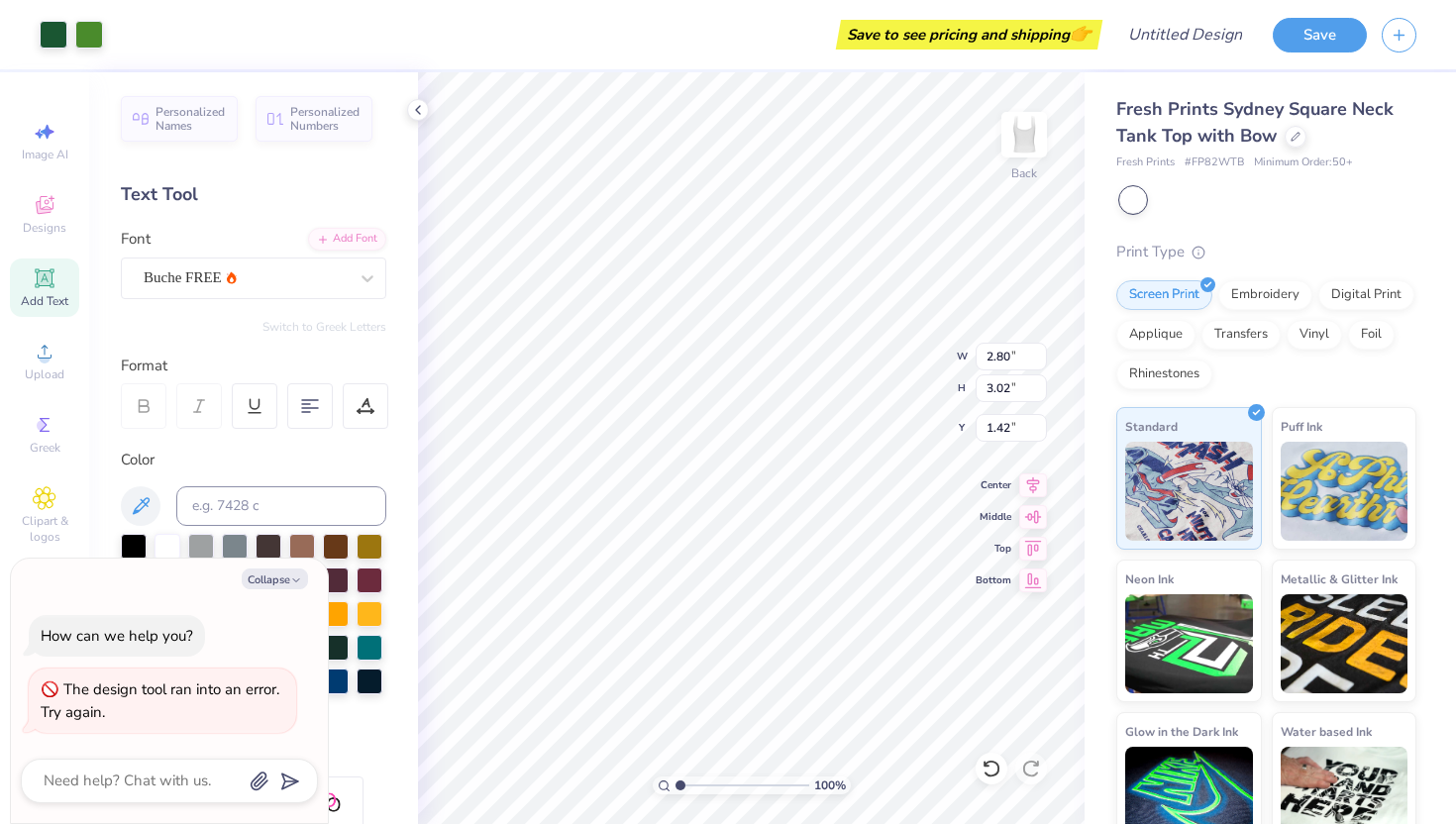 type on "x" 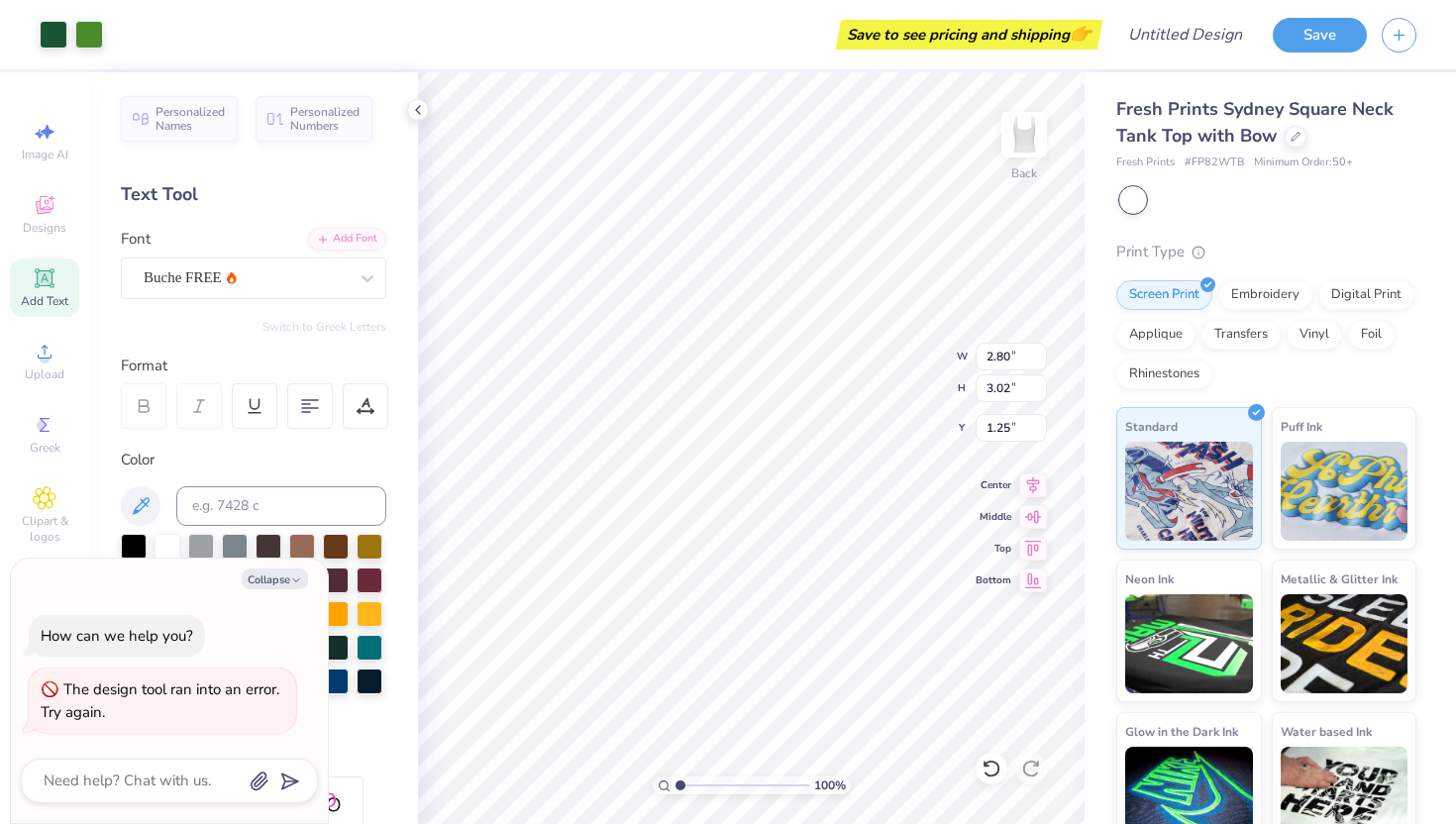 type on "x" 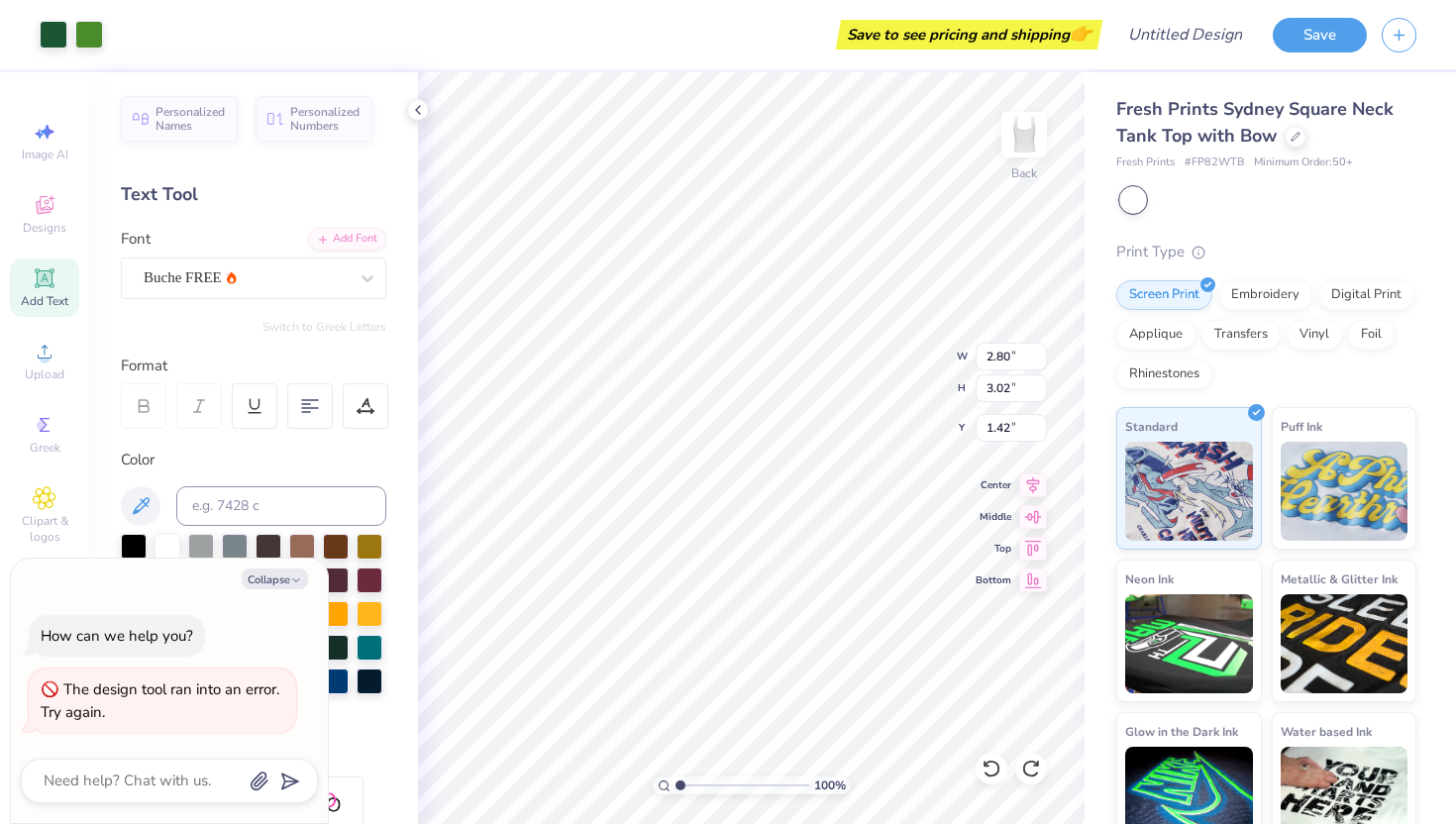 type on "x" 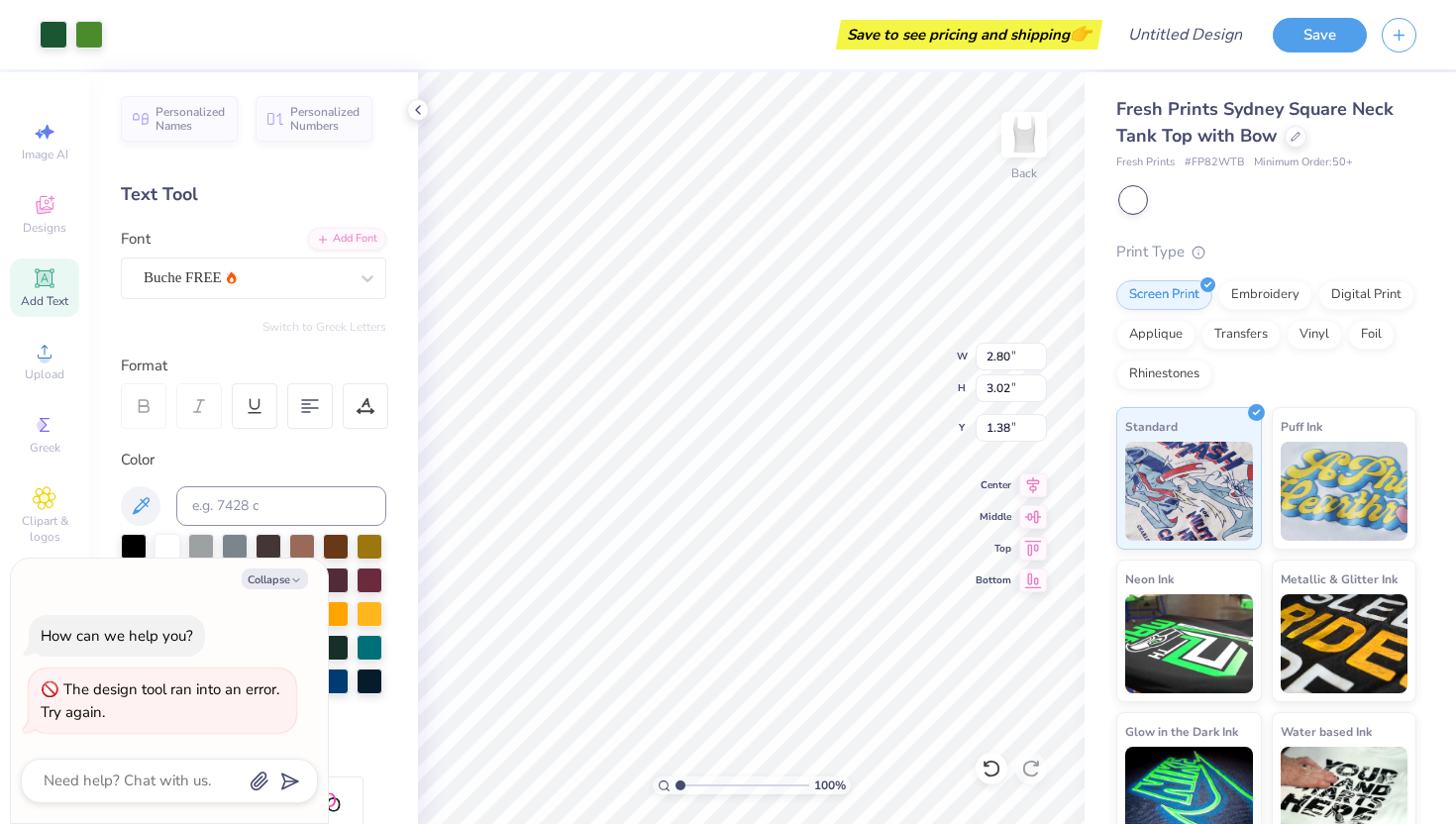 type on "x" 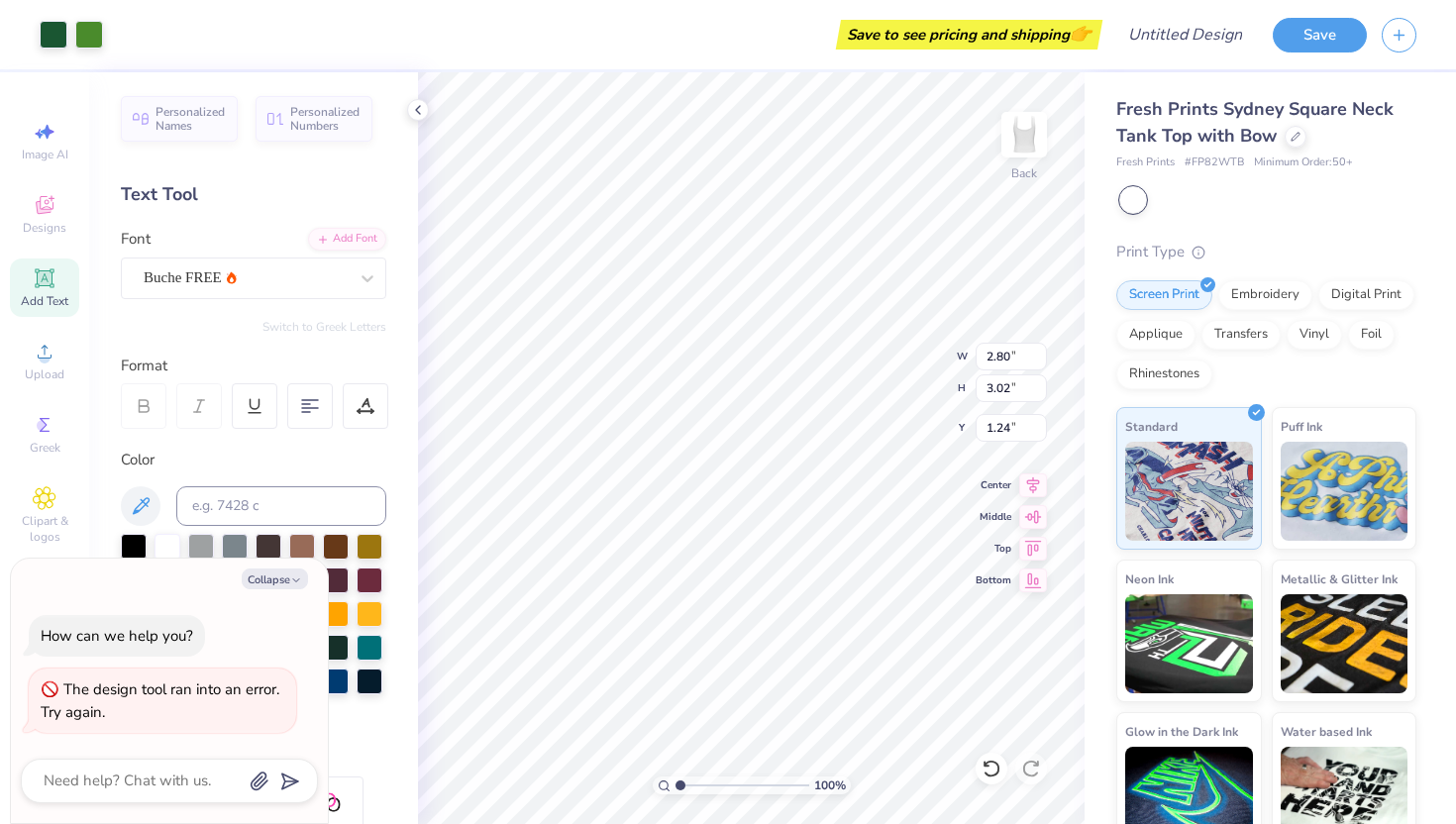 type on "x" 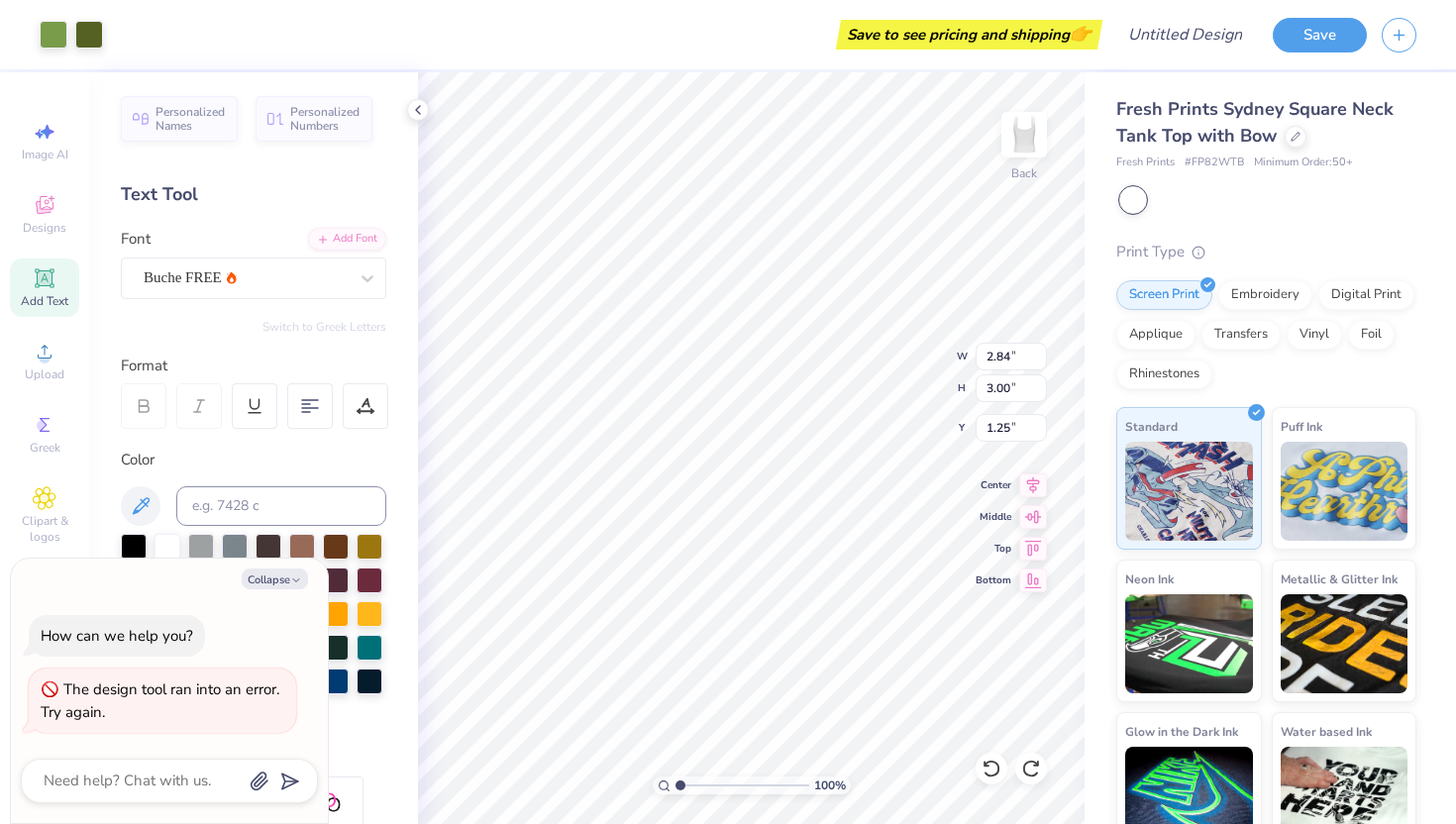 type on "x" 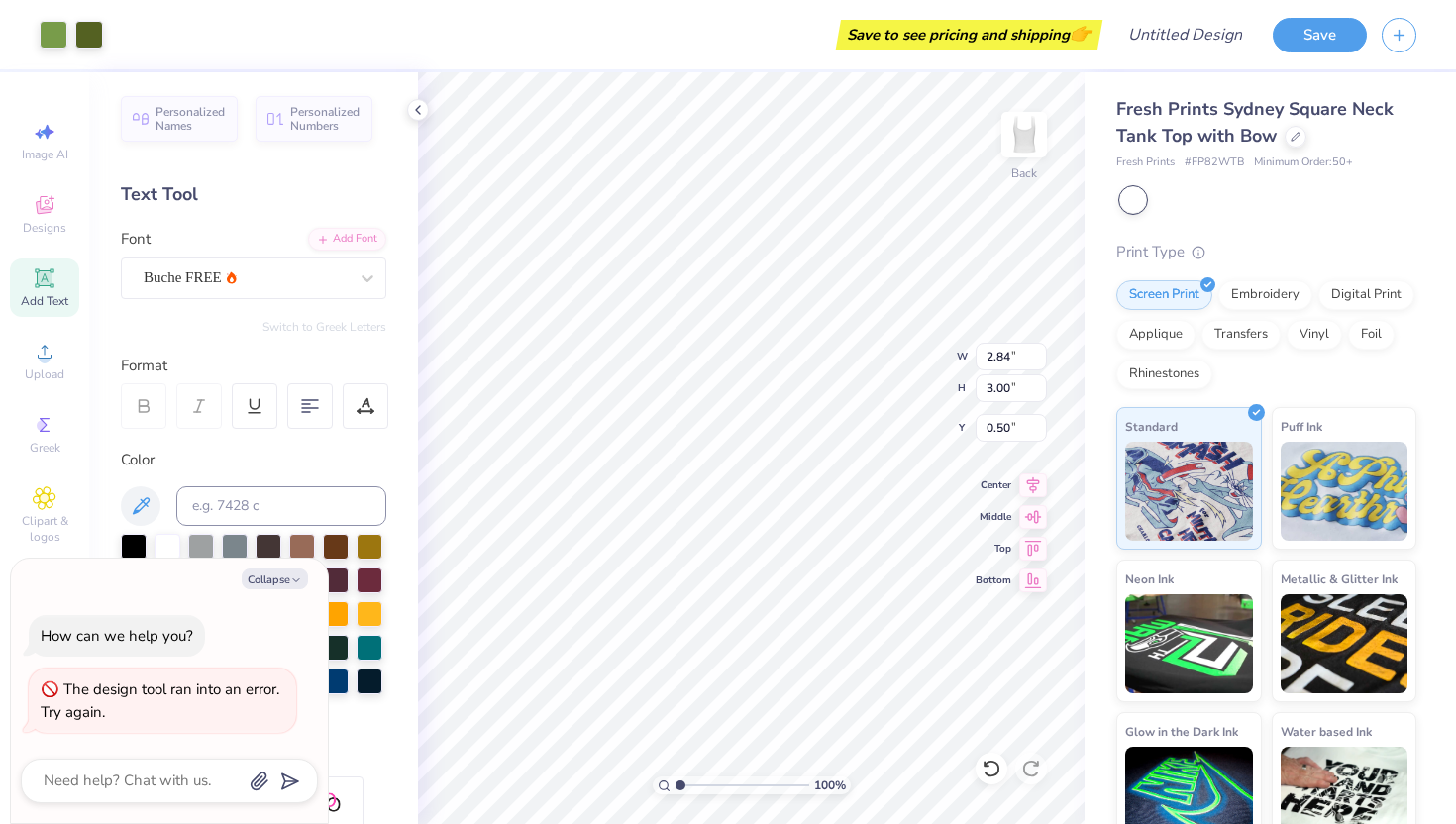 type on "x" 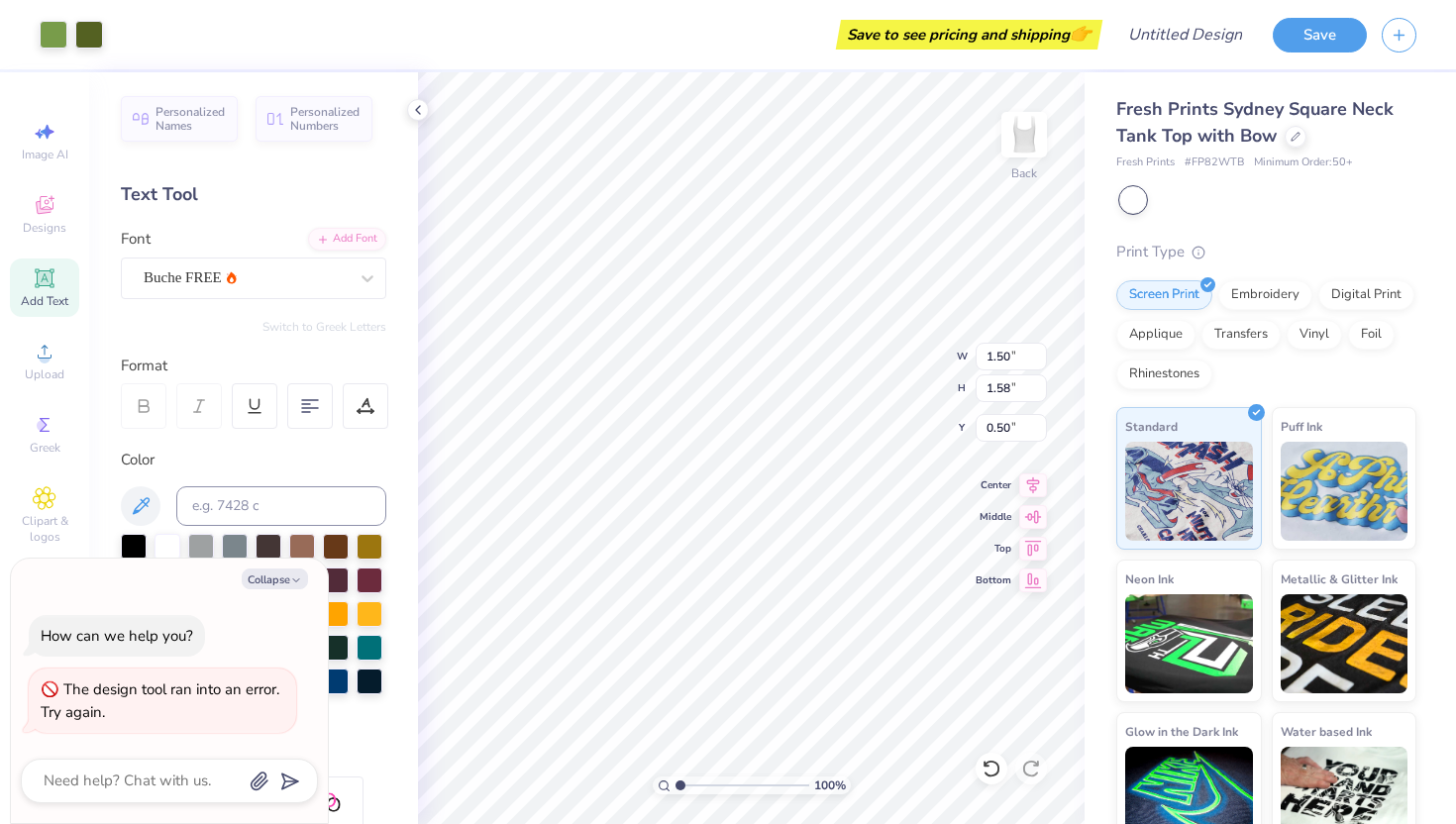type on "x" 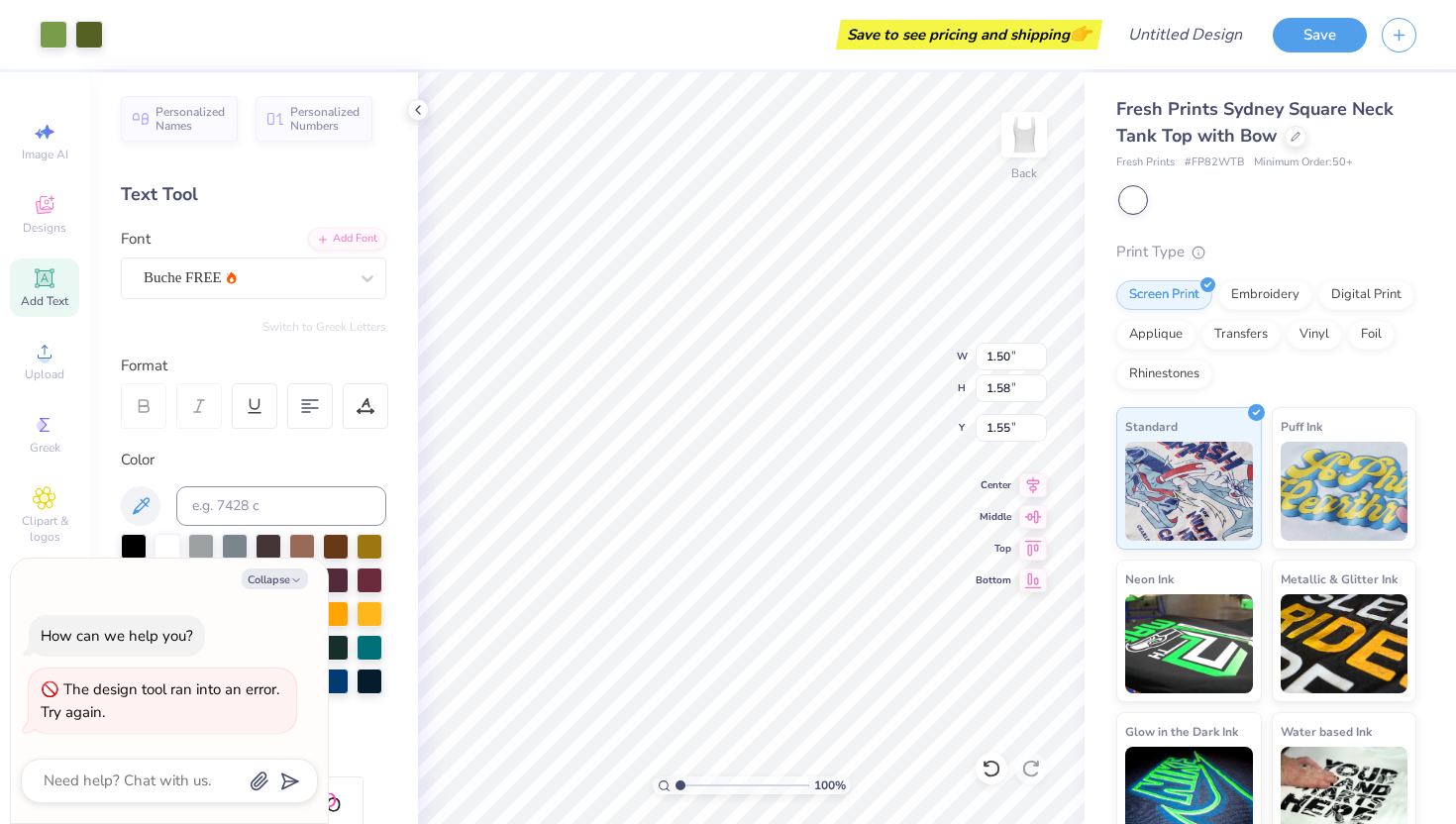 type on "x" 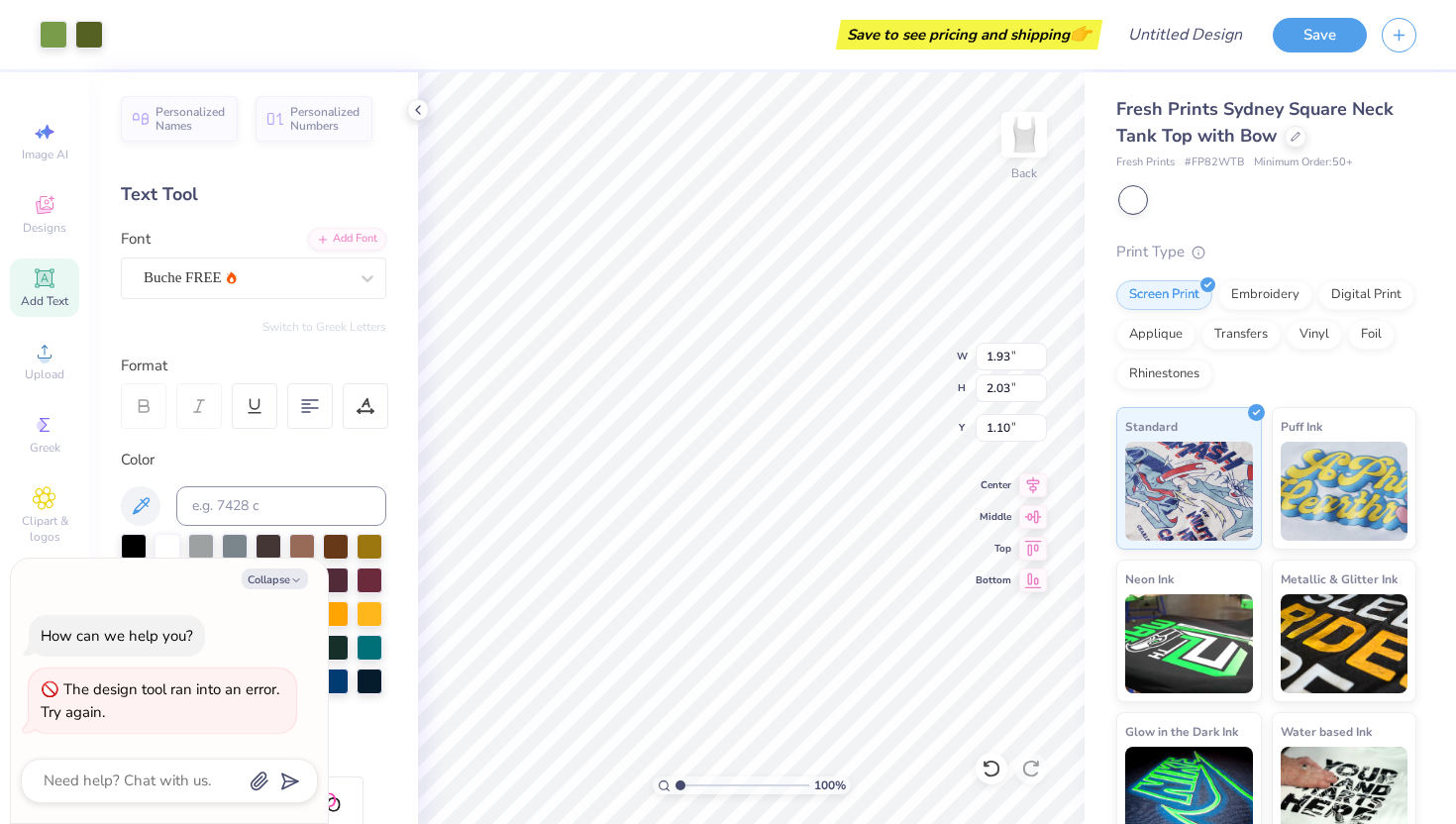 type on "x" 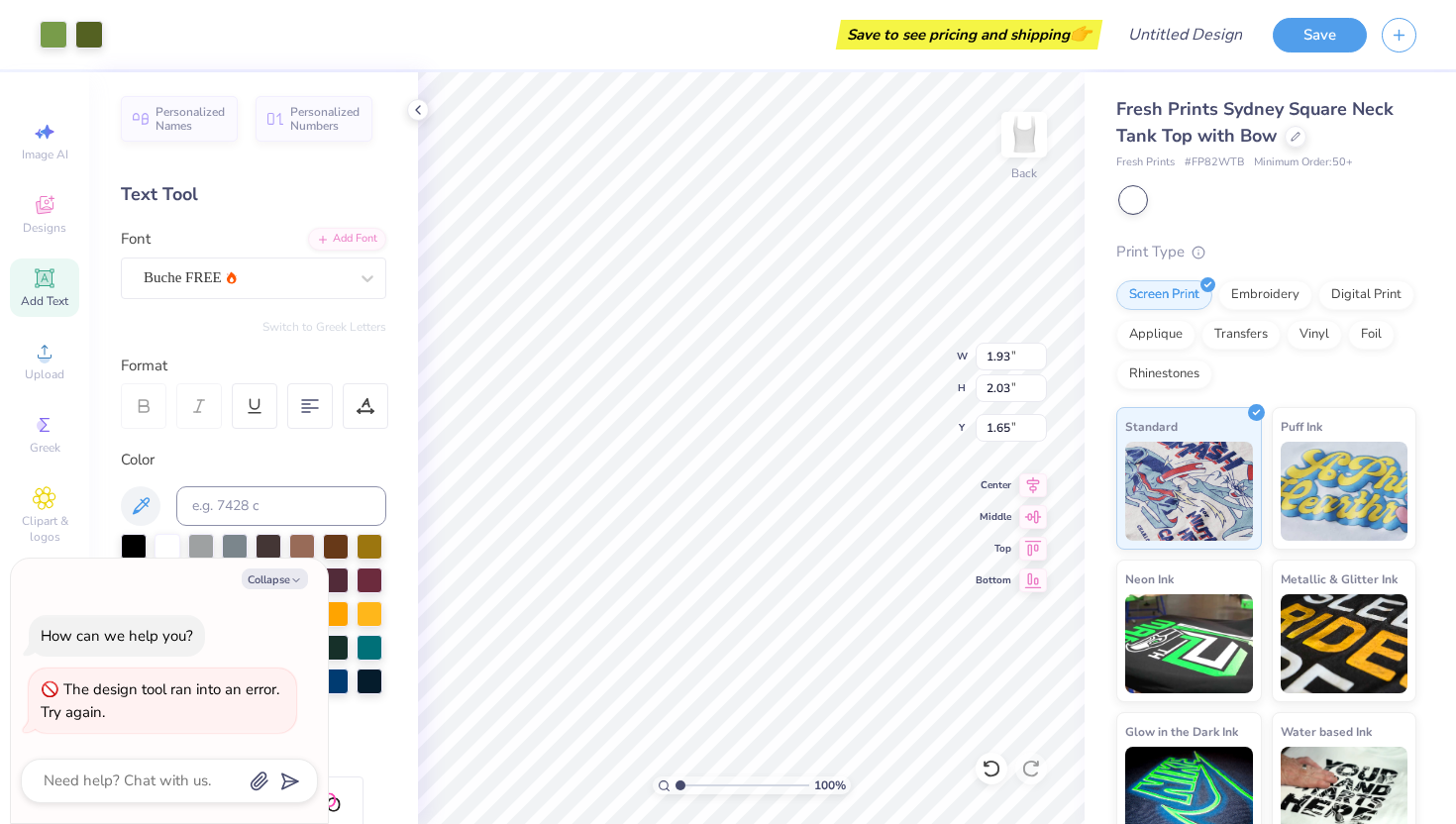 type on "x" 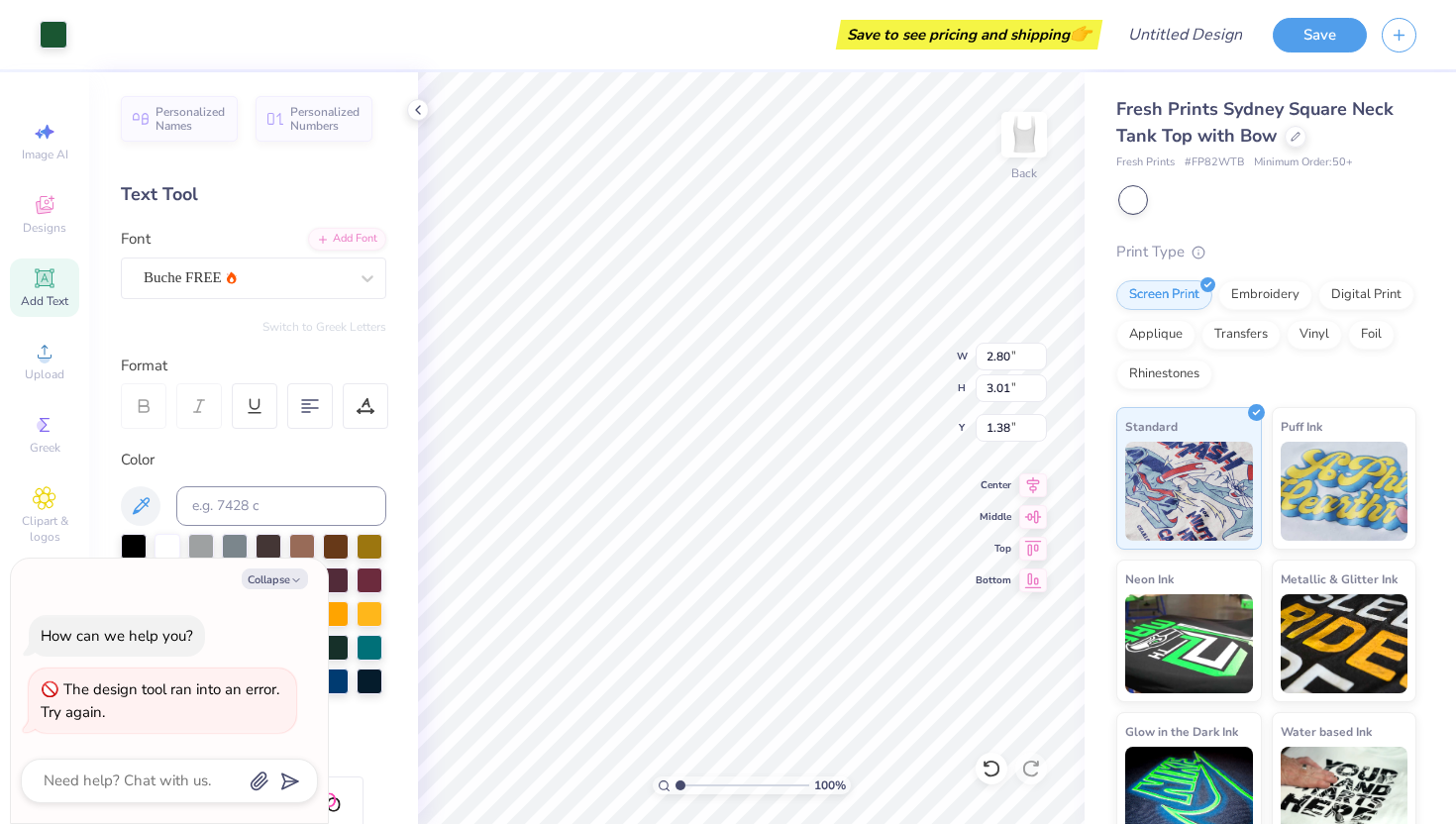 type on "x" 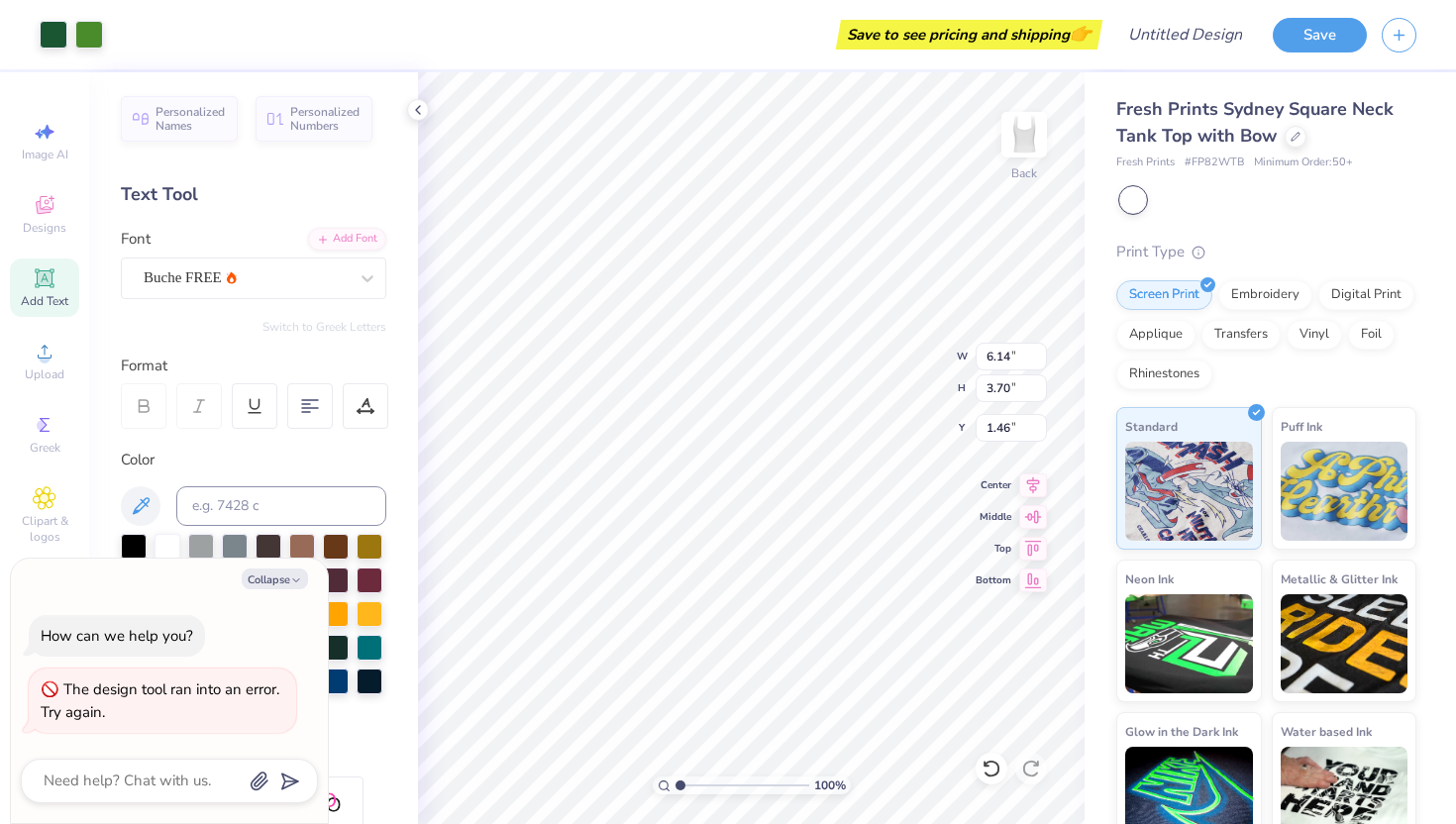 scroll, scrollTop: 0, scrollLeft: 0, axis: both 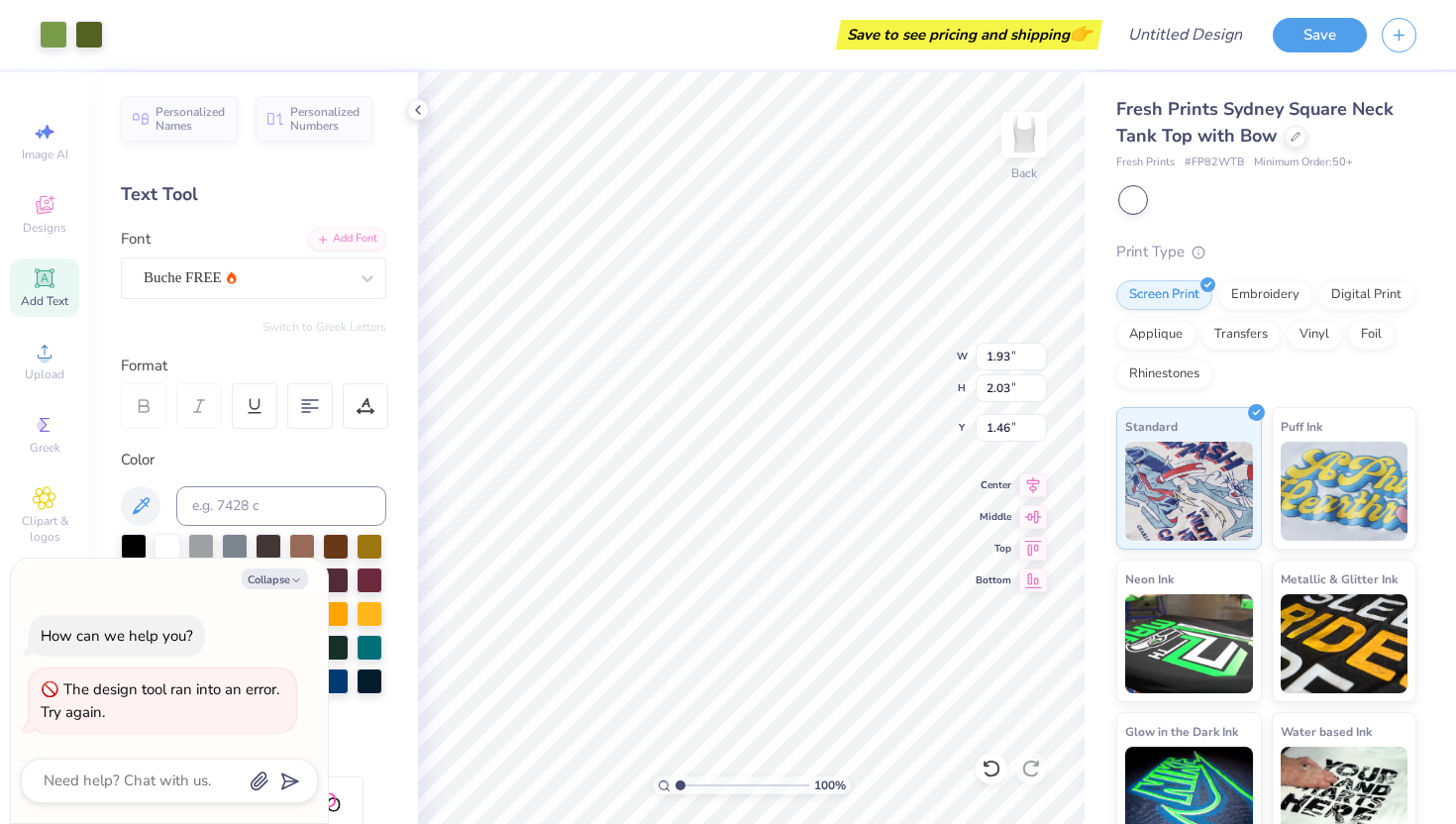 type on "x" 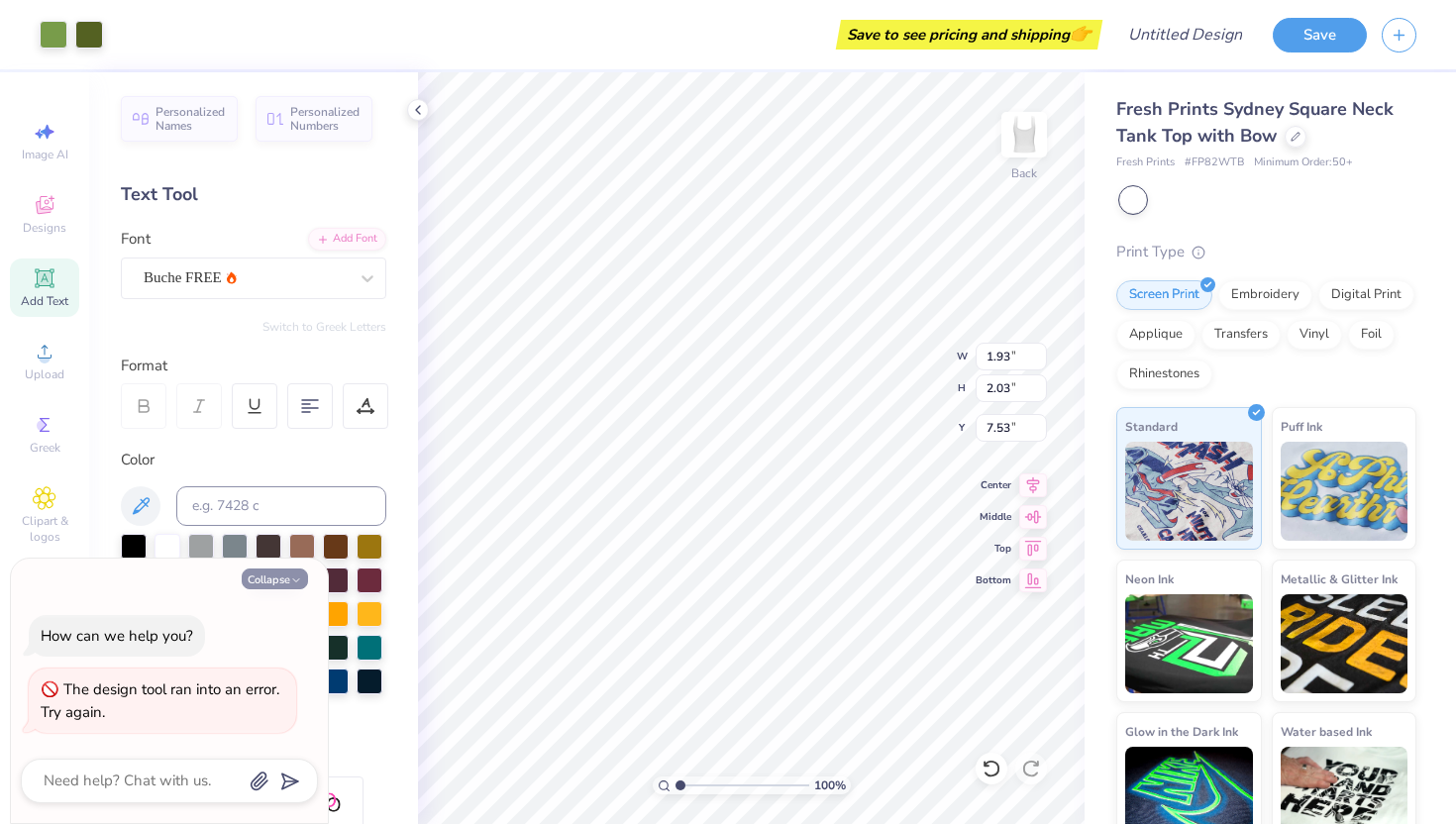 click on "Collapse" at bounding box center [274, 578] 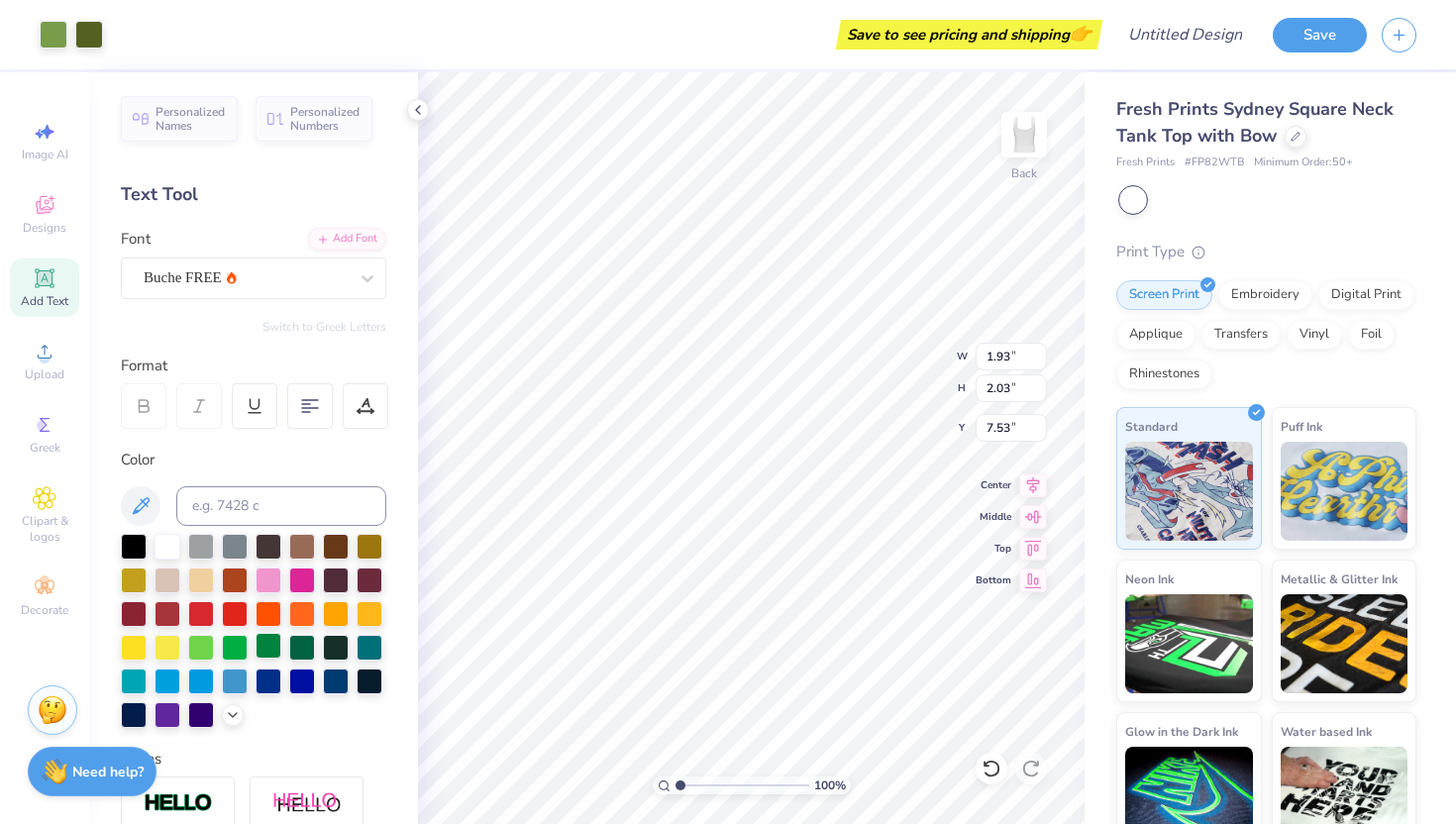 click at bounding box center [268, 646] 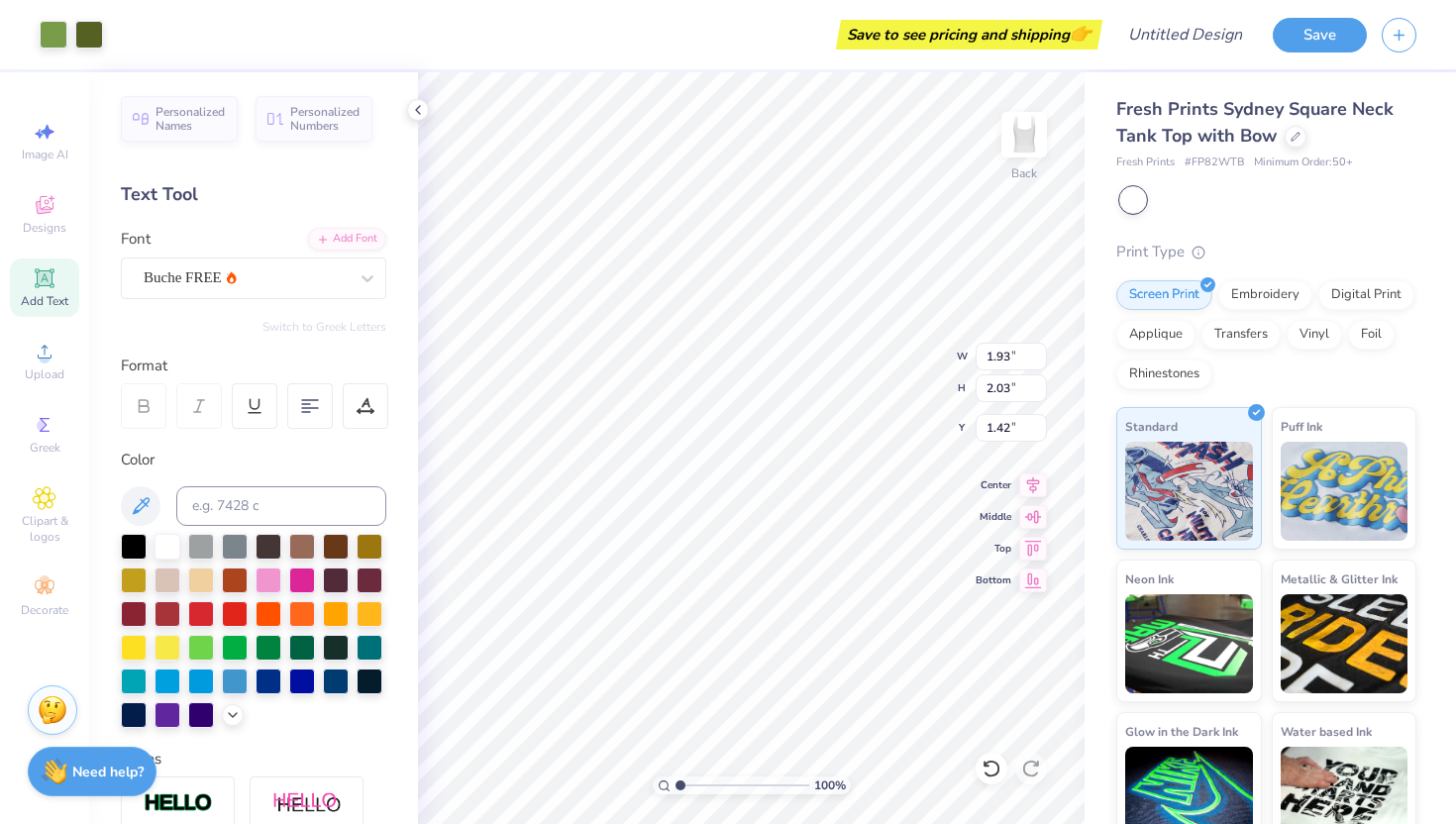 type on "1.42" 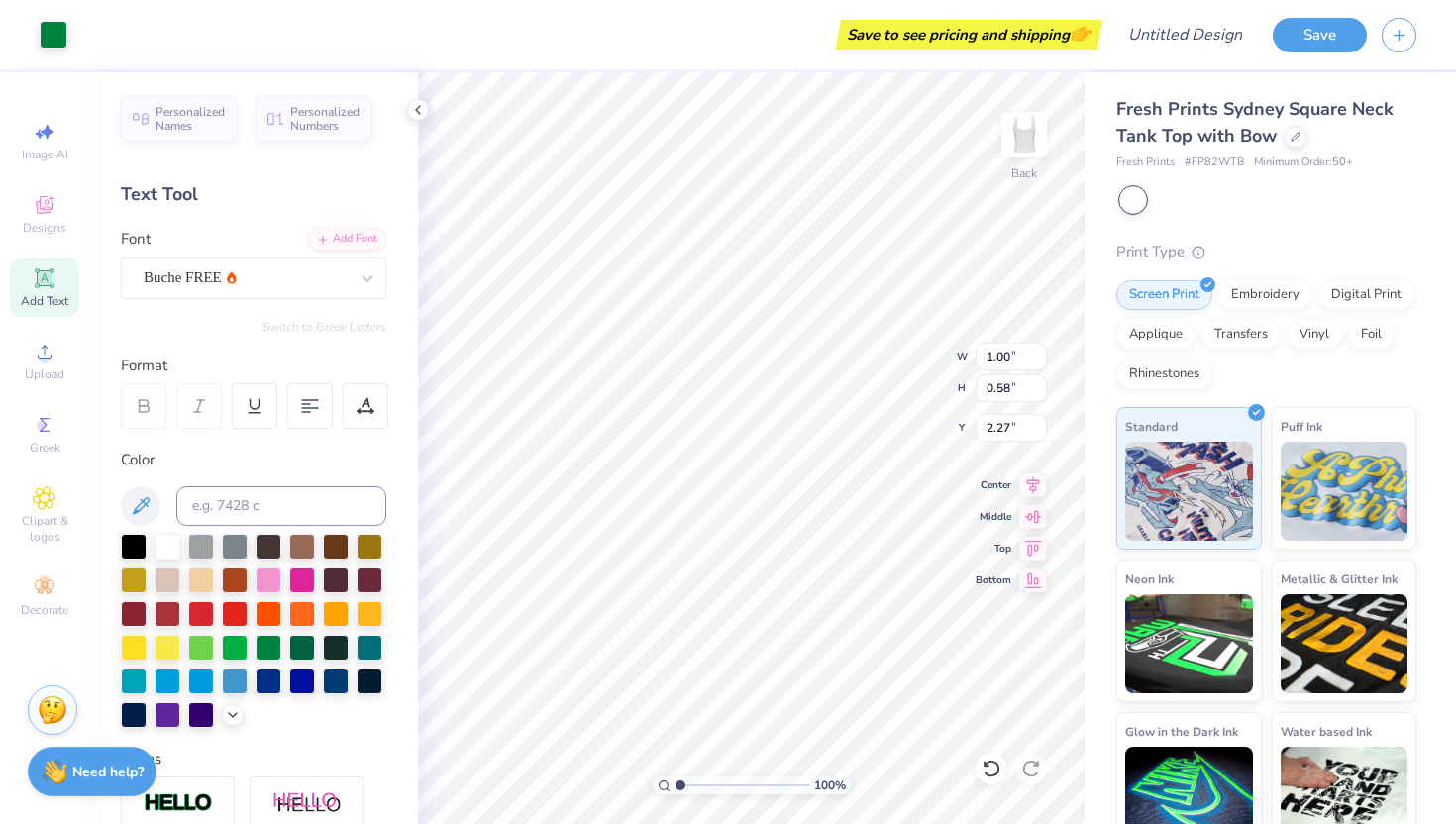 type on "1.00" 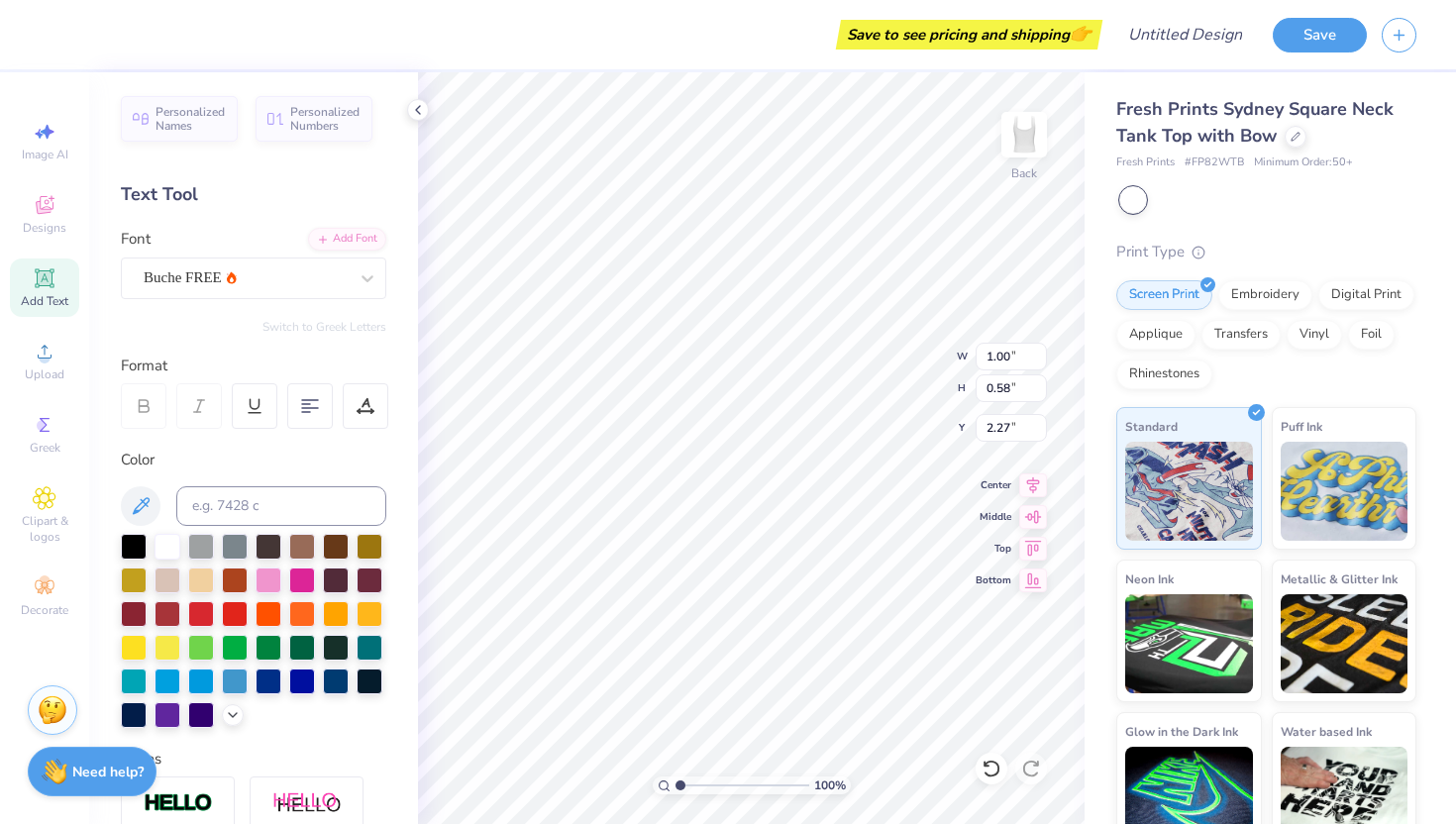 type on "1.59" 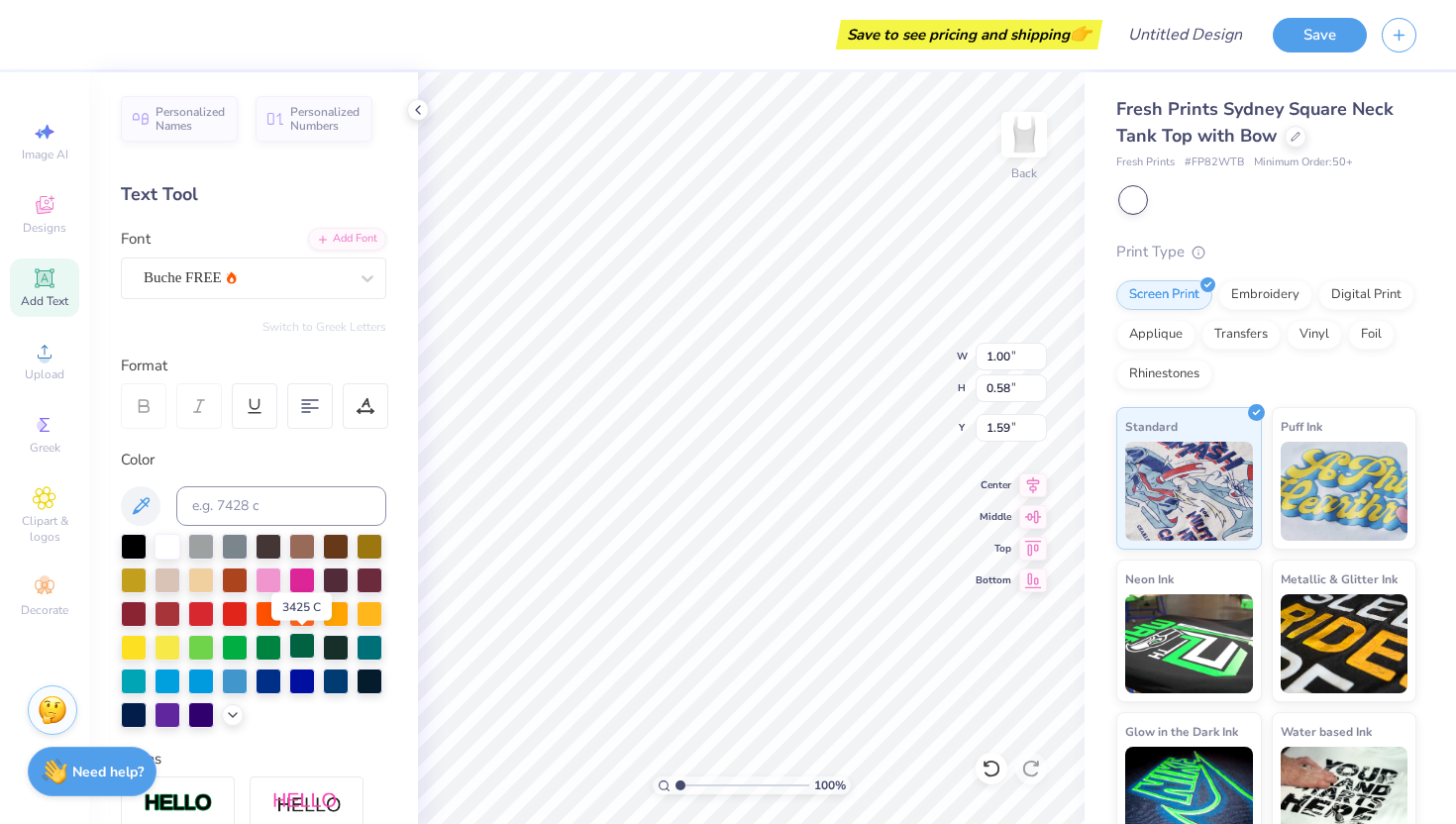 click at bounding box center (302, 646) 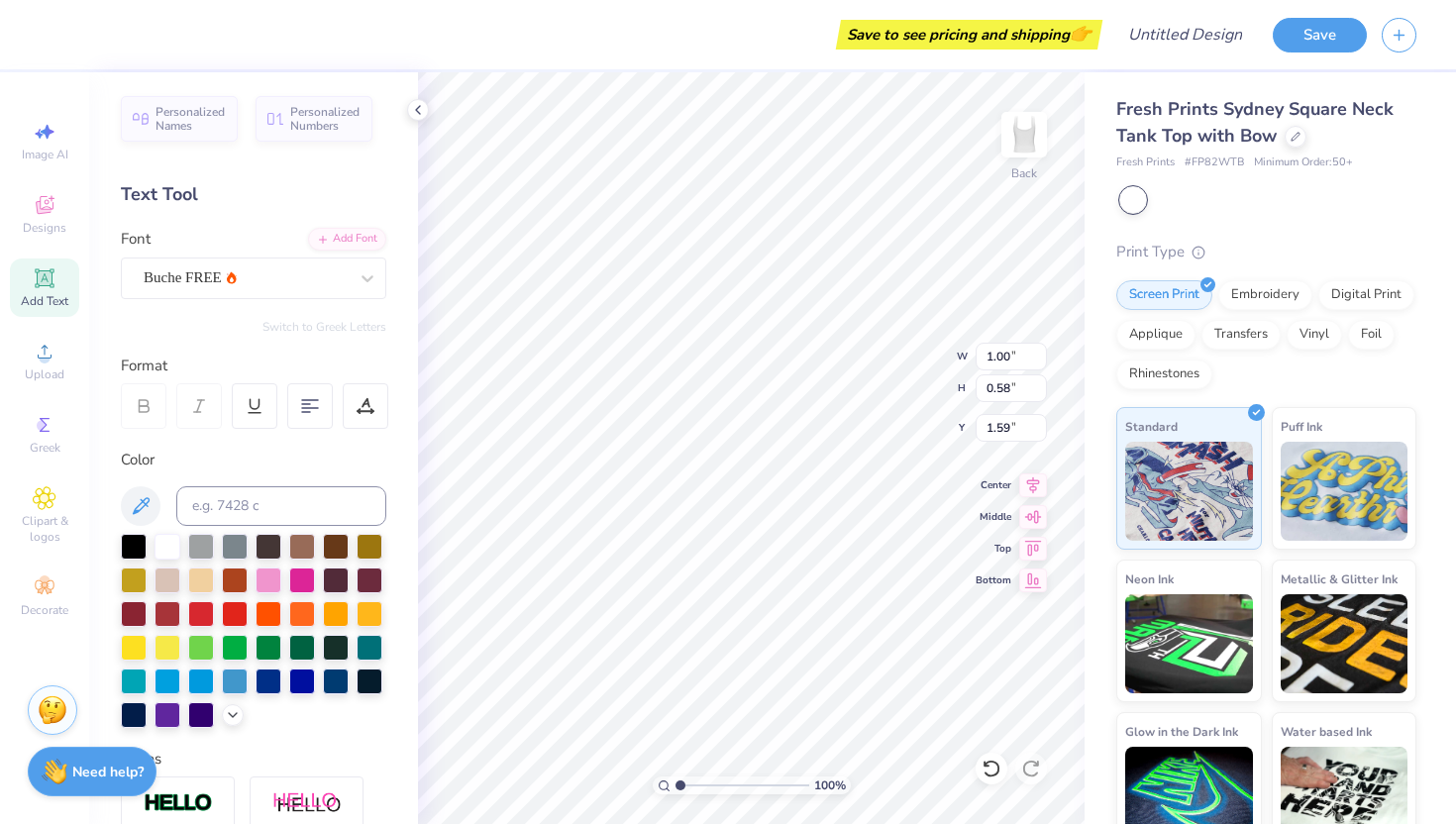 type on "0.65" 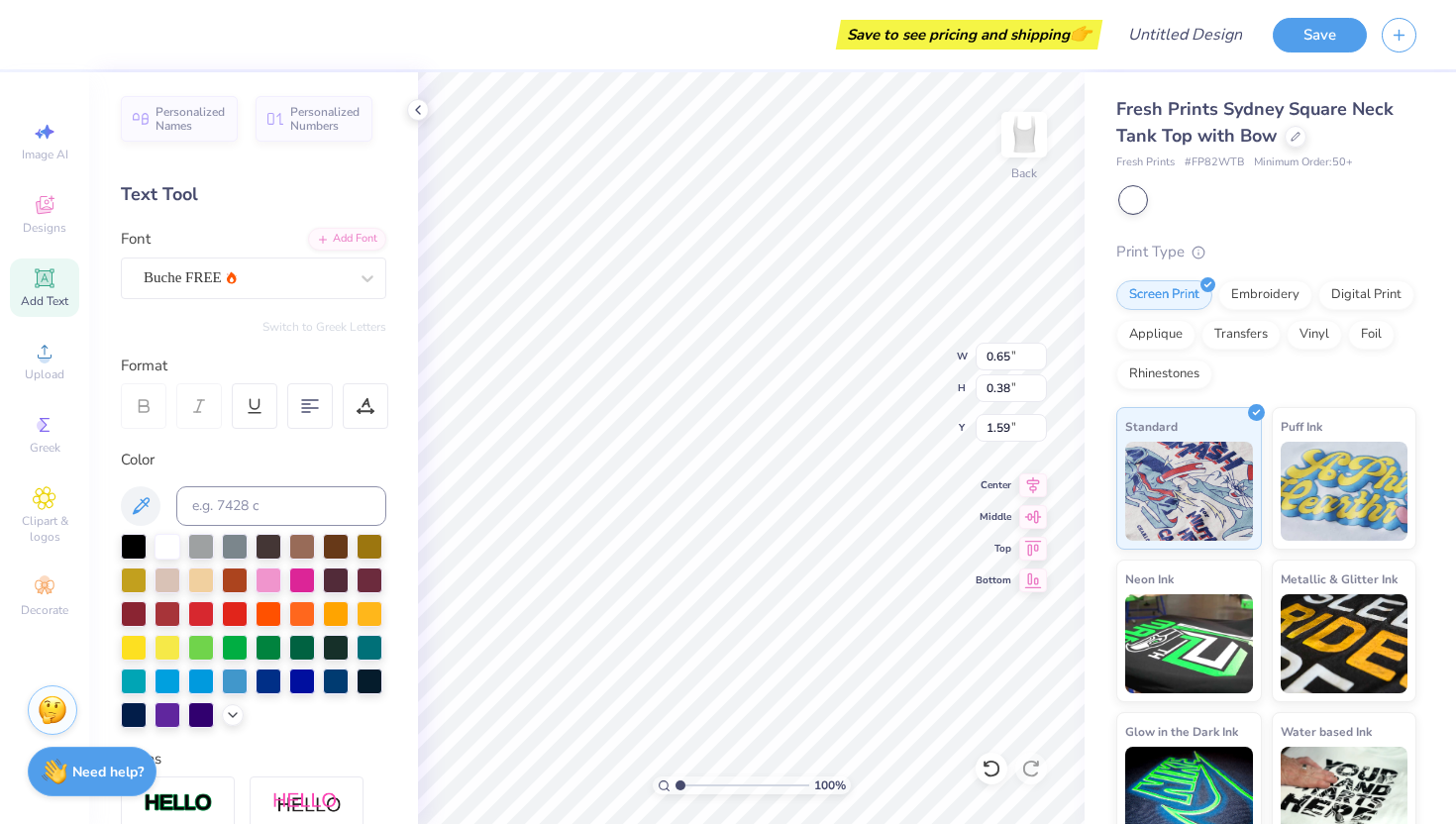 type on "2.37" 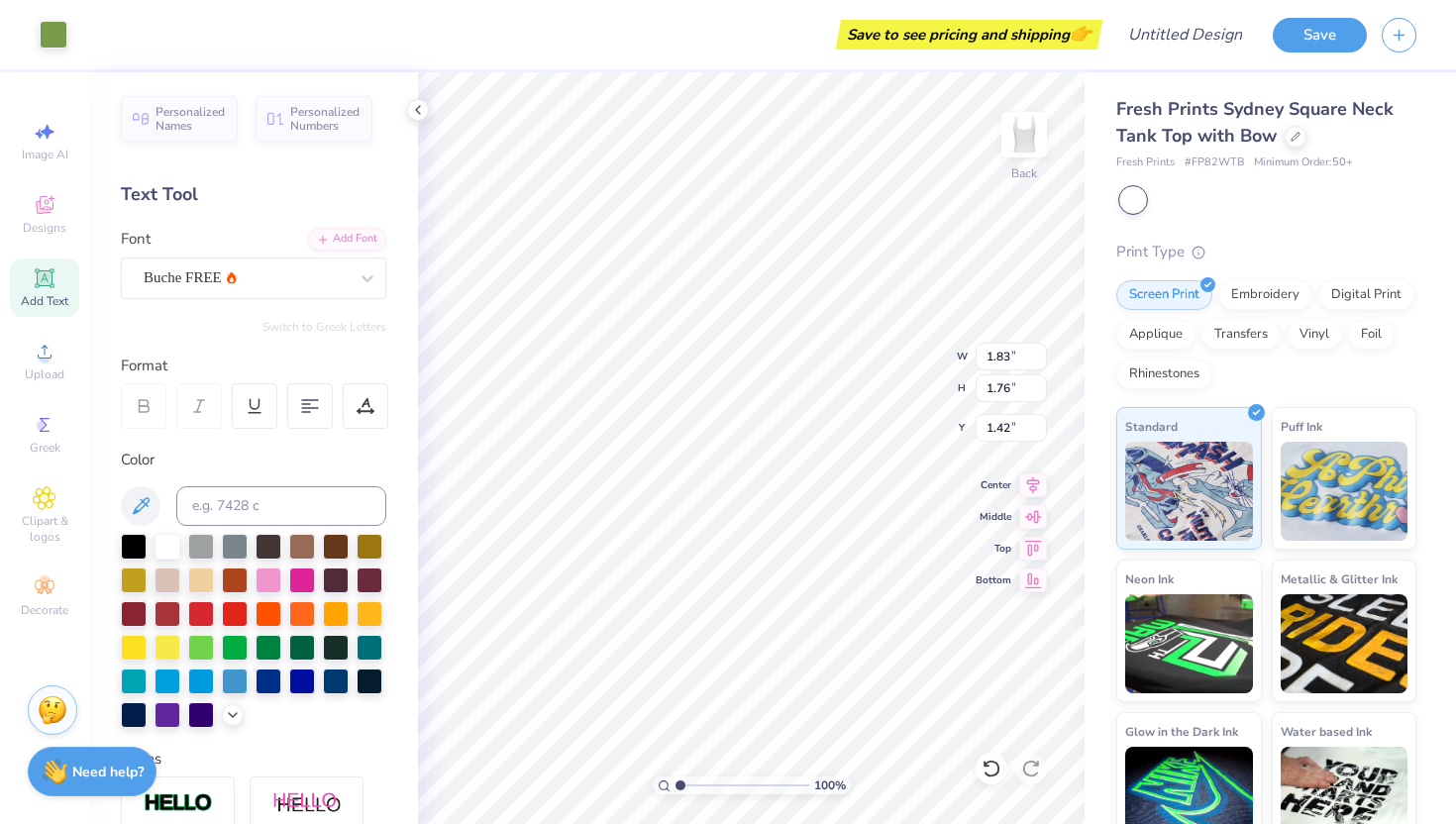type on "0.08" 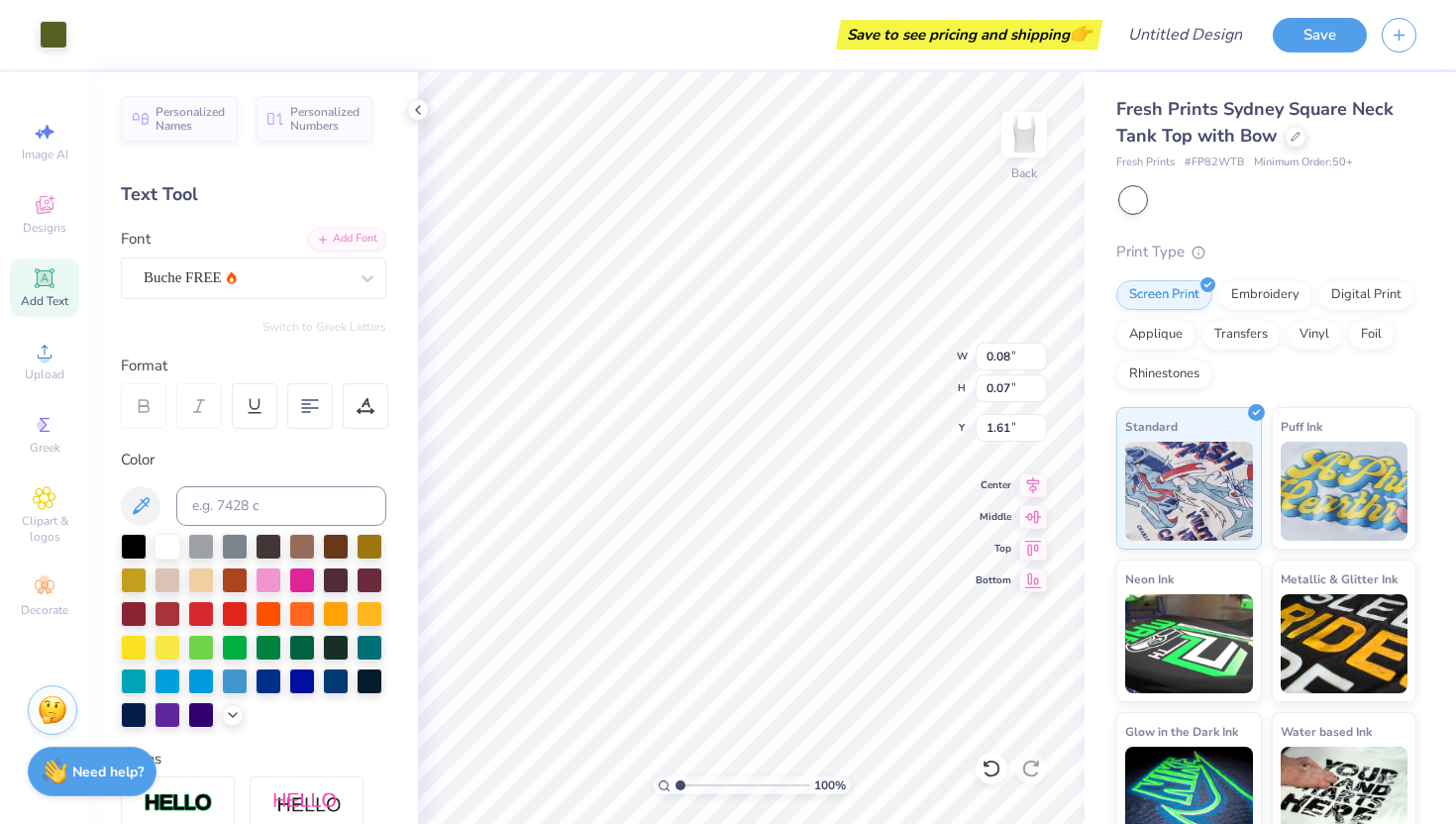 type on "1.15" 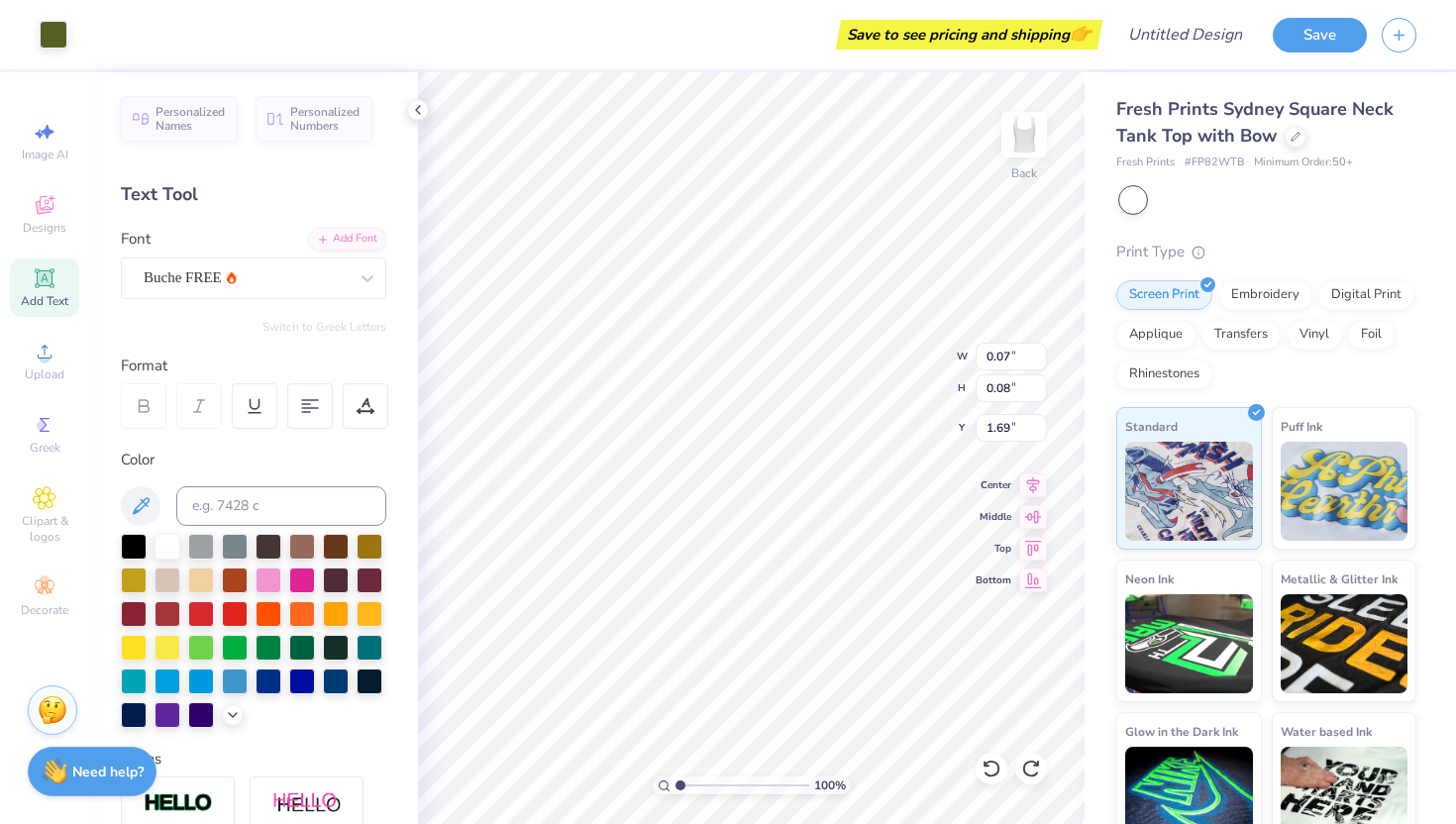 type on "1.83" 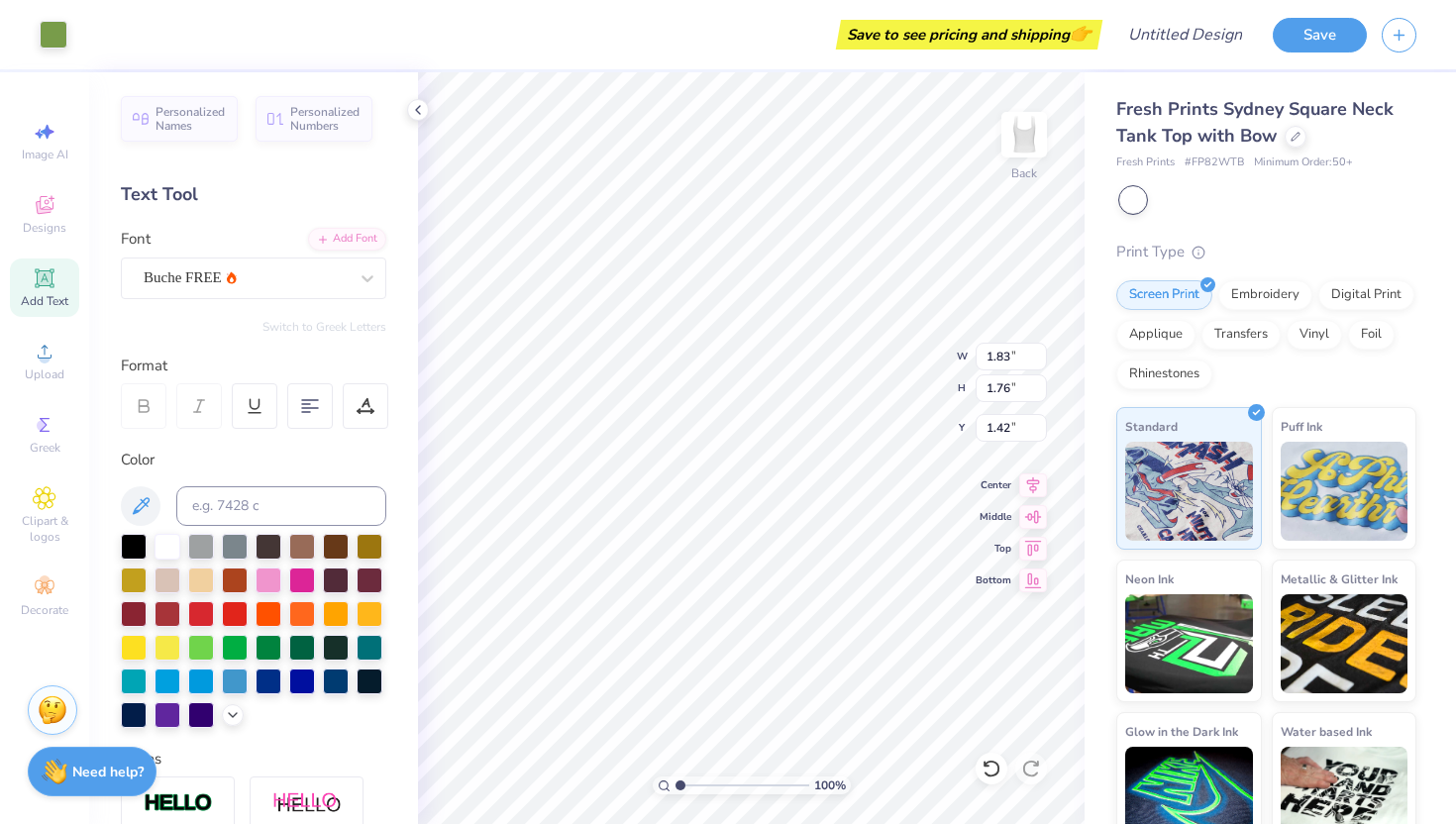 type on "1.26" 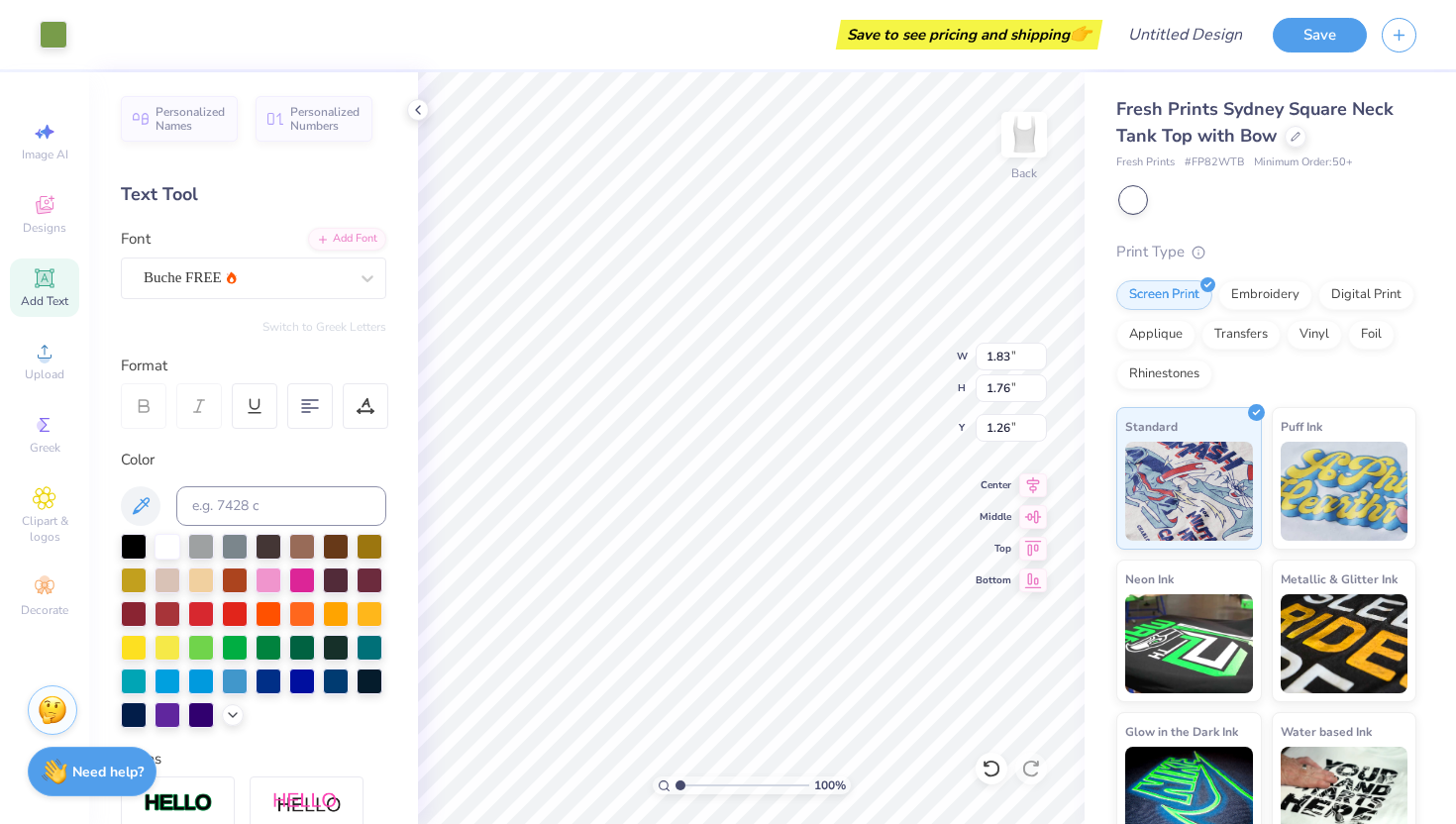 type on "0.65" 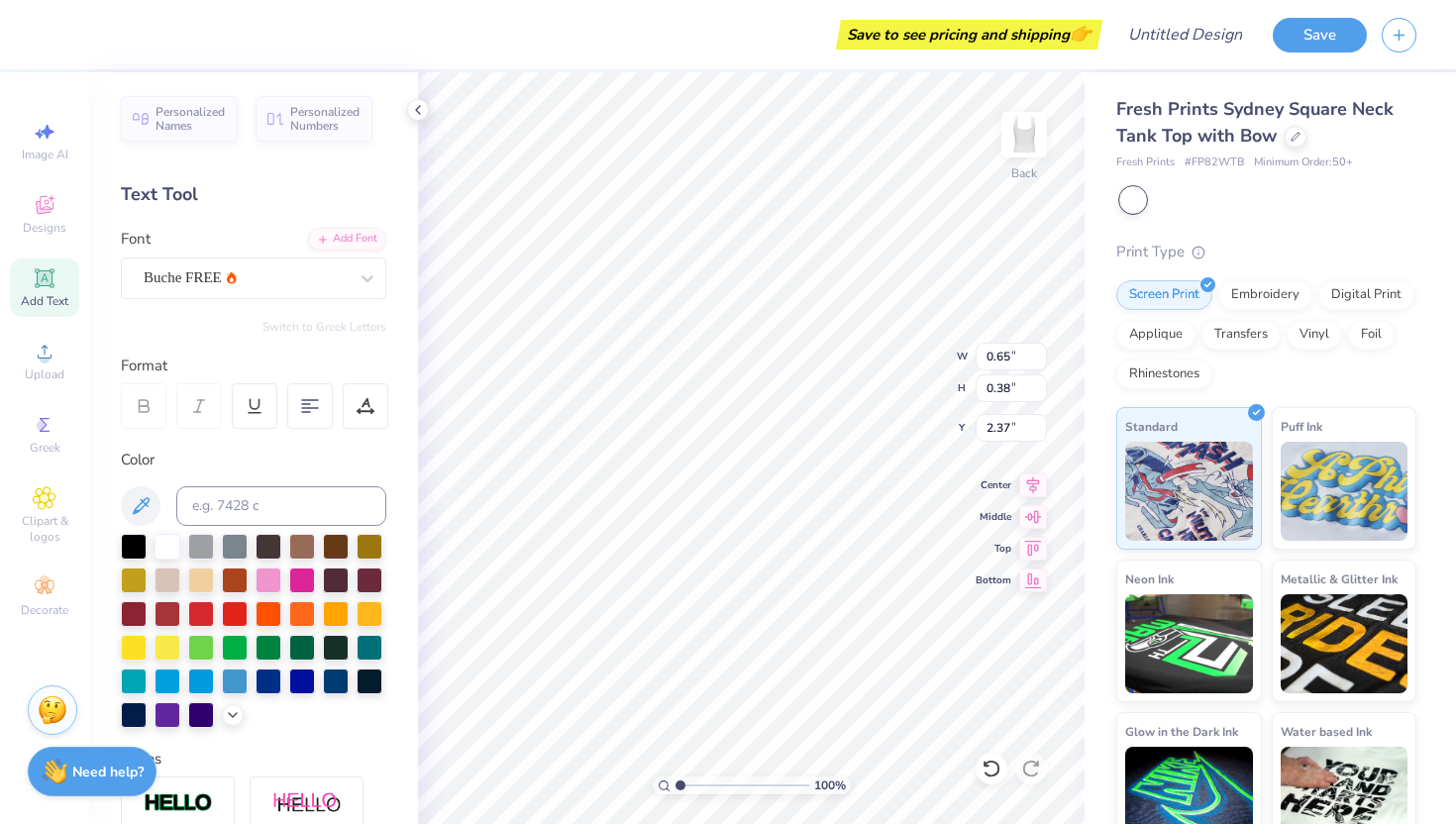 type on "2.35" 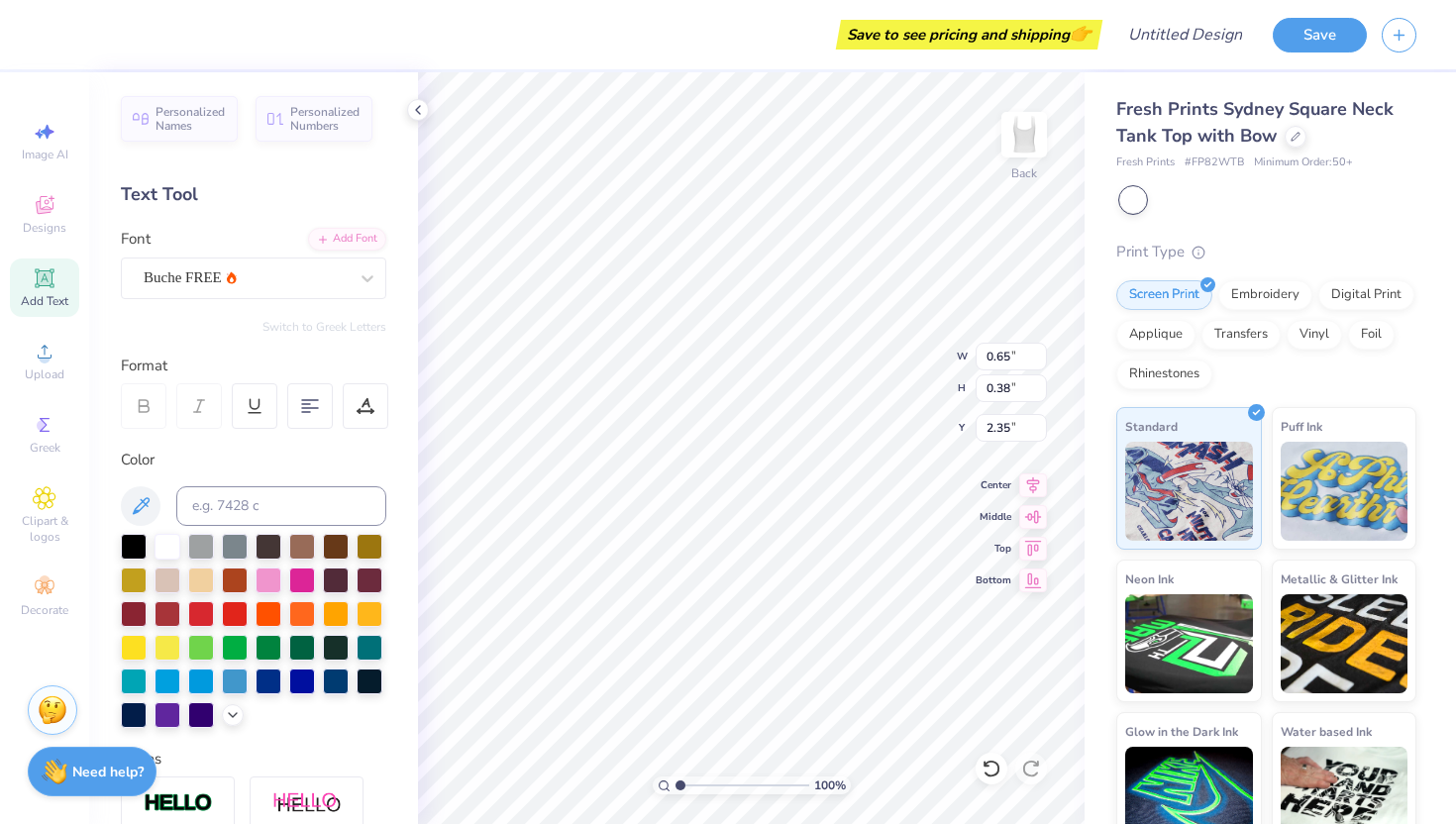 type on "2.31" 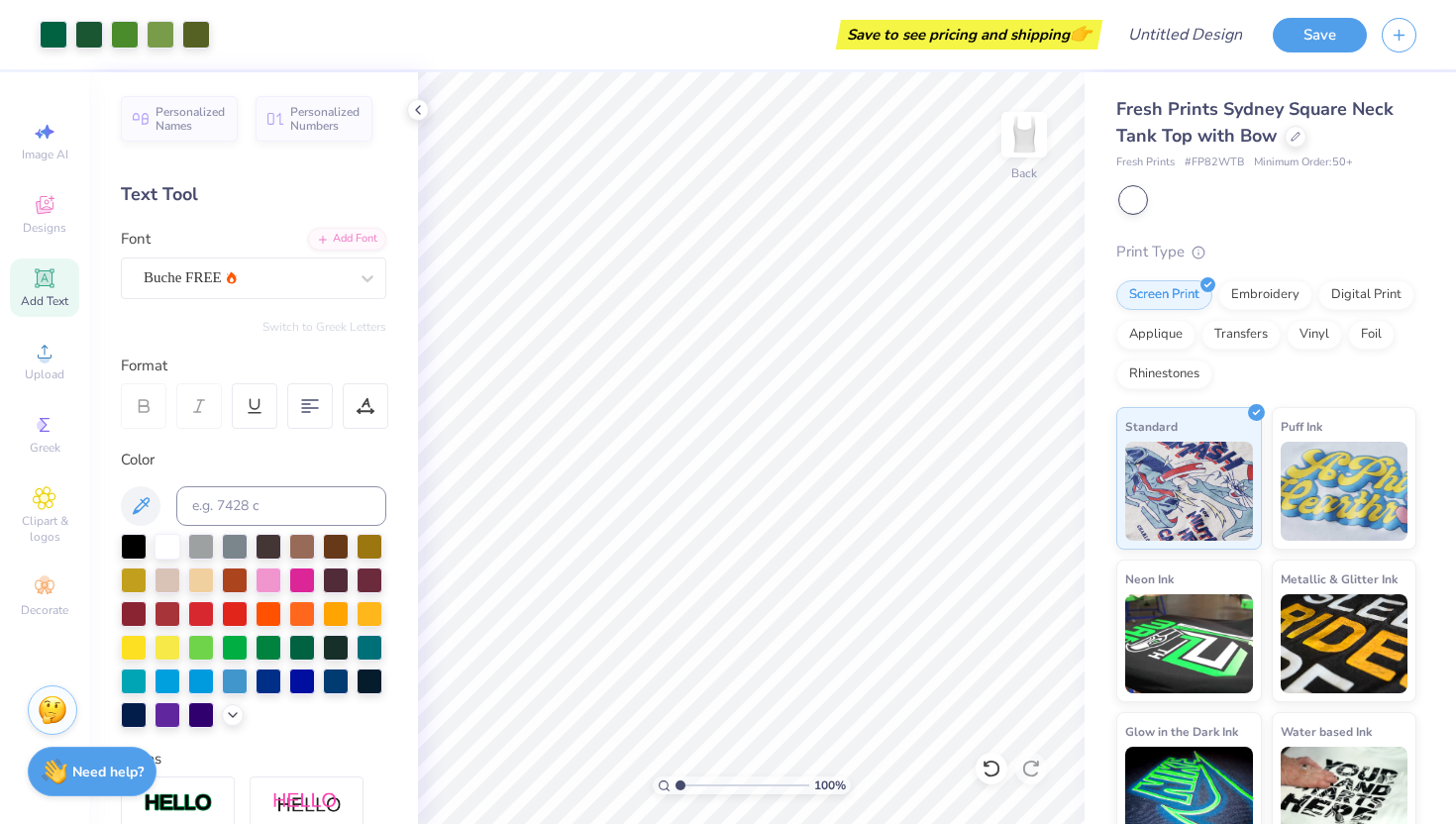 scroll, scrollTop: 31, scrollLeft: 0, axis: vertical 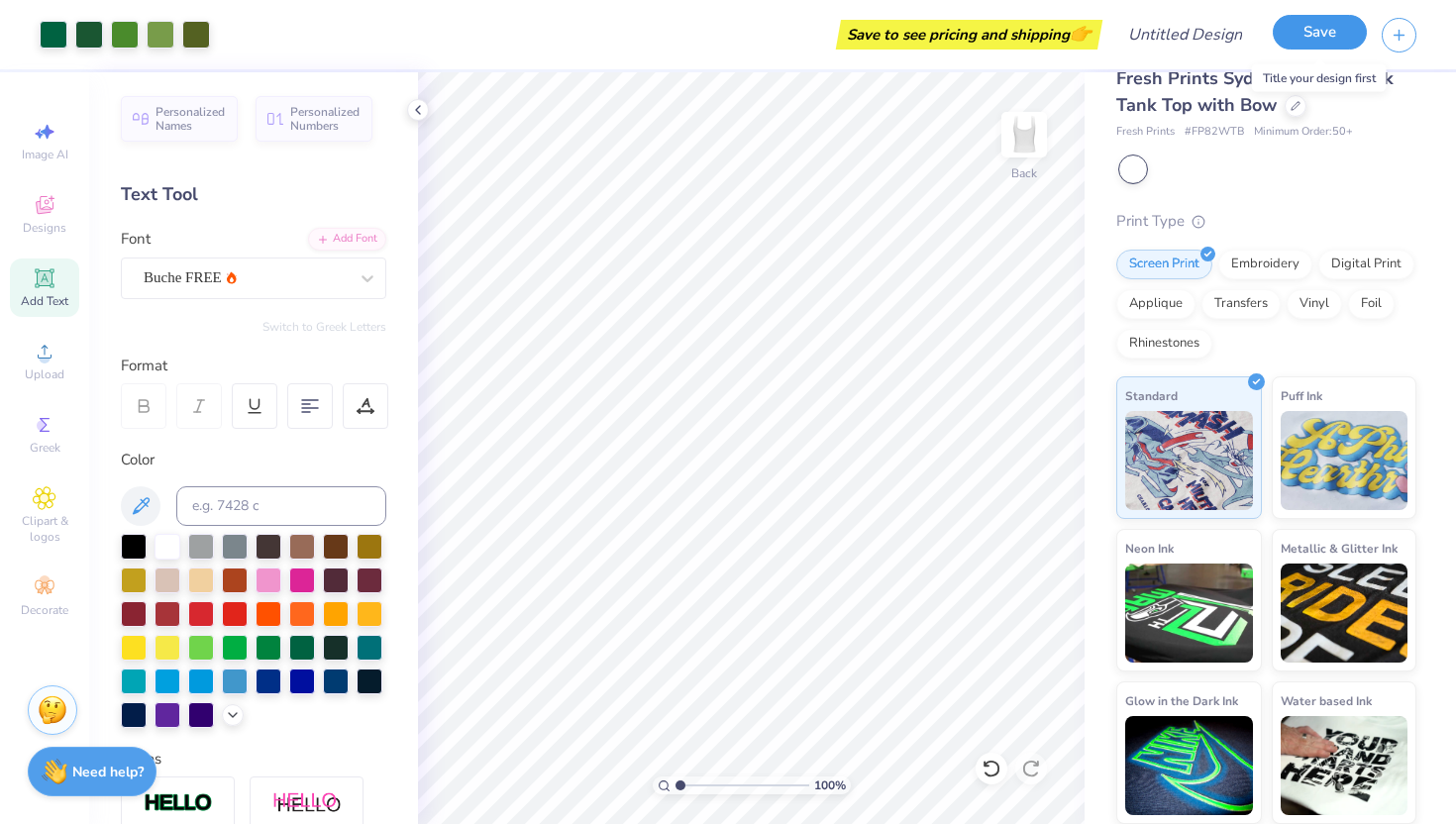 click on "Save" at bounding box center (1319, 32) 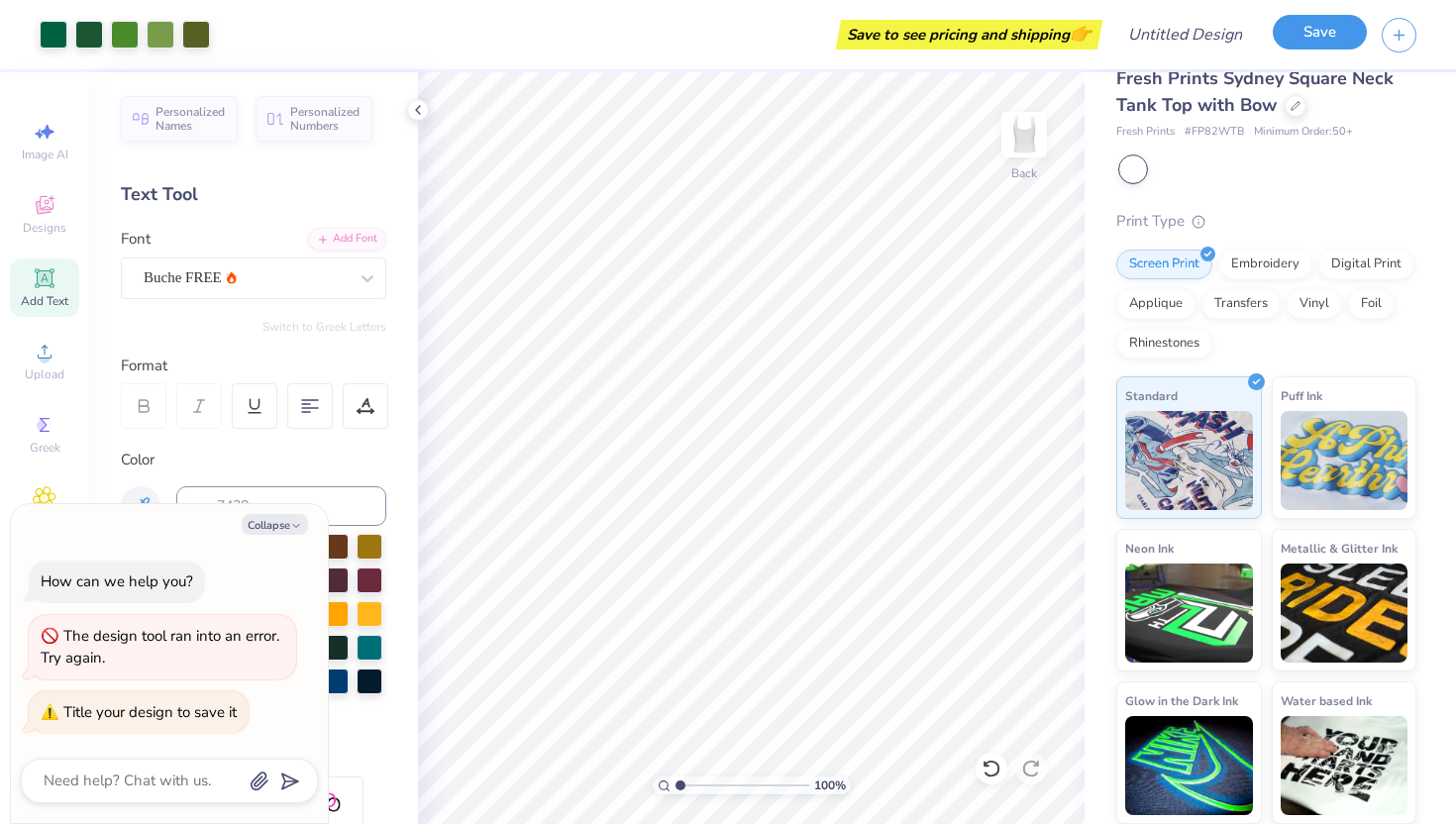 click on "Save" at bounding box center (1319, 32) 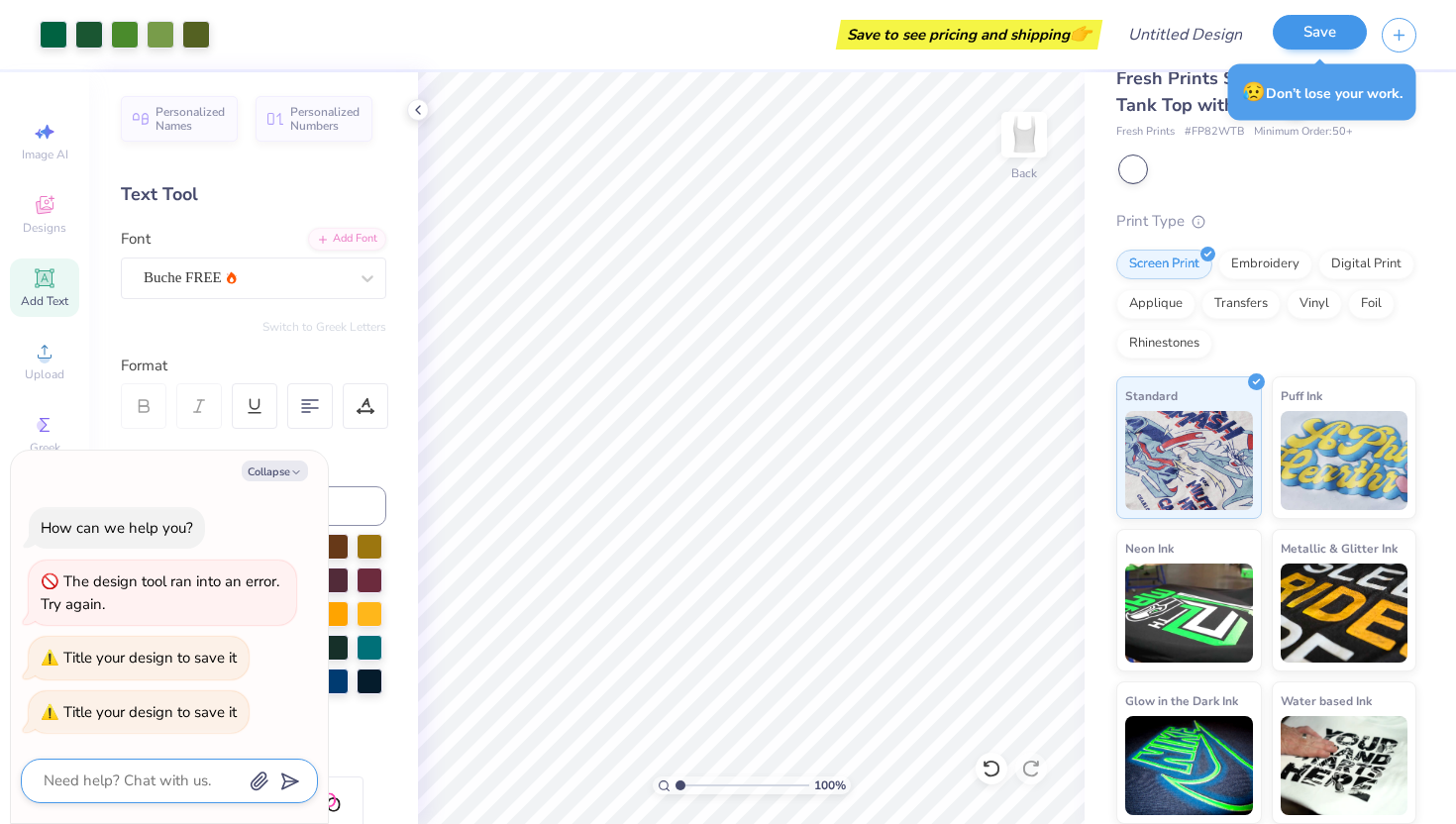 type on "x" 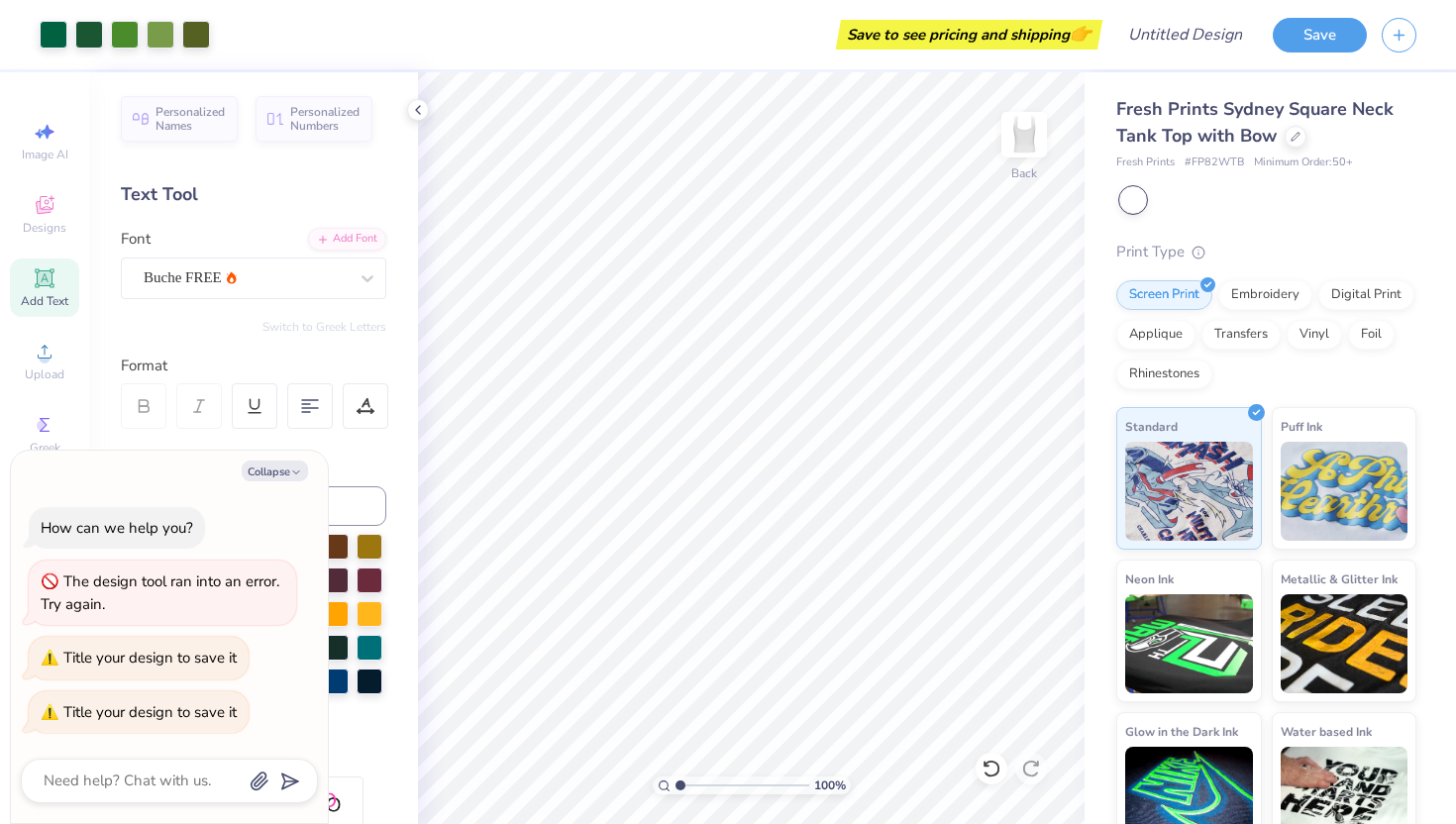 scroll, scrollTop: 0, scrollLeft: 0, axis: both 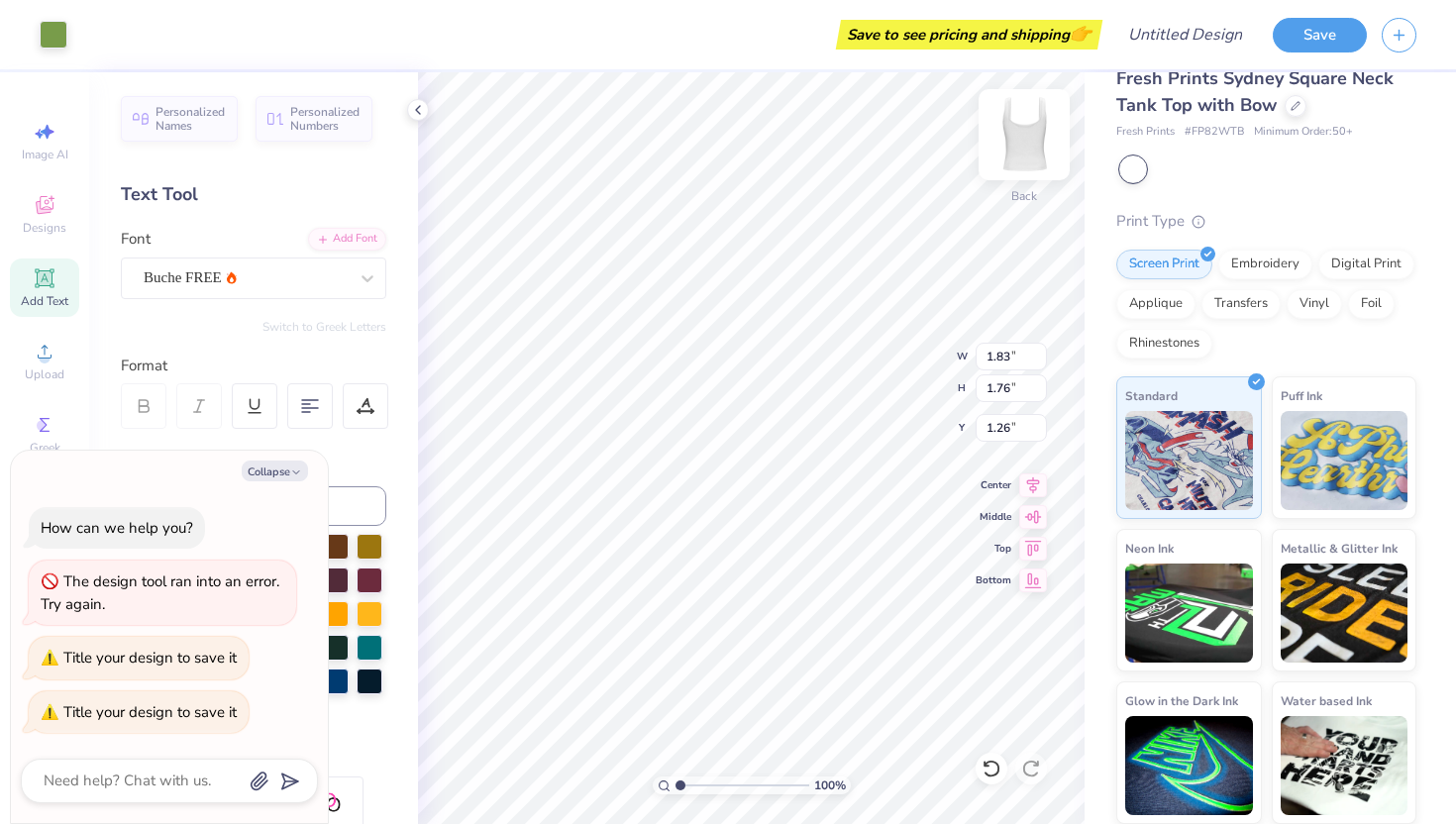 type on "x" 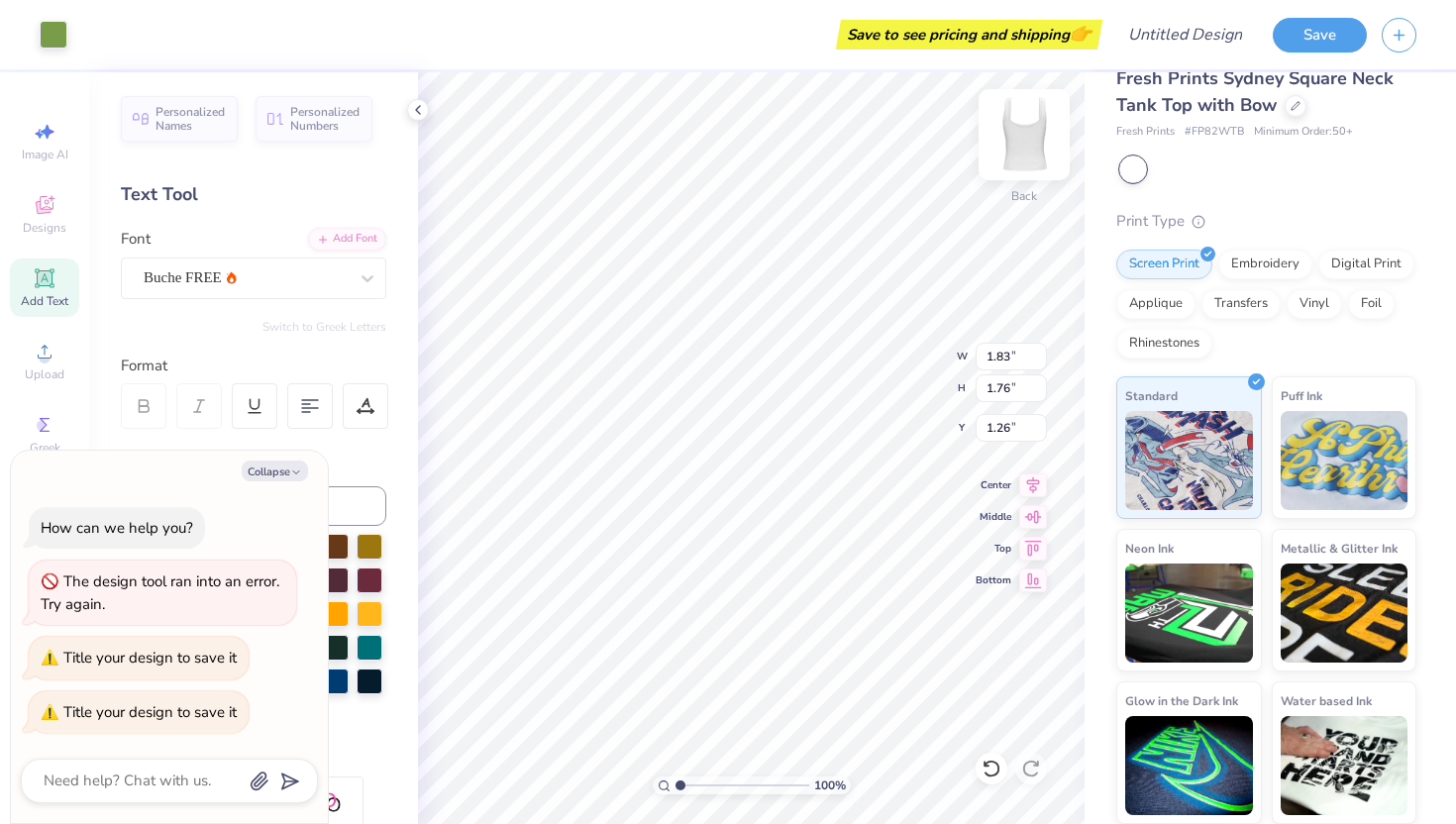 type on "9.74" 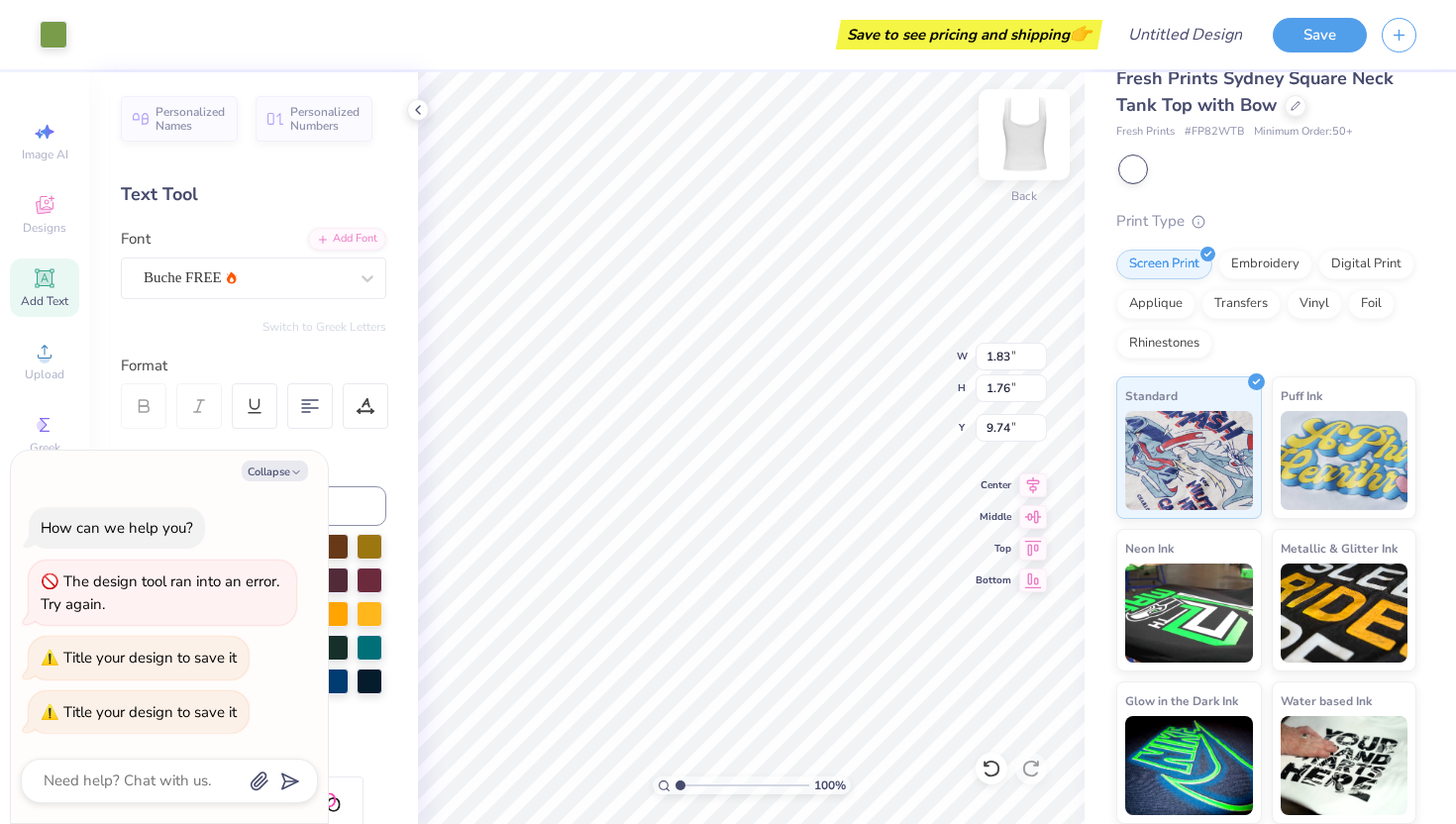type on "x" 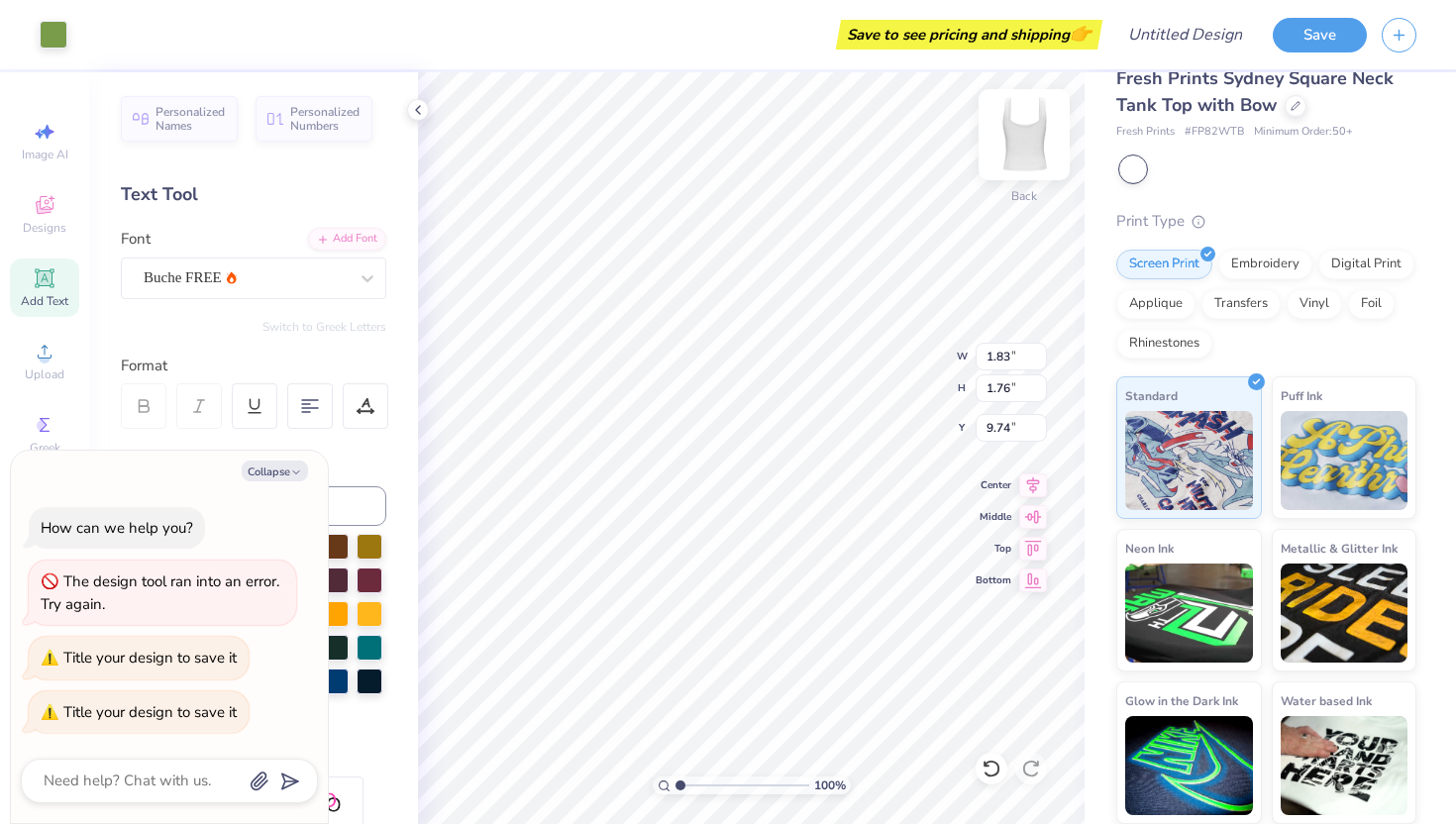 type on "1.26" 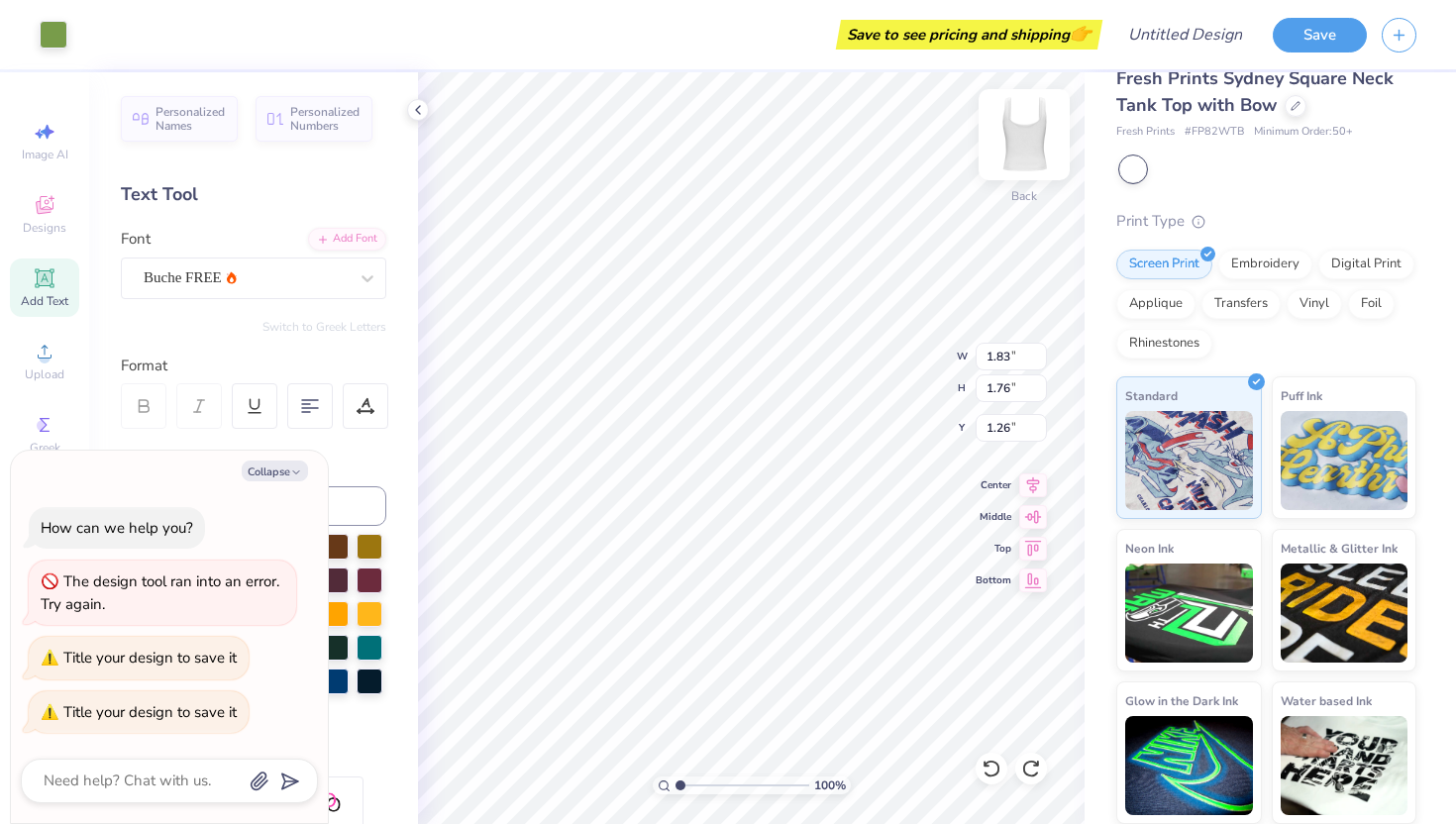 type on "x" 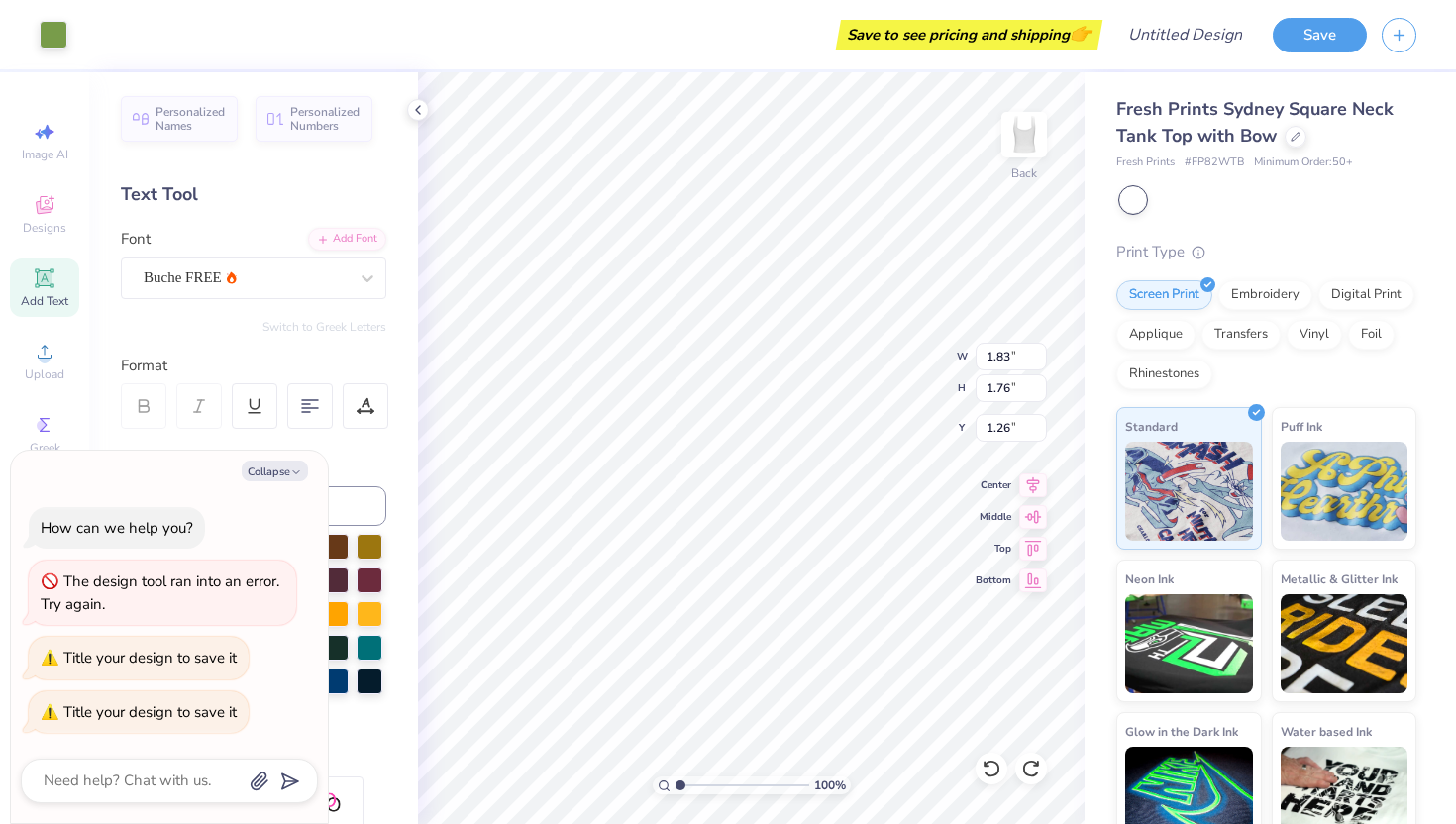 scroll, scrollTop: 0, scrollLeft: 0, axis: both 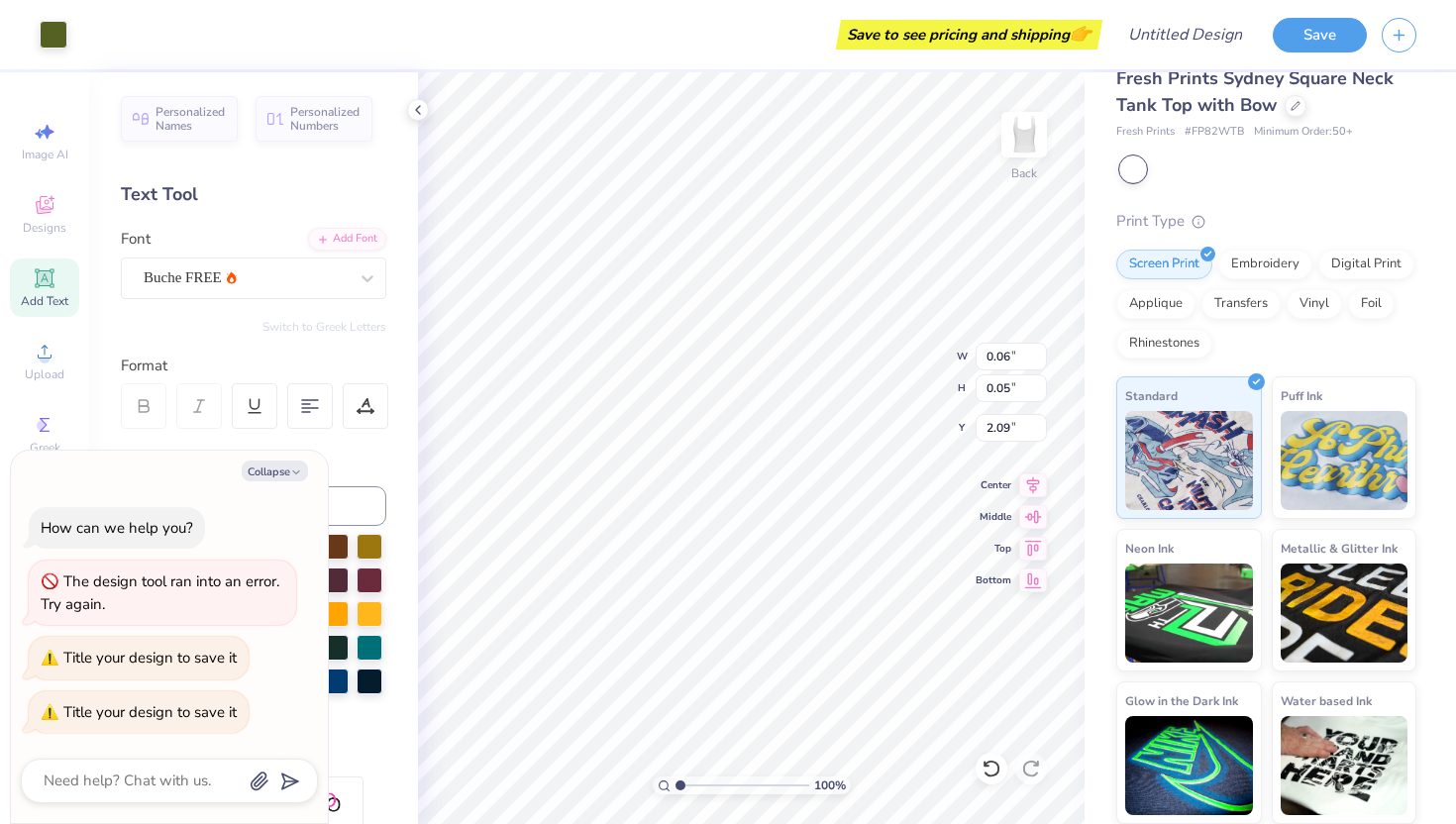 type on "x" 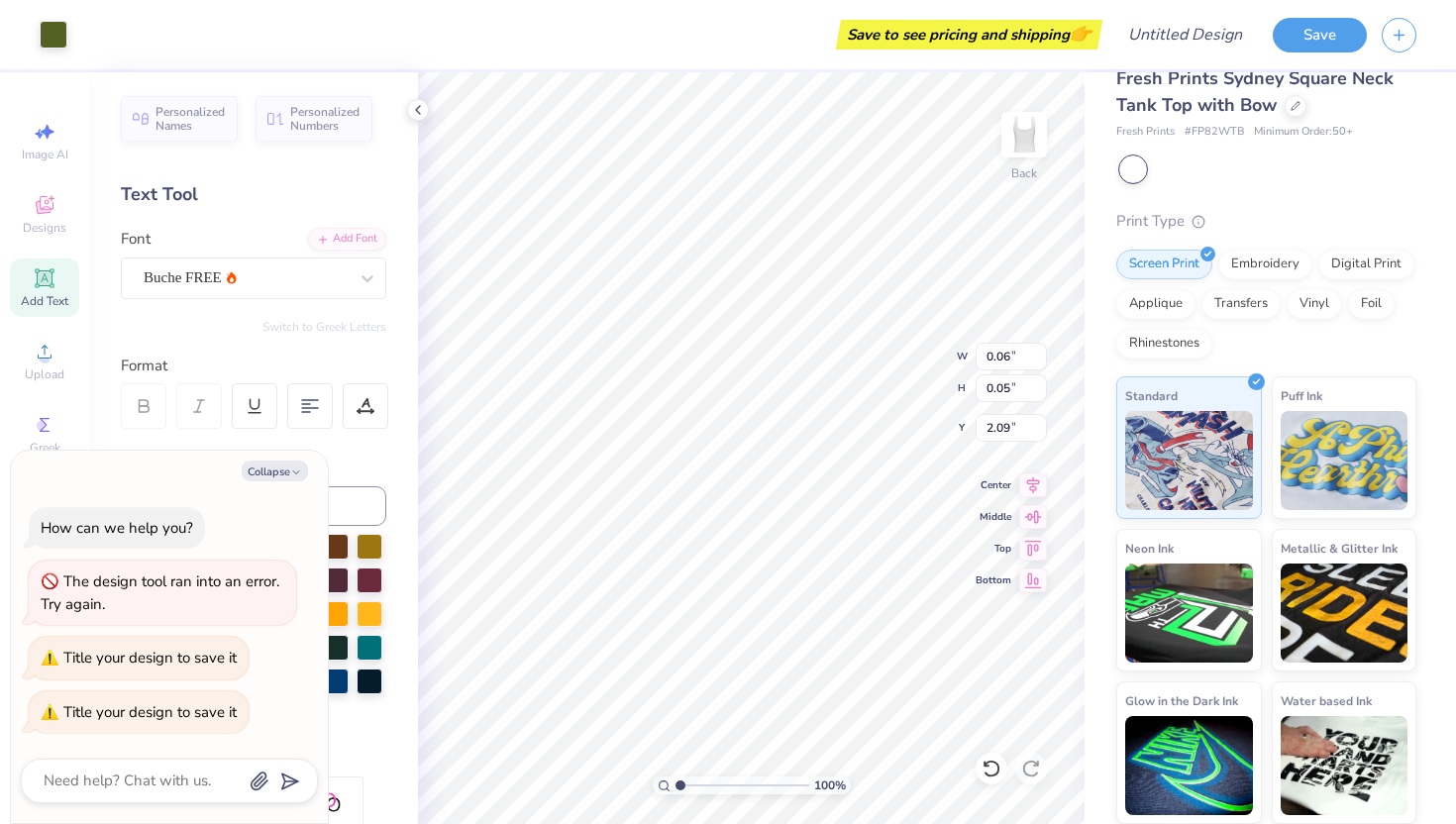 type on "1.68" 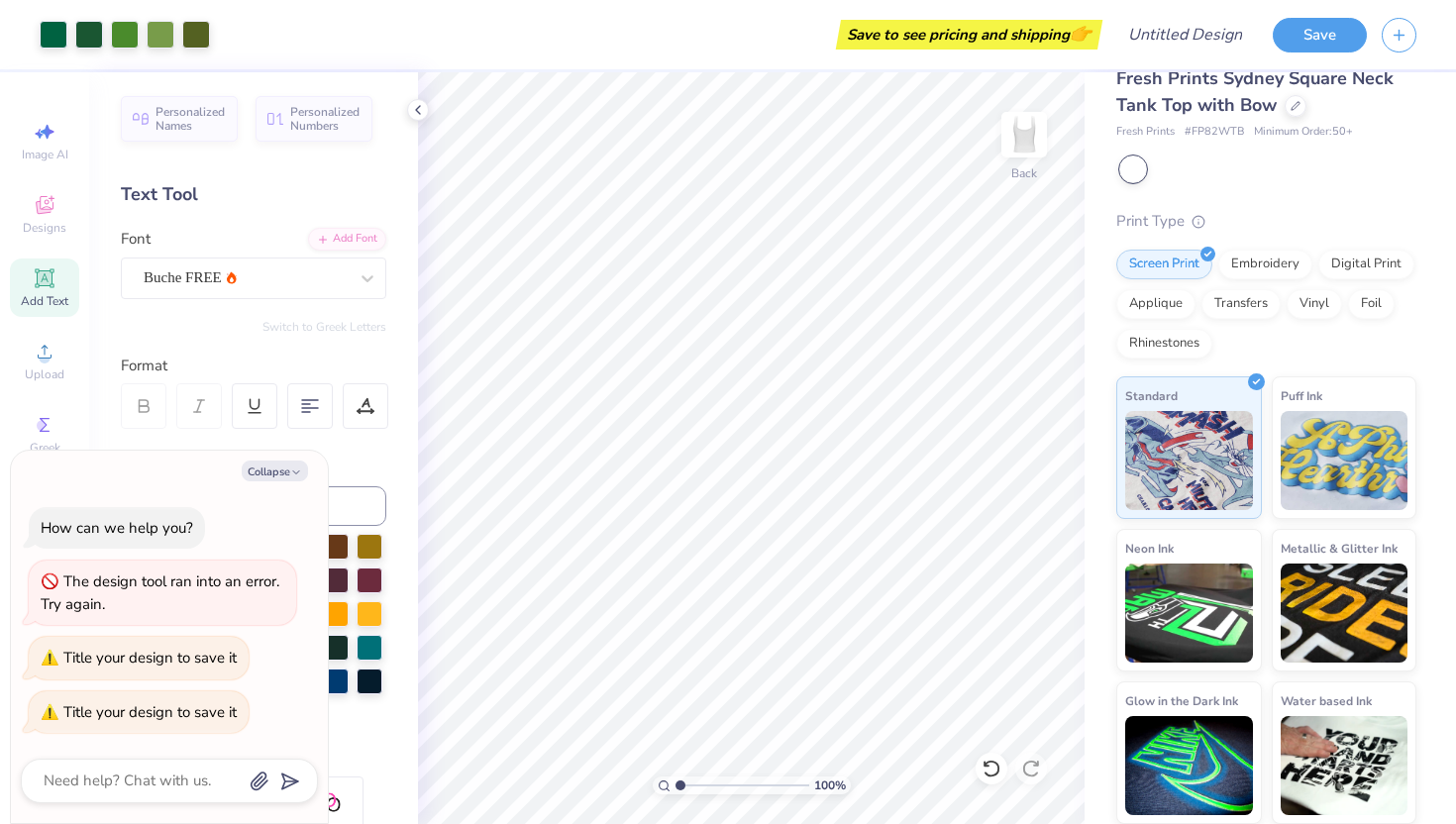 click on "Save to see pricing and shipping  👉" at bounding box center [661, 35] 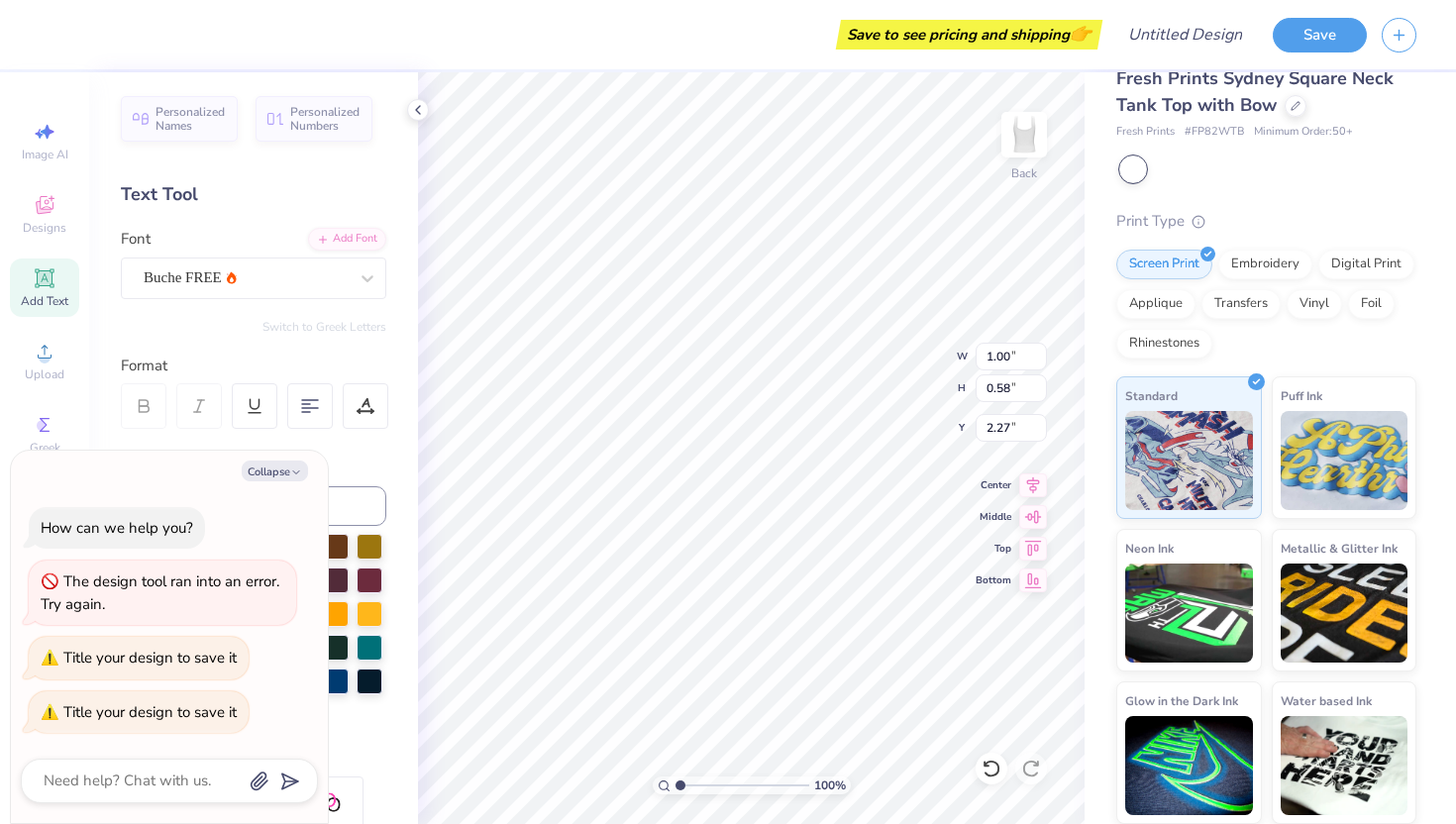 type on "x" 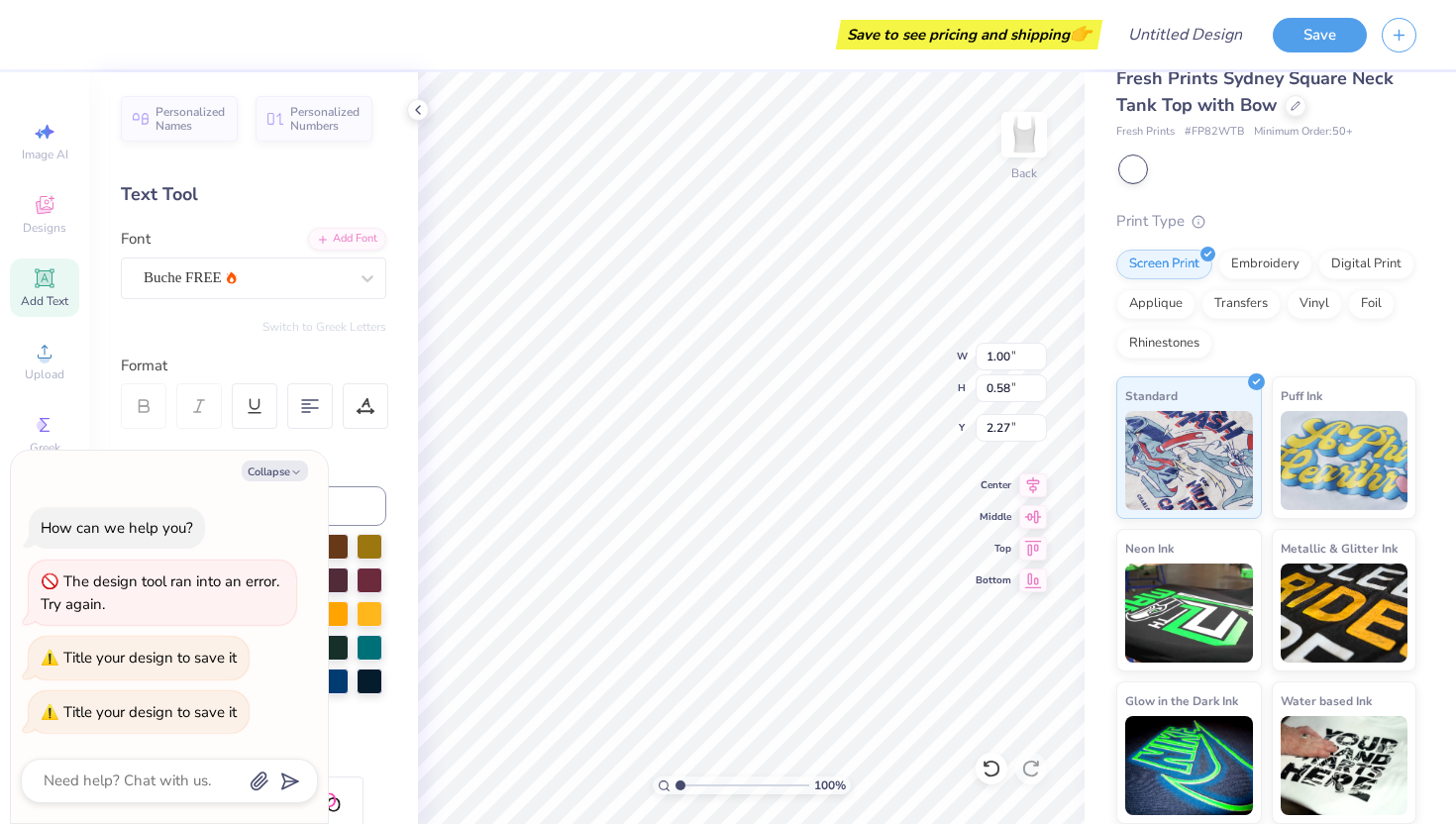 type on "9.81" 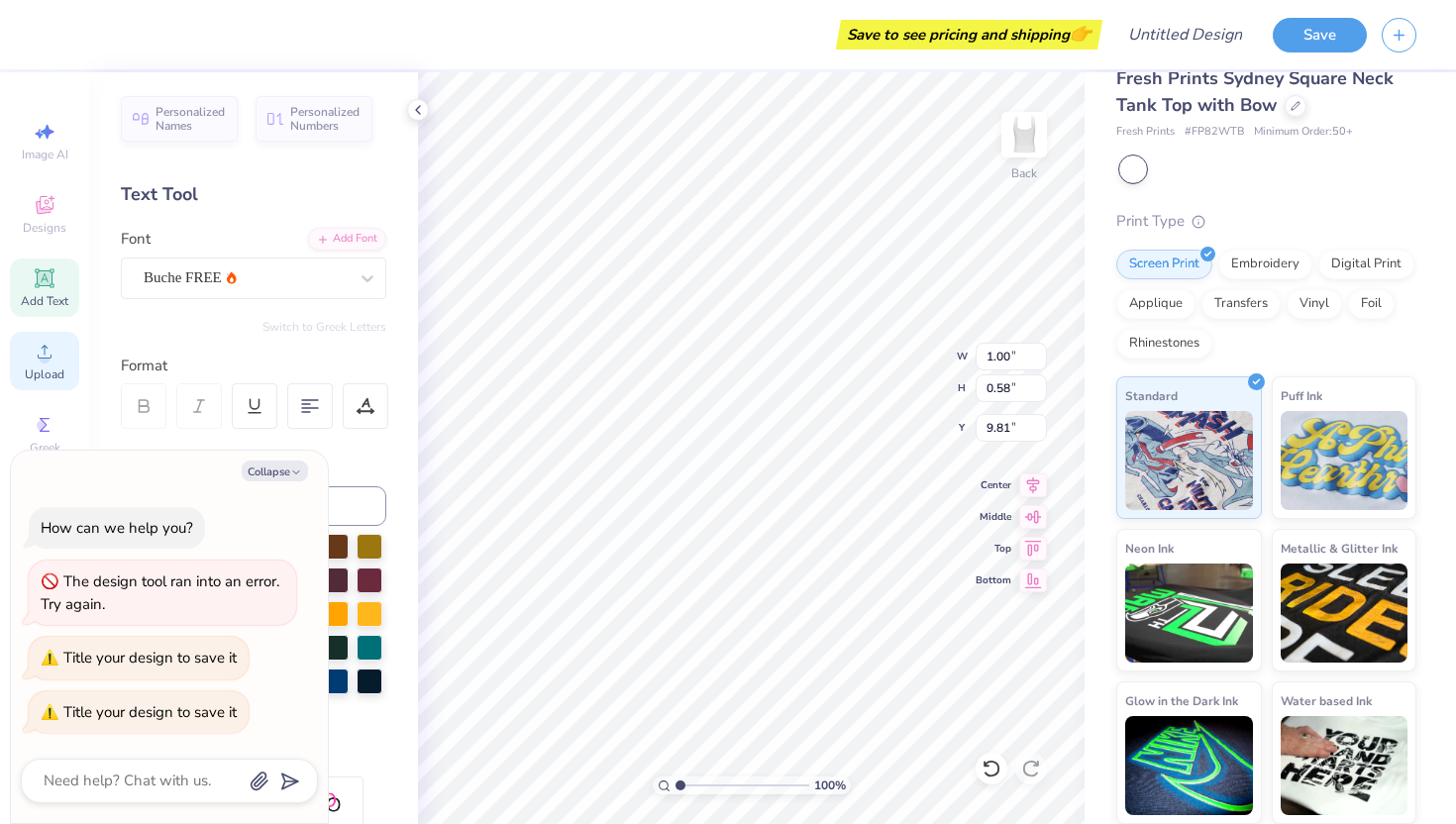 click 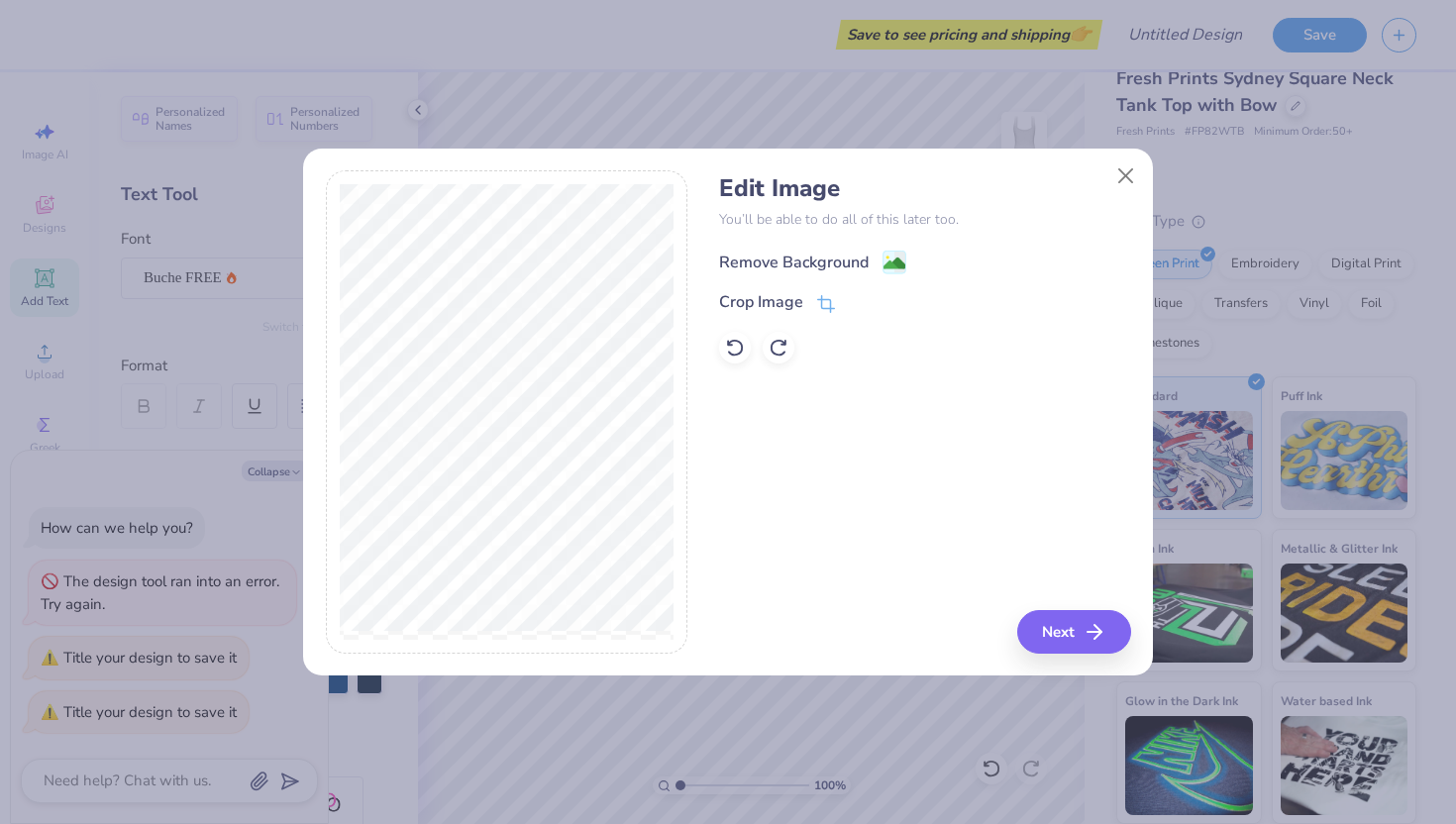 click on "Remove Background" at bounding box center [812, 261] 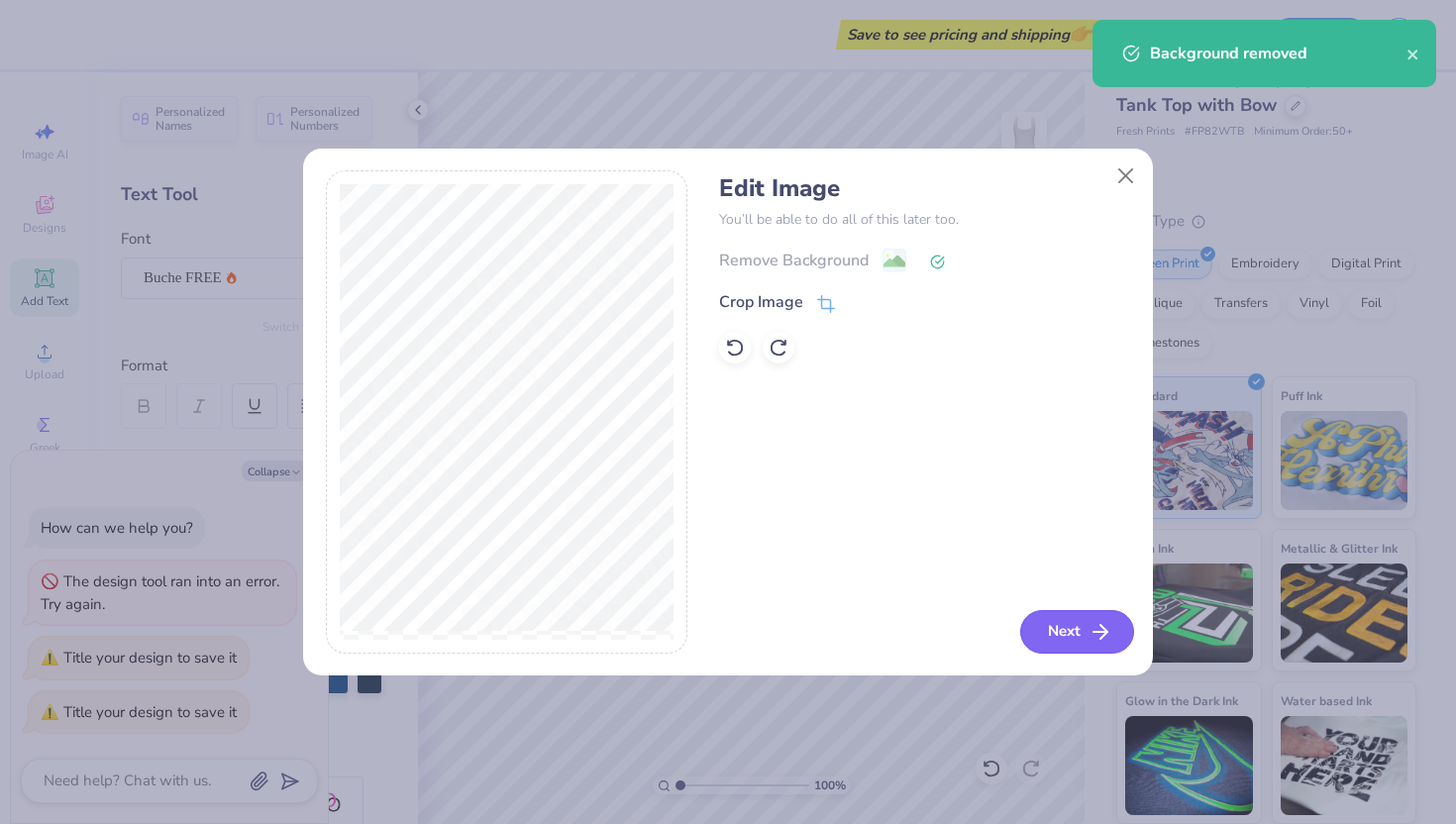 click 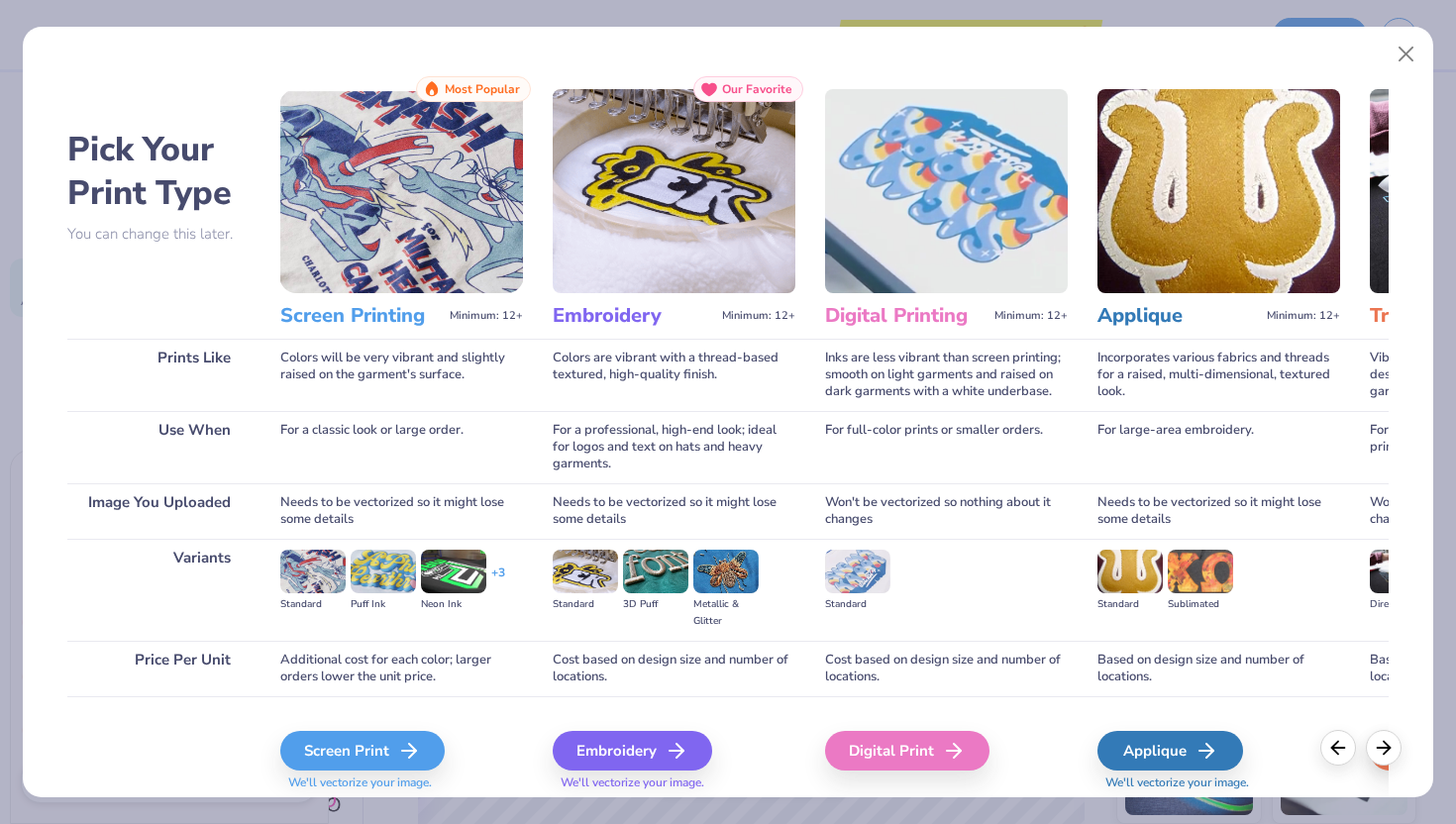click on "Screen Print We'll vectorize your image." at bounding box center [401, 749] 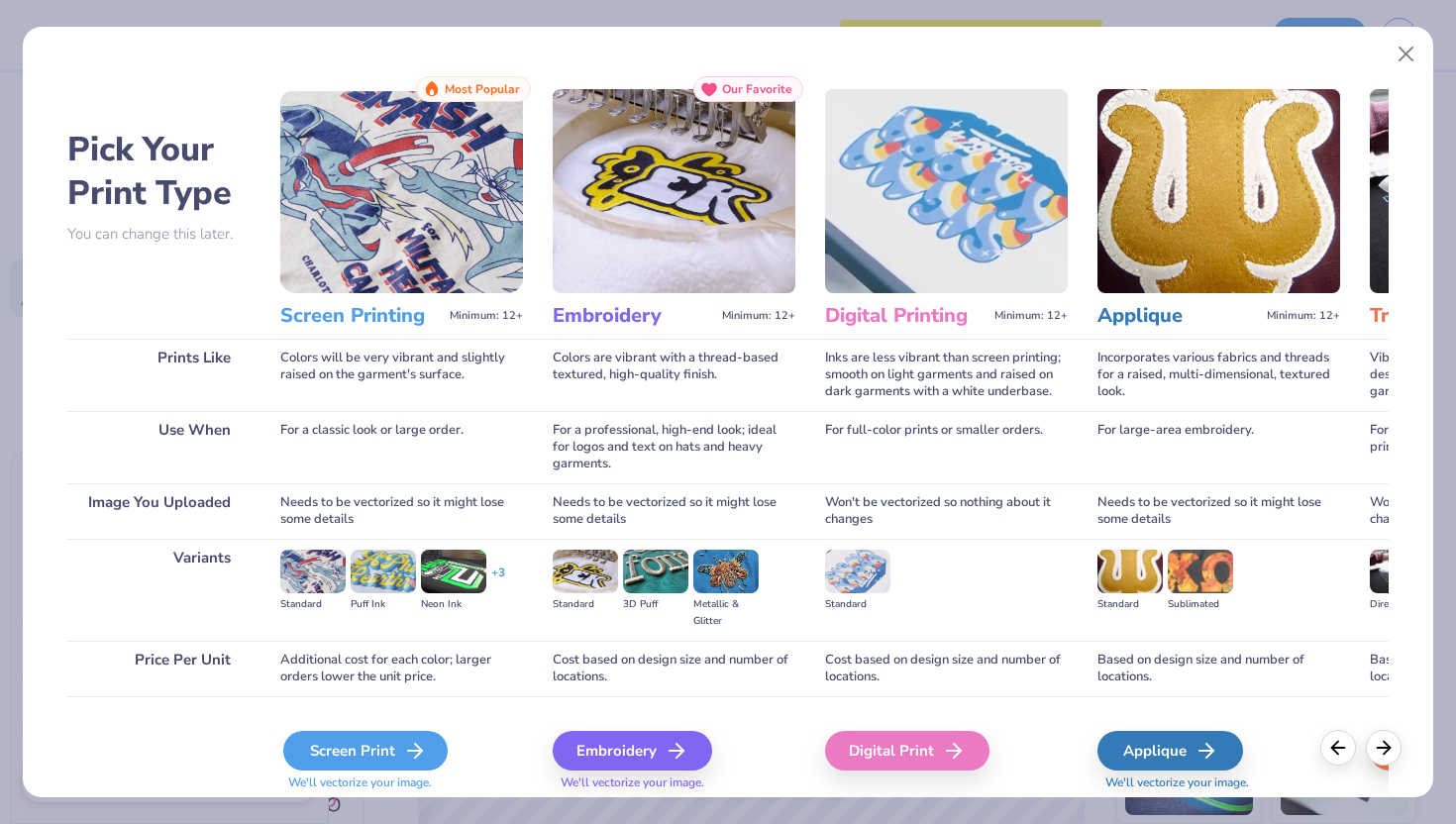 click on "Screen Print" at bounding box center [365, 751] 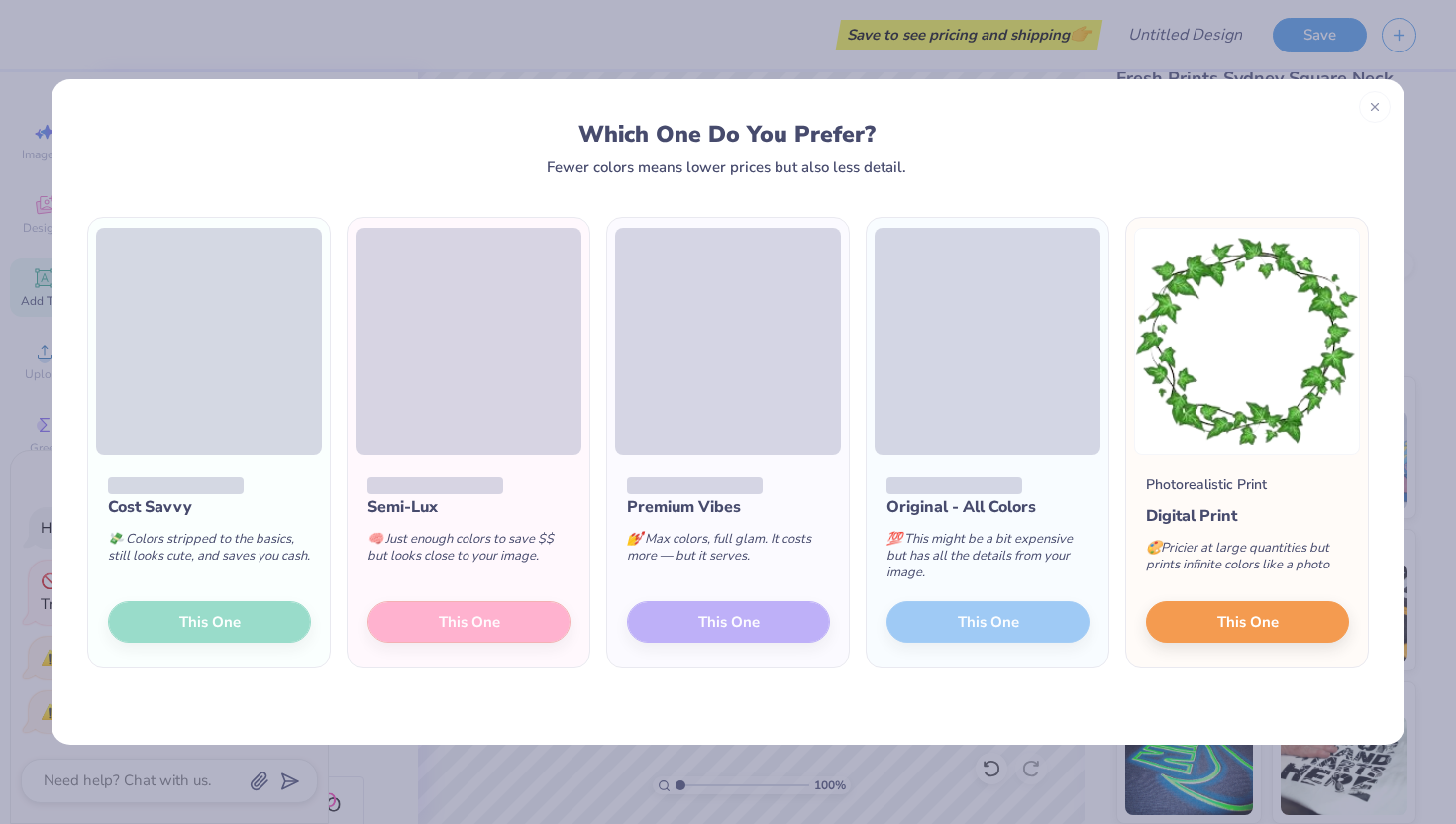 click on "Semi-Lux 🧠   Just enough colors to save $$ but looks close to your image. This One" at bounding box center (468, 561) 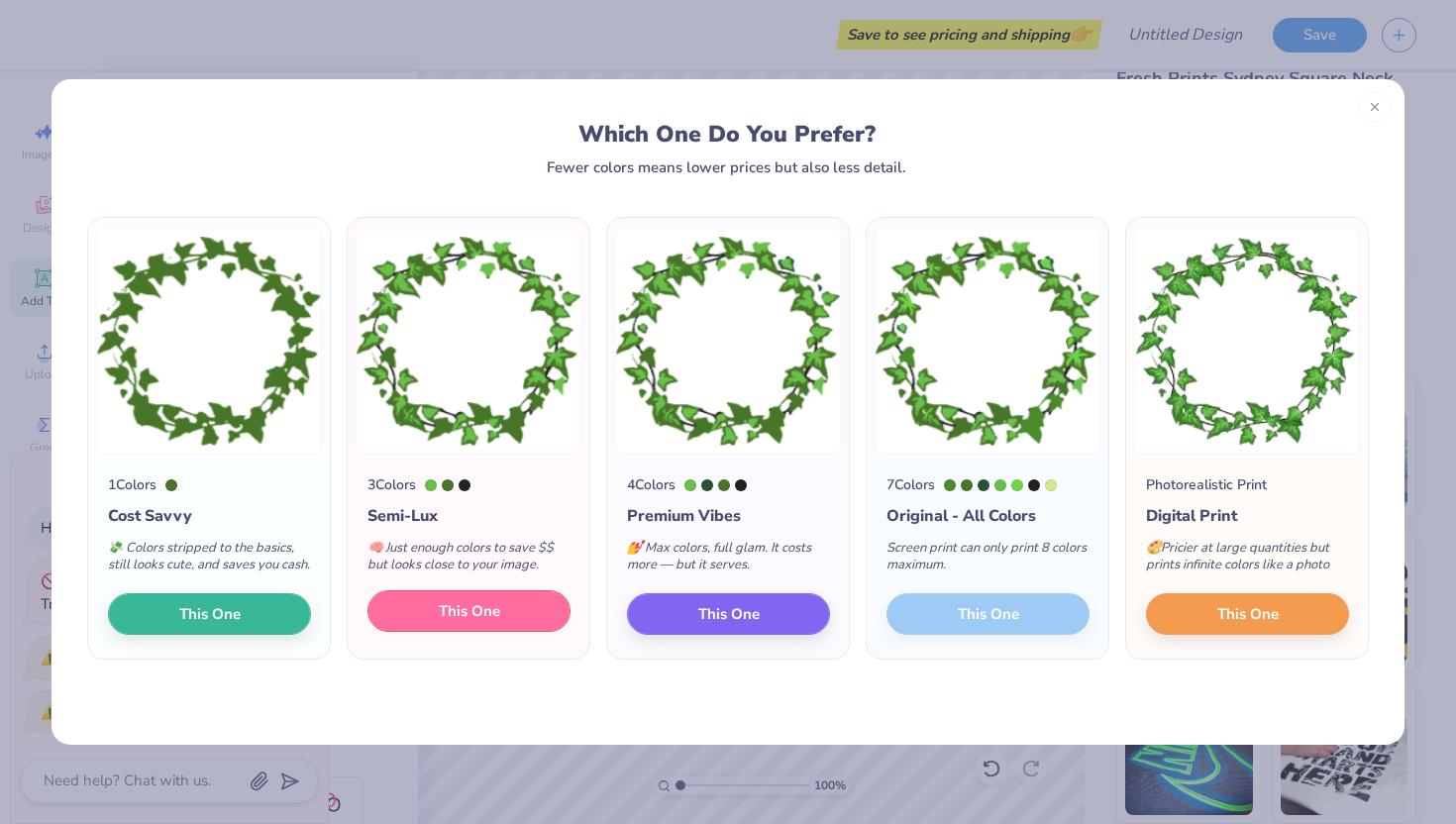 click on "This One" at bounding box center [469, 611] 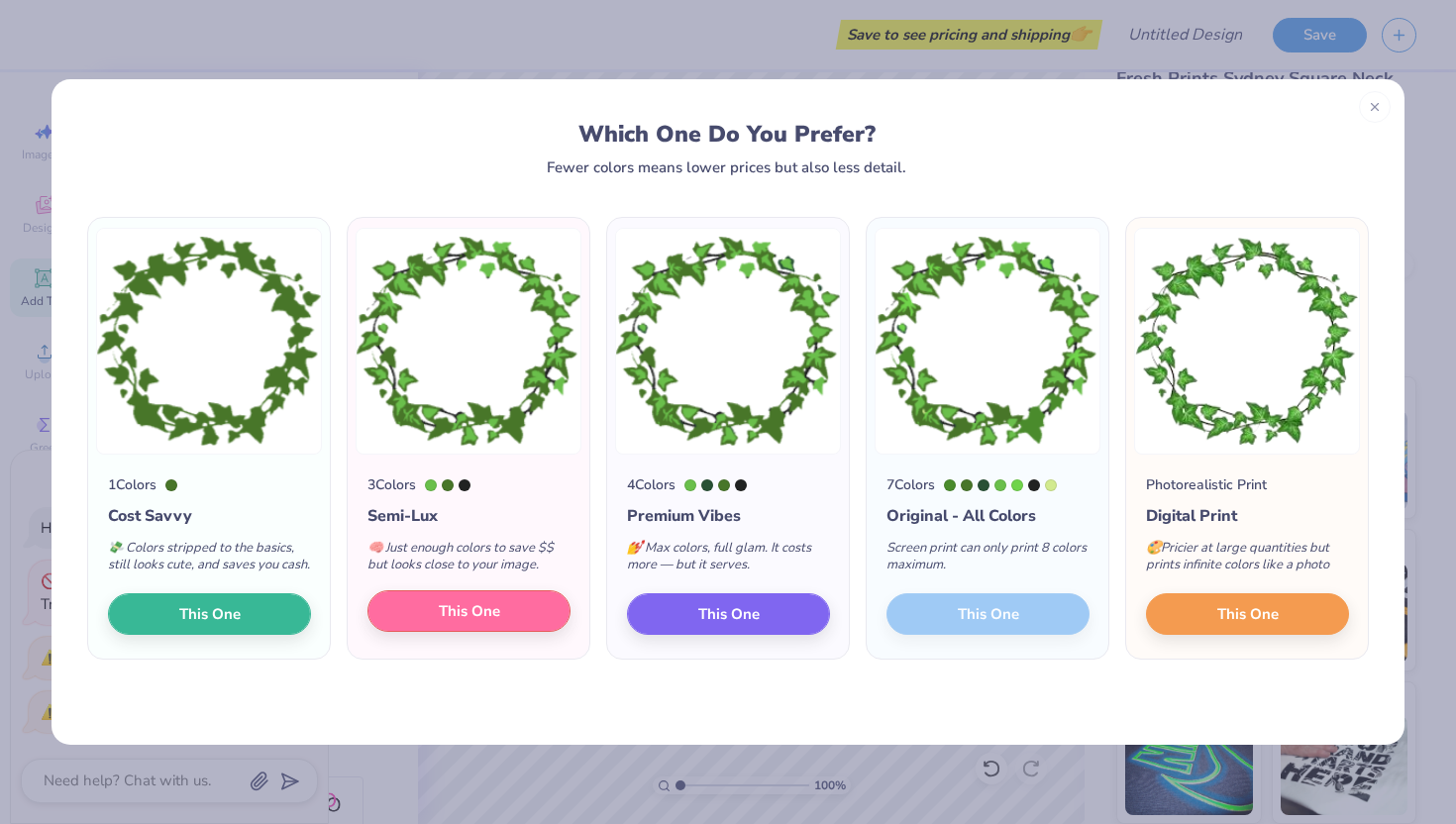 type on "x" 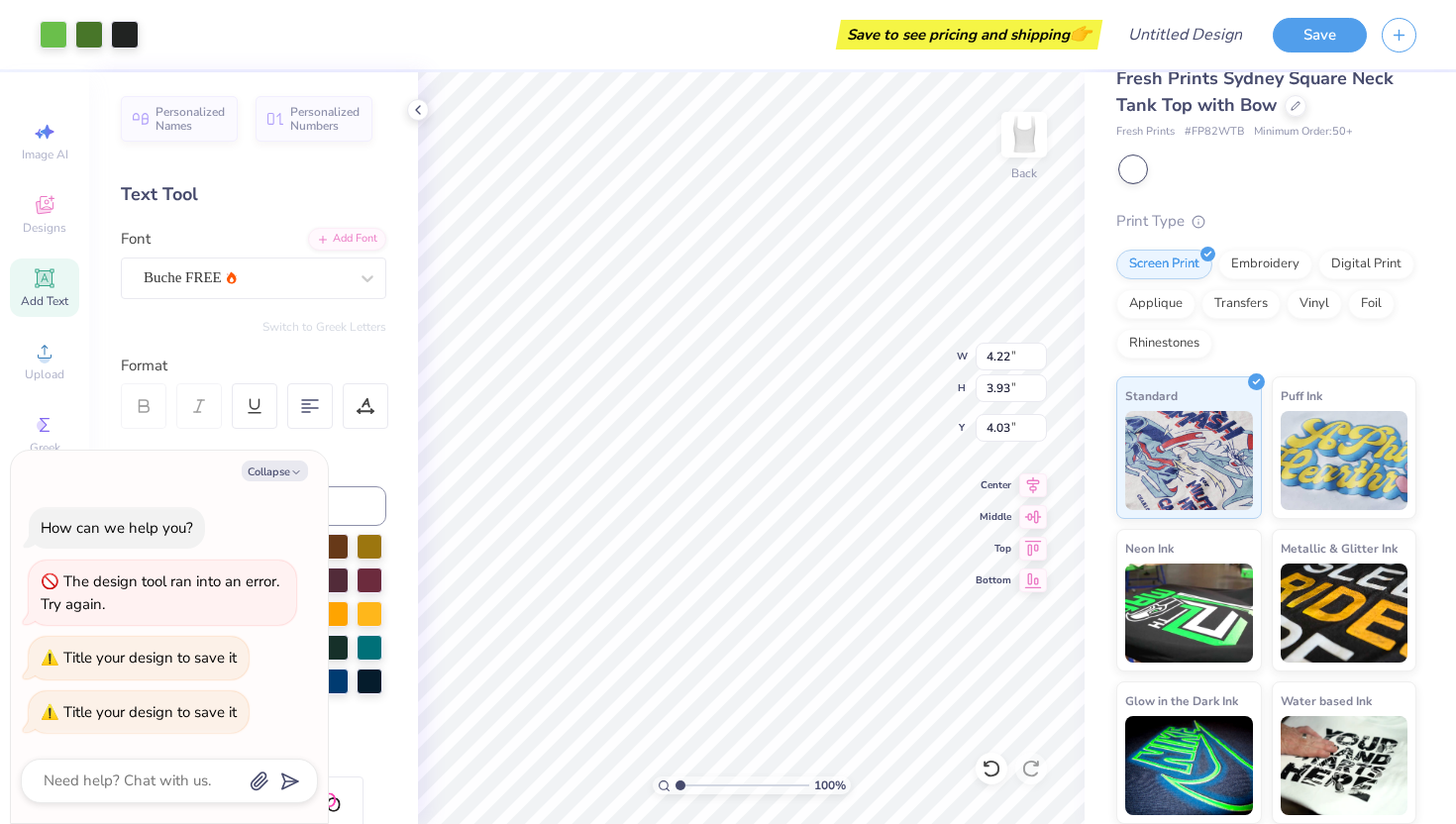 drag, startPoint x: 821, startPoint y: 541, endPoint x: 757, endPoint y: 420, distance: 136.8832 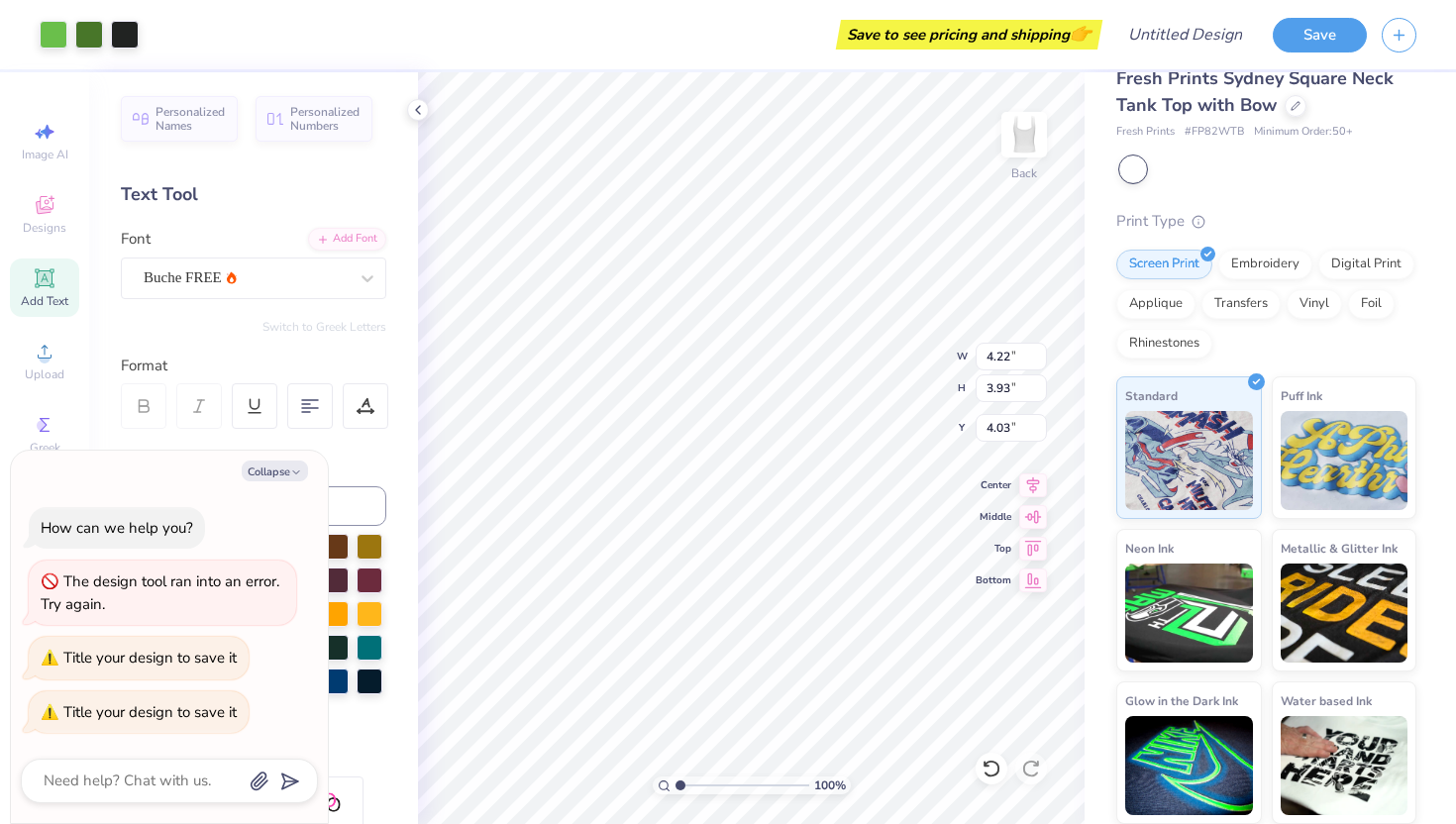type on "x" 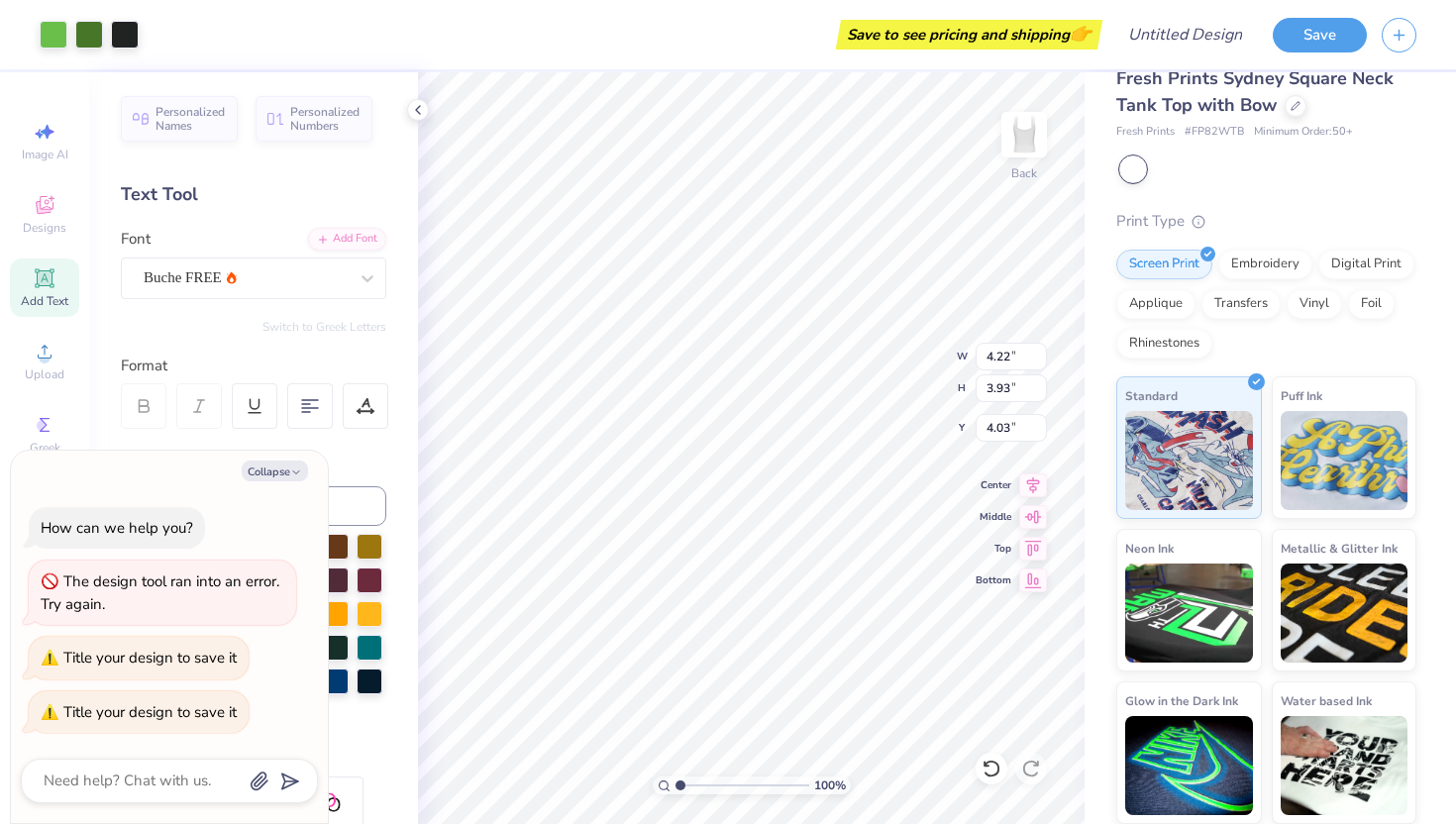 type on "2.09" 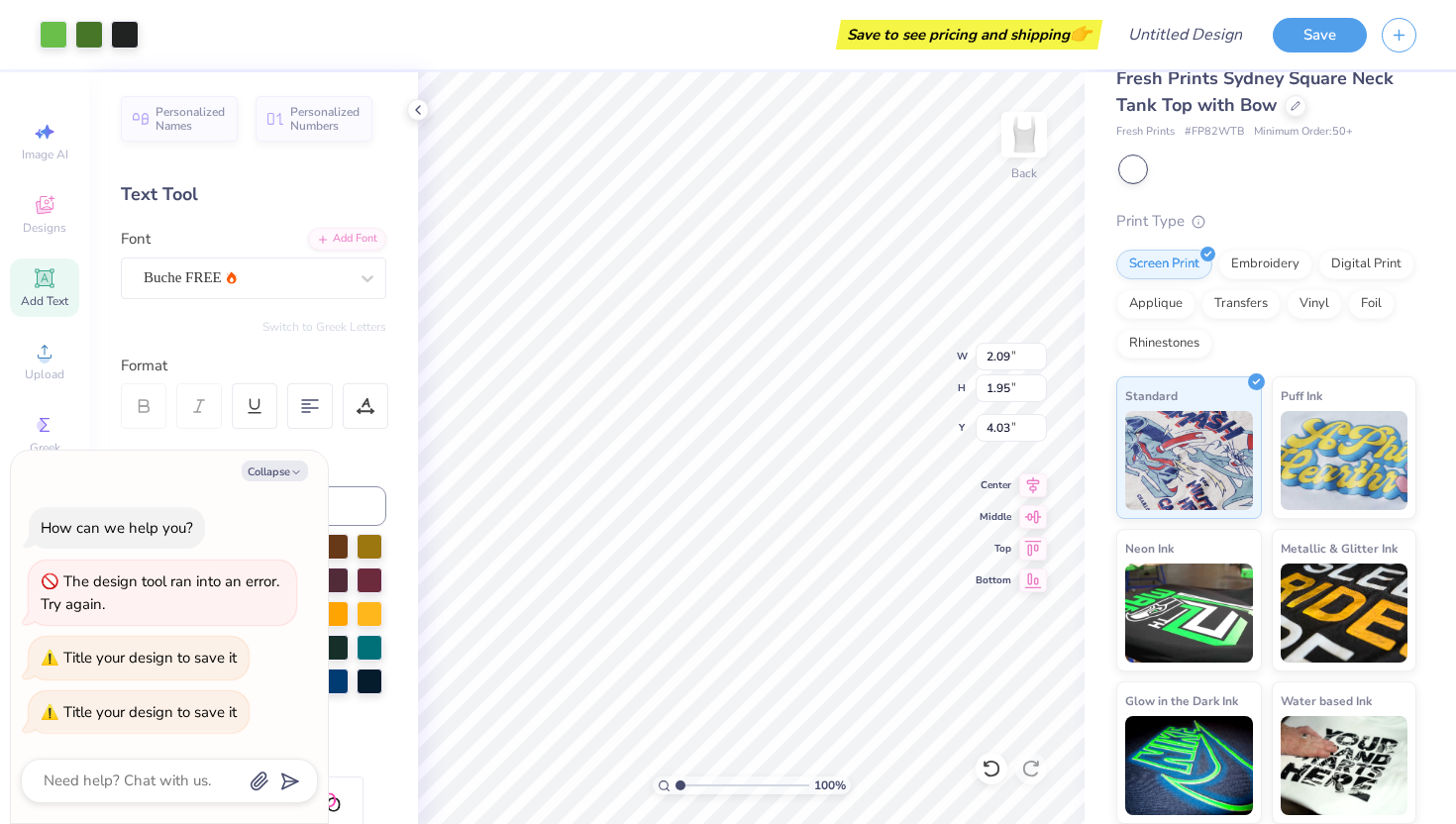 type on "x" 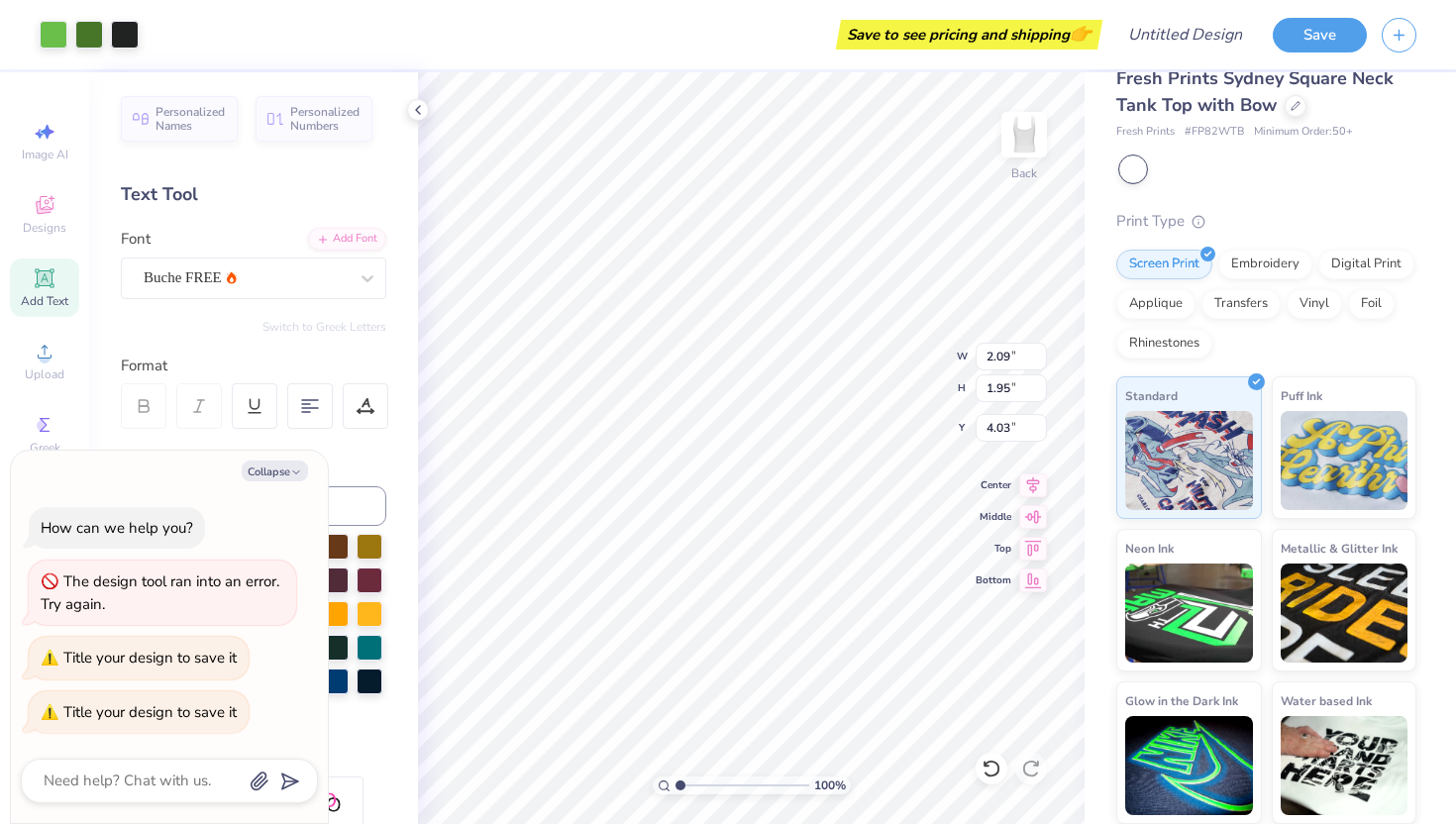 type on "1.19" 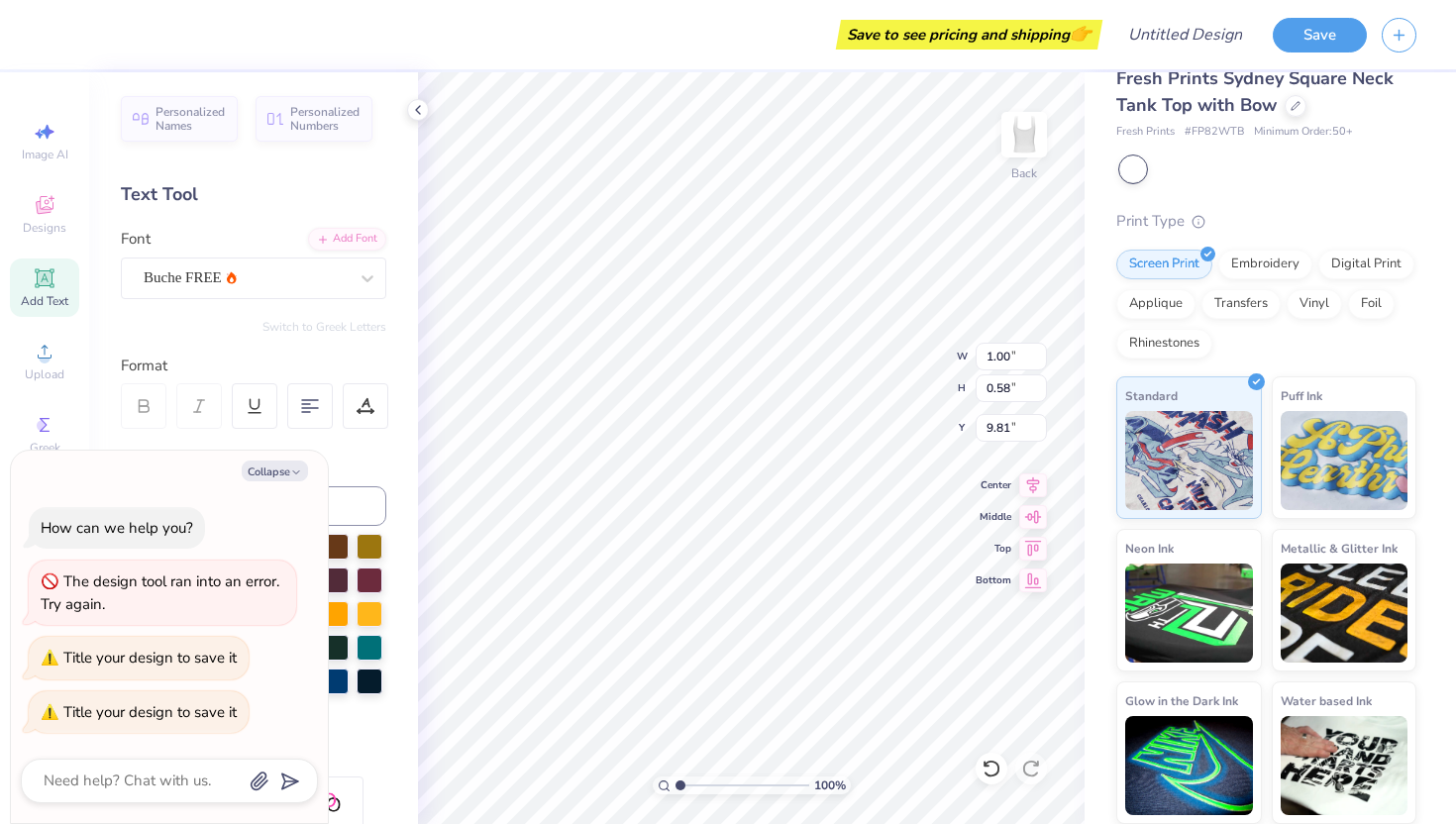 type on "x" 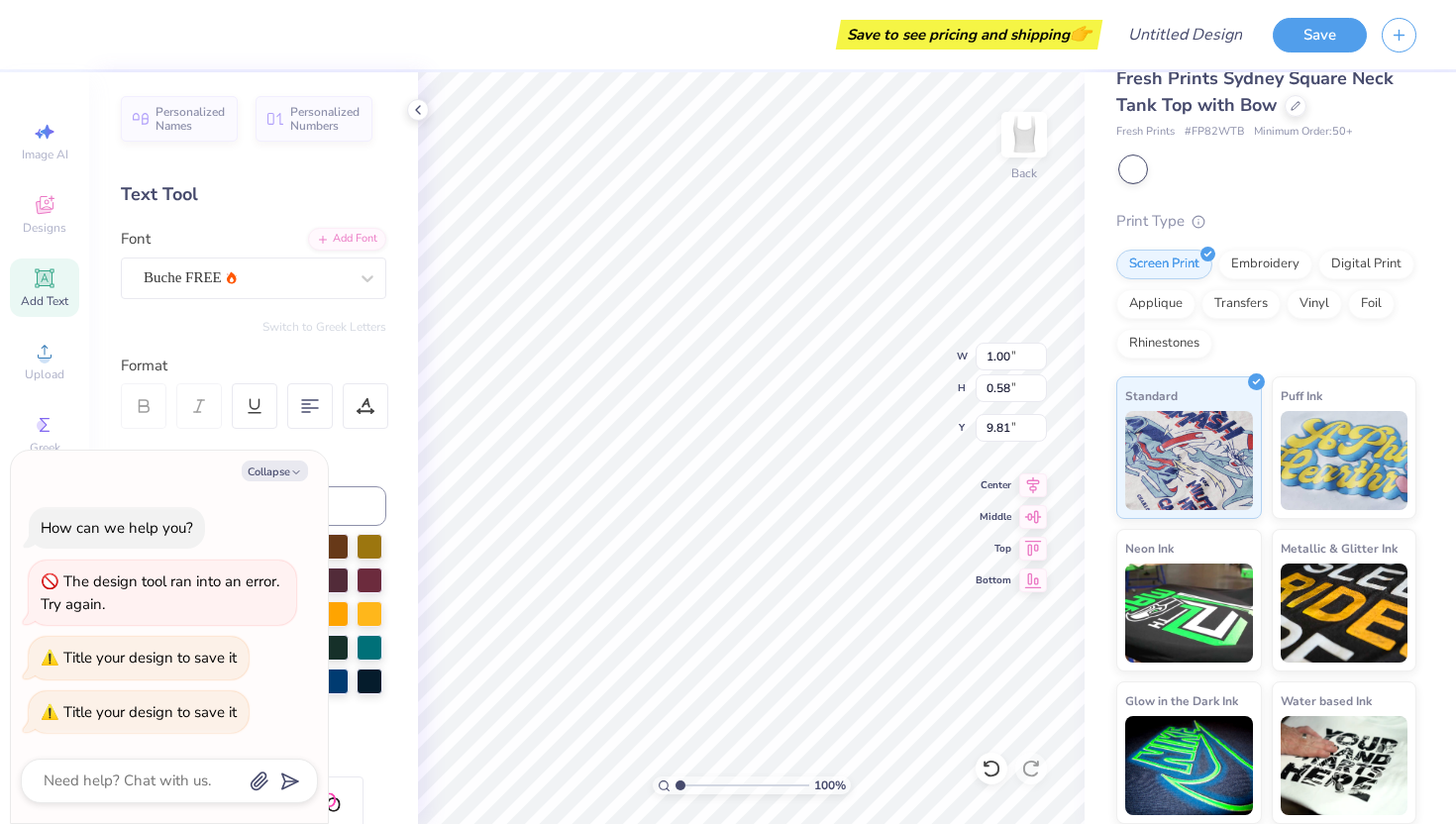type on "1.87" 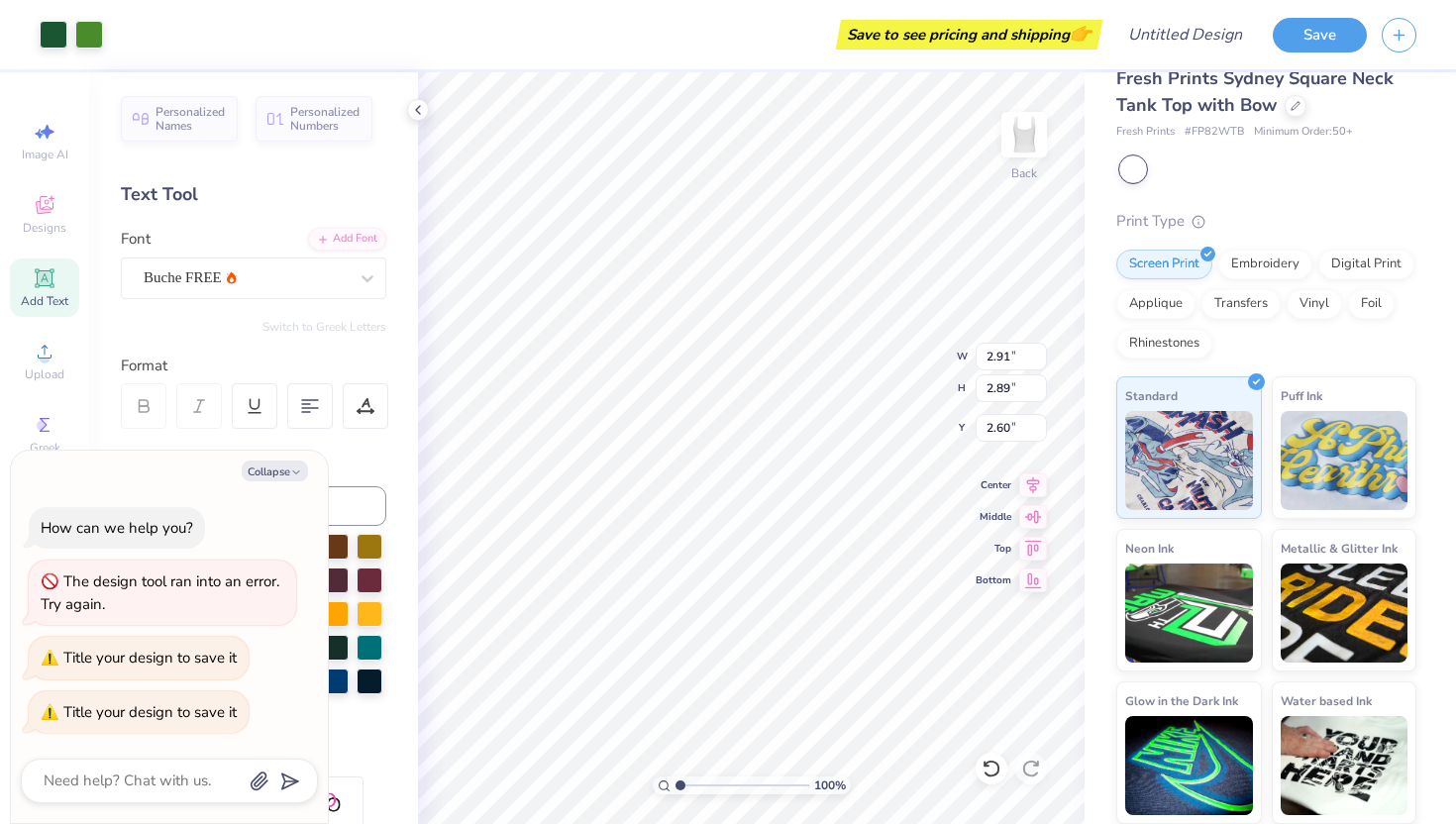 click on "100  % Back W 2.91 2.91 " H 2.89 2.89 " Y 2.60 2.60 " Center Middle Top Bottom" at bounding box center [751, 448] 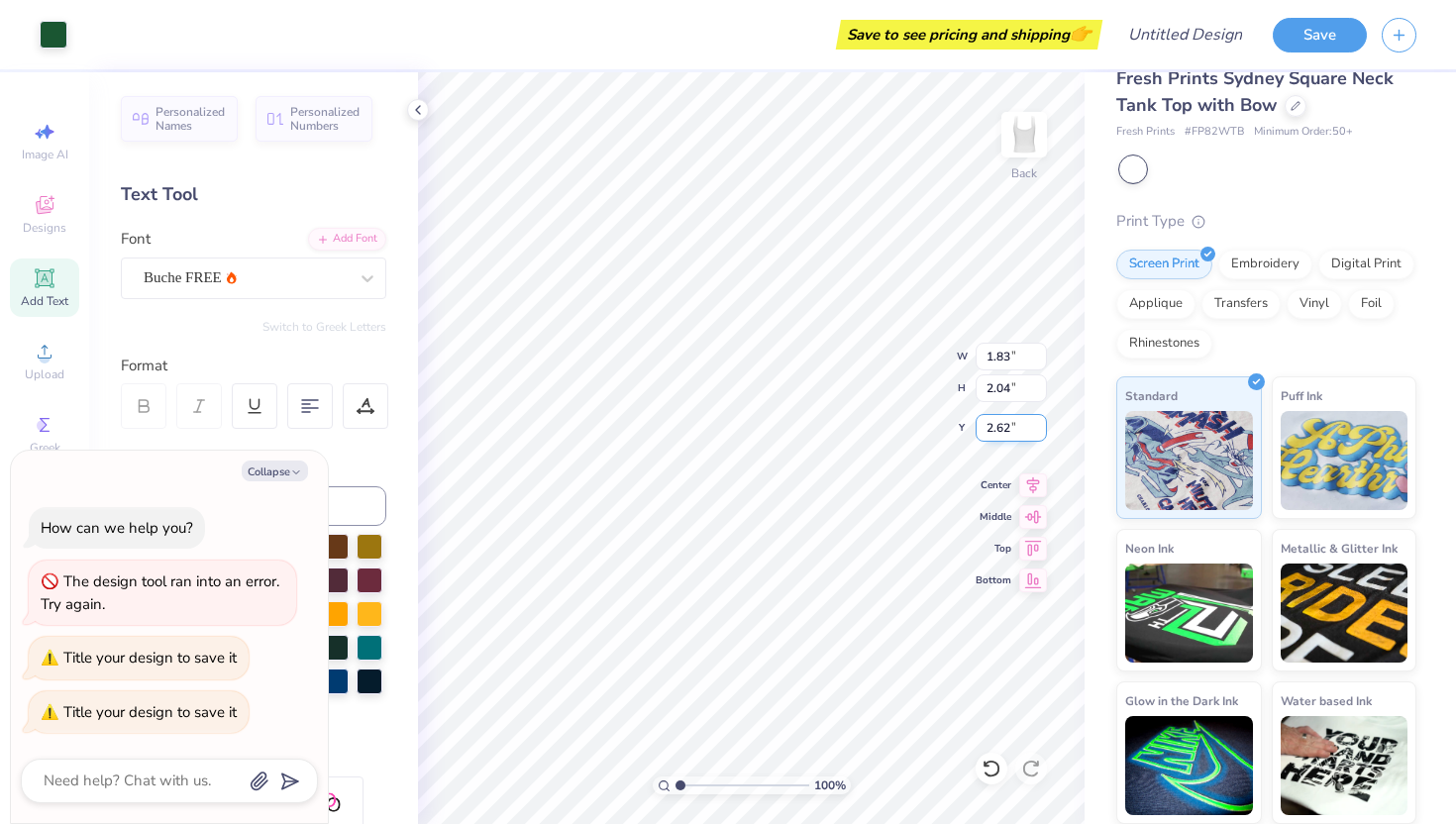 type on "x" 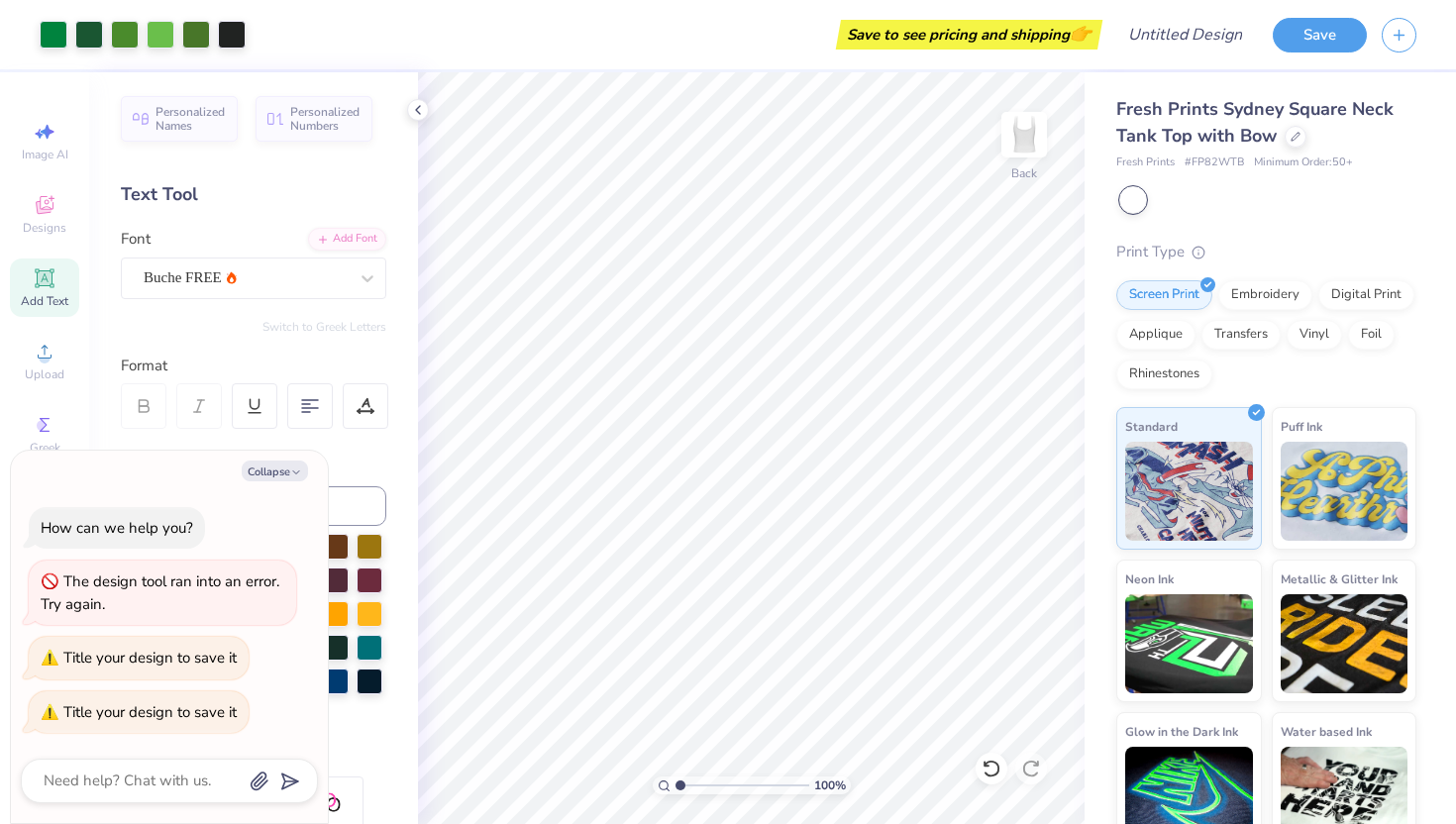 scroll, scrollTop: 0, scrollLeft: 0, axis: both 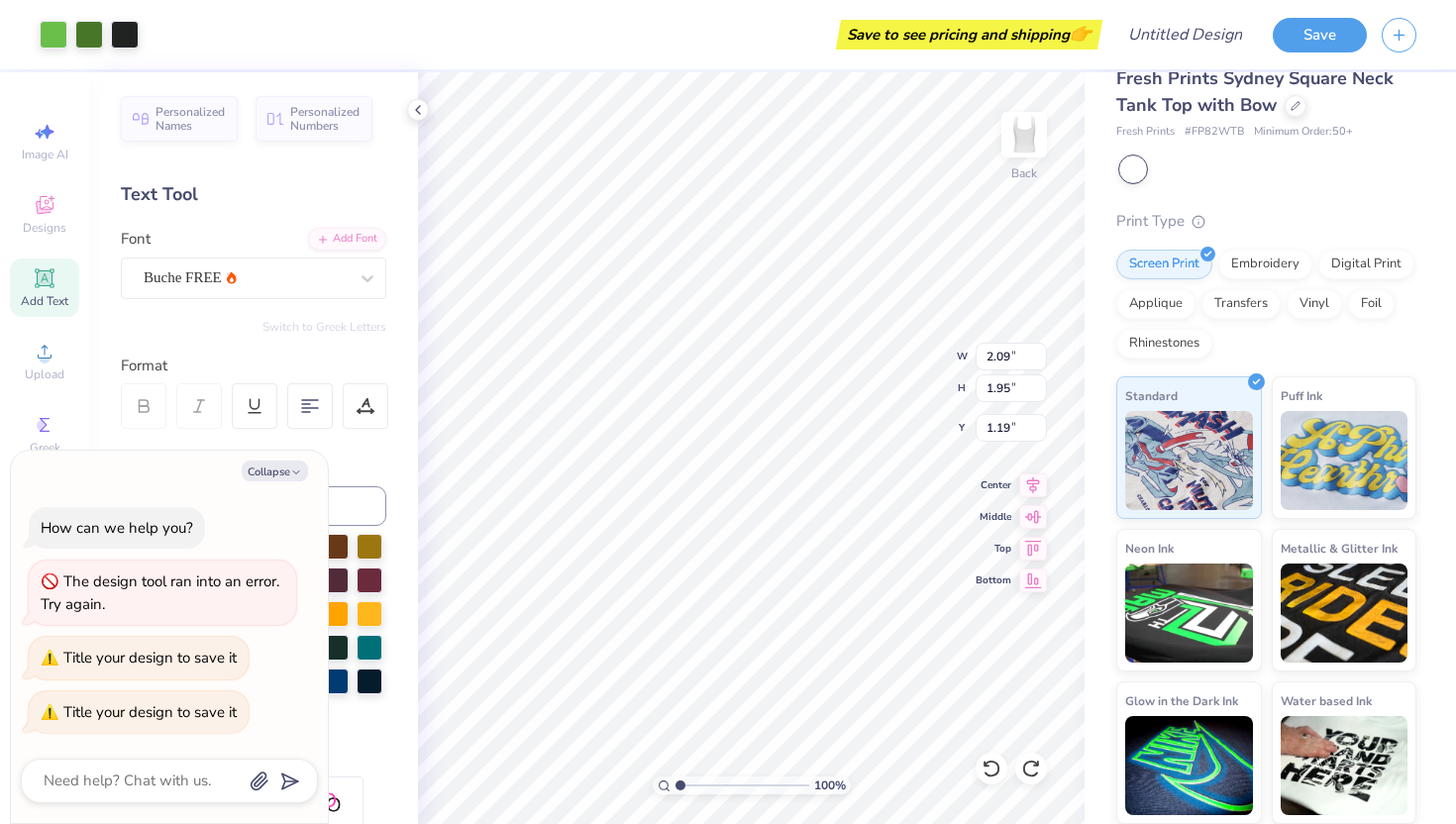 type on "x" 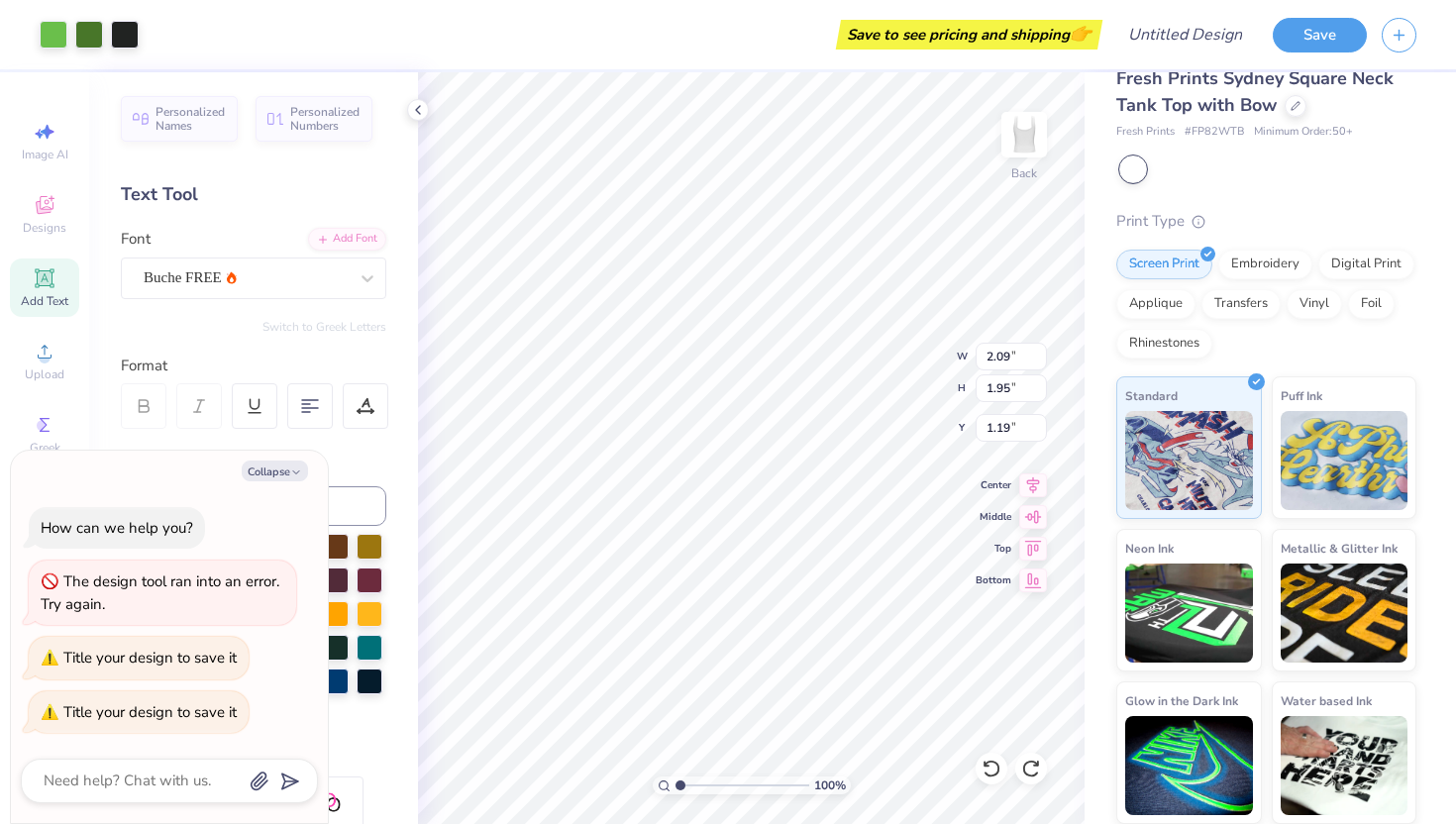 type on "9.24" 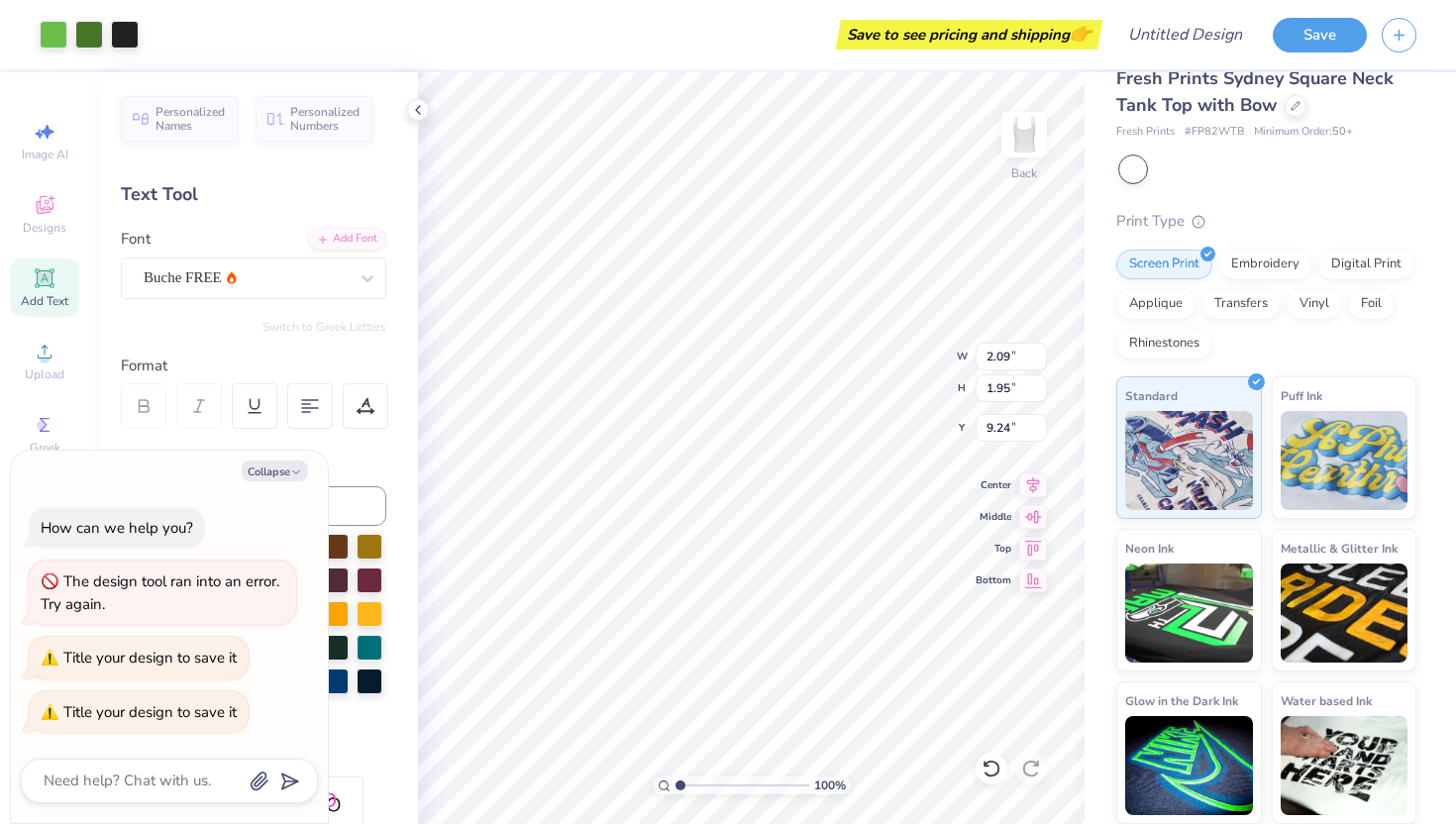 type on "x" 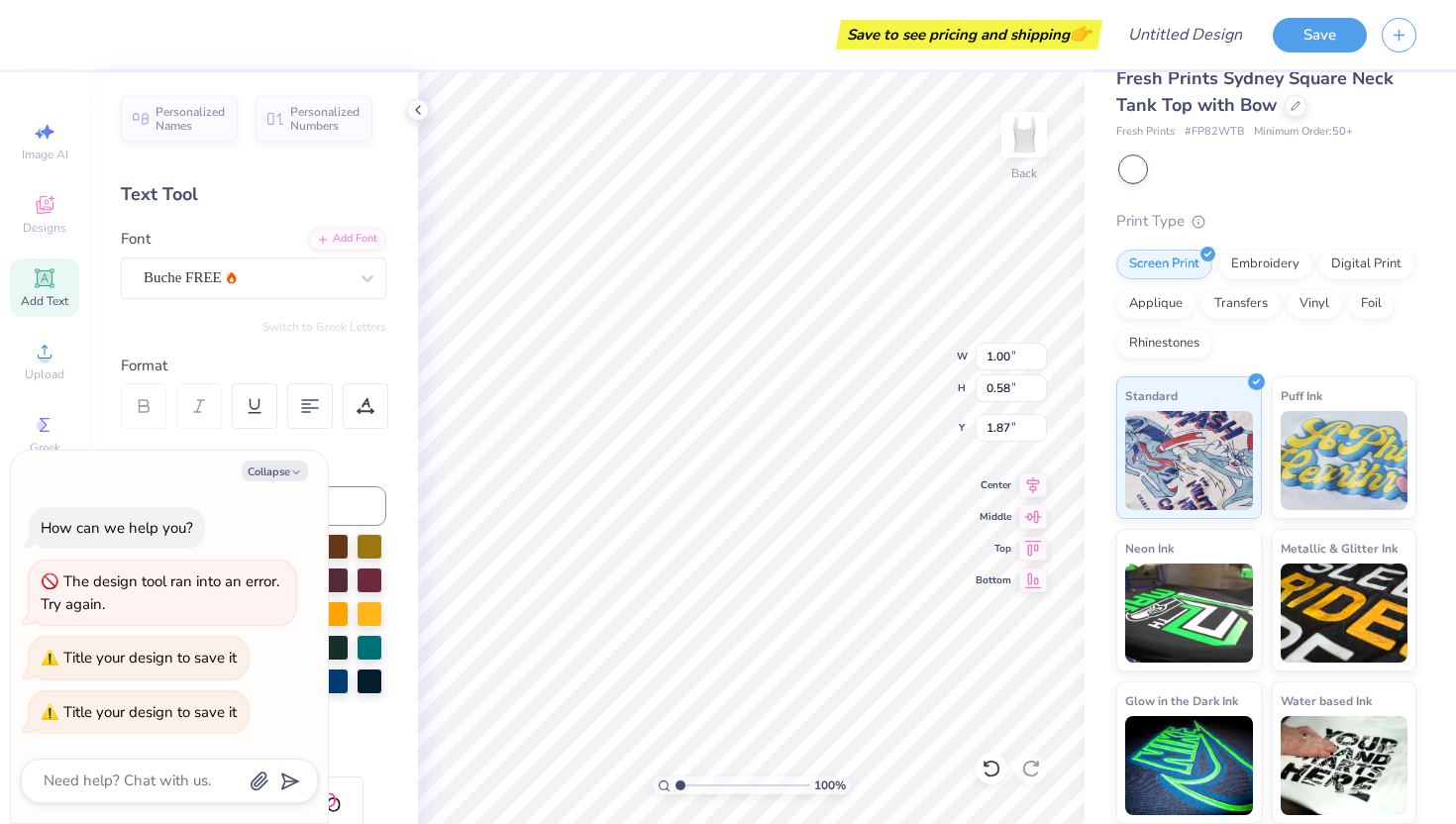 type on "x" 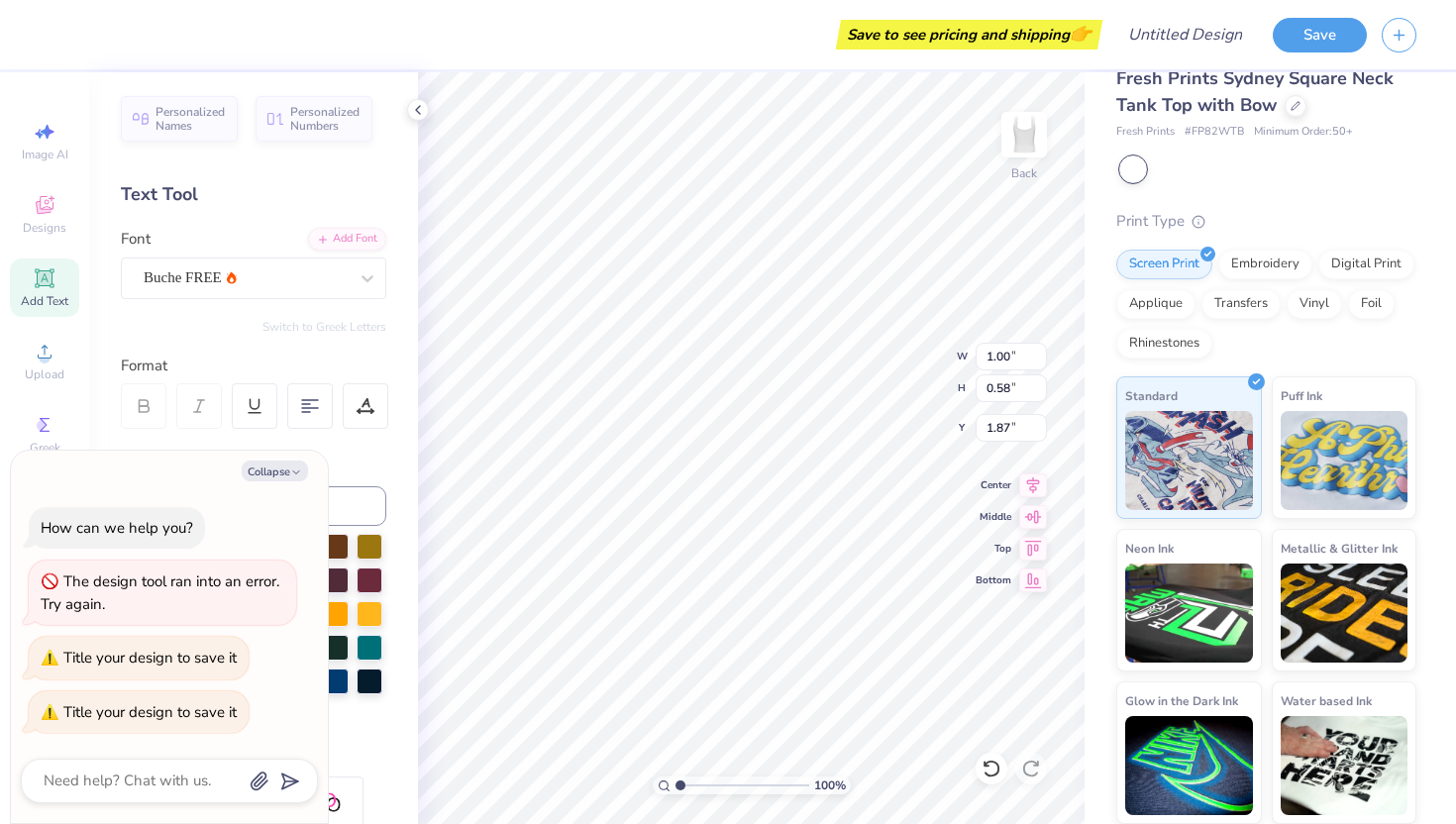 type on "9.92" 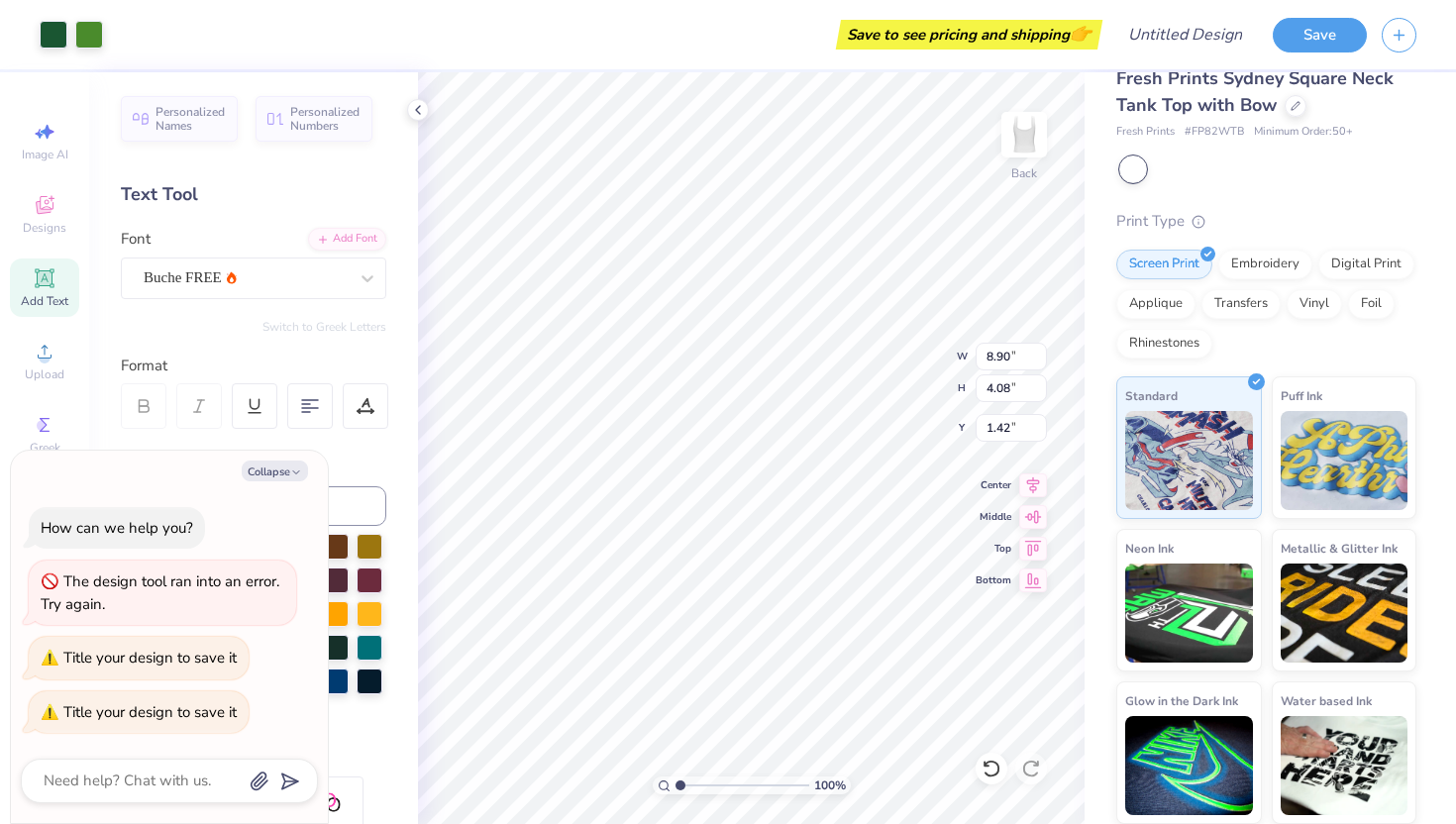 type on "x" 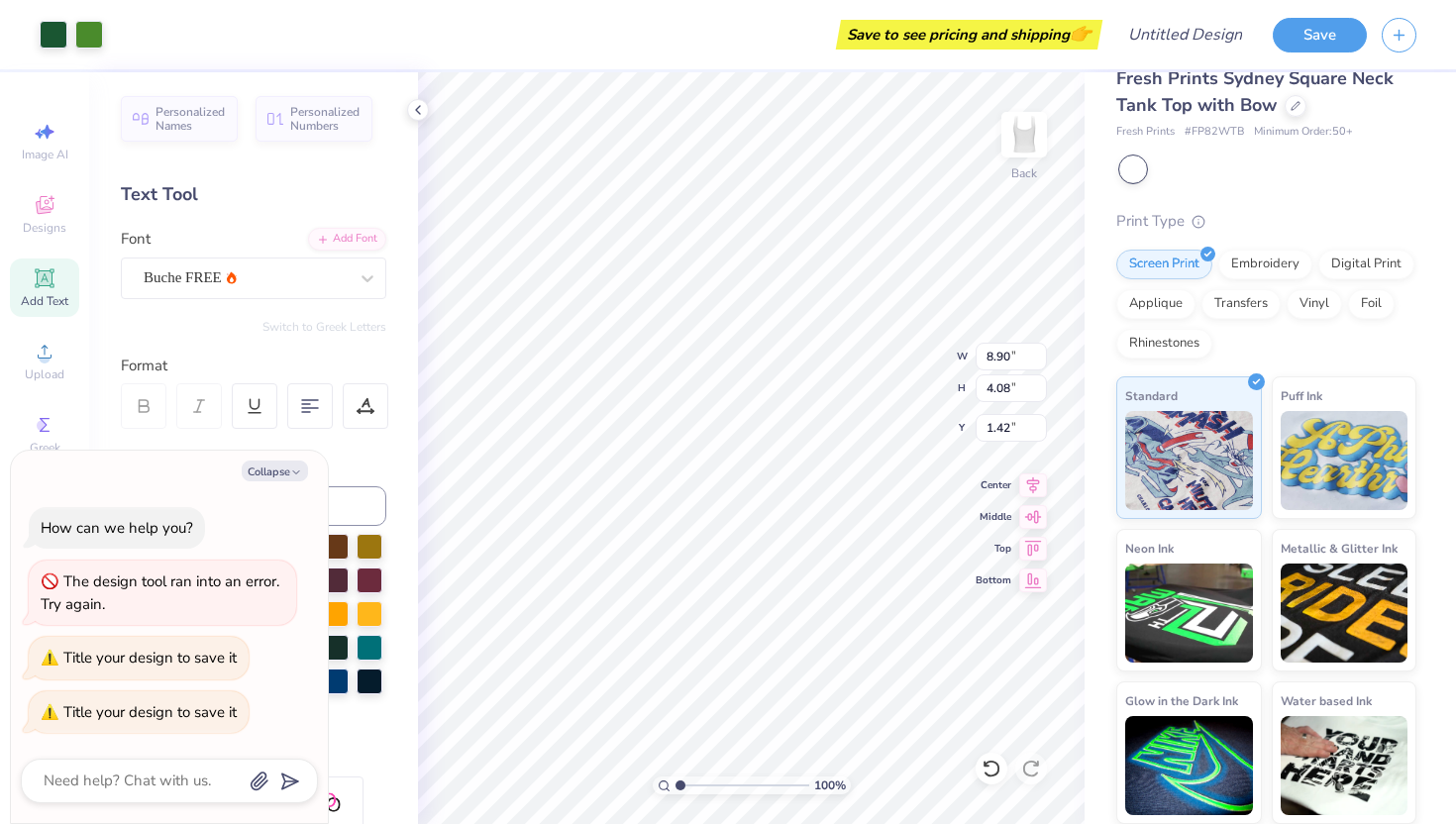 type on "2.46" 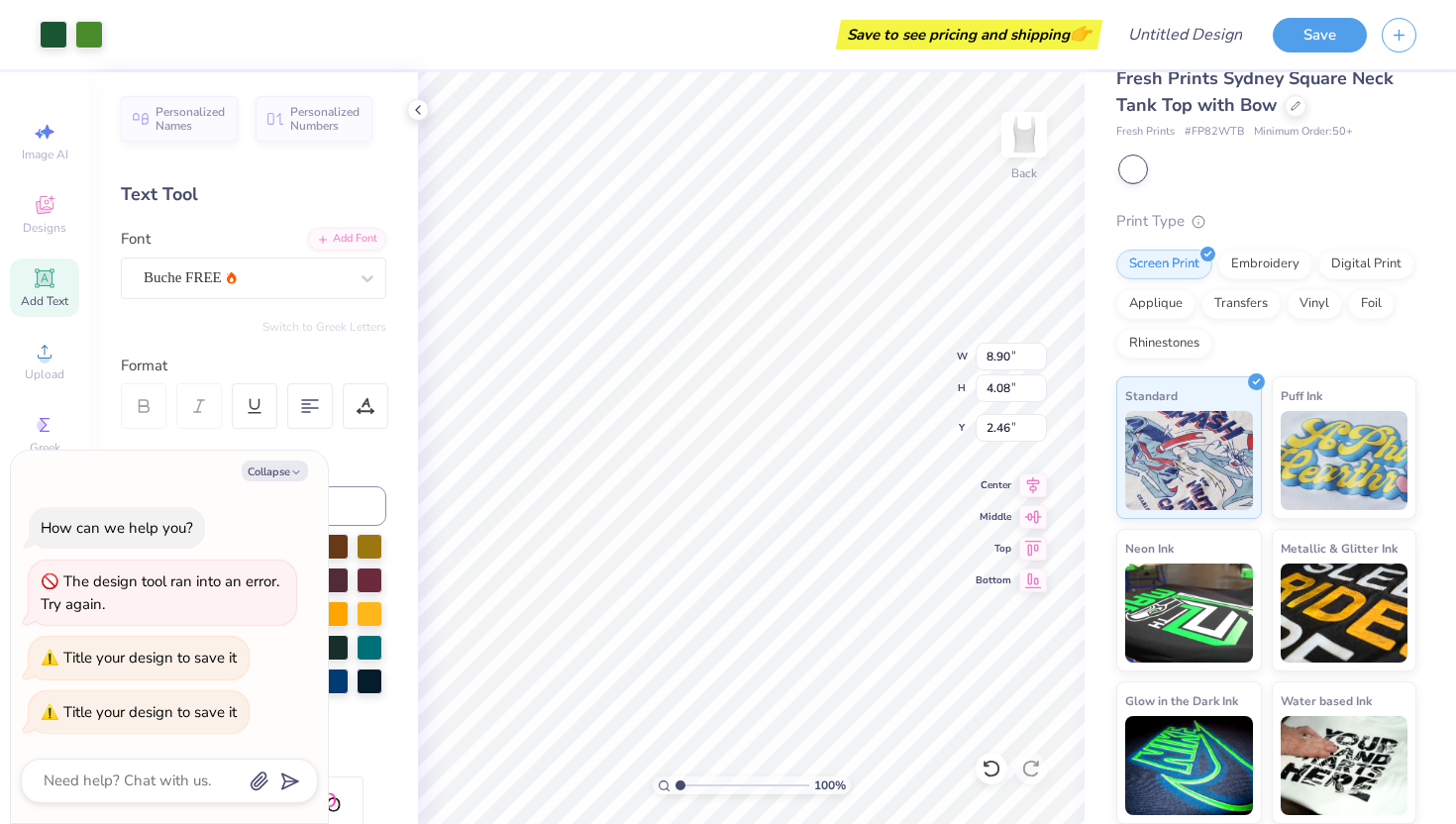 type on "x" 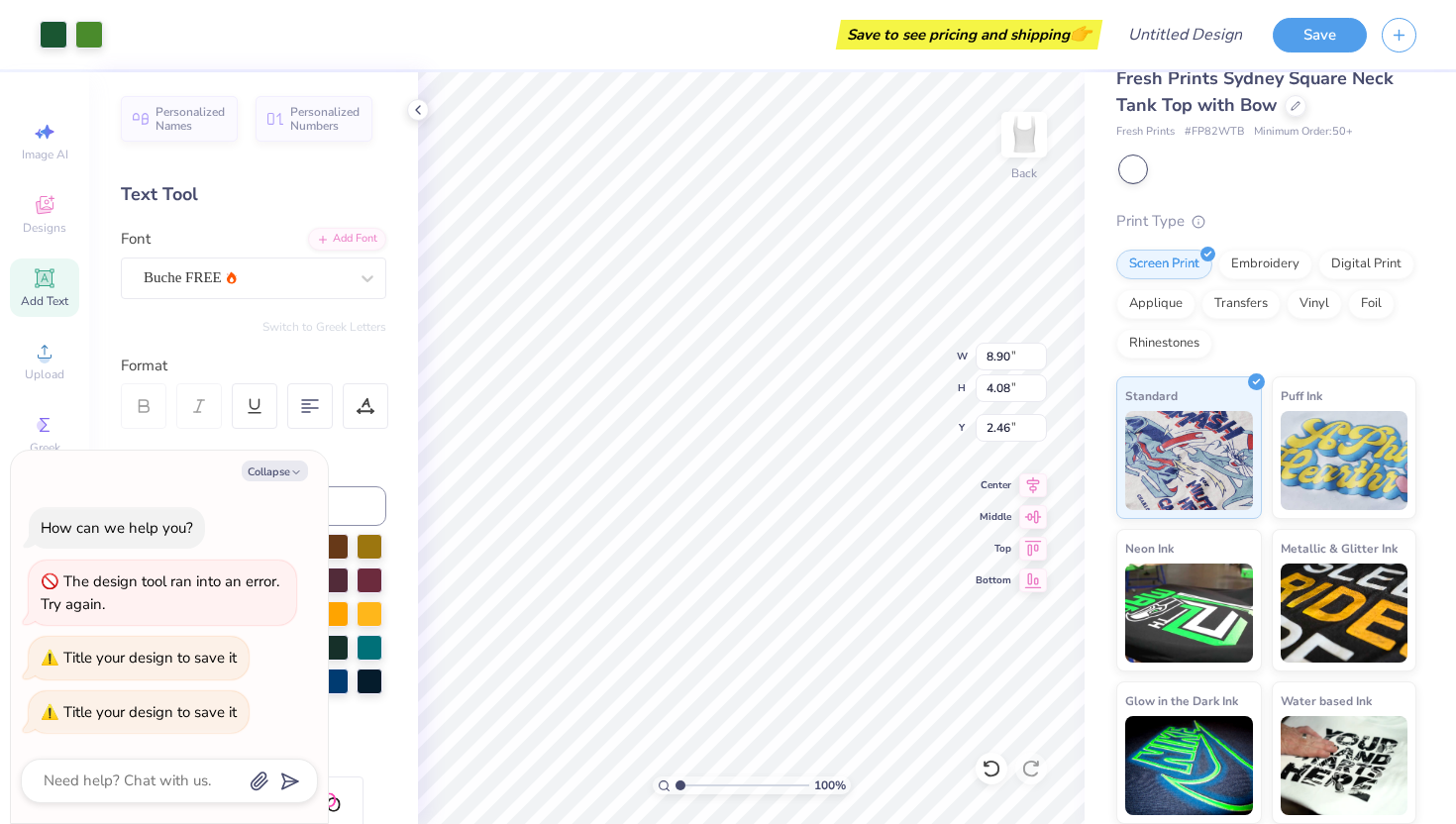type on "8.43" 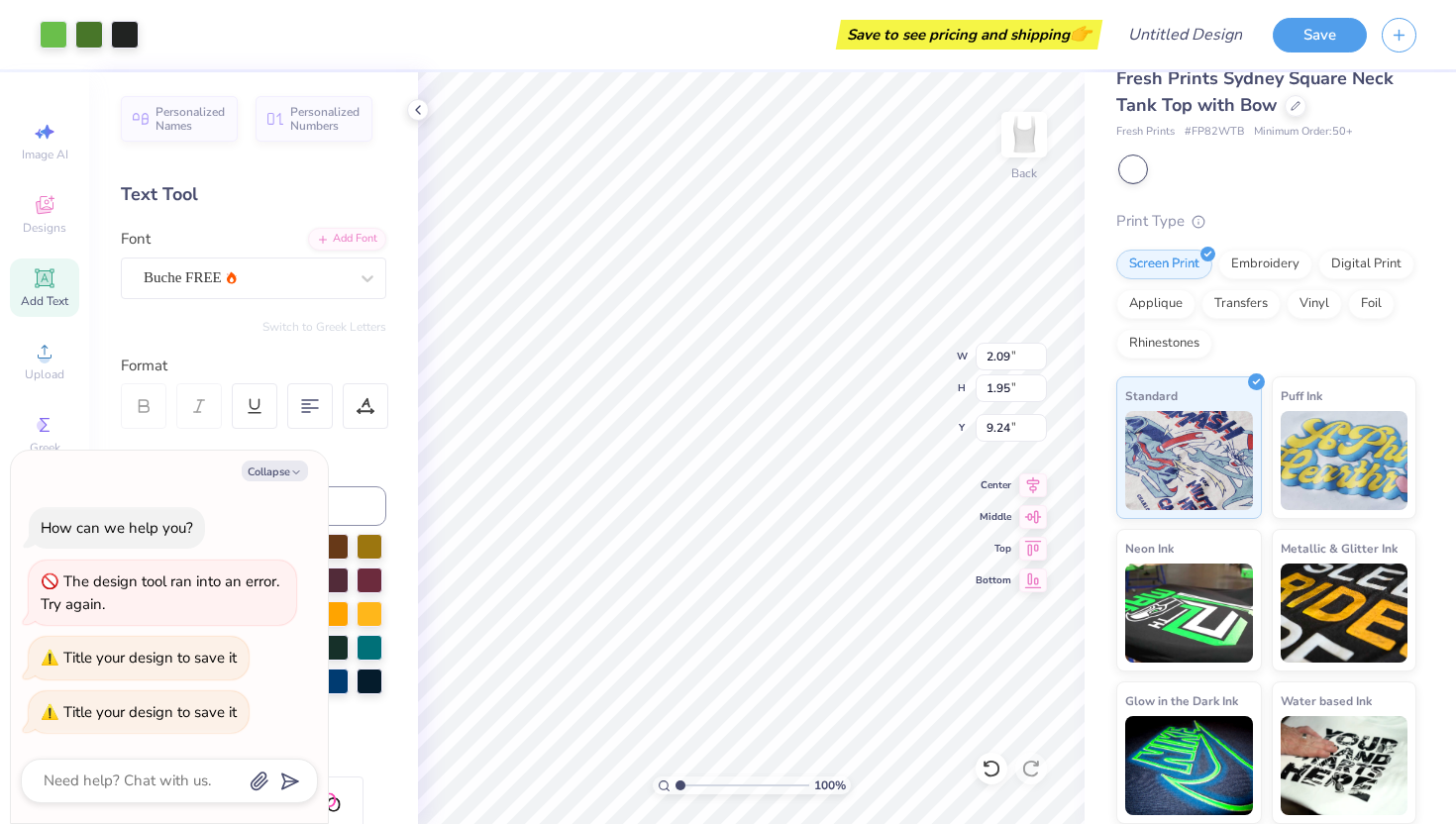 type on "x" 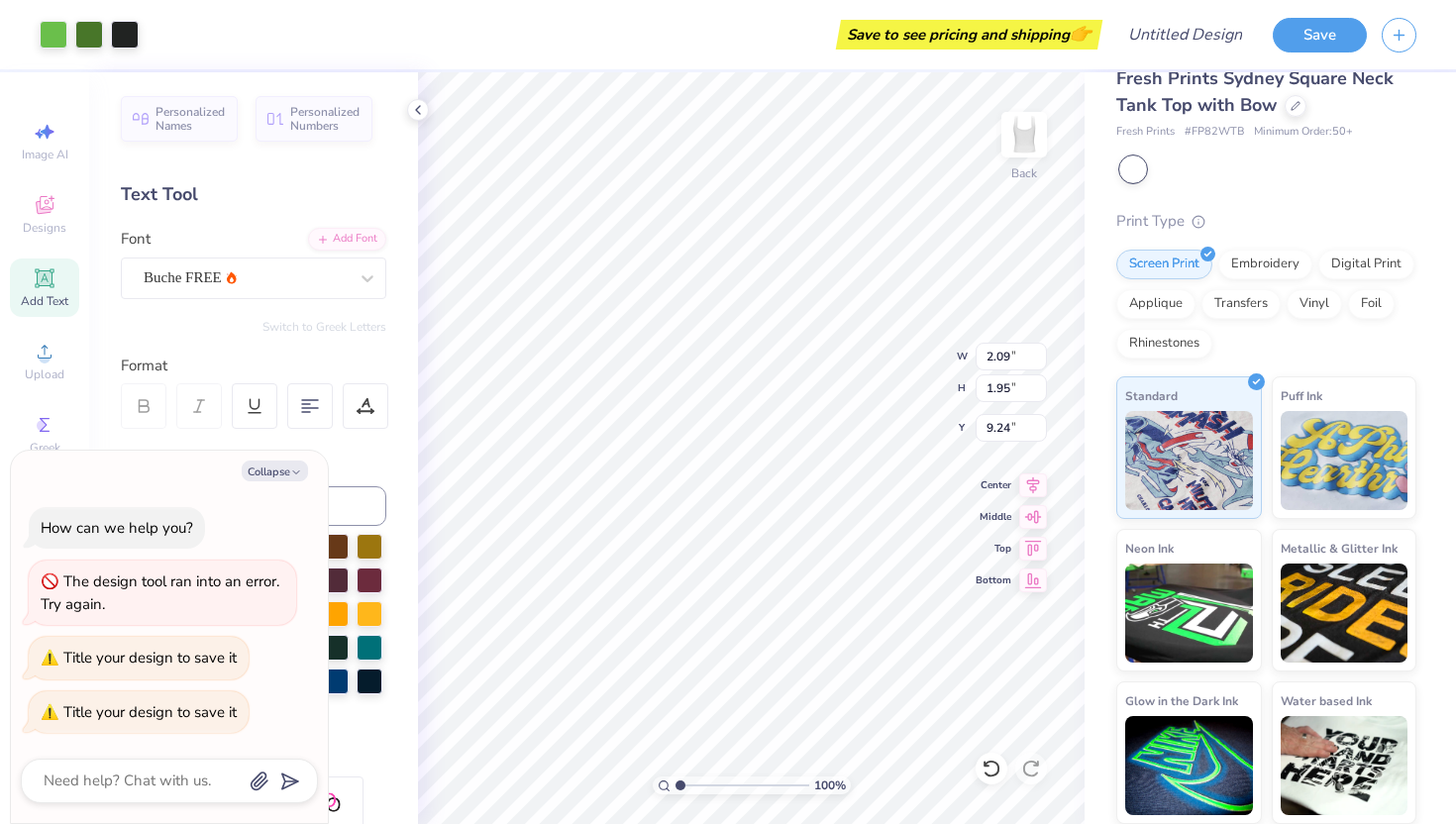 type on "1.88" 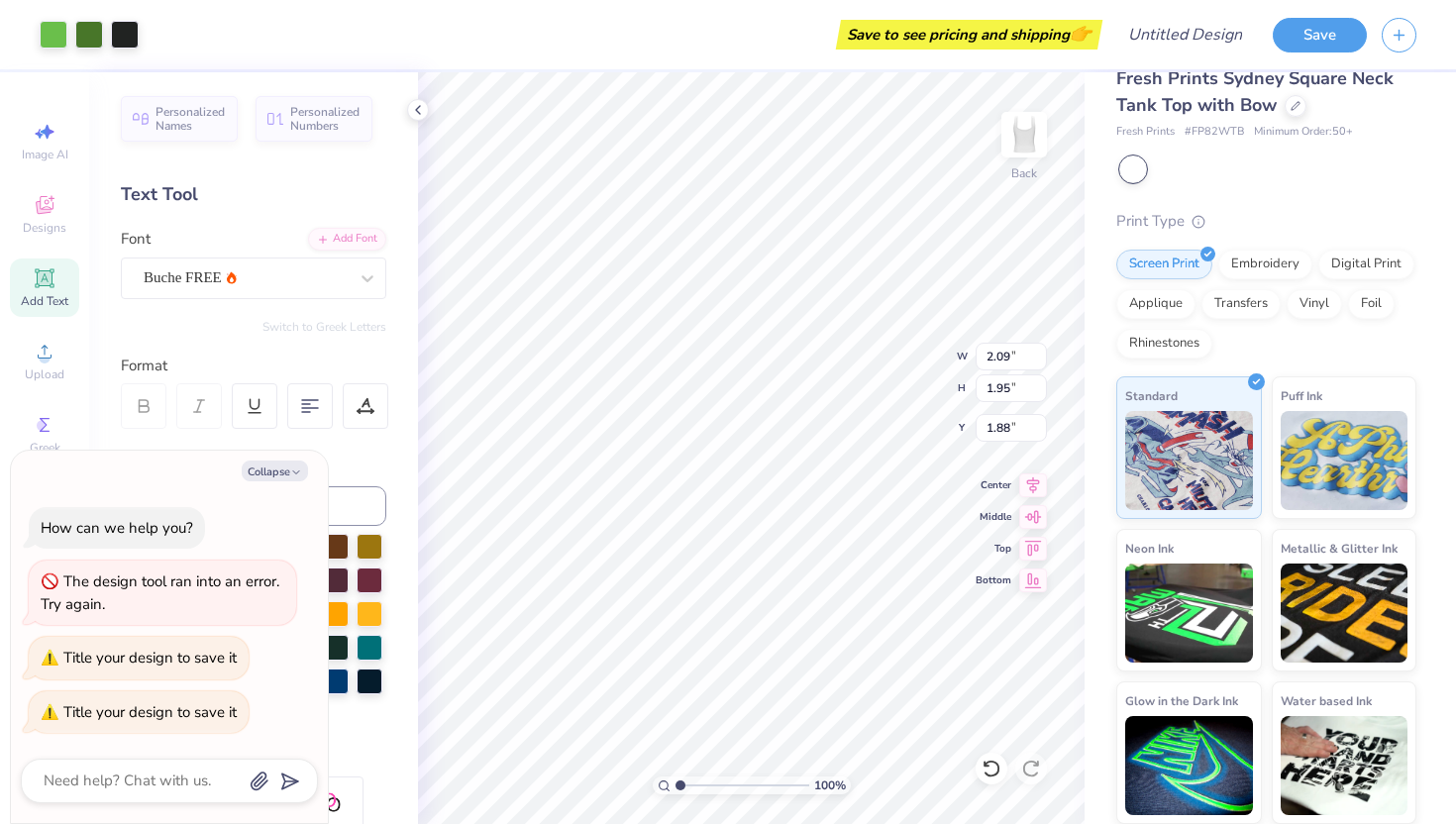 type on "x" 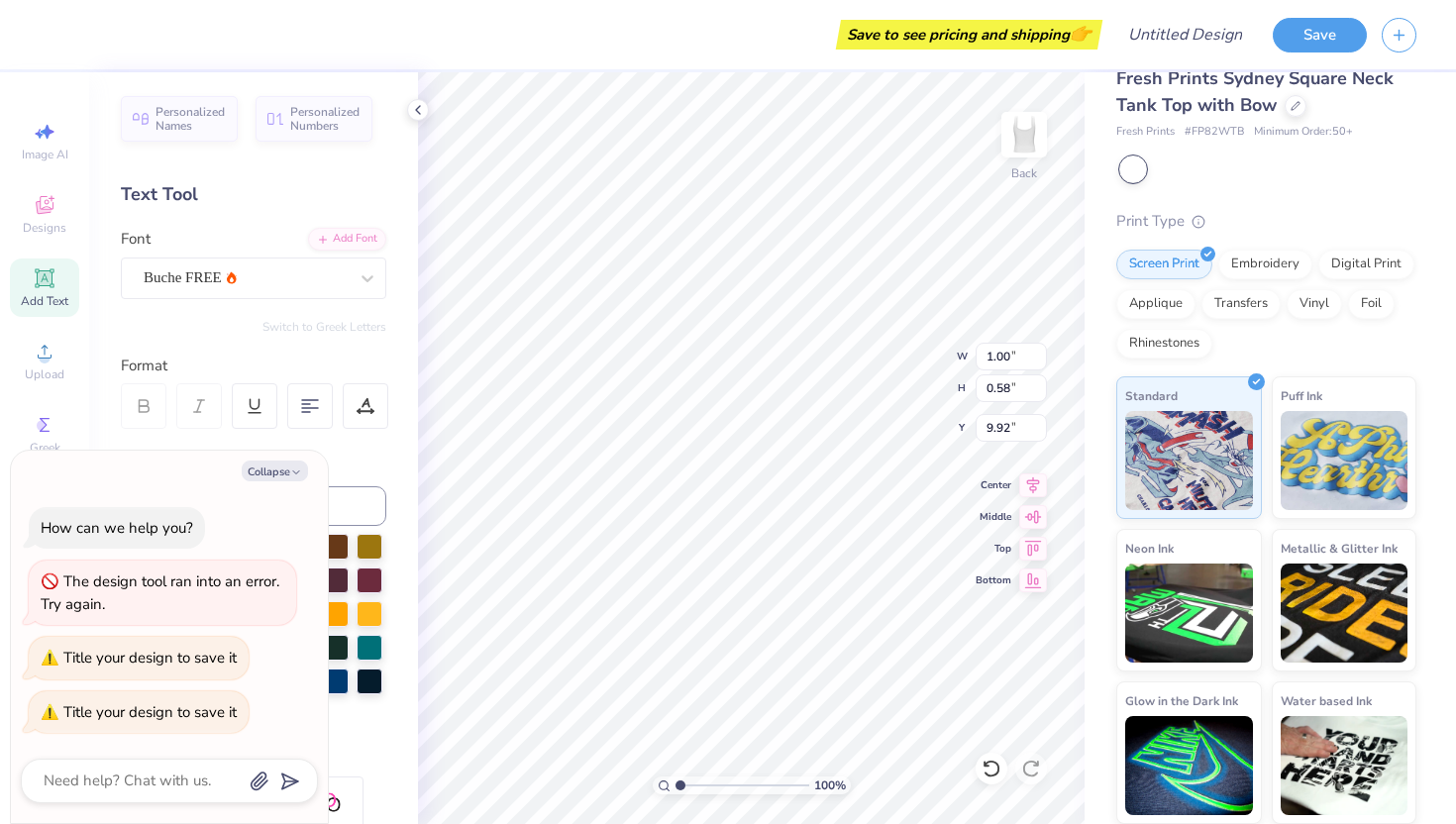 type on "x" 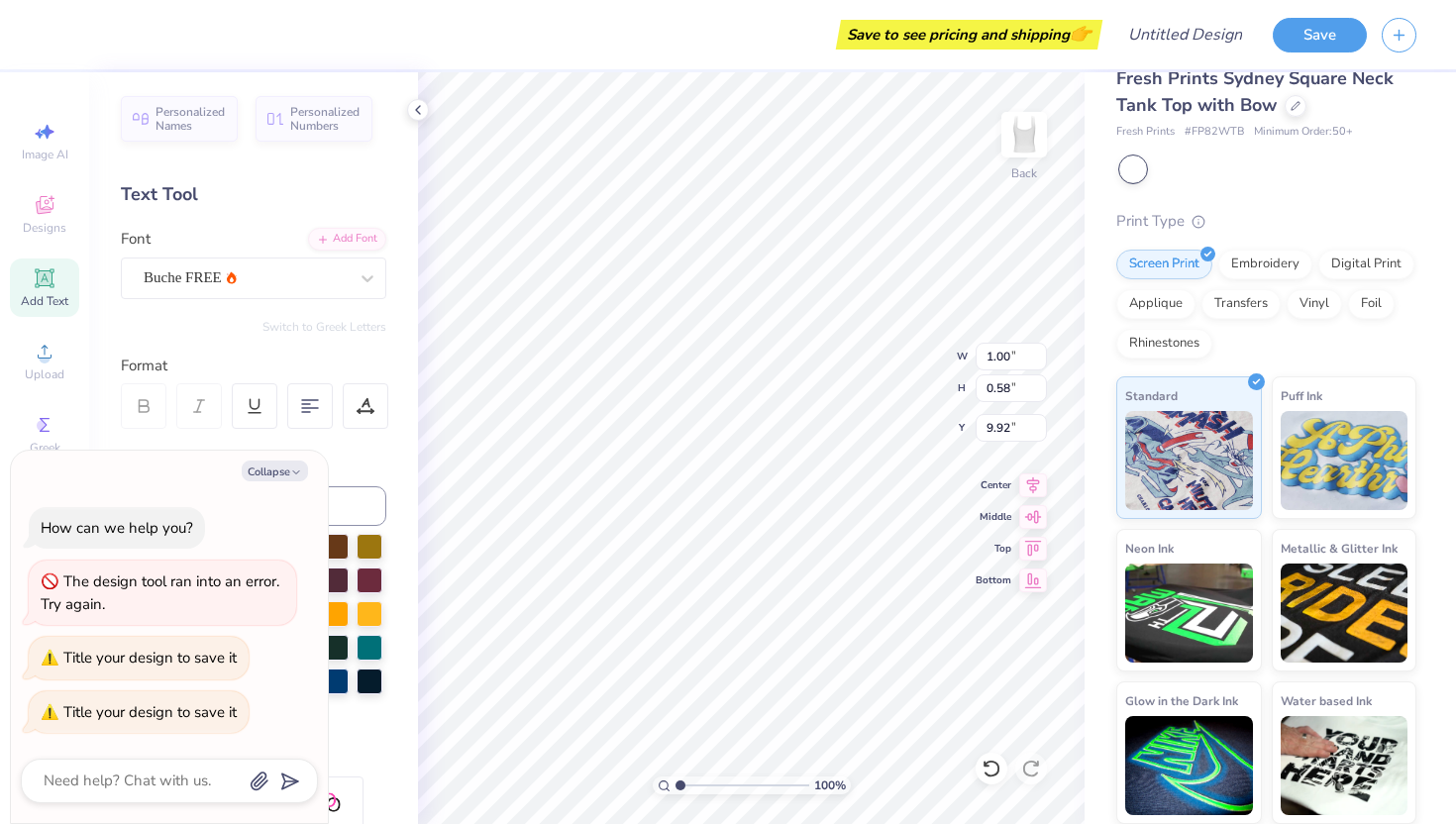type on "2.57" 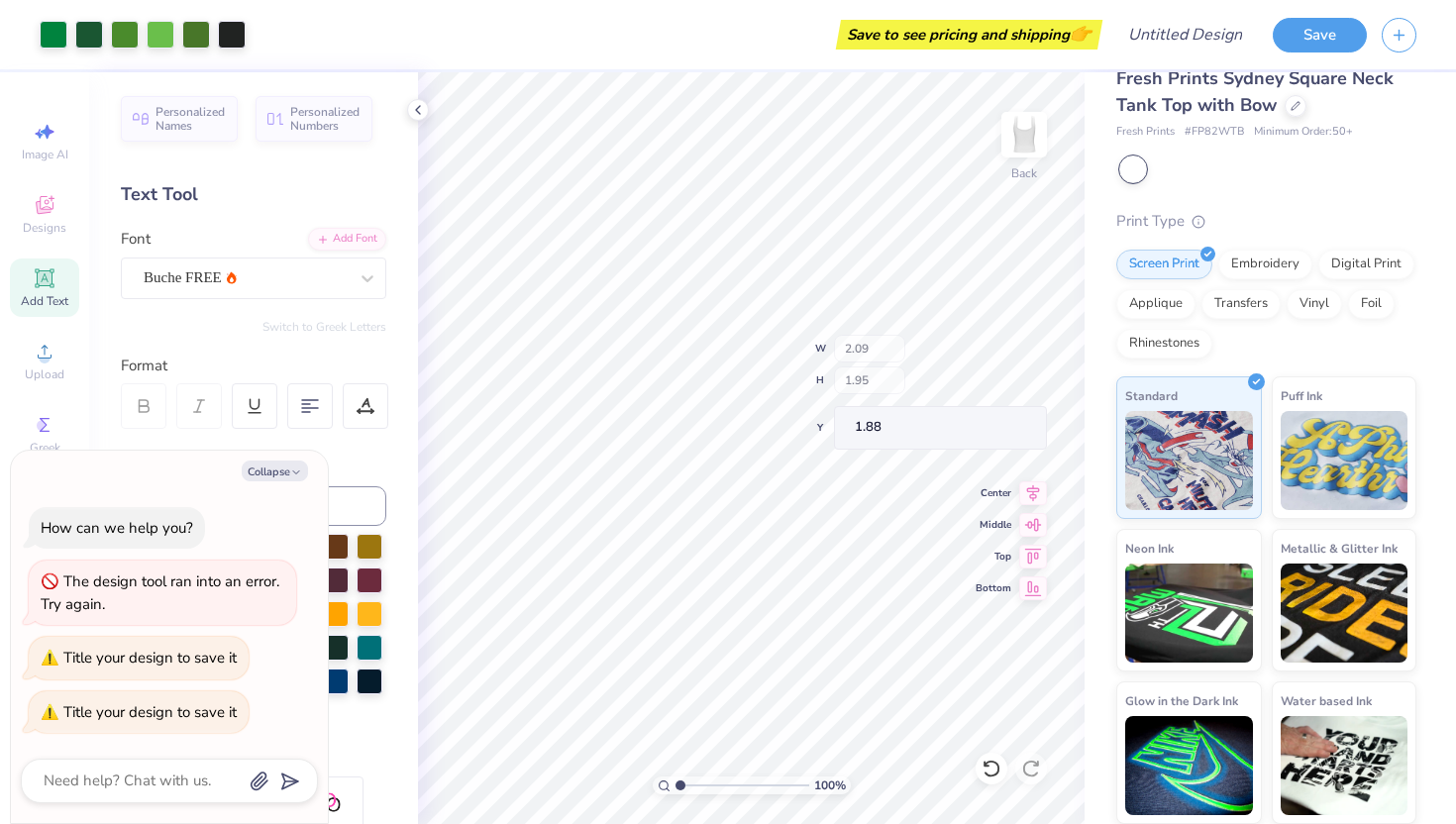 click on "100  % Back W 2.09 H 1.95 Y 1.88 Center Middle Top Bottom" at bounding box center (751, 448) 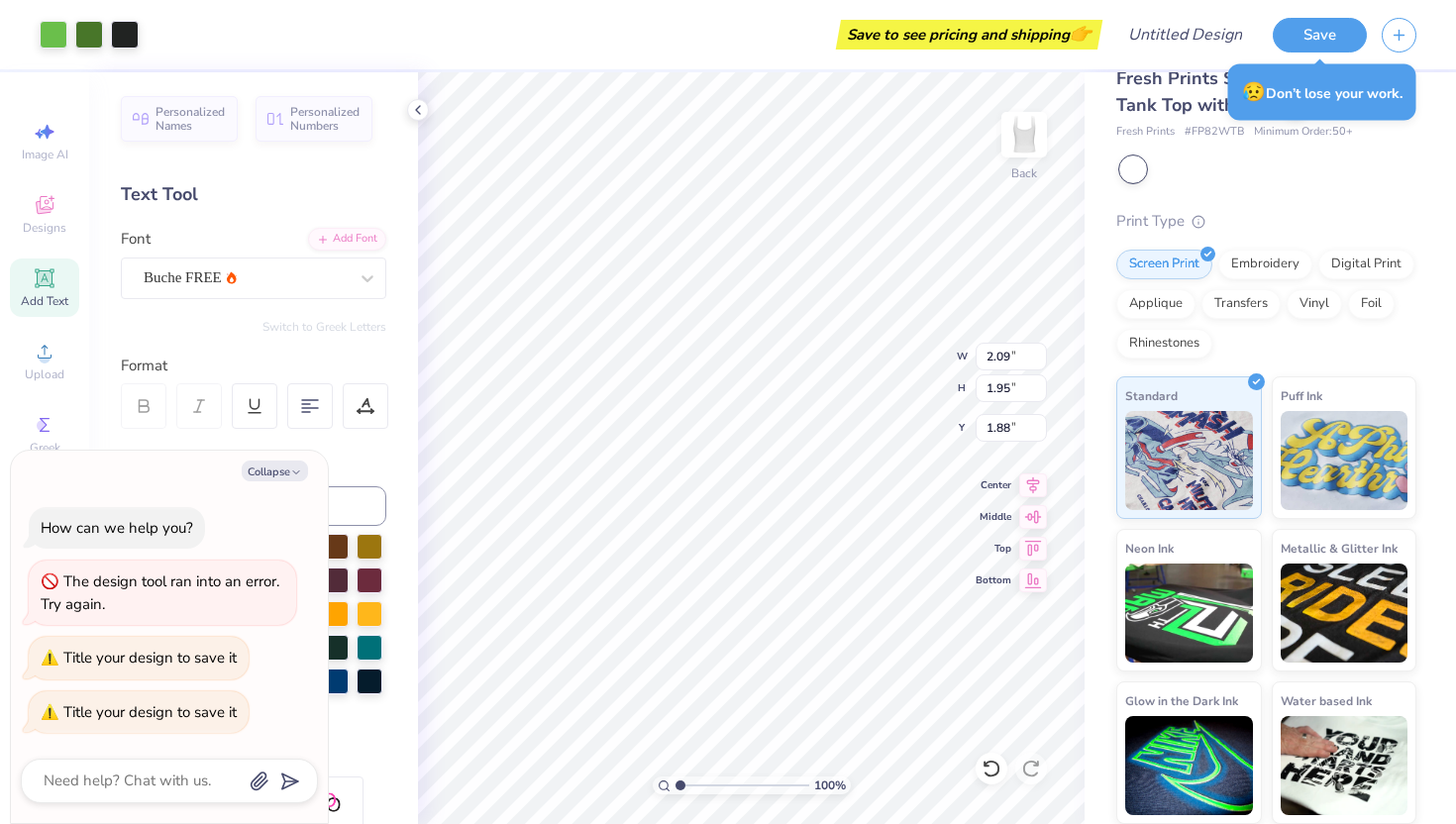 type on "x" 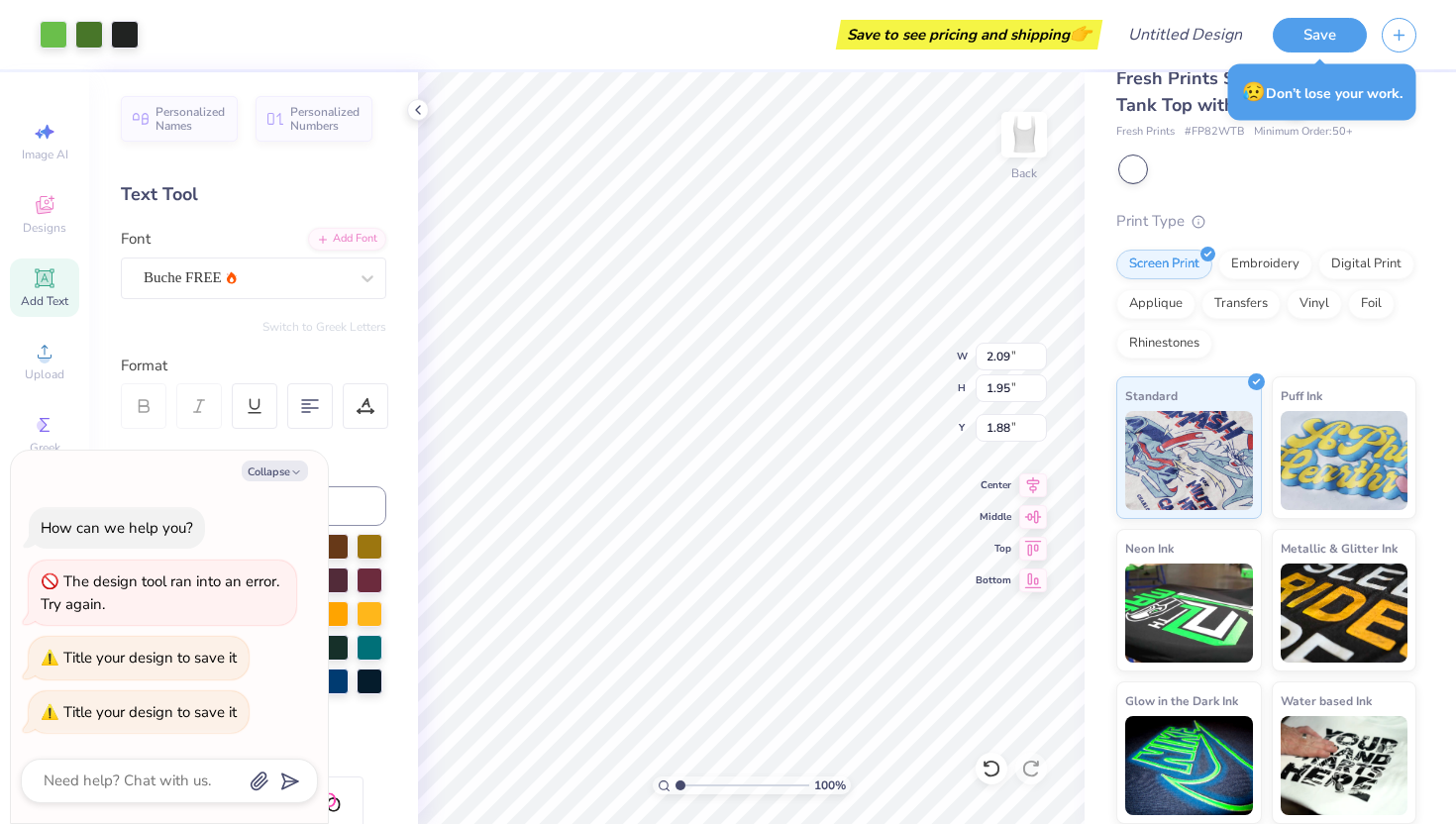 type on "8.86" 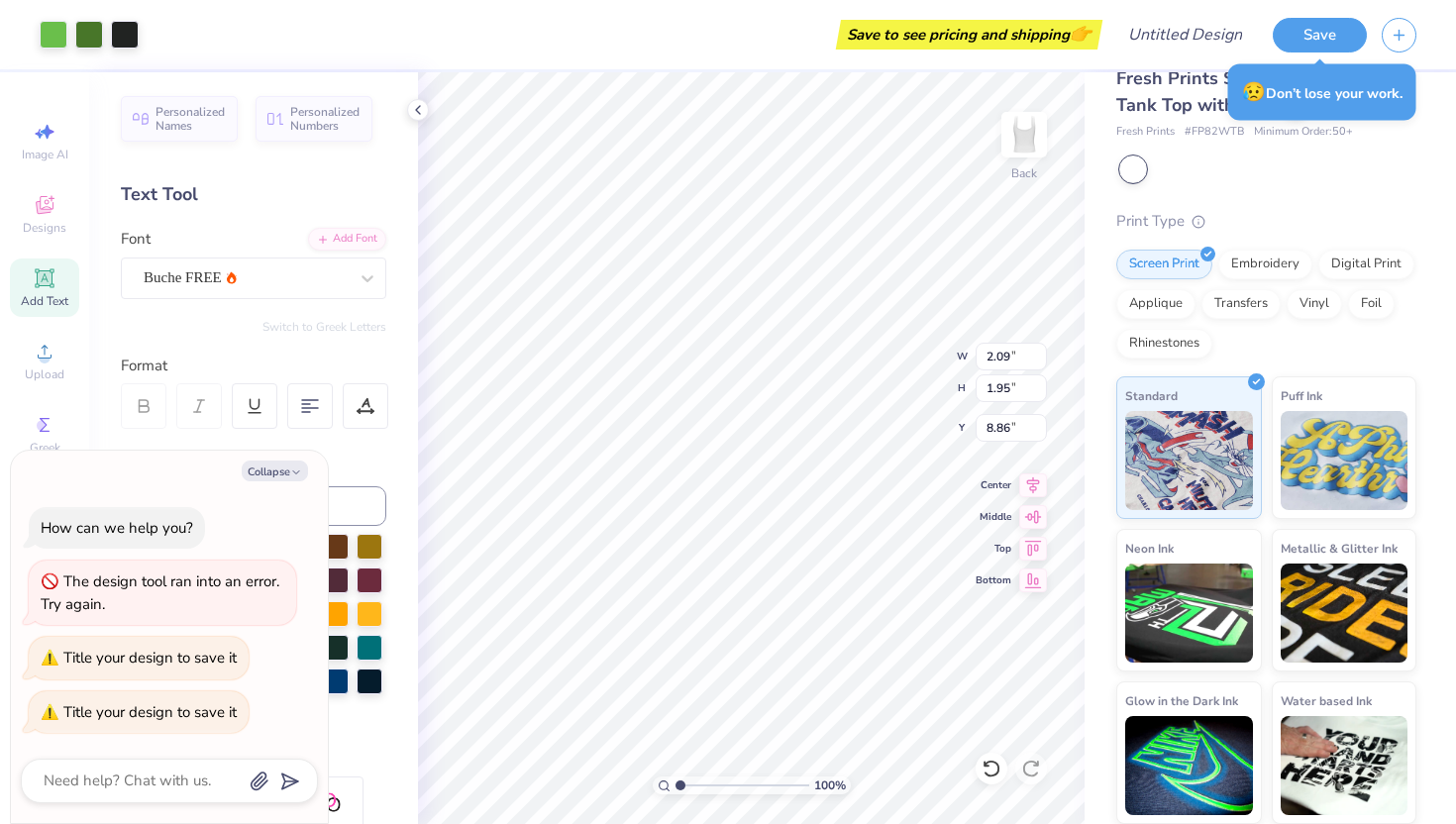 type on "x" 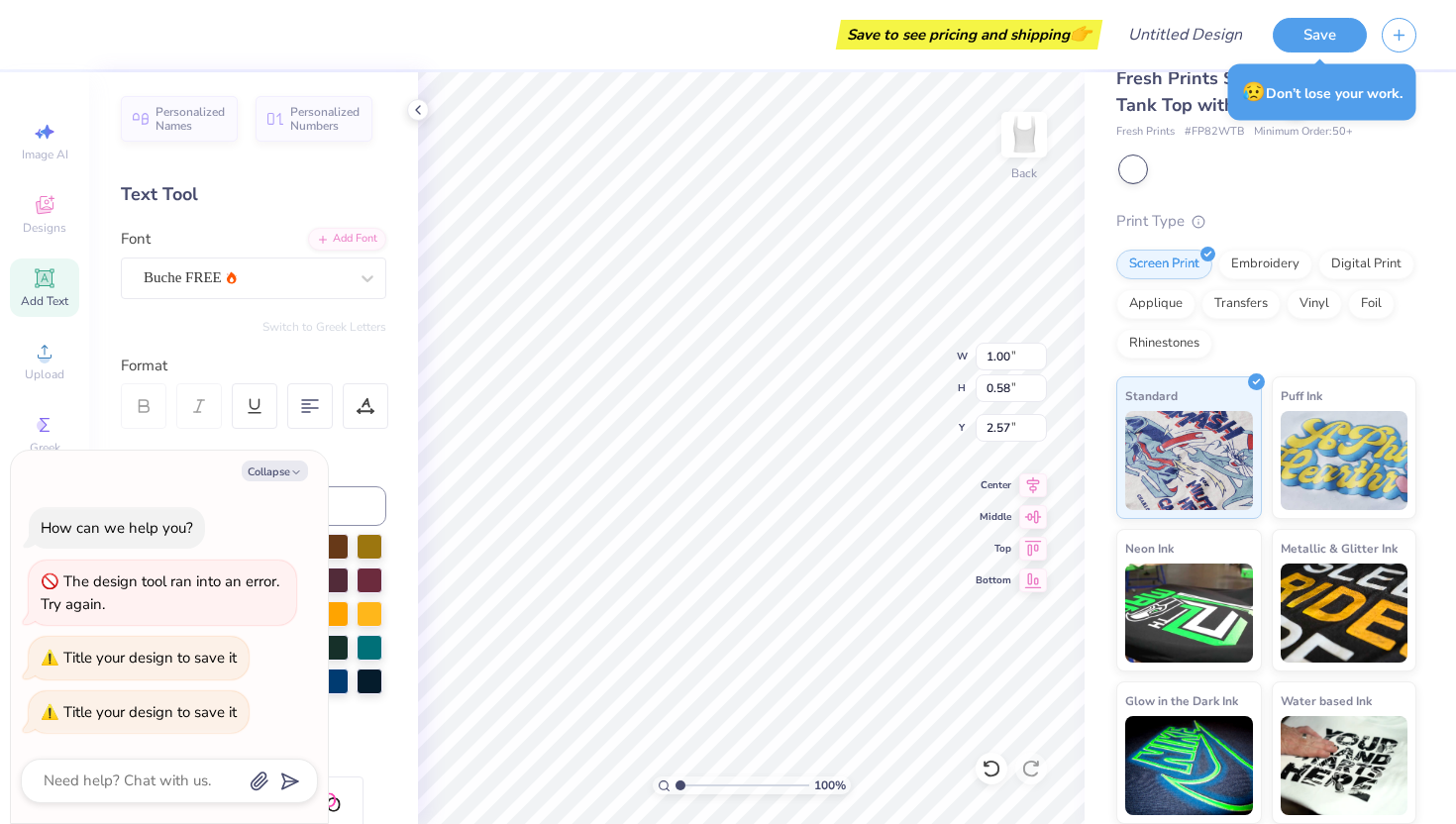 type on "x" 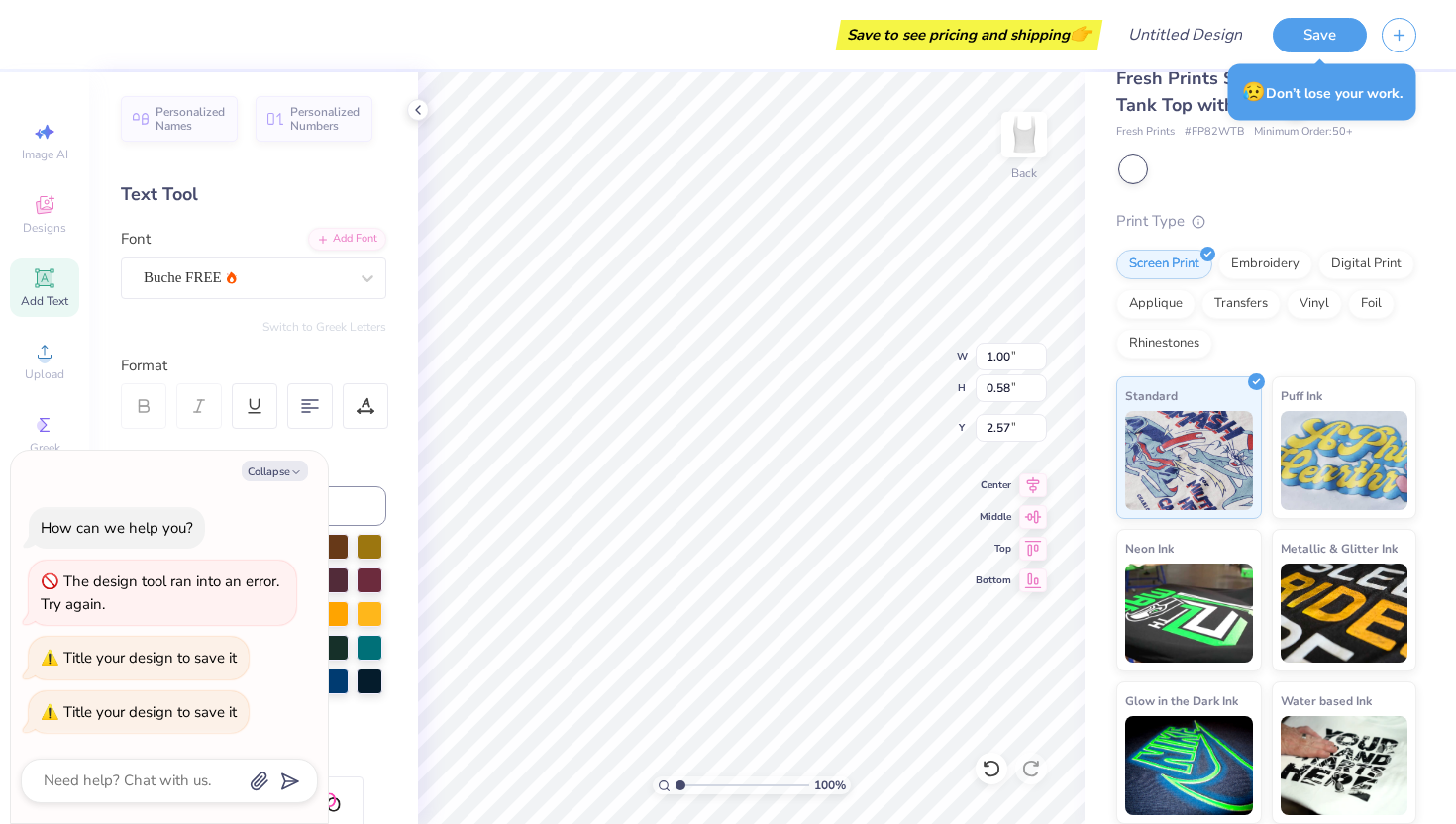 type on "2.59" 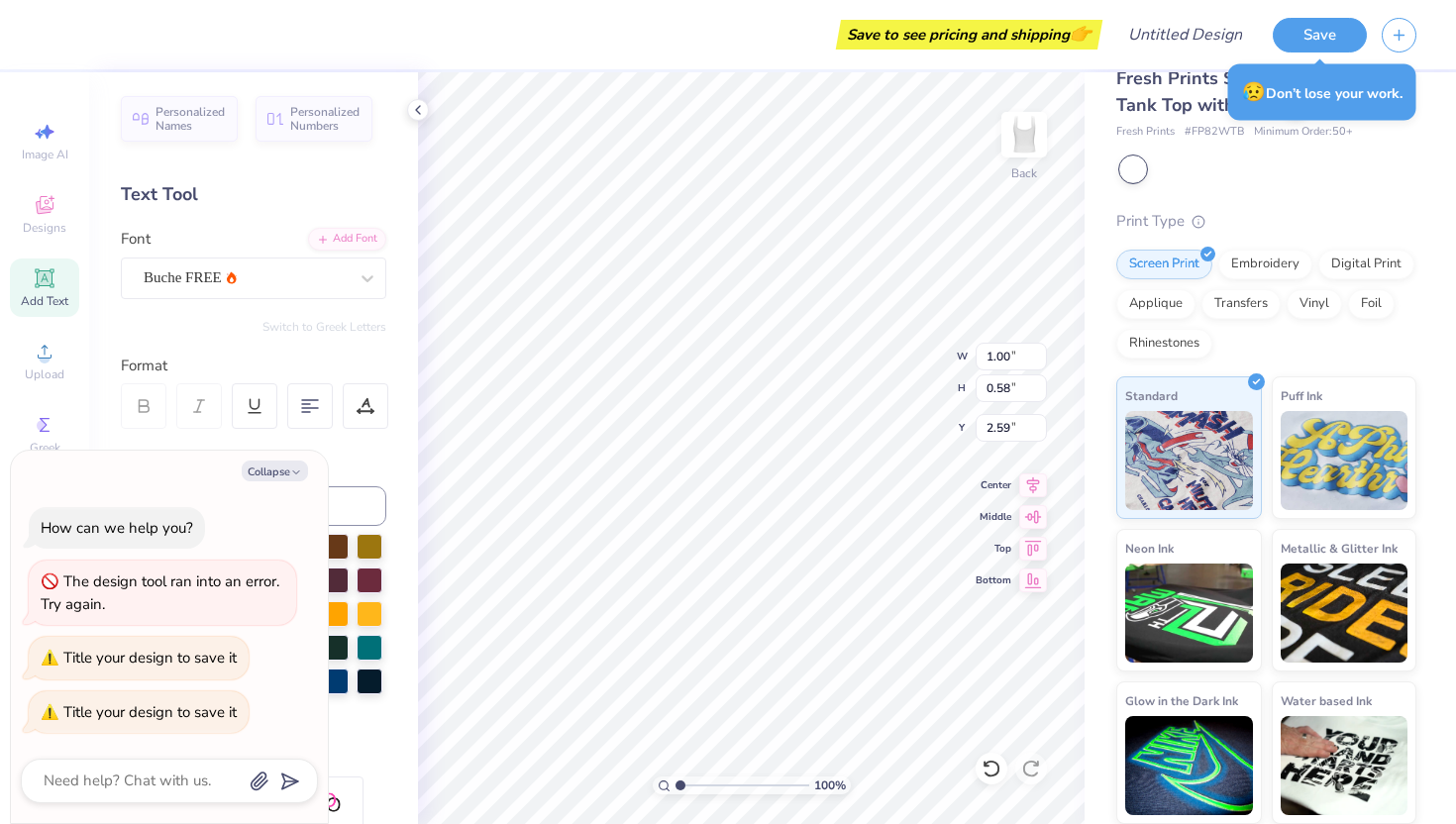 type on "x" 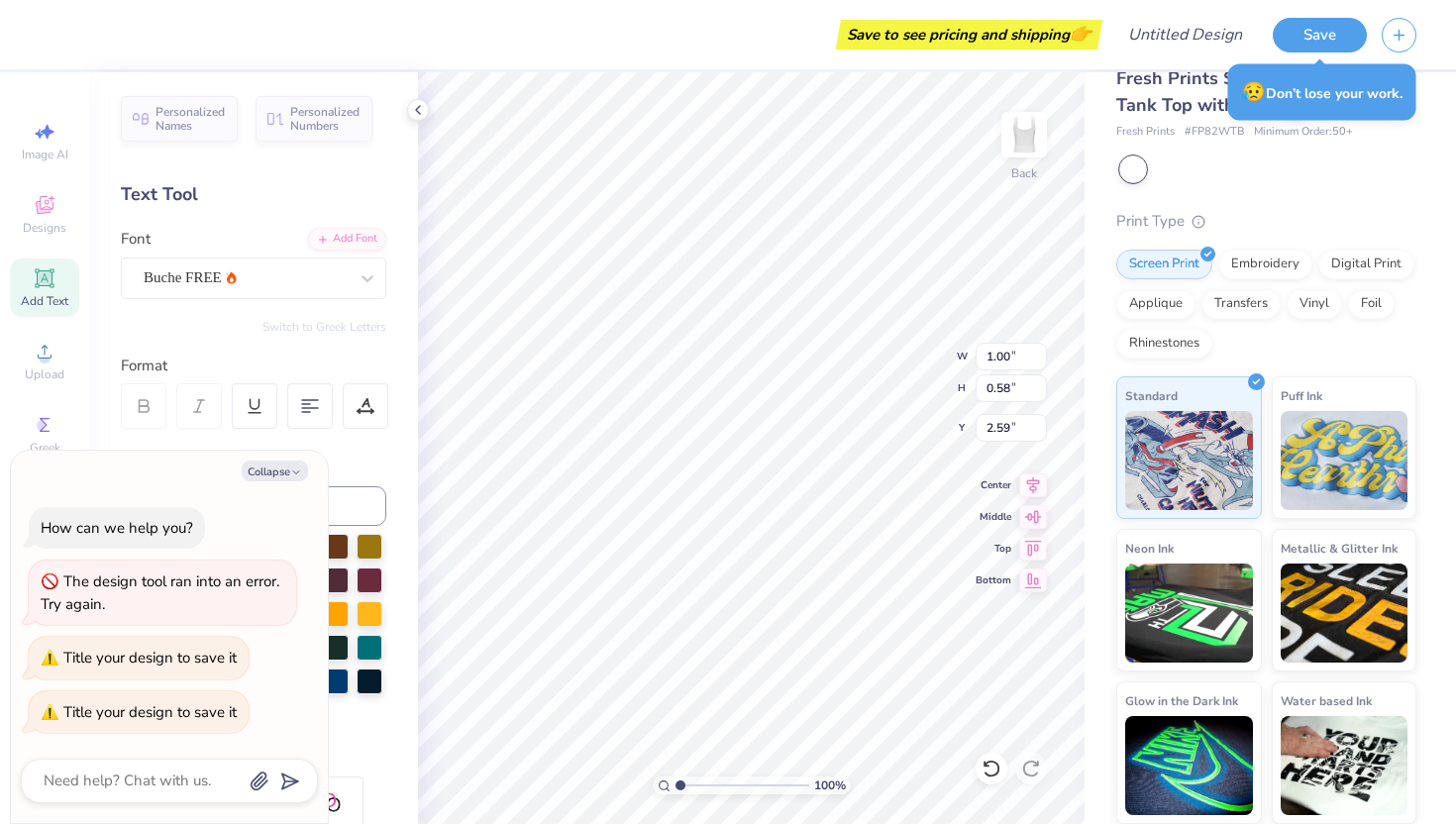 type on "8.57" 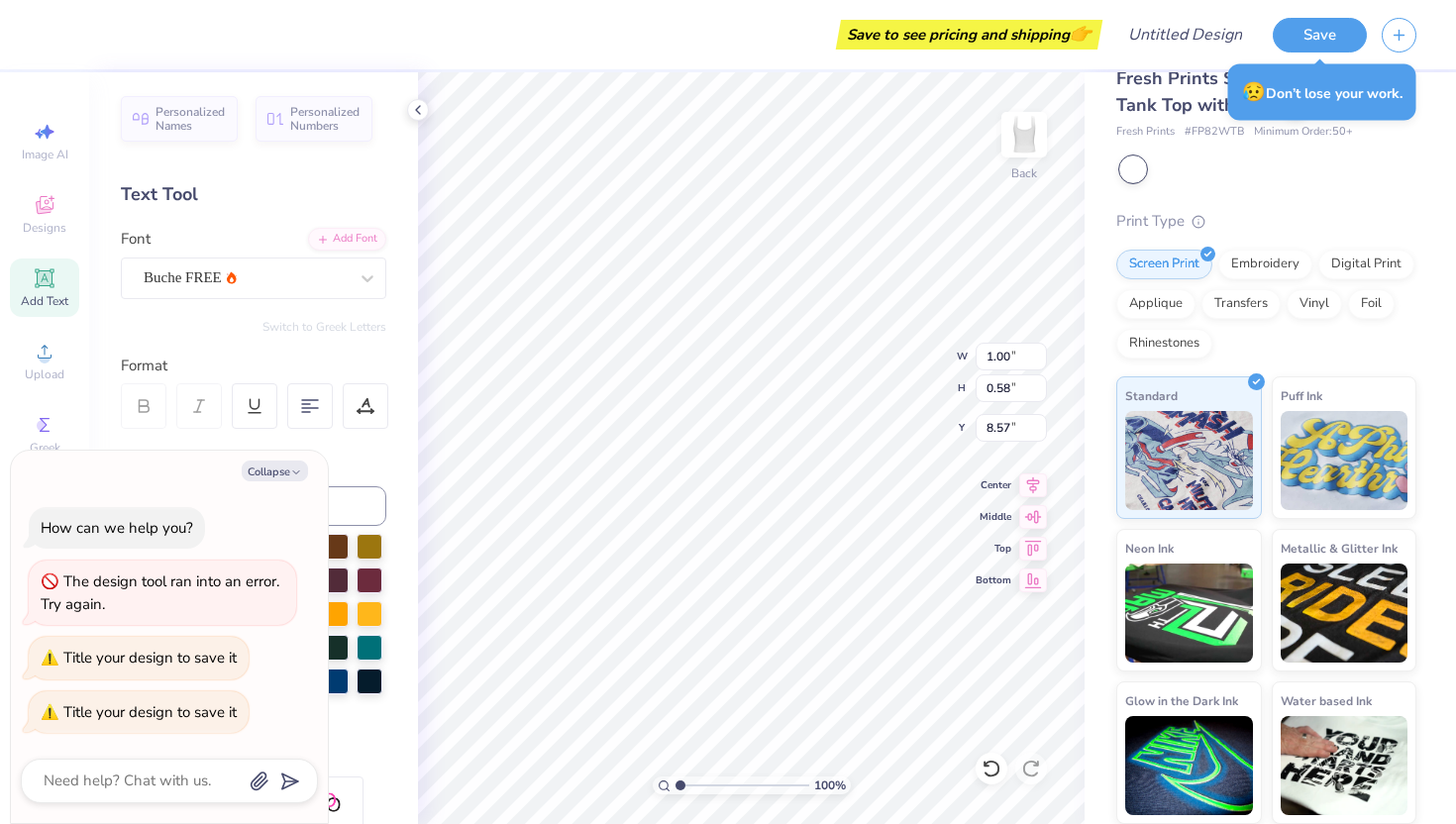 type on "x" 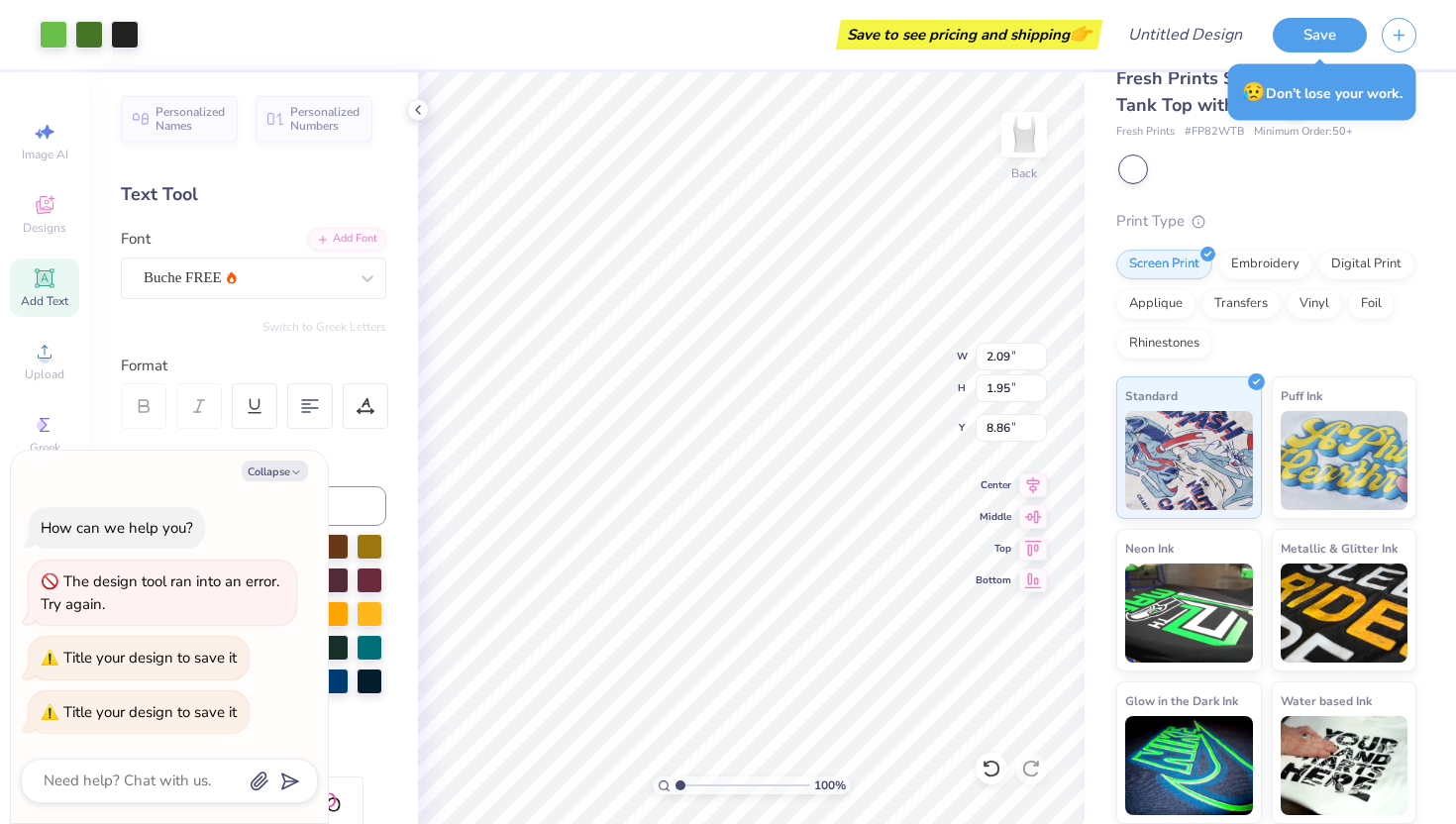 type on "x" 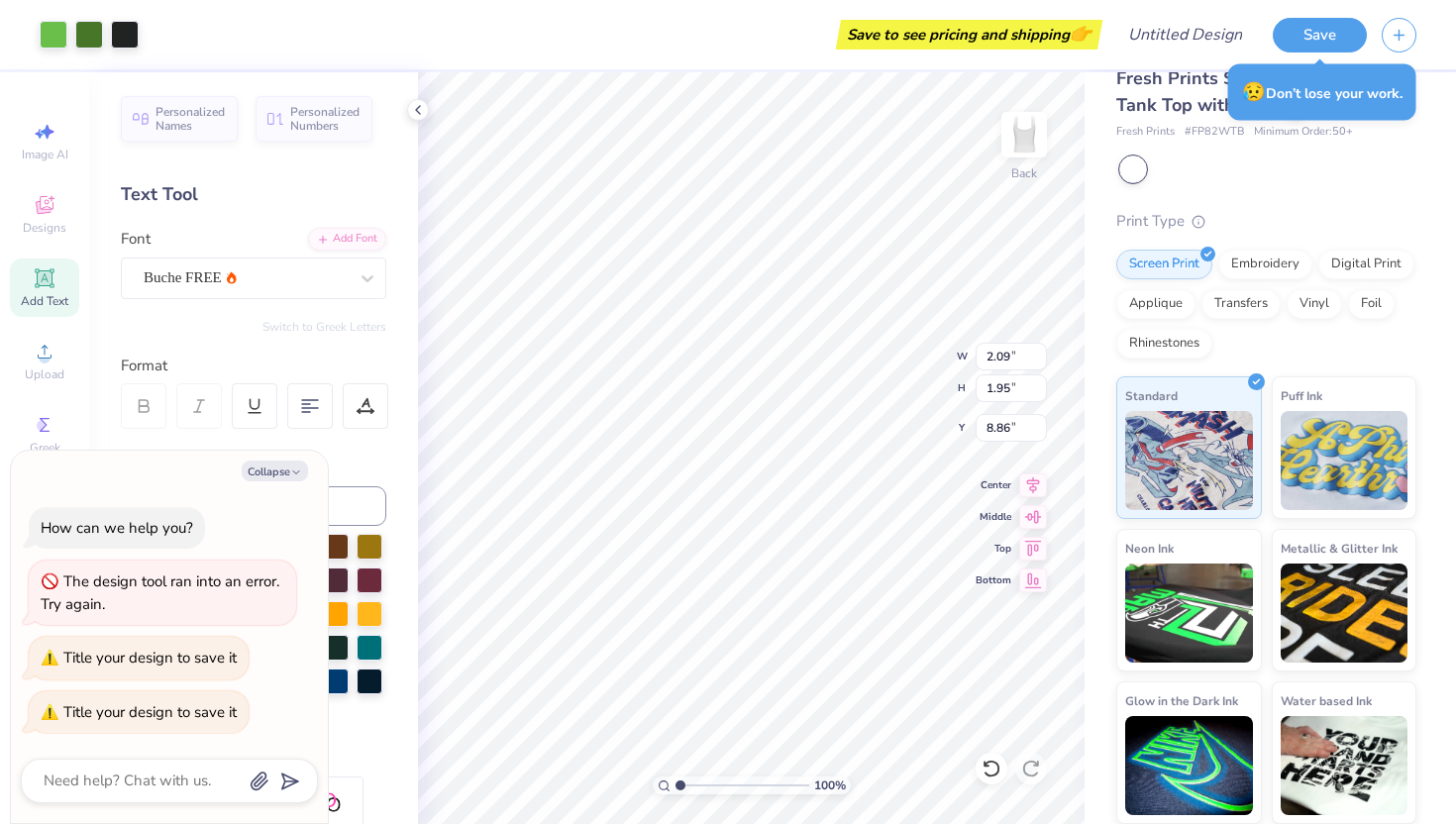 type on "1.88" 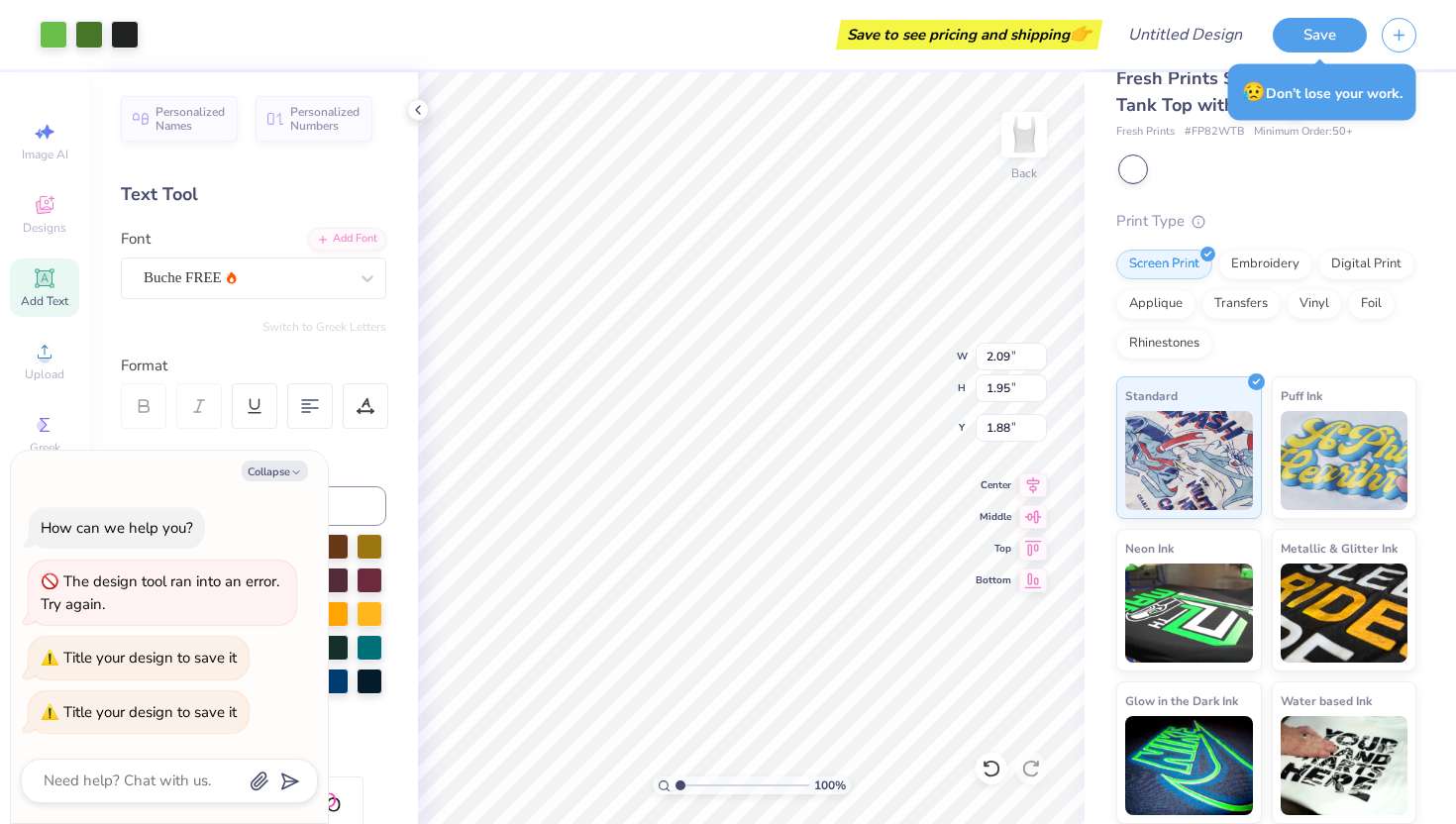 type on "x" 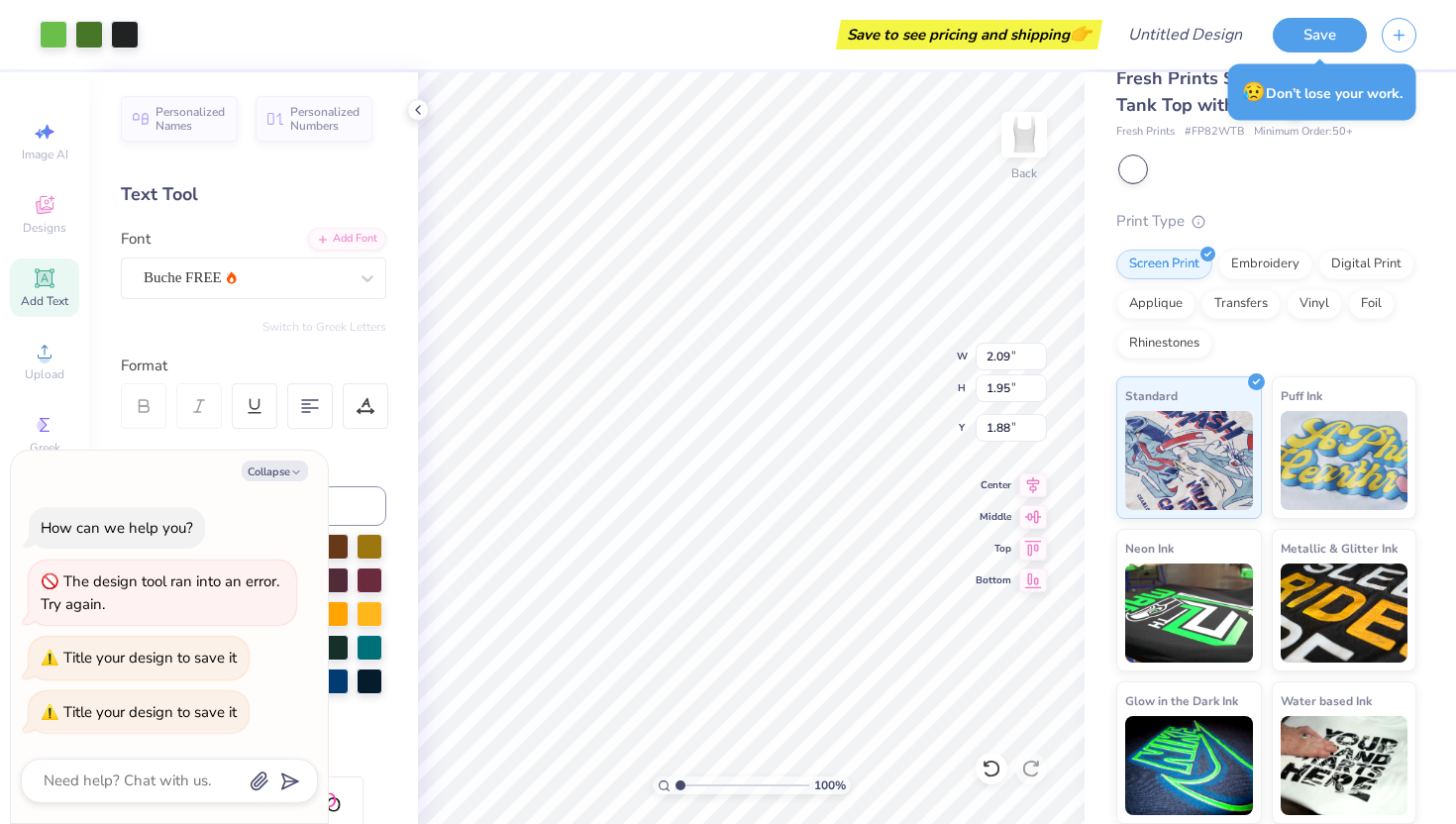 type on "1.00" 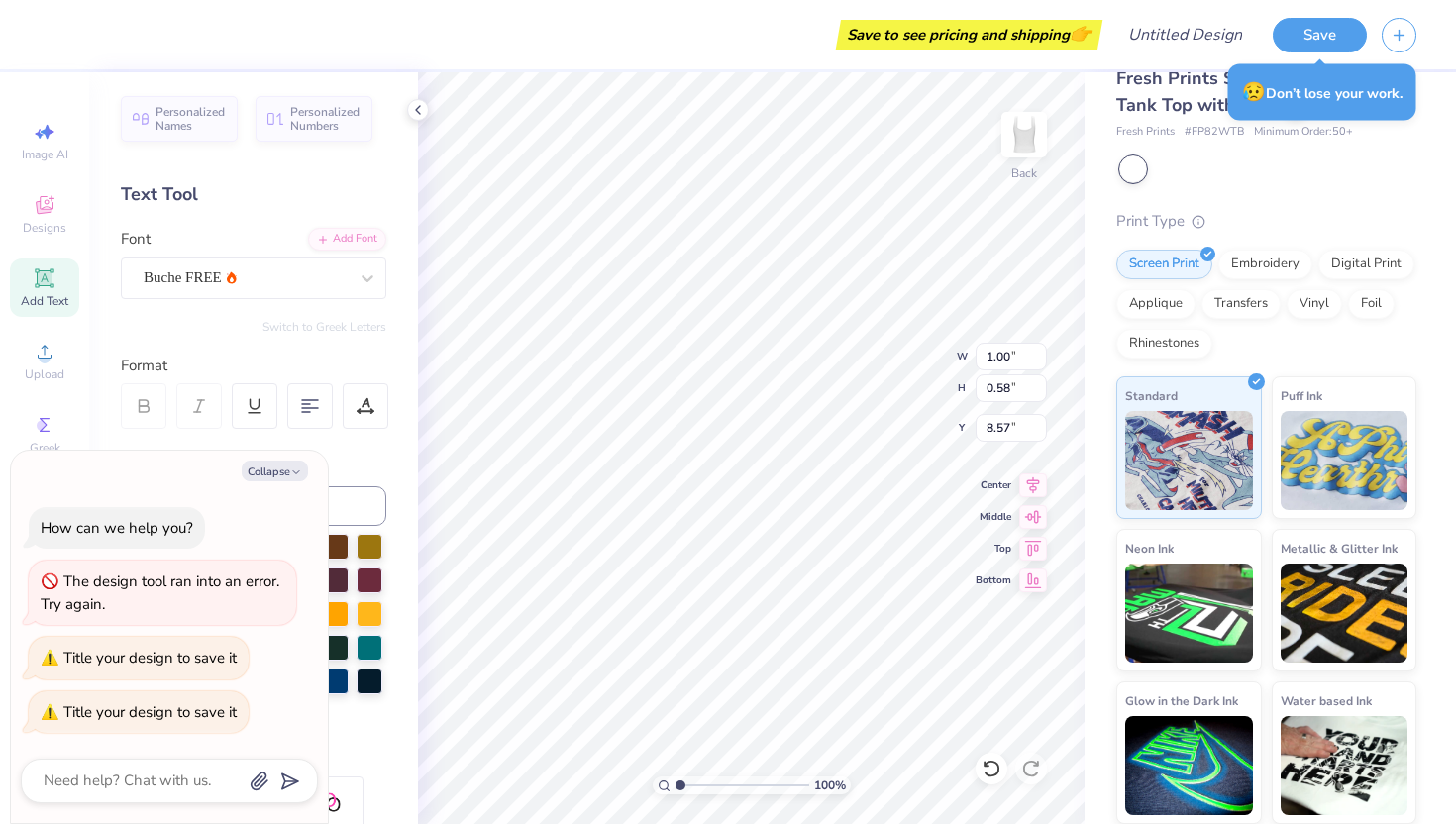 type on "x" 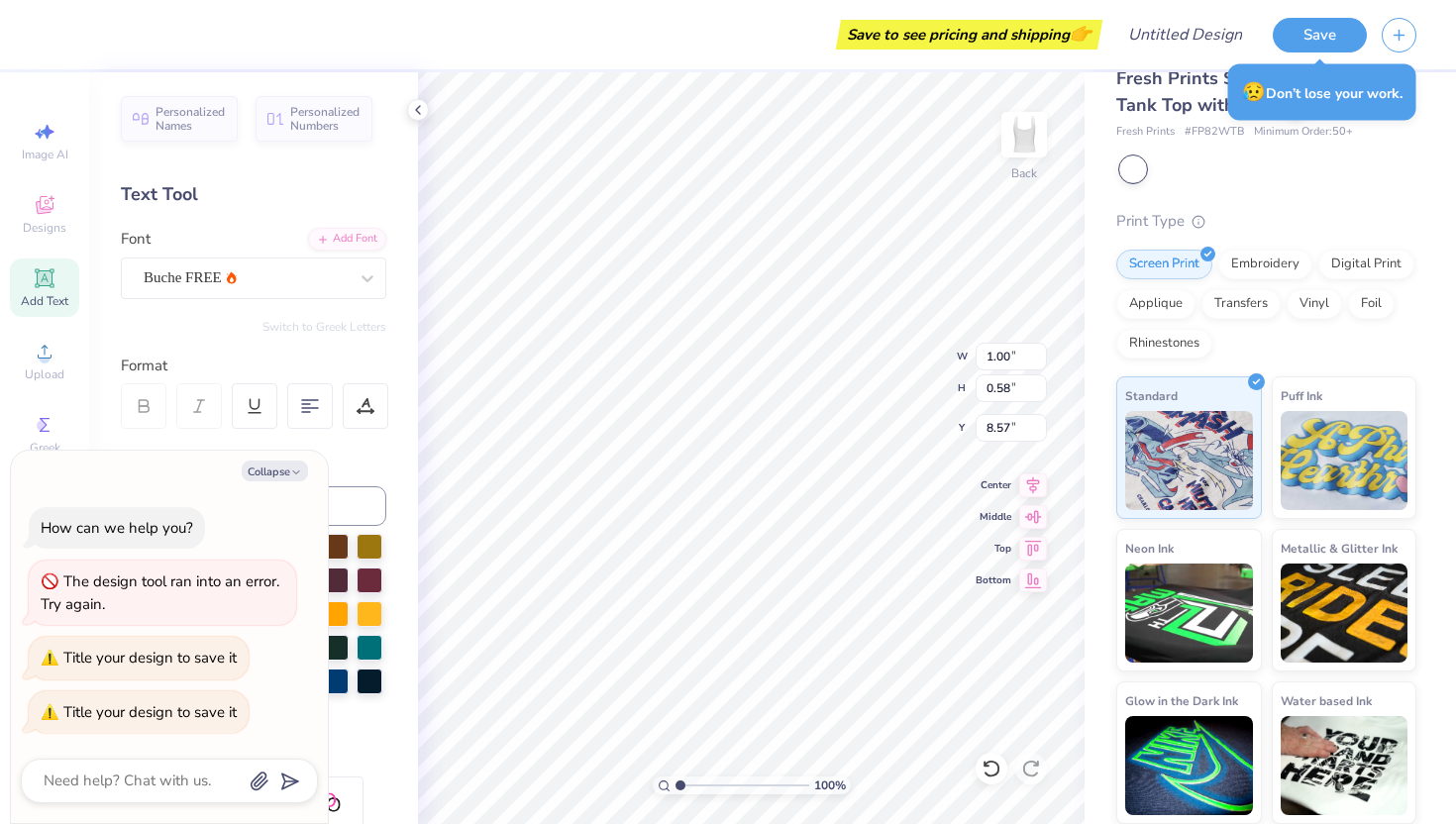 type on "2.57" 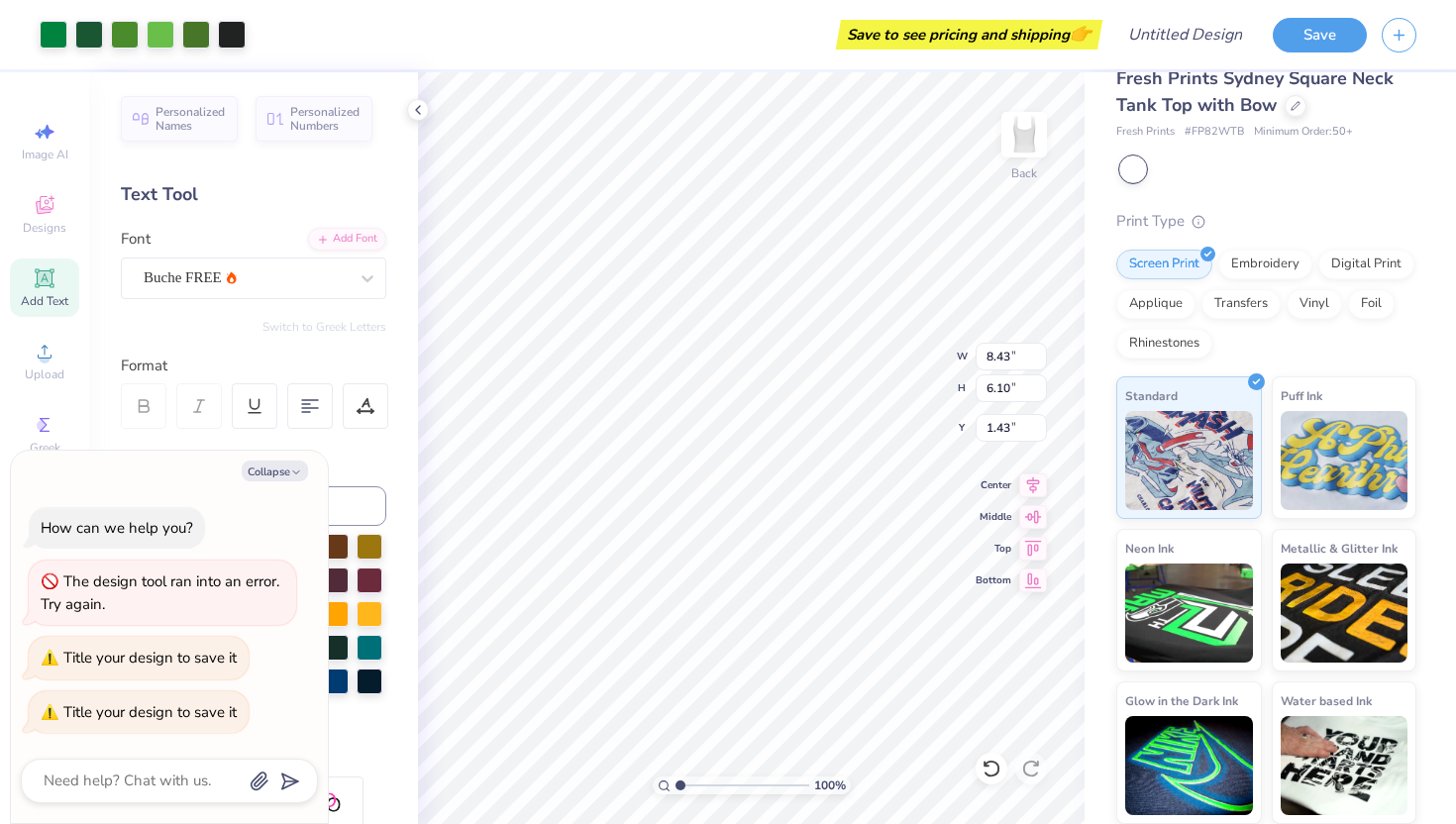 type on "x" 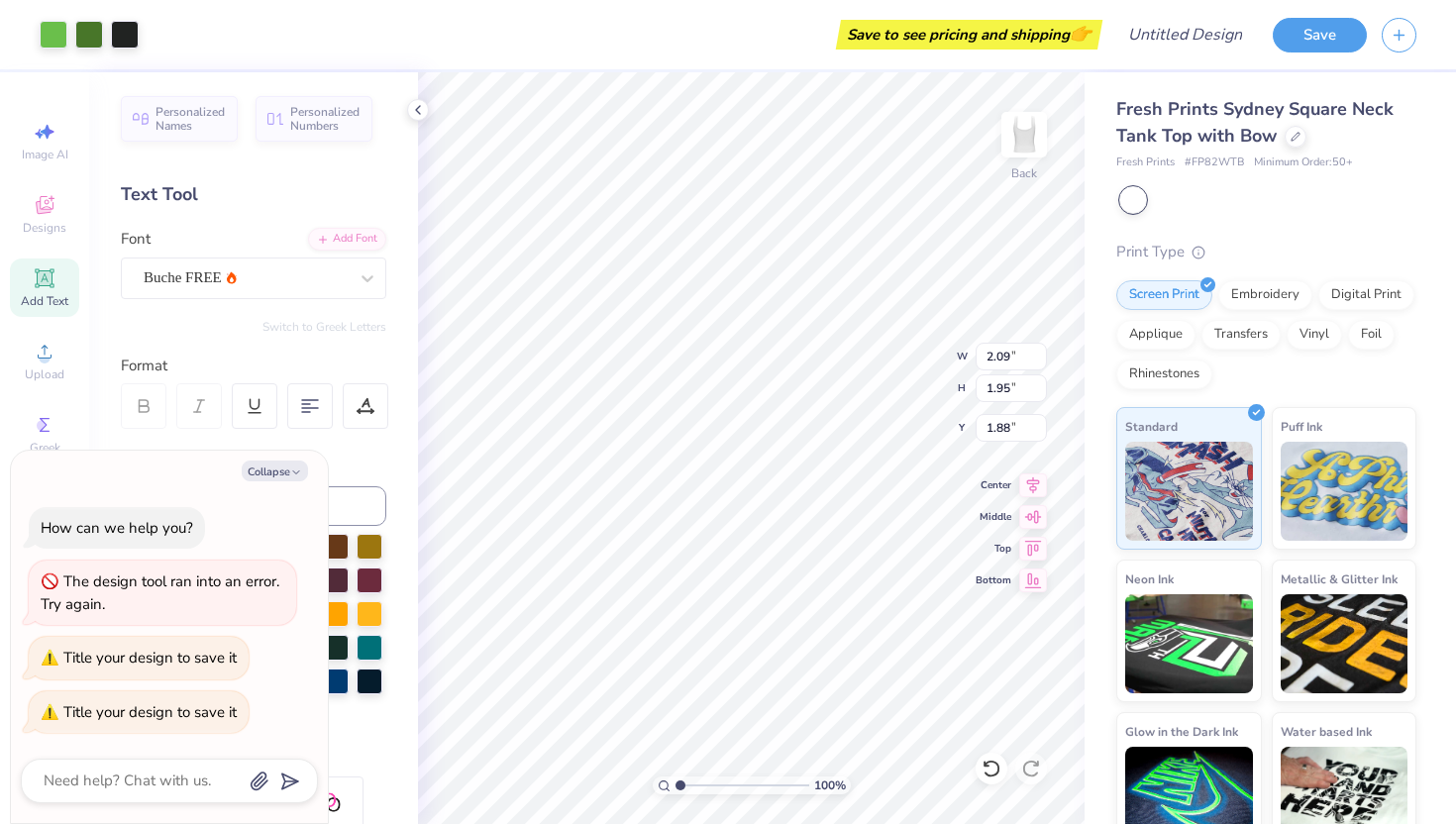 scroll, scrollTop: 0, scrollLeft: 0, axis: both 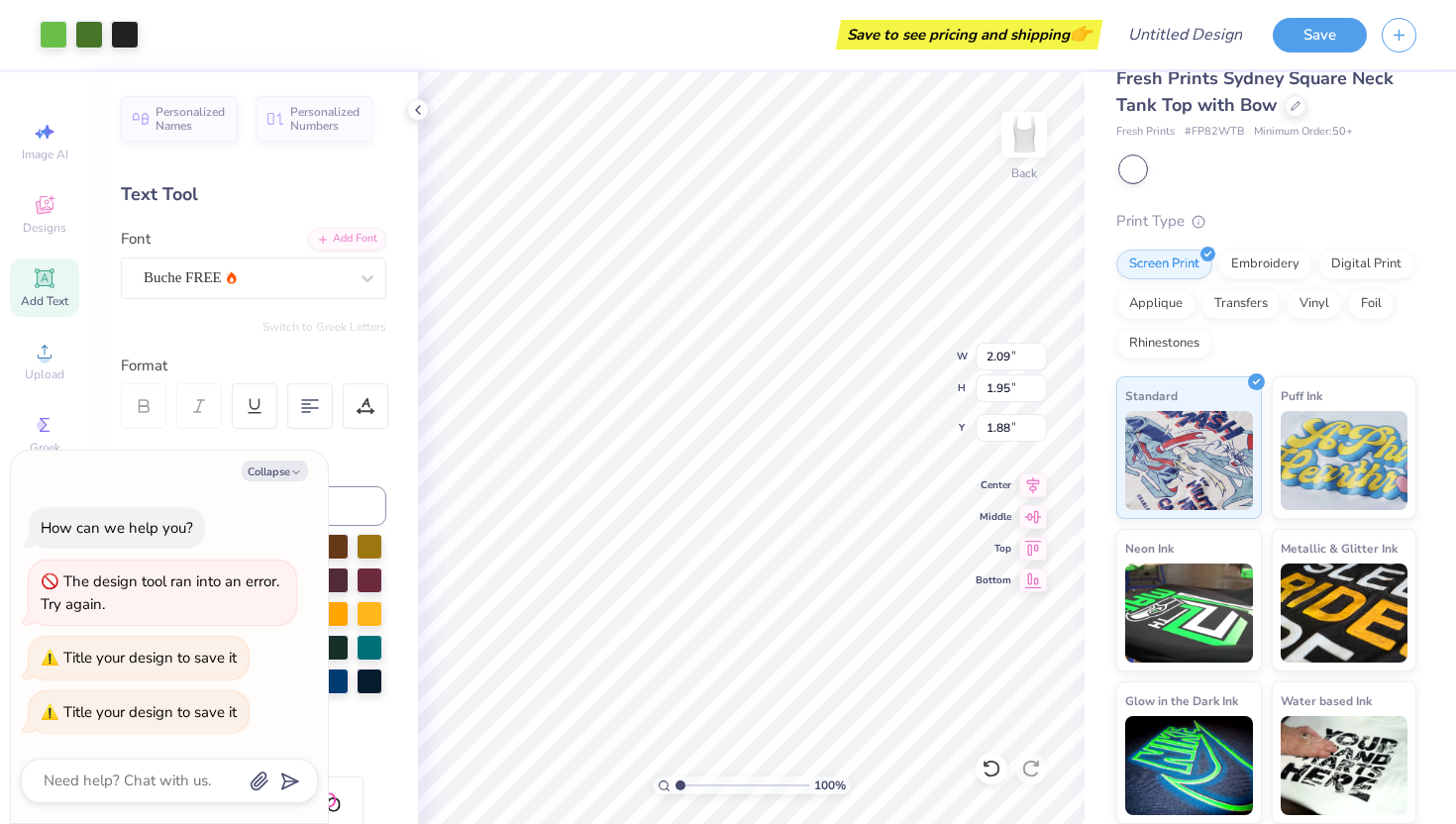 type on "8.10" 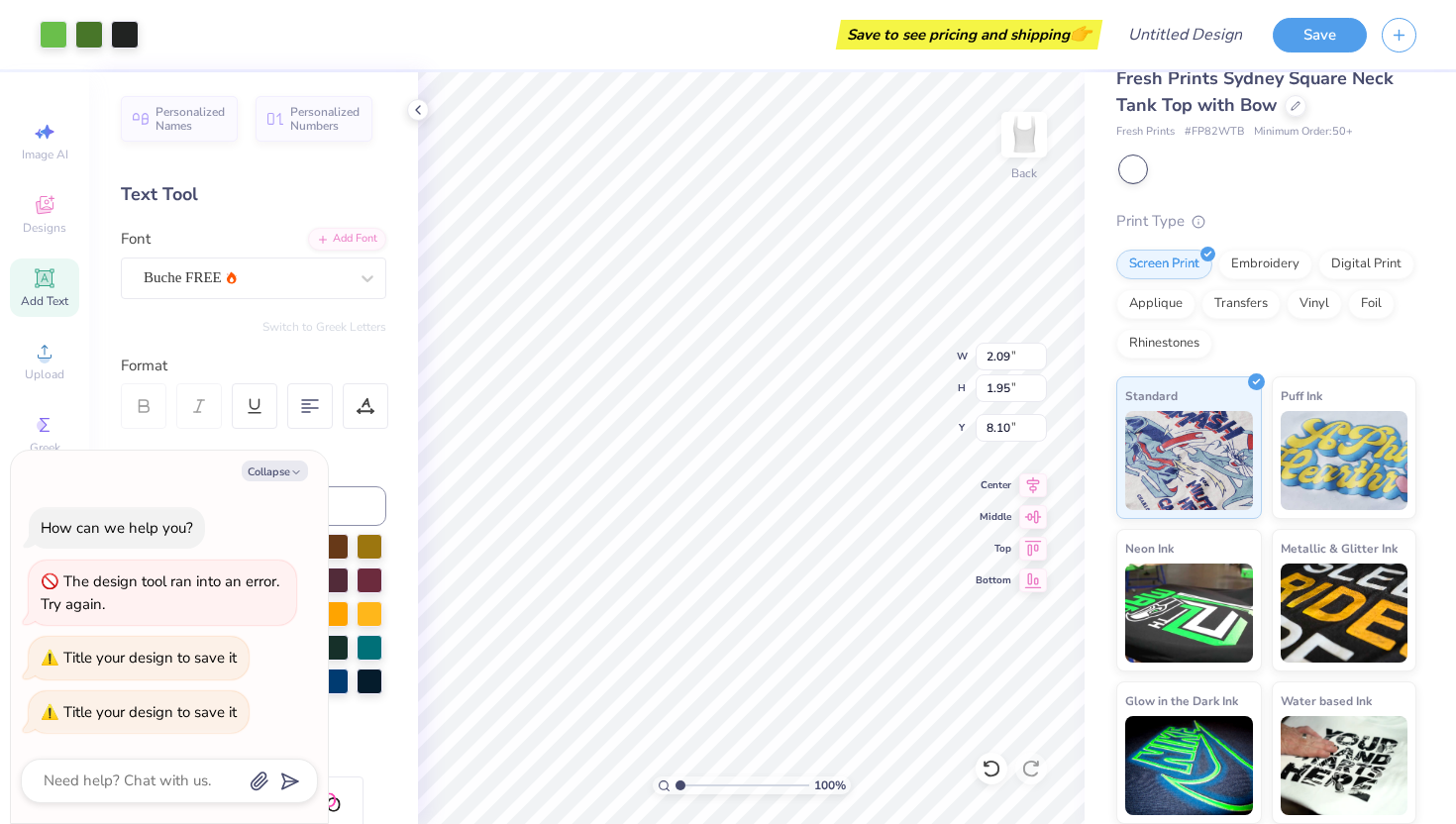type on "1.00" 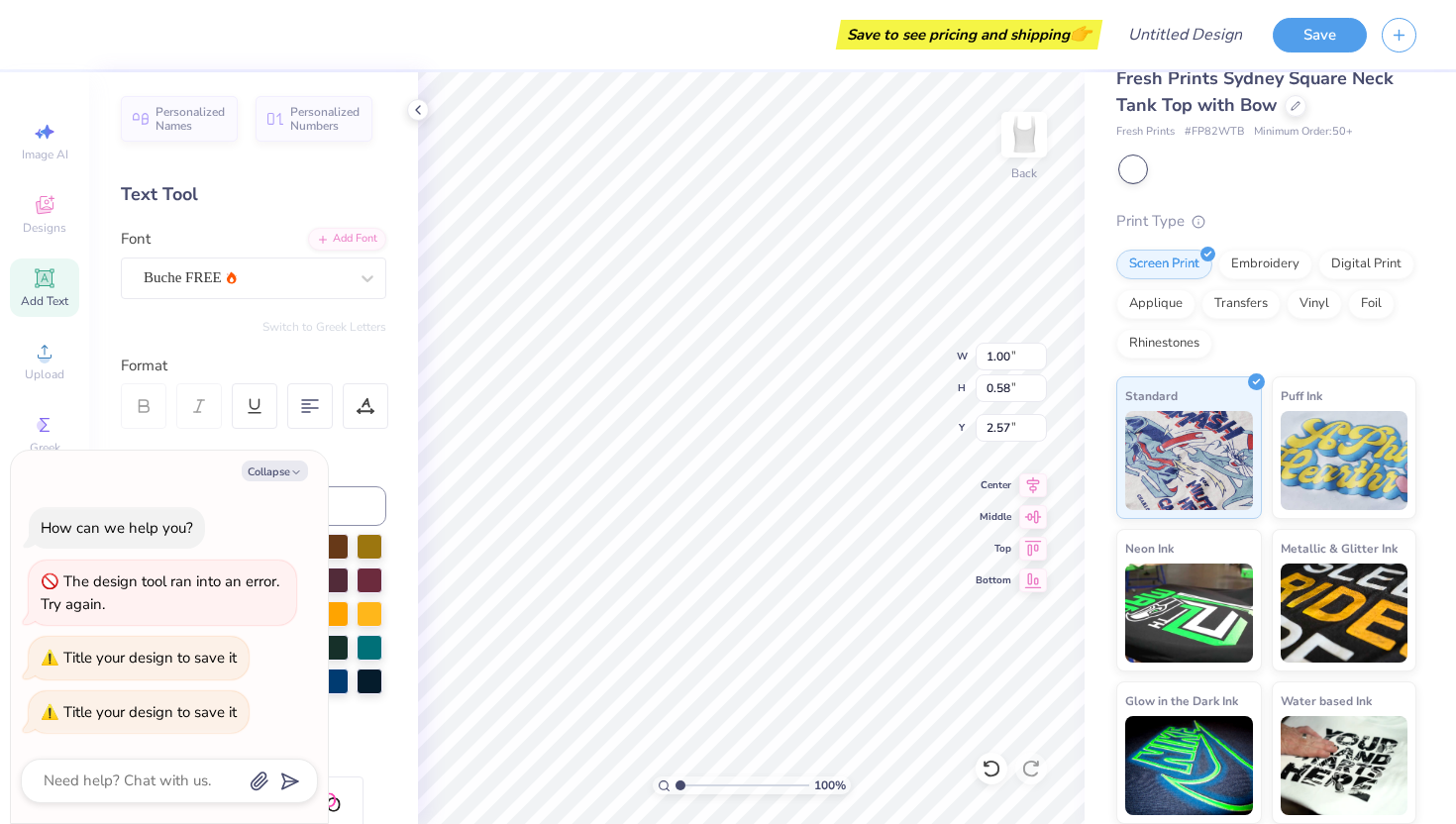 type on "10.65" 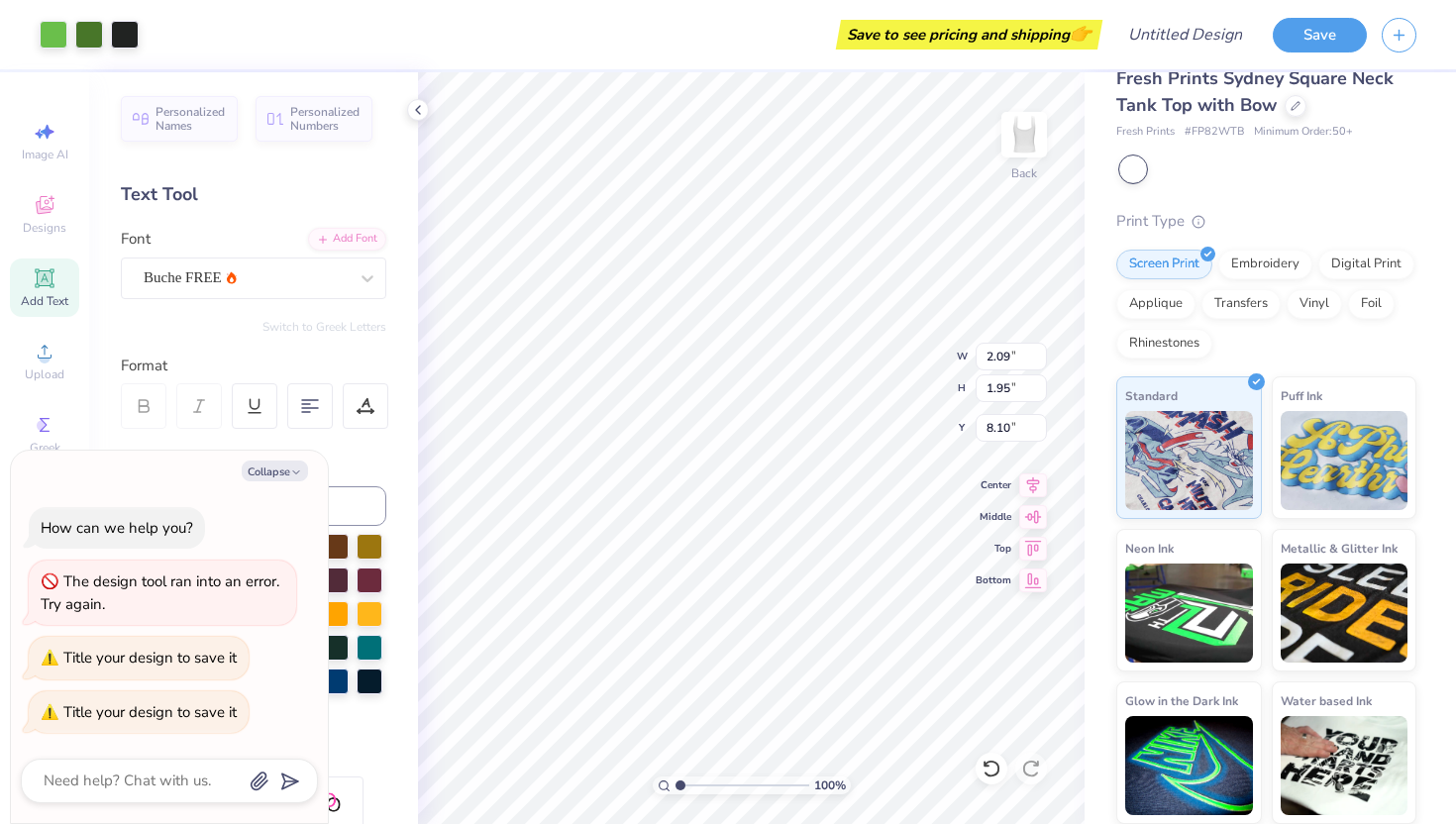type on "x" 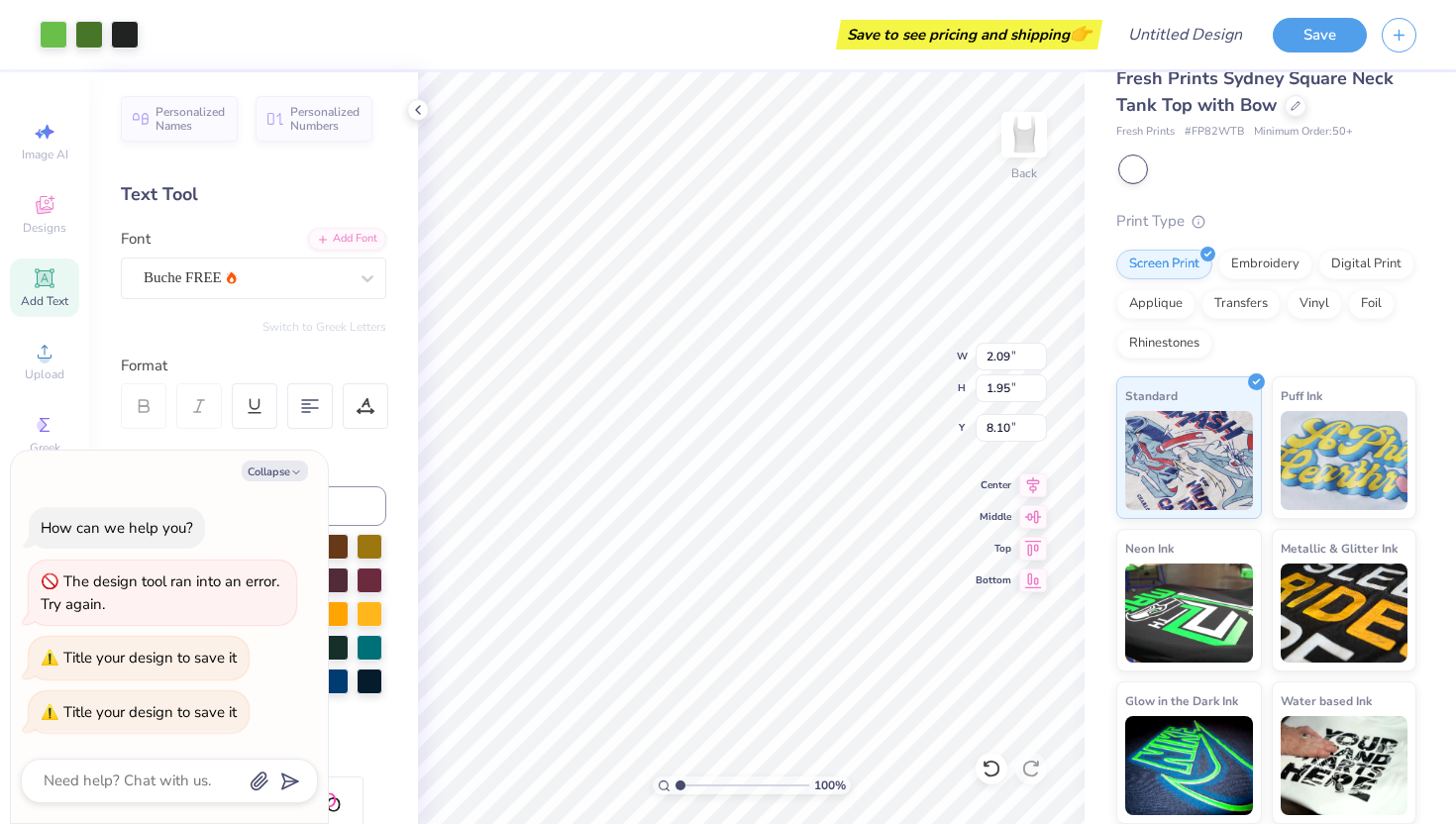 type on "1.21" 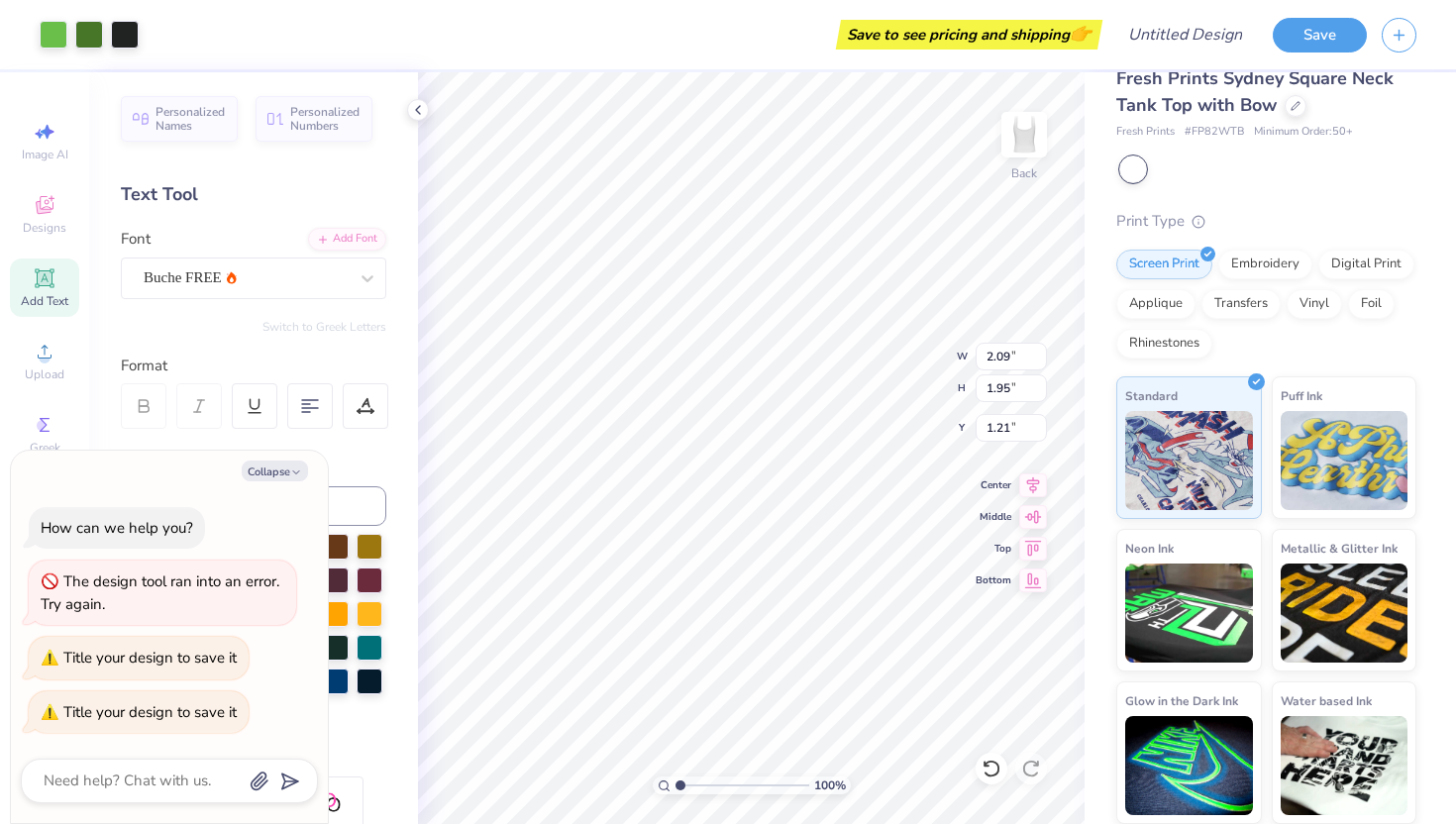 type on "x" 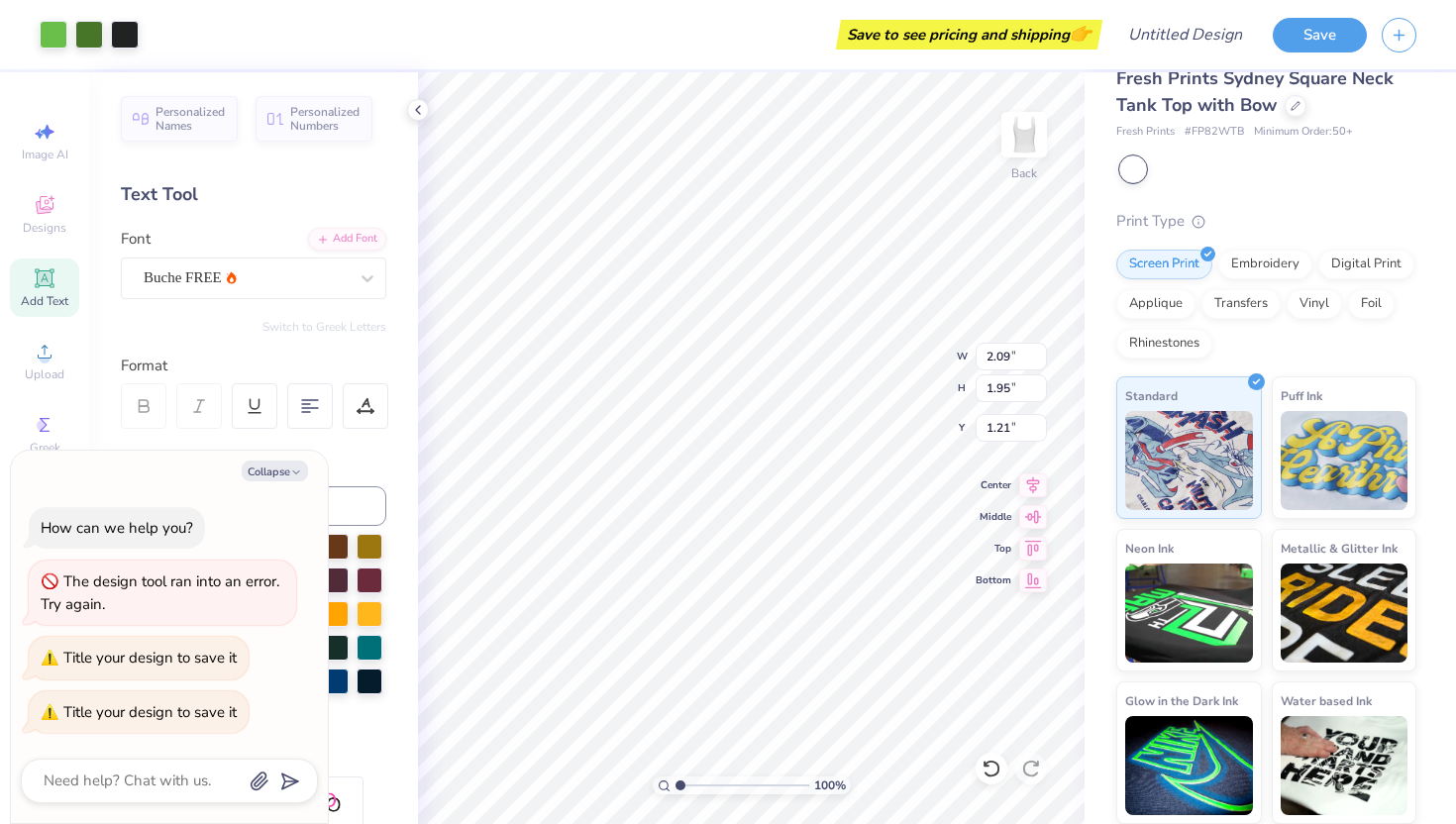 type on "4.60" 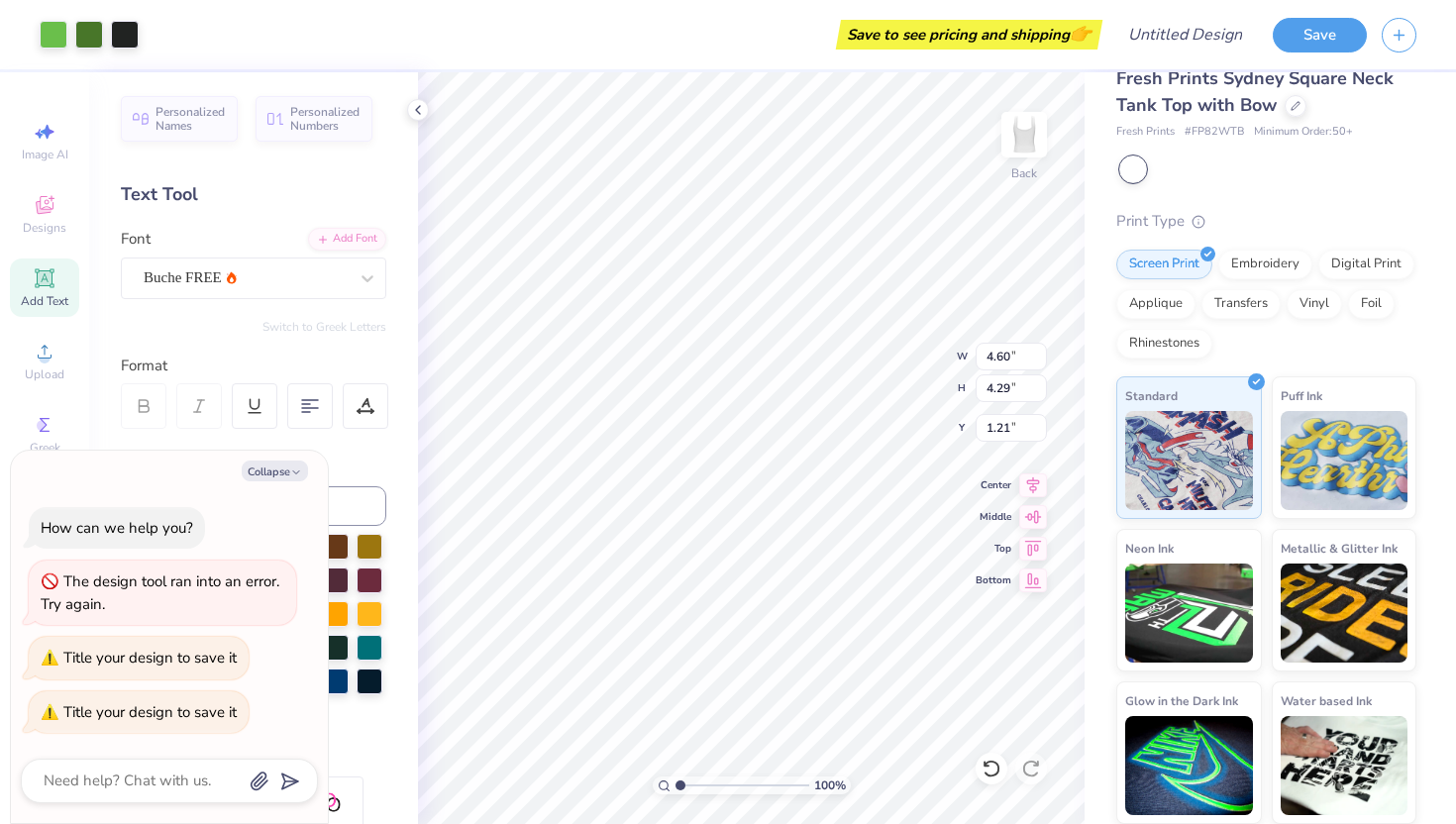 type on "x" 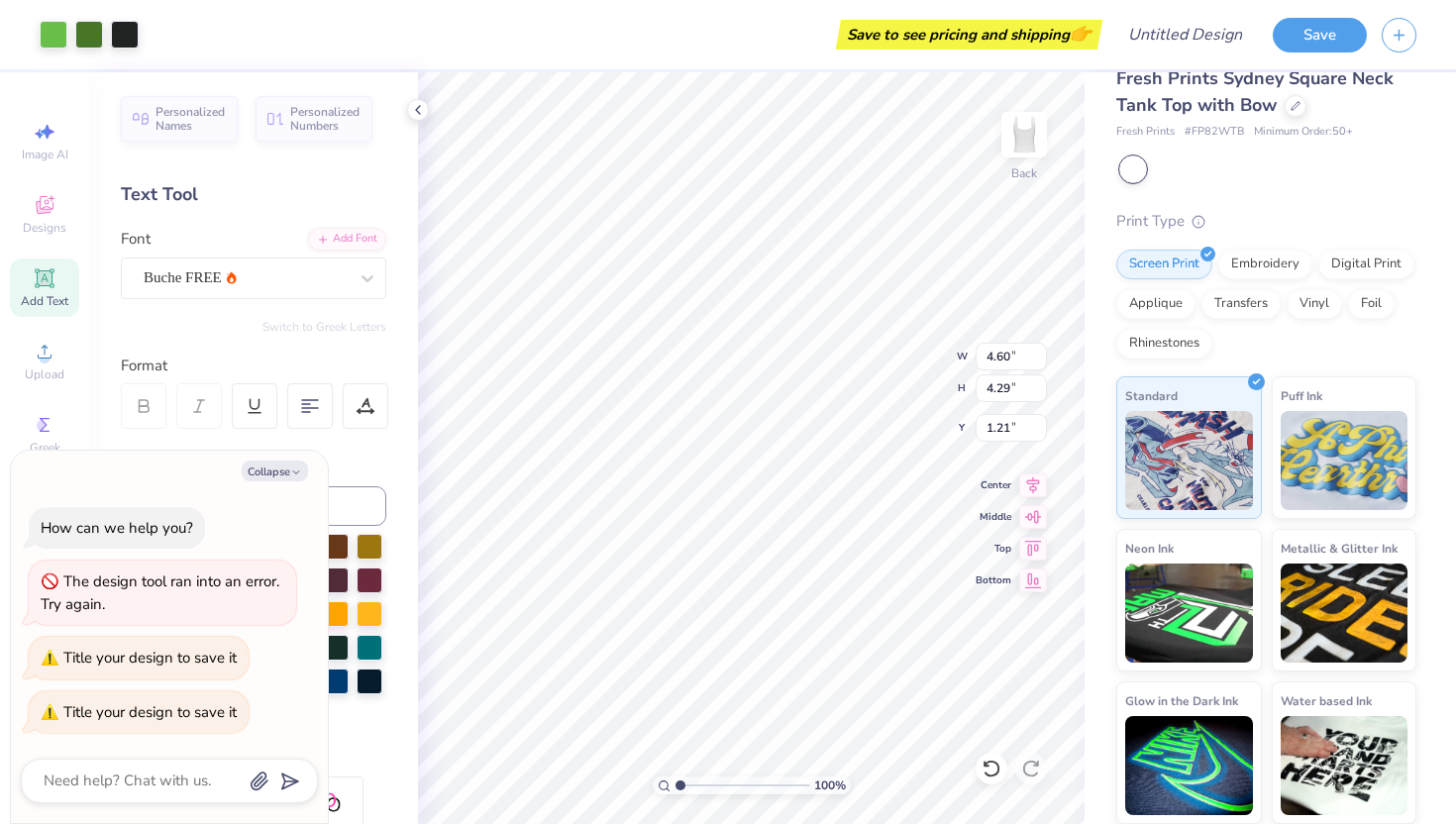 type on "1.43" 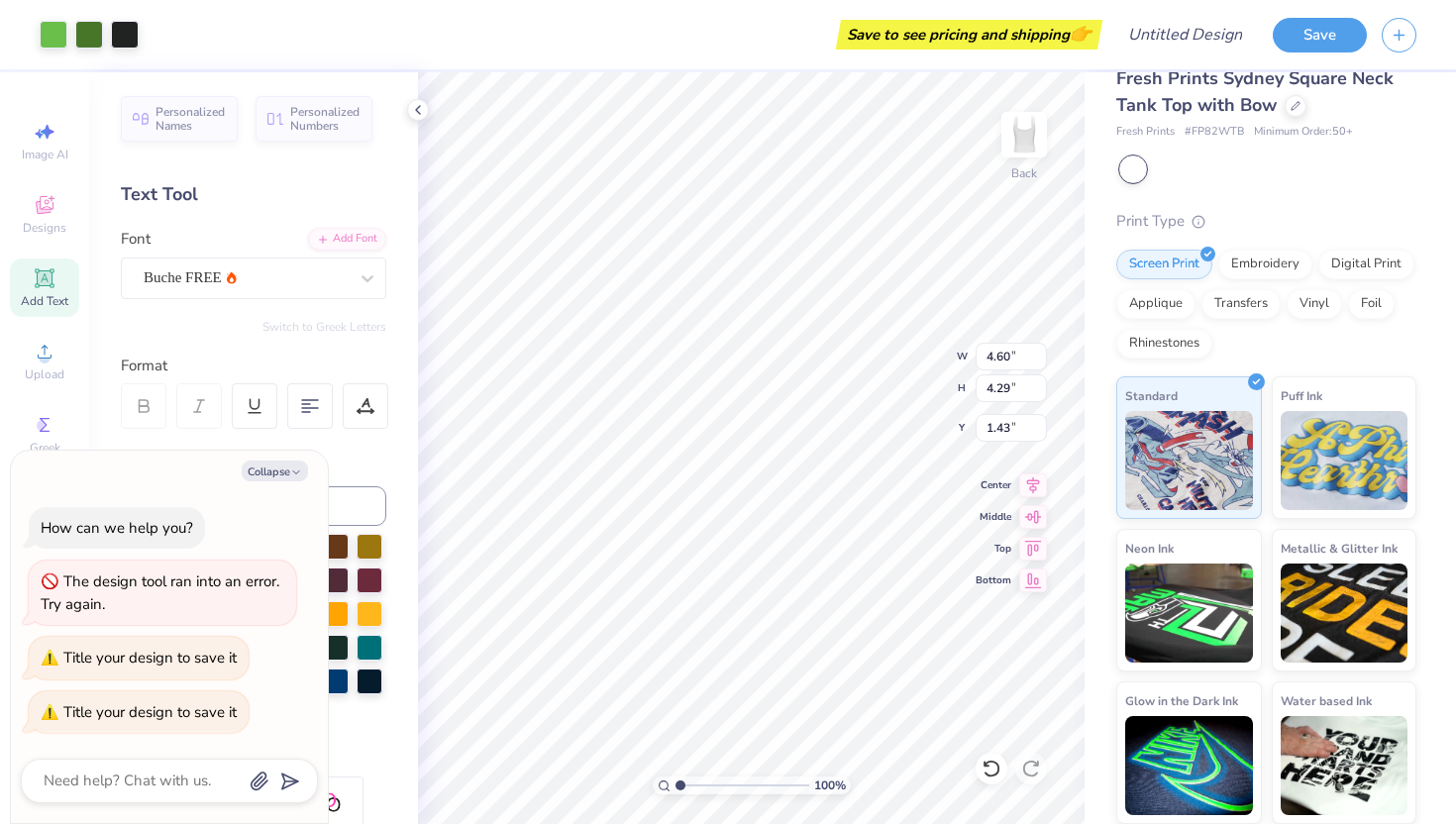 type on "x" 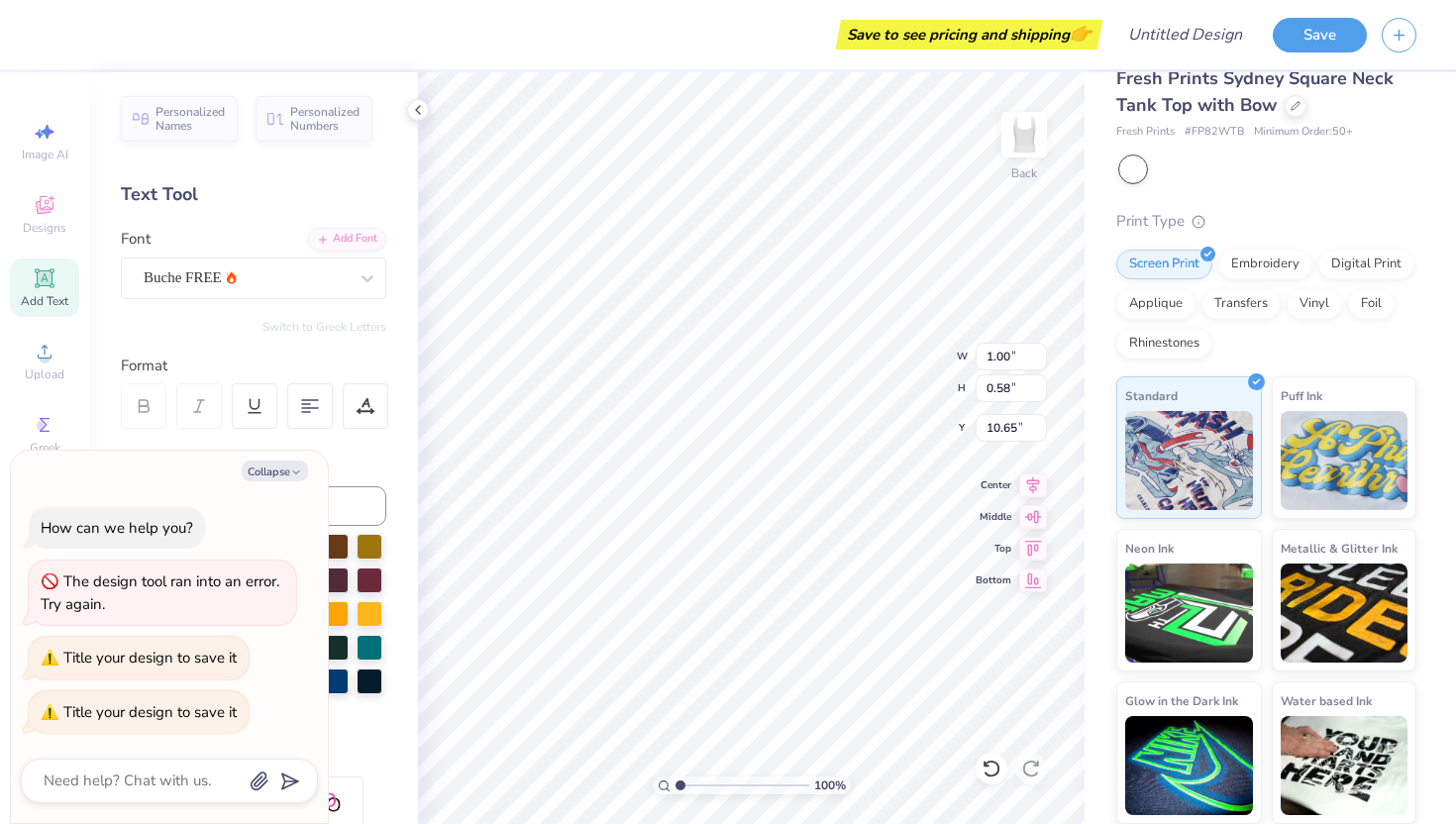 type on "x" 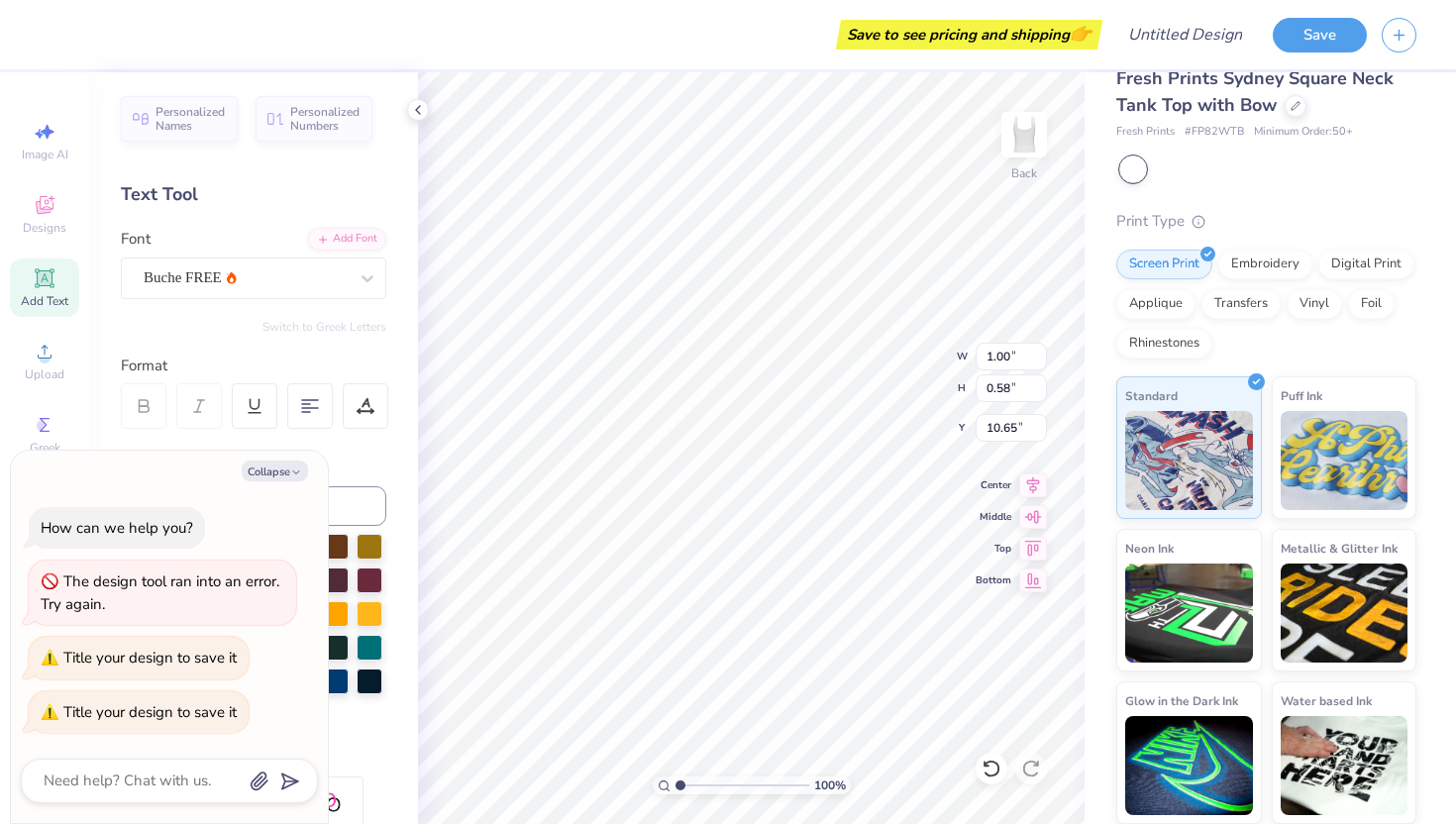 type on "2.80" 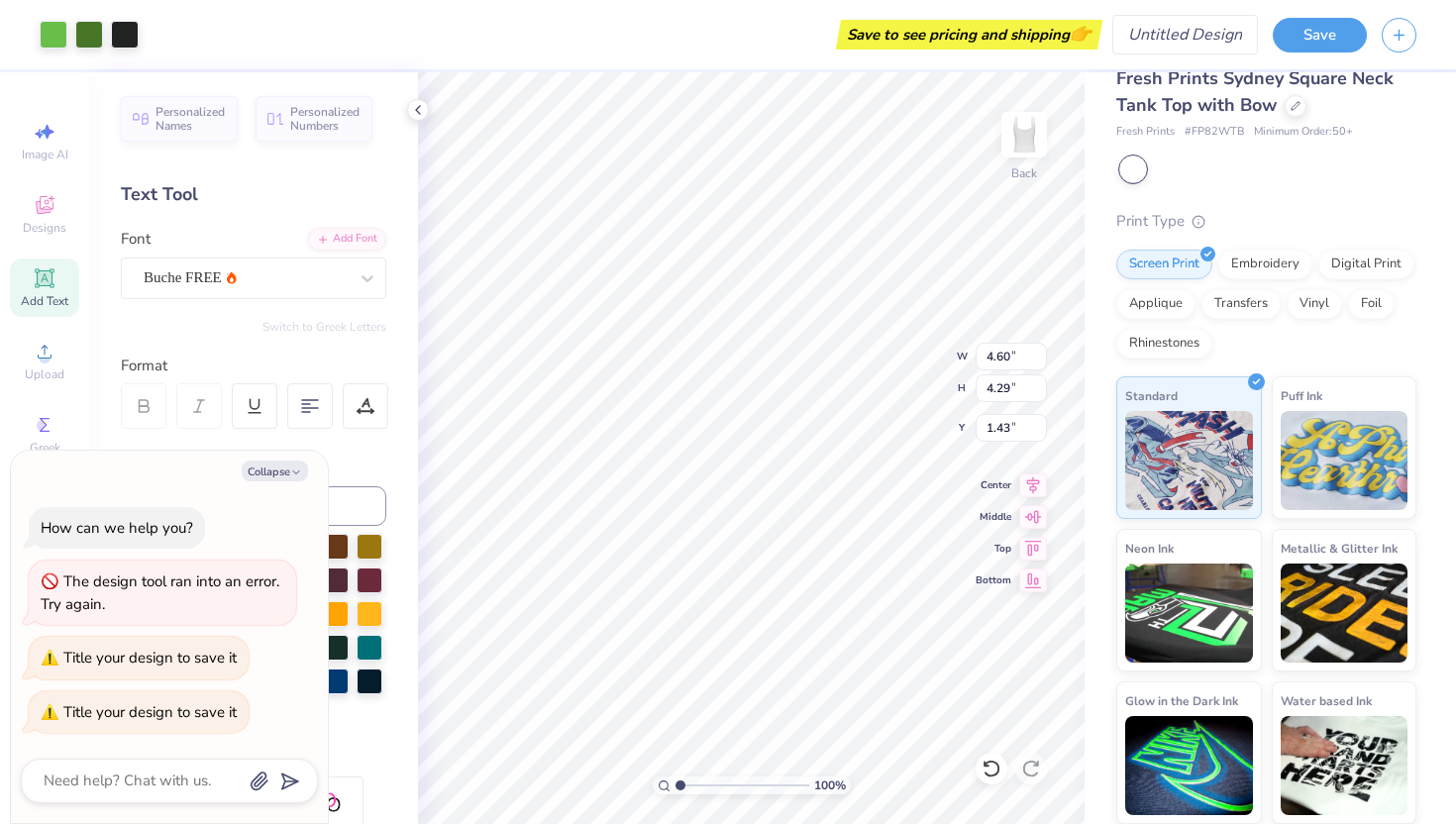 type on "x" 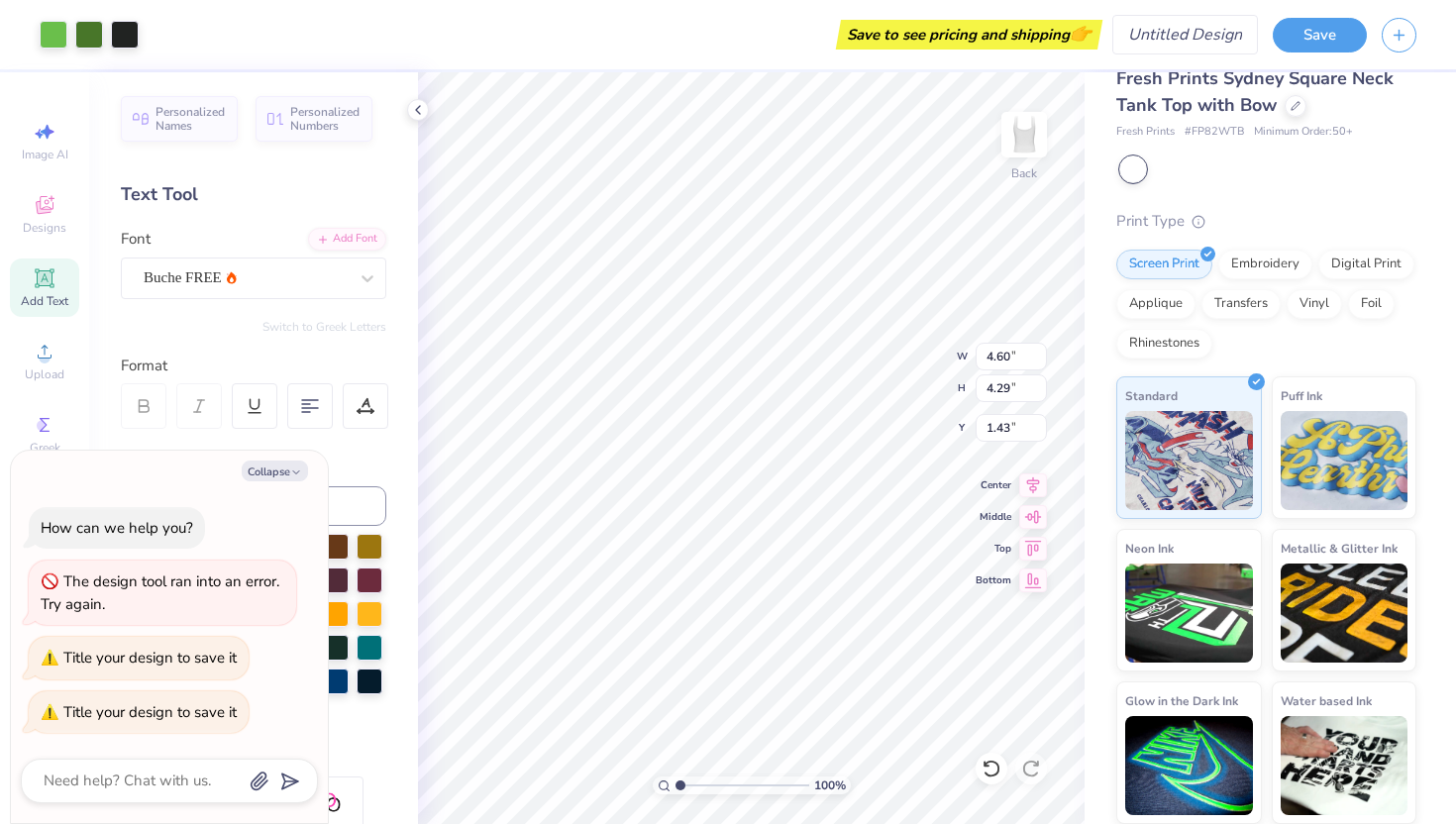 type on "1.23" 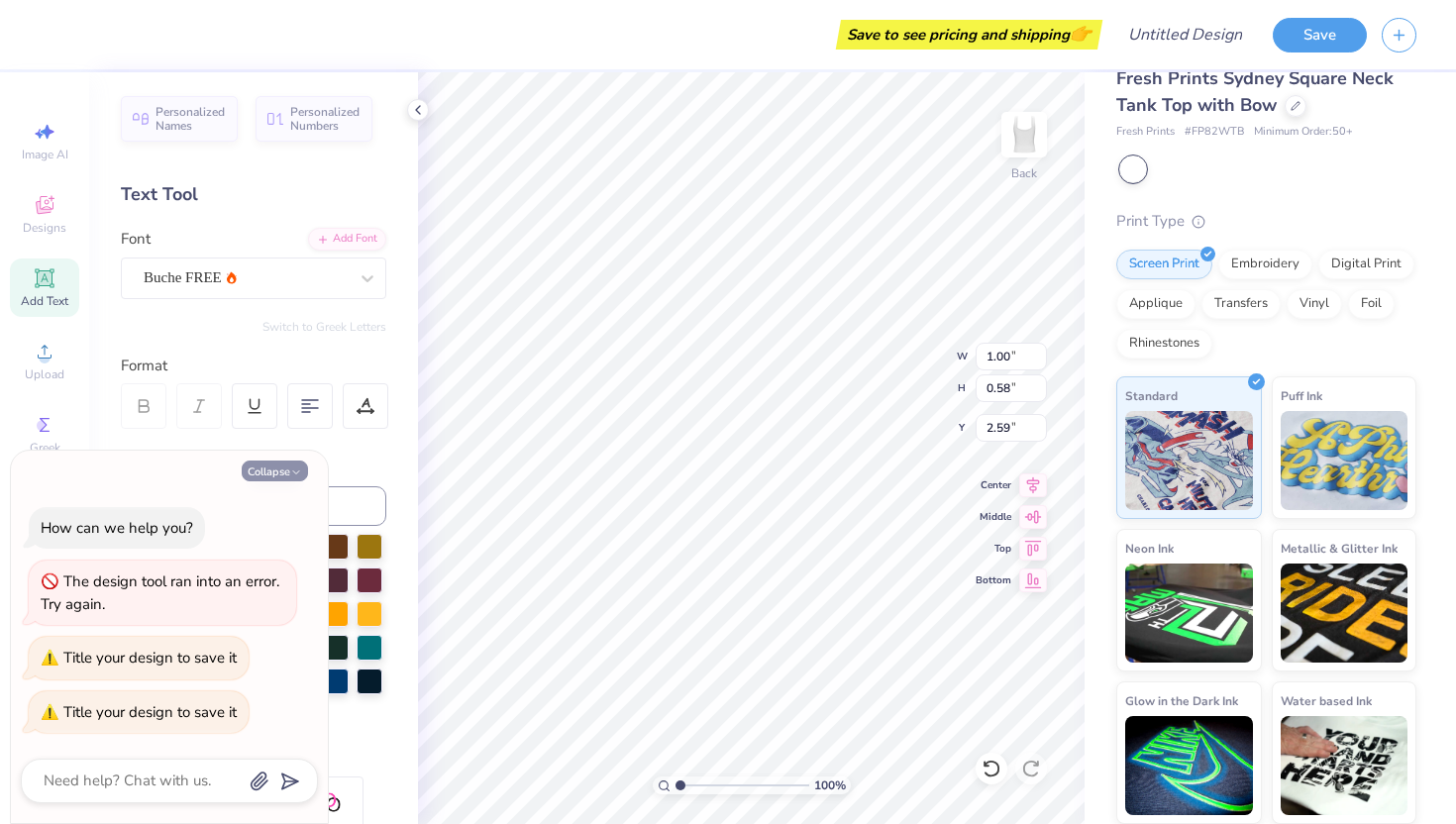 click on "Collapse" at bounding box center (274, 470) 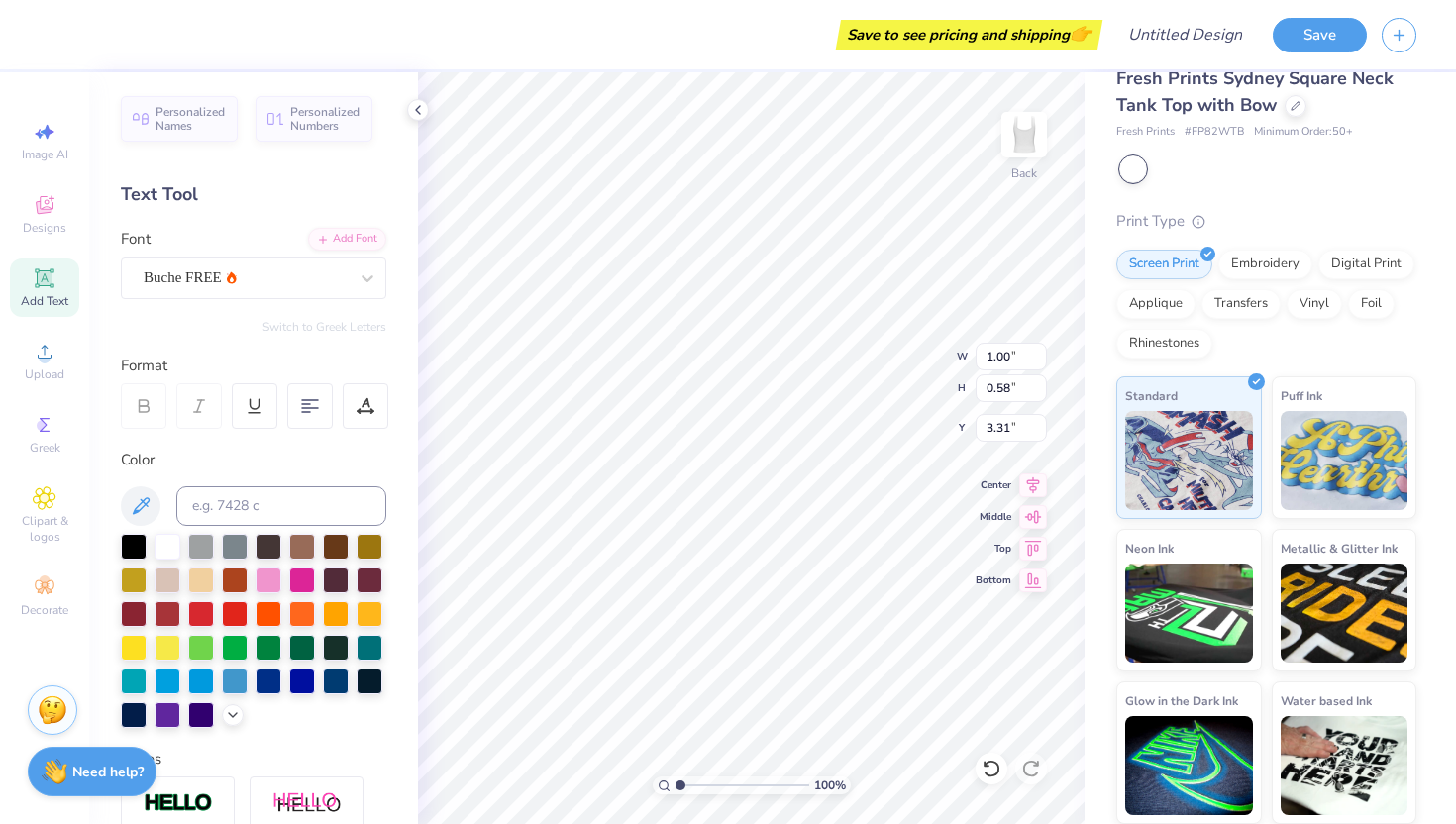 type on "3.31" 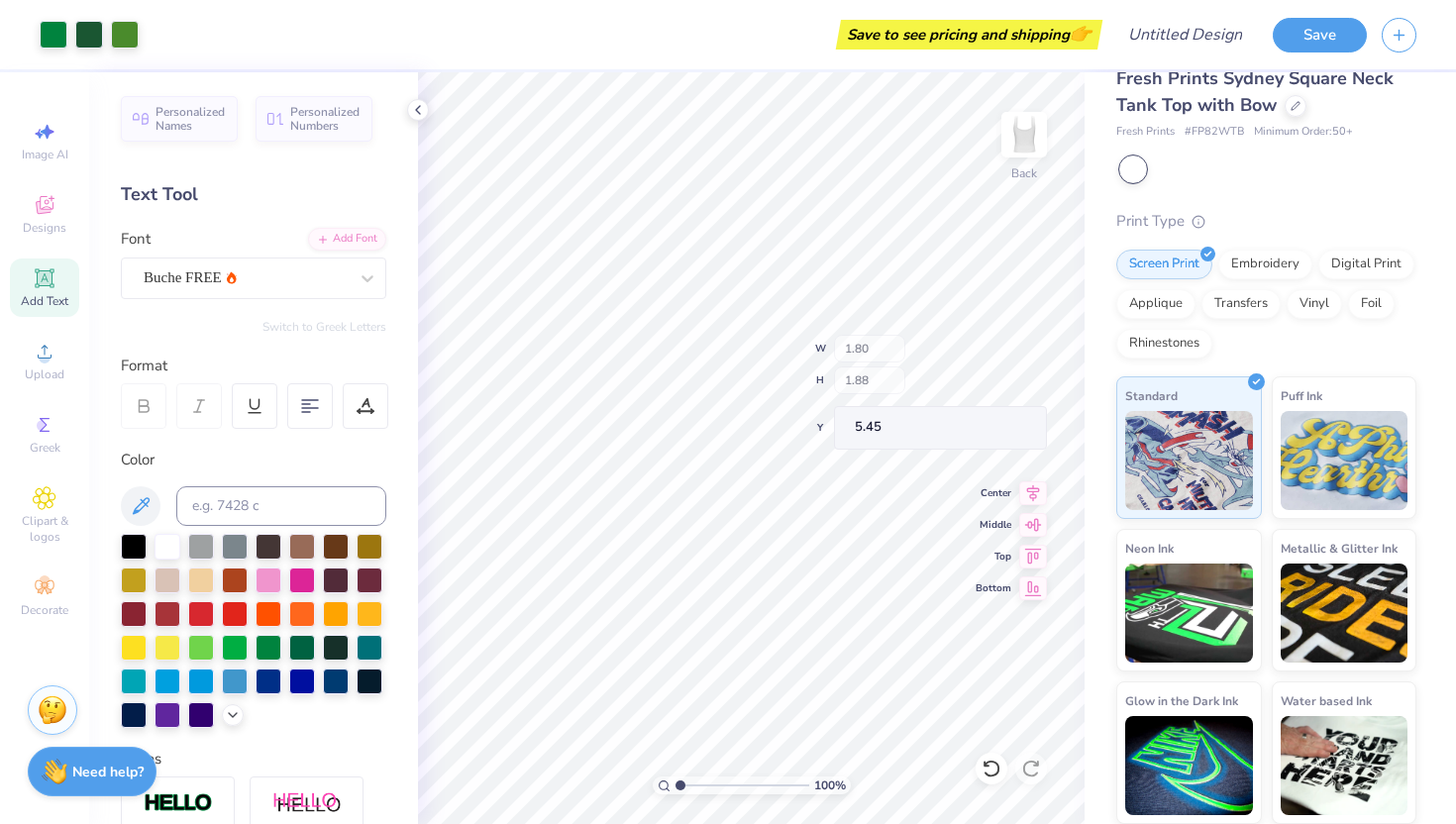 type on "5.45" 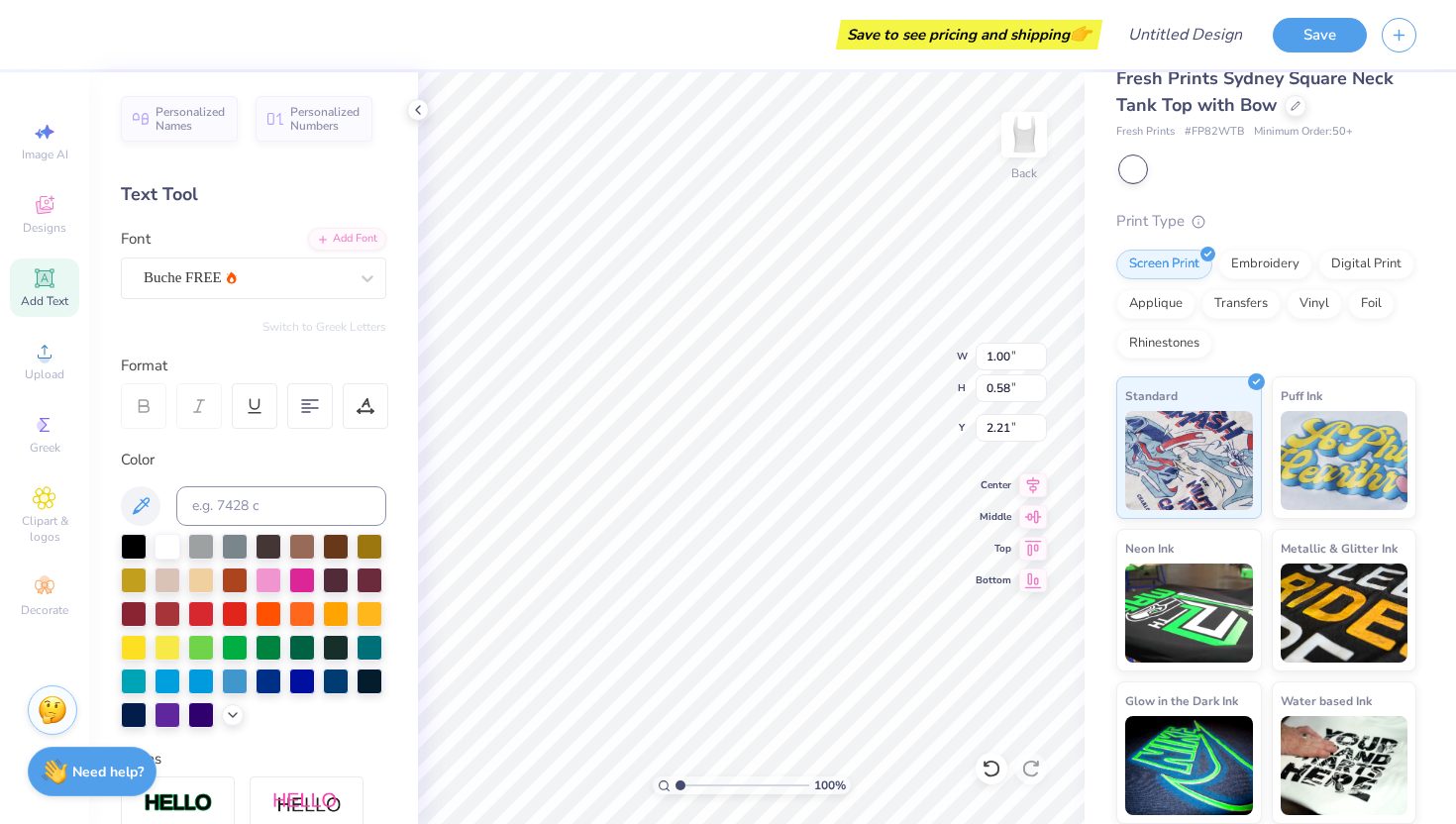 type on "2.21" 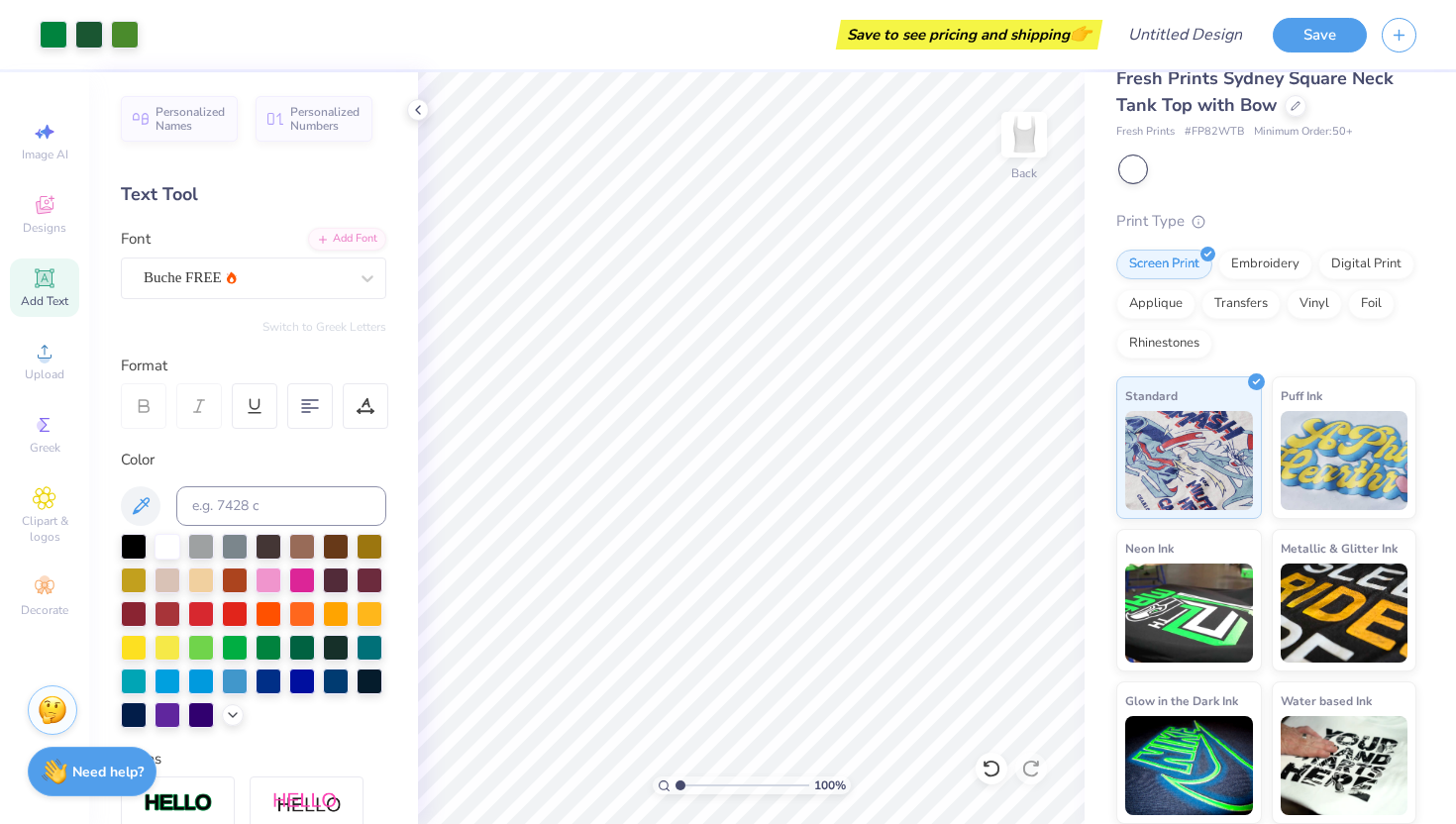 click at bounding box center (1133, 169) 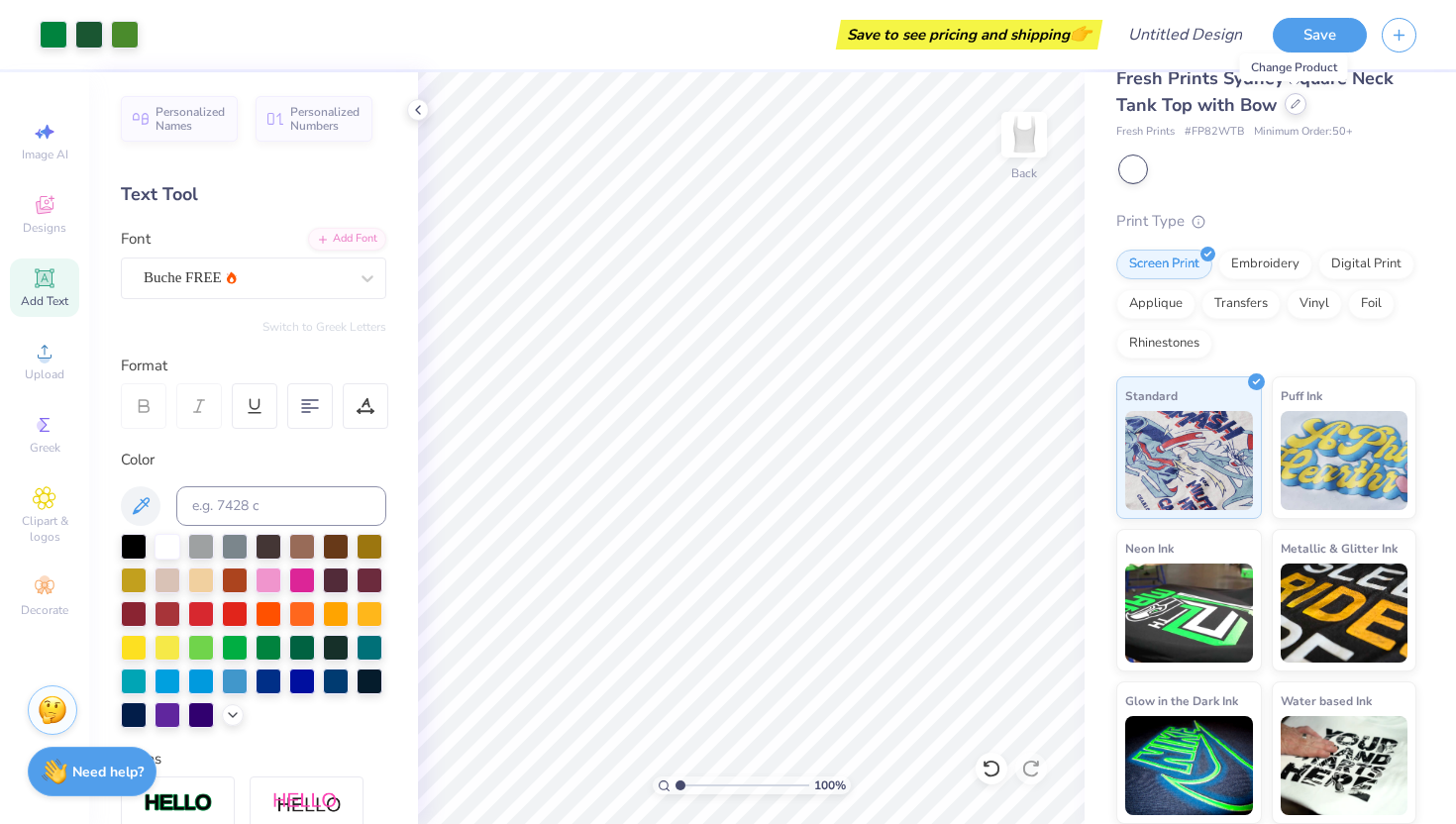 click 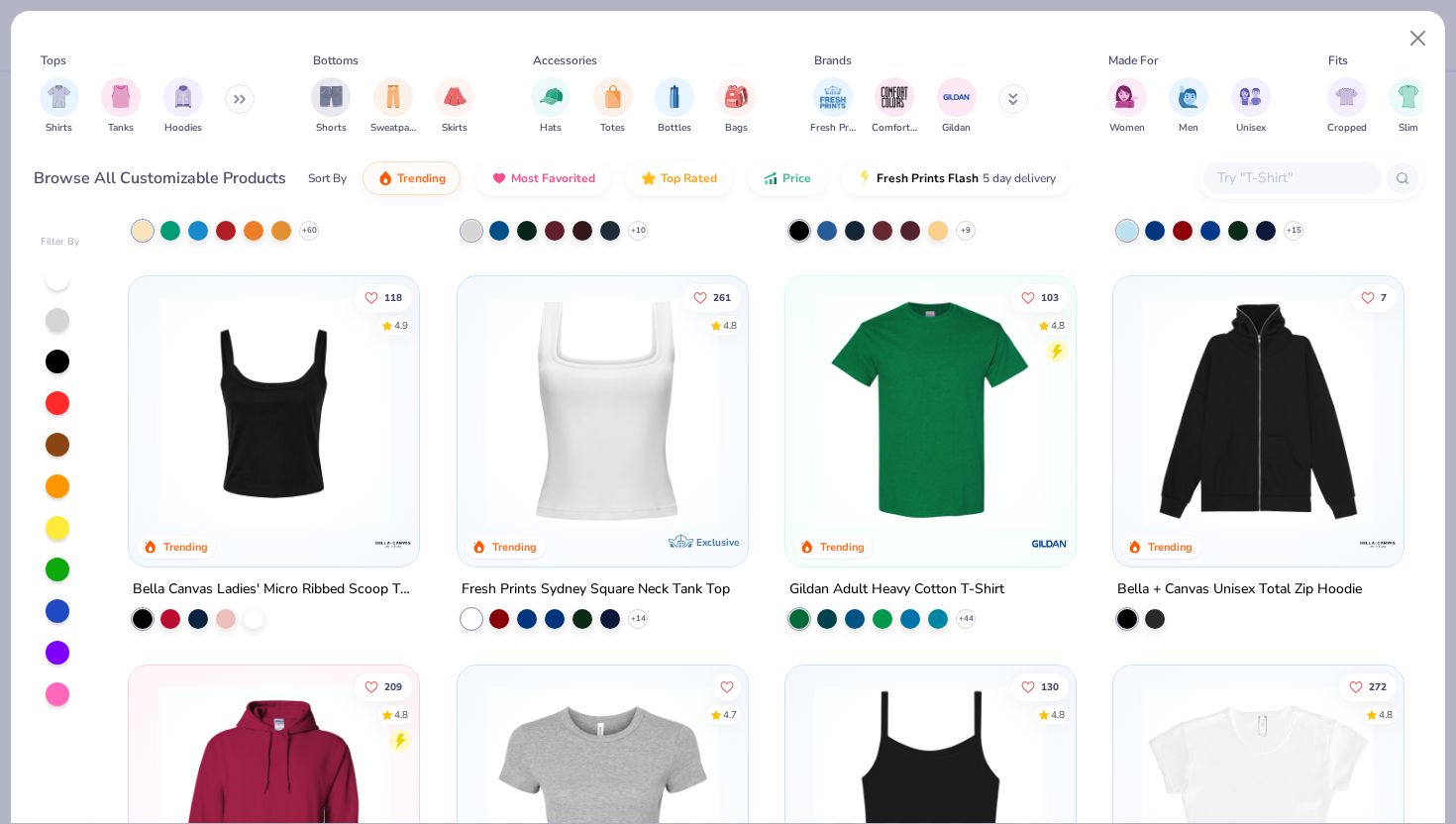 scroll, scrollTop: 387, scrollLeft: 0, axis: vertical 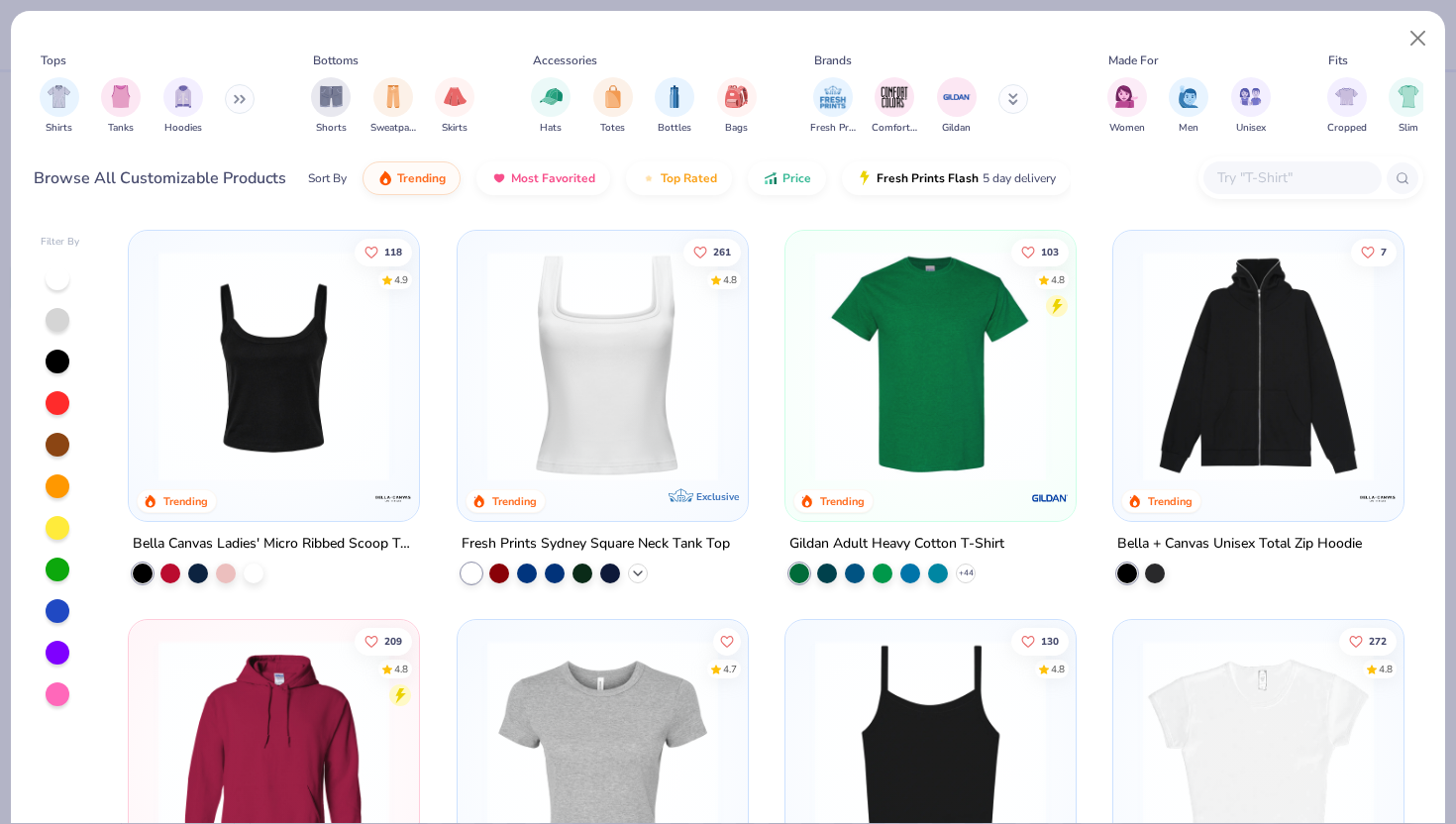 click 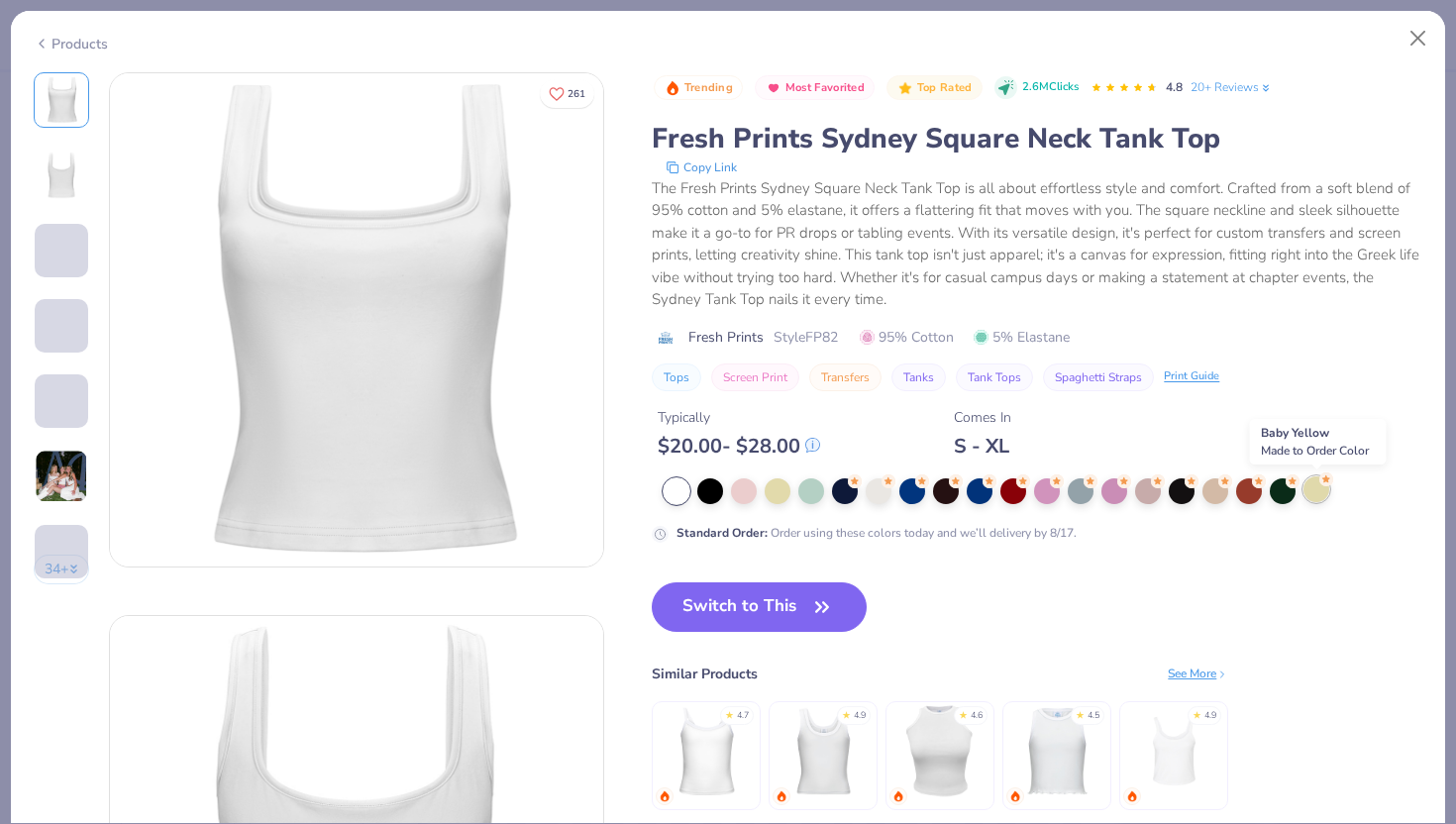 click at bounding box center [1316, 489] 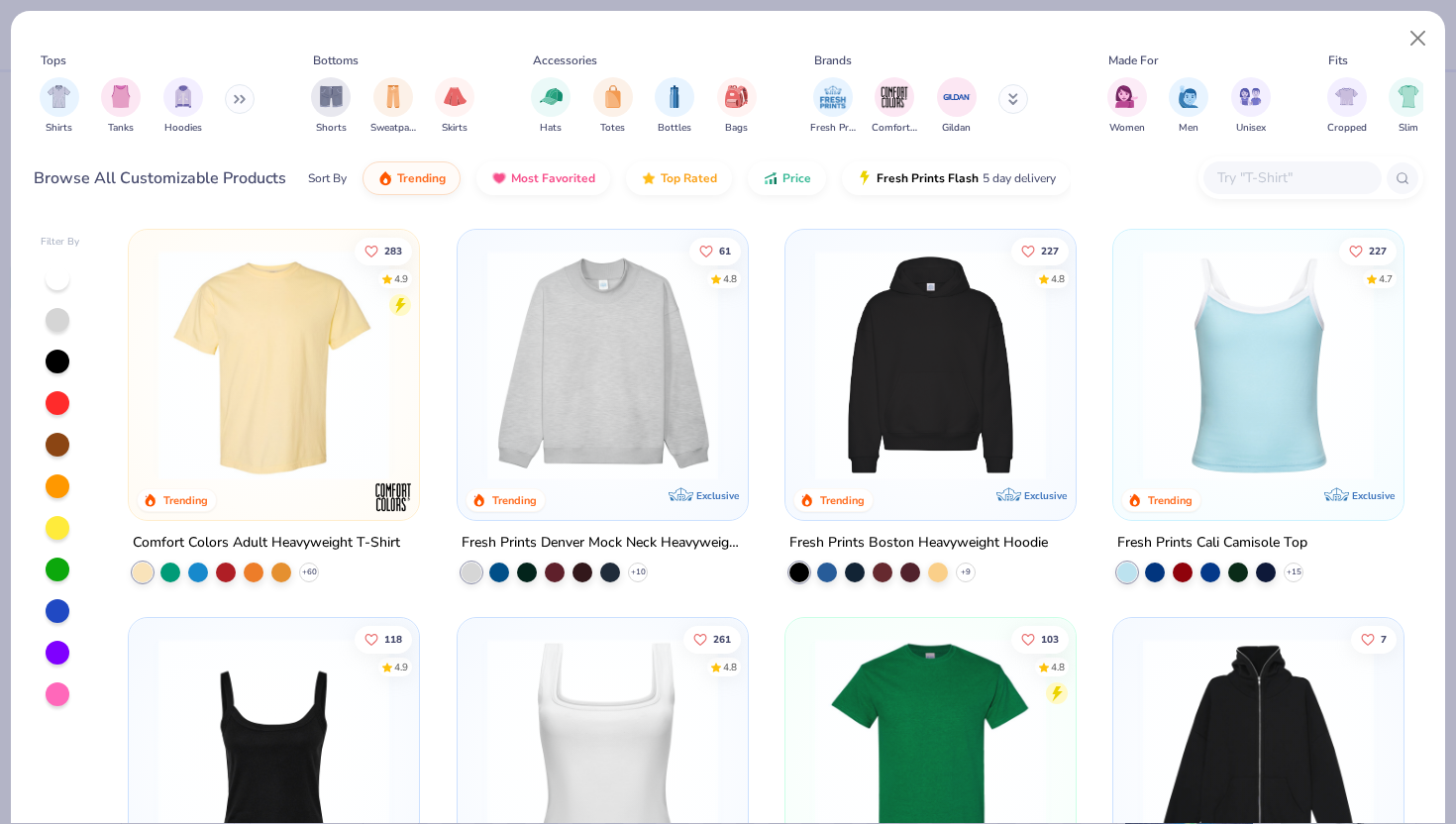 scroll, scrollTop: 0, scrollLeft: 0, axis: both 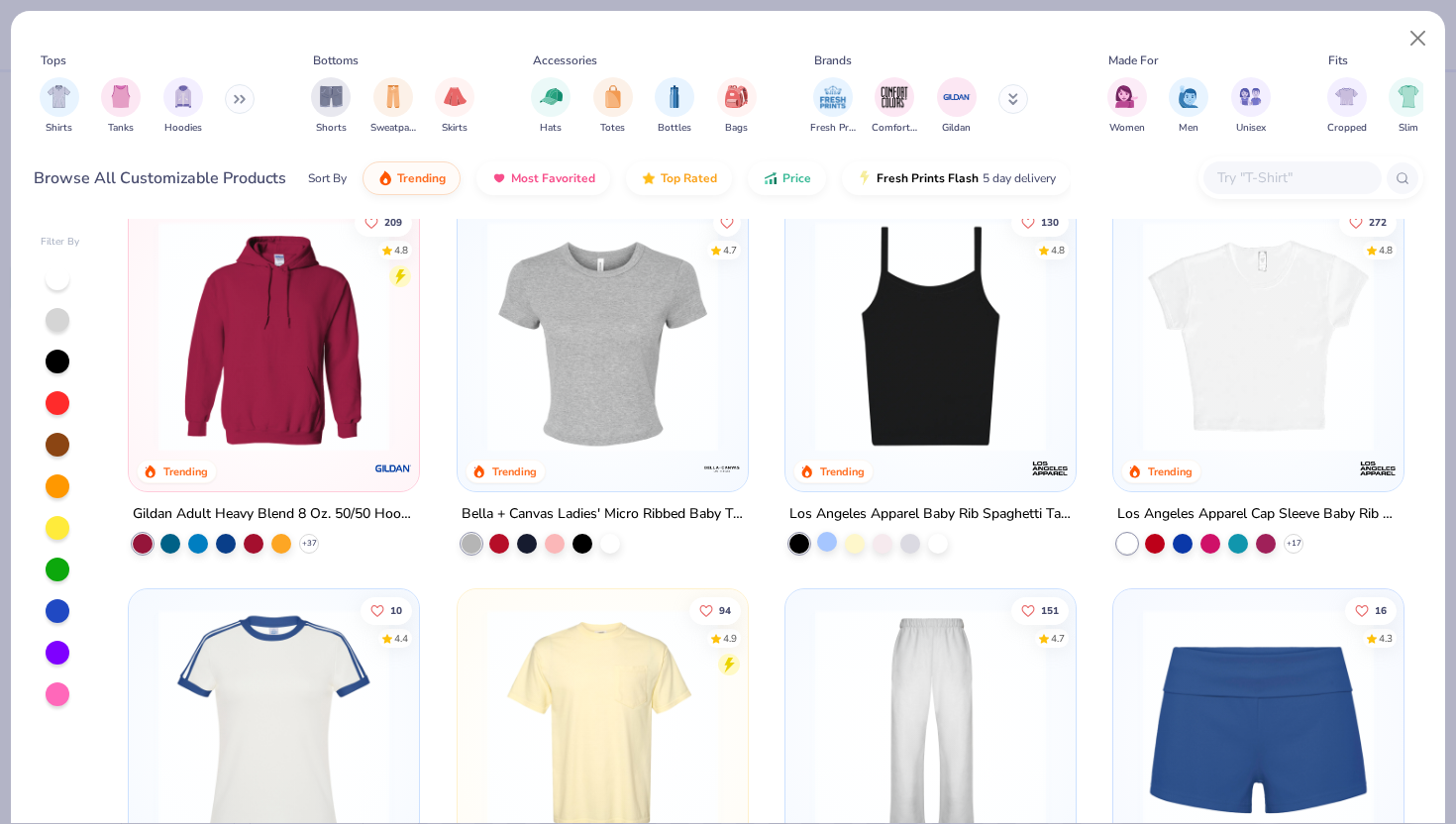 click at bounding box center (827, 542) 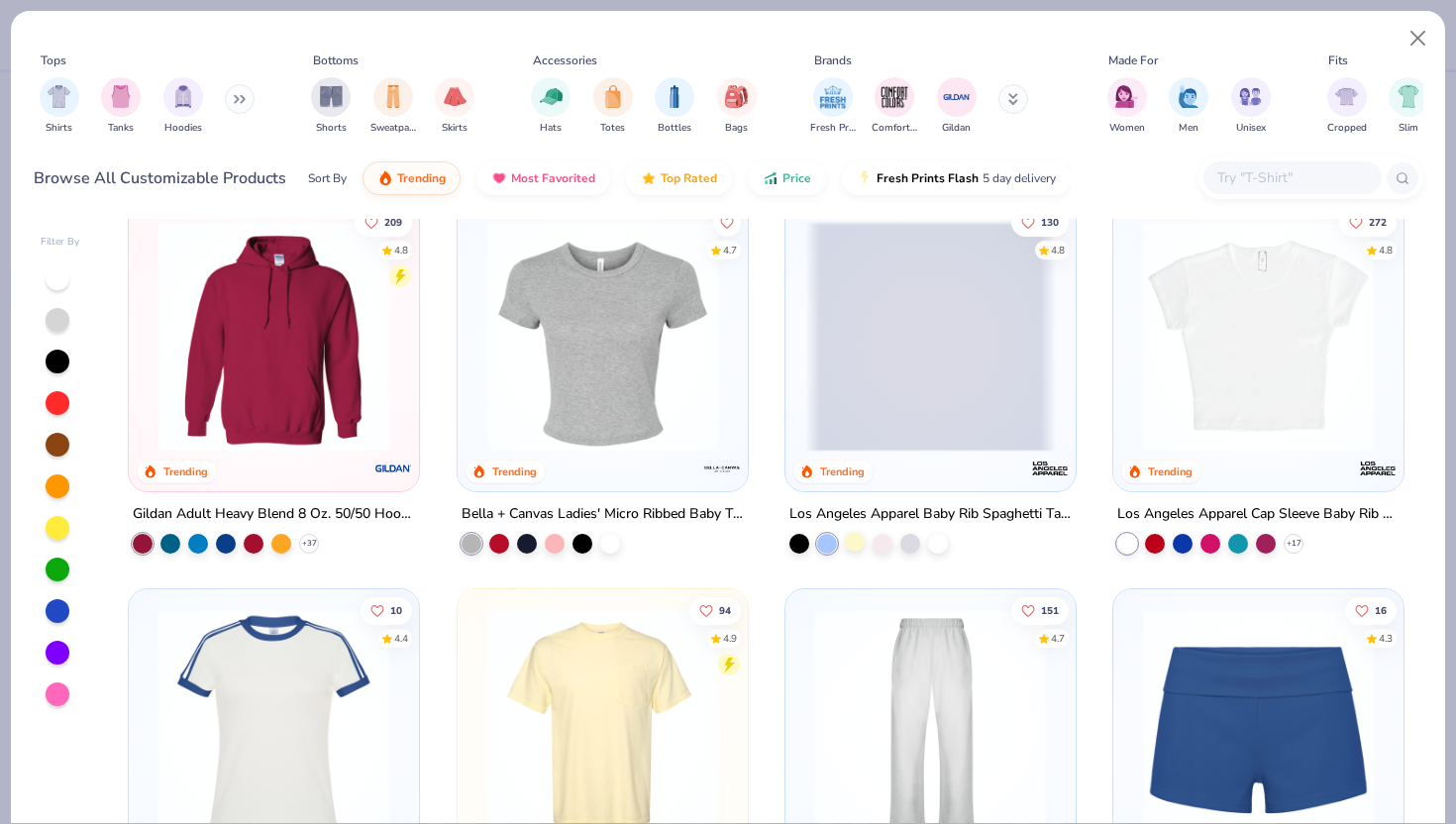 click at bounding box center (855, 542) 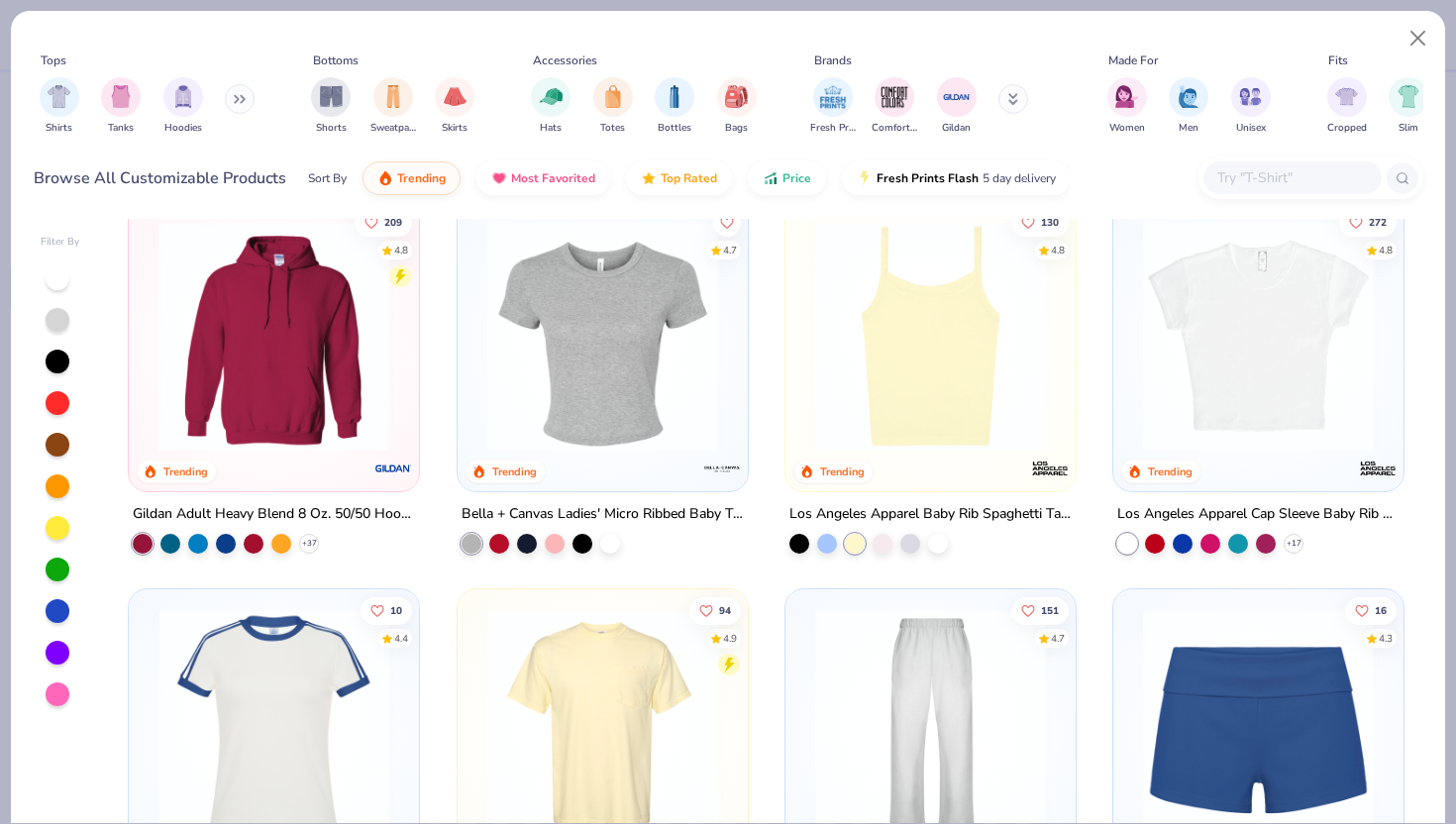 scroll, scrollTop: 825, scrollLeft: 0, axis: vertical 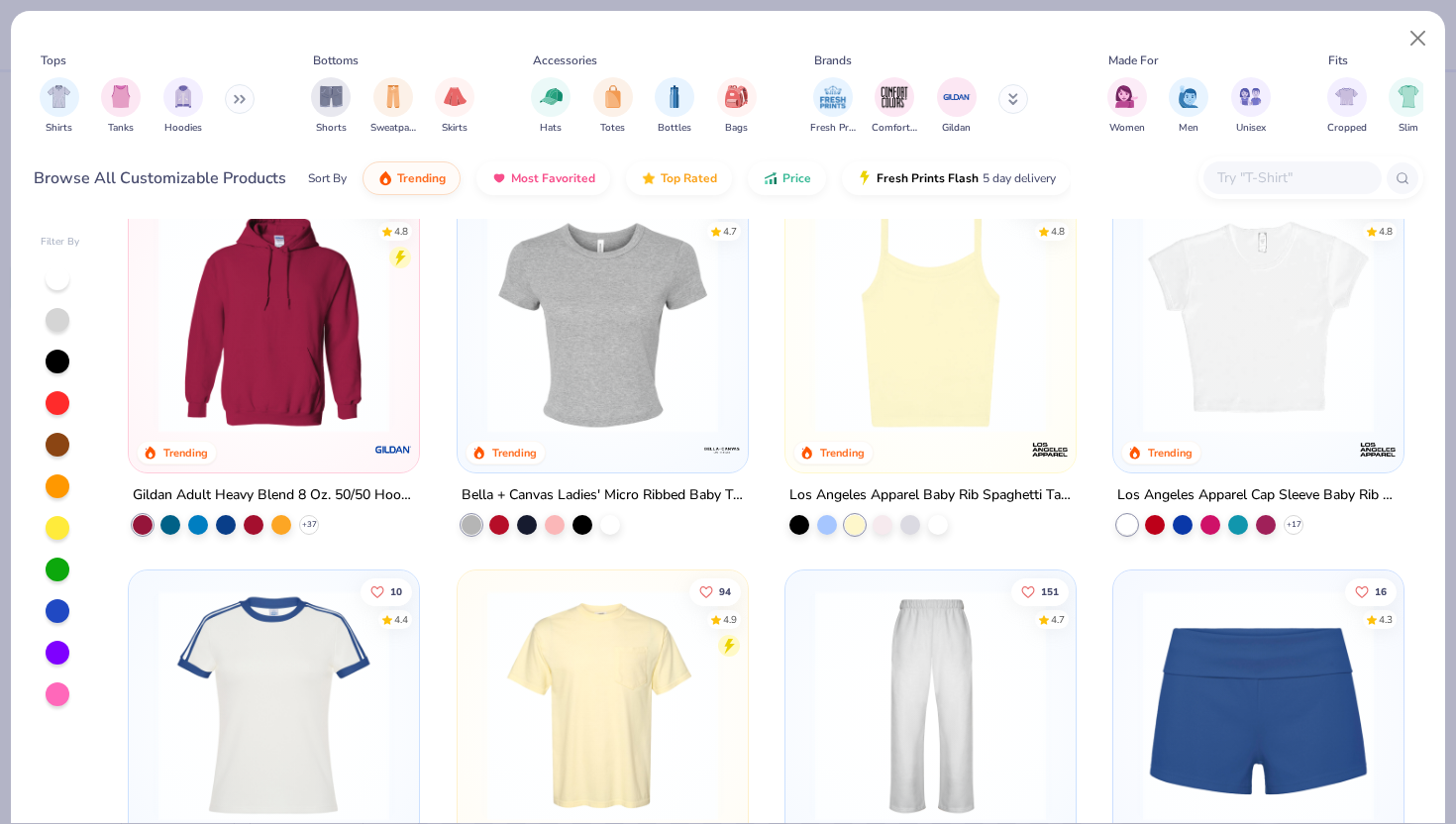 click at bounding box center [930, 316] 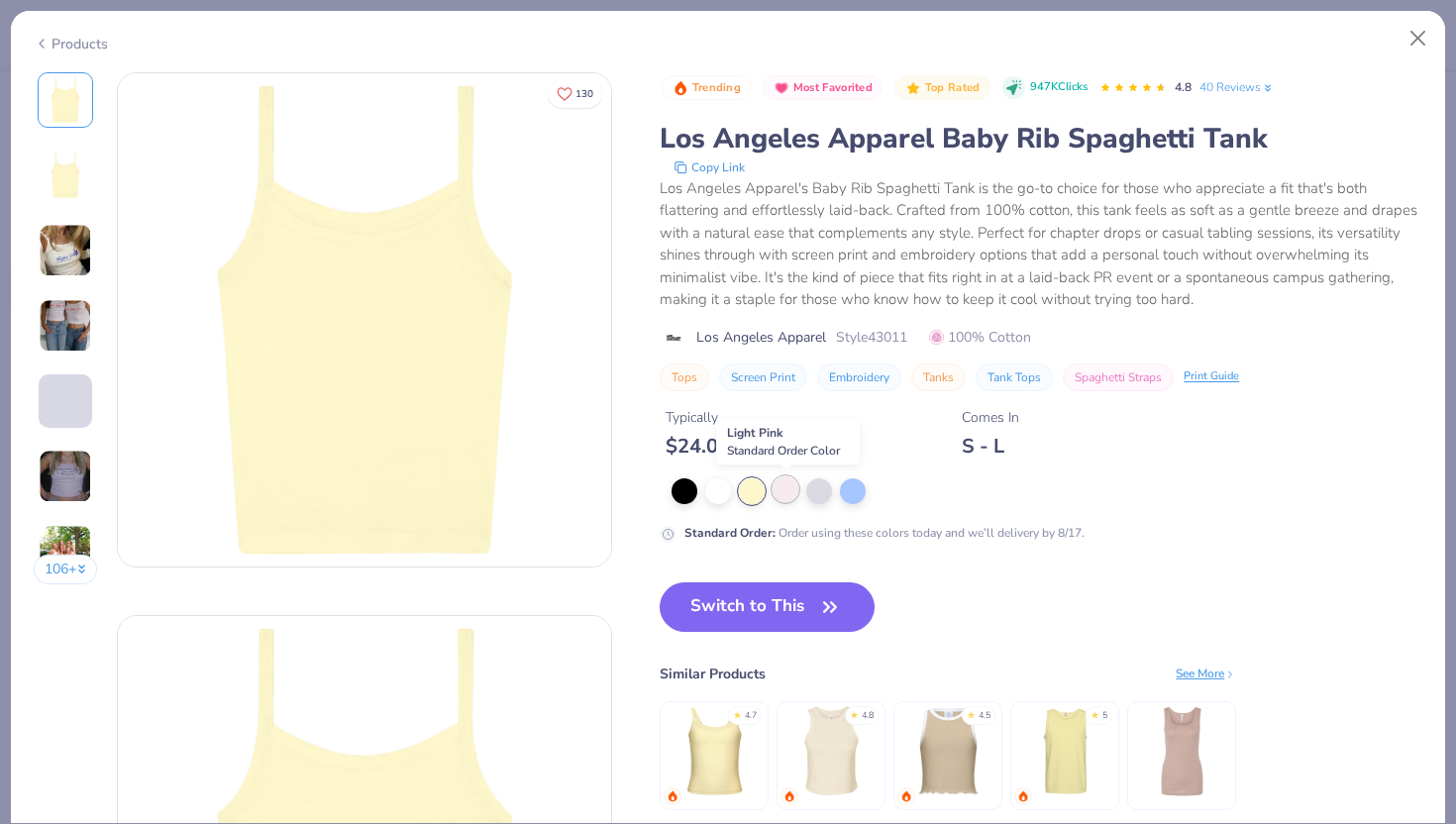 click at bounding box center (785, 489) 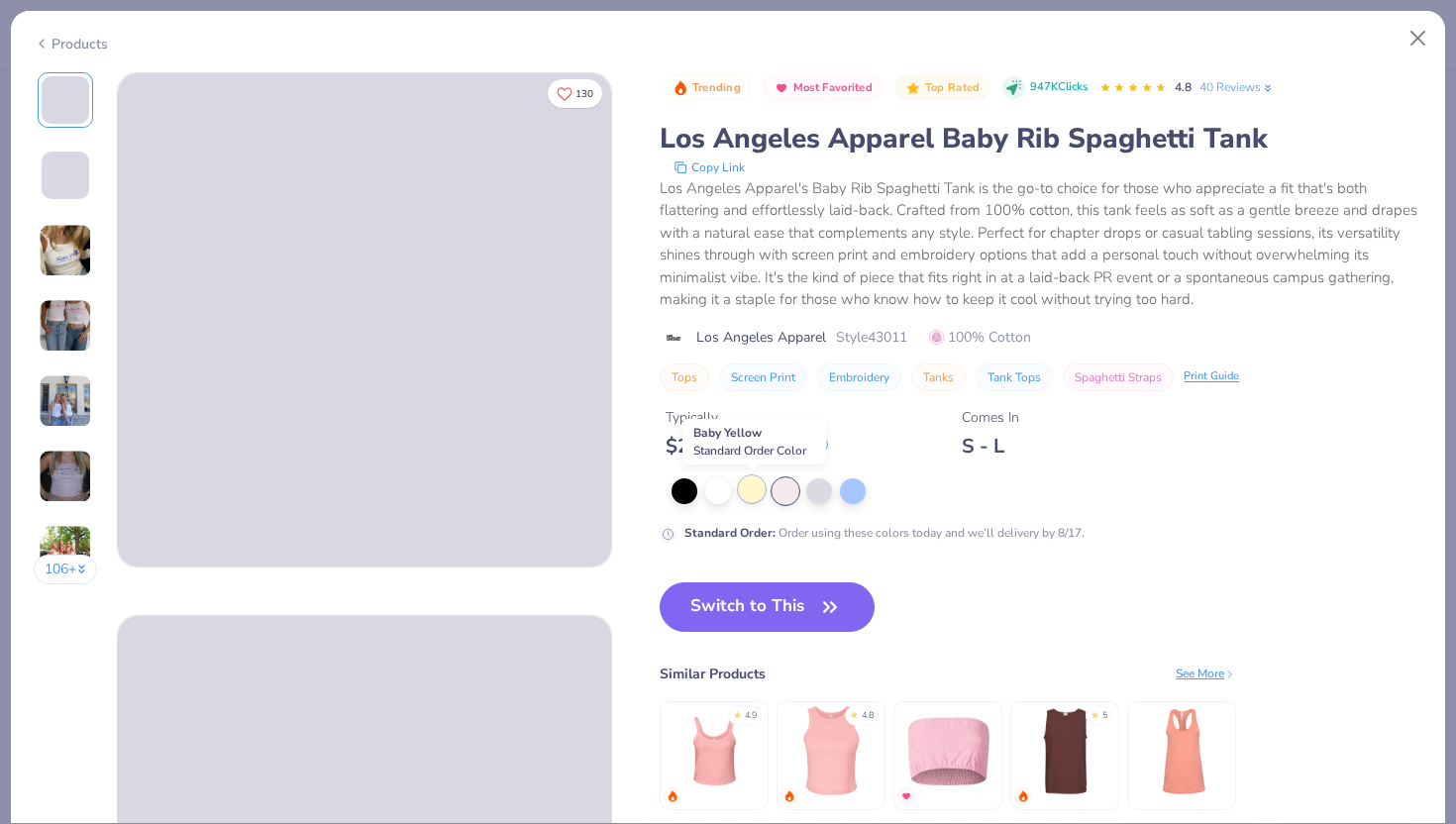 click at bounding box center (752, 489) 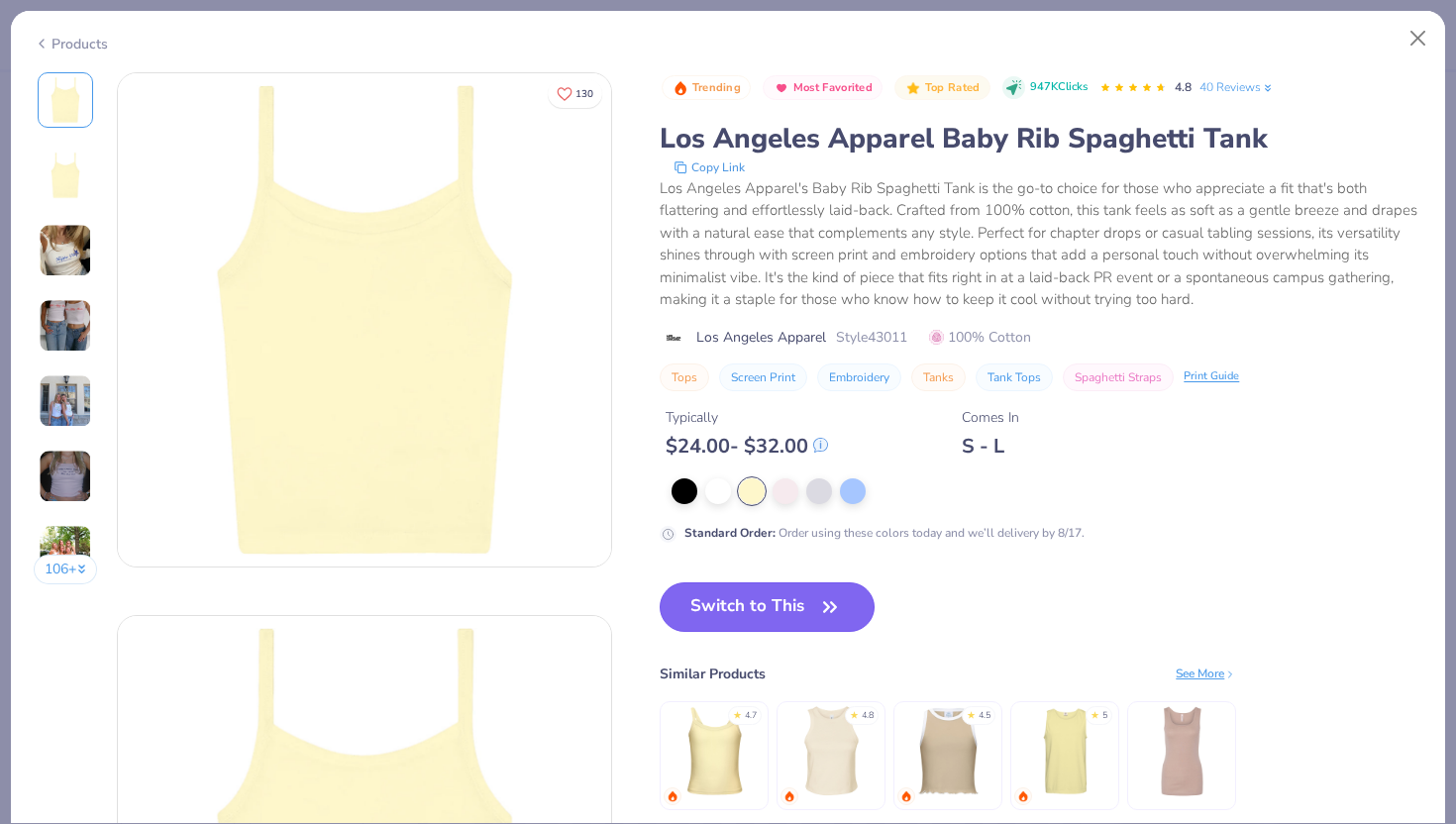 click on "Switch to This" at bounding box center [767, 607] 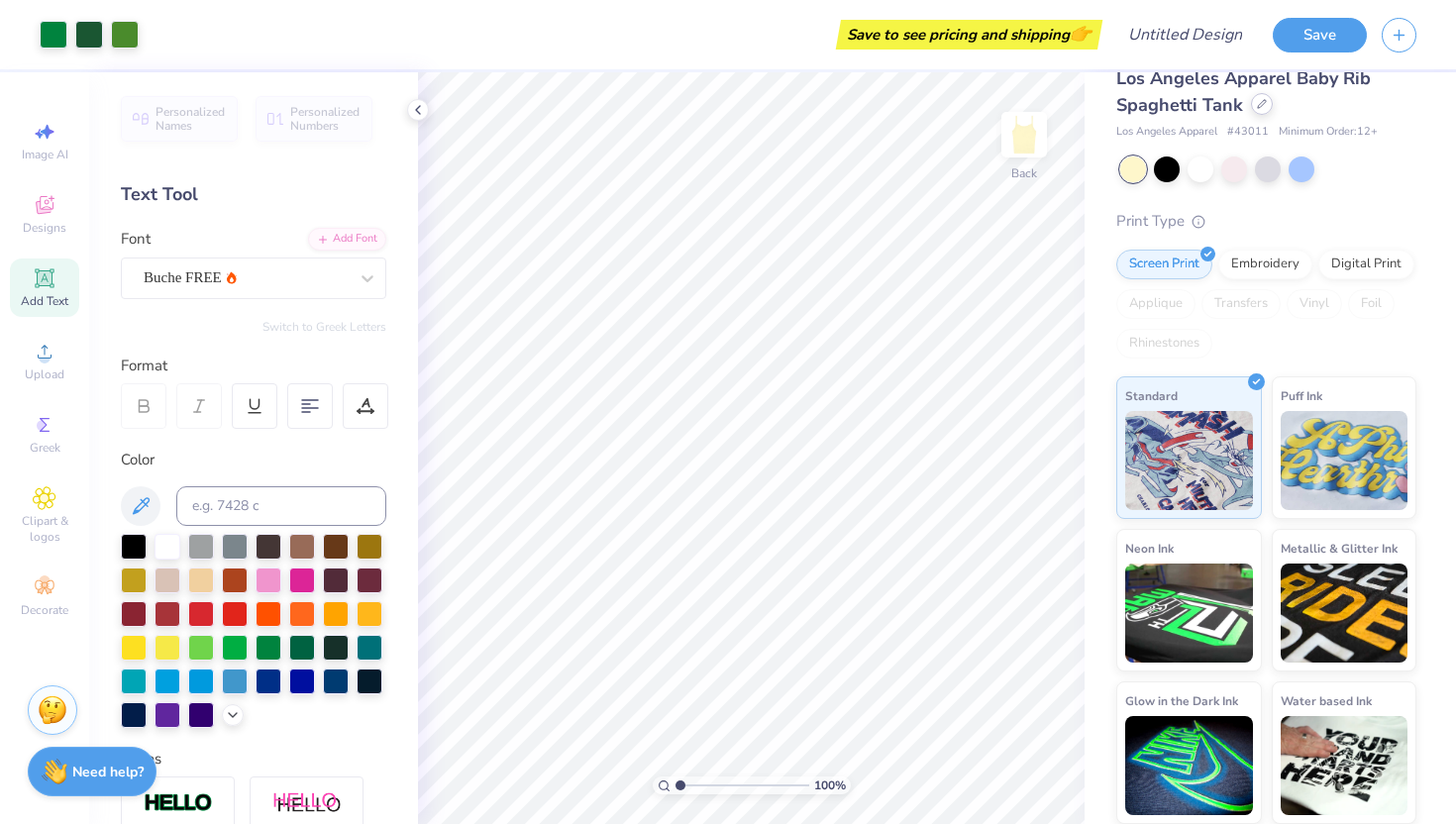 click at bounding box center [1262, 104] 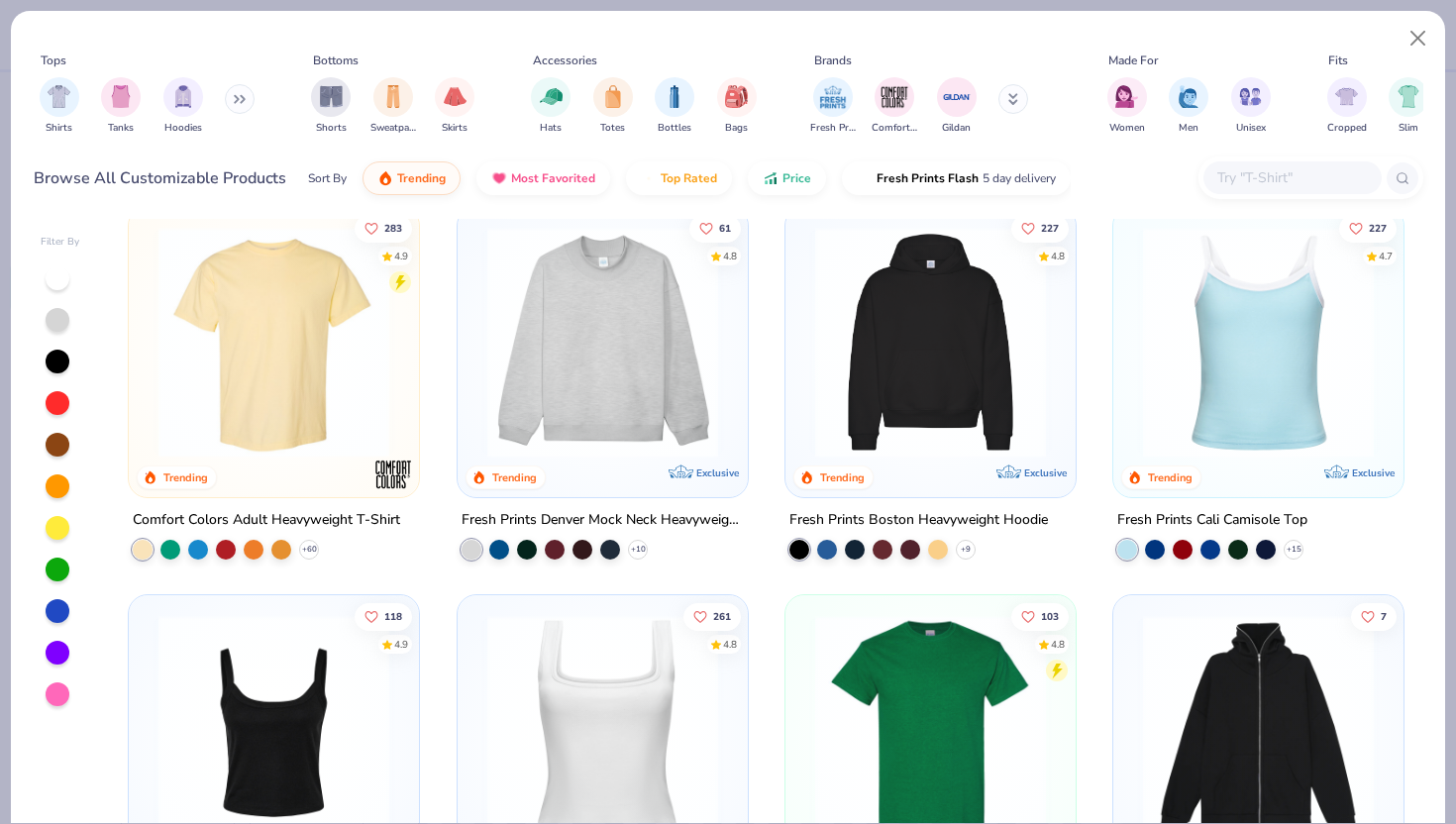 scroll, scrollTop: 38, scrollLeft: 0, axis: vertical 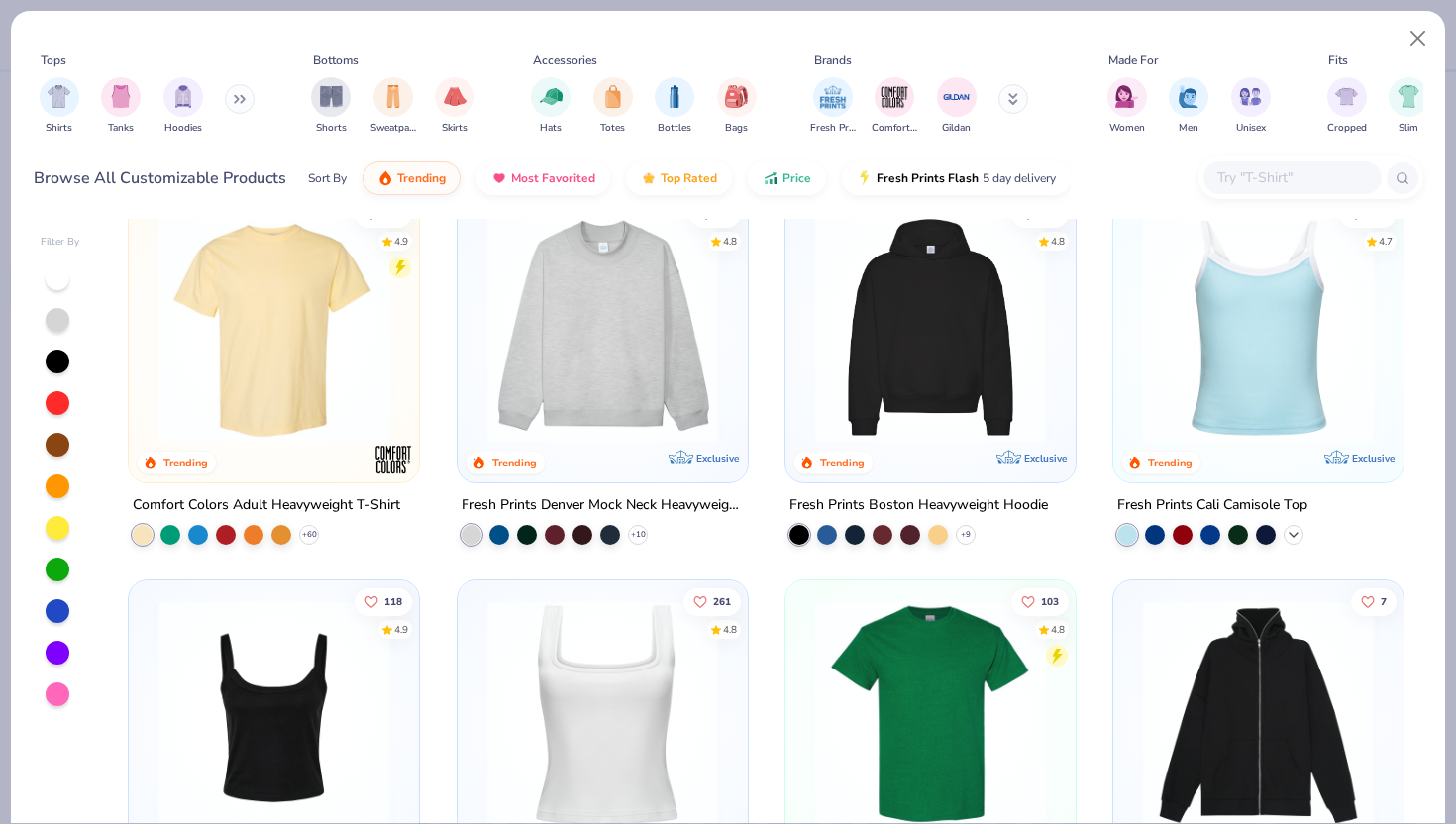 click 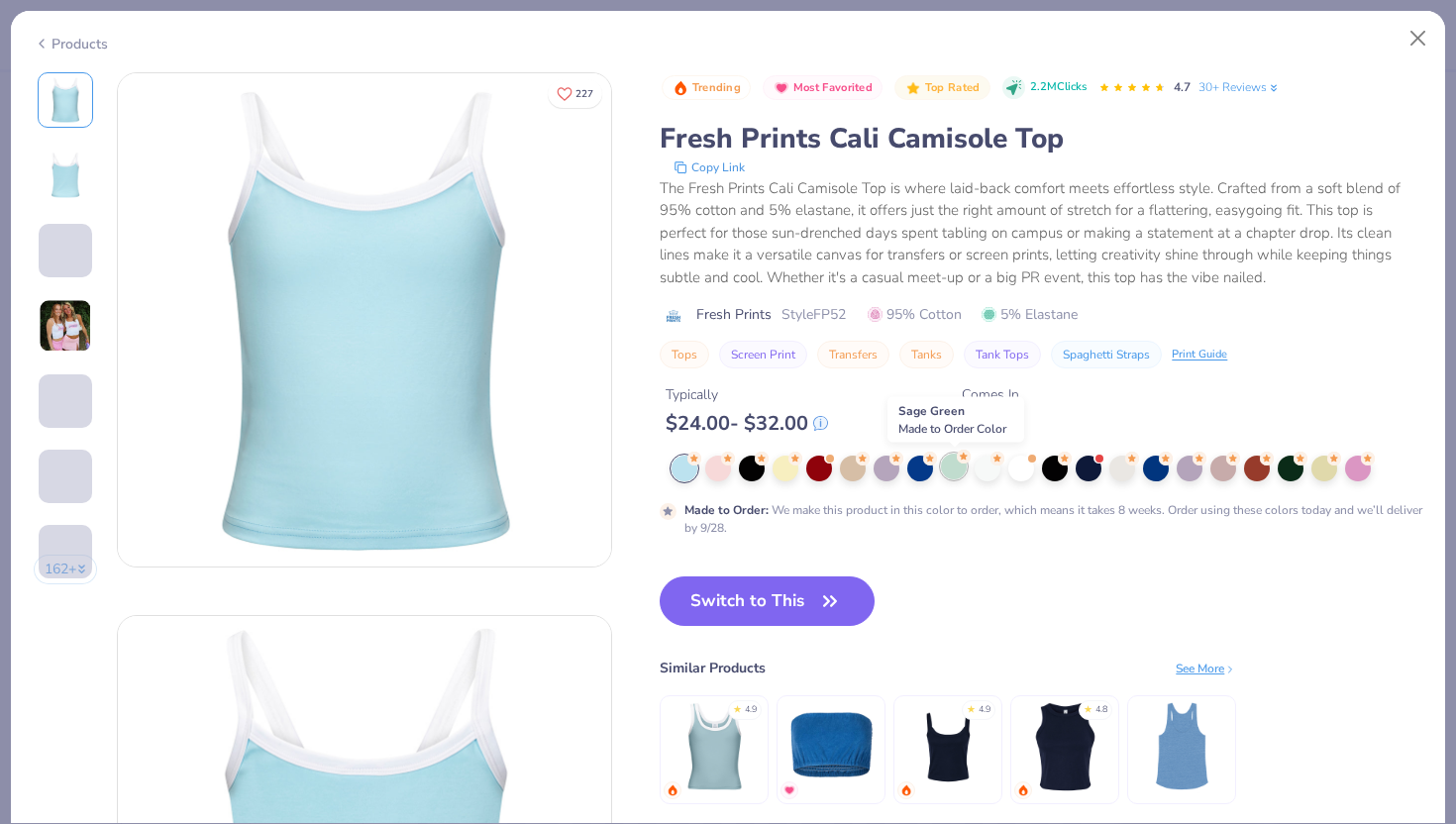 click at bounding box center (954, 466) 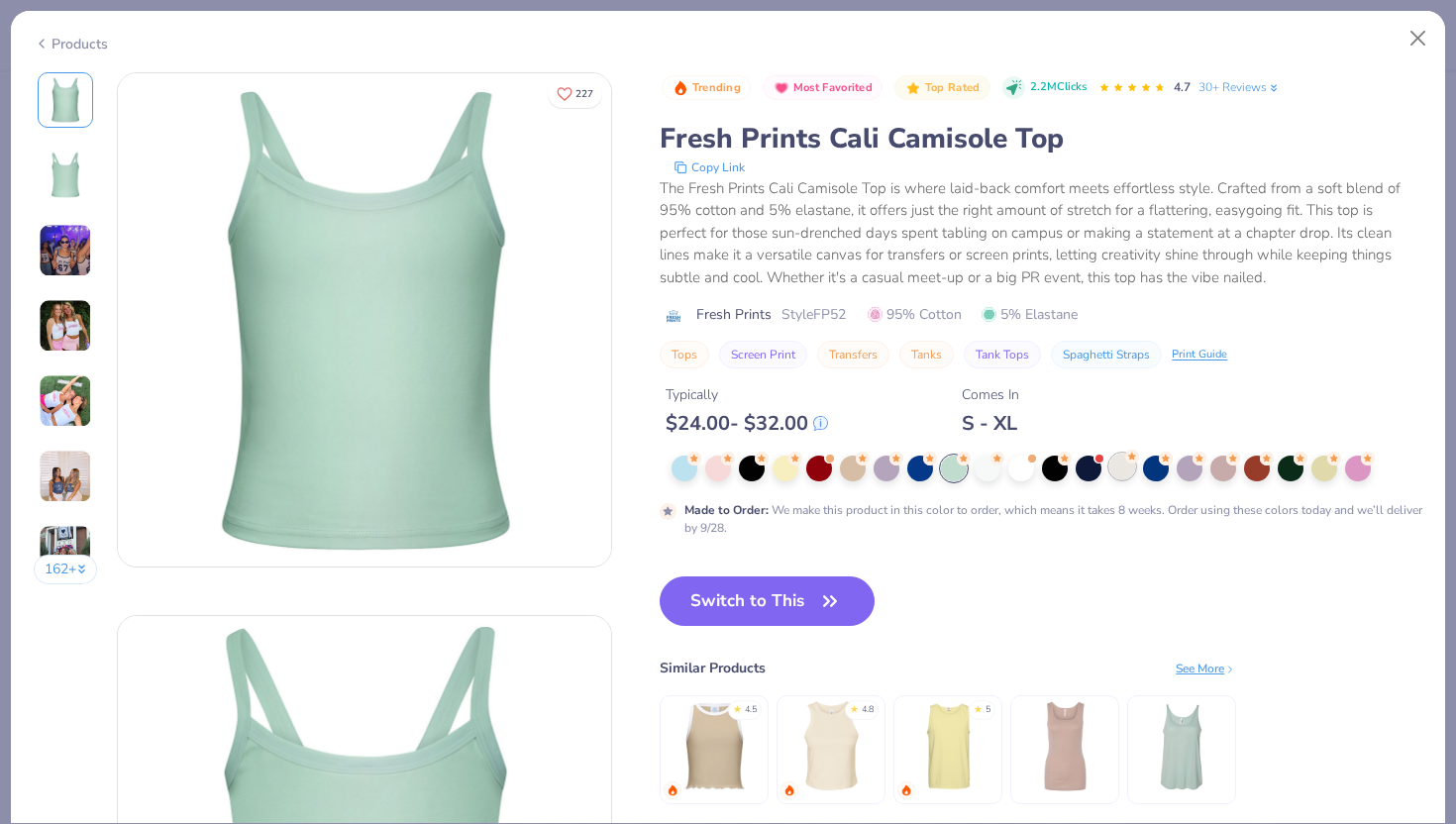 click on "Made to Order :   We make this product in this color to order, which means it takes 8 weeks. Order using these colors today and we’ll deliver by 9/28." at bounding box center [1041, 496] 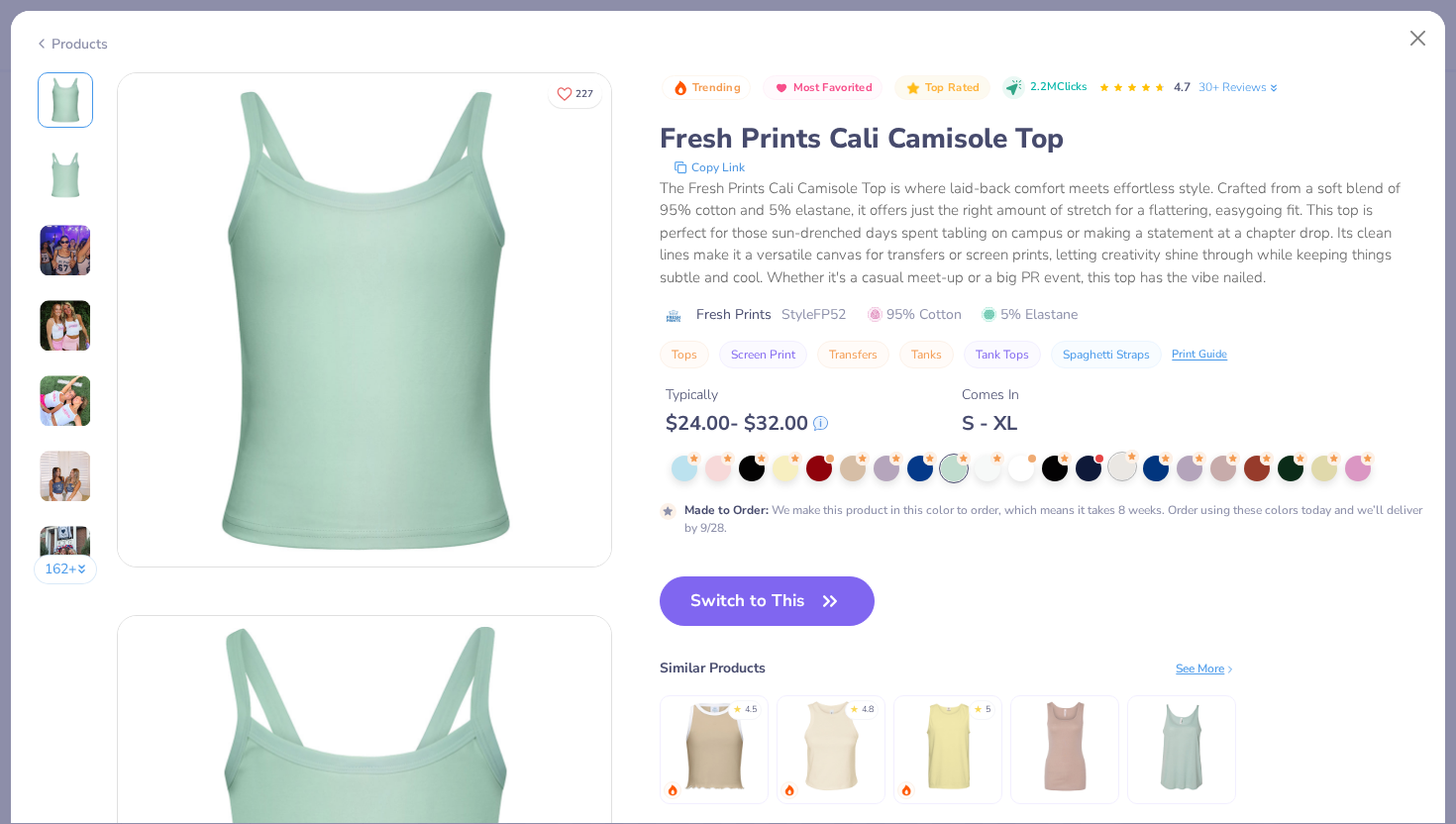 click at bounding box center [1122, 466] 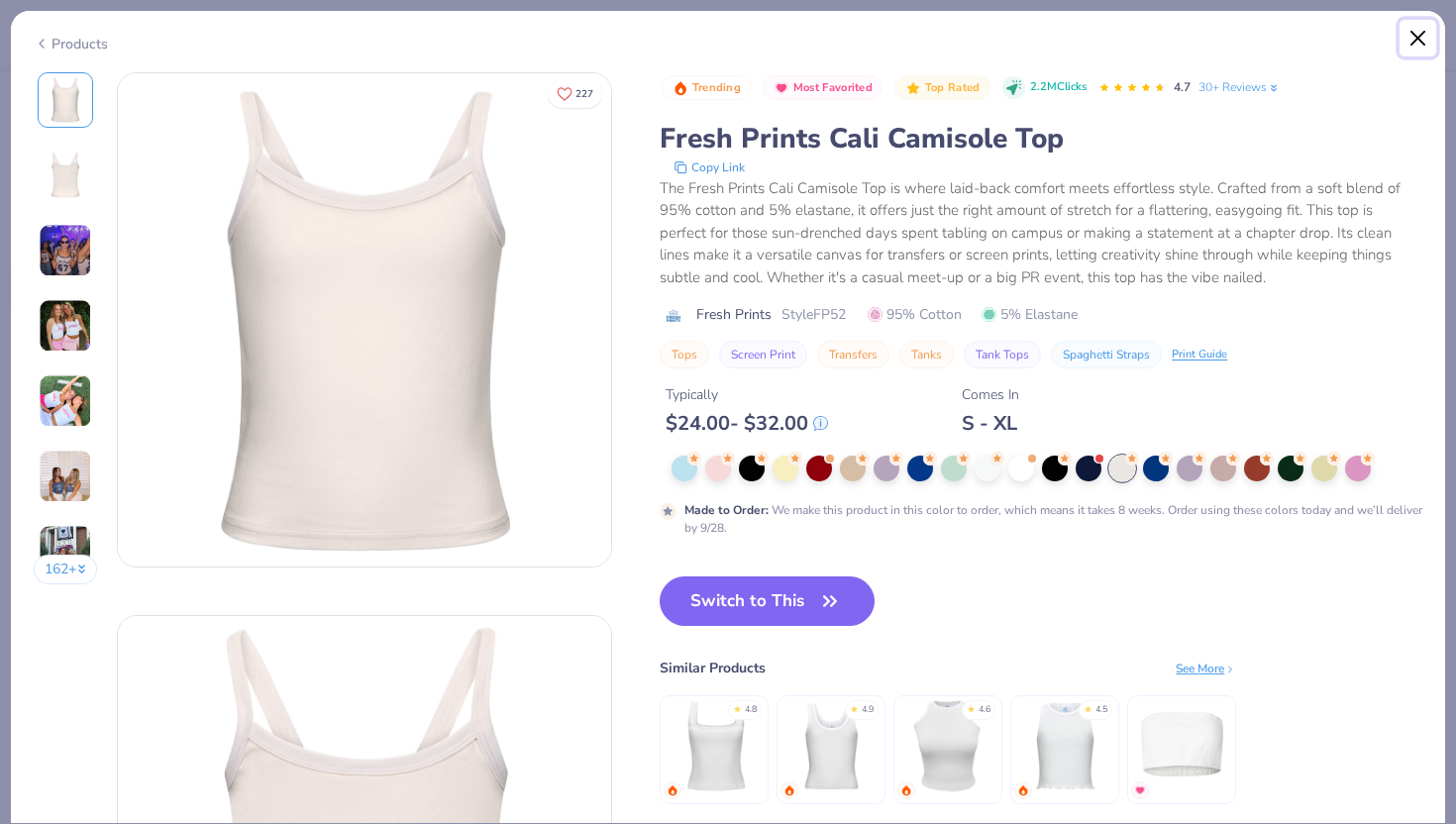 click at bounding box center [1418, 39] 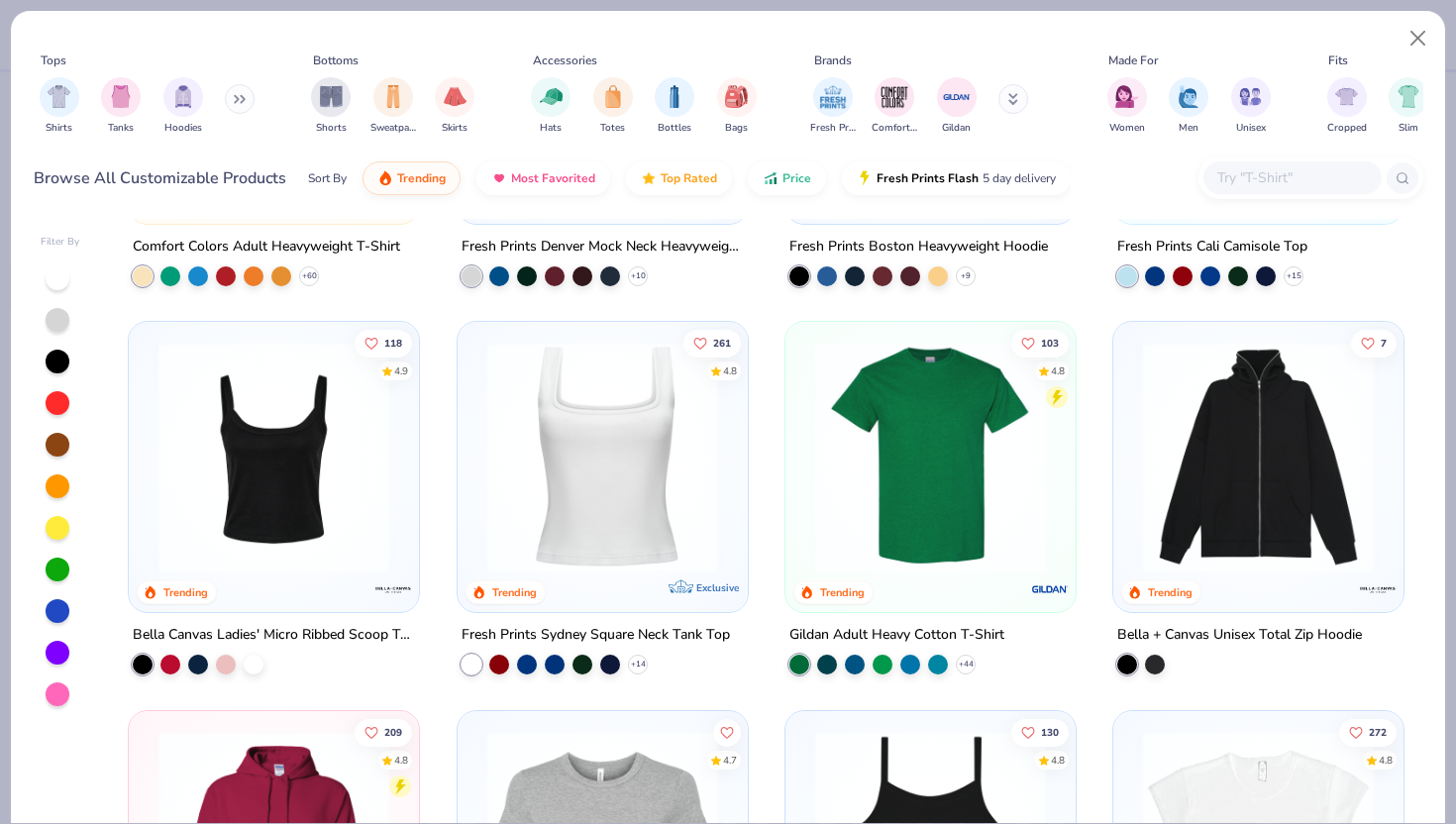 scroll, scrollTop: 298, scrollLeft: 0, axis: vertical 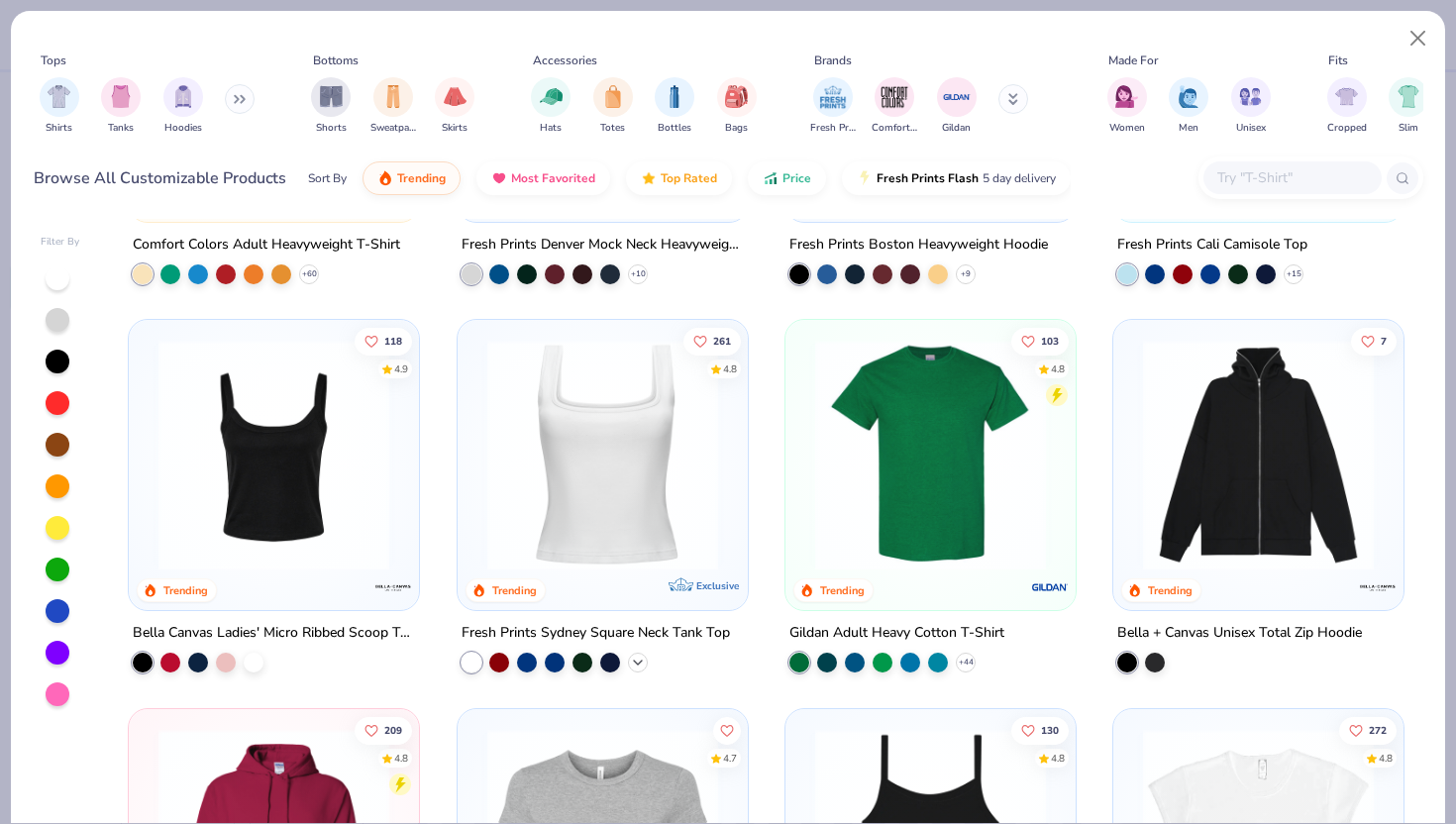 click 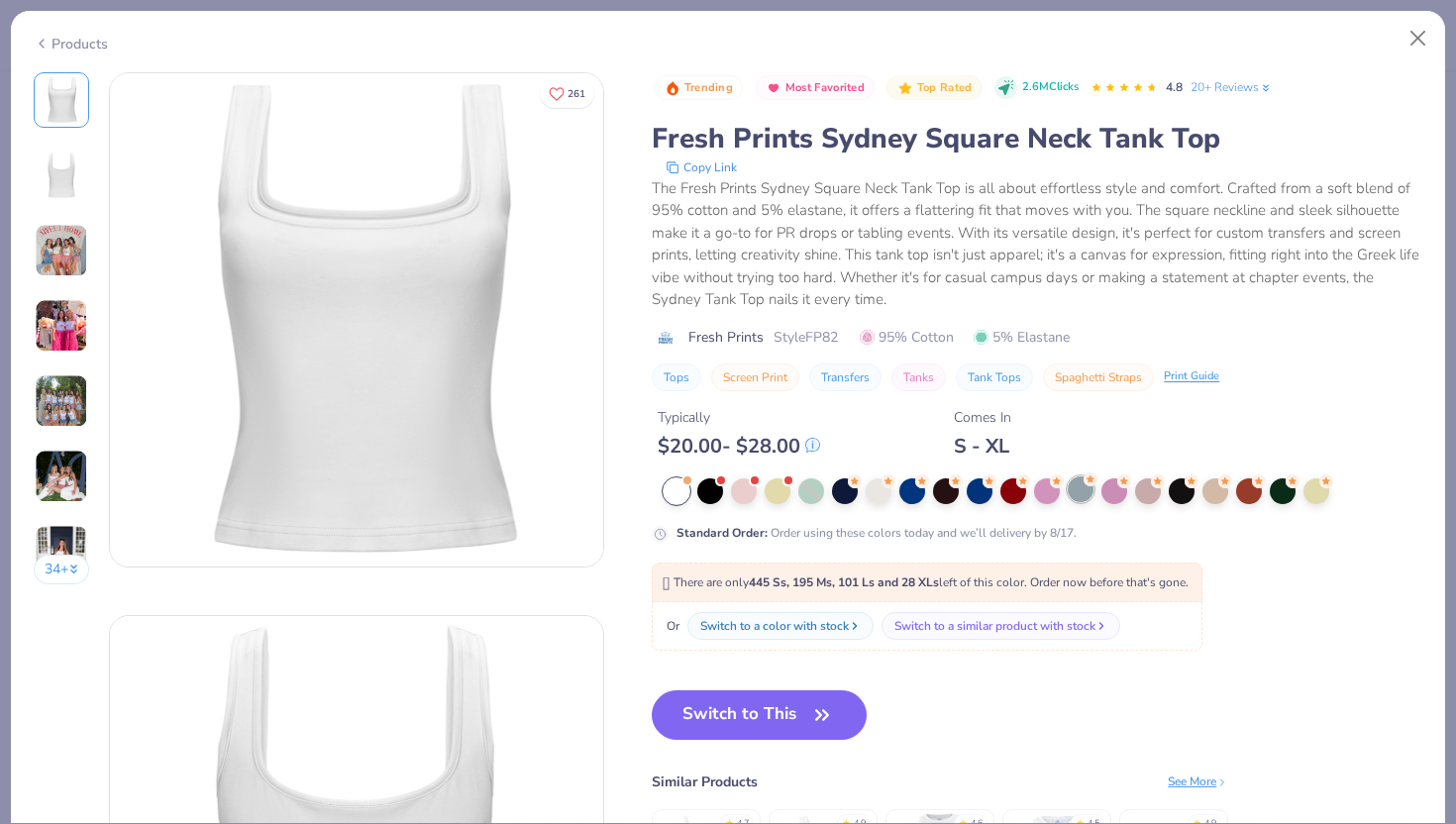 click at bounding box center [1081, 489] 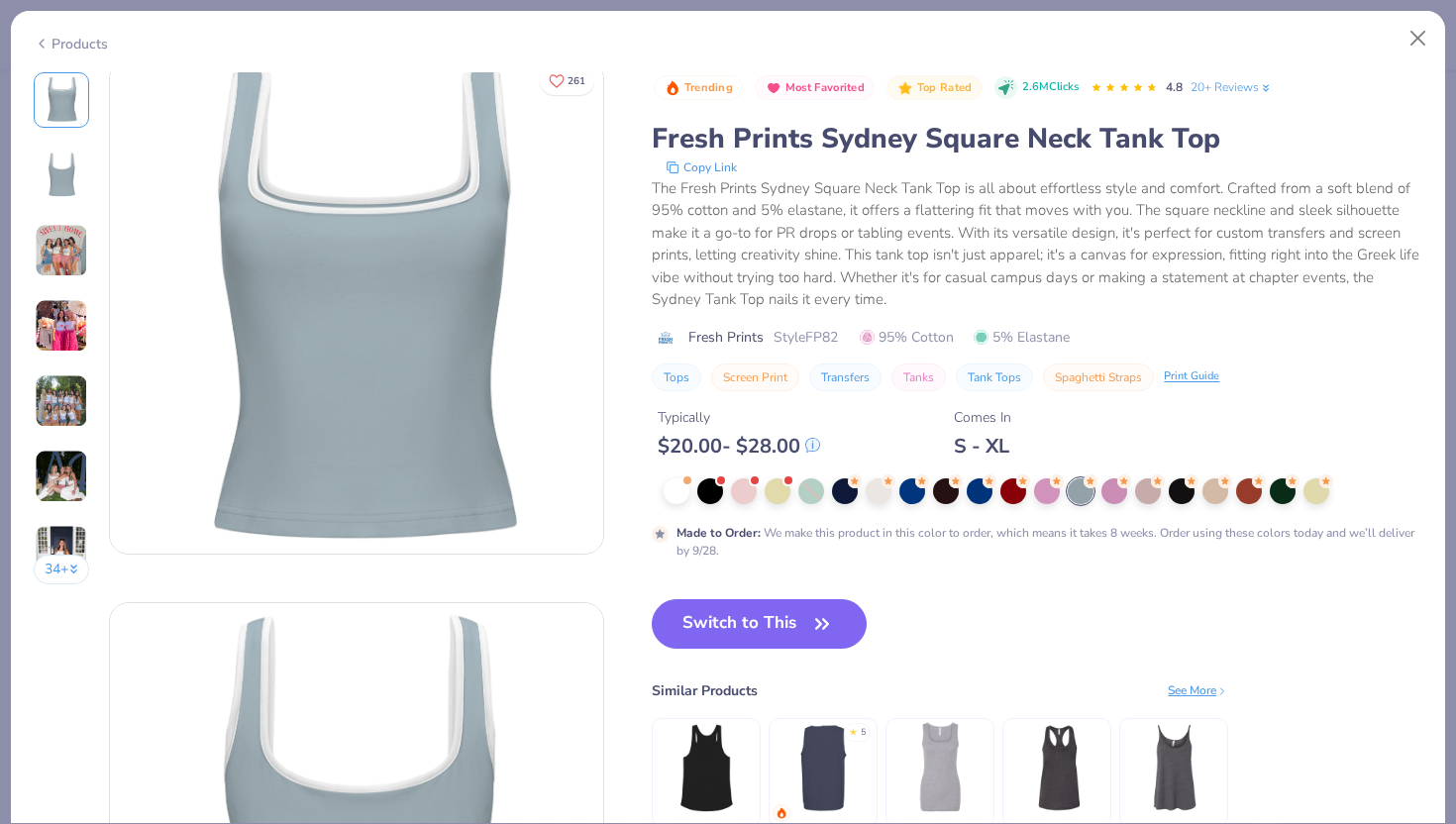 scroll, scrollTop: 14, scrollLeft: 0, axis: vertical 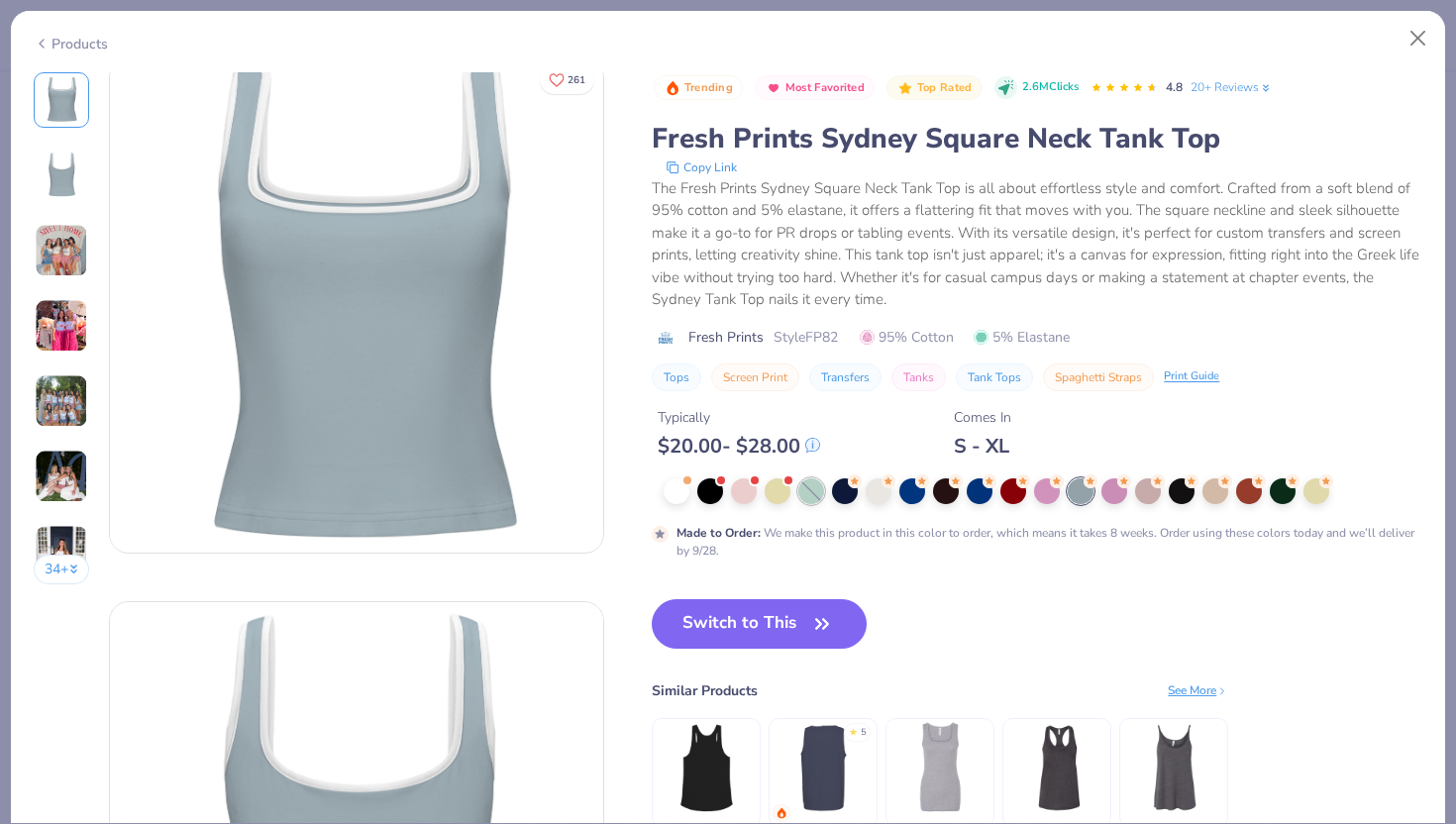 click at bounding box center (811, 491) 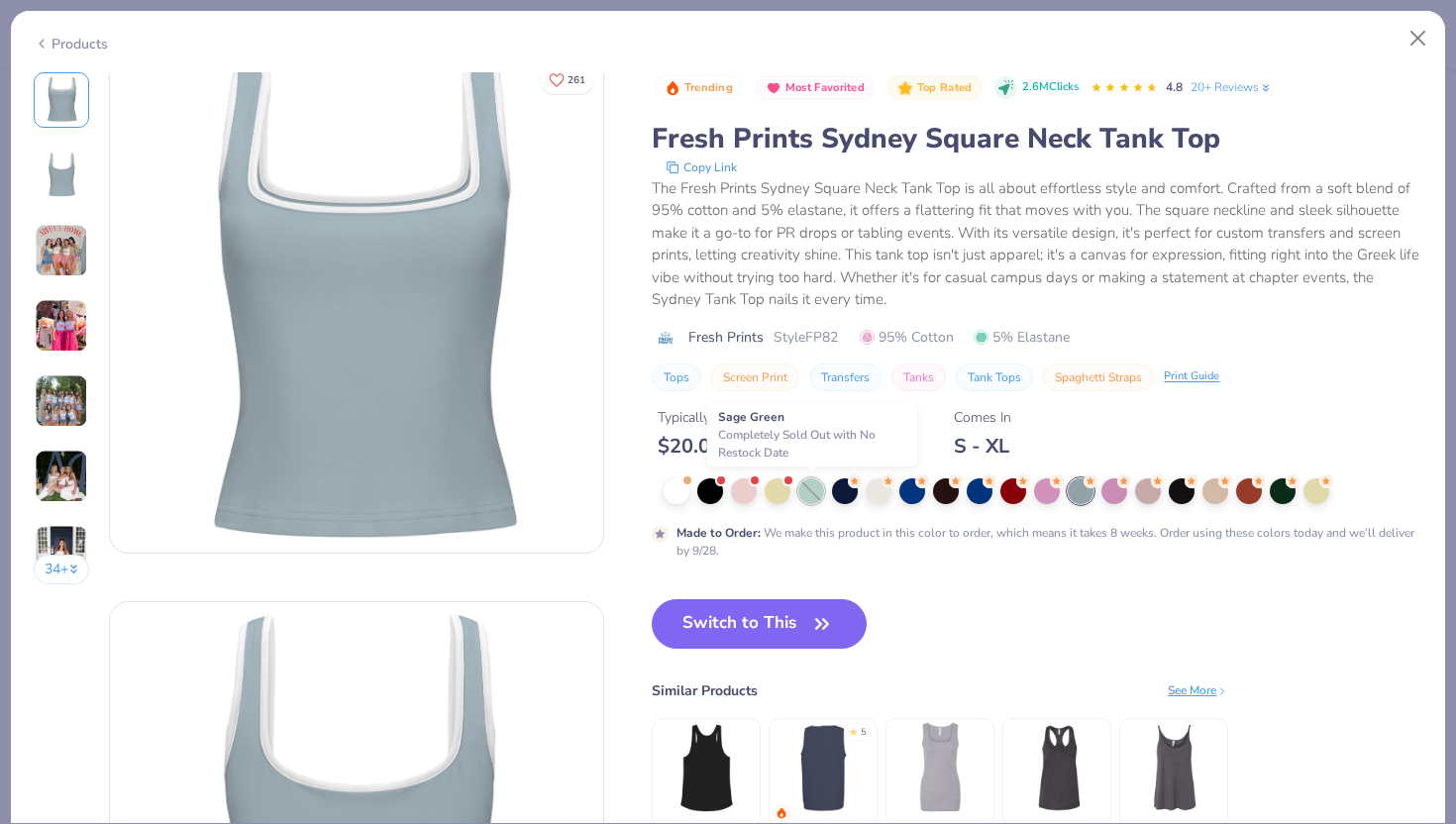 click at bounding box center [811, 491] 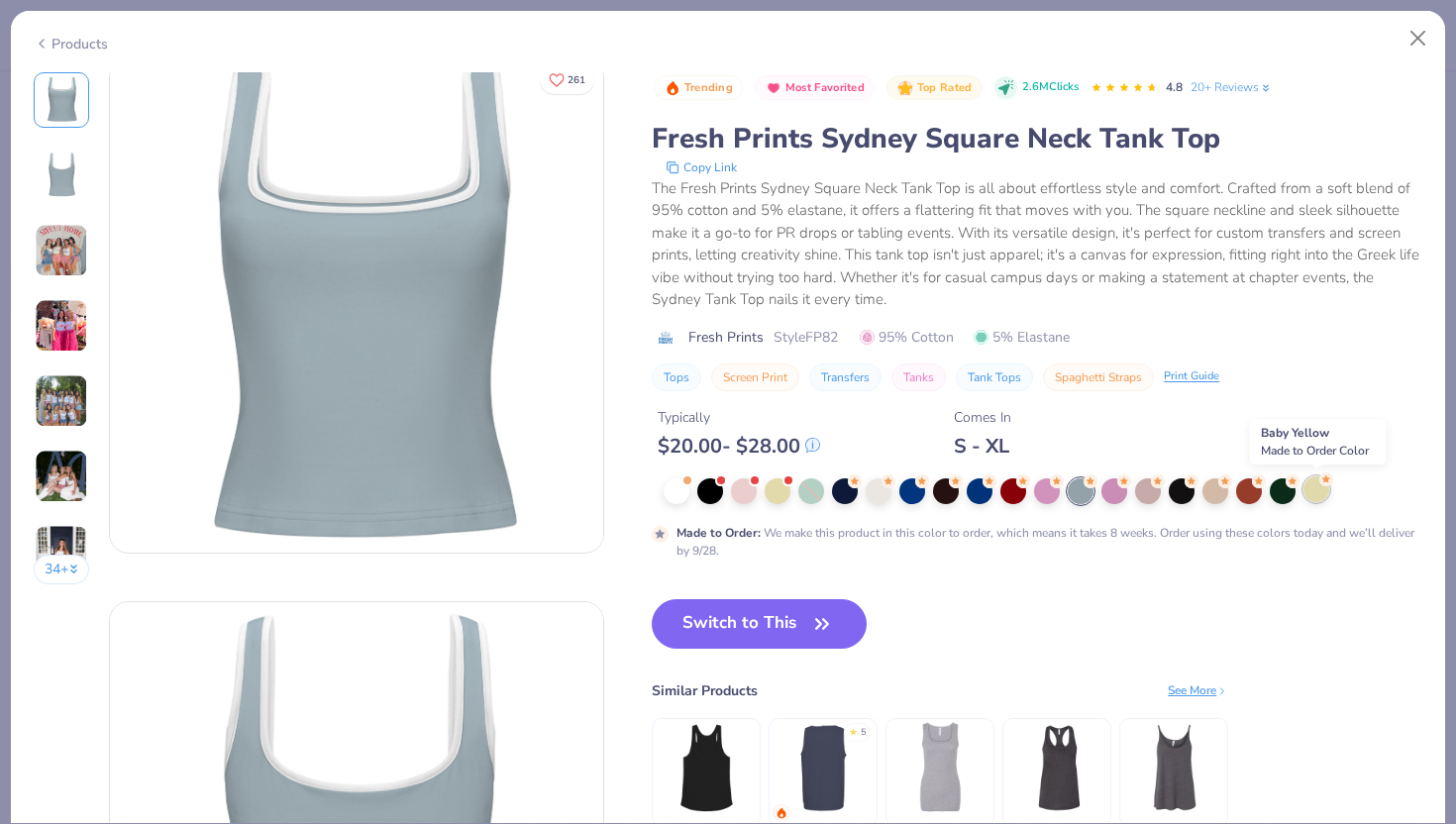 click at bounding box center [1316, 489] 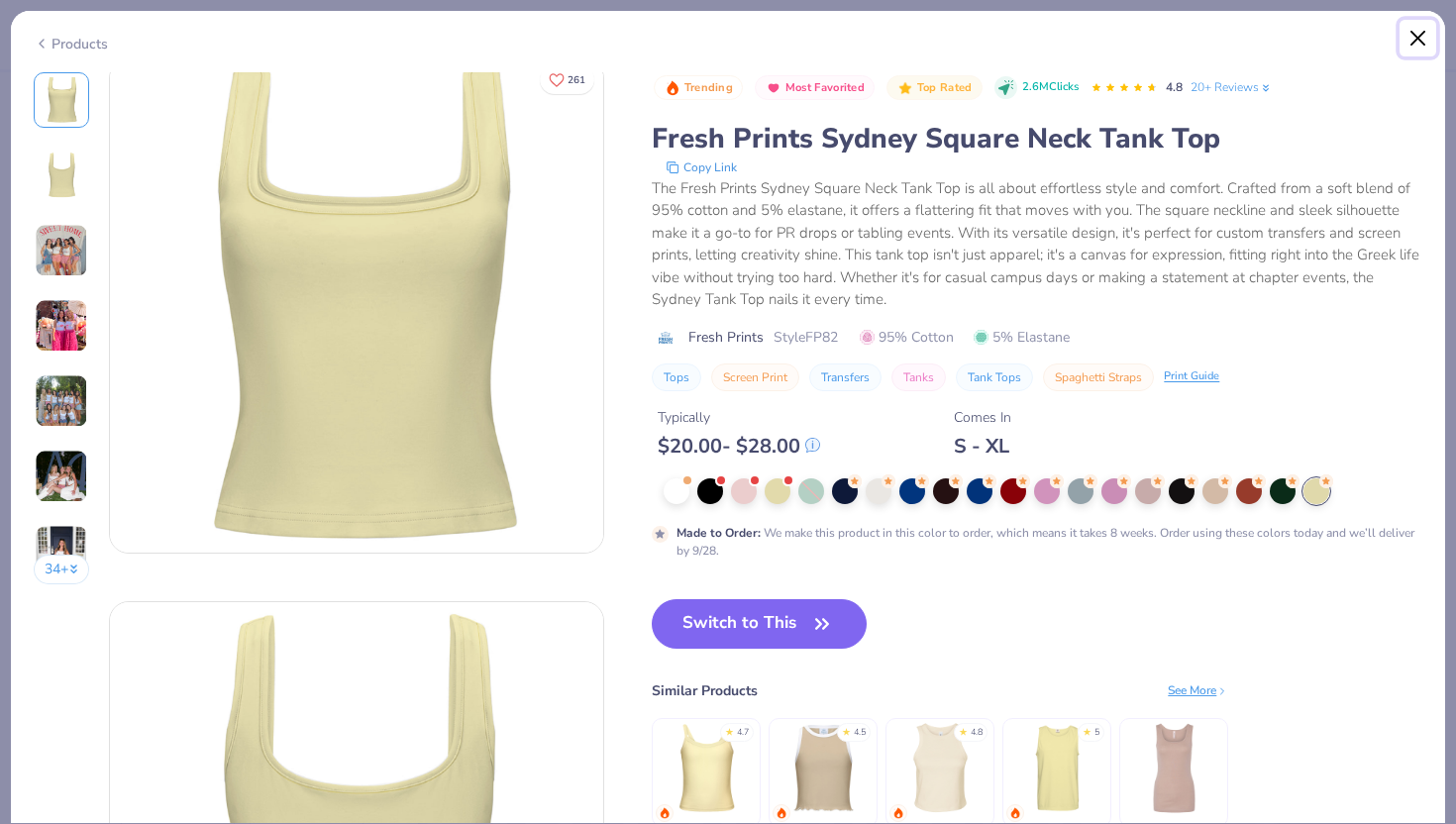 click at bounding box center (1418, 39) 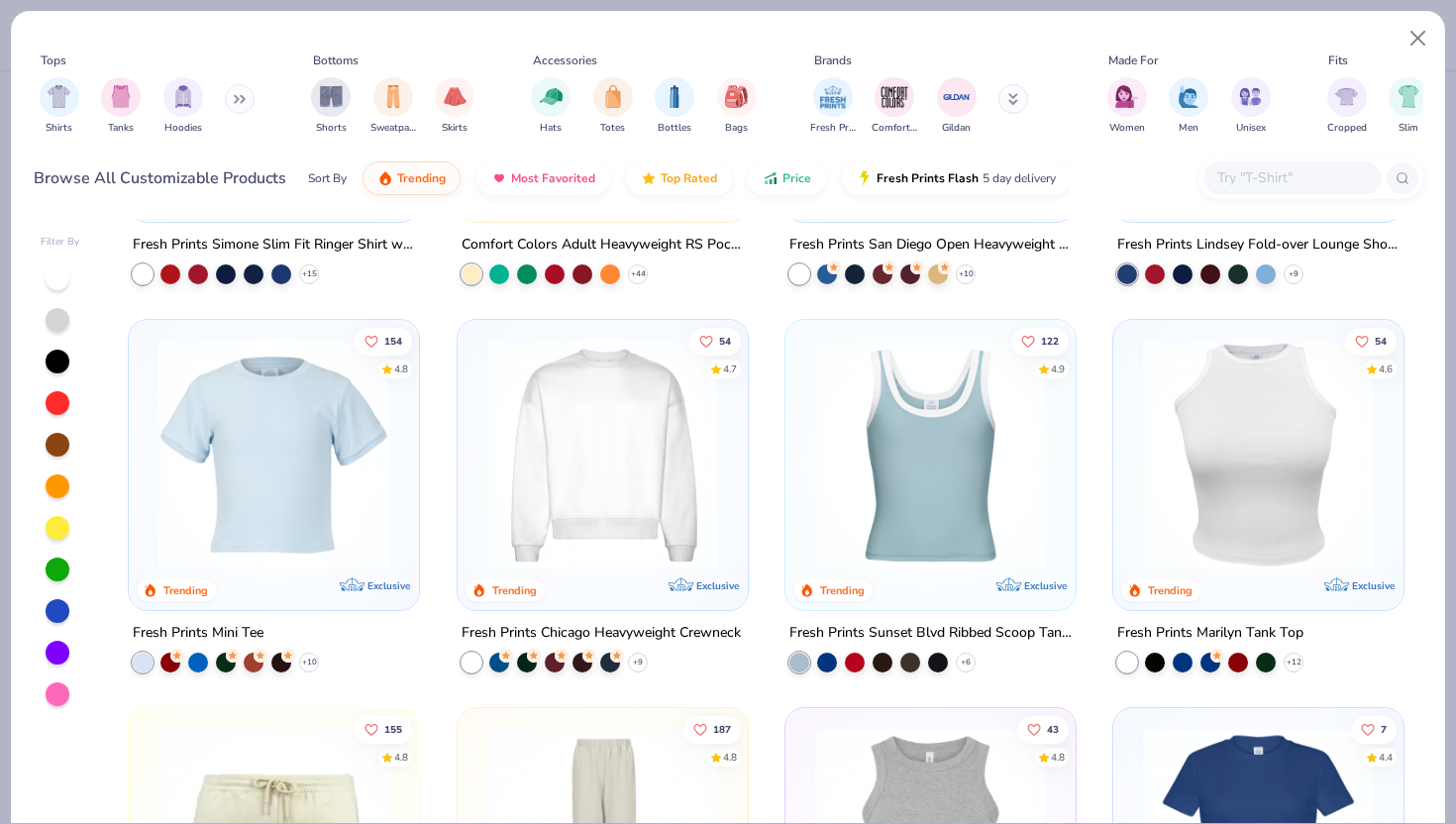scroll, scrollTop: 1466, scrollLeft: 0, axis: vertical 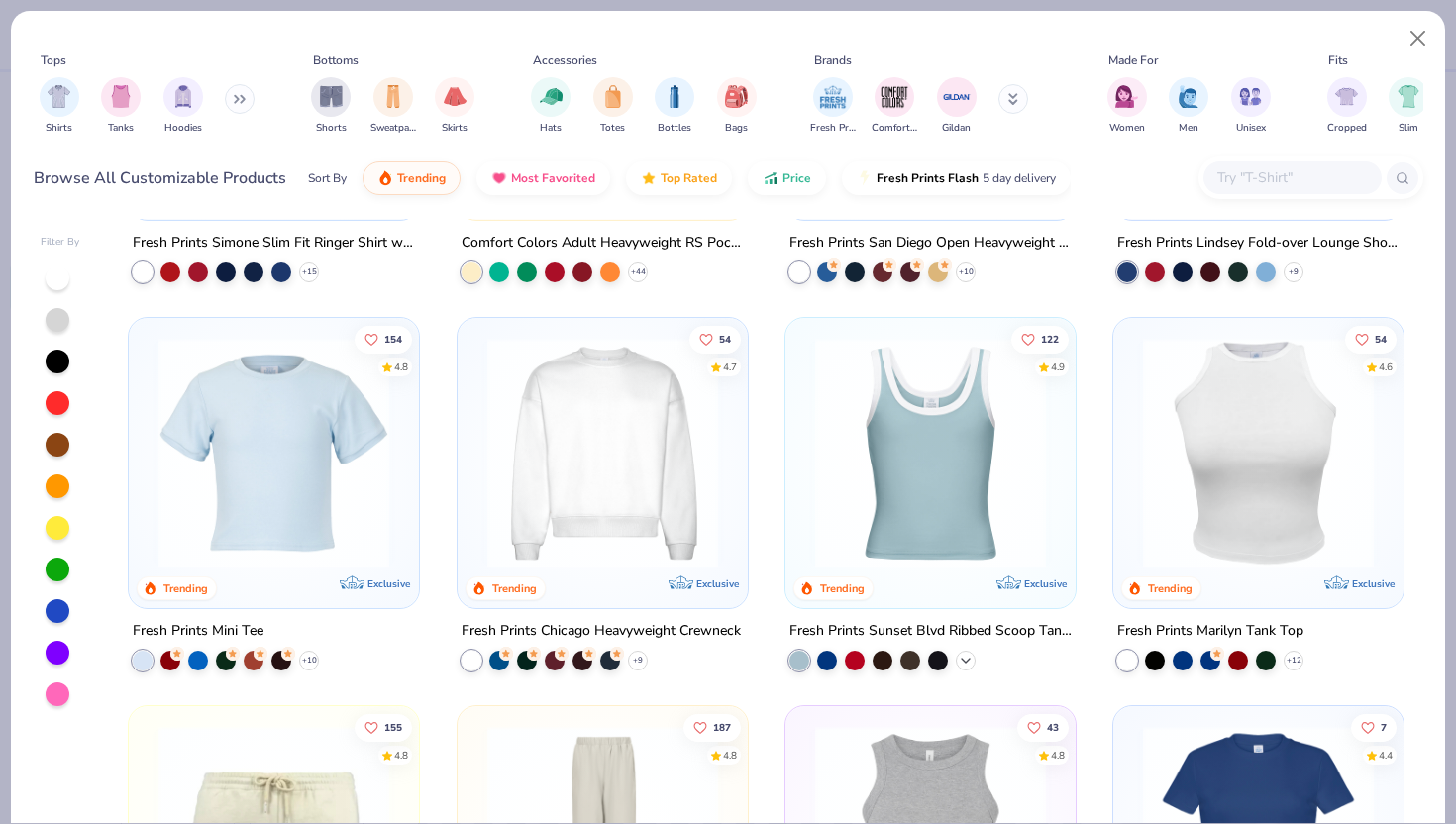 click 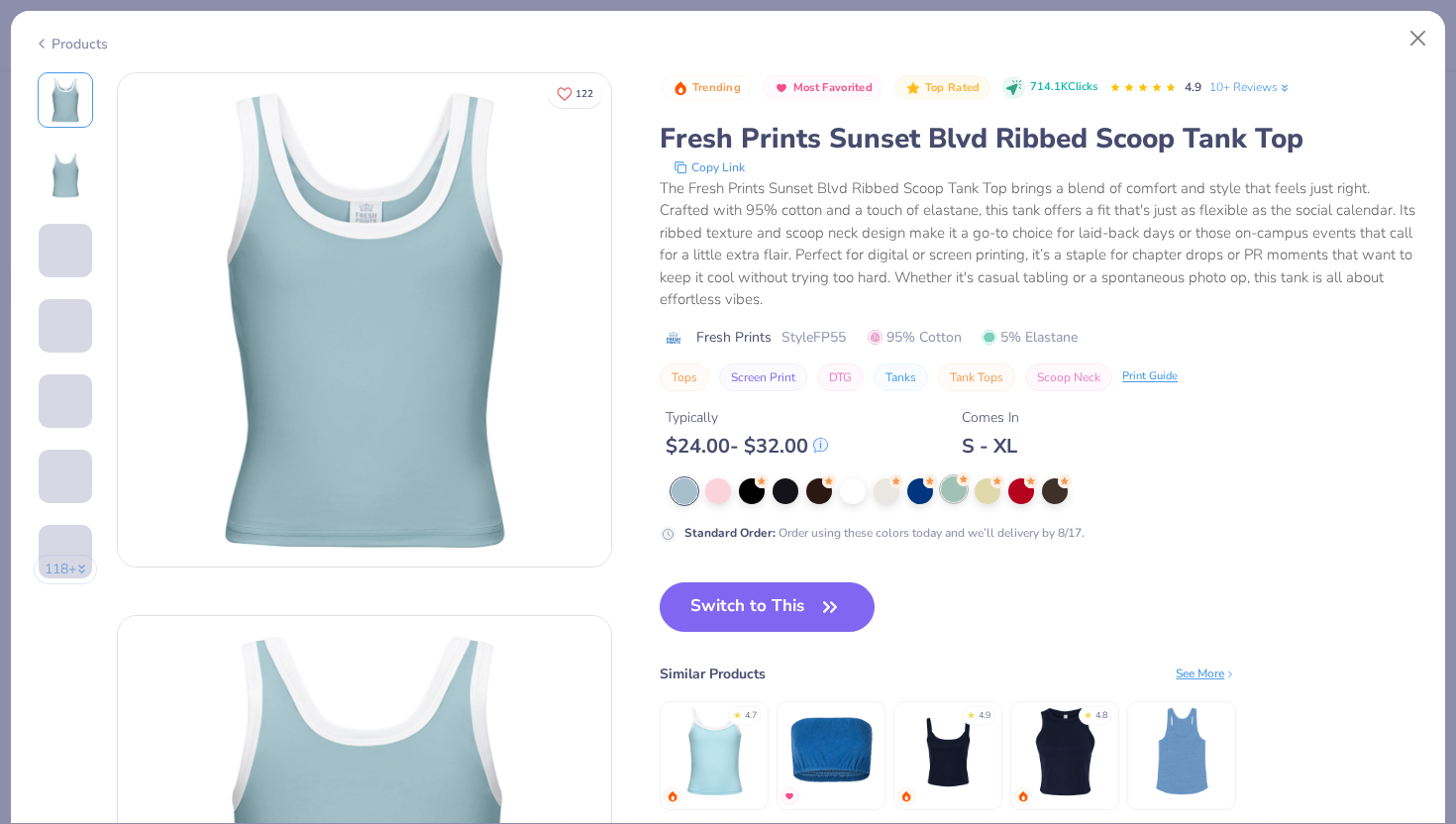click at bounding box center (954, 489) 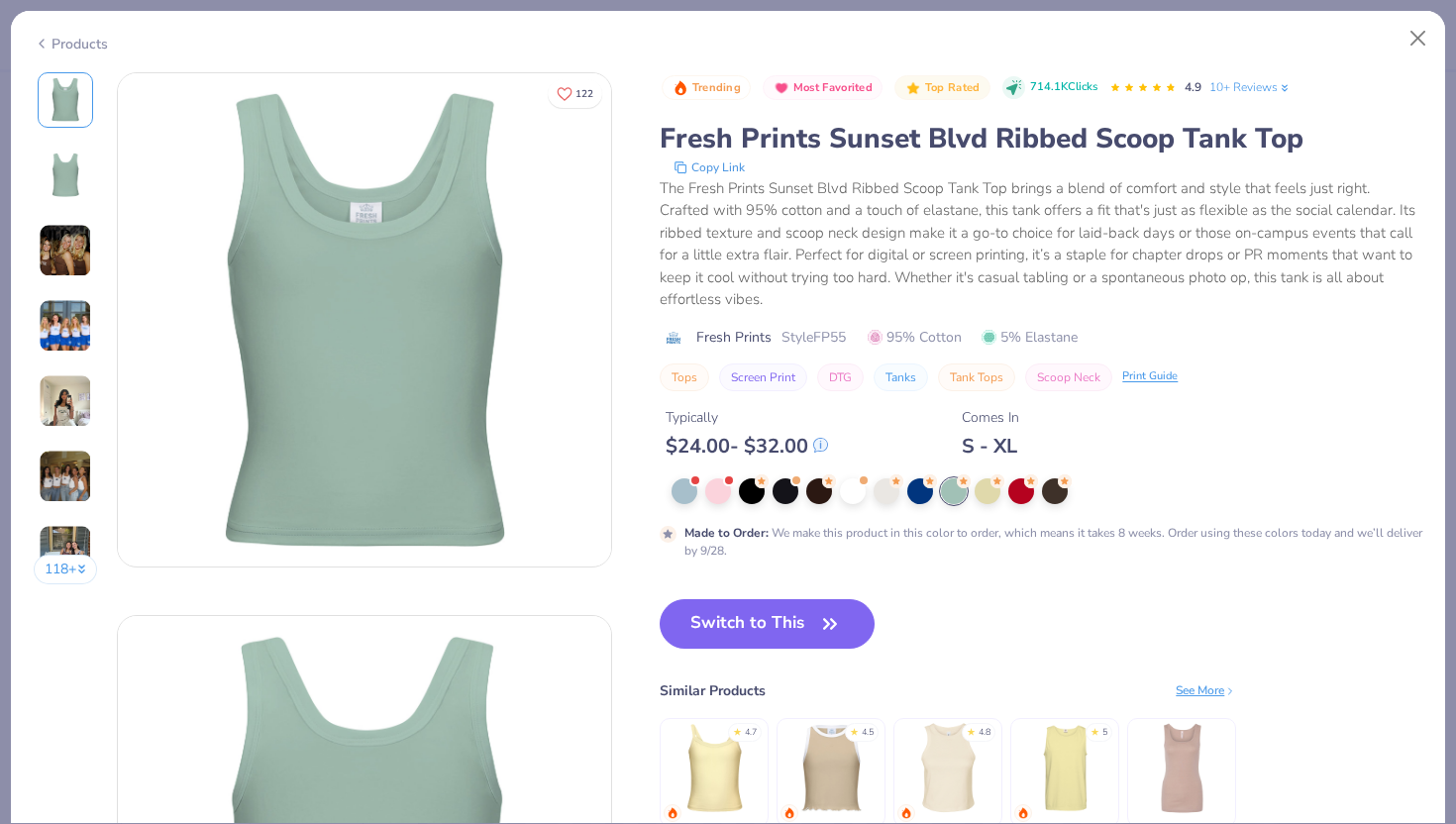 click at bounding box center (65, 401) 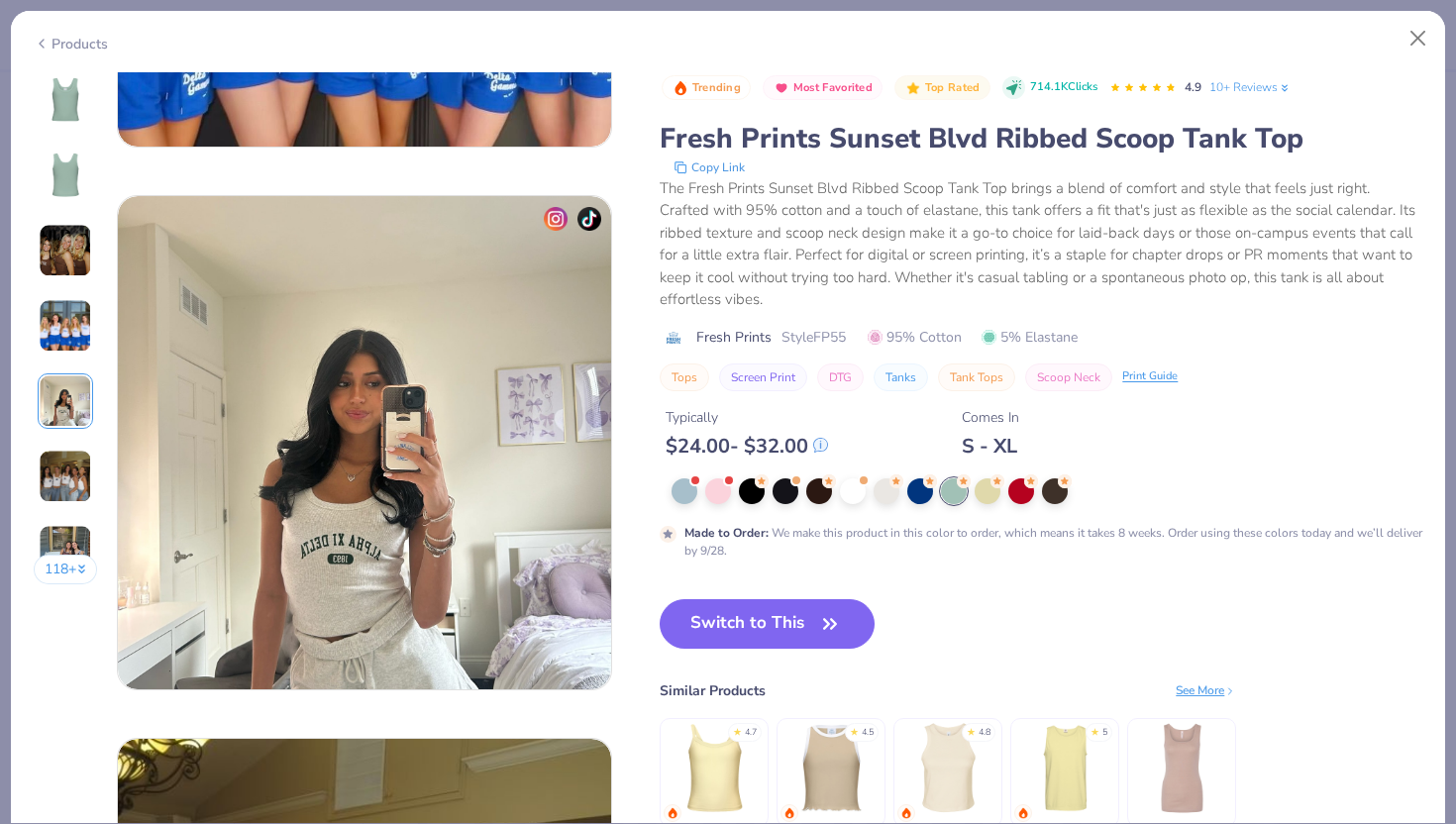 scroll, scrollTop: 2171, scrollLeft: 0, axis: vertical 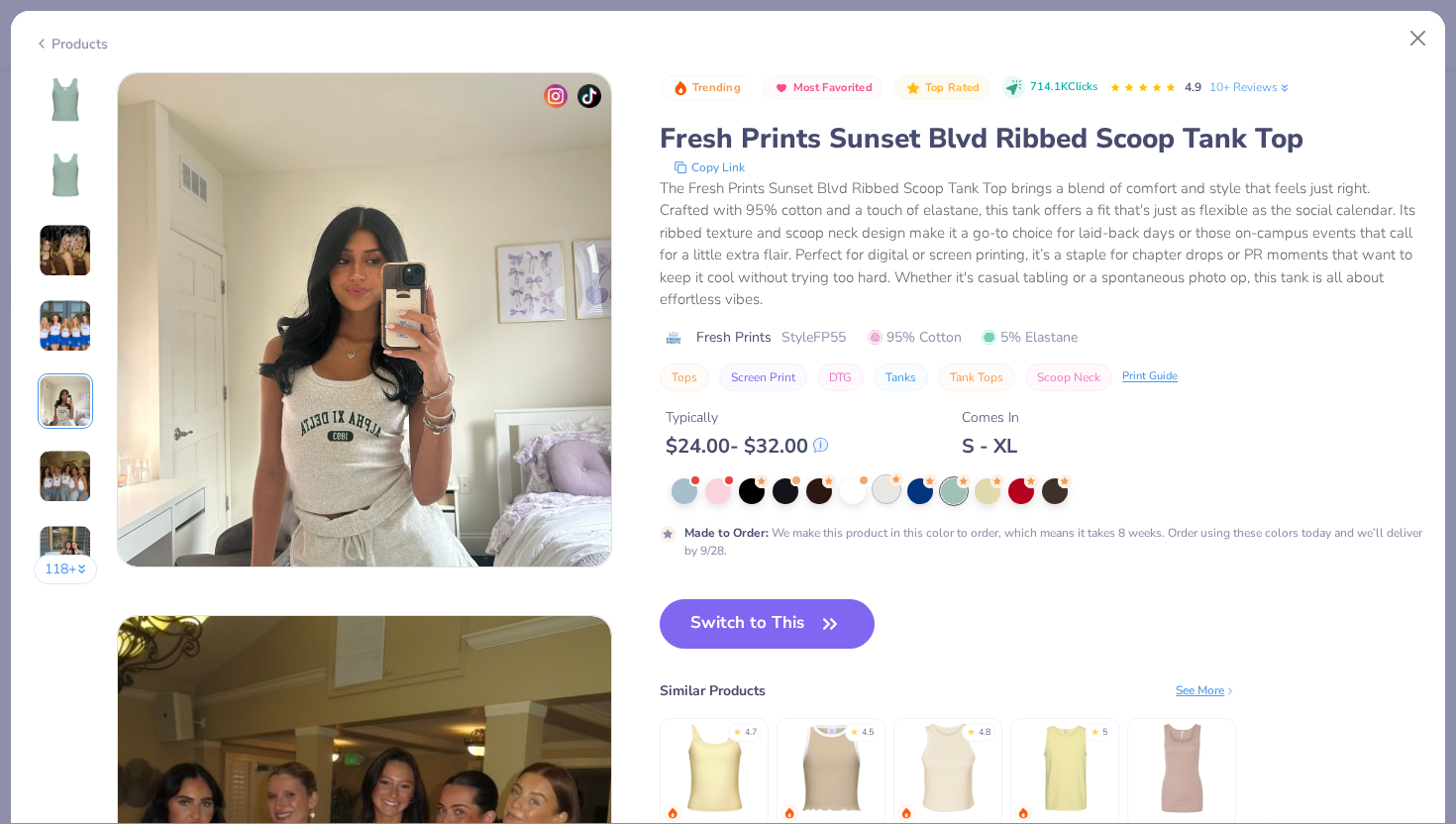 click at bounding box center [886, 489] 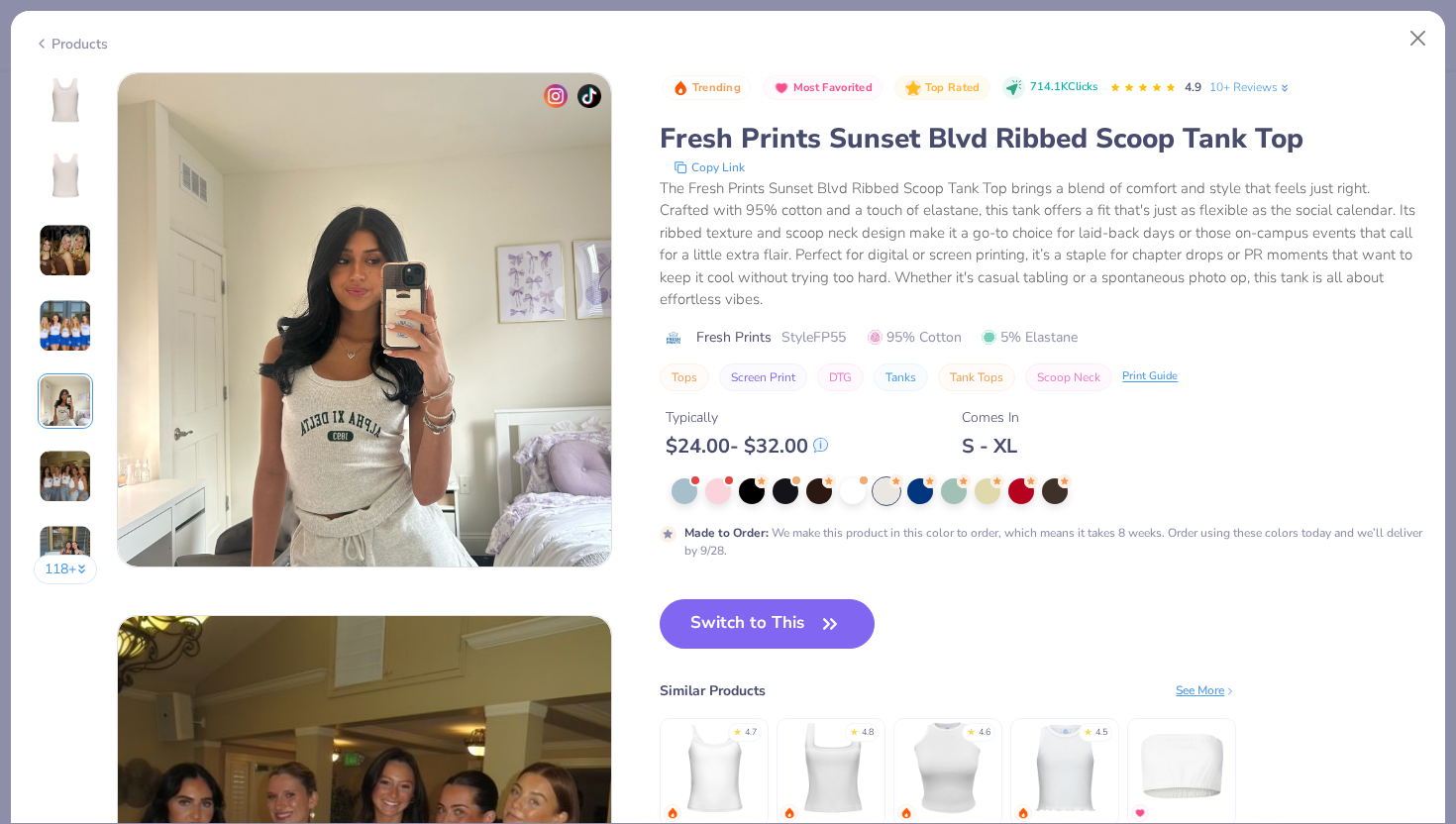 click at bounding box center [65, 100] 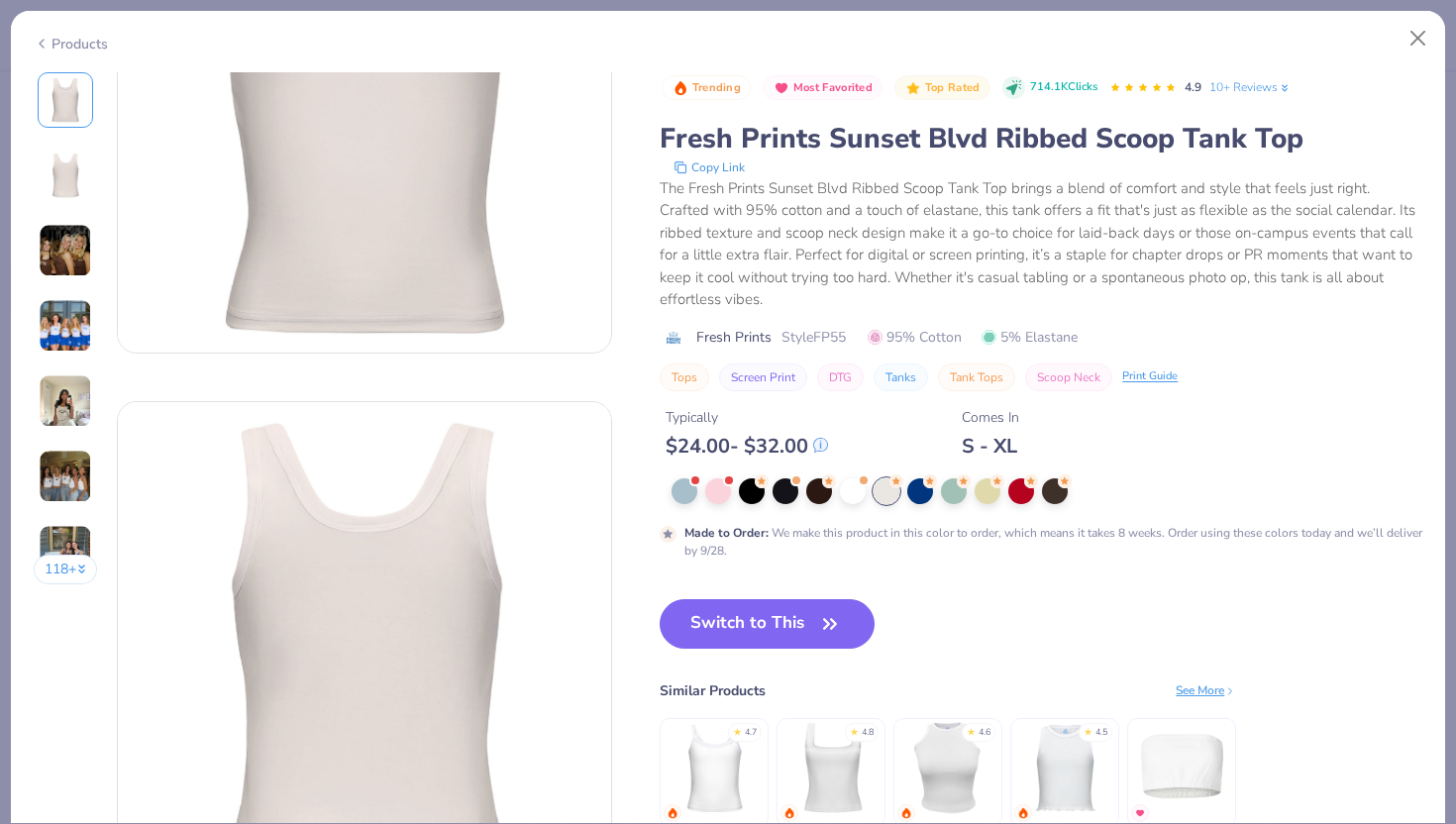 scroll, scrollTop: 376, scrollLeft: 0, axis: vertical 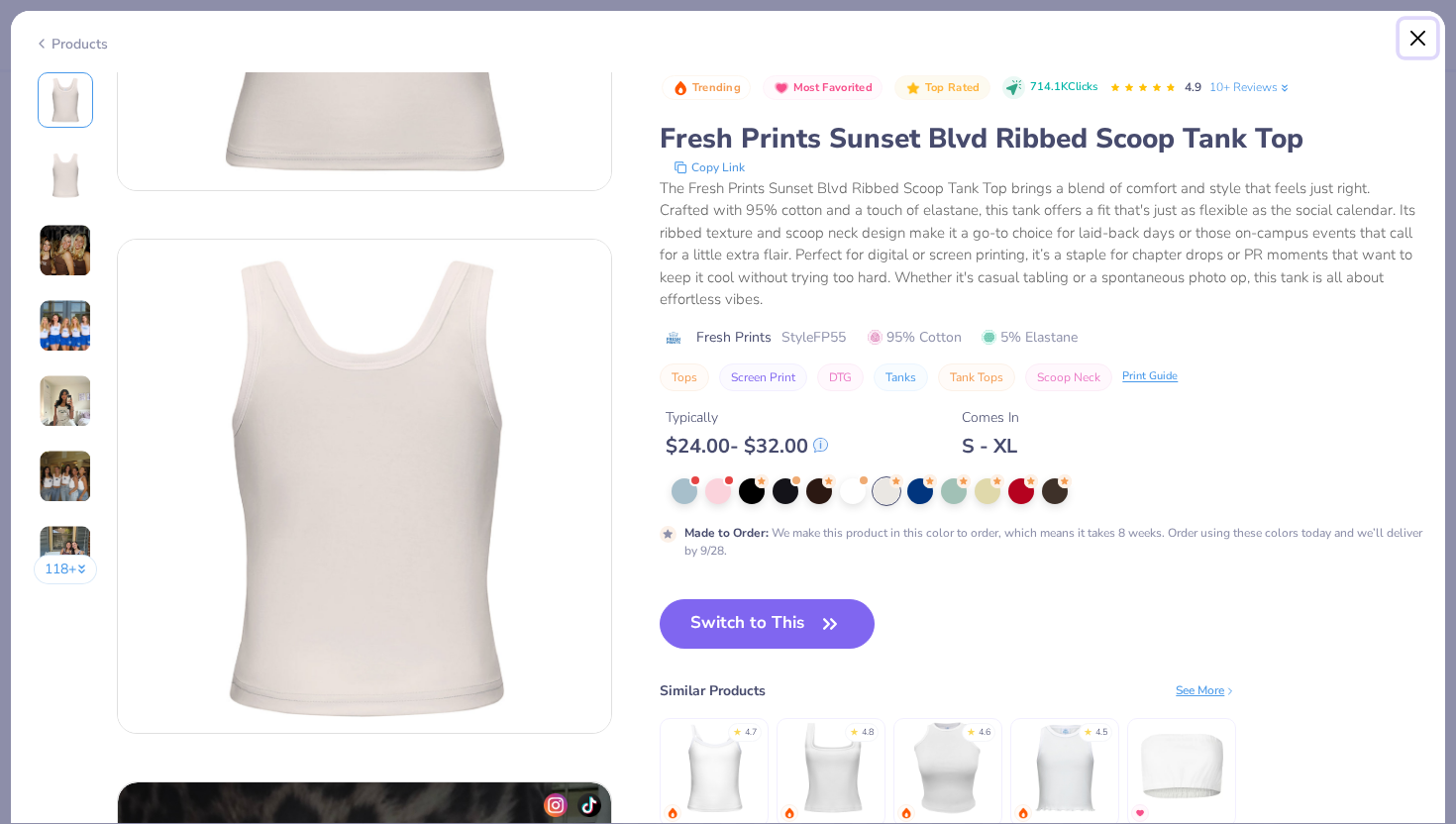 click at bounding box center (1418, 39) 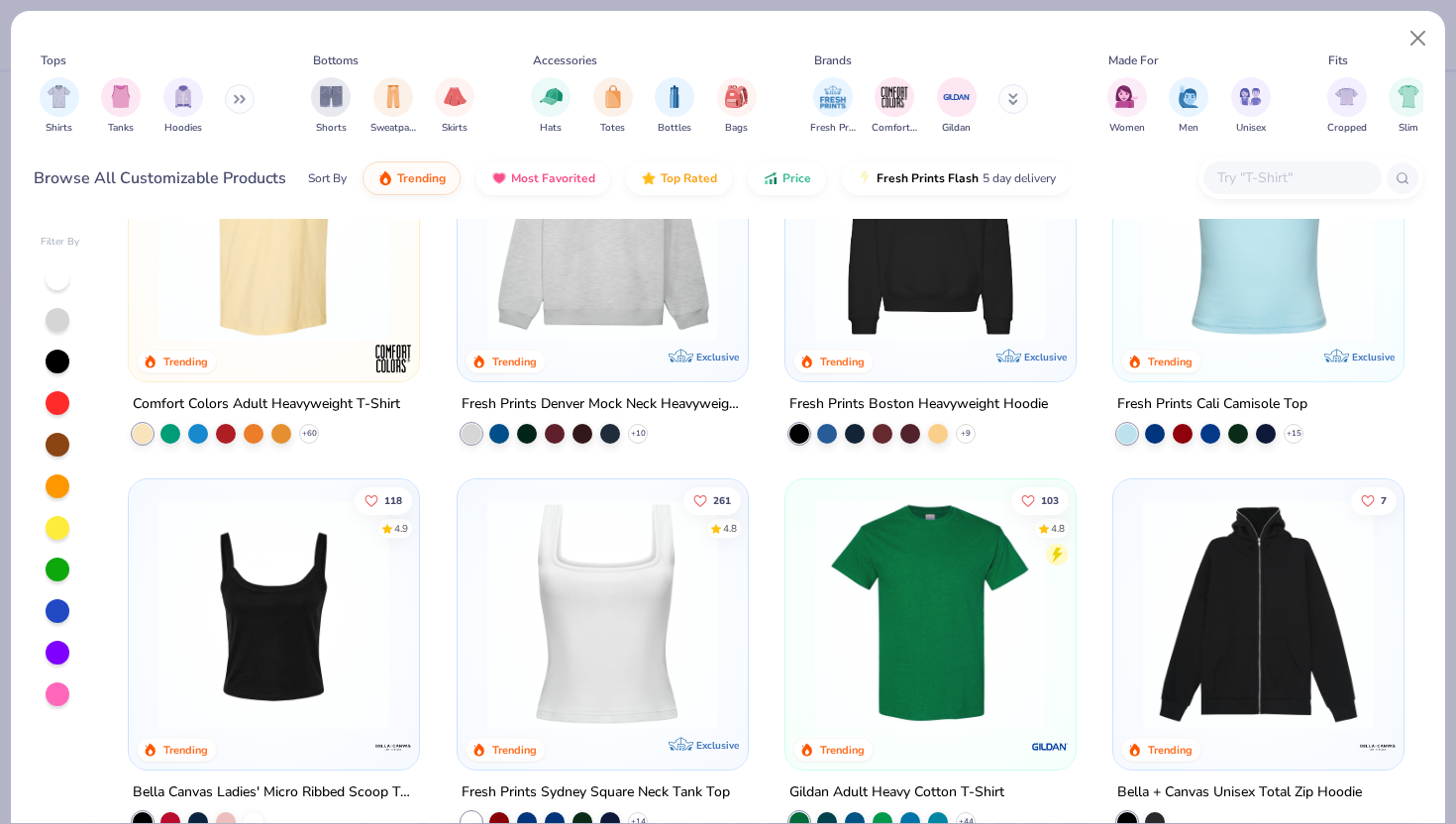scroll, scrollTop: 142, scrollLeft: 0, axis: vertical 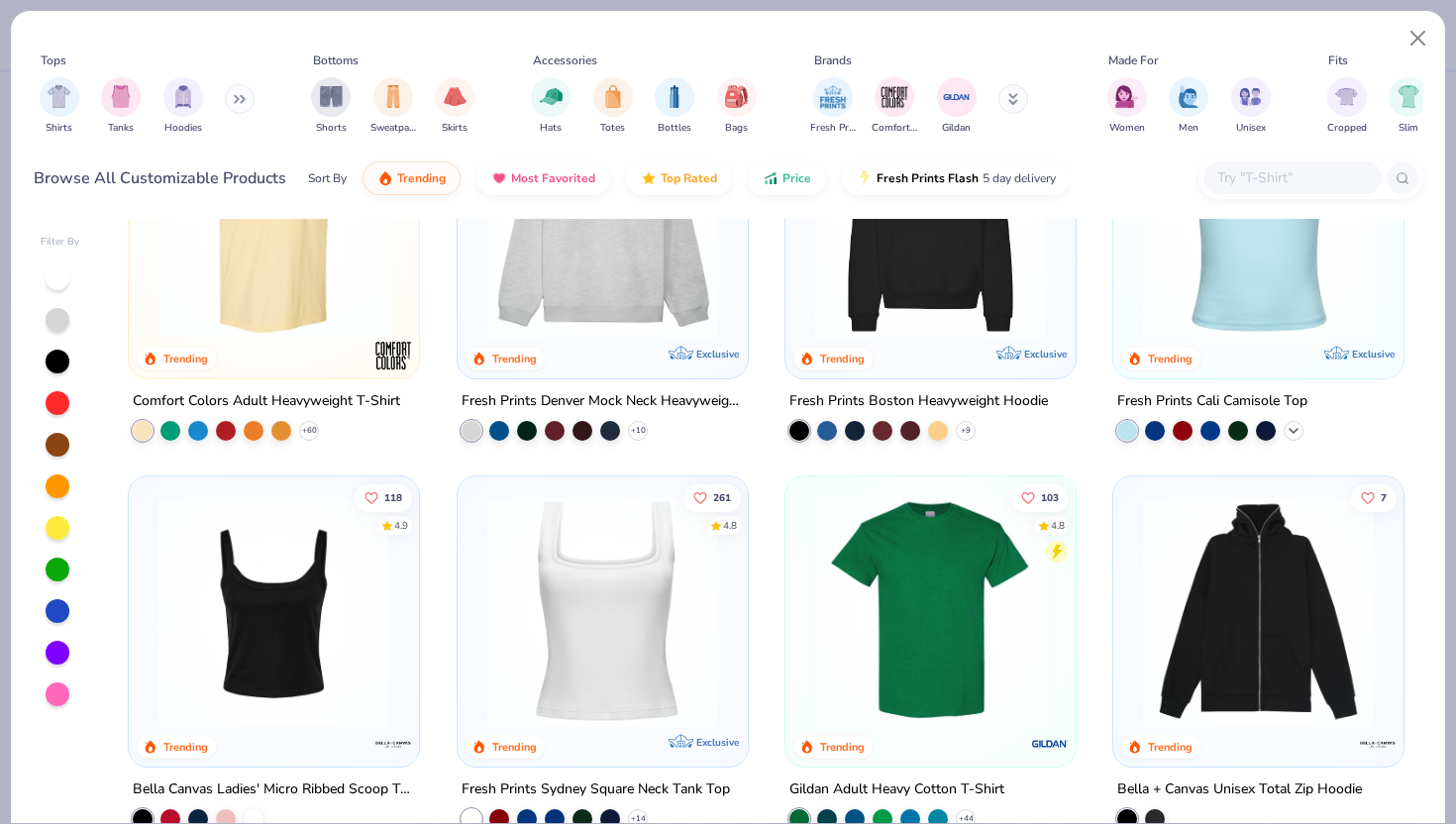 click on "+ 15" at bounding box center (1294, 431) 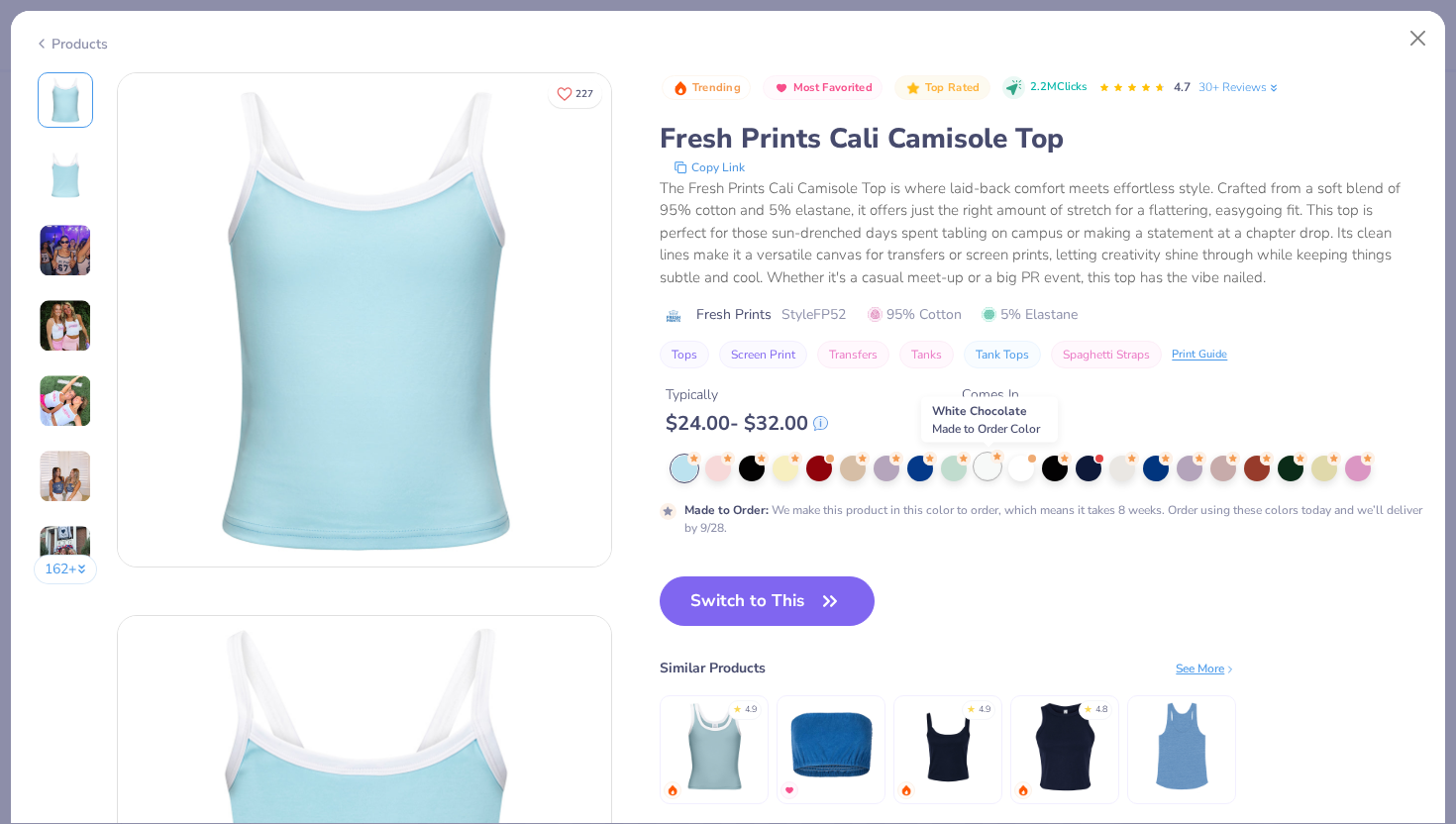 click at bounding box center (988, 466) 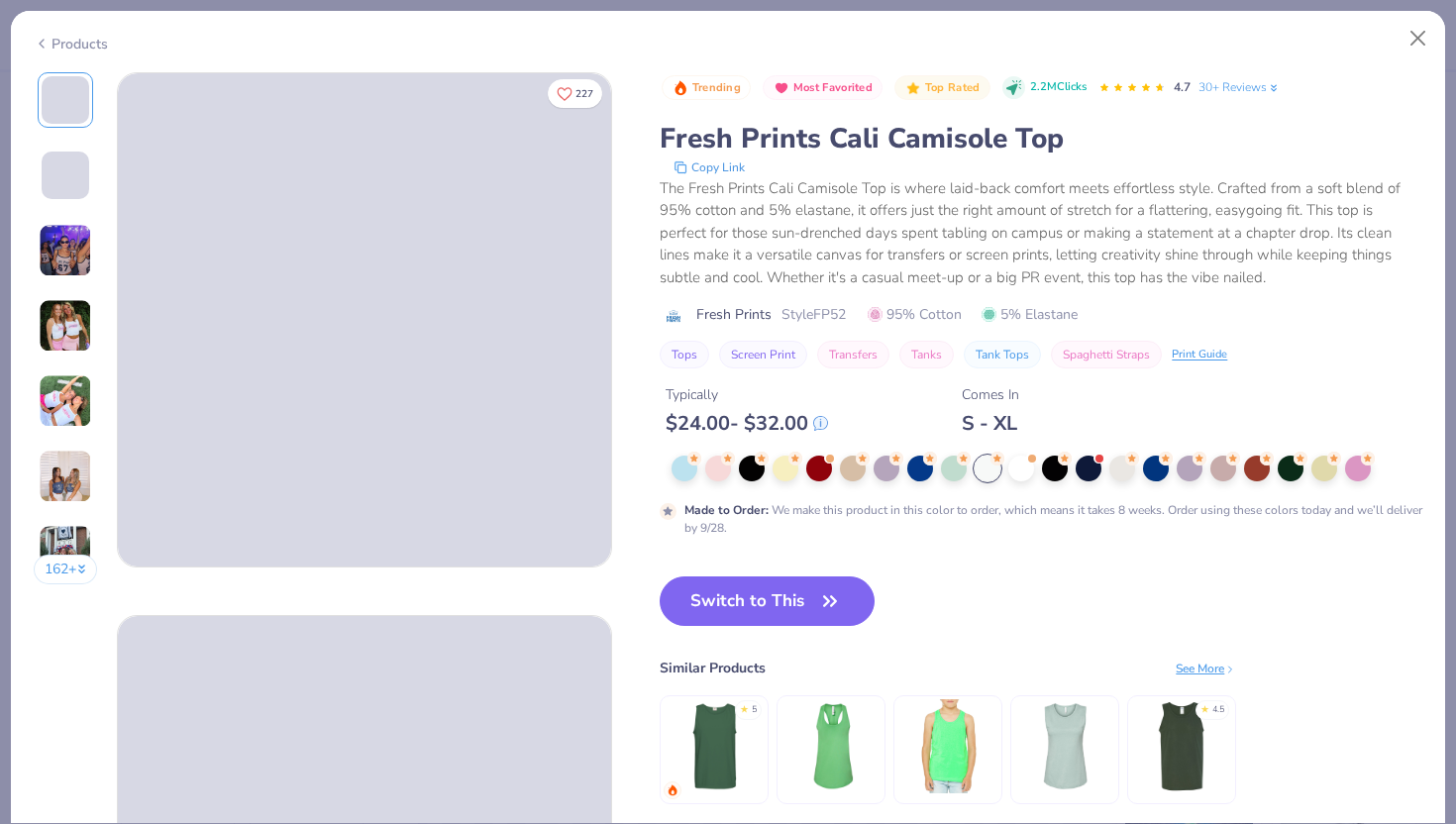 scroll, scrollTop: 0, scrollLeft: 0, axis: both 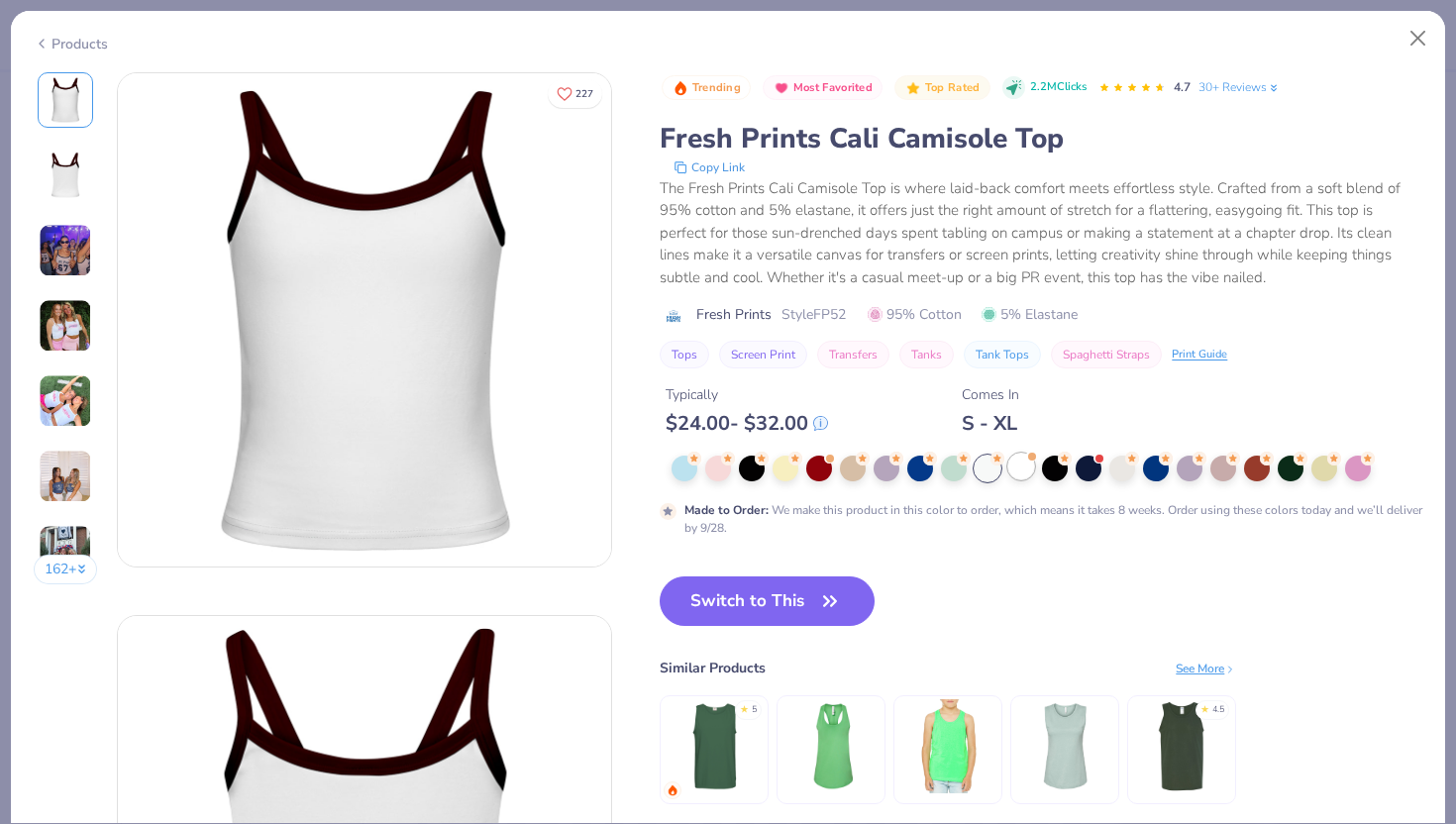 click at bounding box center (1021, 466) 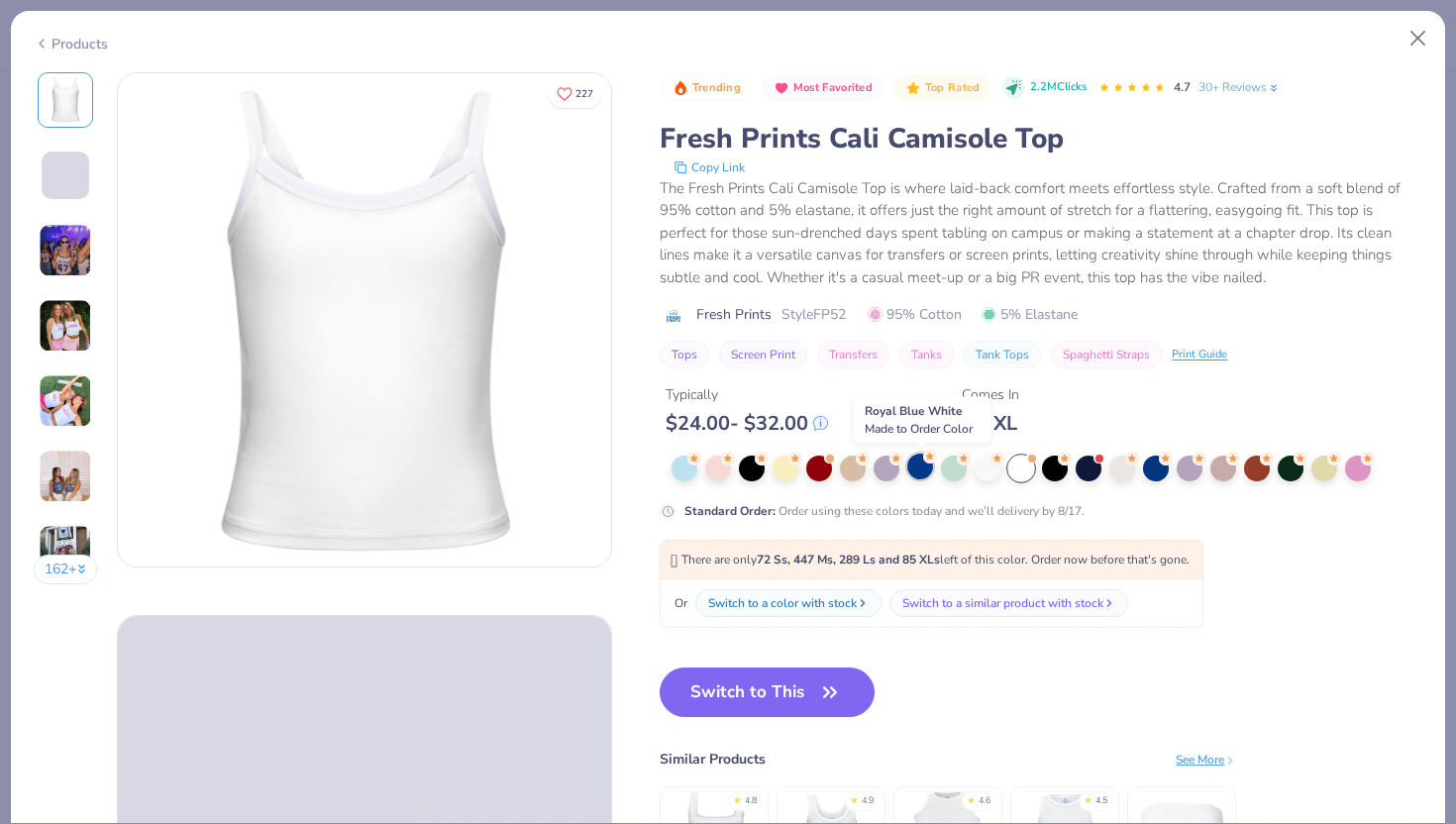 click at bounding box center (920, 466) 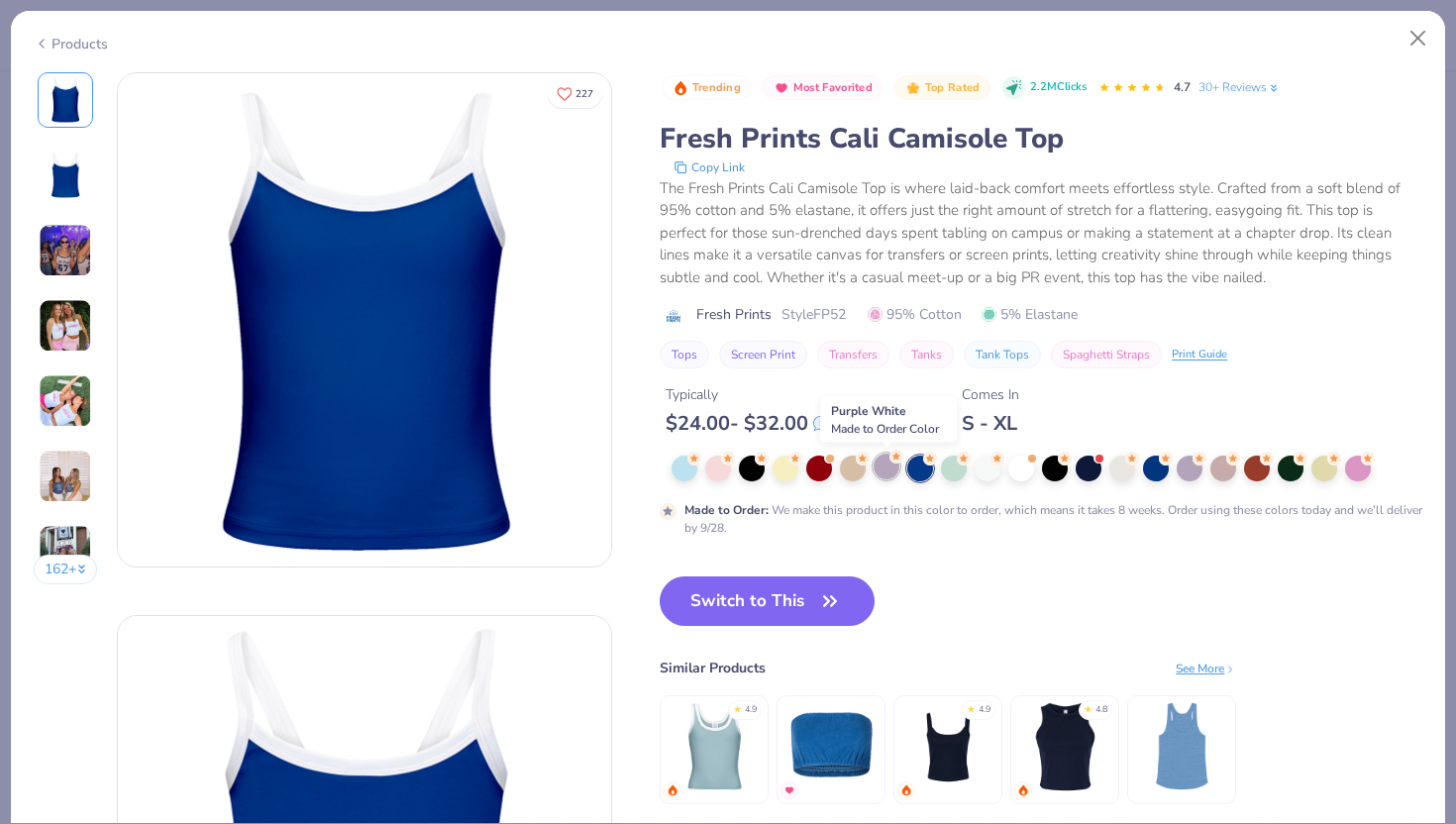 click at bounding box center [886, 466] 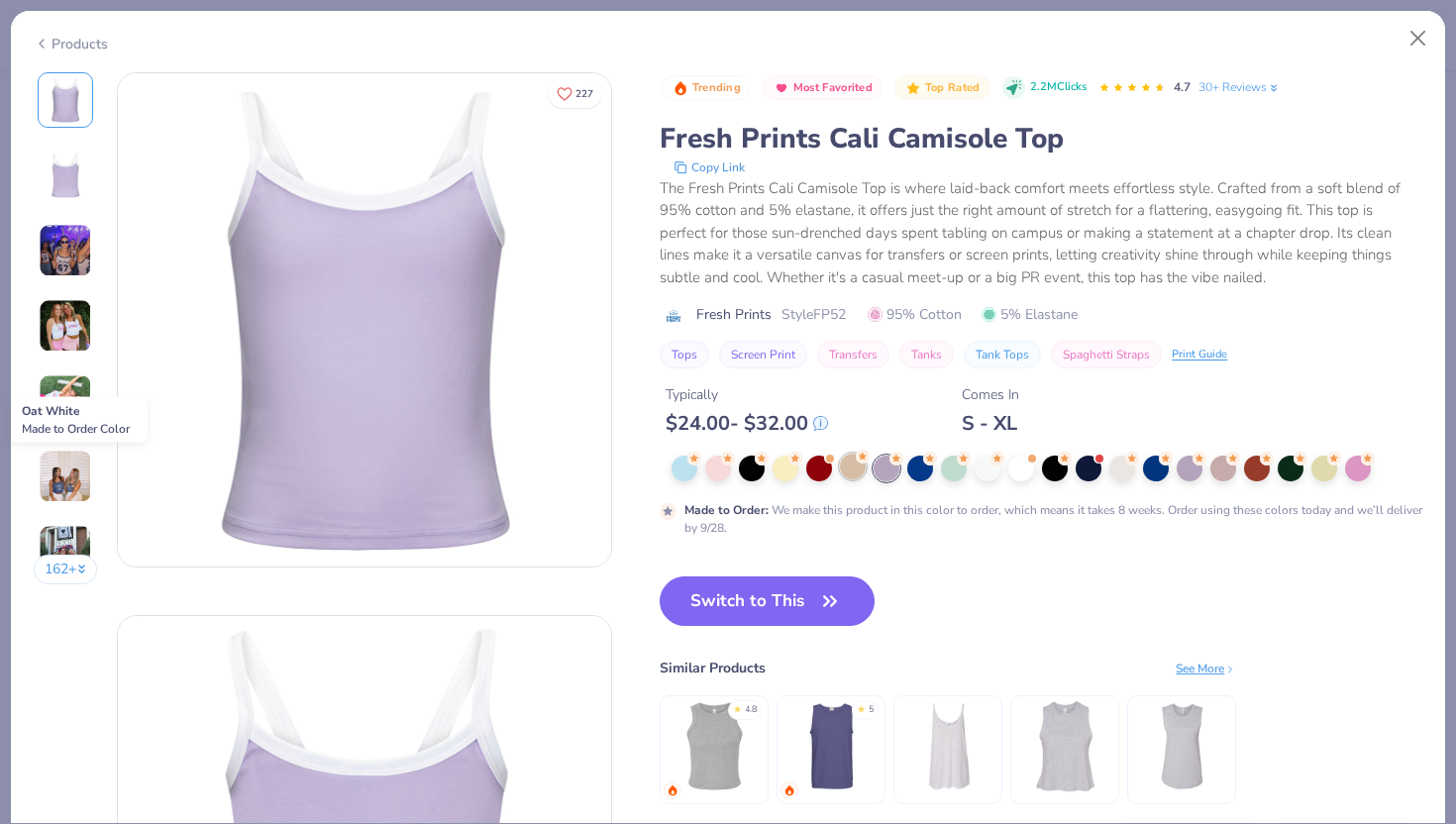 click at bounding box center [853, 466] 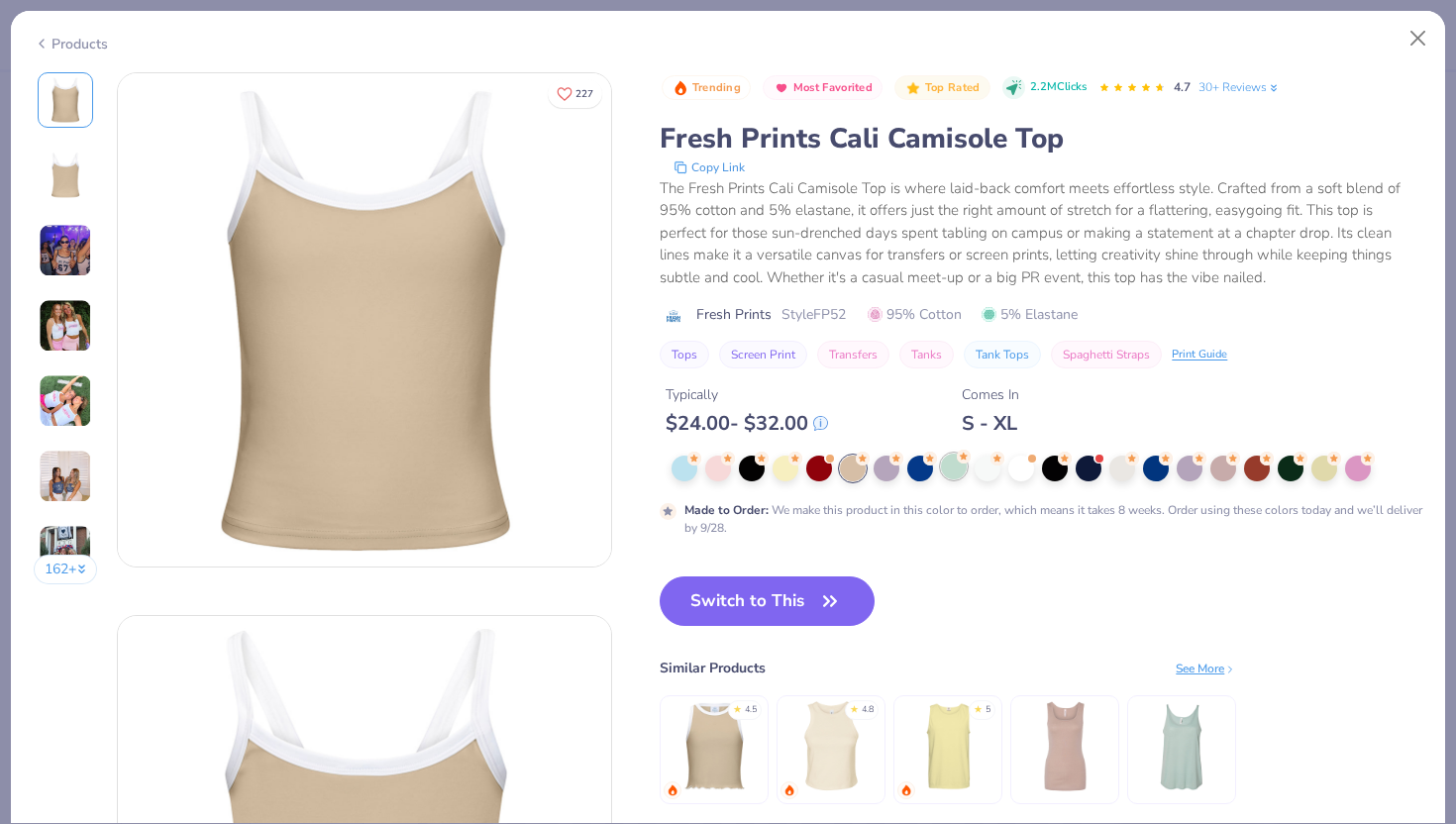 click at bounding box center (954, 466) 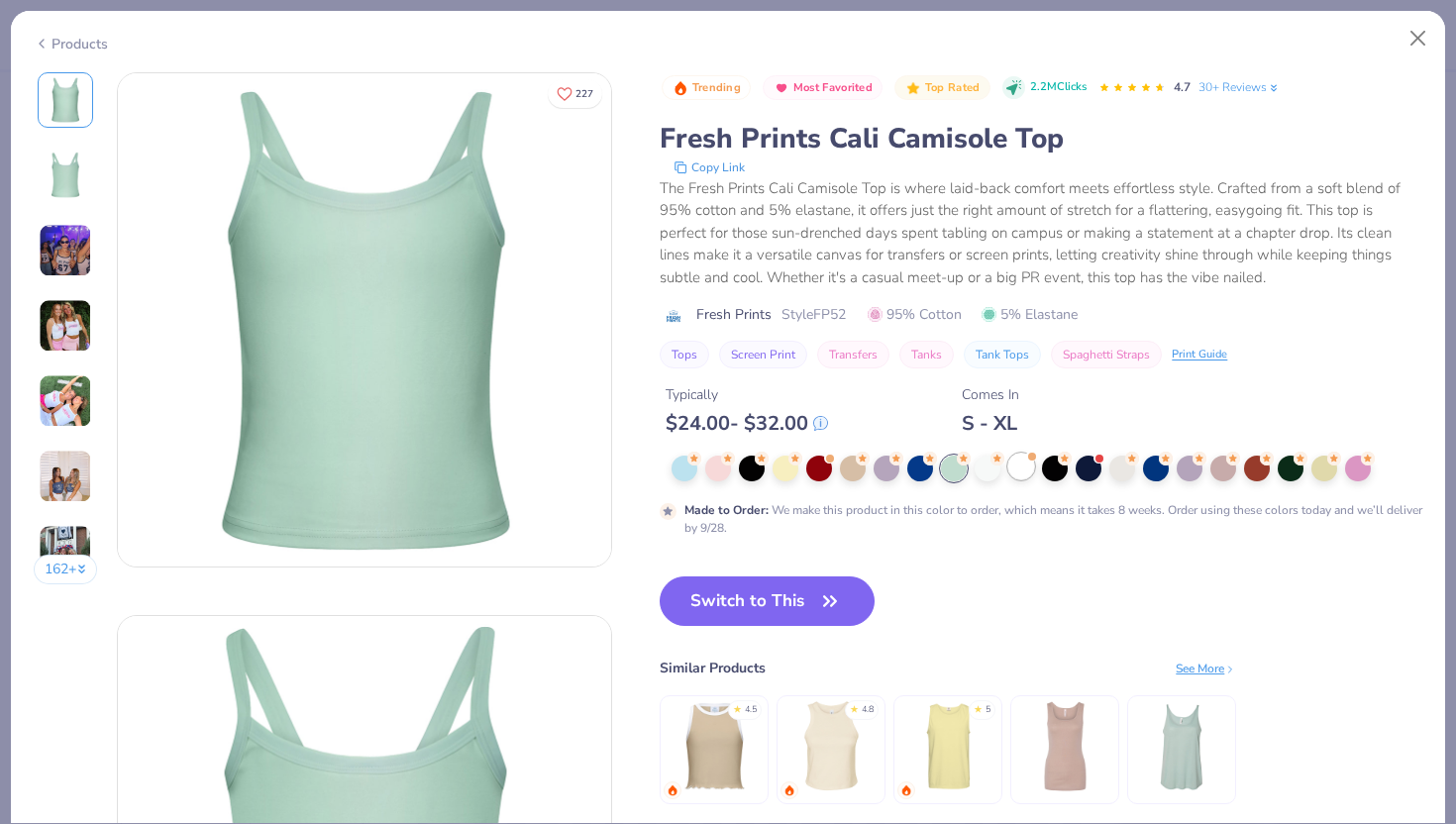 click at bounding box center (1021, 466) 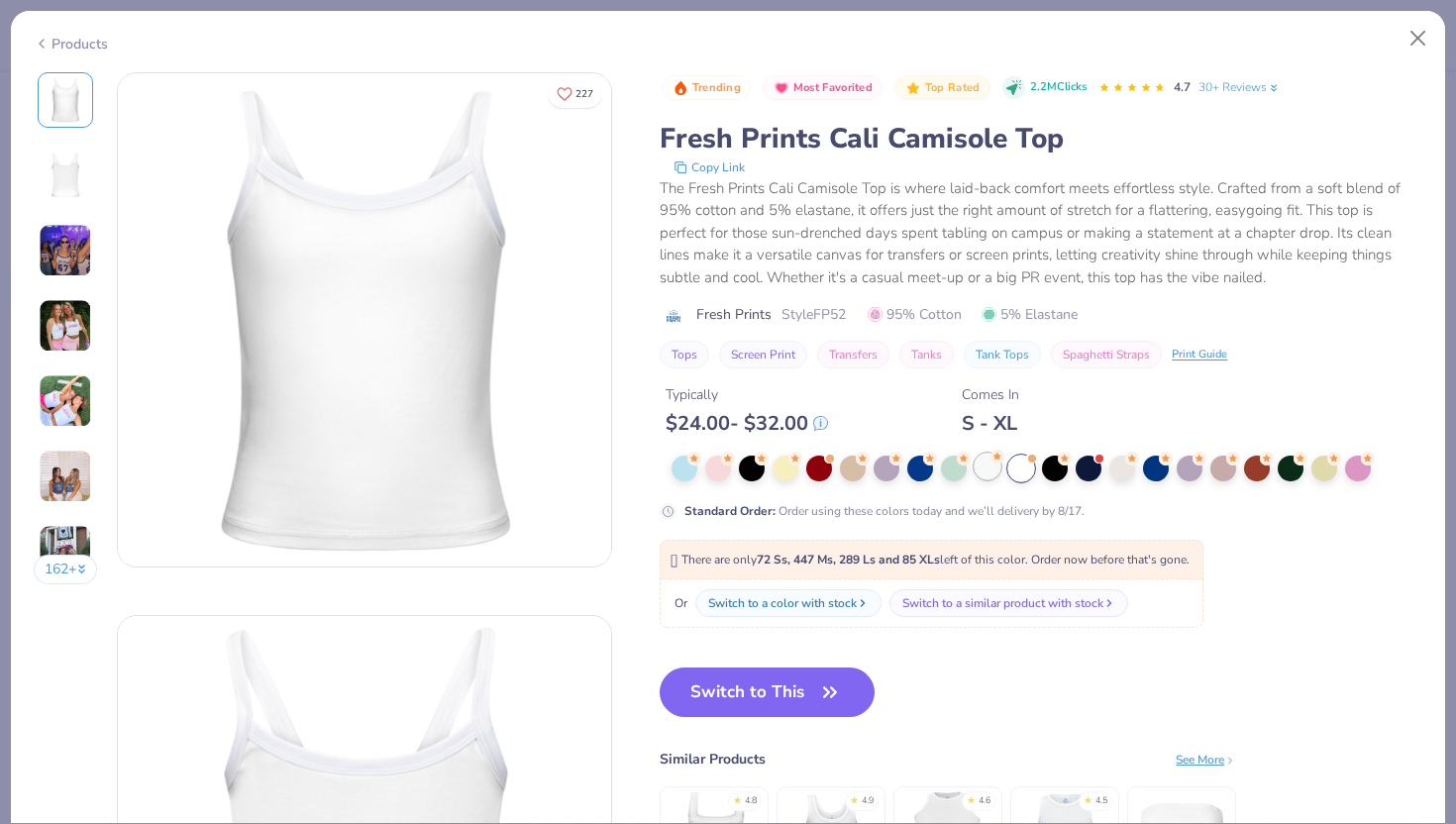 click at bounding box center (988, 466) 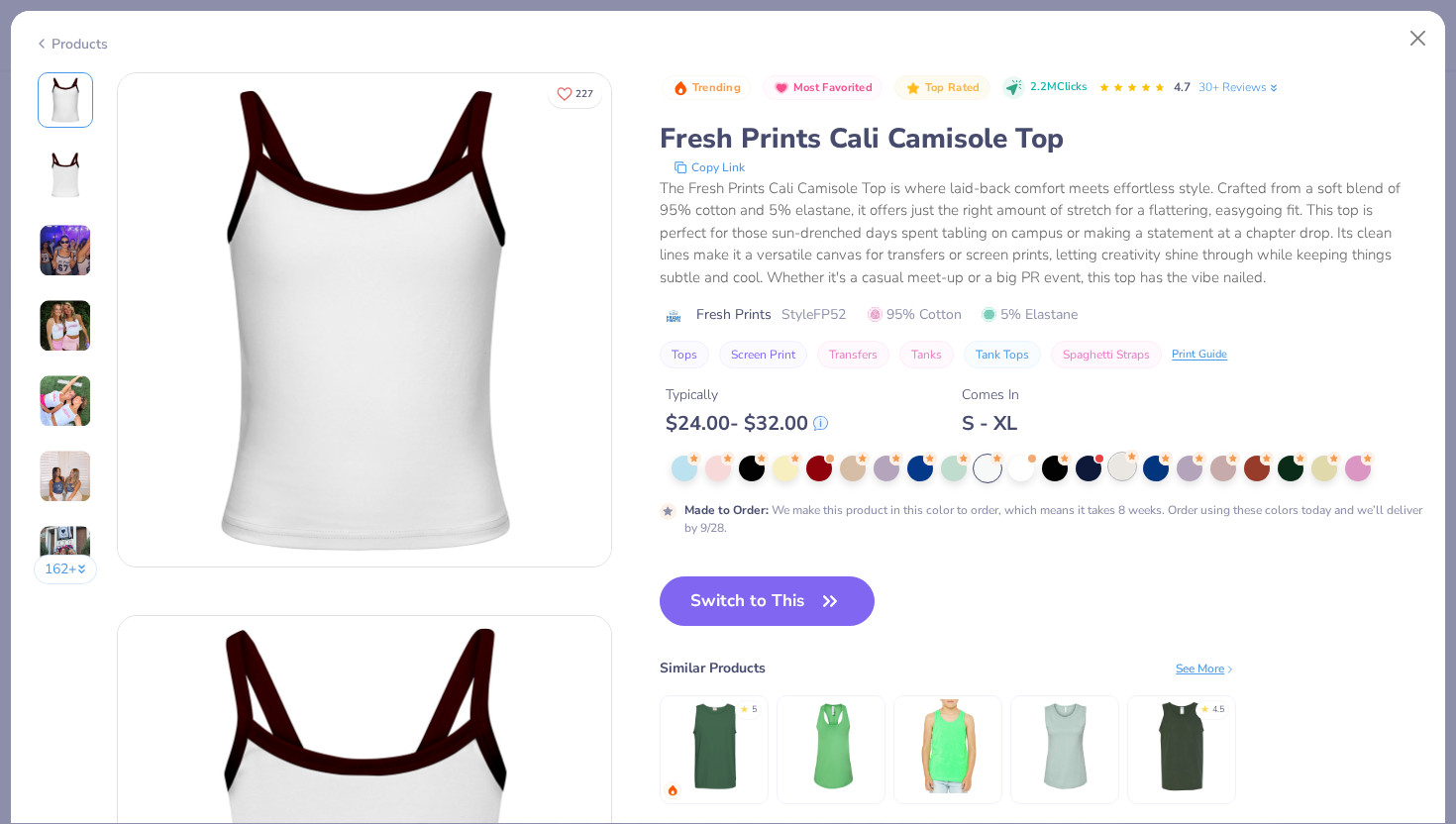 click at bounding box center [1122, 466] 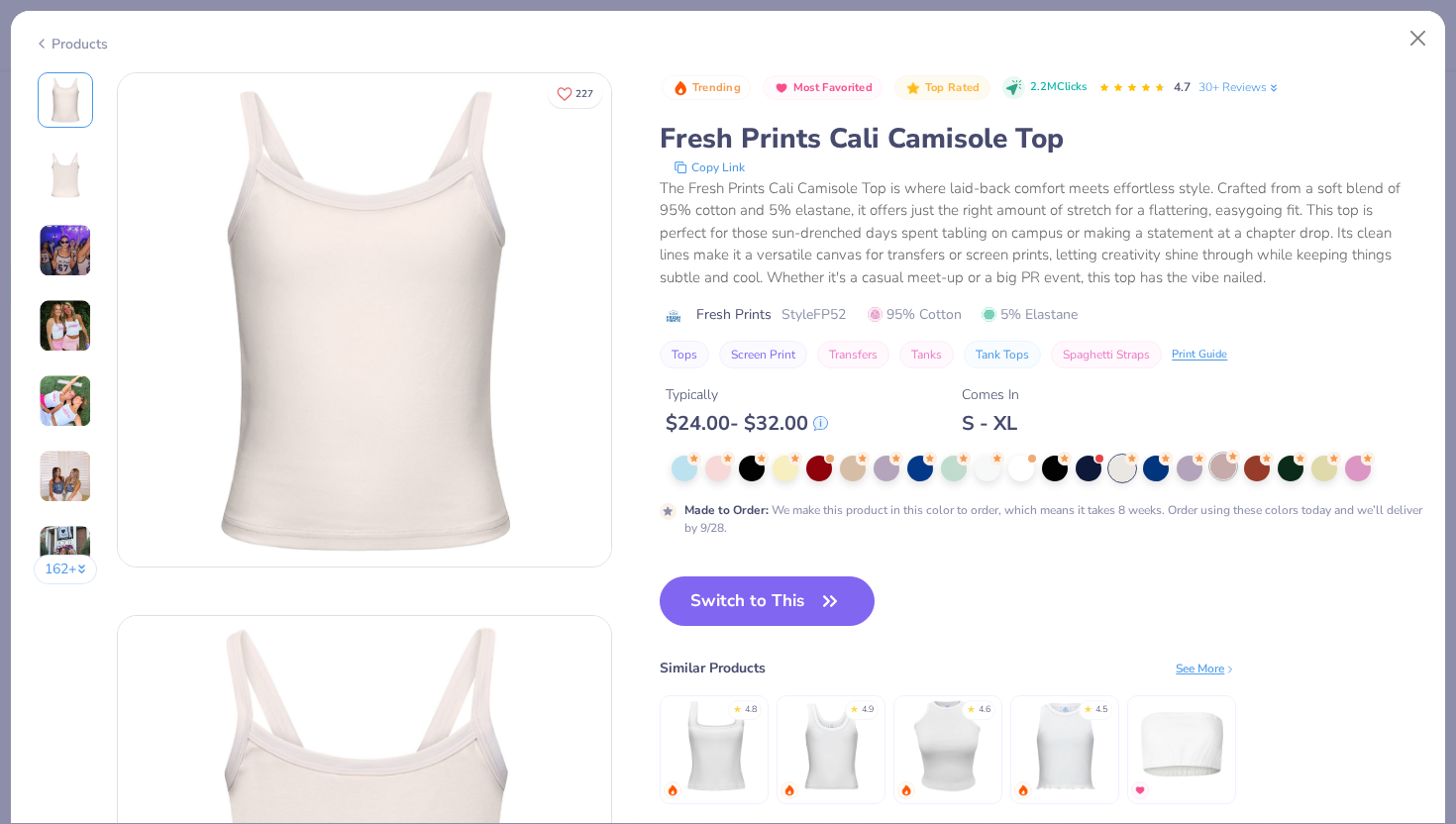 click at bounding box center (1223, 466) 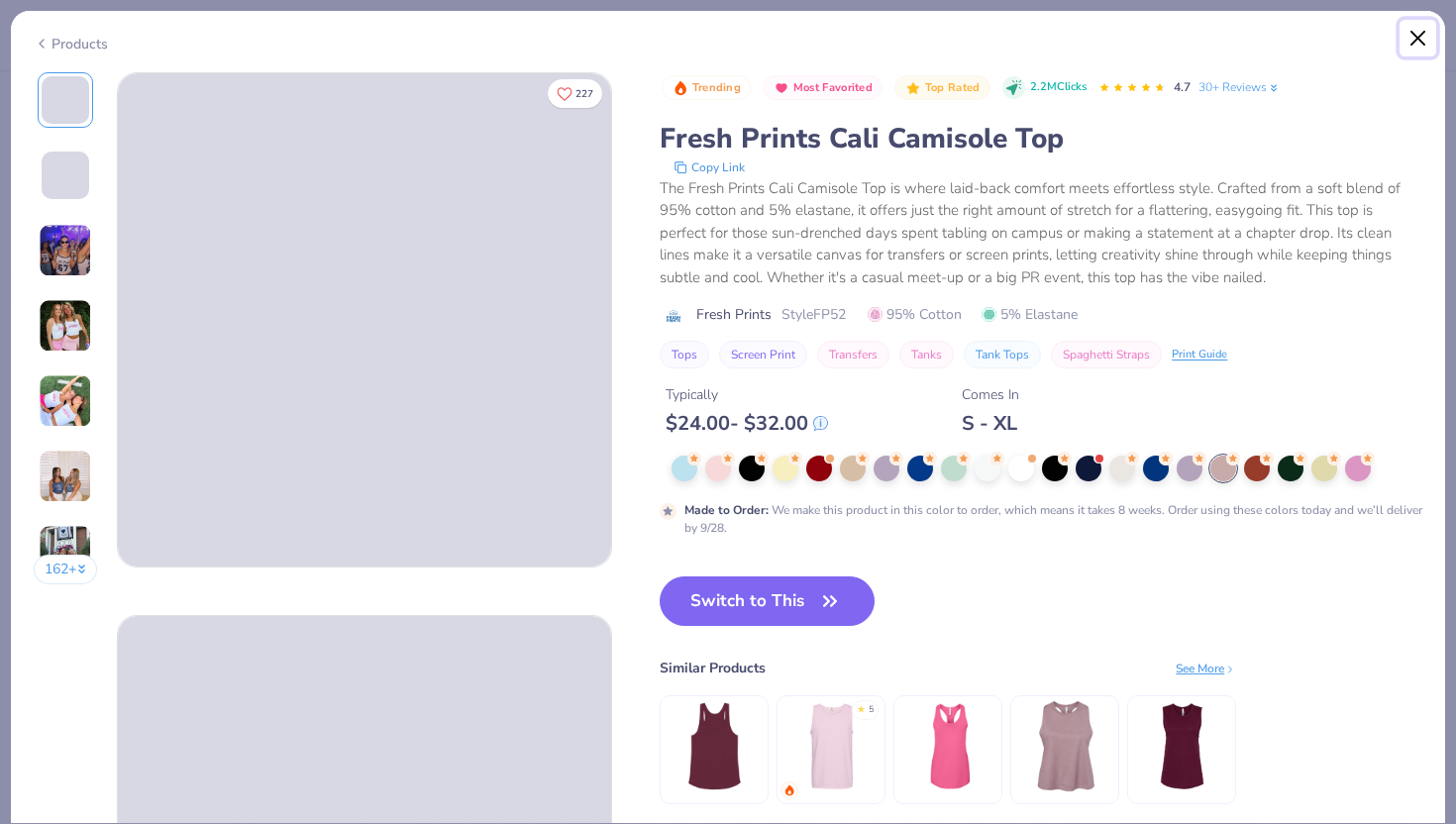 click at bounding box center [1418, 39] 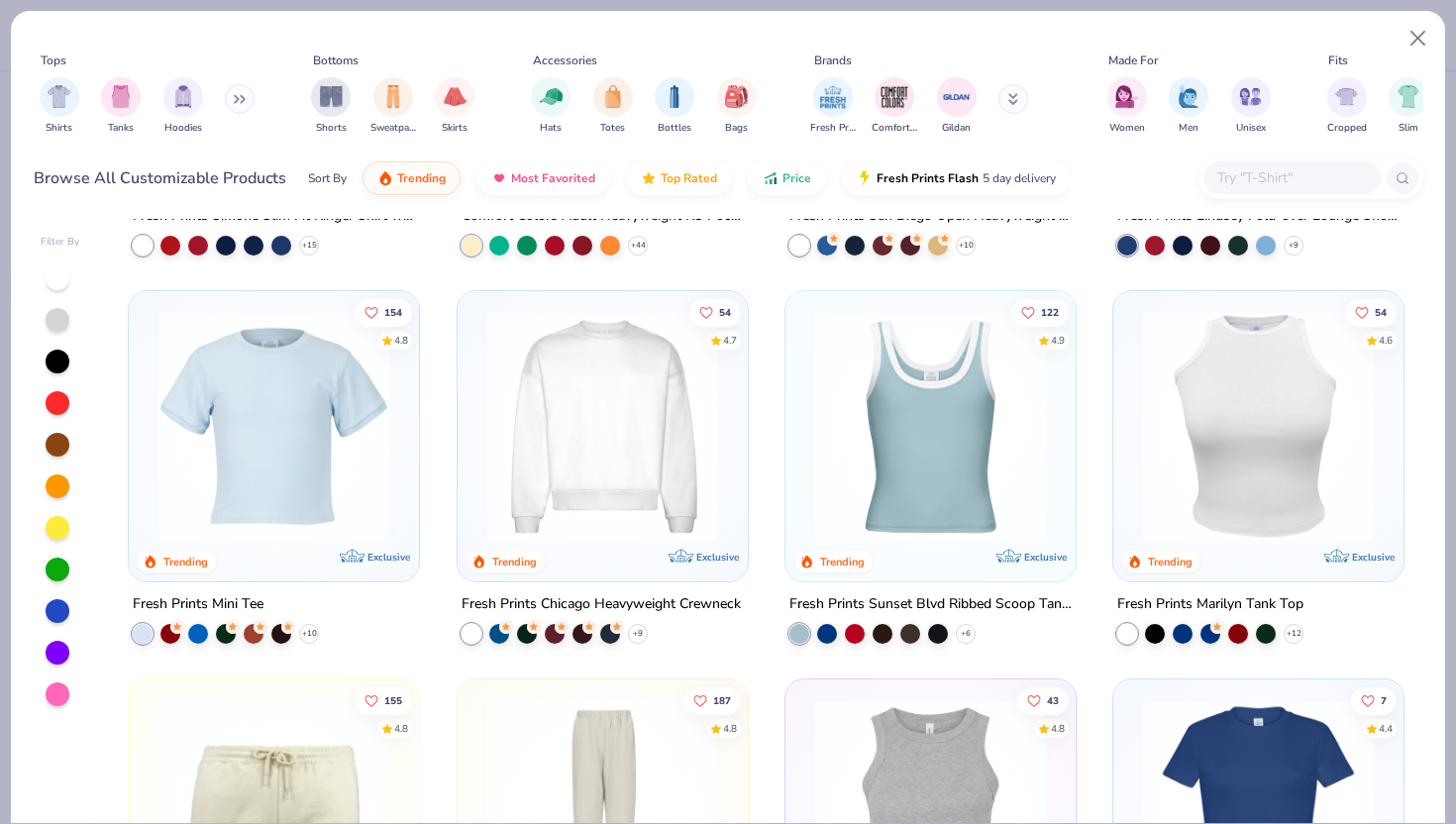 scroll, scrollTop: 1494, scrollLeft: 0, axis: vertical 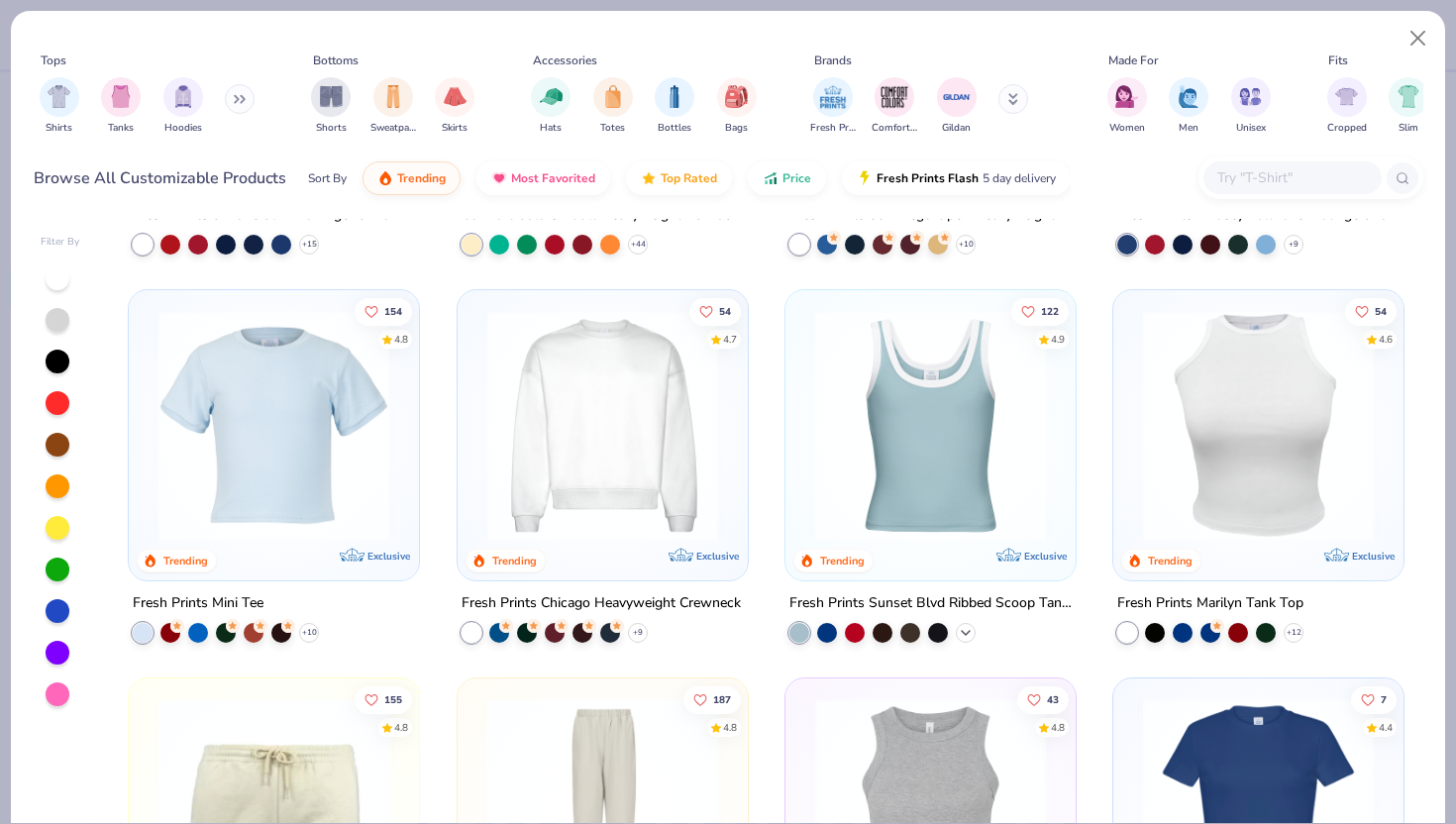 click 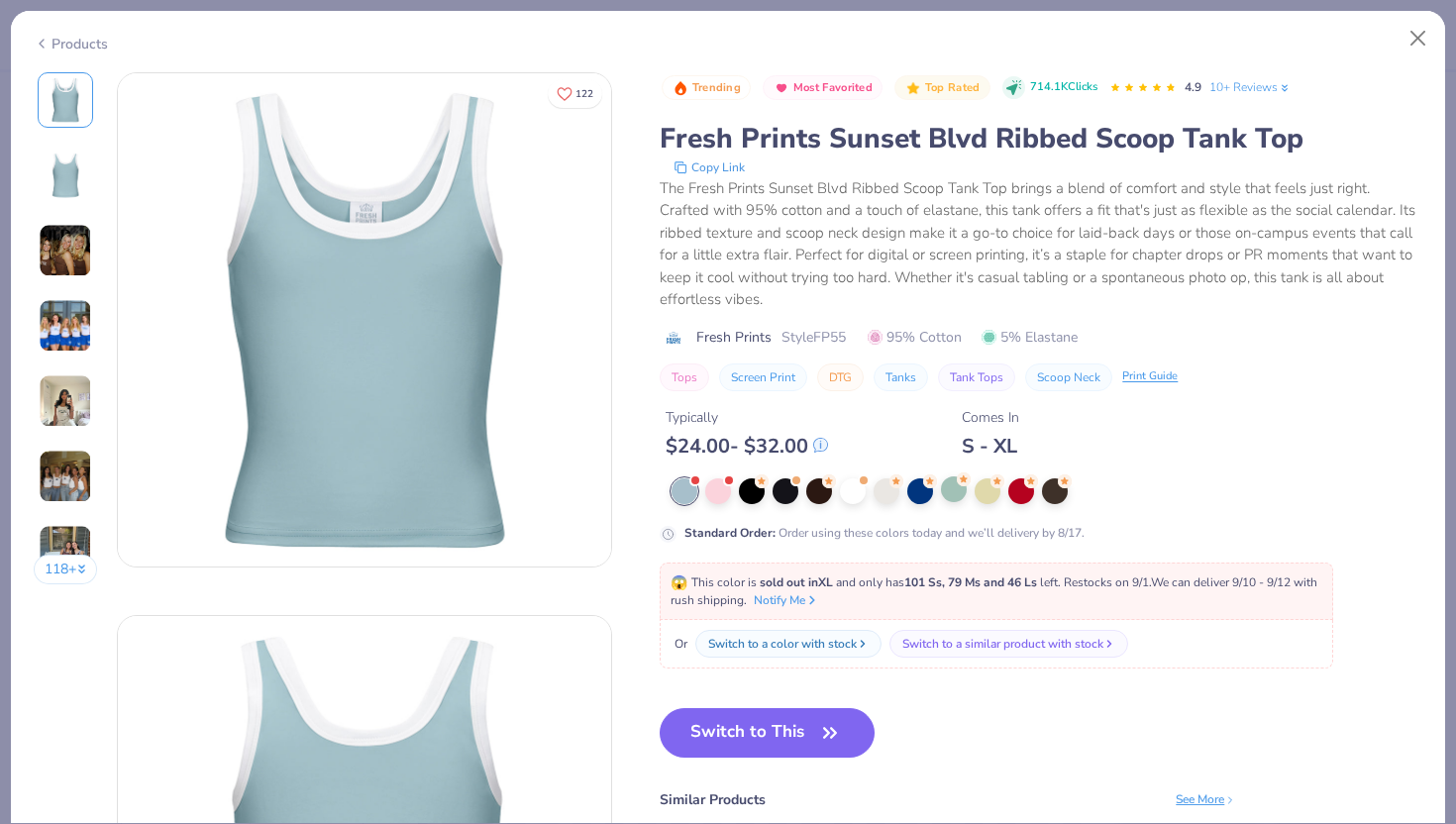 click at bounding box center (954, 489) 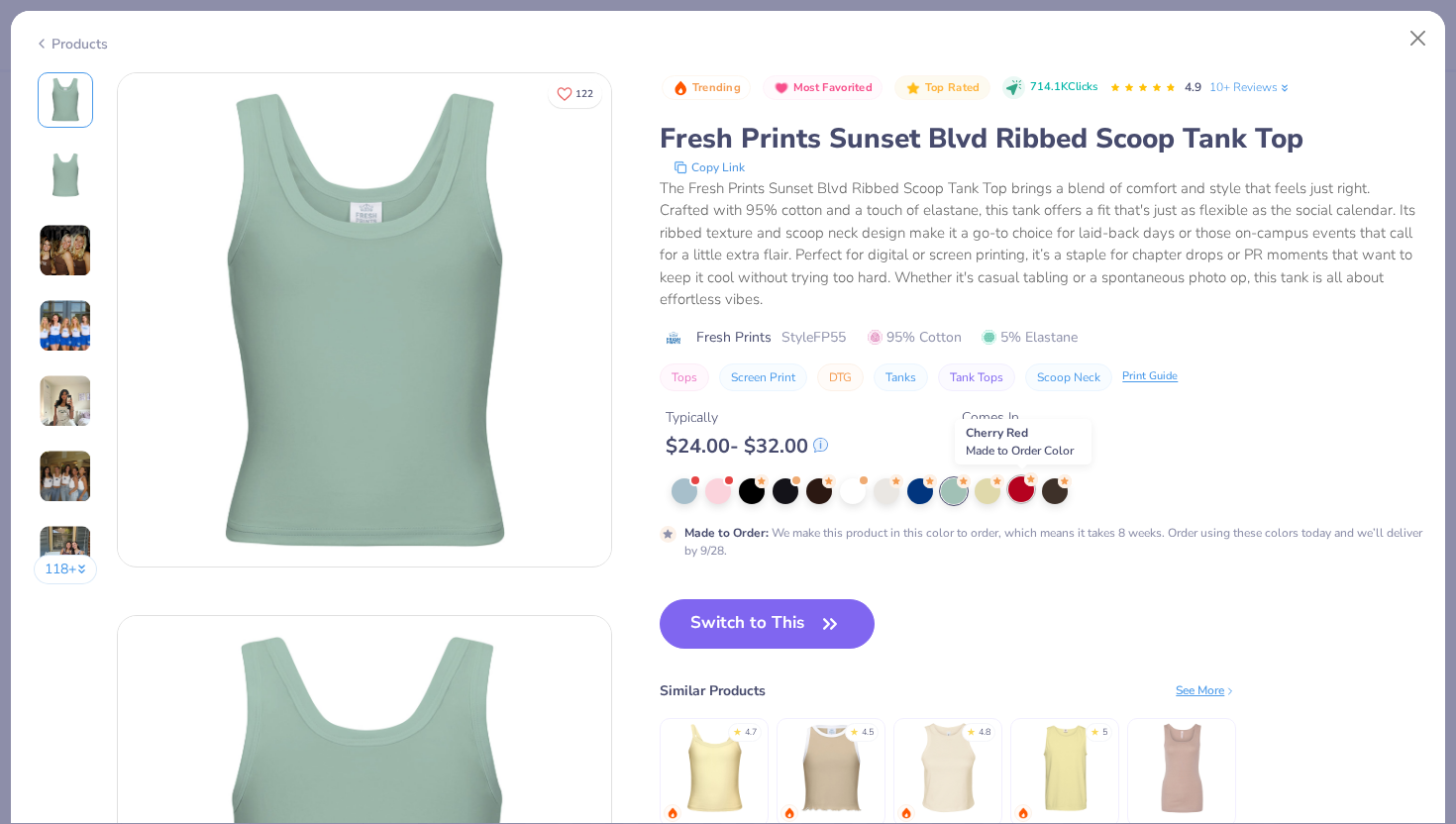 click at bounding box center [1021, 489] 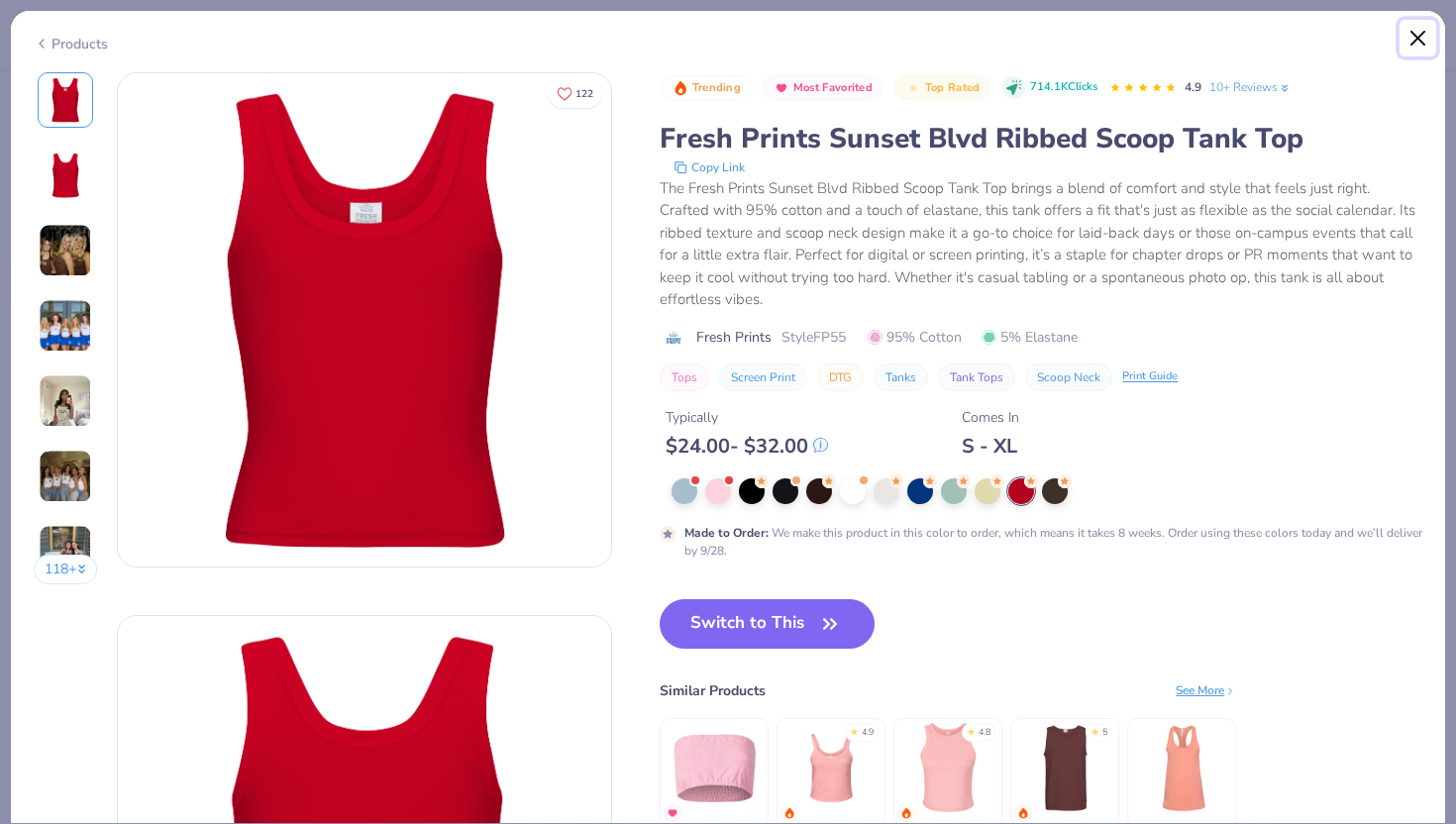 click at bounding box center [1418, 39] 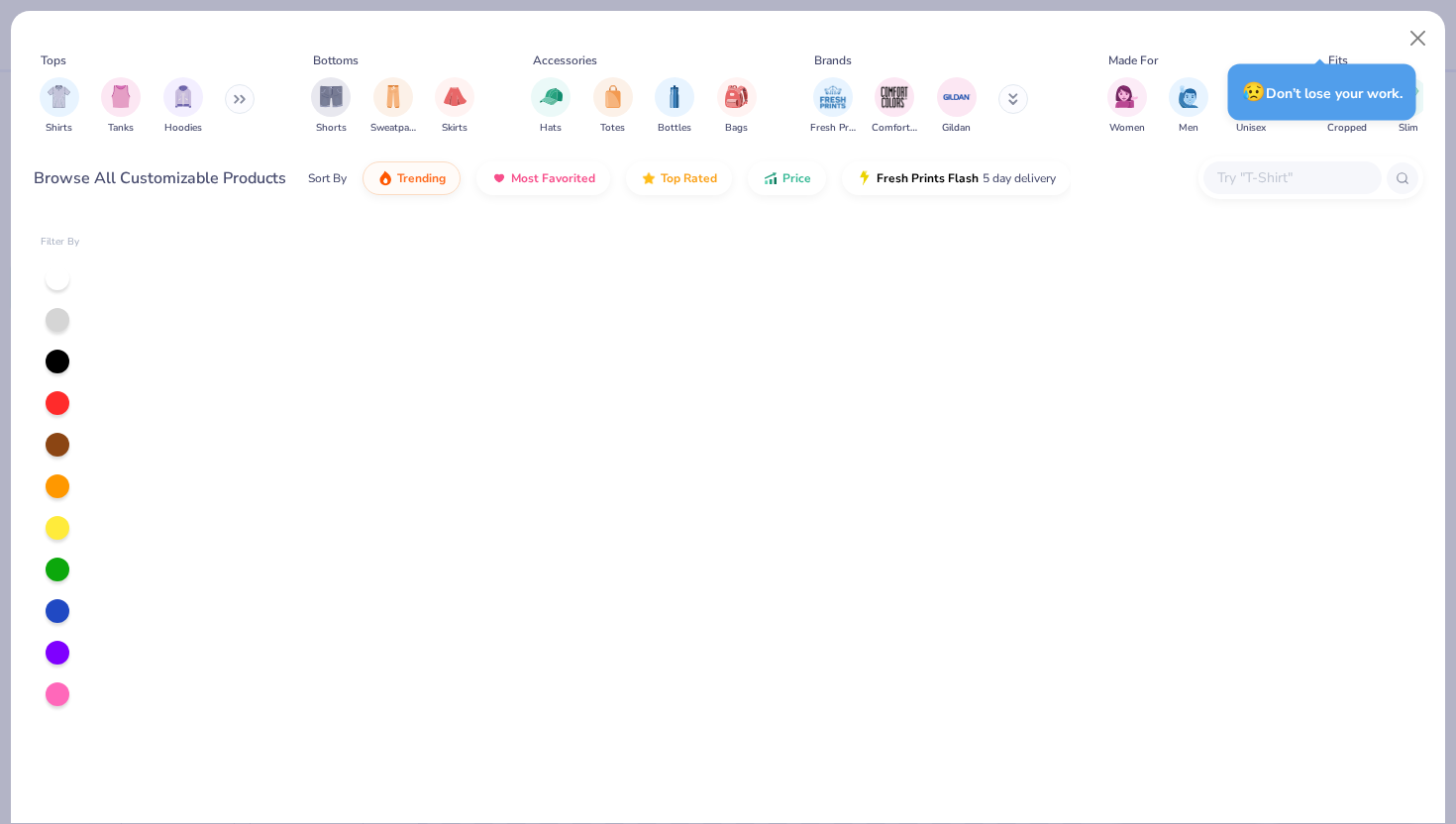 scroll, scrollTop: 0, scrollLeft: 0, axis: both 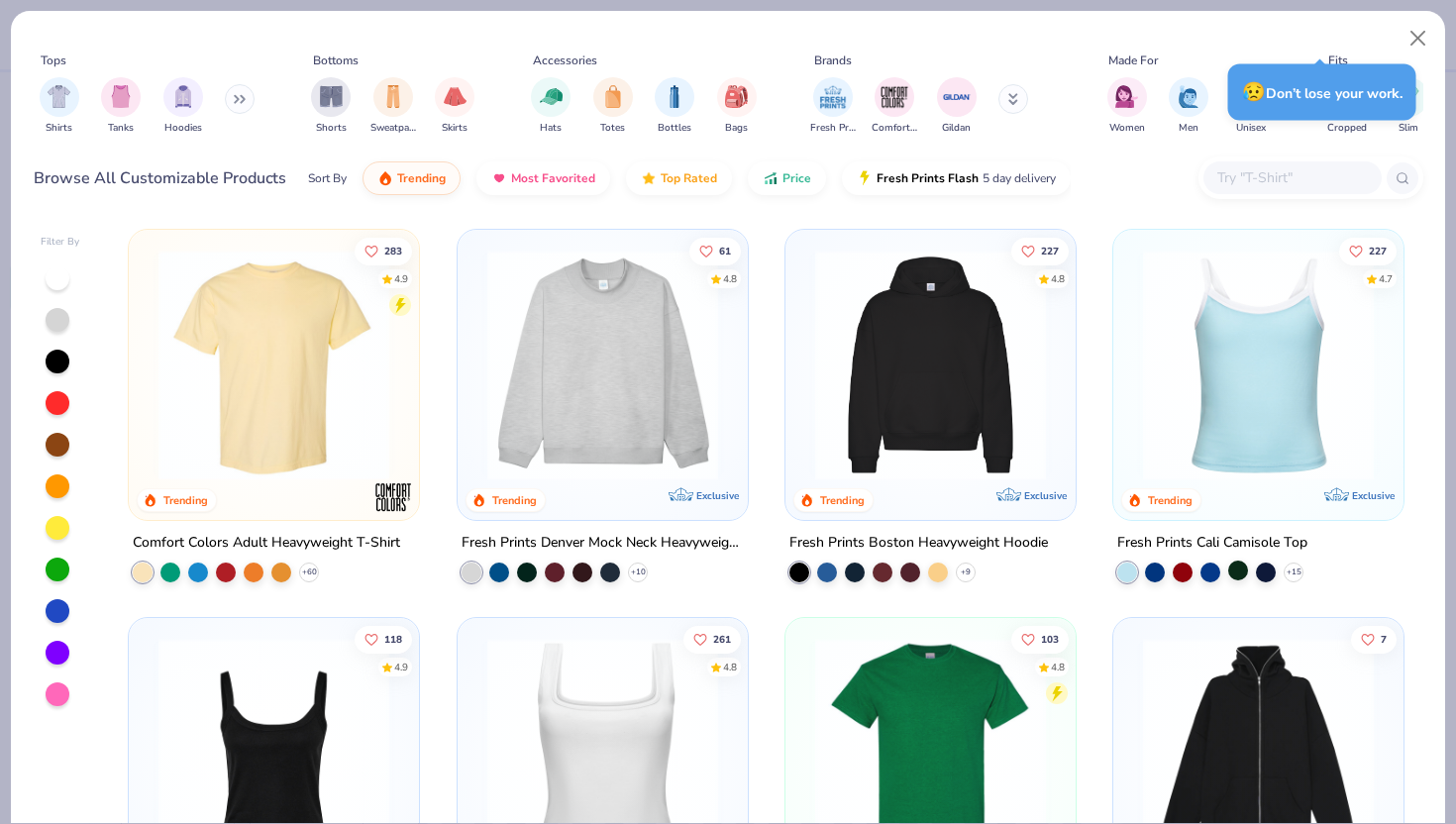 click at bounding box center [1238, 570] 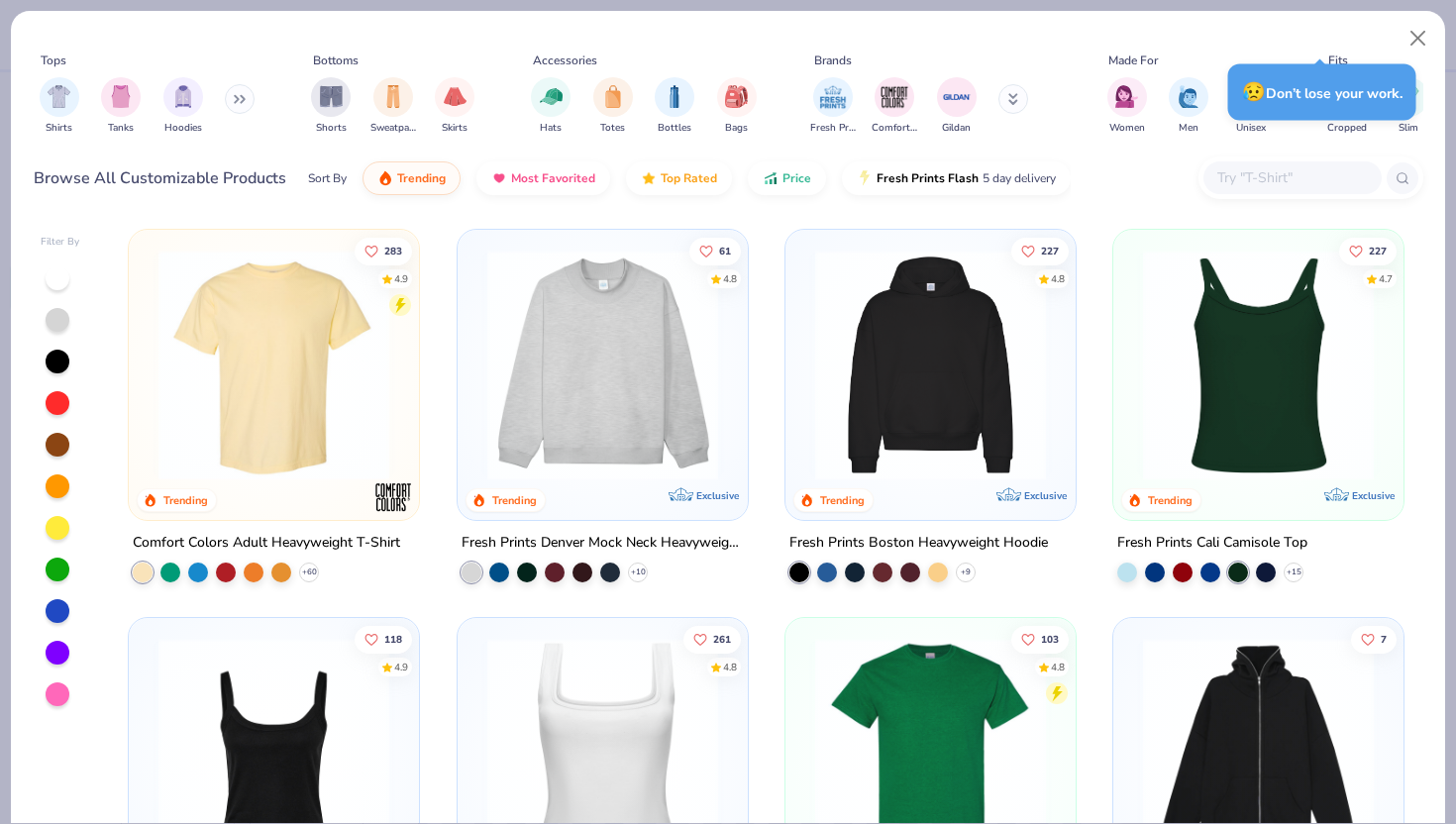 click on "Fresh Prints Cali Camisole Top" at bounding box center [1212, 543] 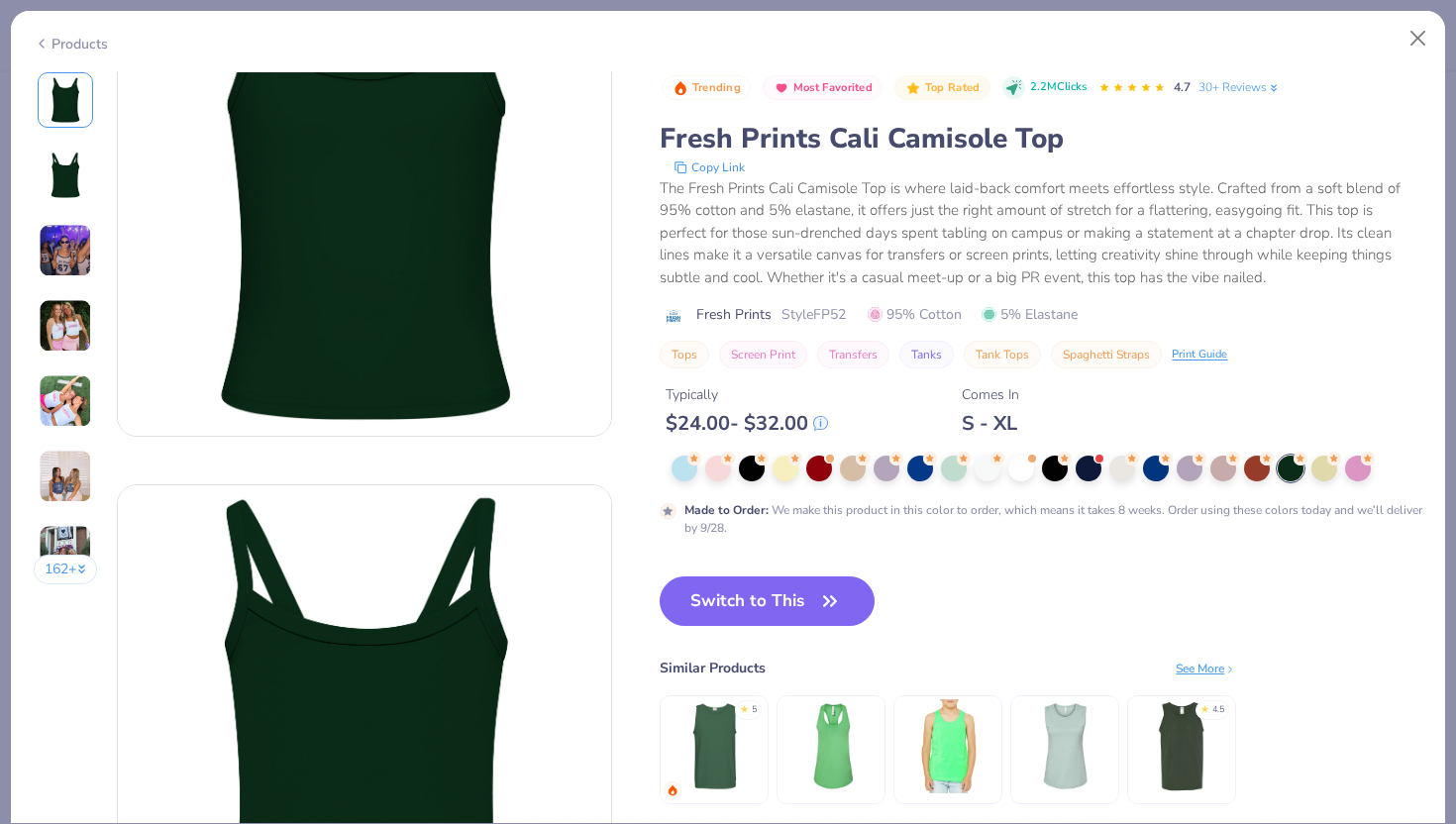 scroll, scrollTop: 0, scrollLeft: 0, axis: both 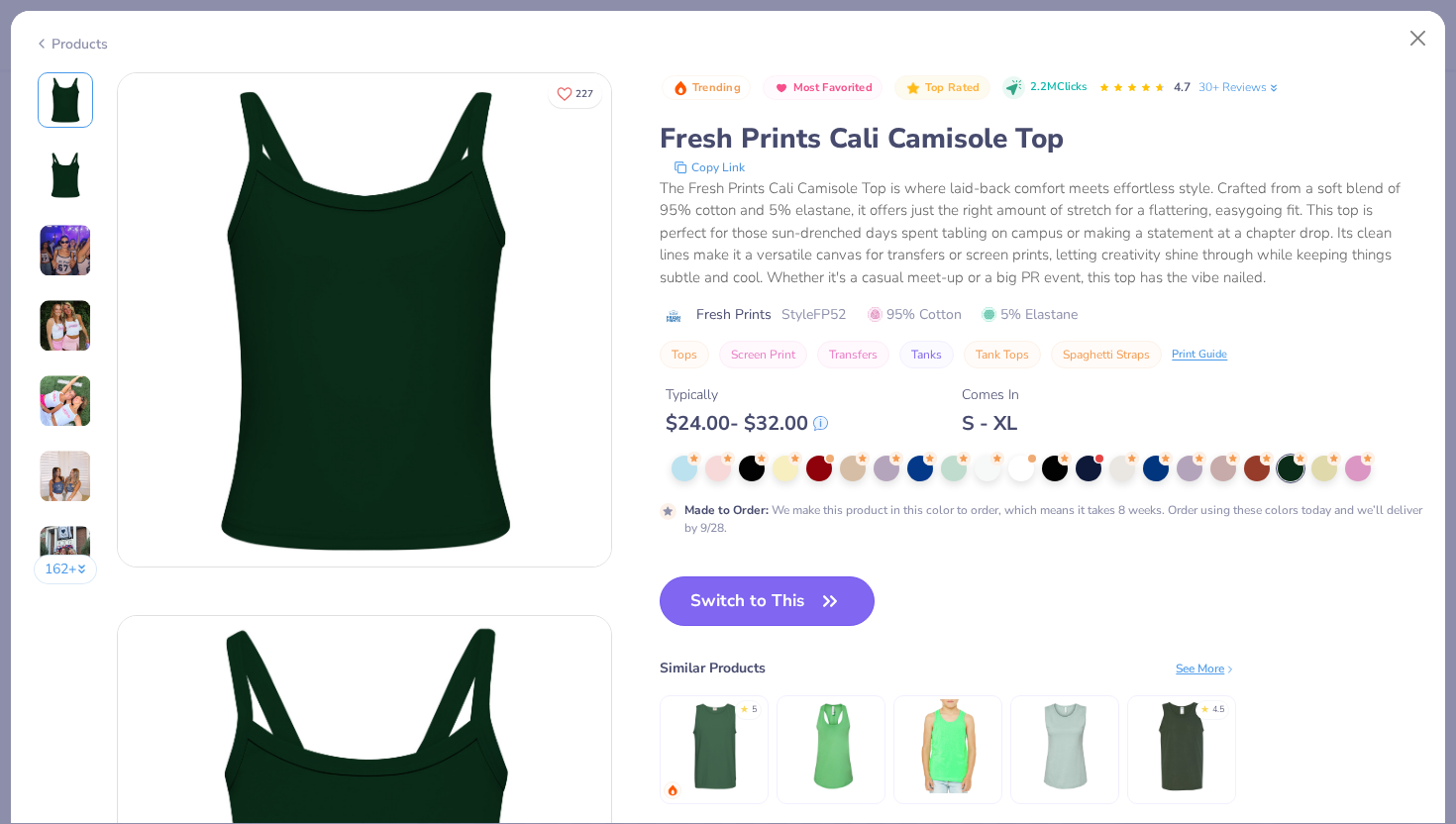 click 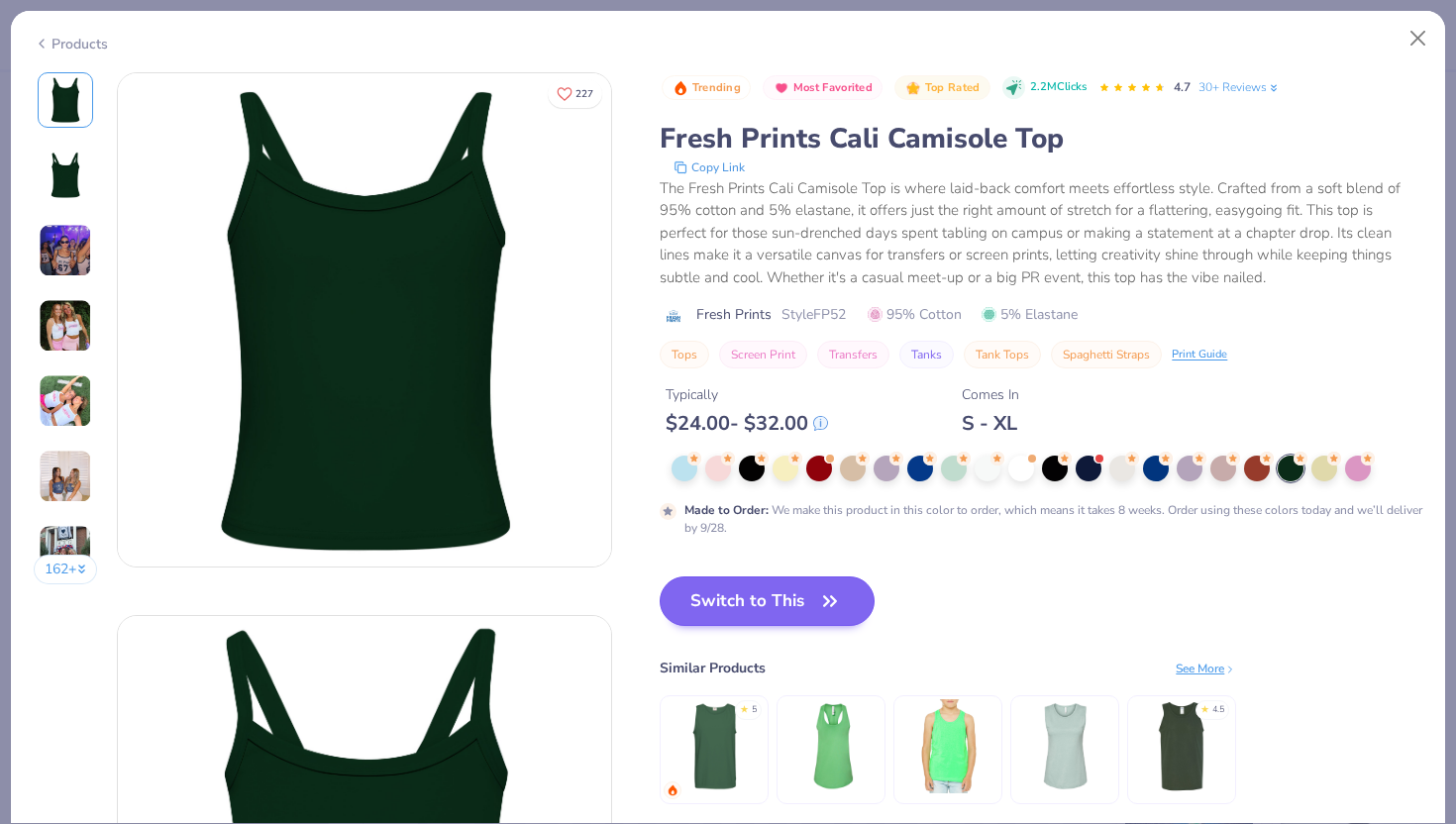 scroll, scrollTop: 27, scrollLeft: 0, axis: vertical 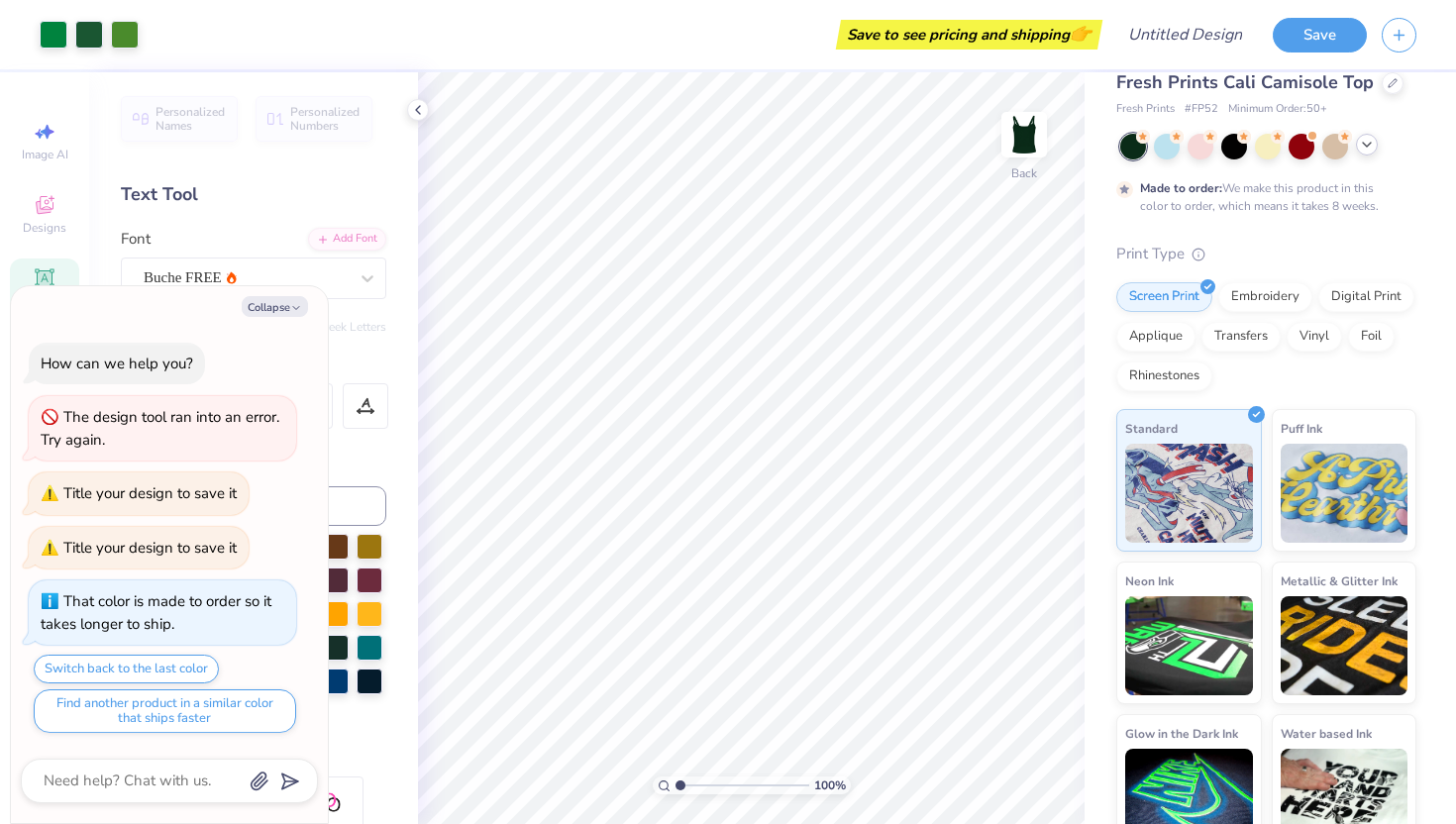 click 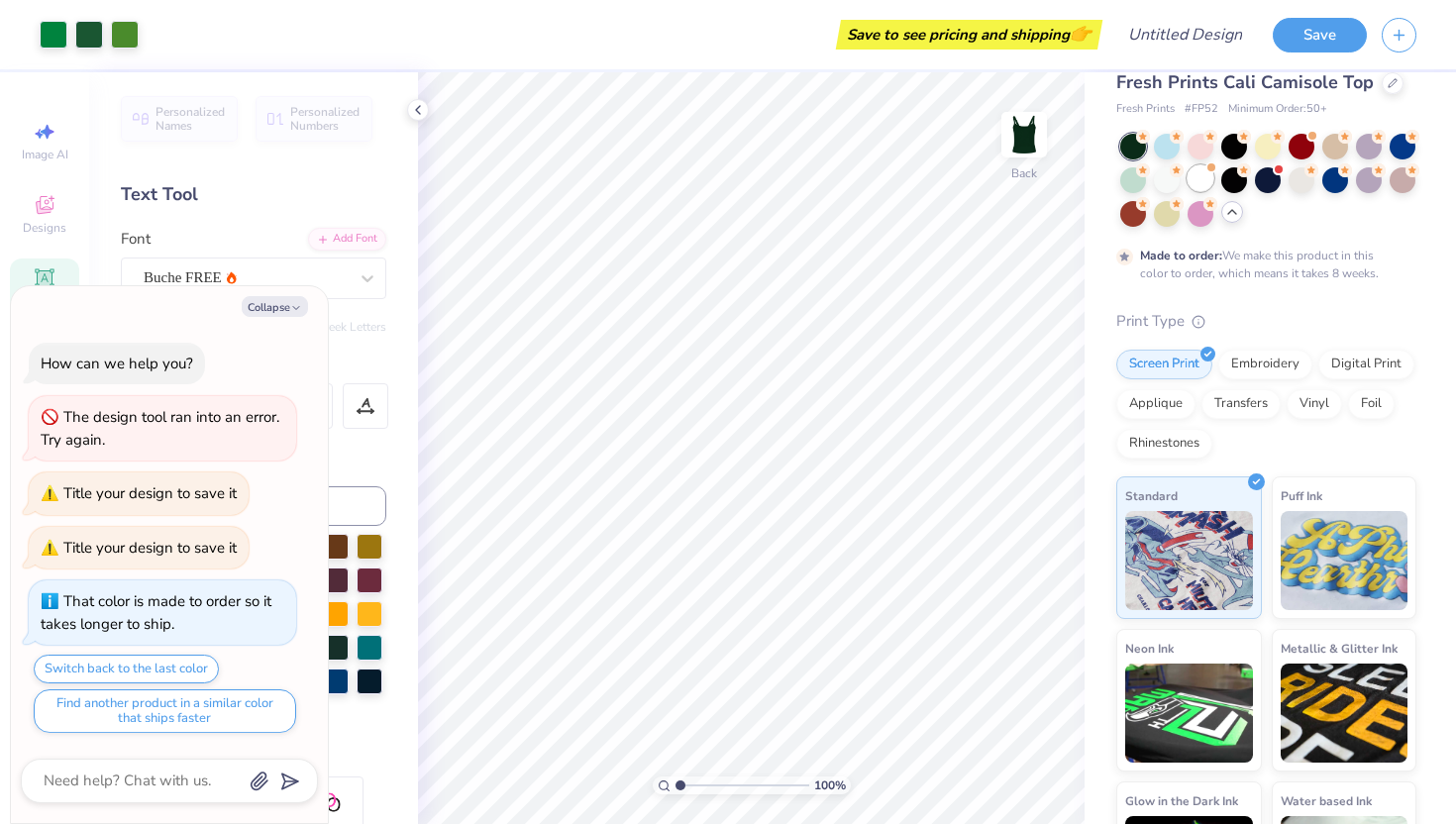 click at bounding box center [1200, 178] 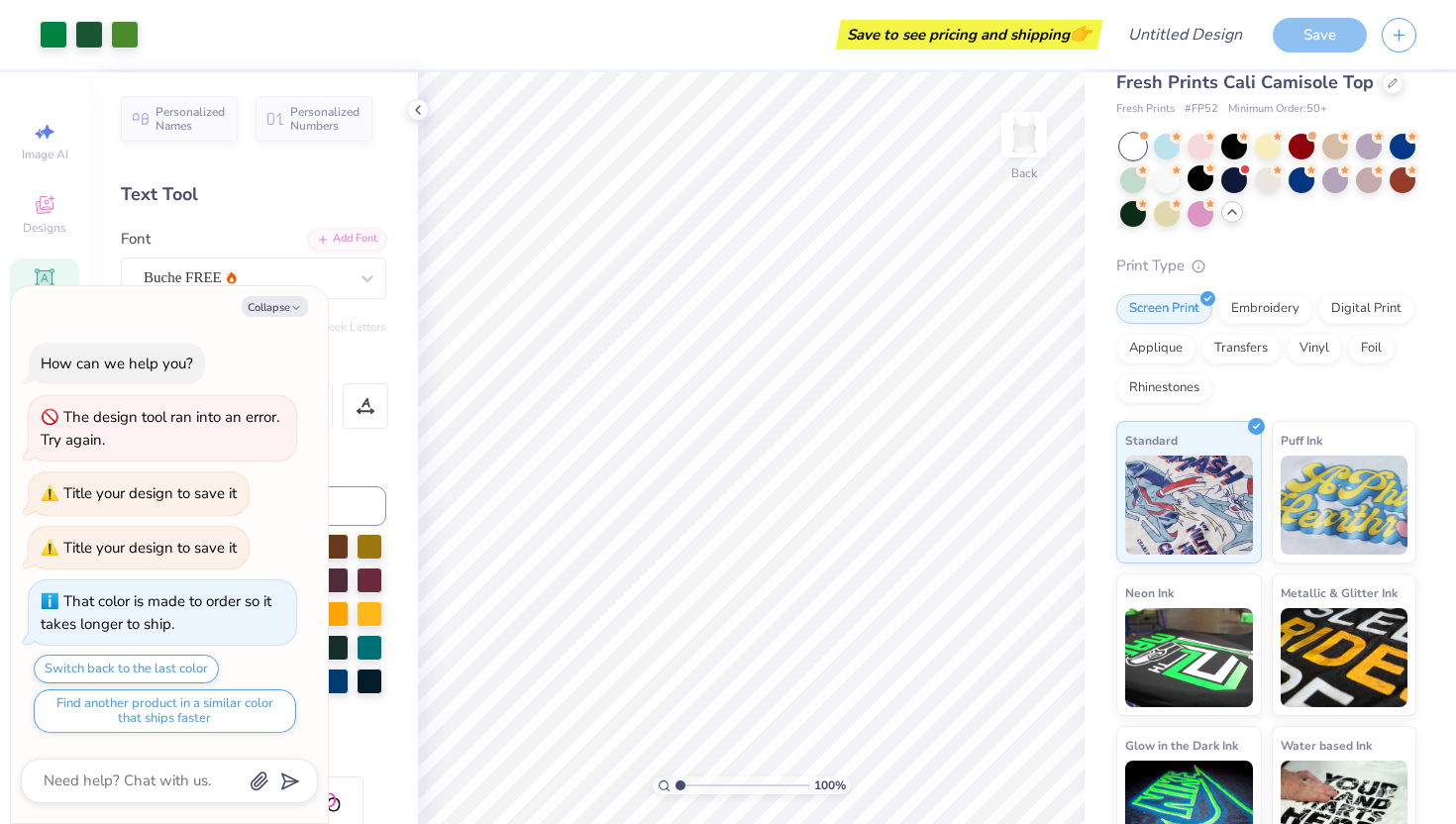 scroll, scrollTop: 557, scrollLeft: 0, axis: vertical 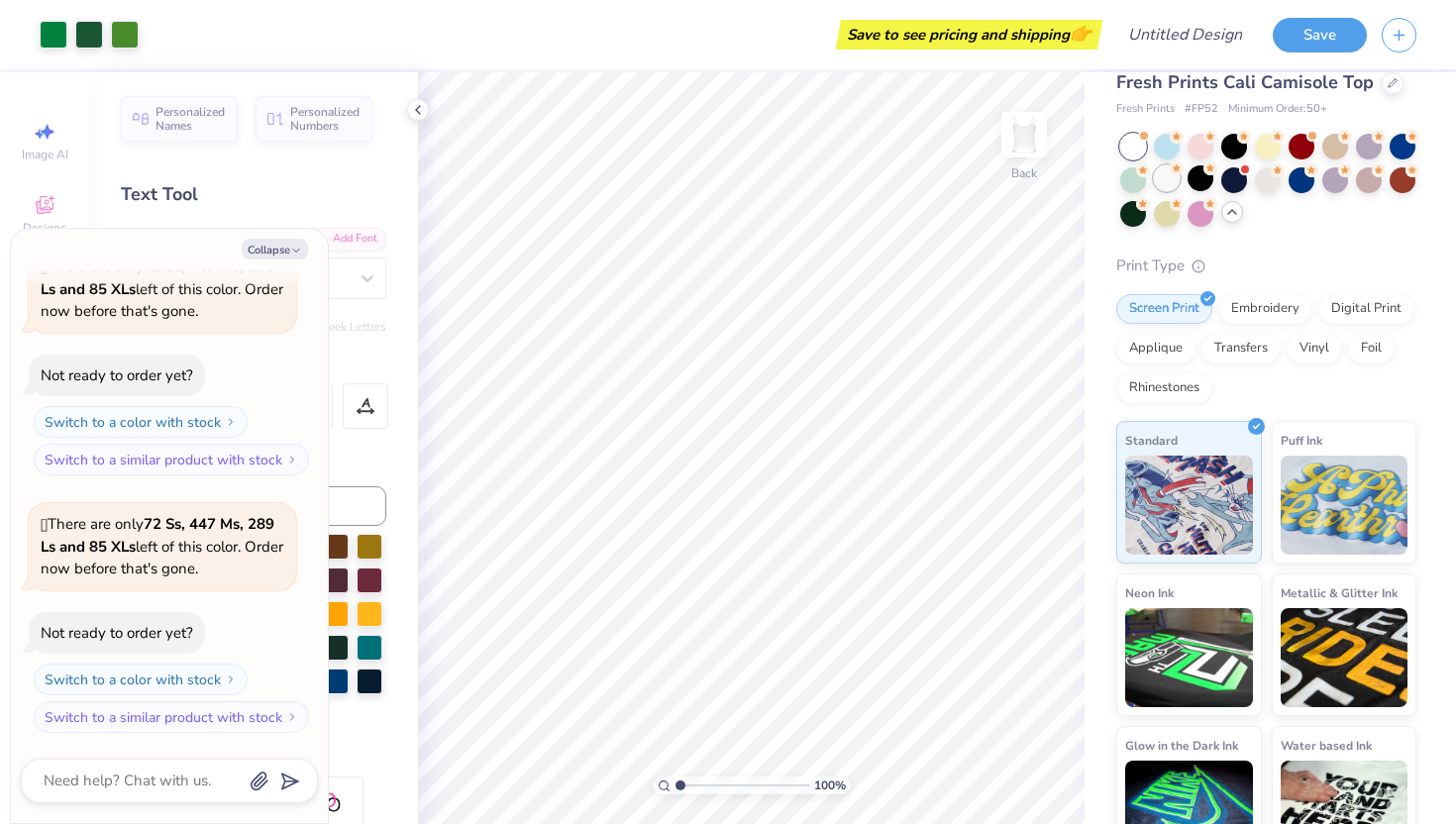 click at bounding box center [1167, 178] 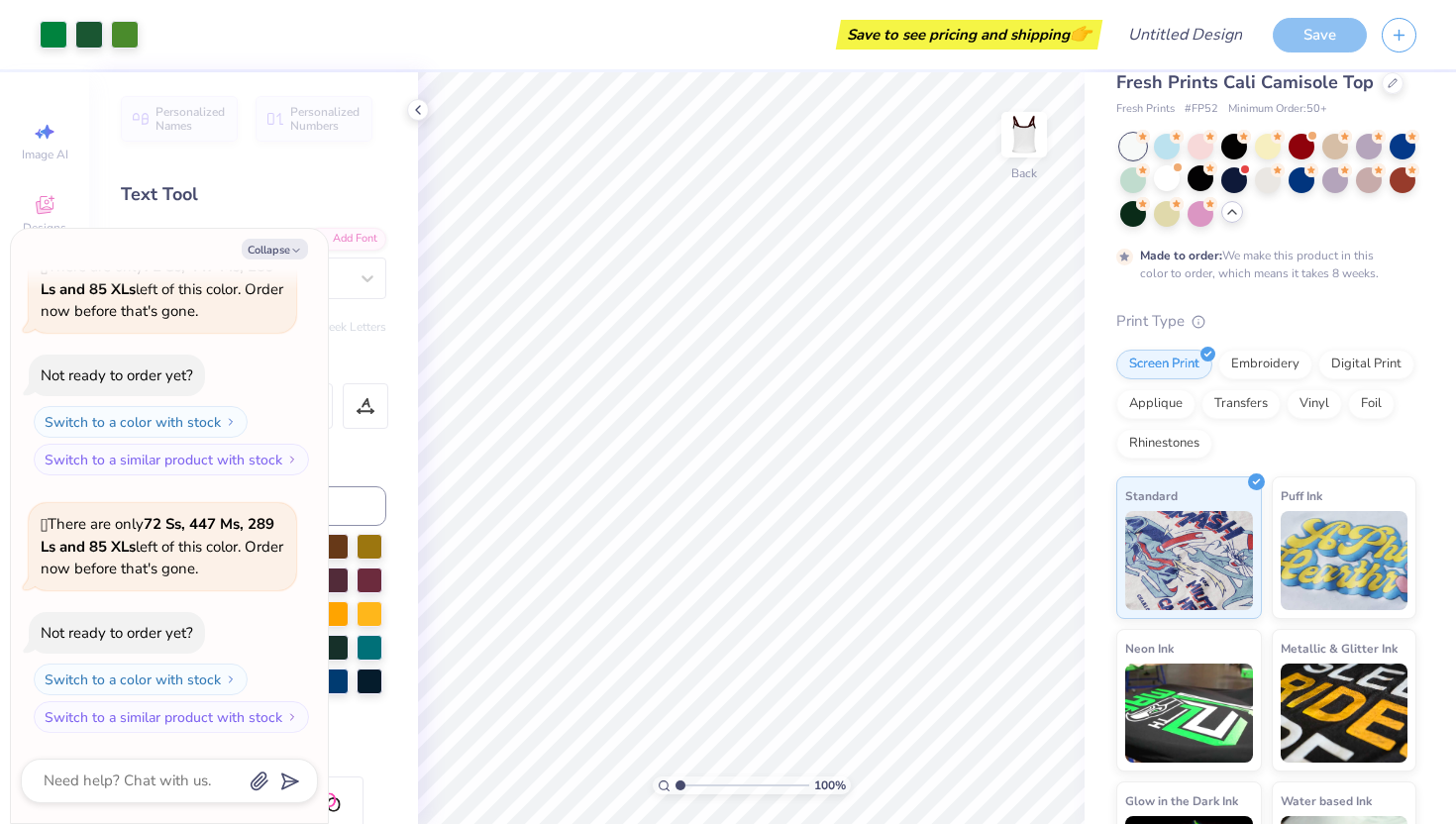 scroll, scrollTop: 721, scrollLeft: 0, axis: vertical 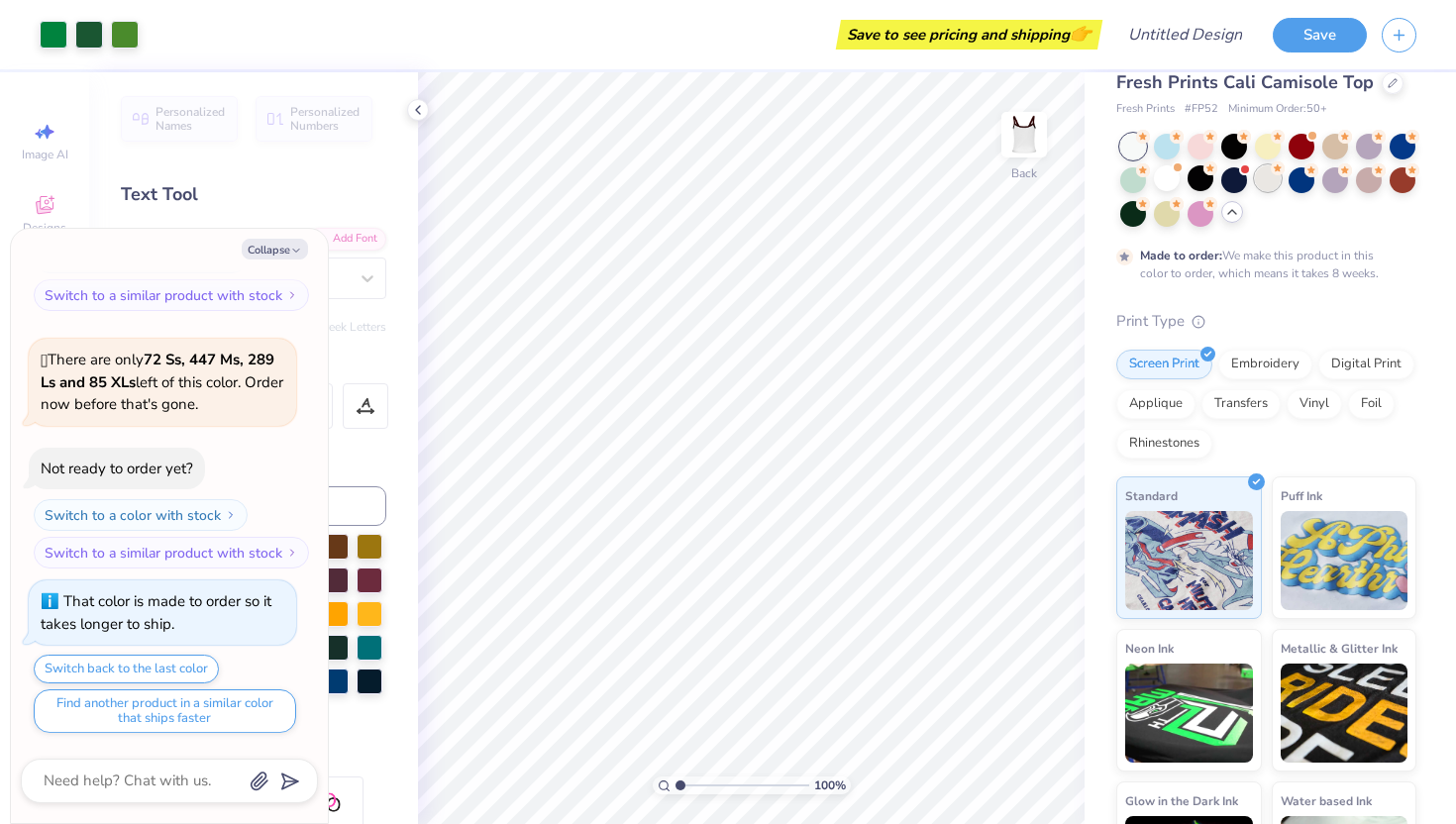 click at bounding box center [1268, 178] 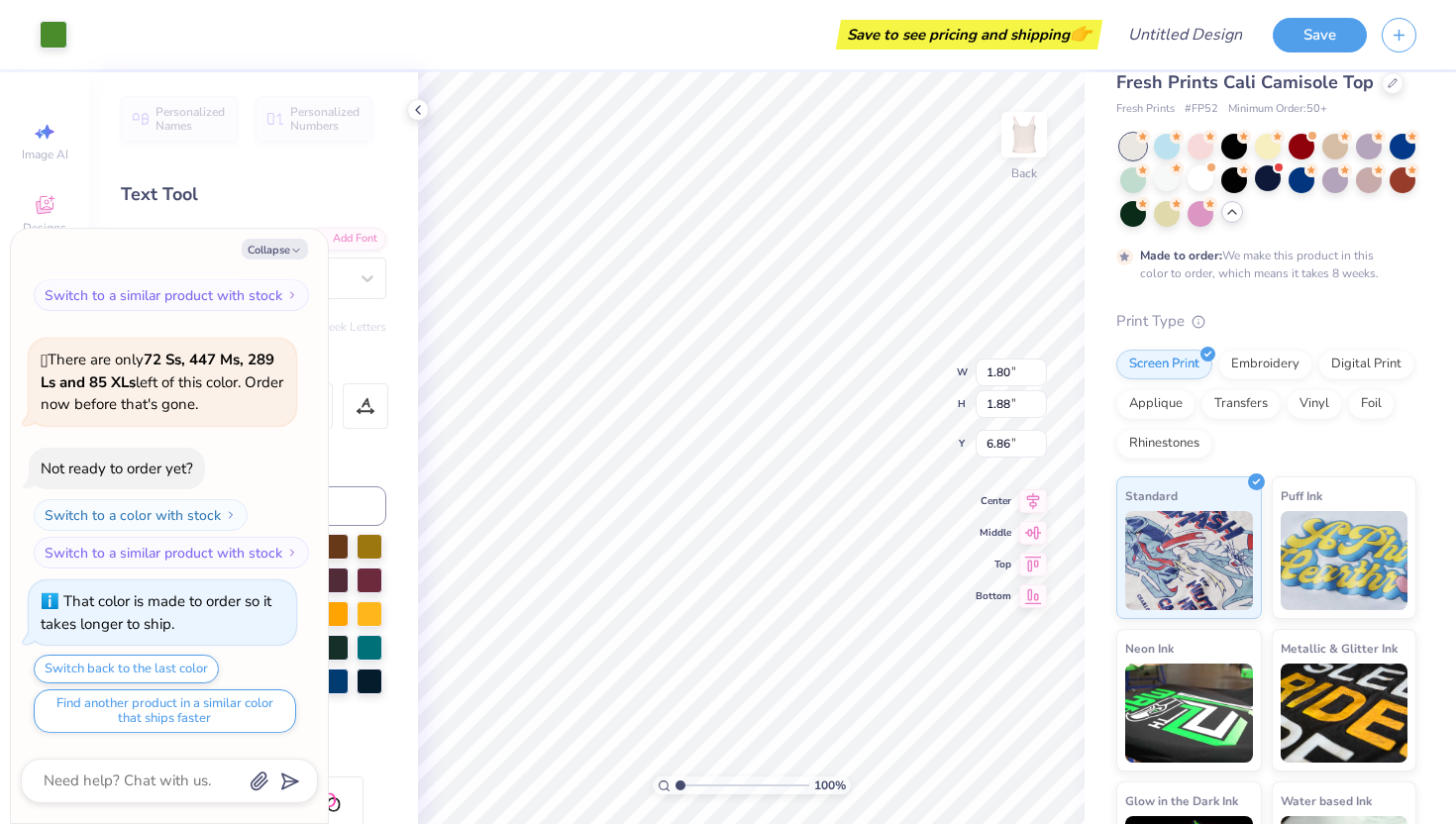 type on "x" 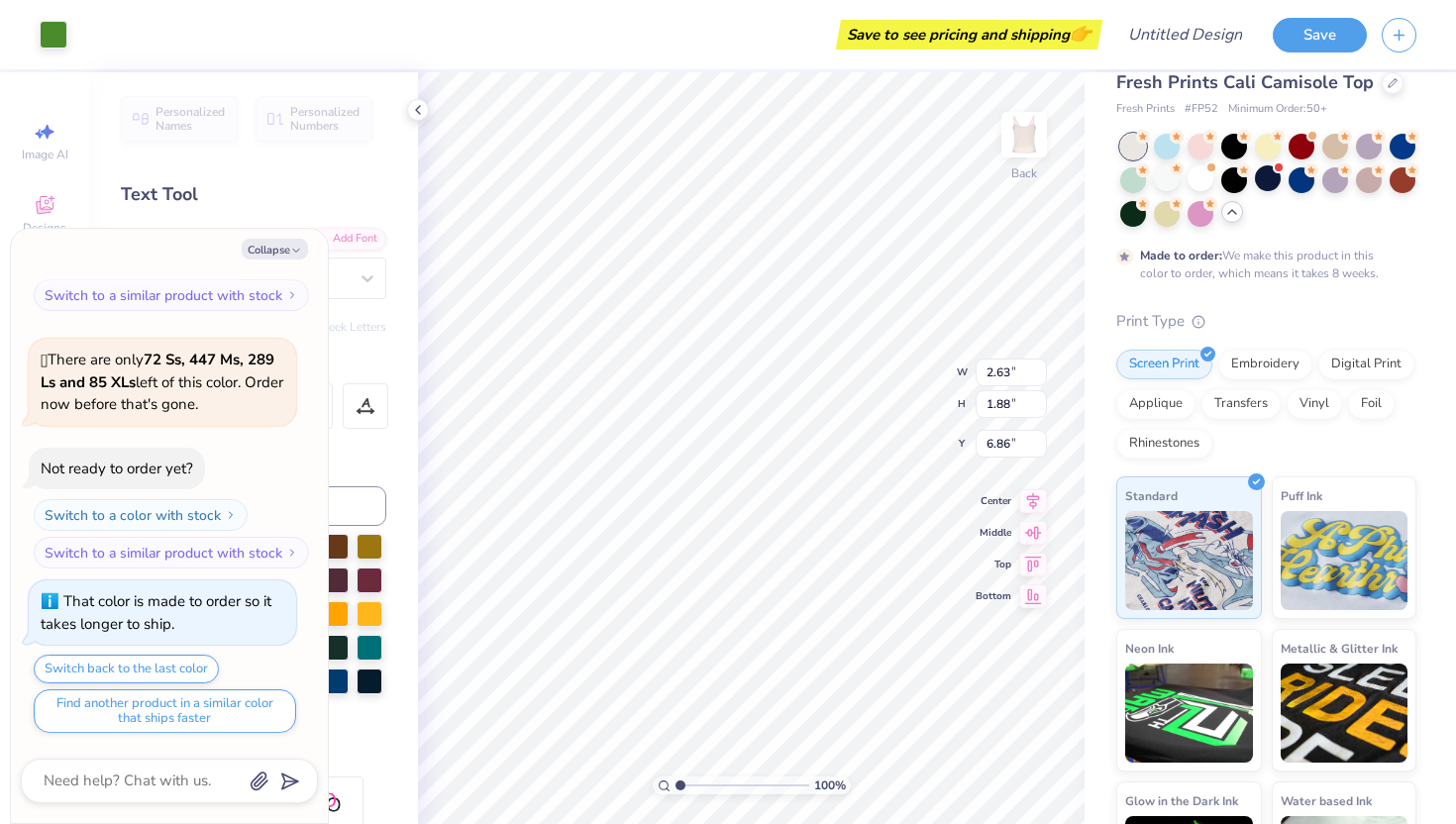 type on "3.29" 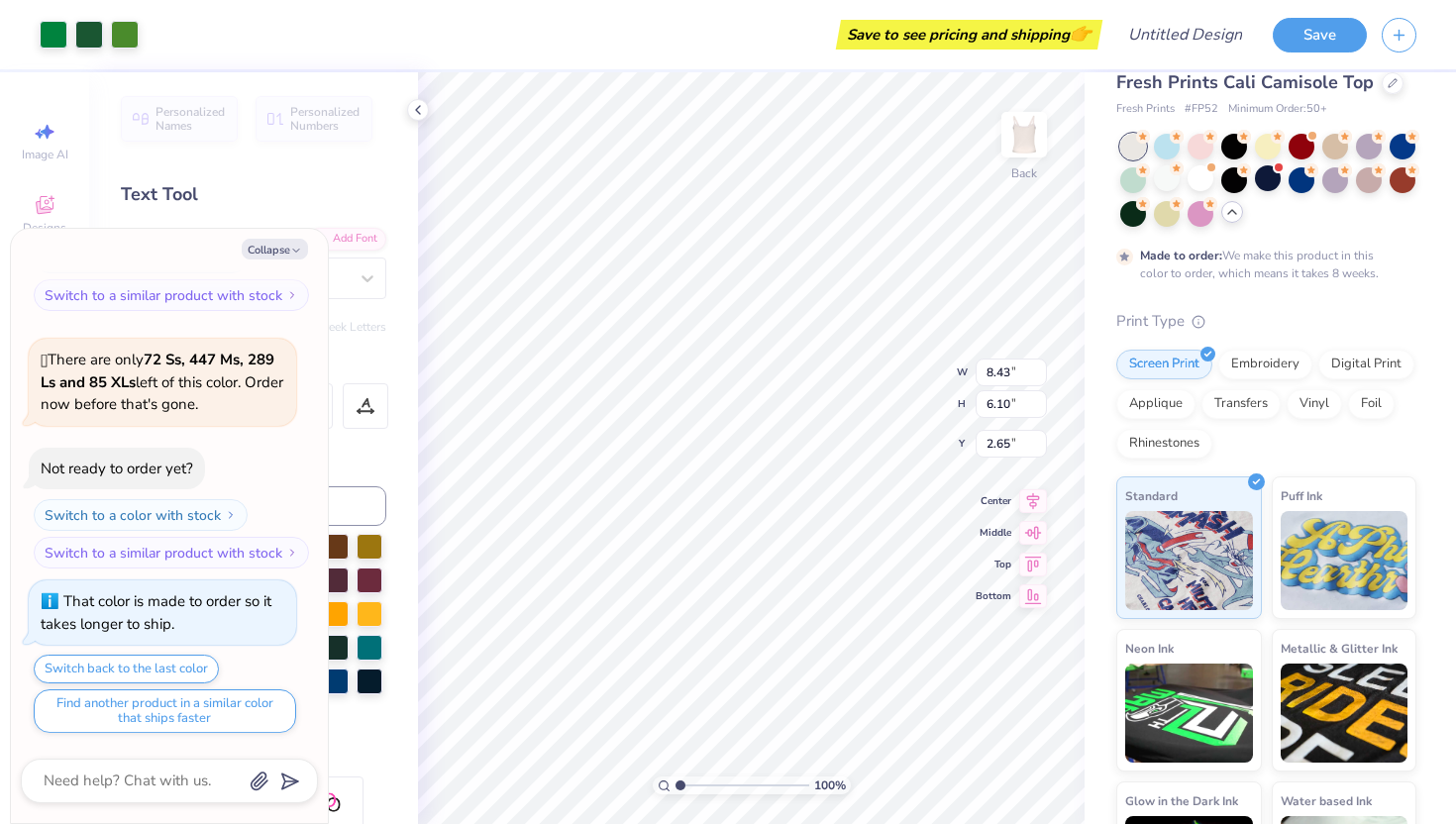type on "x" 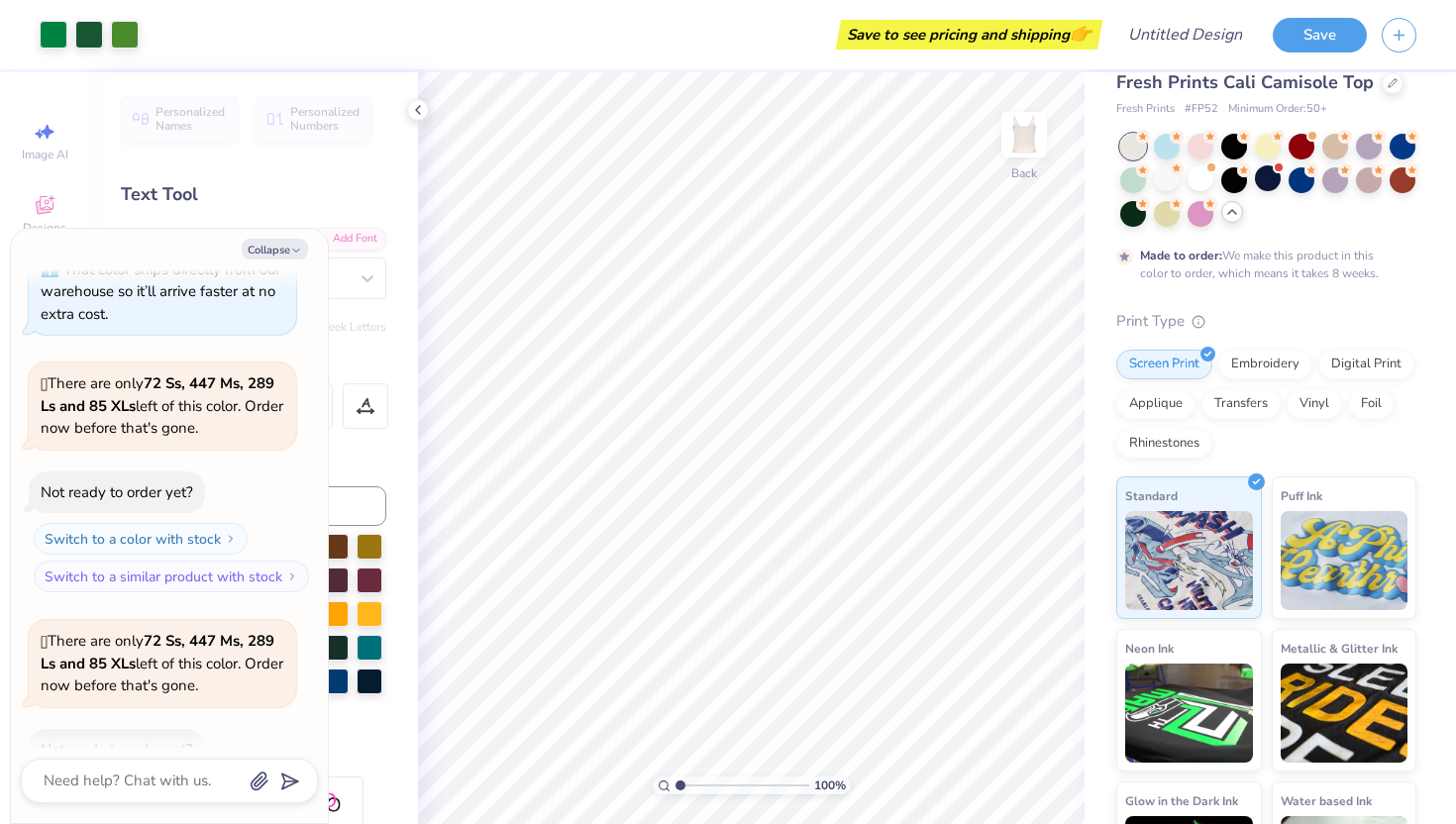 scroll, scrollTop: 437, scrollLeft: 0, axis: vertical 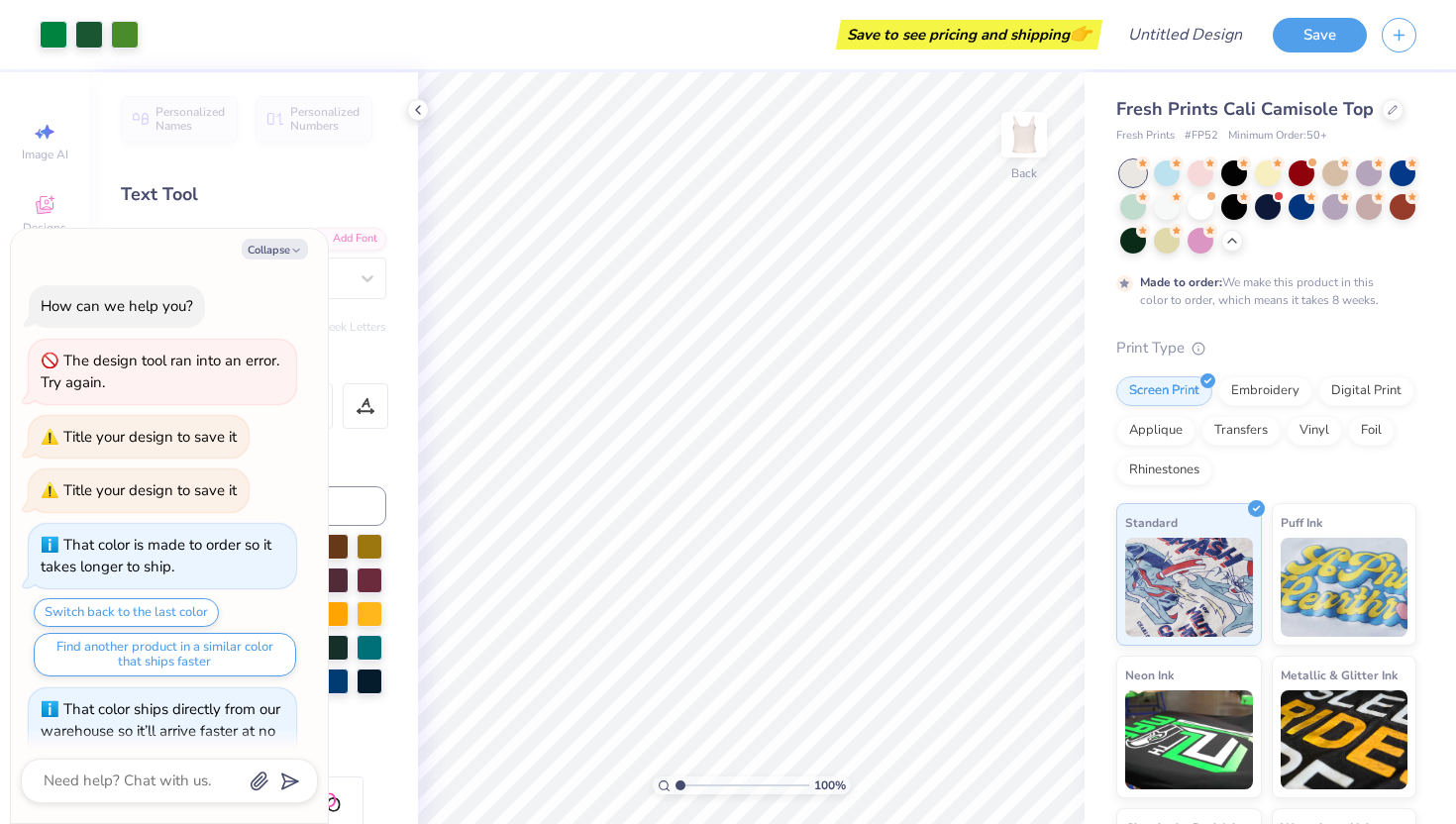 type on "x" 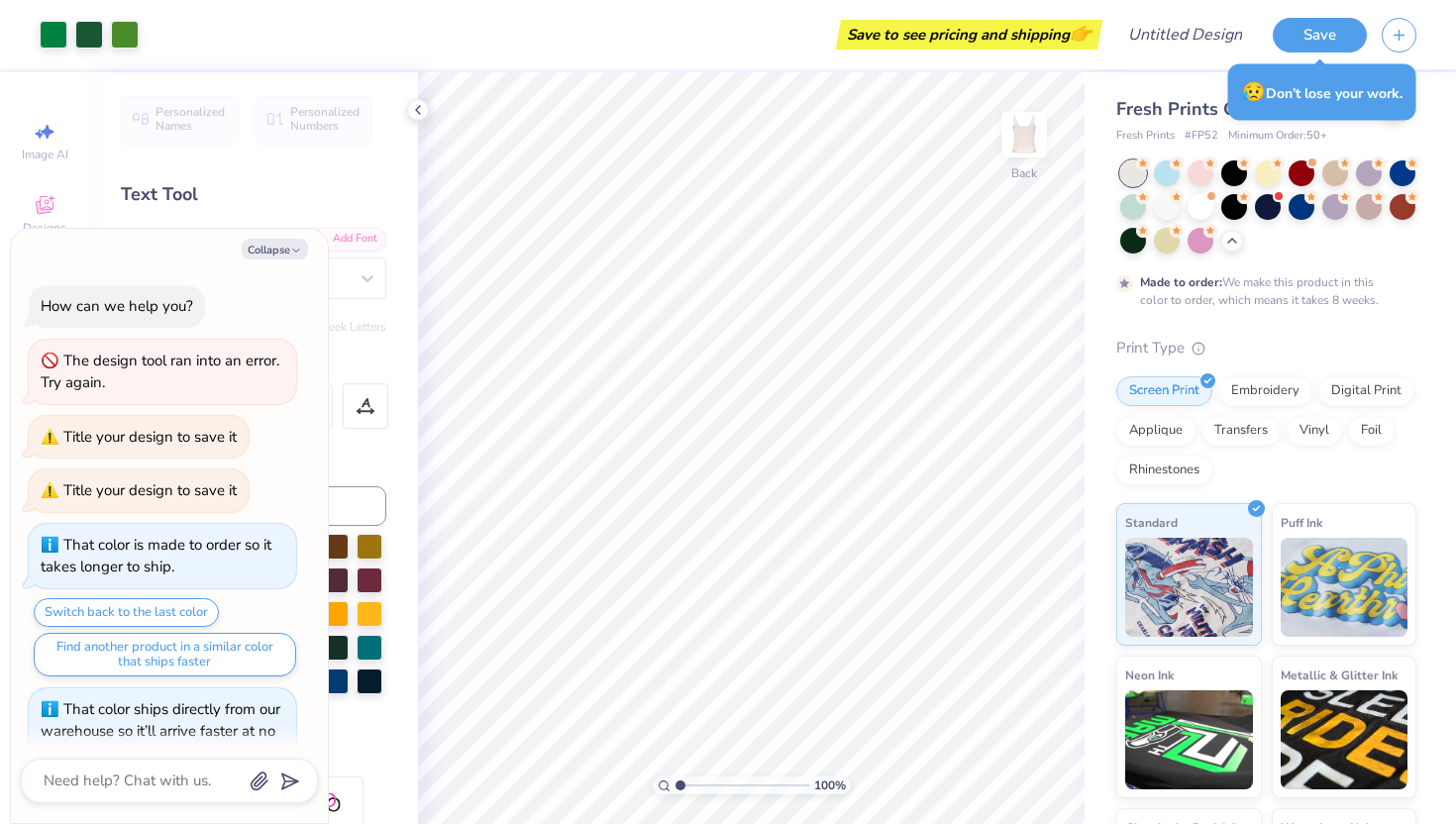 scroll, scrollTop: 0, scrollLeft: 0, axis: both 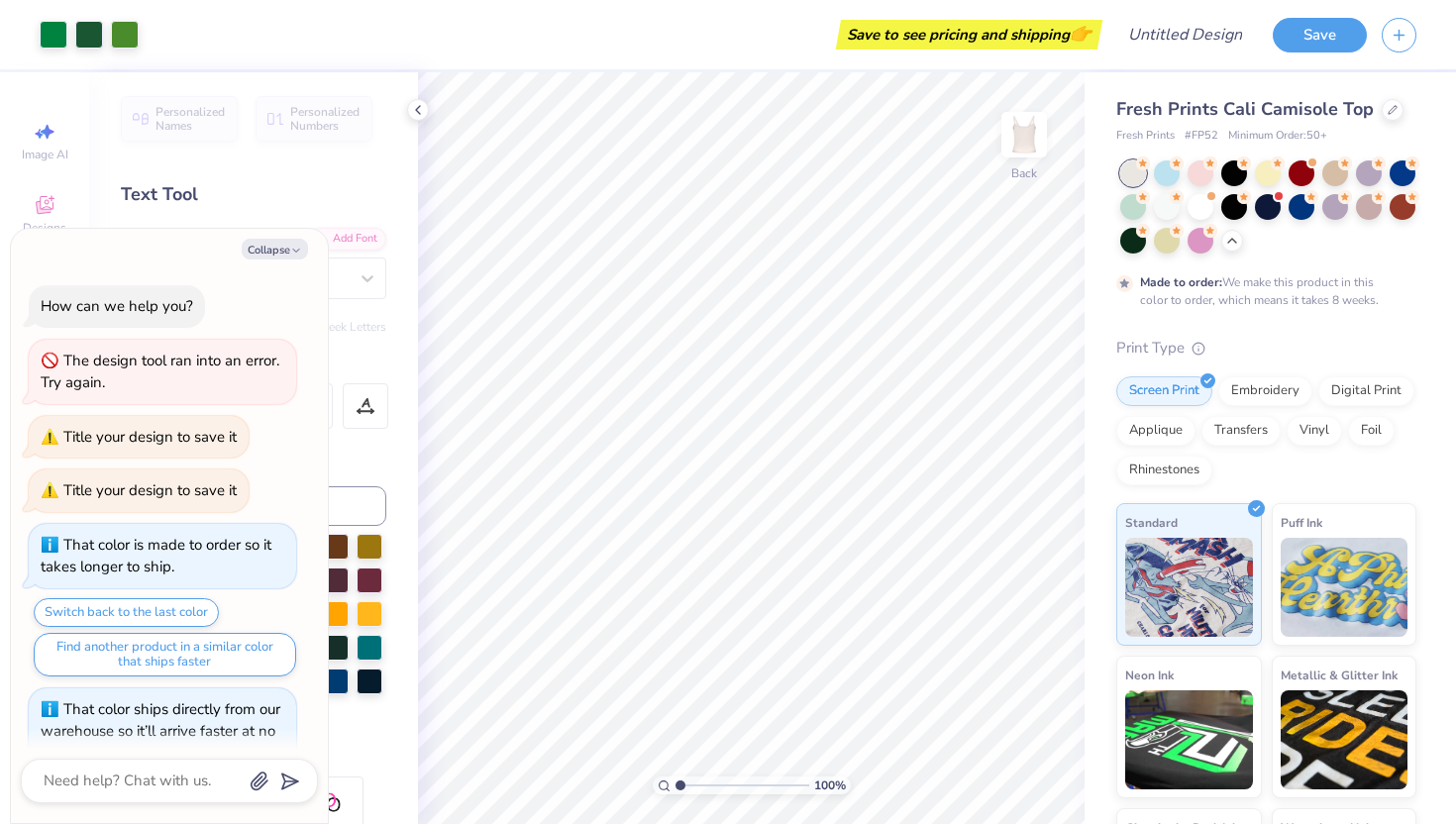 type on "x" 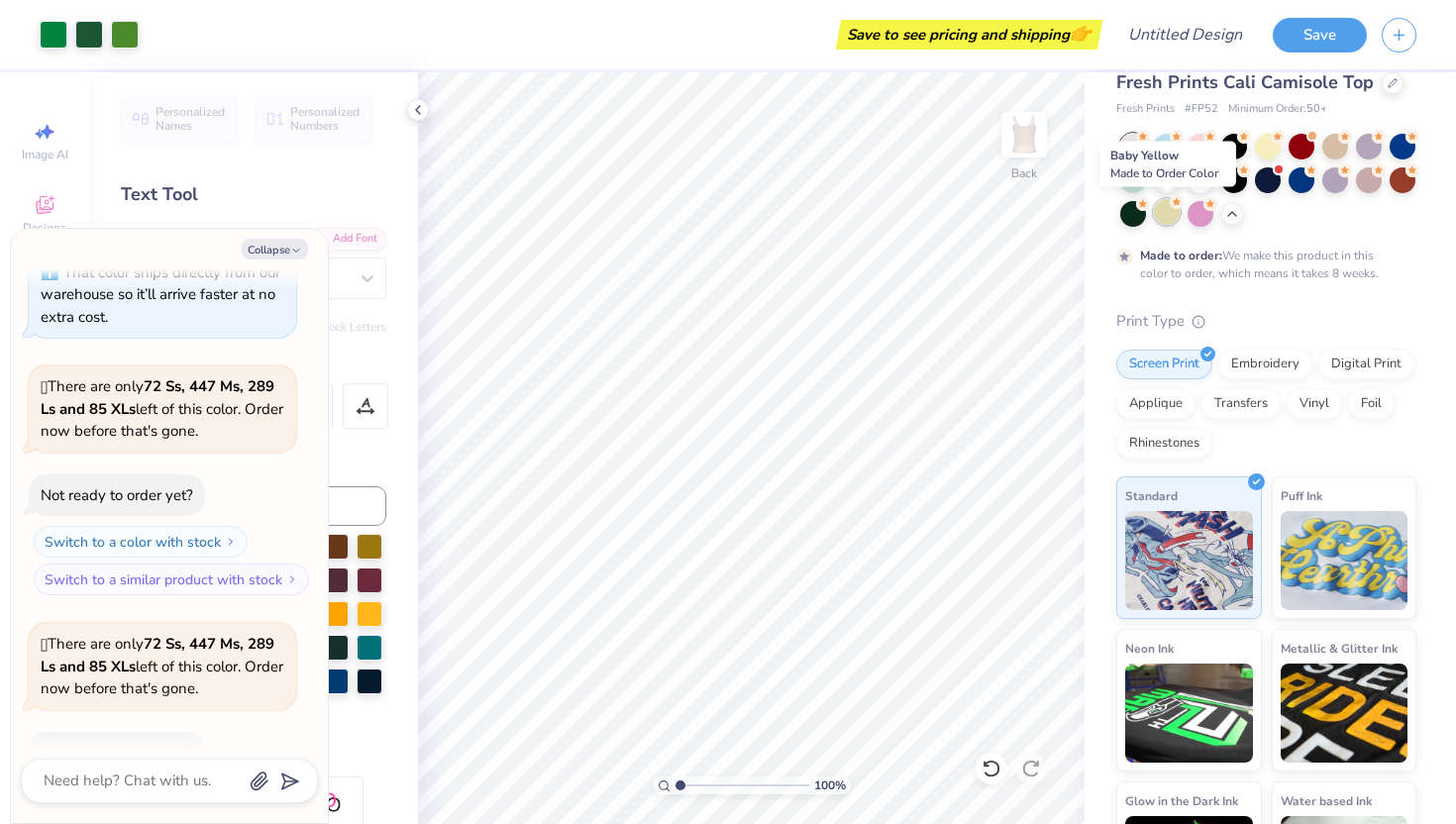 click at bounding box center [1167, 212] 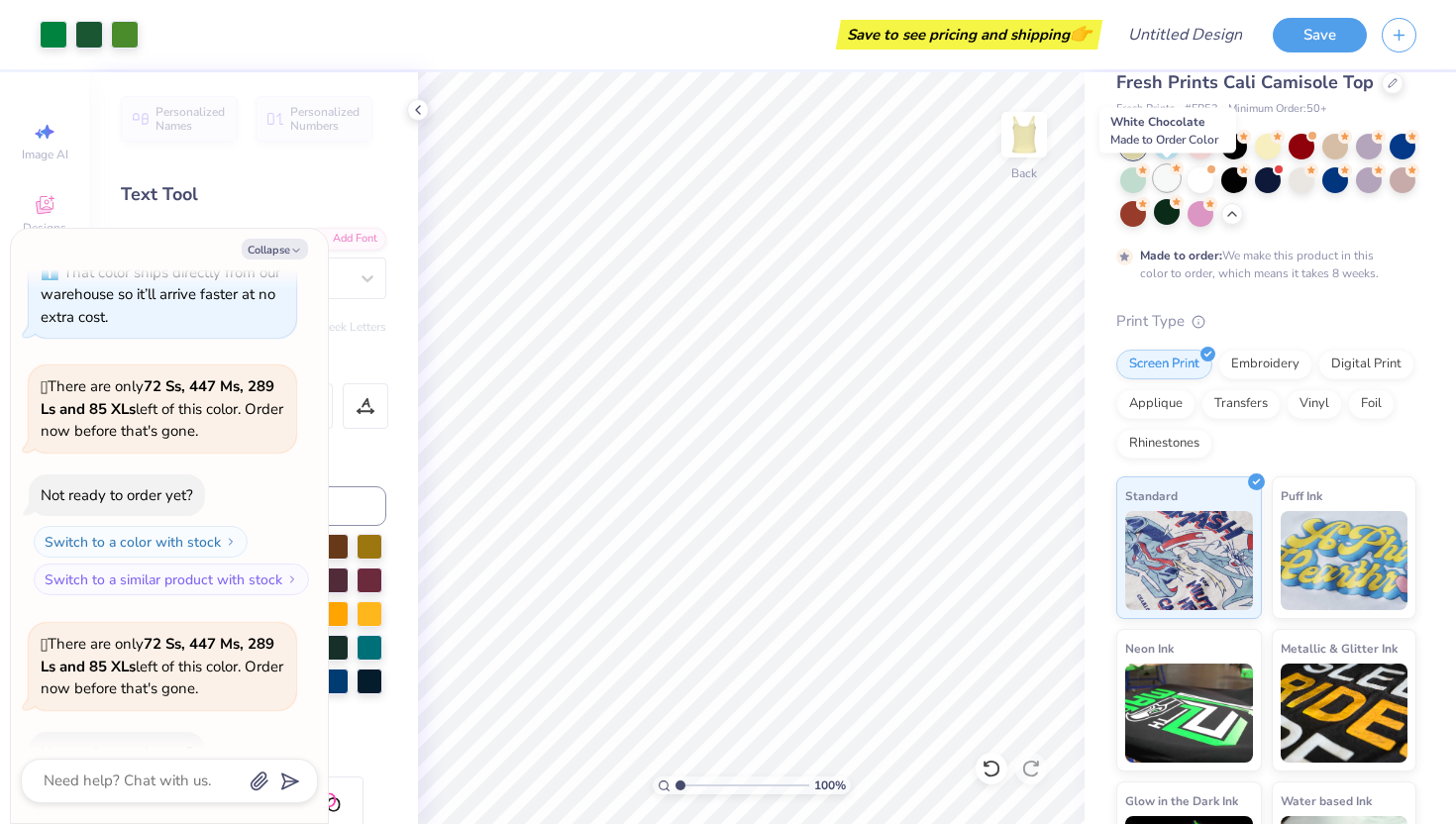 click at bounding box center (1167, 178) 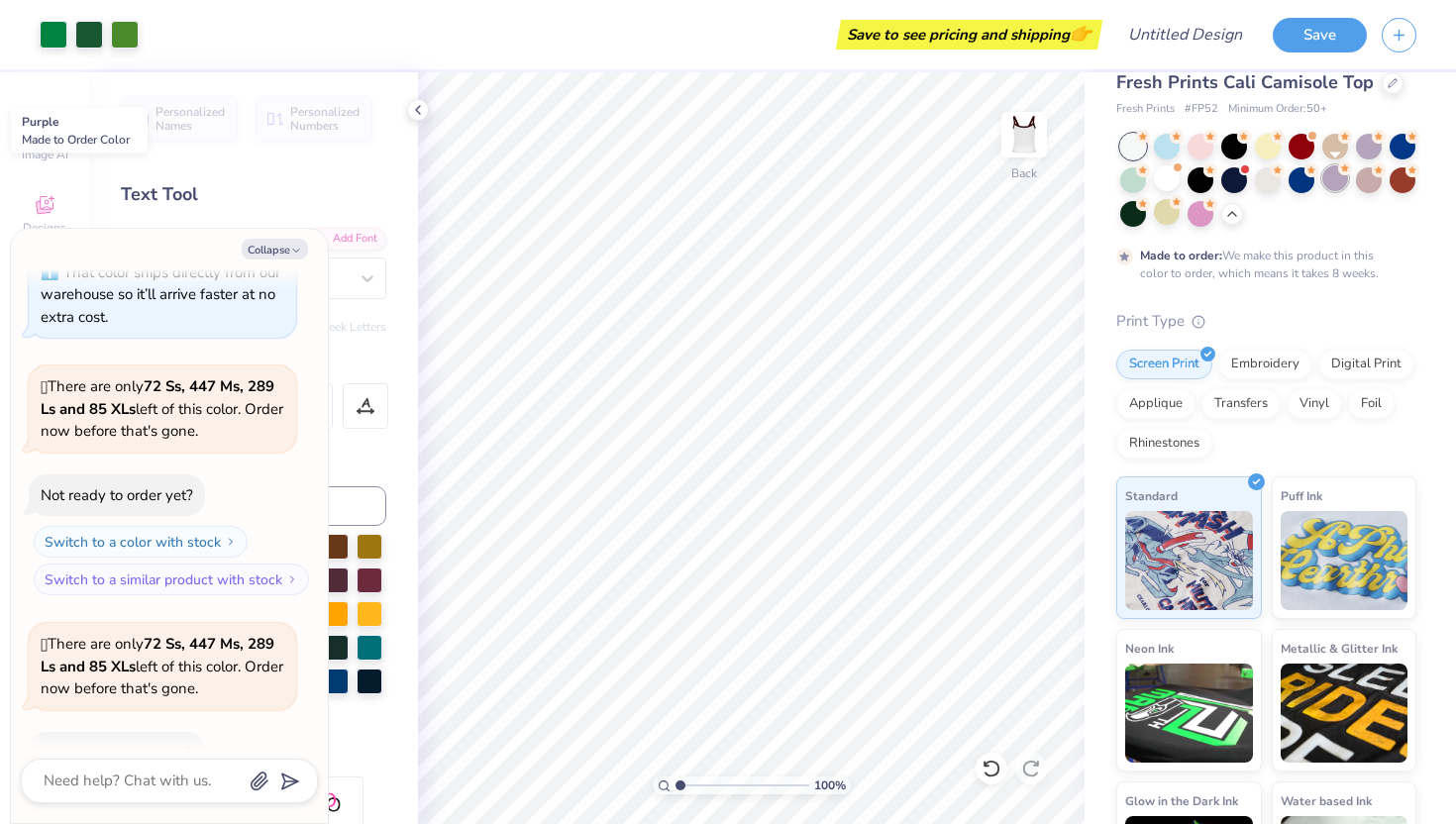 click at bounding box center (1335, 178) 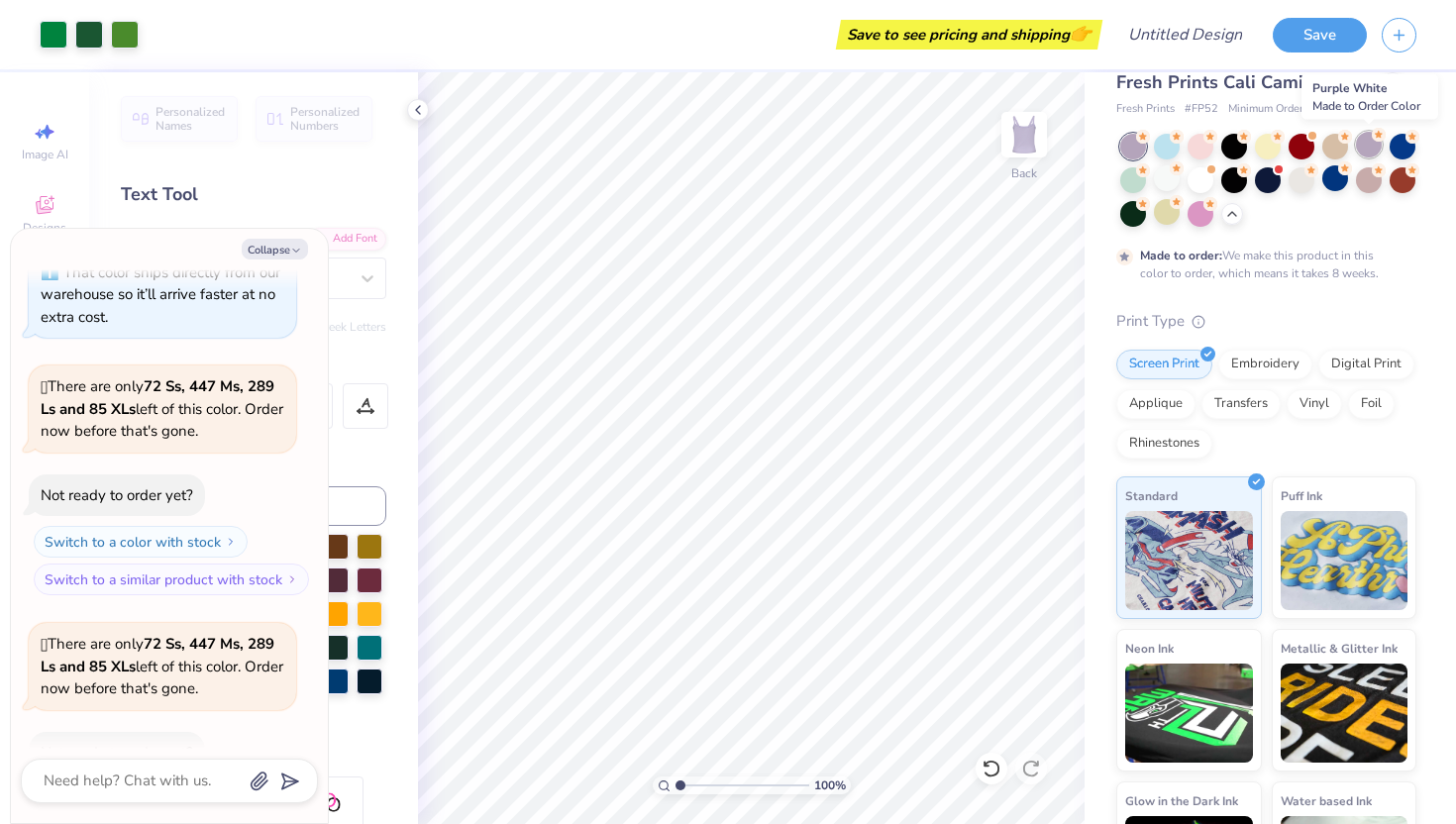click at bounding box center [1369, 145] 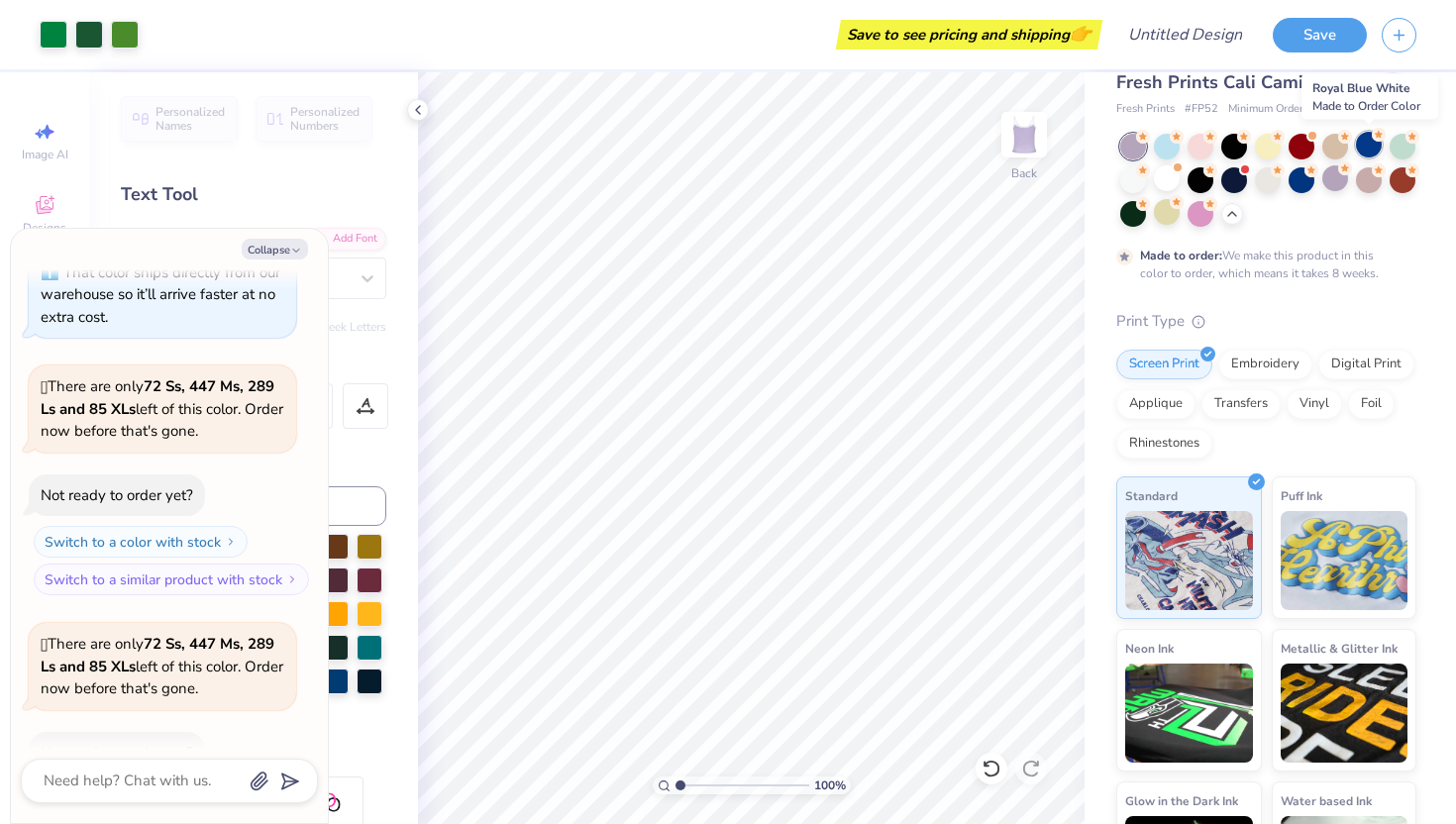 type on "x" 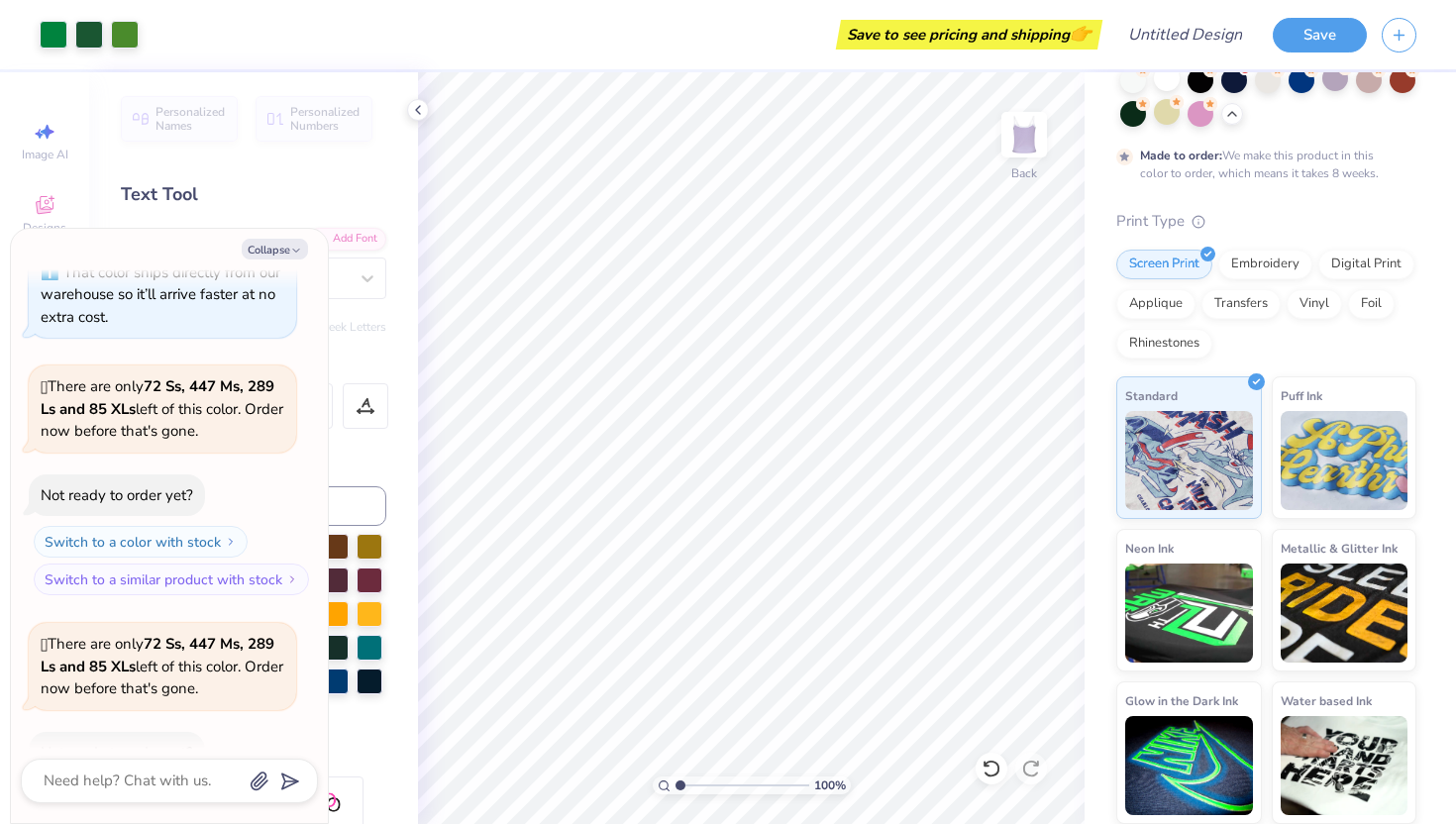scroll, scrollTop: 0, scrollLeft: 0, axis: both 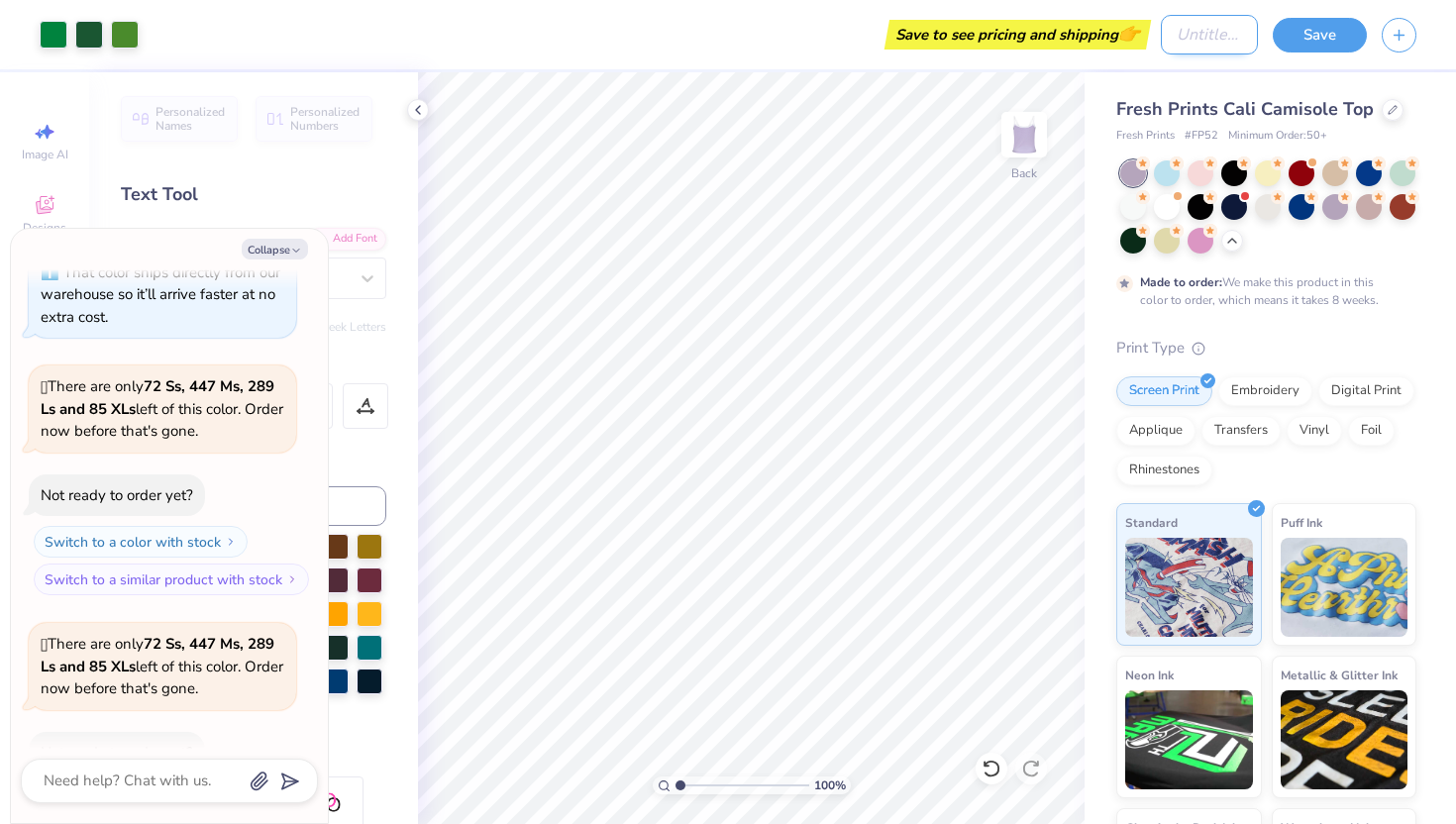 click on "Design Title" at bounding box center (1209, 35) 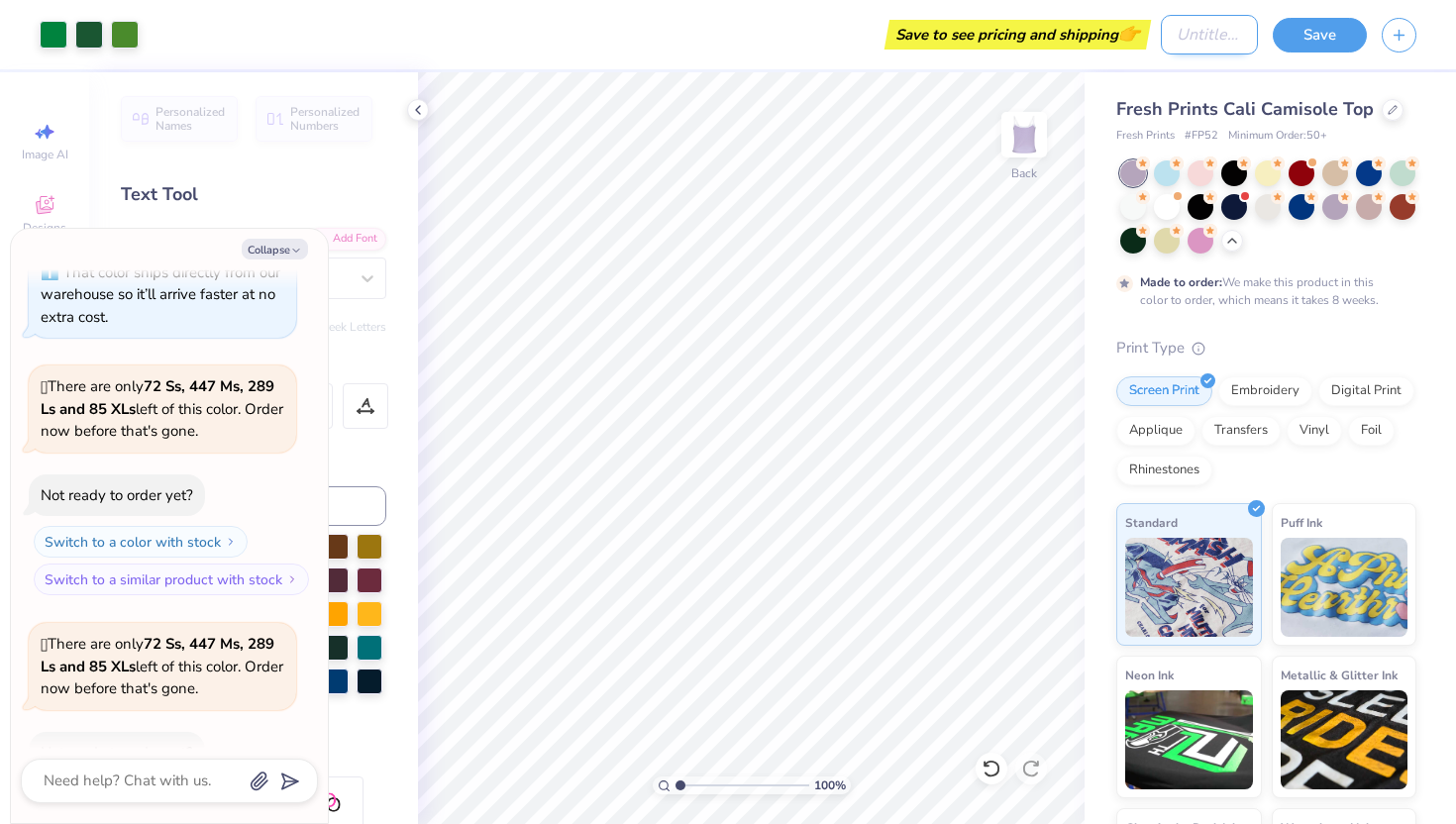 type on "i" 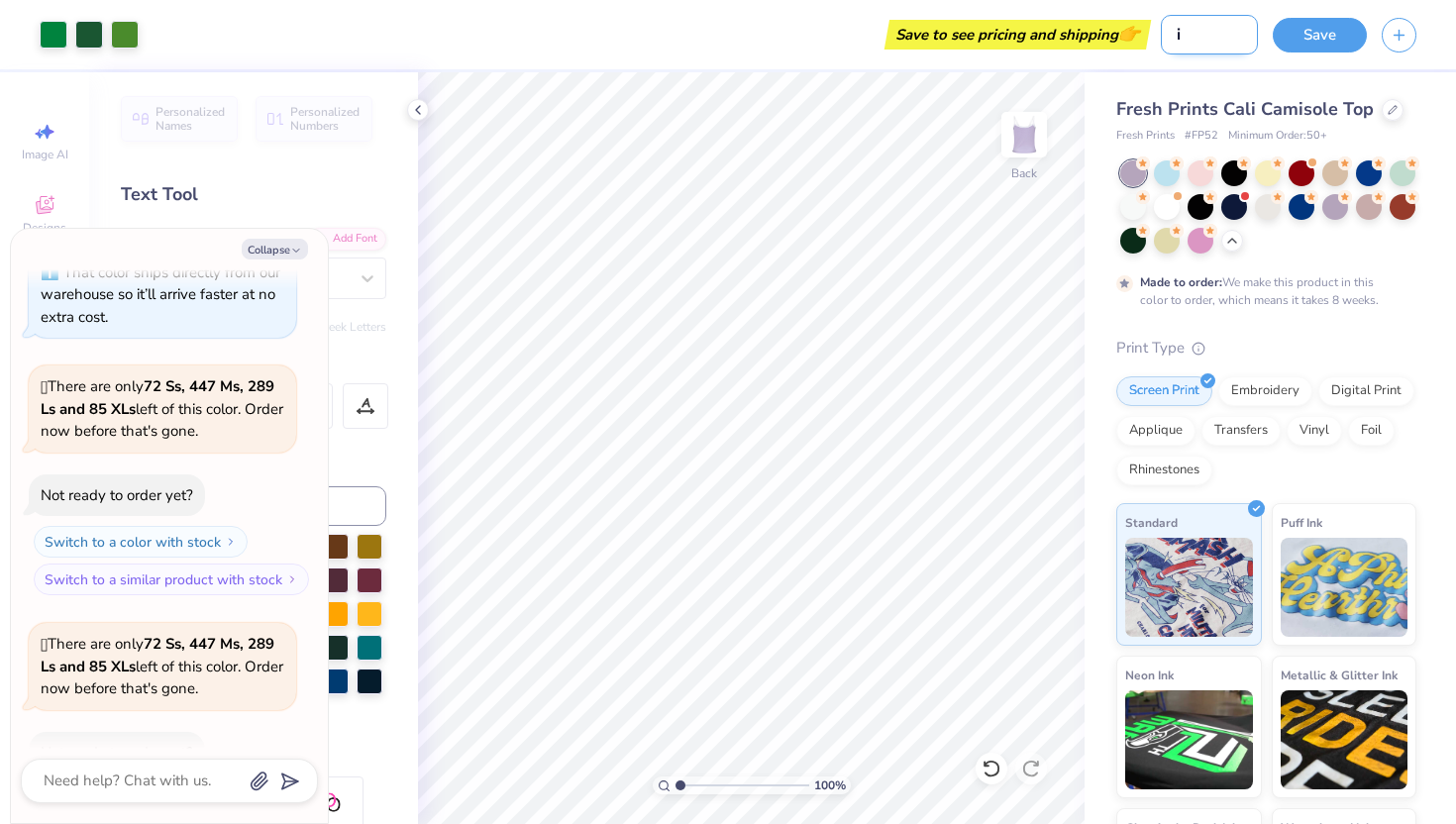 type on "iv" 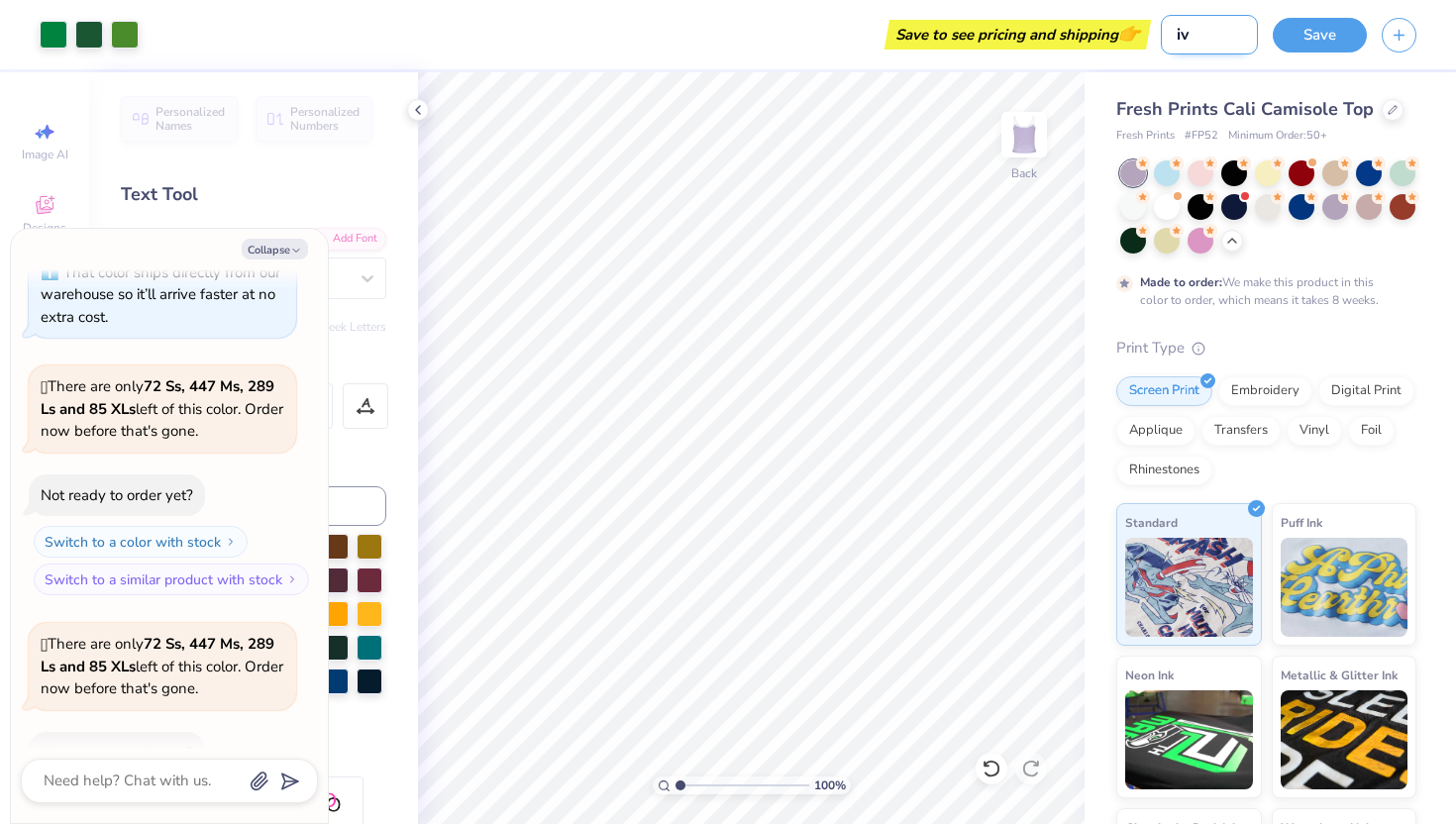 type on "ivy" 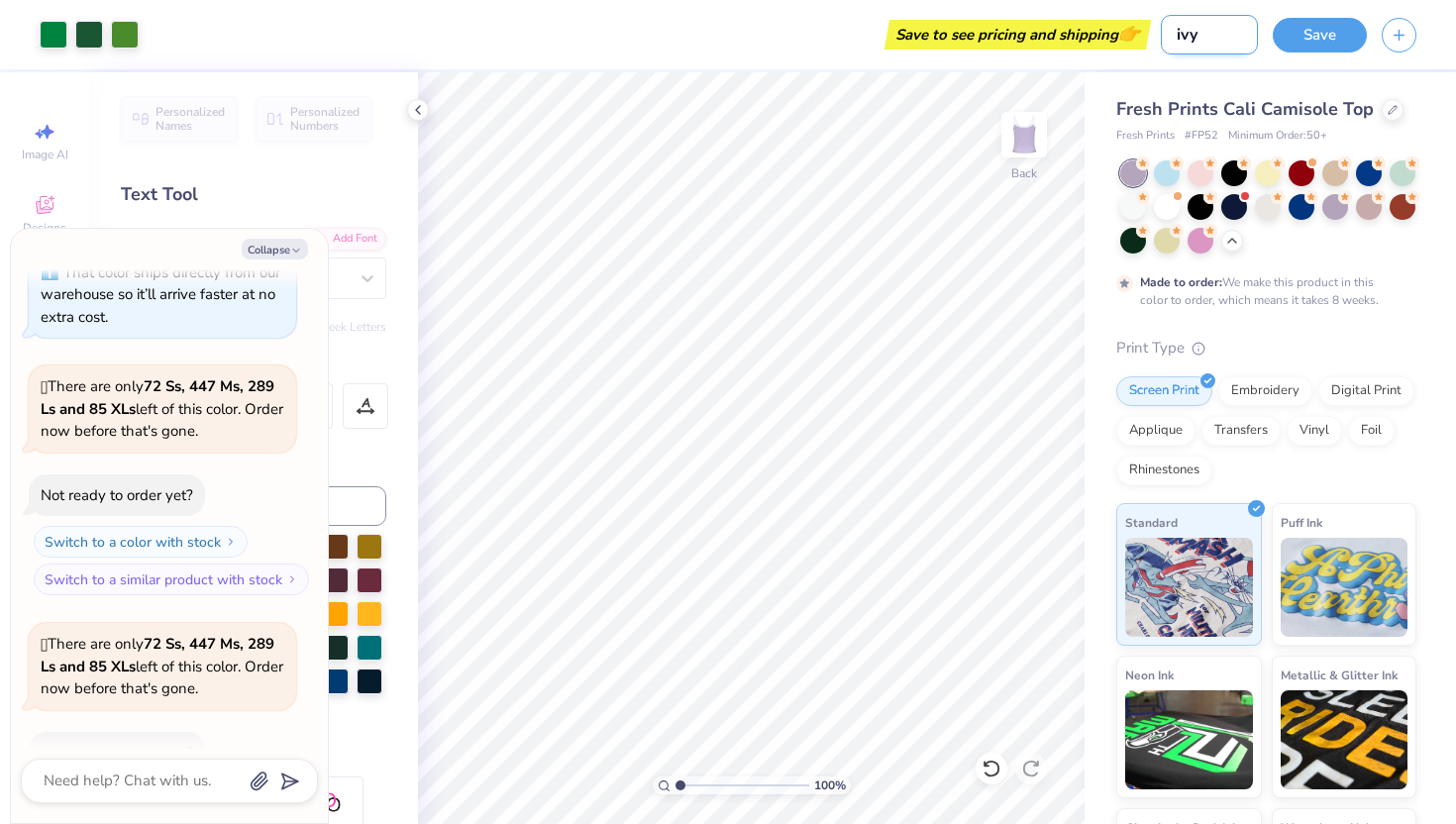 type on "ivy" 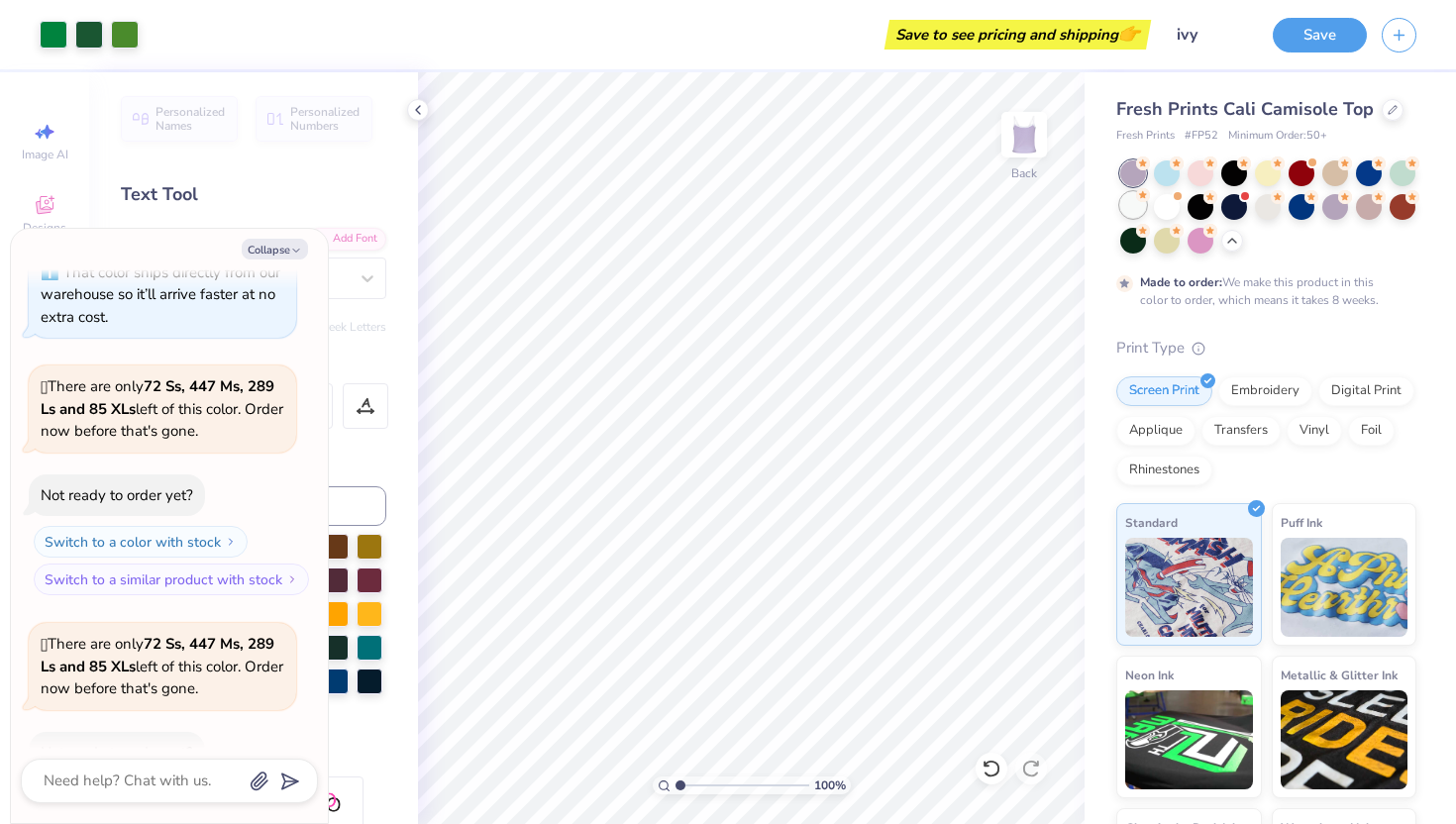click at bounding box center (1133, 205) 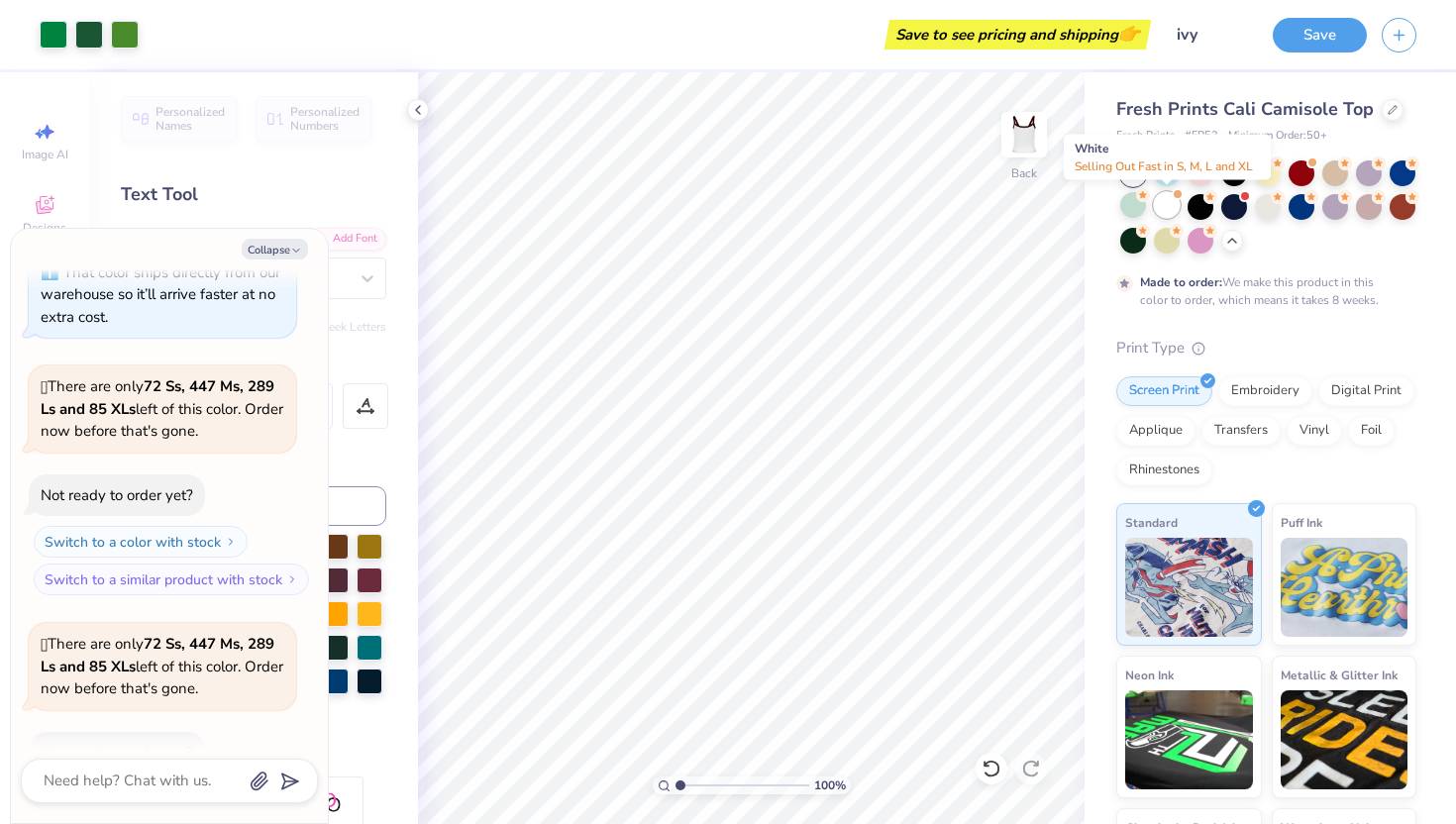 click at bounding box center (1167, 205) 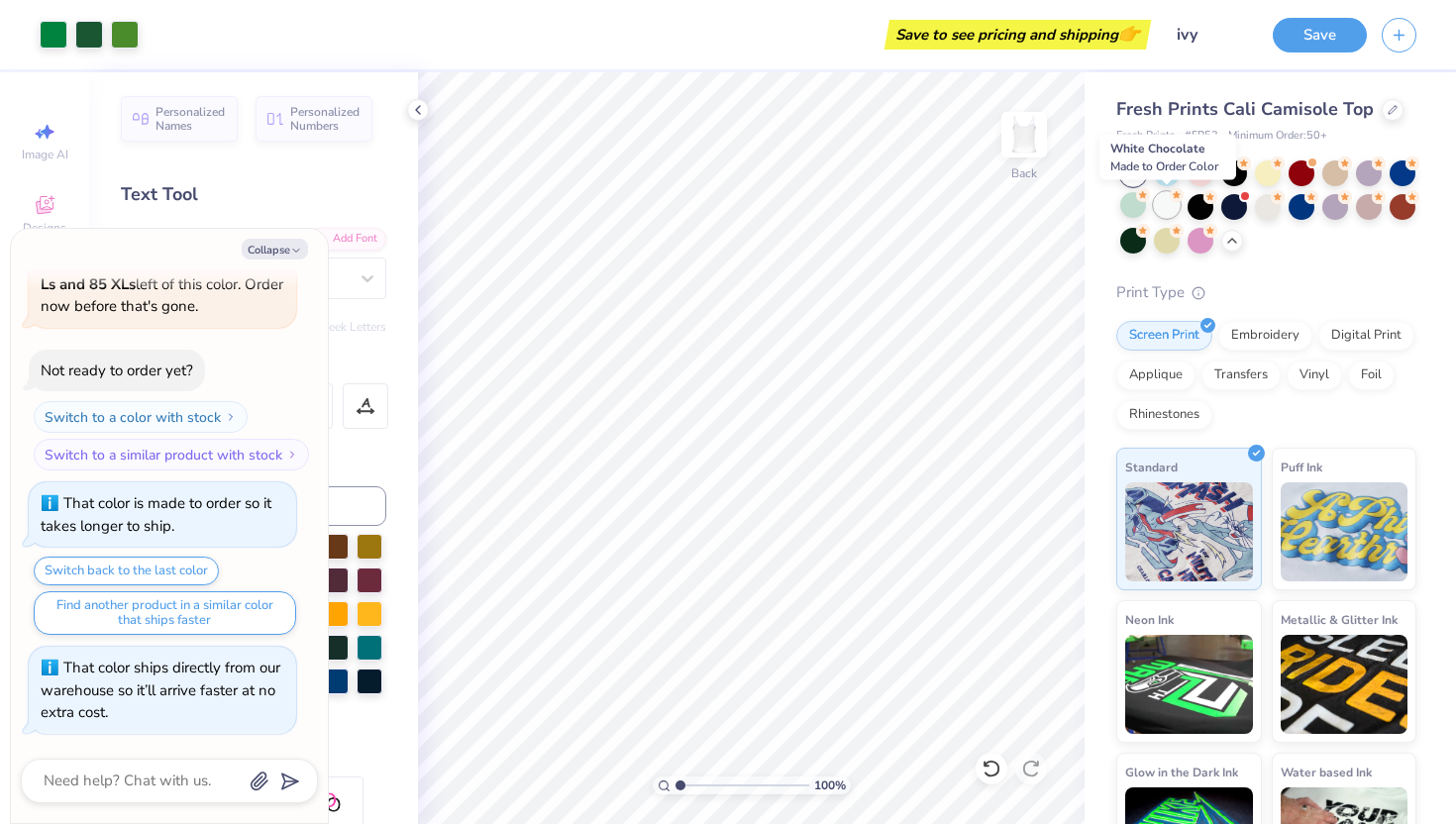 scroll, scrollTop: 1077, scrollLeft: 0, axis: vertical 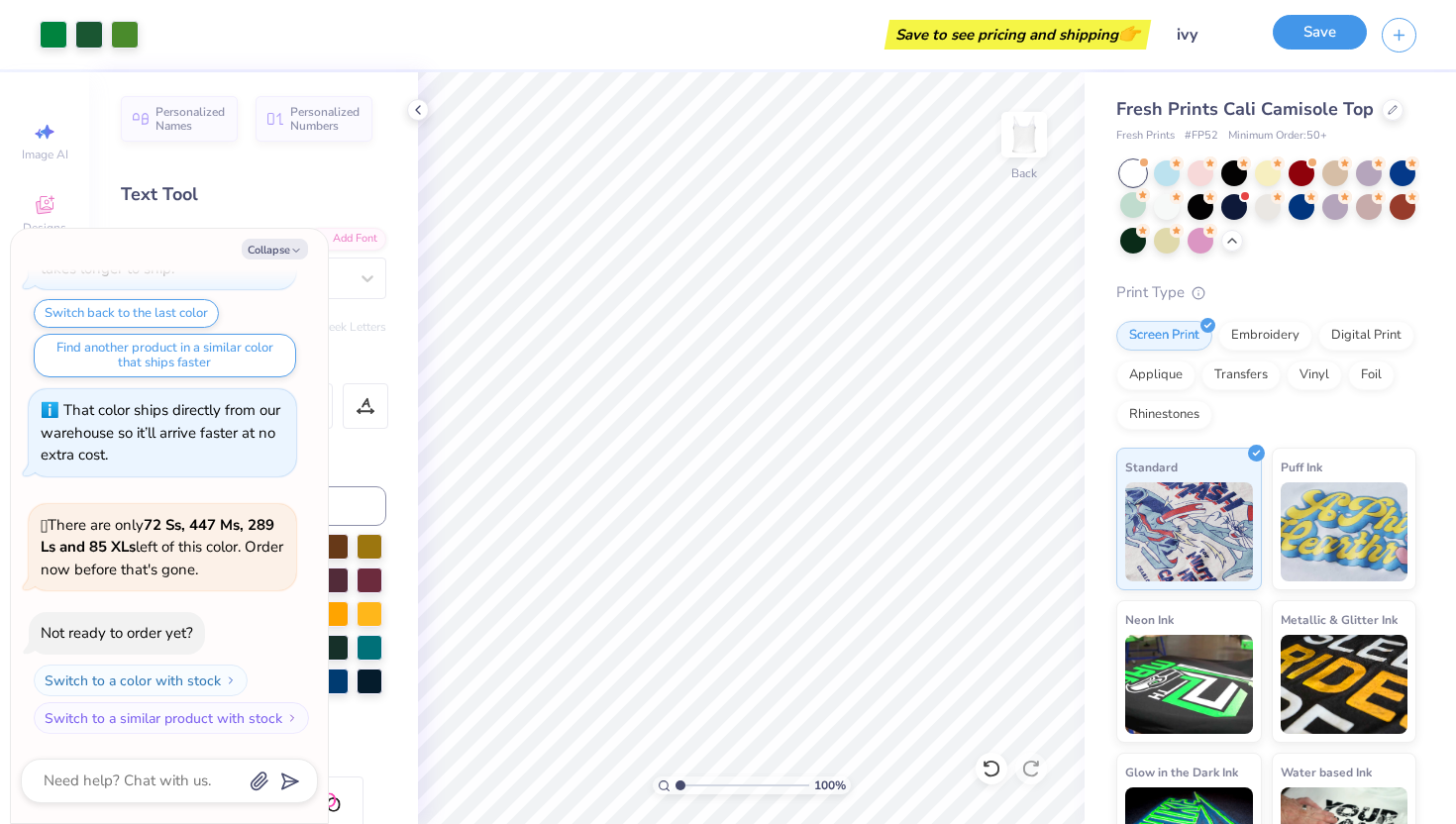 click on "Save" at bounding box center [1319, 35] 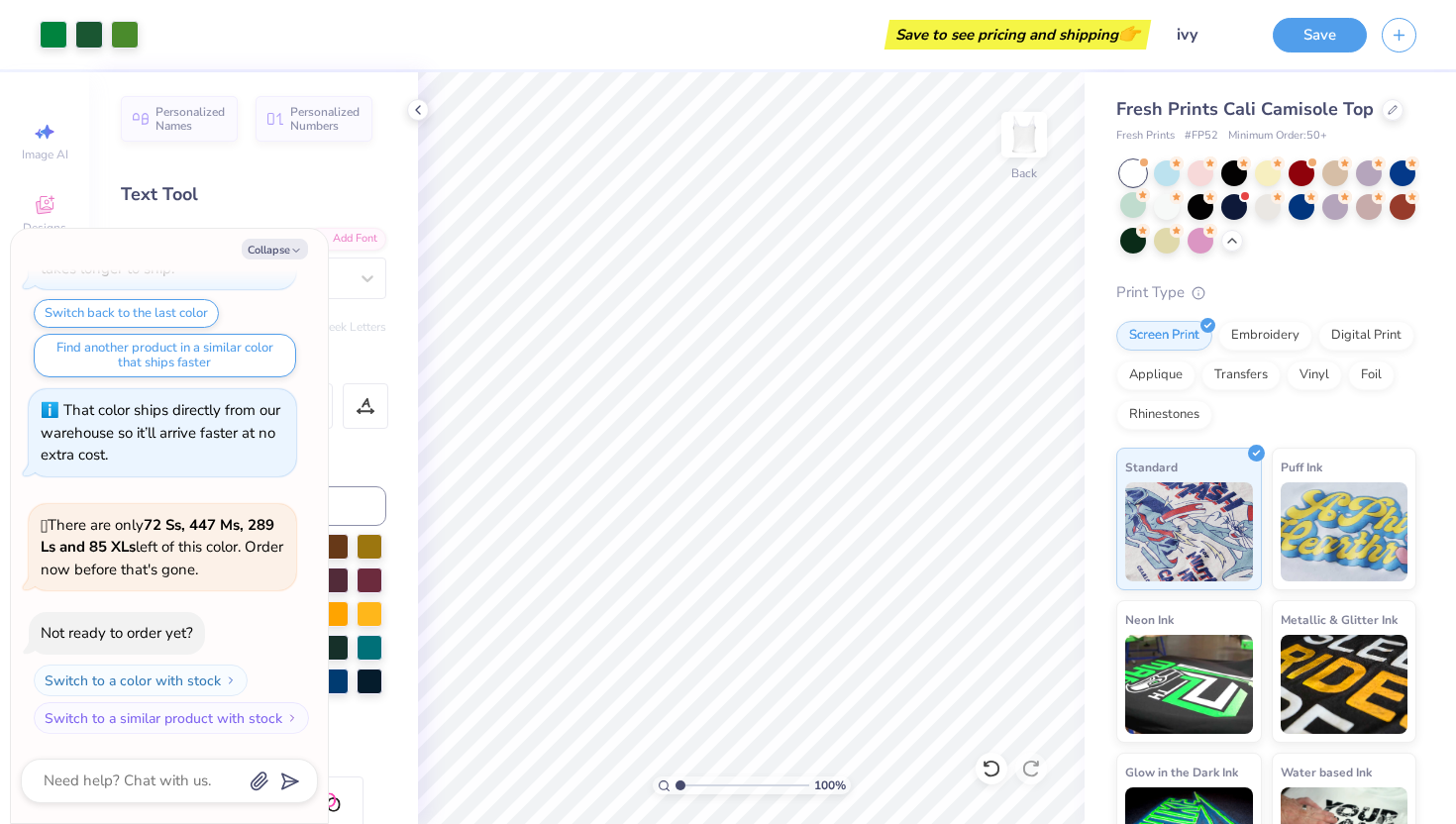 click on "Personalized Names Personalized Numbers Text Tool  Add Font Font Buche FREE Switch to Greek Letters Format Color Styles Text Shape" at bounding box center [254, 448] 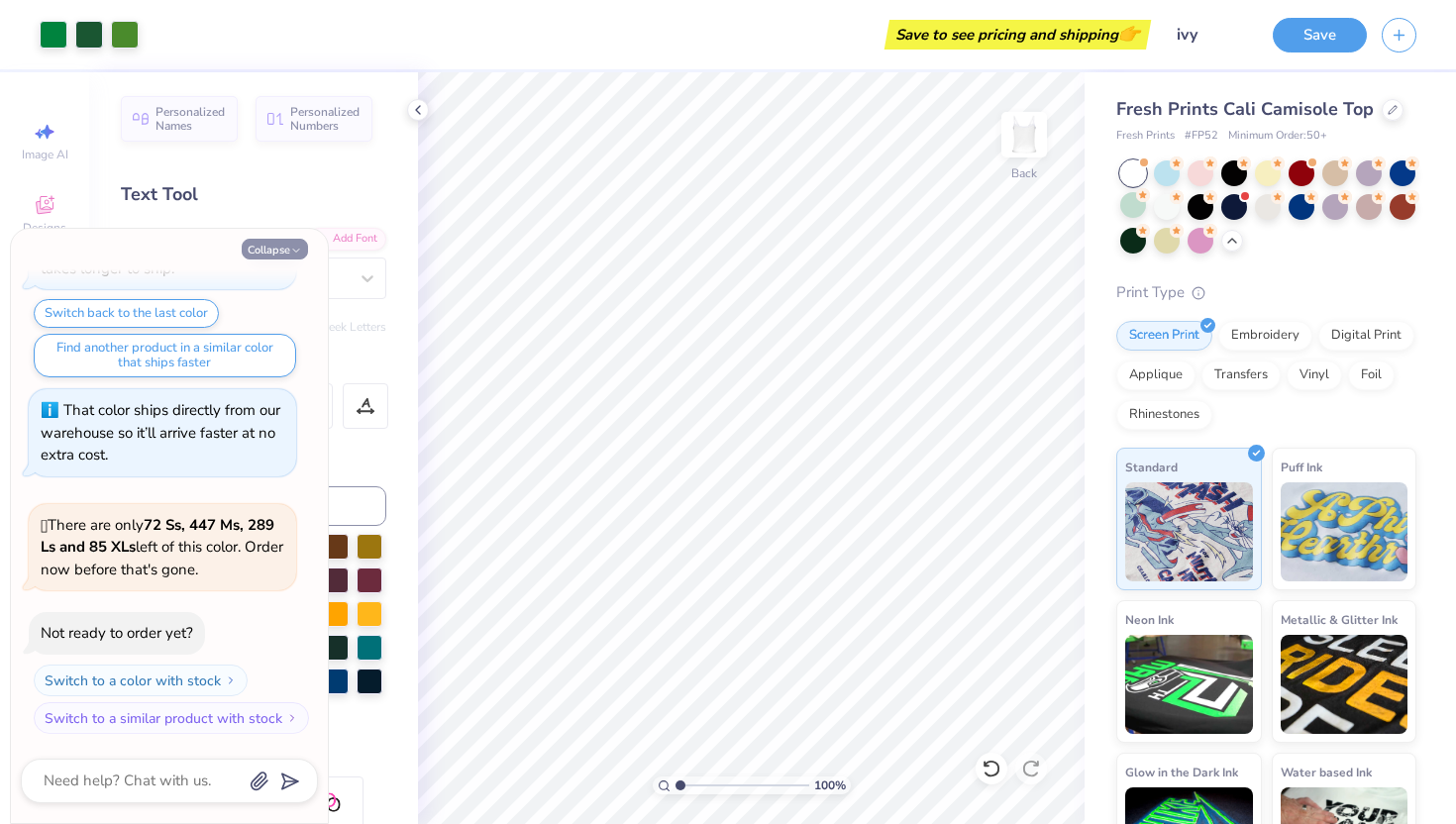 click on "Collapse" at bounding box center [274, 249] 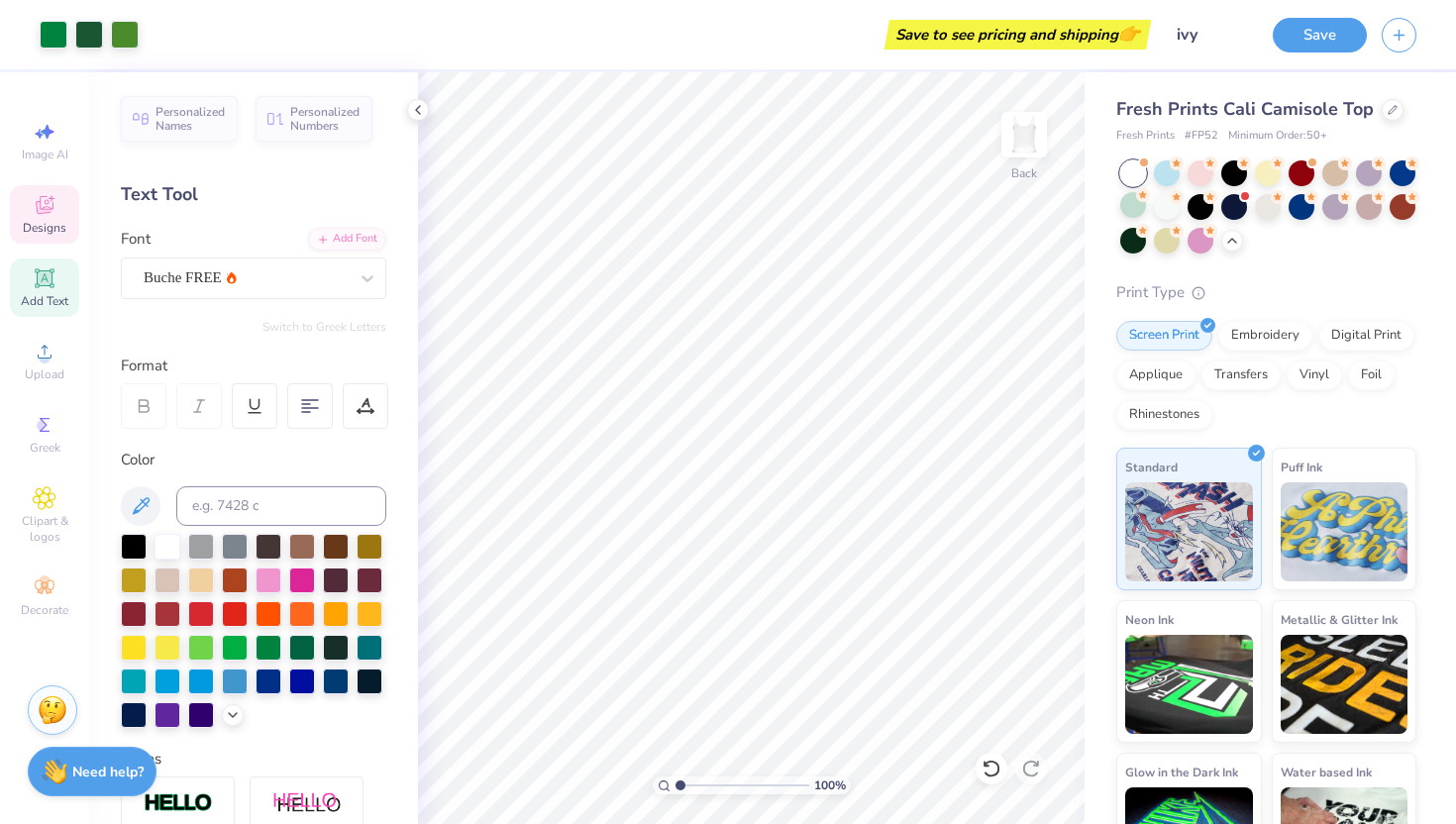 click on "Designs" at bounding box center (45, 214) 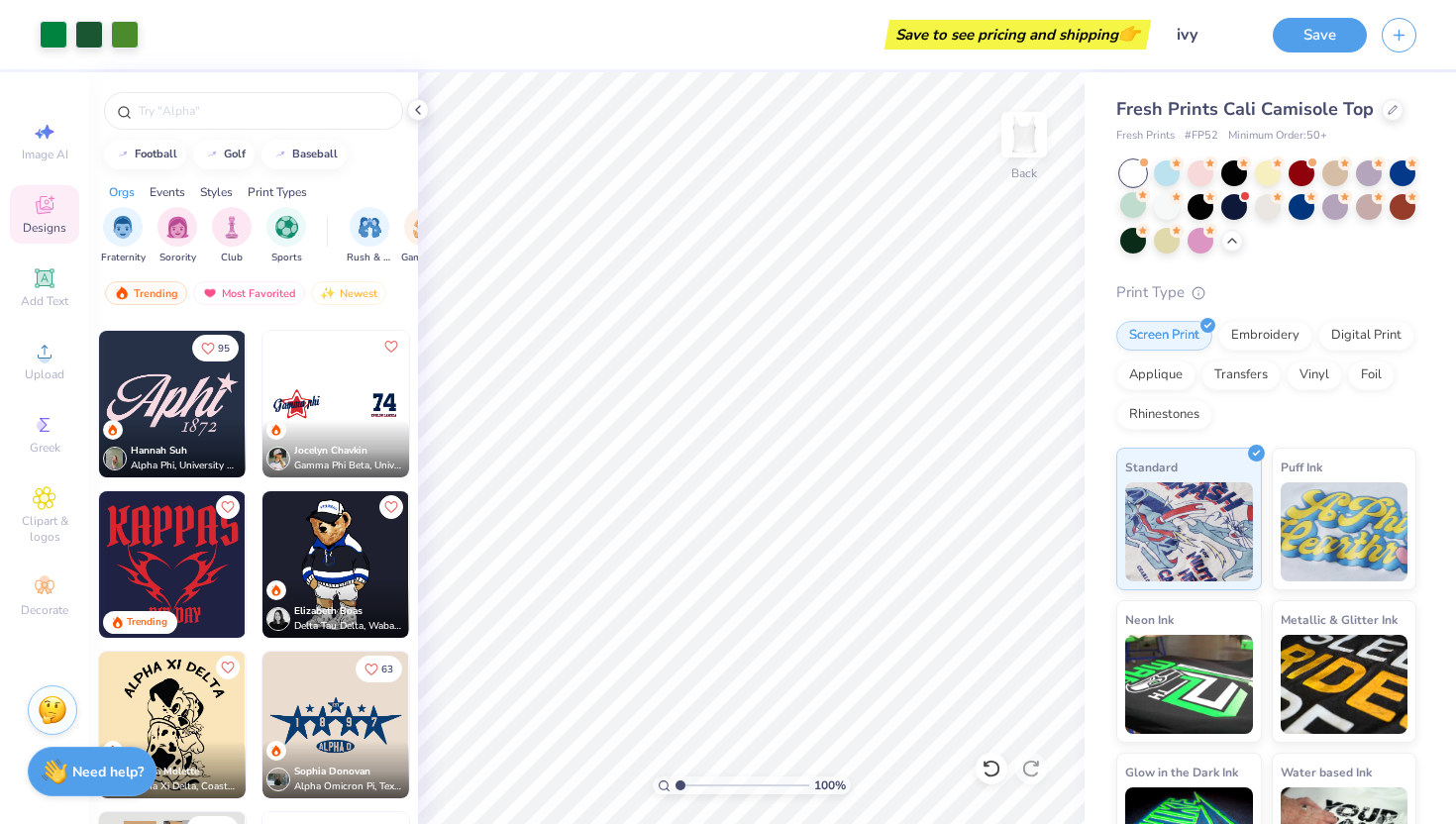 scroll, scrollTop: 2258, scrollLeft: 0, axis: vertical 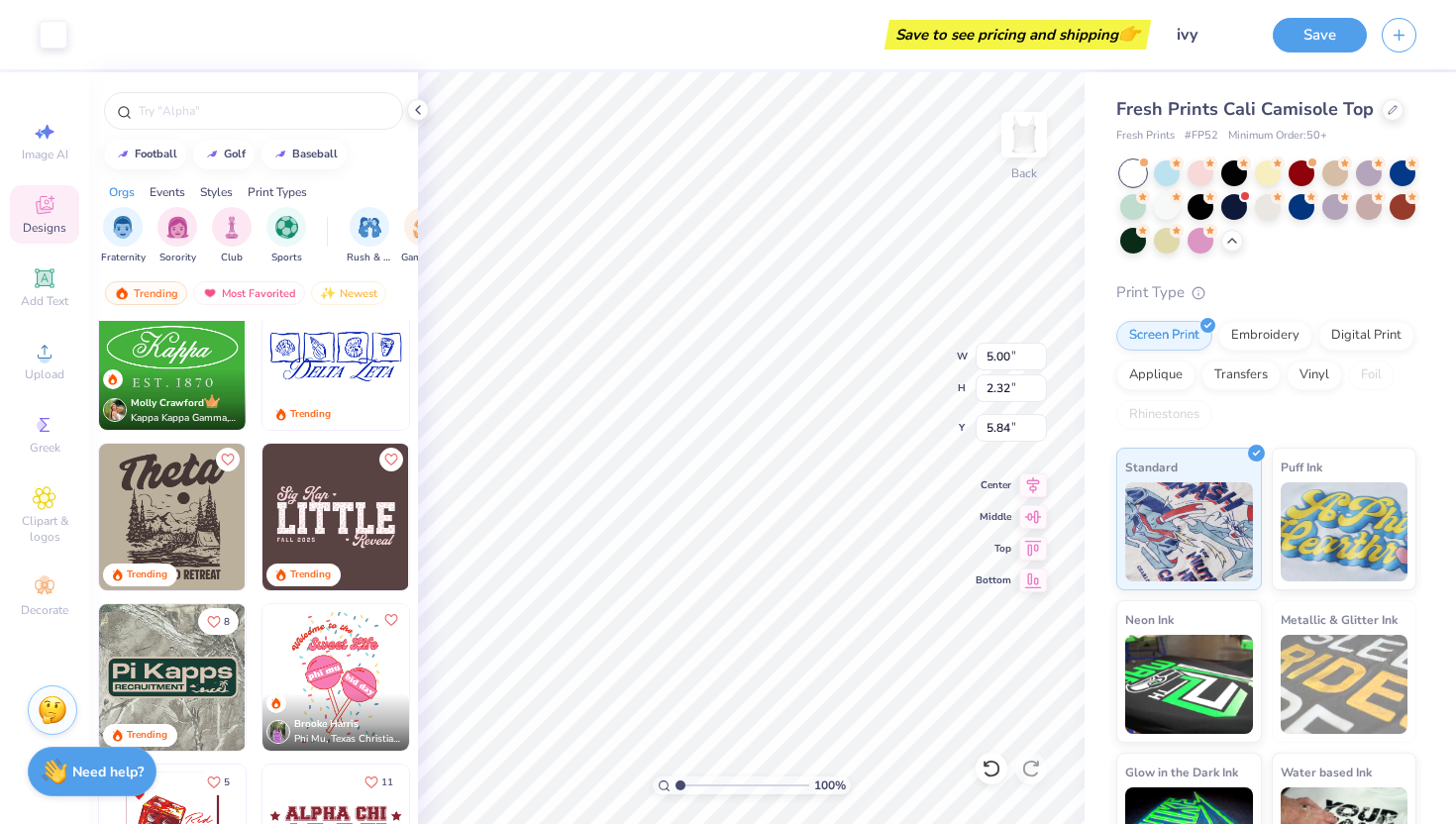 click at bounding box center [172, 677] 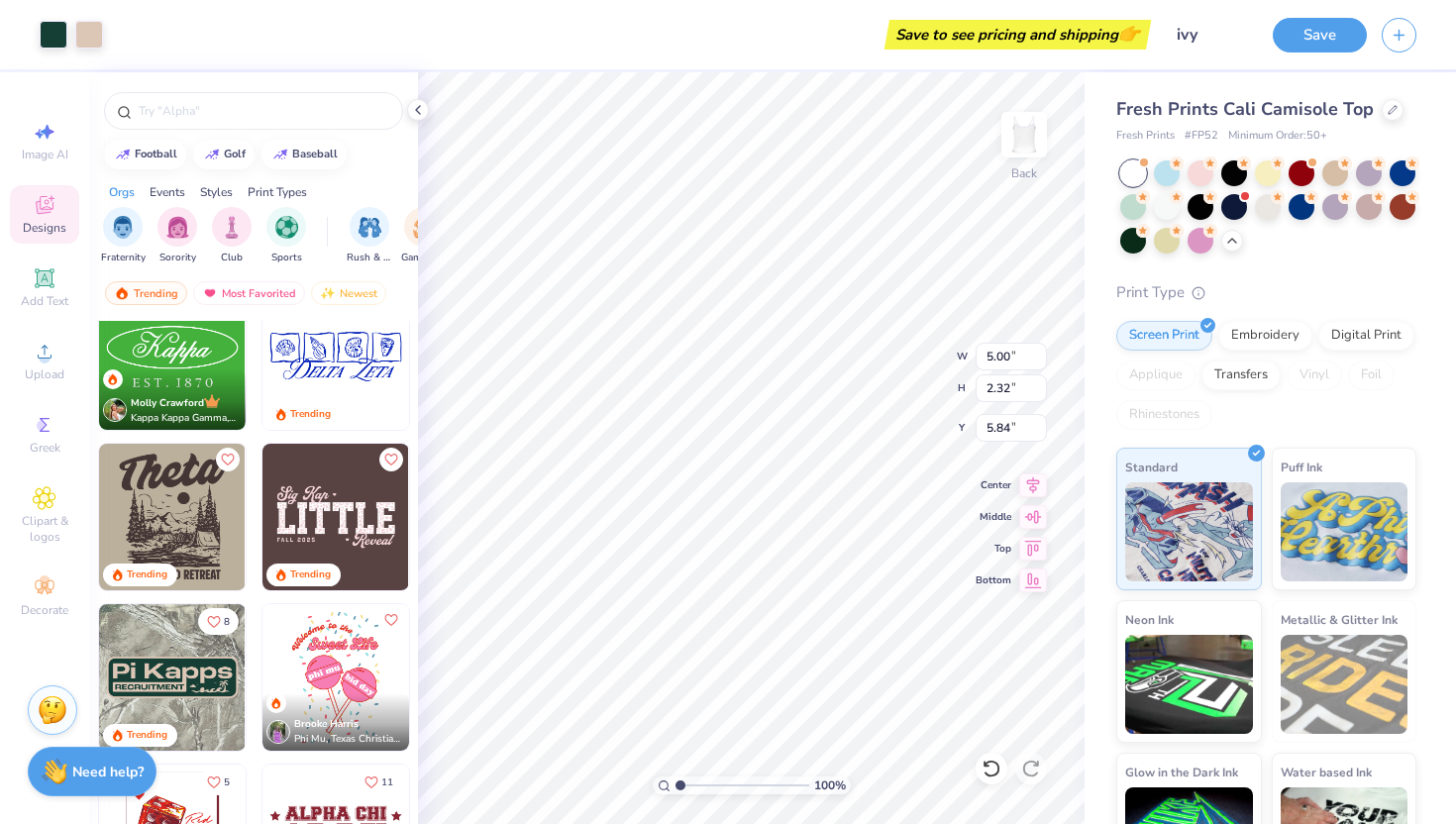 type on "3.30" 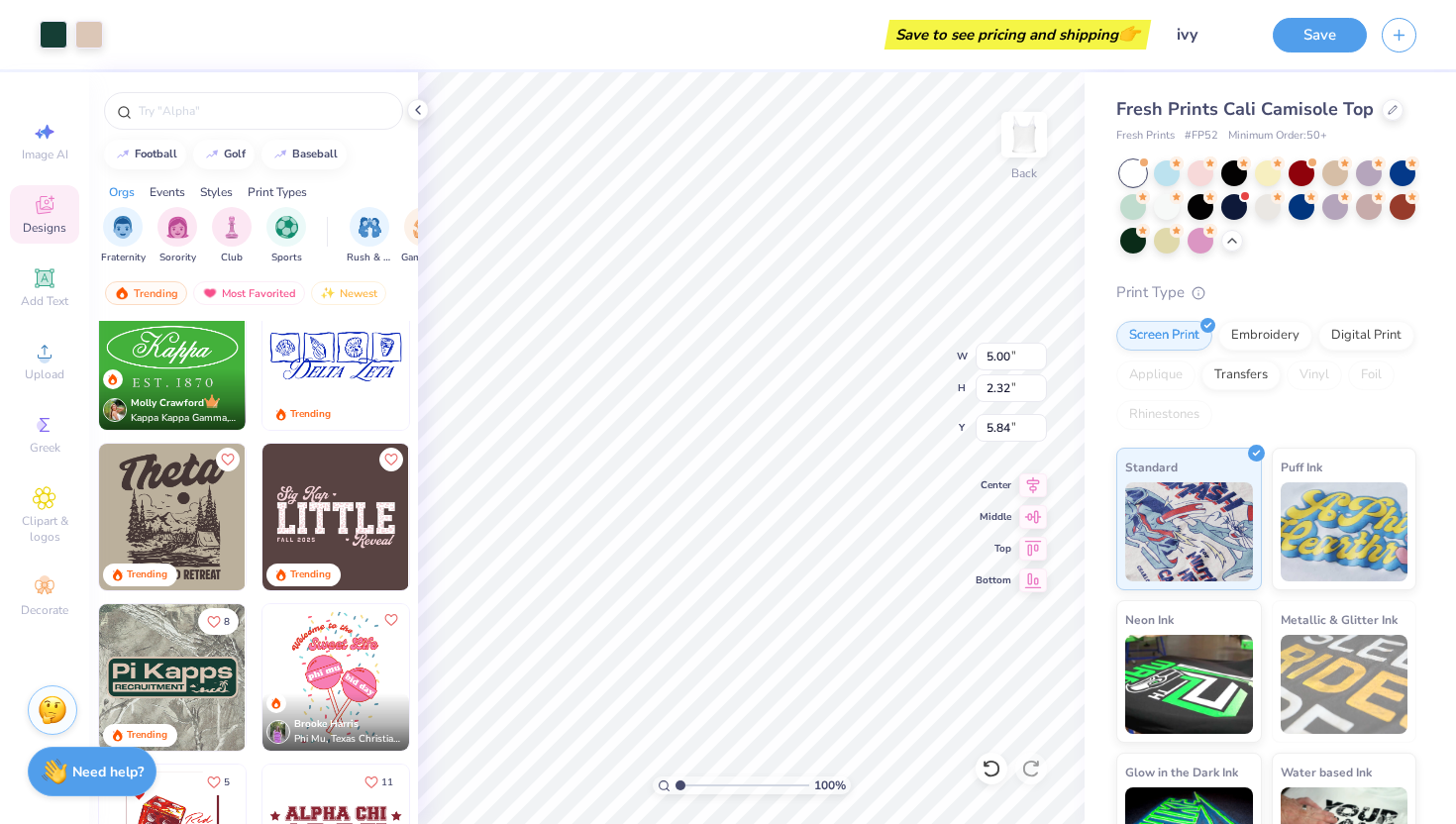 type on "1.05" 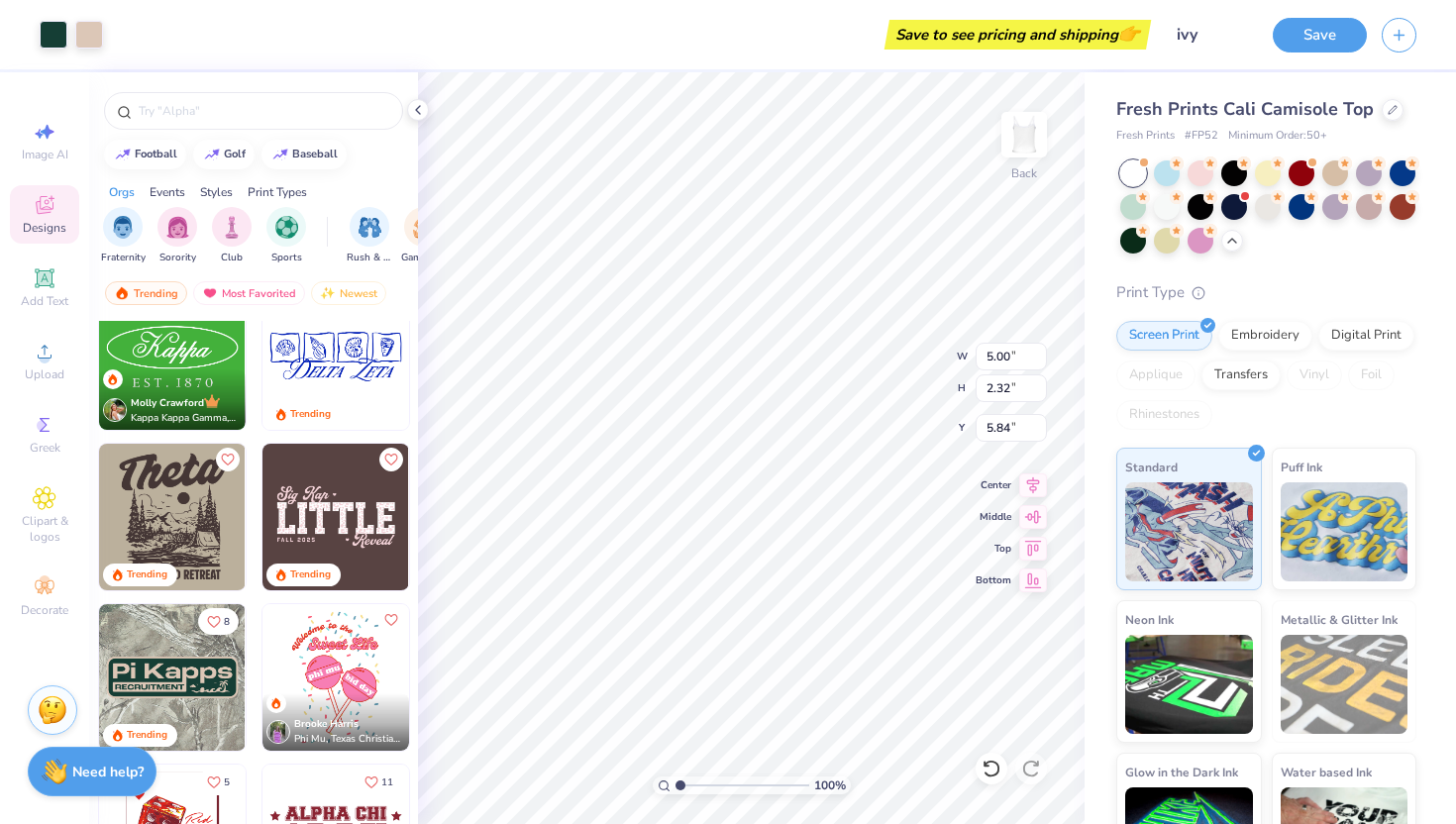 type on "6.47" 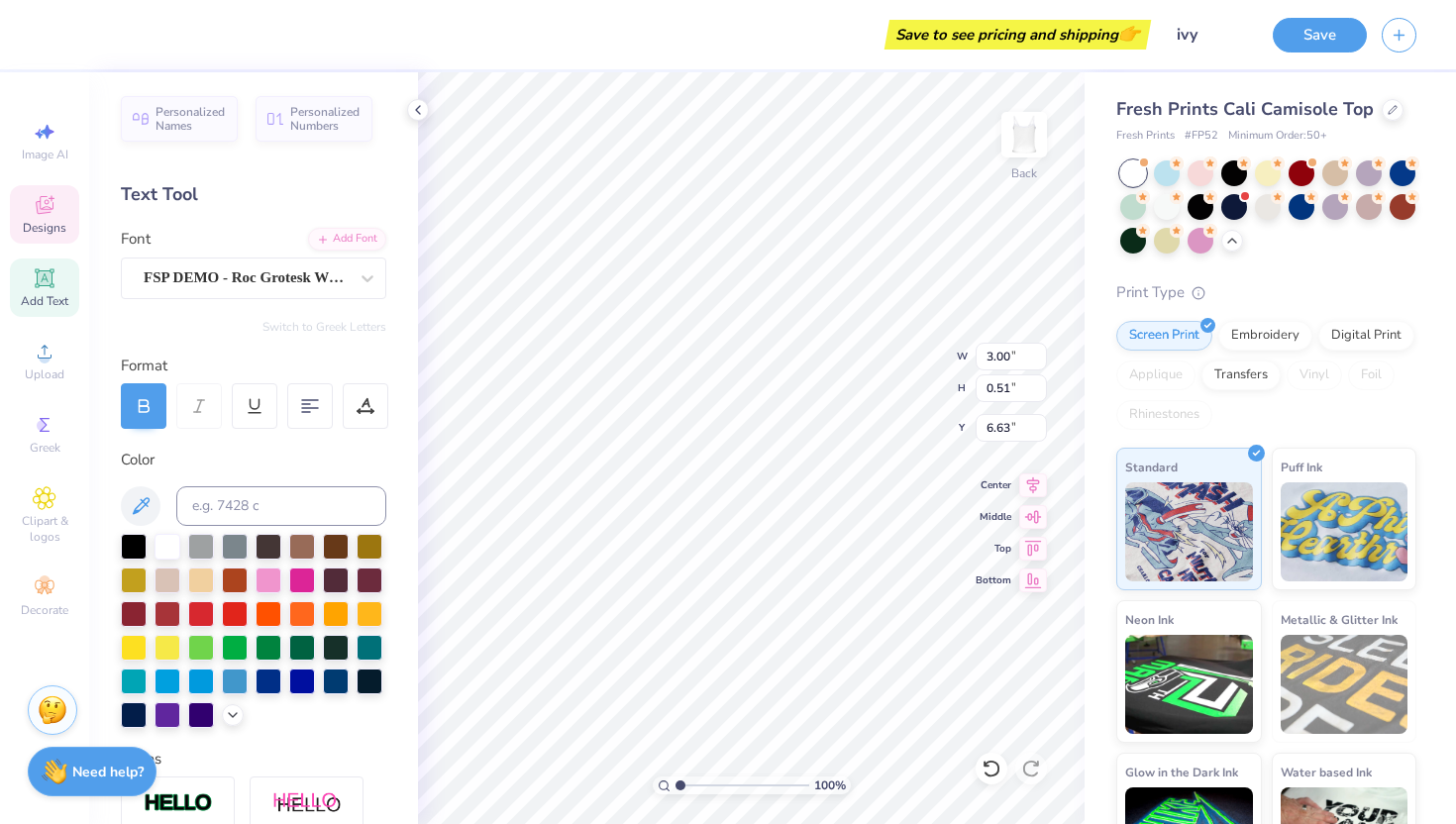 type on "10.60" 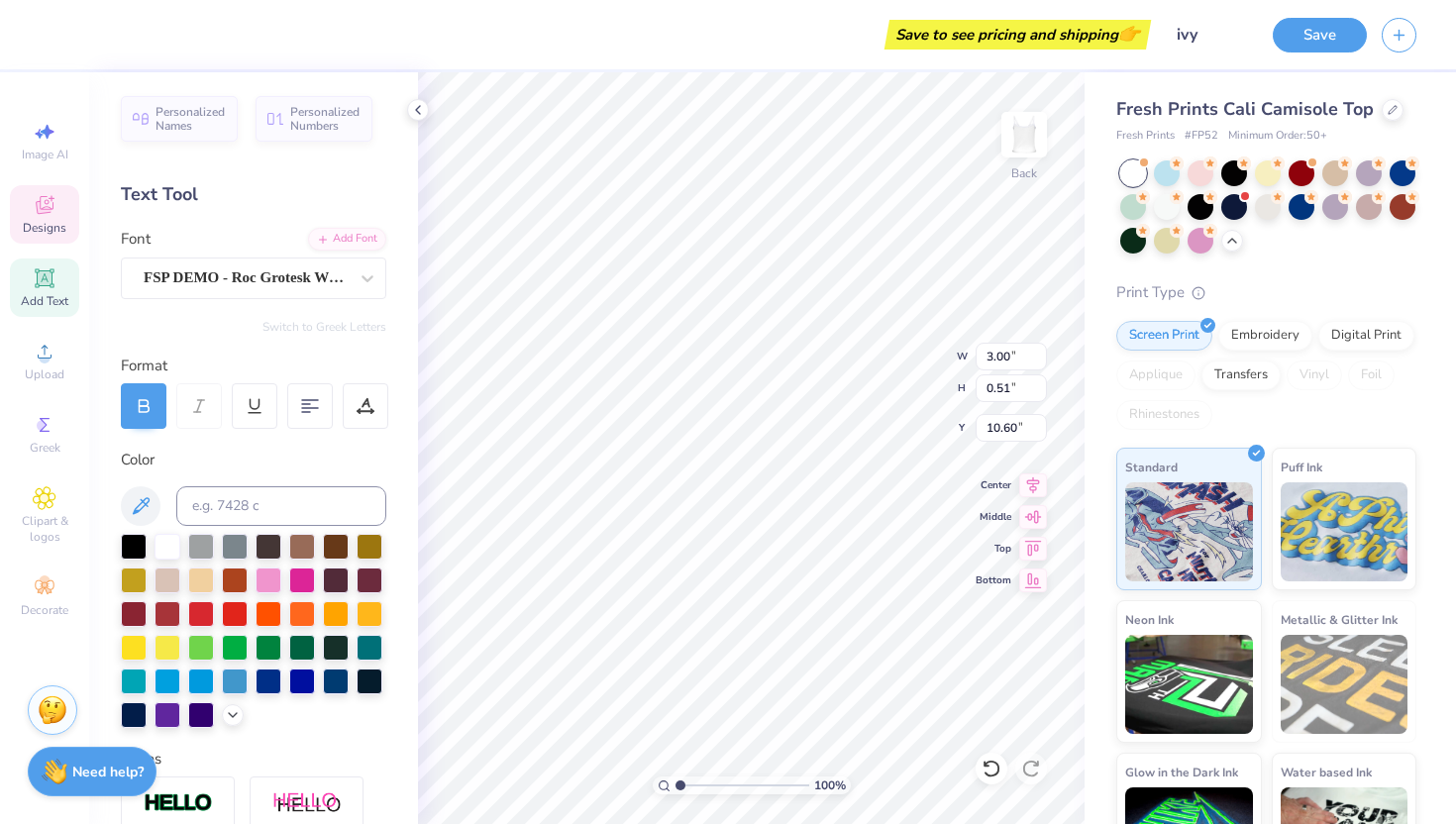 scroll, scrollTop: 0, scrollLeft: 2, axis: horizontal 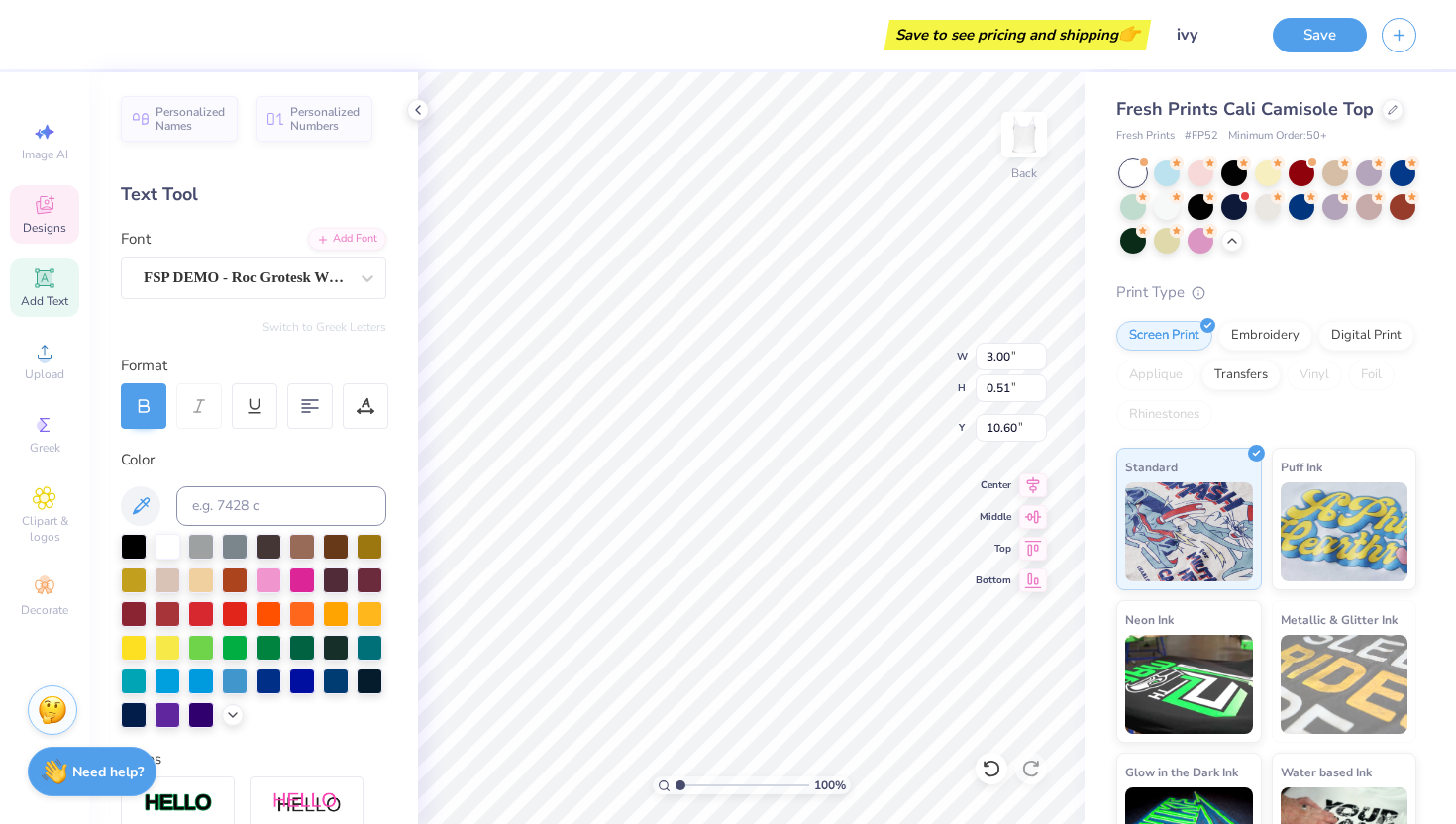 type on "1.80" 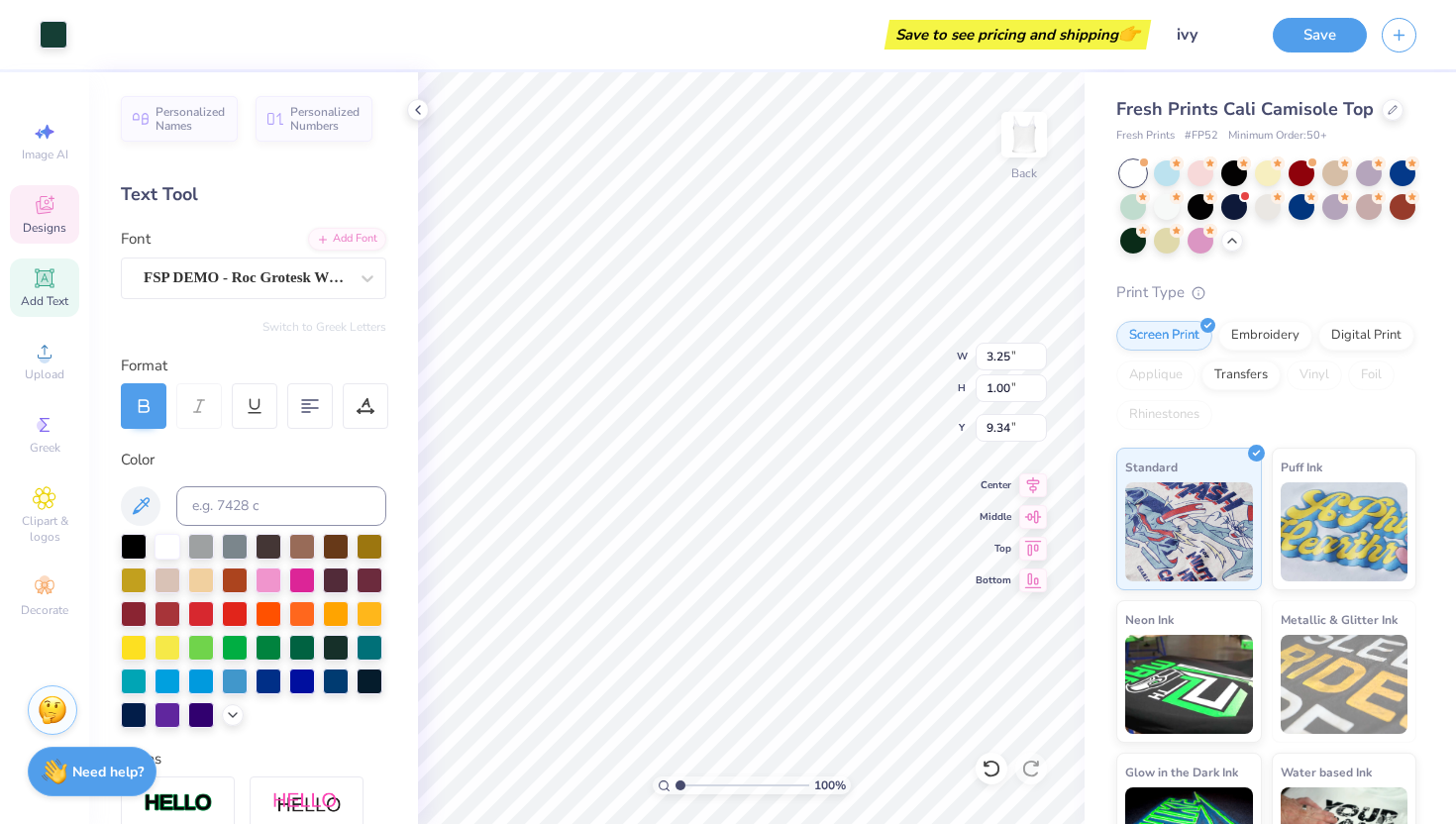 type on "9.34" 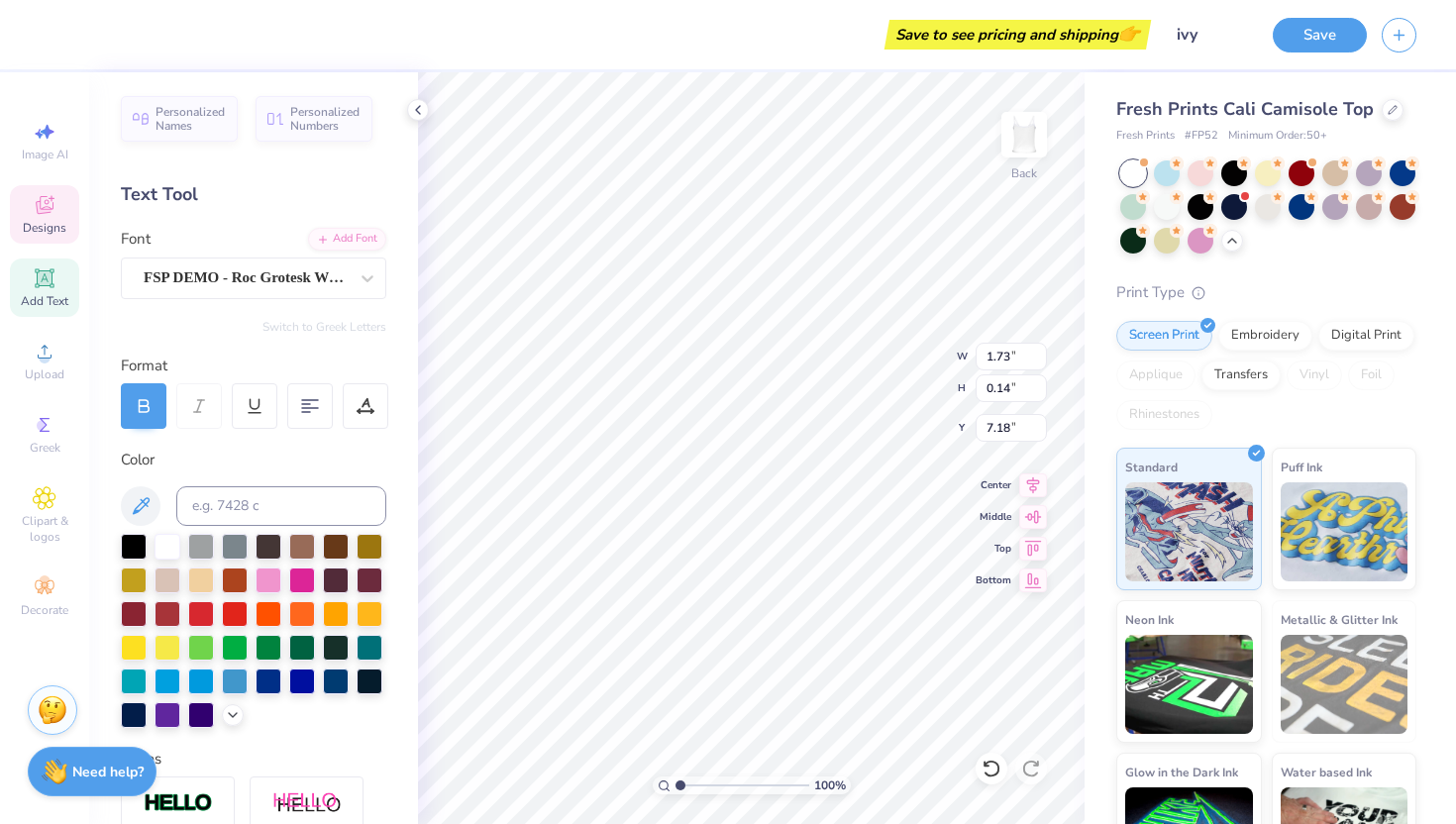 type on "10.21" 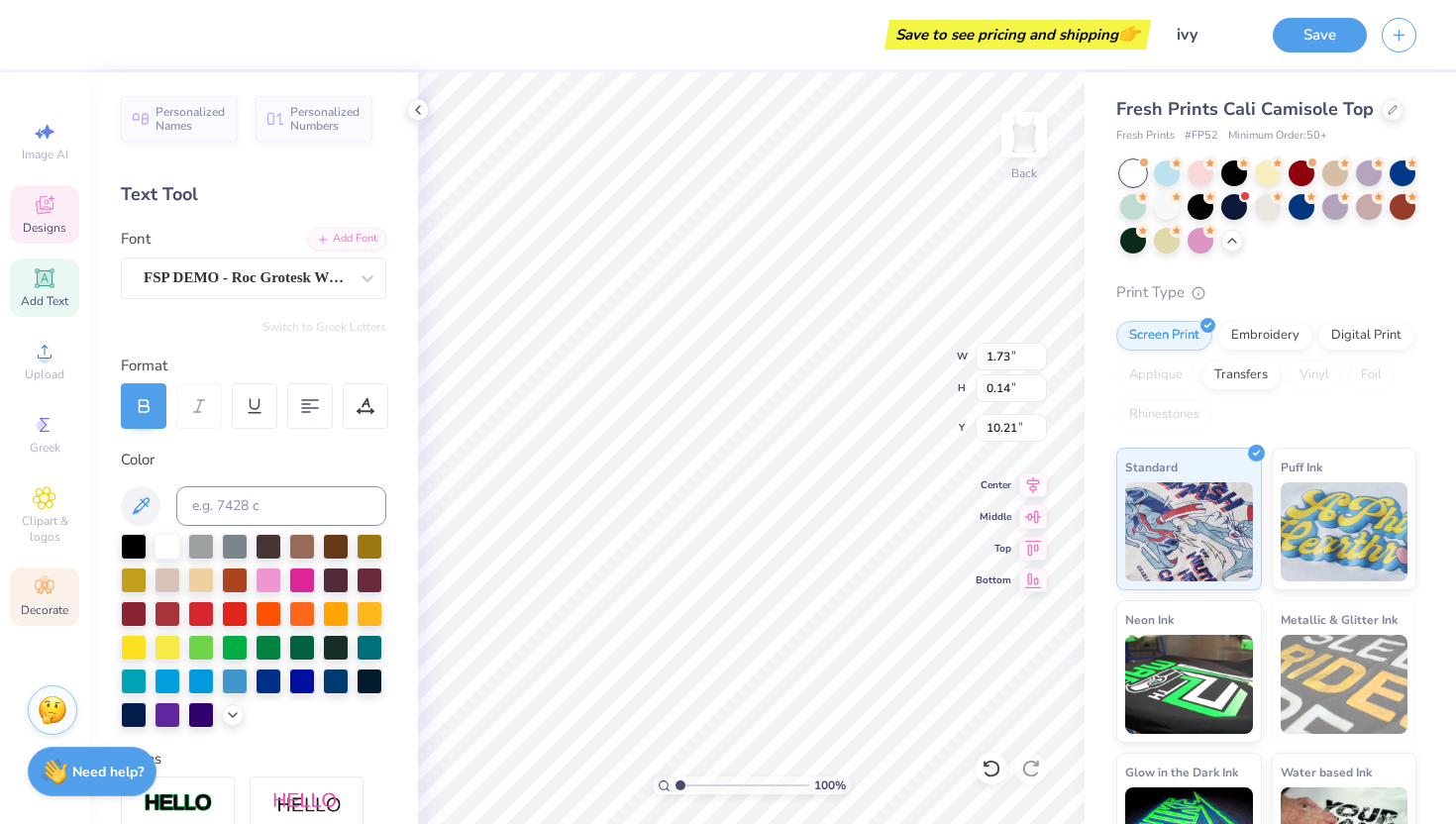 click 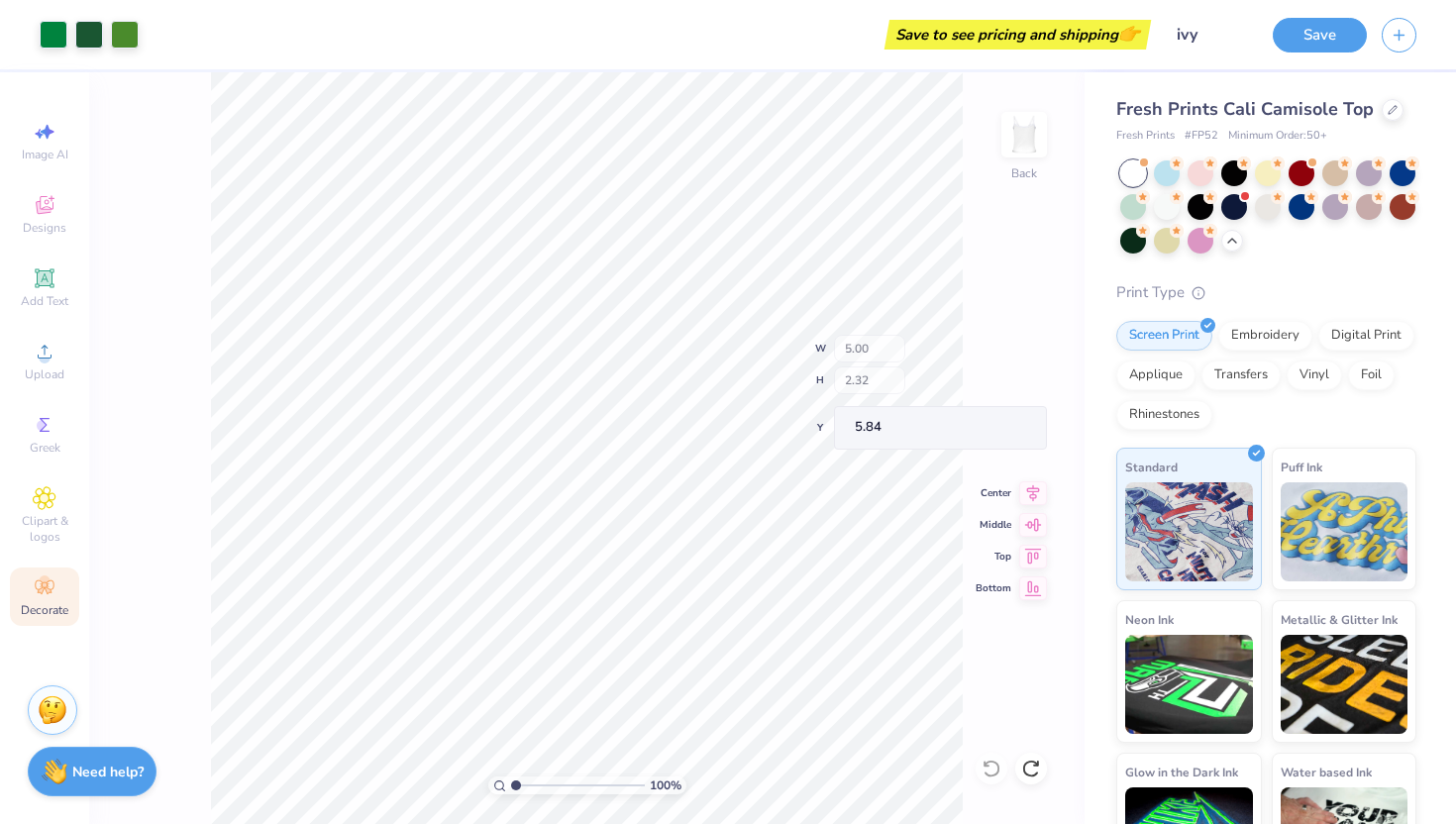 click 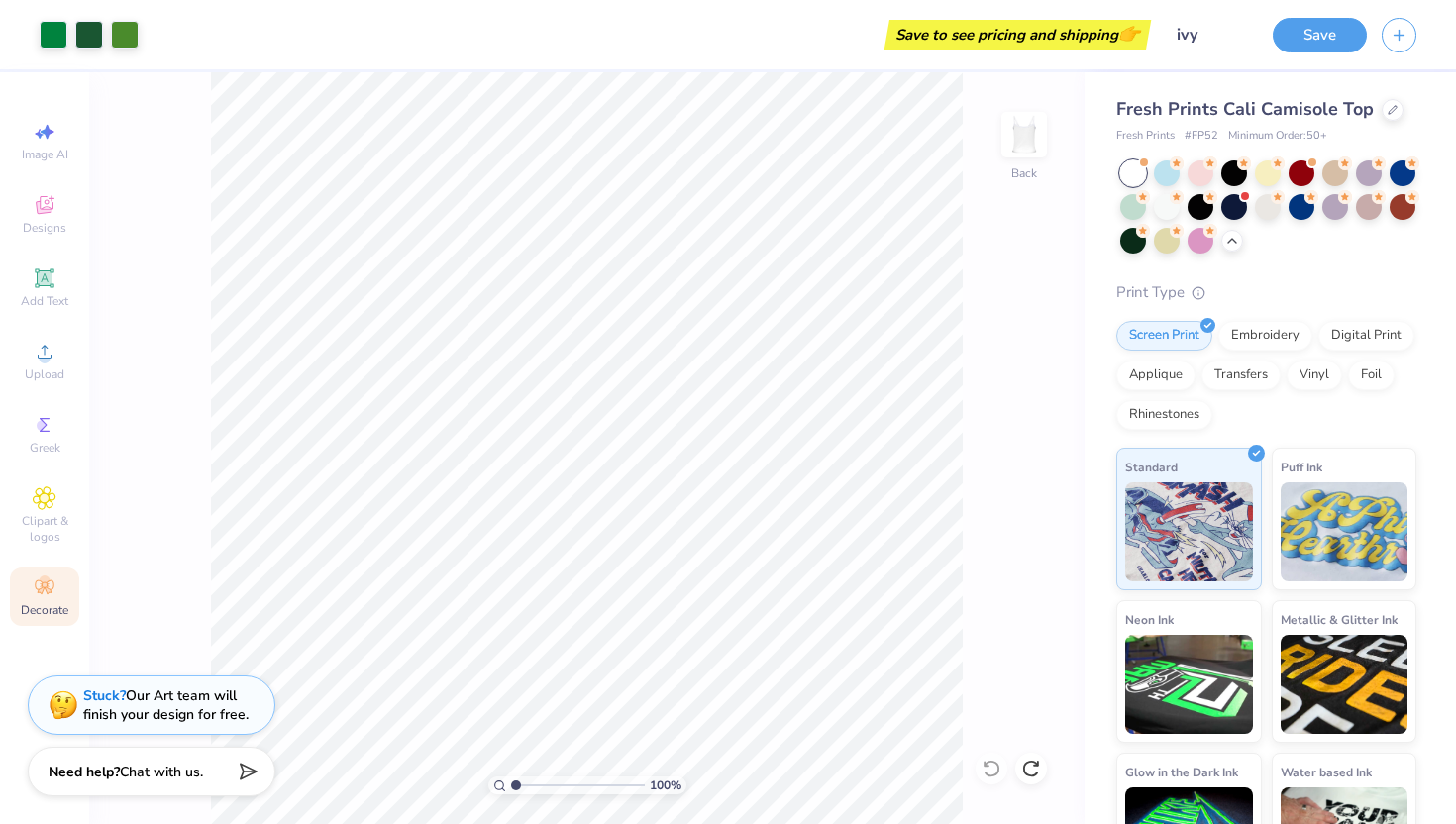 click on "Decorate" at bounding box center [45, 610] 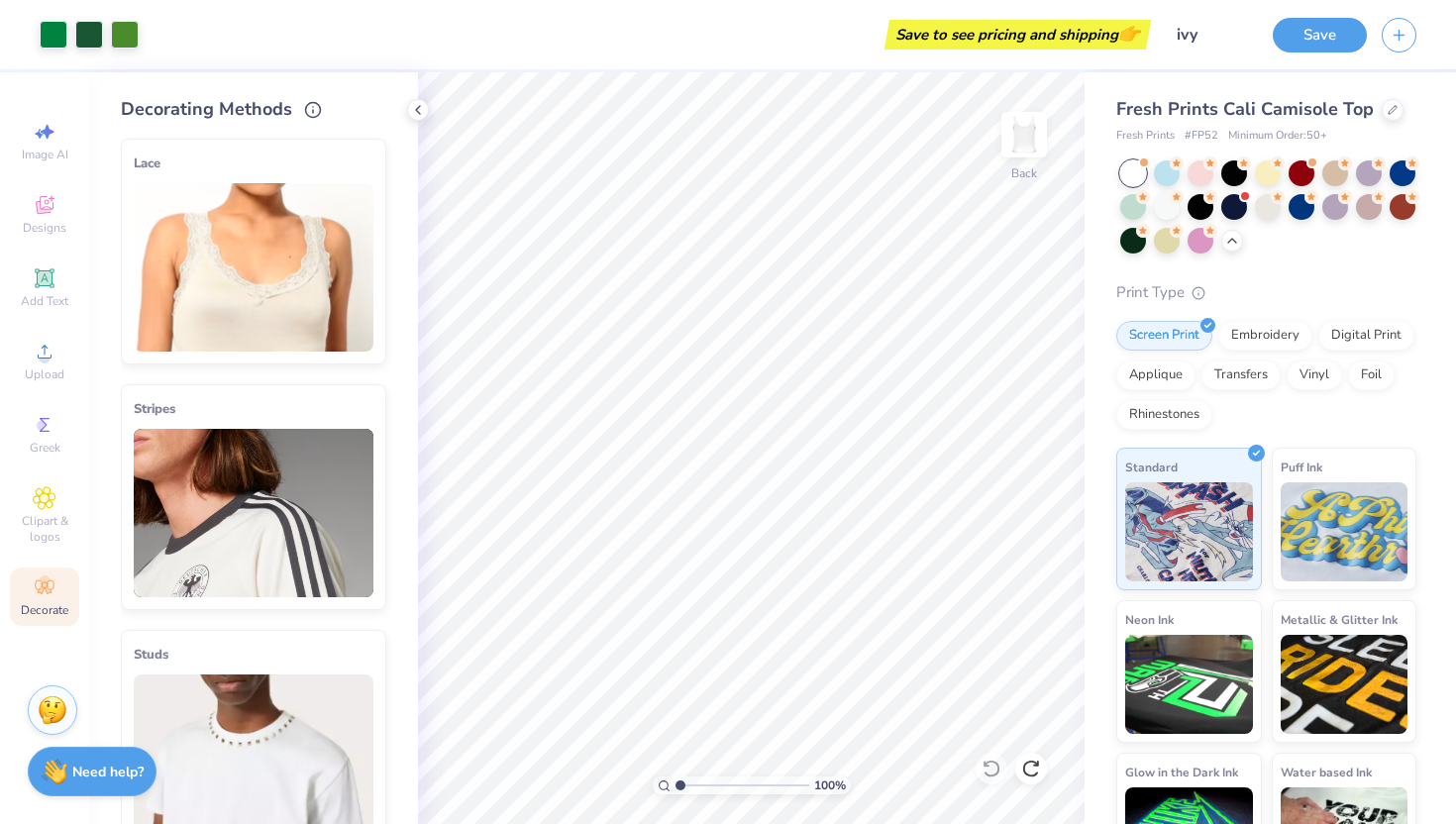 scroll, scrollTop: 53, scrollLeft: 0, axis: vertical 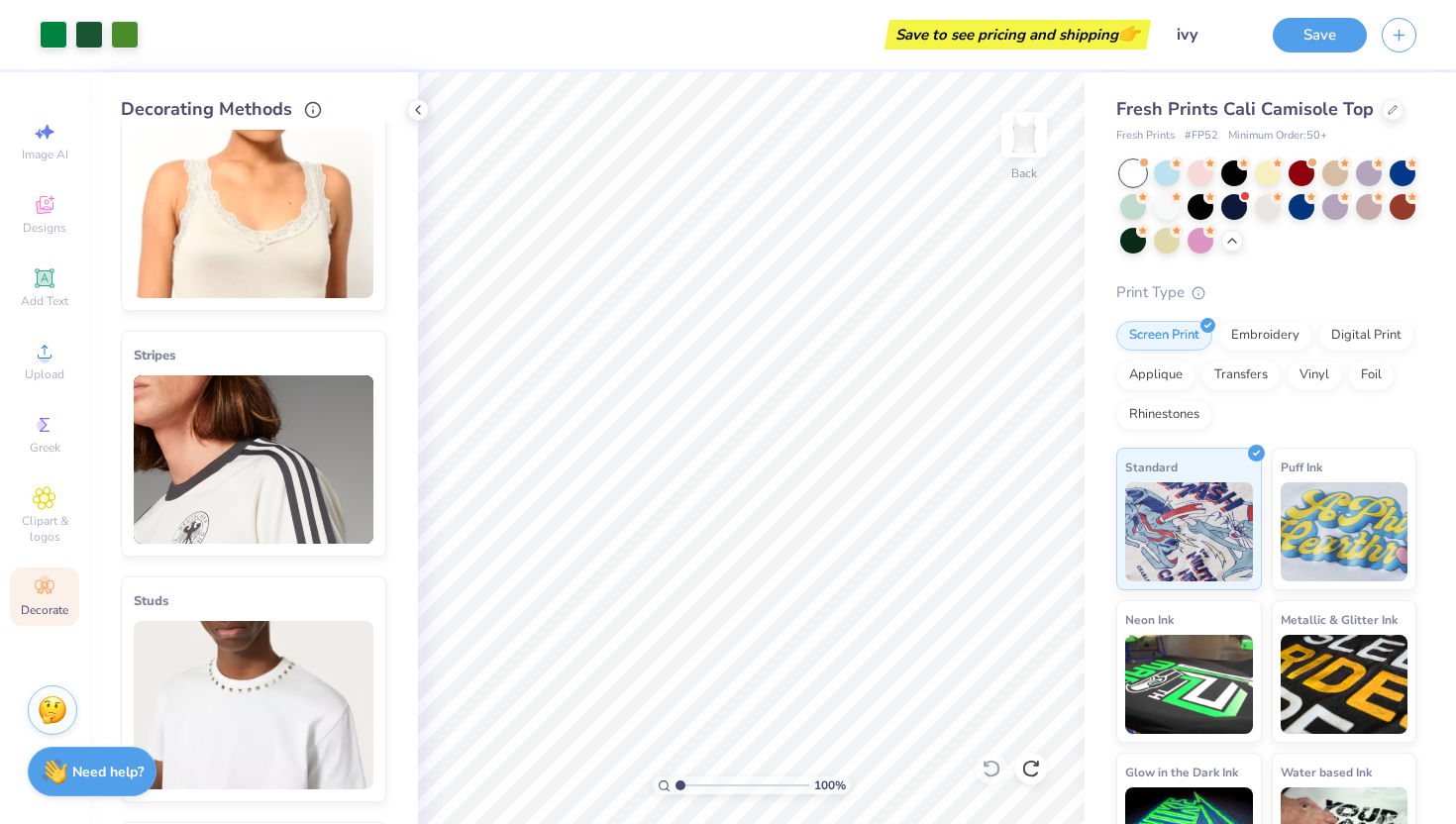 click at bounding box center (254, 214) 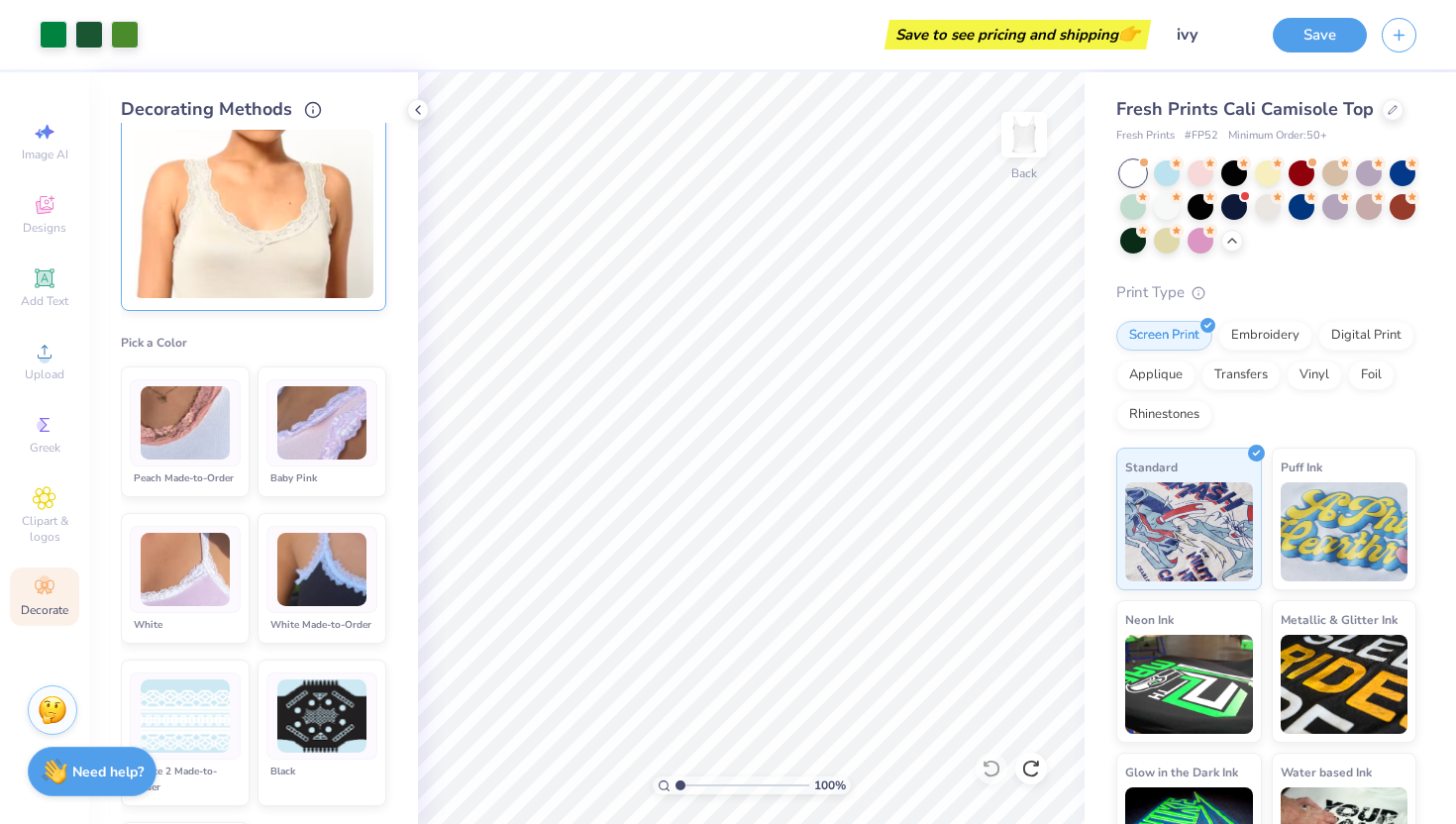 click at bounding box center (322, 423) 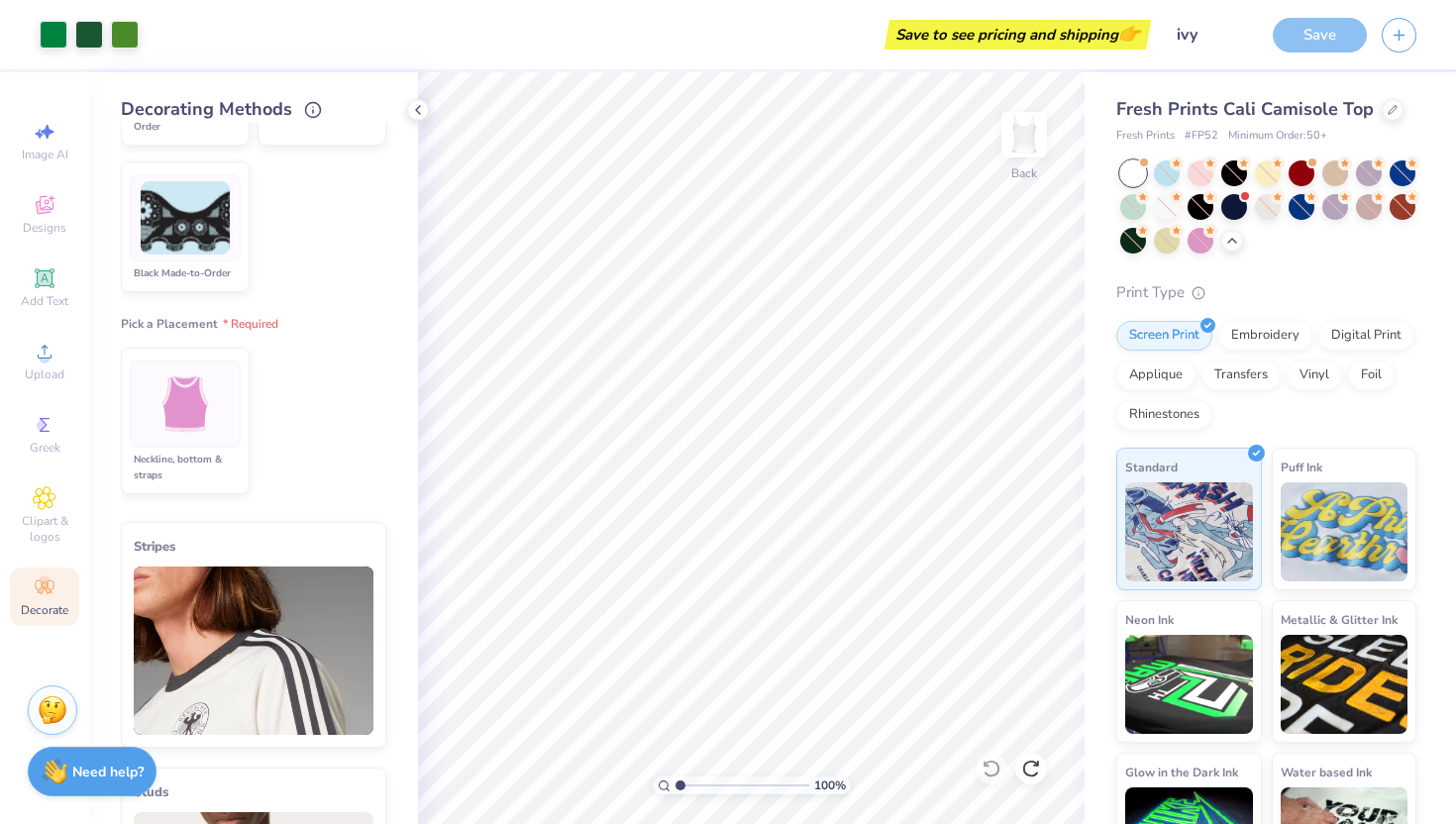 scroll, scrollTop: 734, scrollLeft: 0, axis: vertical 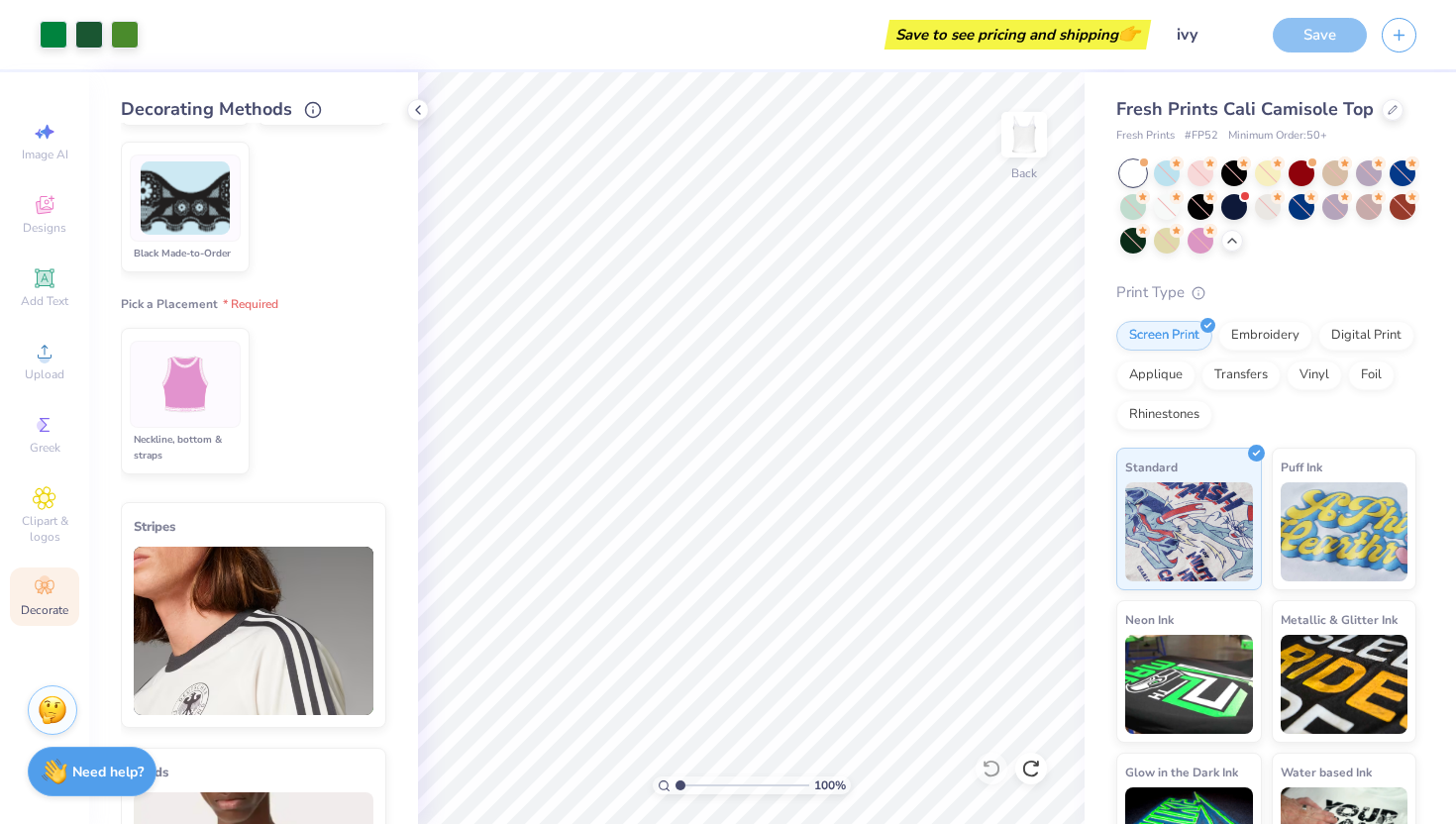 click on "Neckline, bottom & straps" at bounding box center (185, 448) 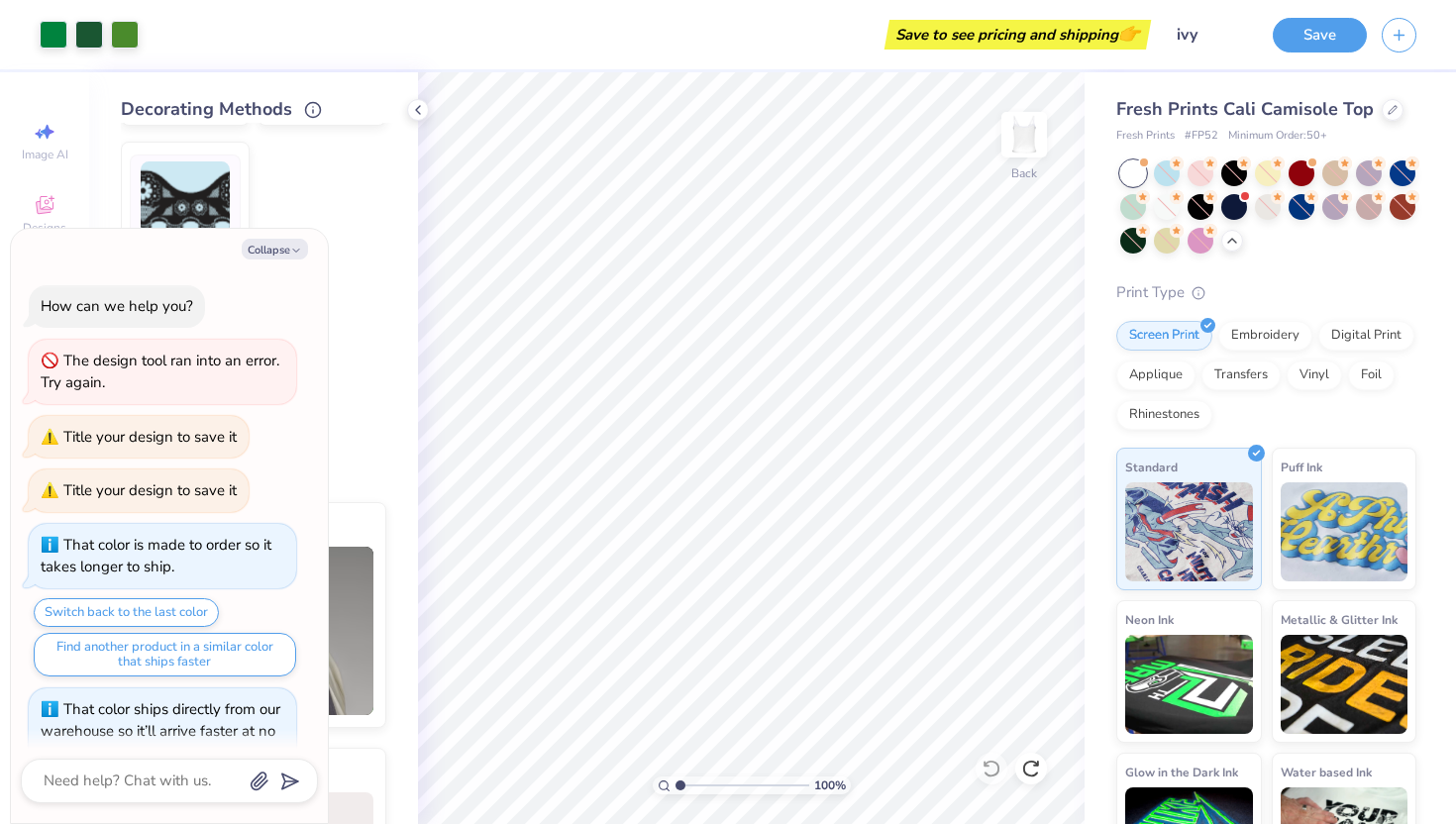 scroll, scrollTop: 1220, scrollLeft: 0, axis: vertical 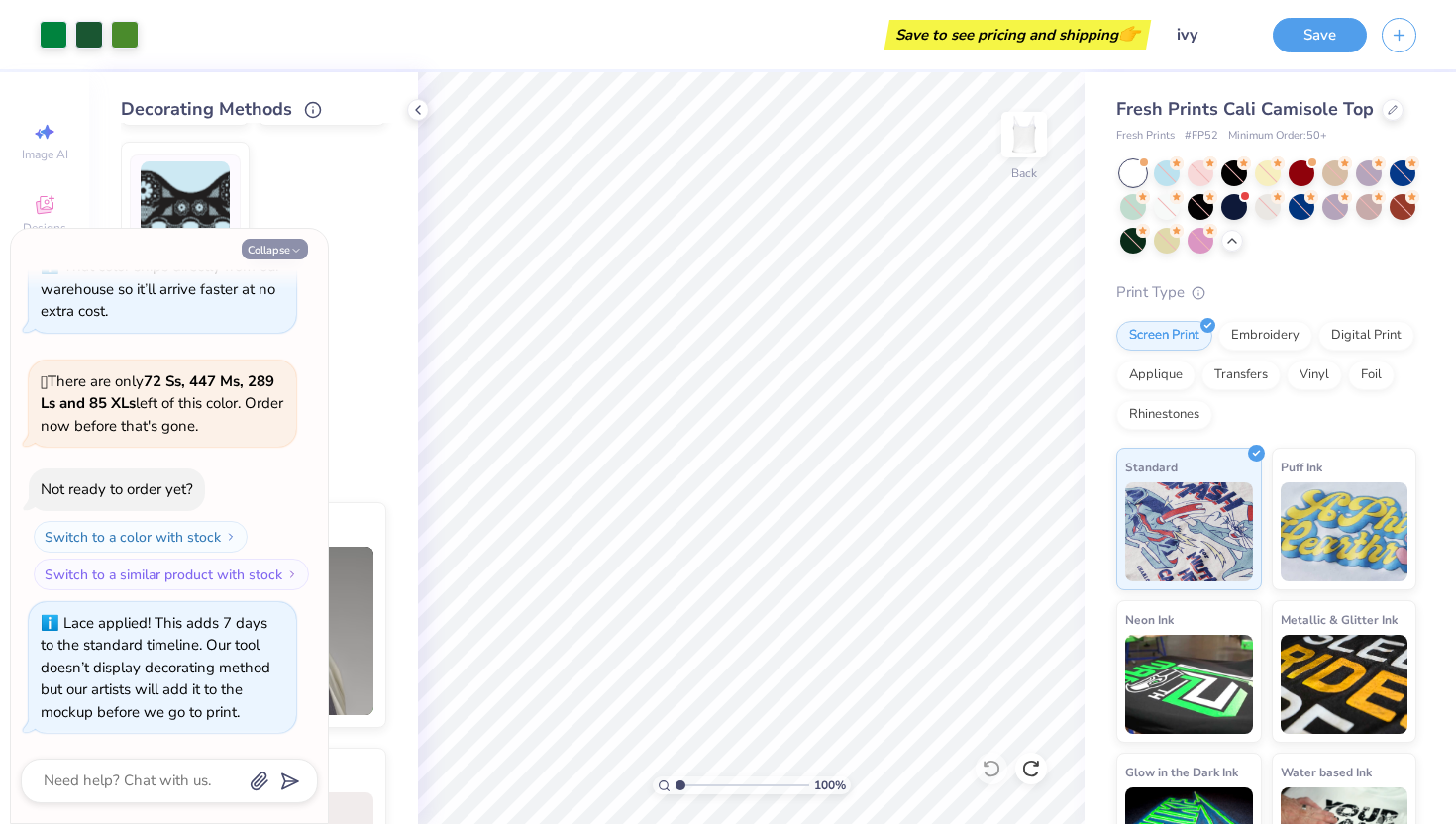 click on "Collapse" at bounding box center [274, 249] 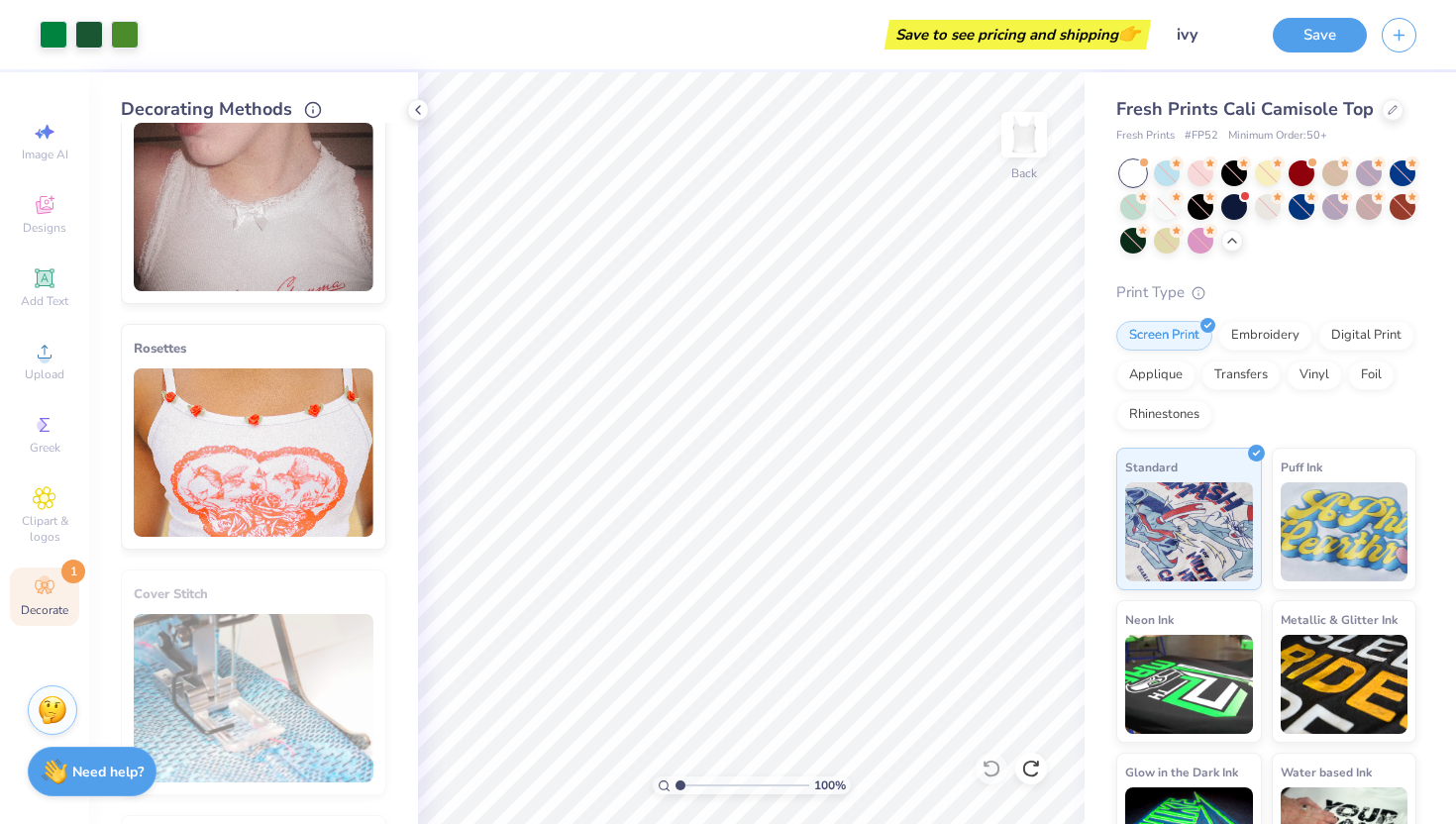 scroll, scrollTop: 1886, scrollLeft: 0, axis: vertical 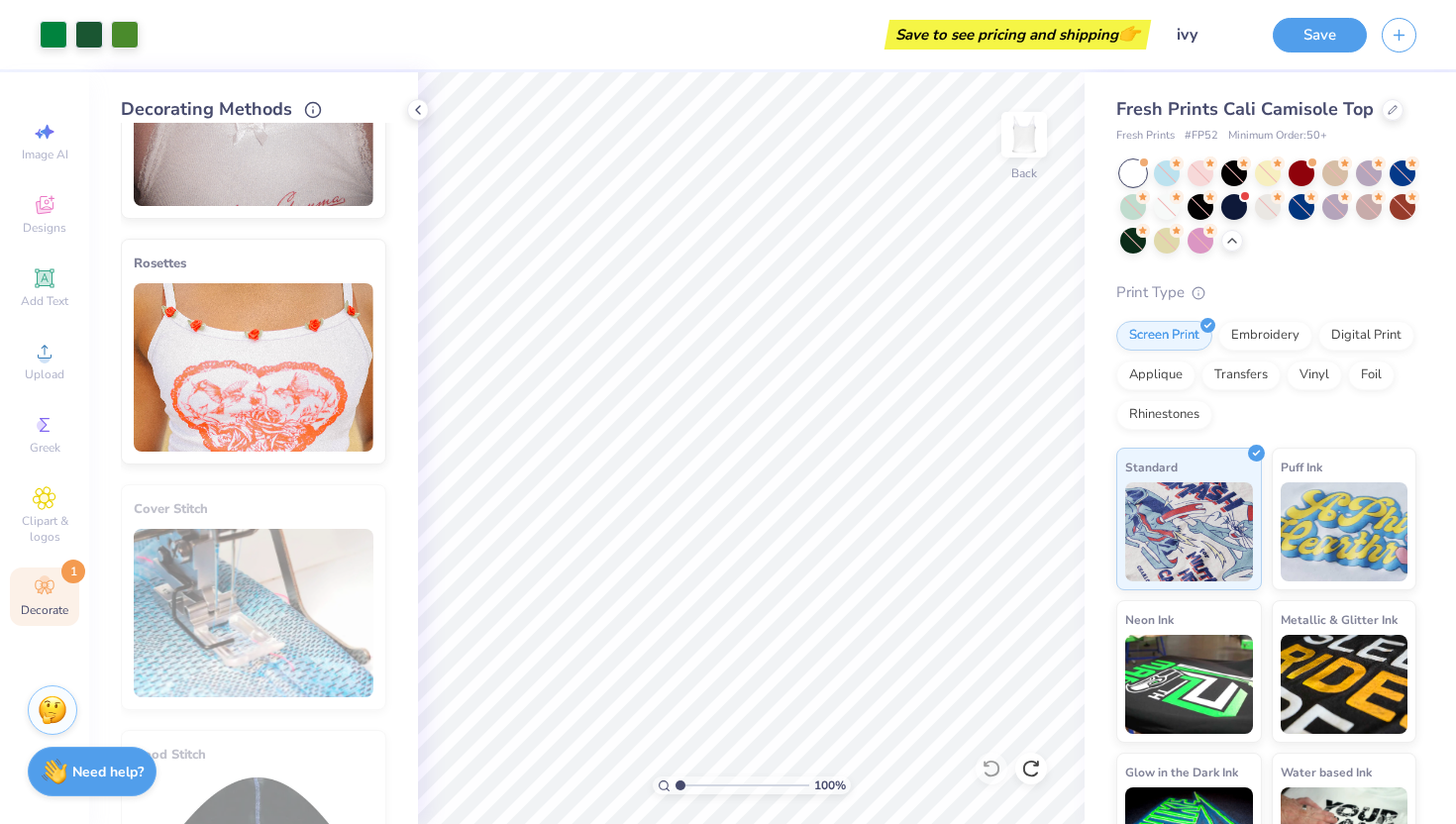 click at bounding box center (254, 367) 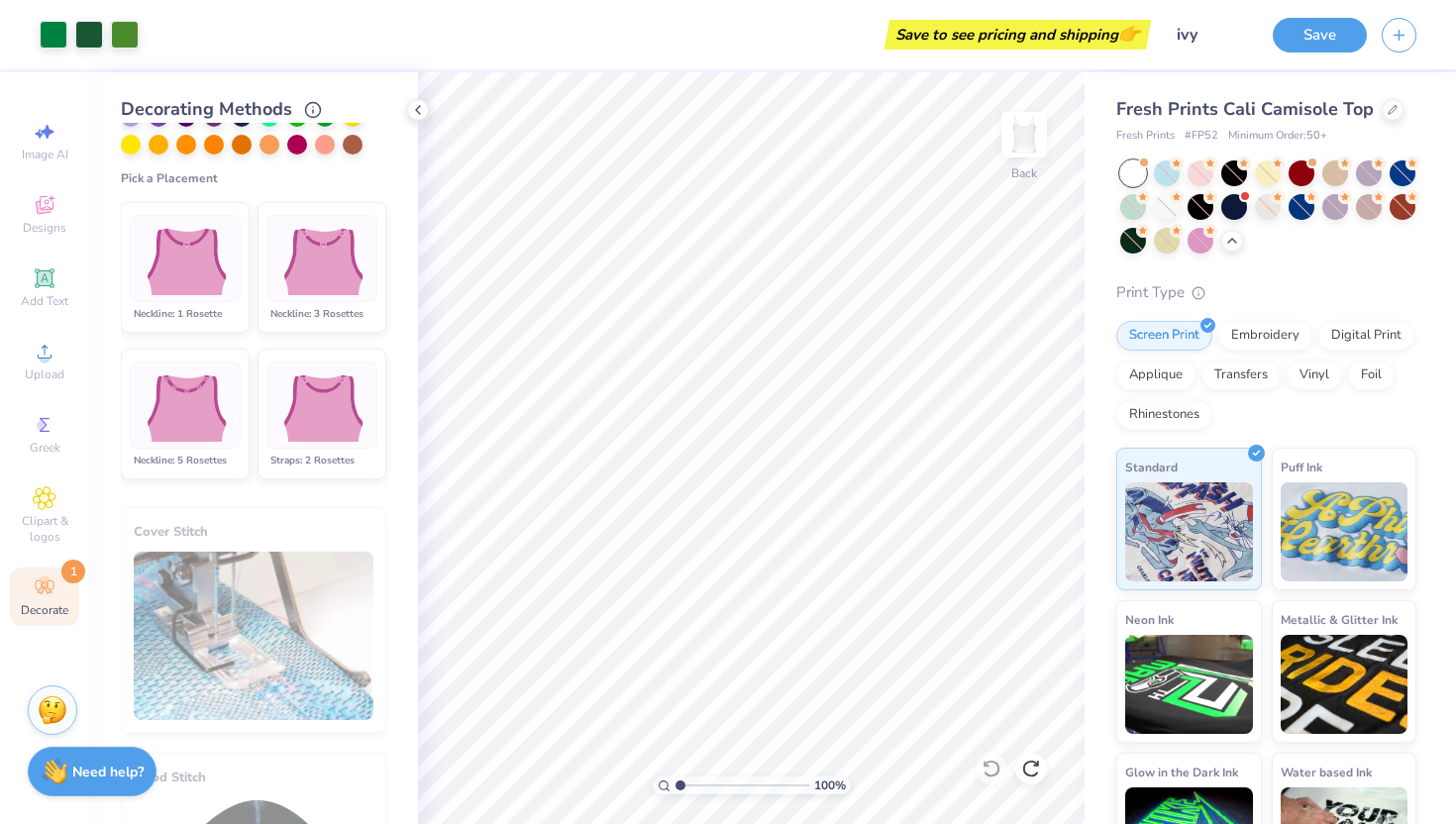 scroll, scrollTop: 1393, scrollLeft: 0, axis: vertical 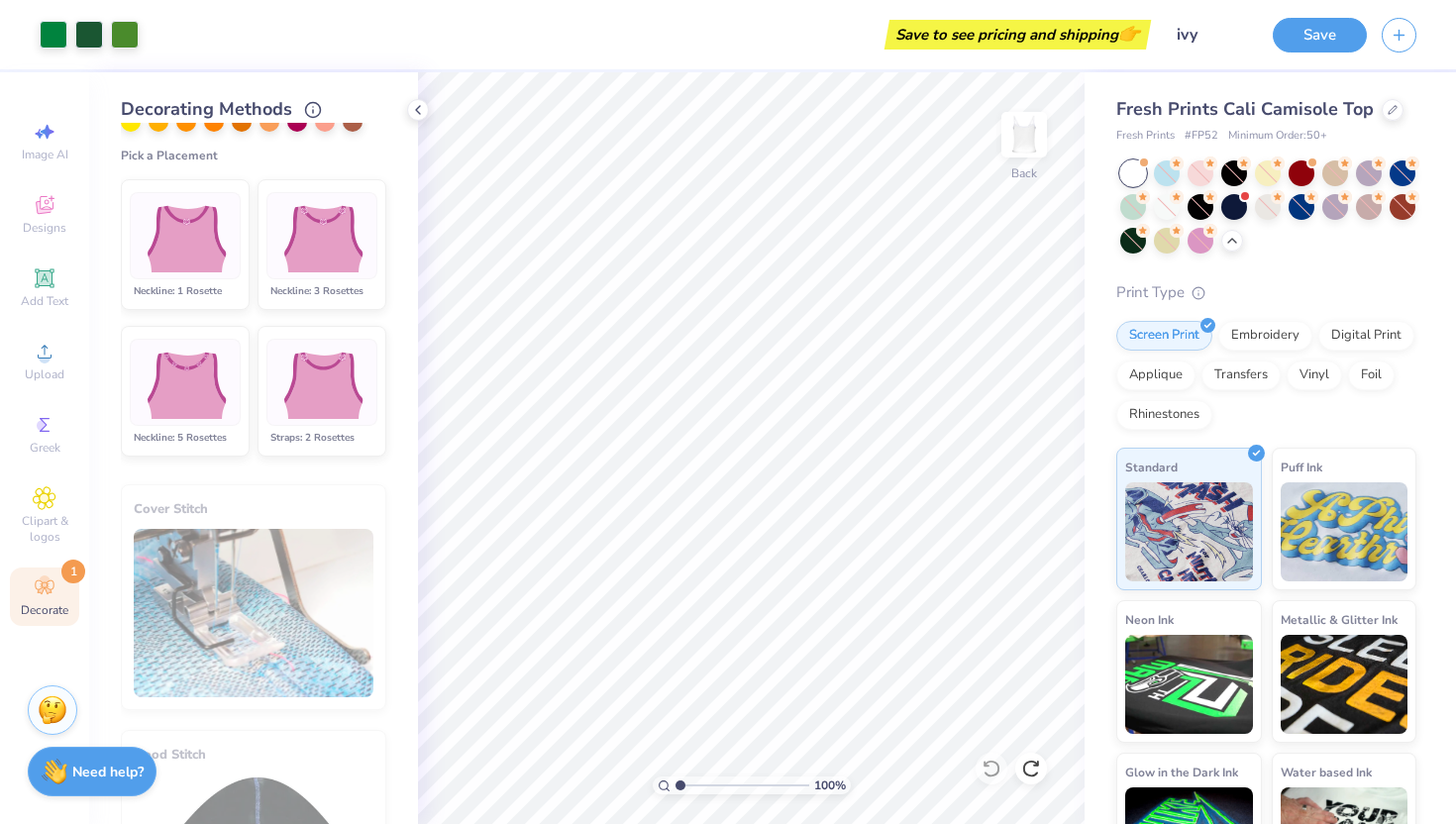 click on "Neckline: 5 Rosettes" at bounding box center (185, 438) 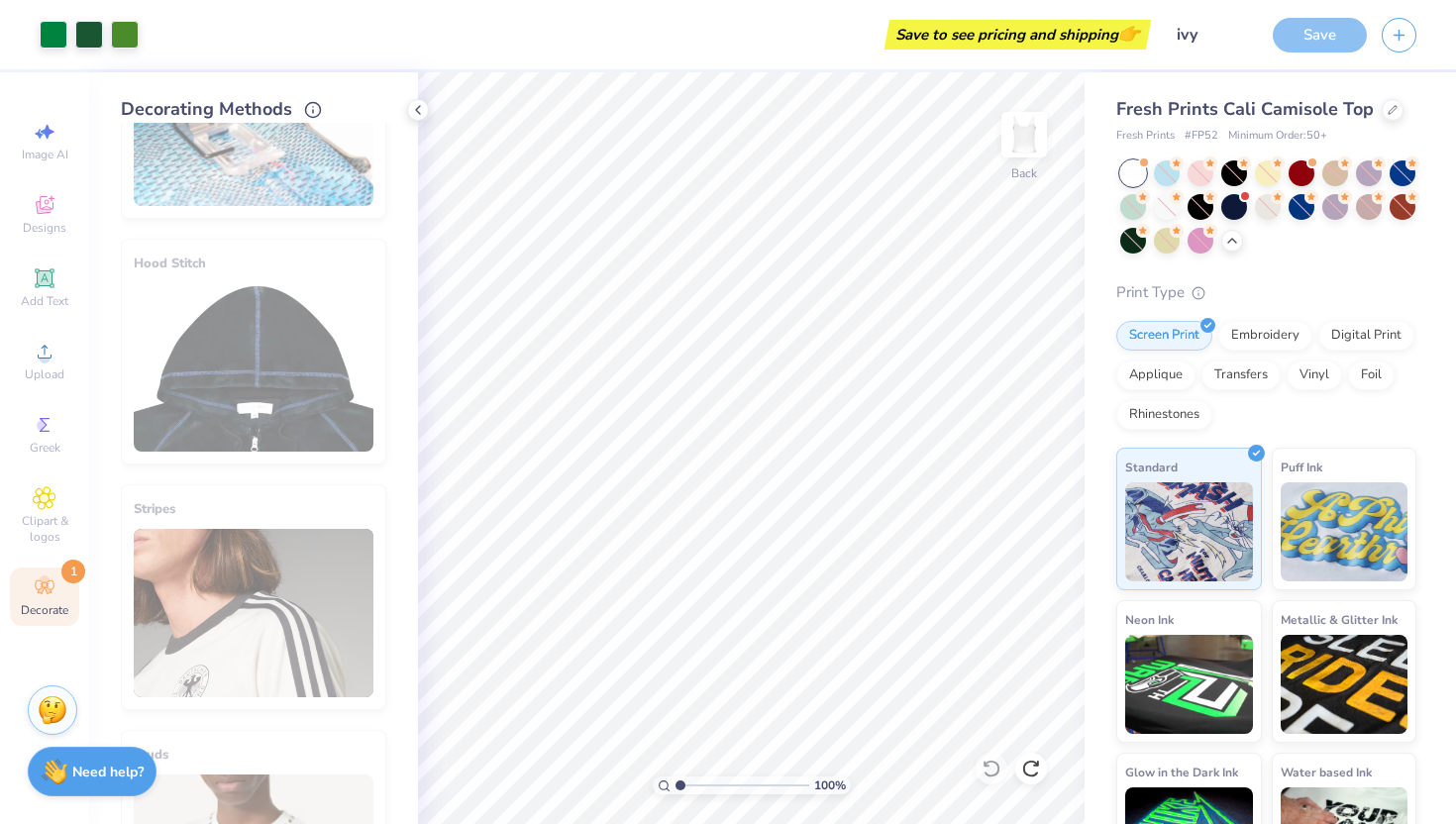 scroll, scrollTop: 902, scrollLeft: 0, axis: vertical 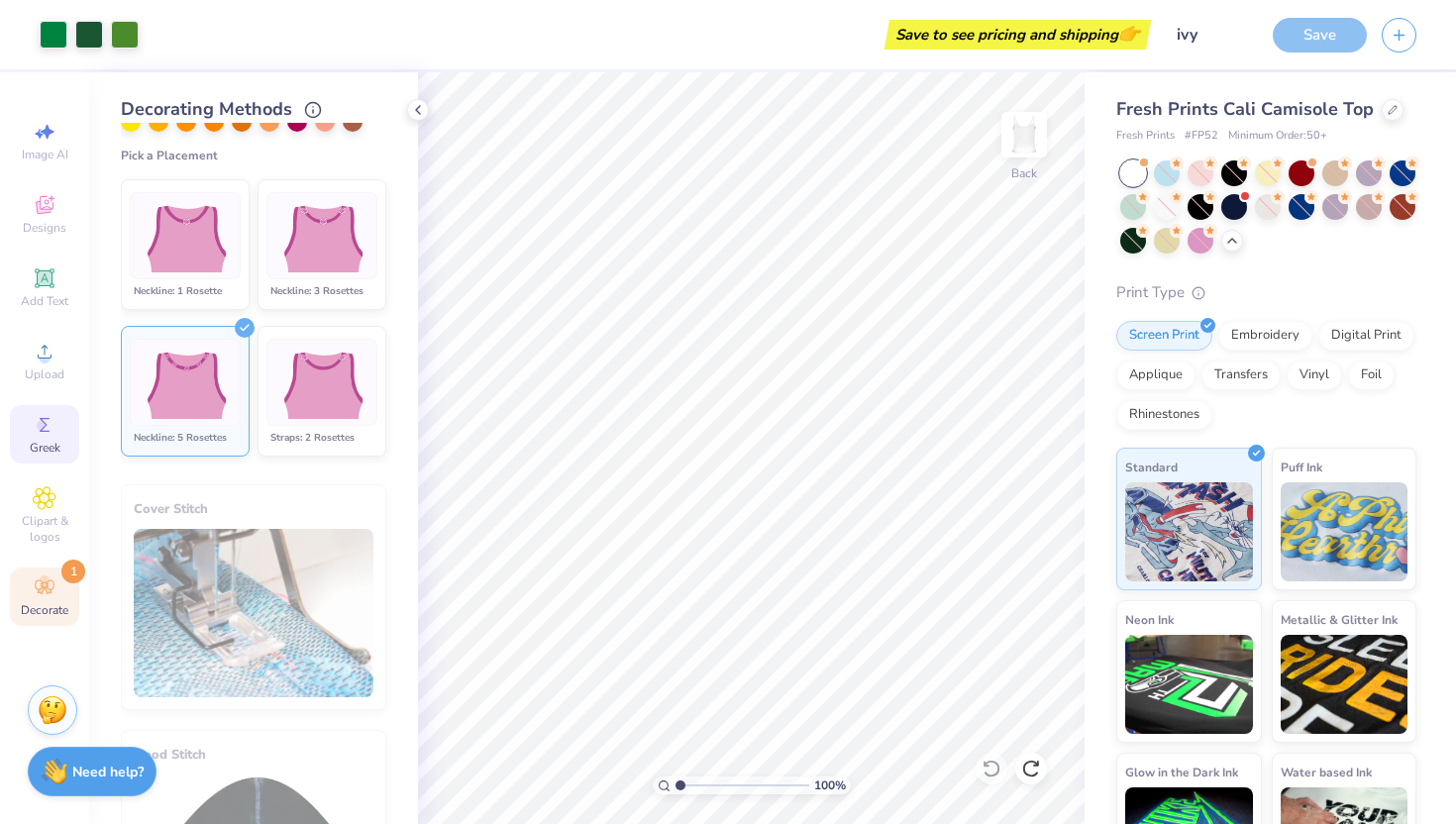 click on "Greek" at bounding box center (45, 434) 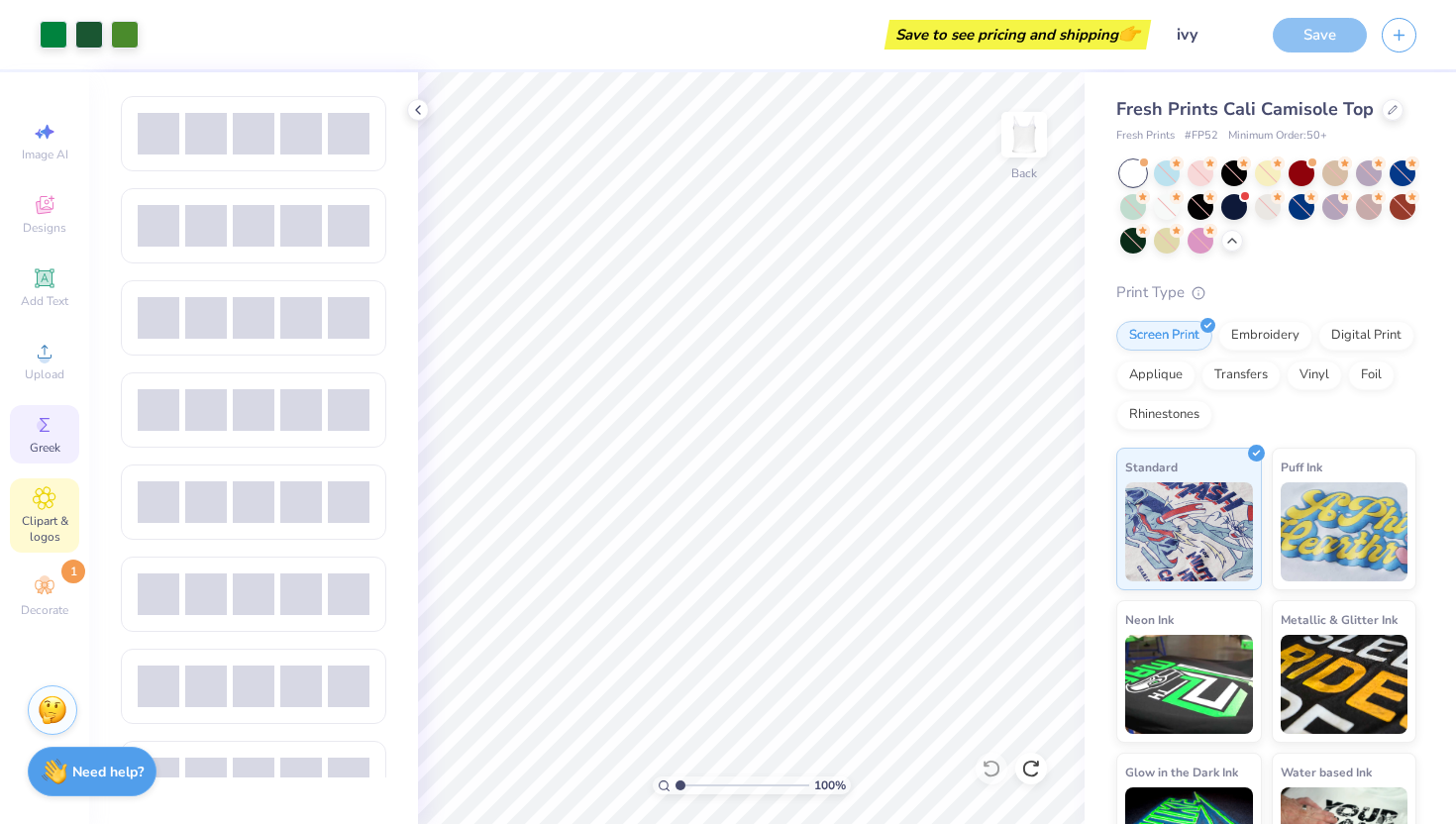 click 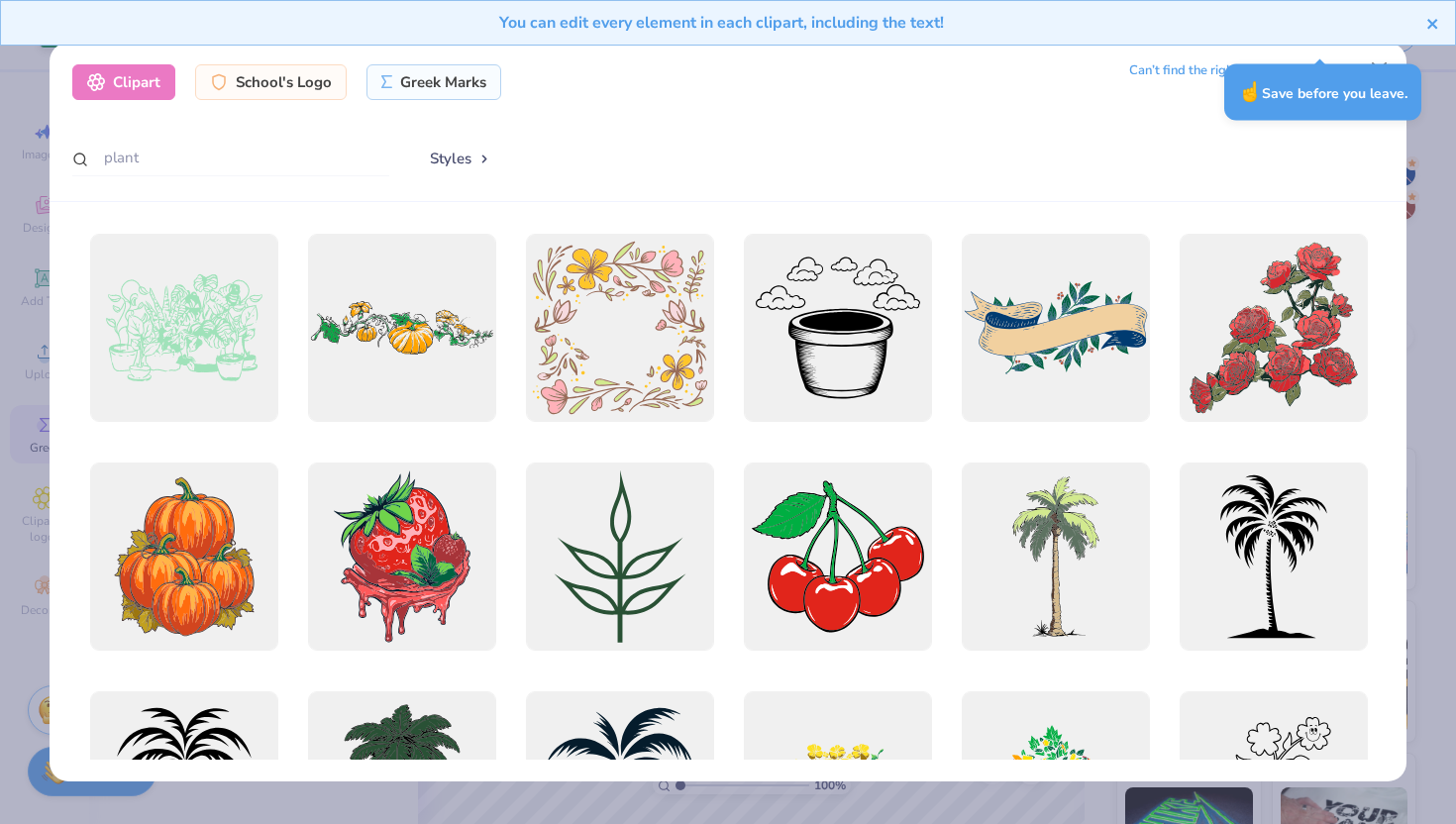 click 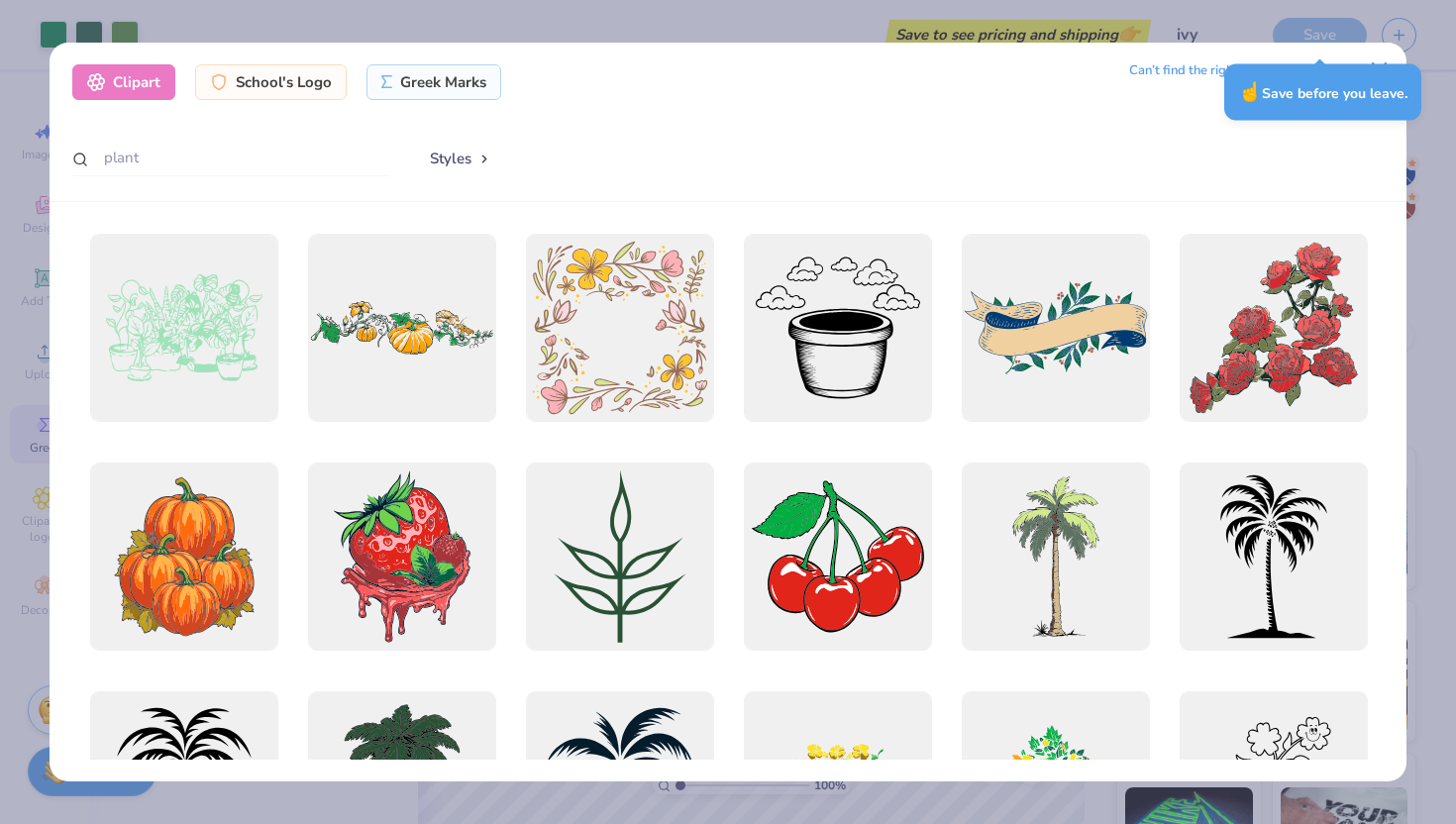 click on "☝️ Save before you leave." at bounding box center [1322, 92] 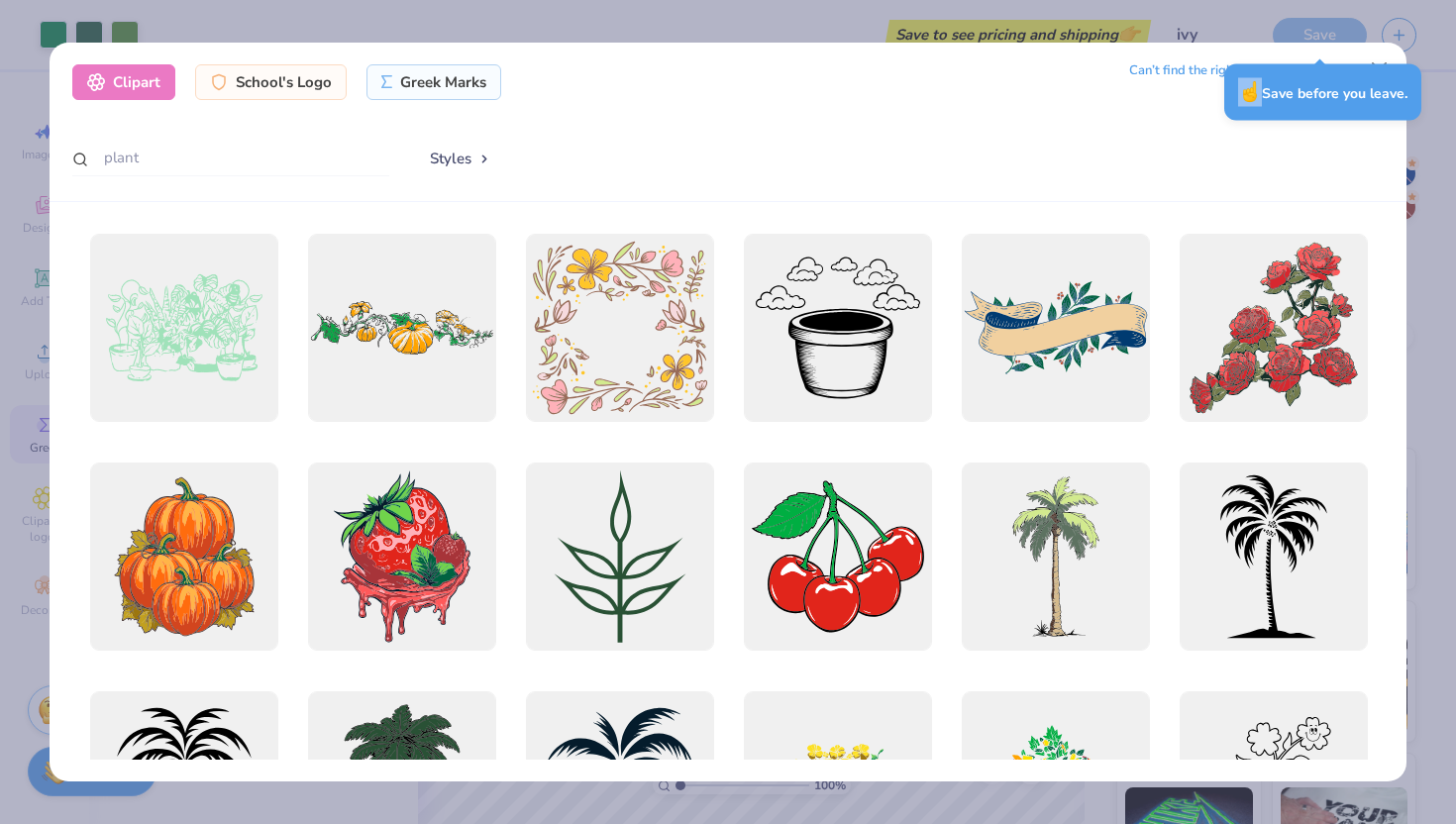 click on "☝️ Save before you leave." at bounding box center [1322, 92] 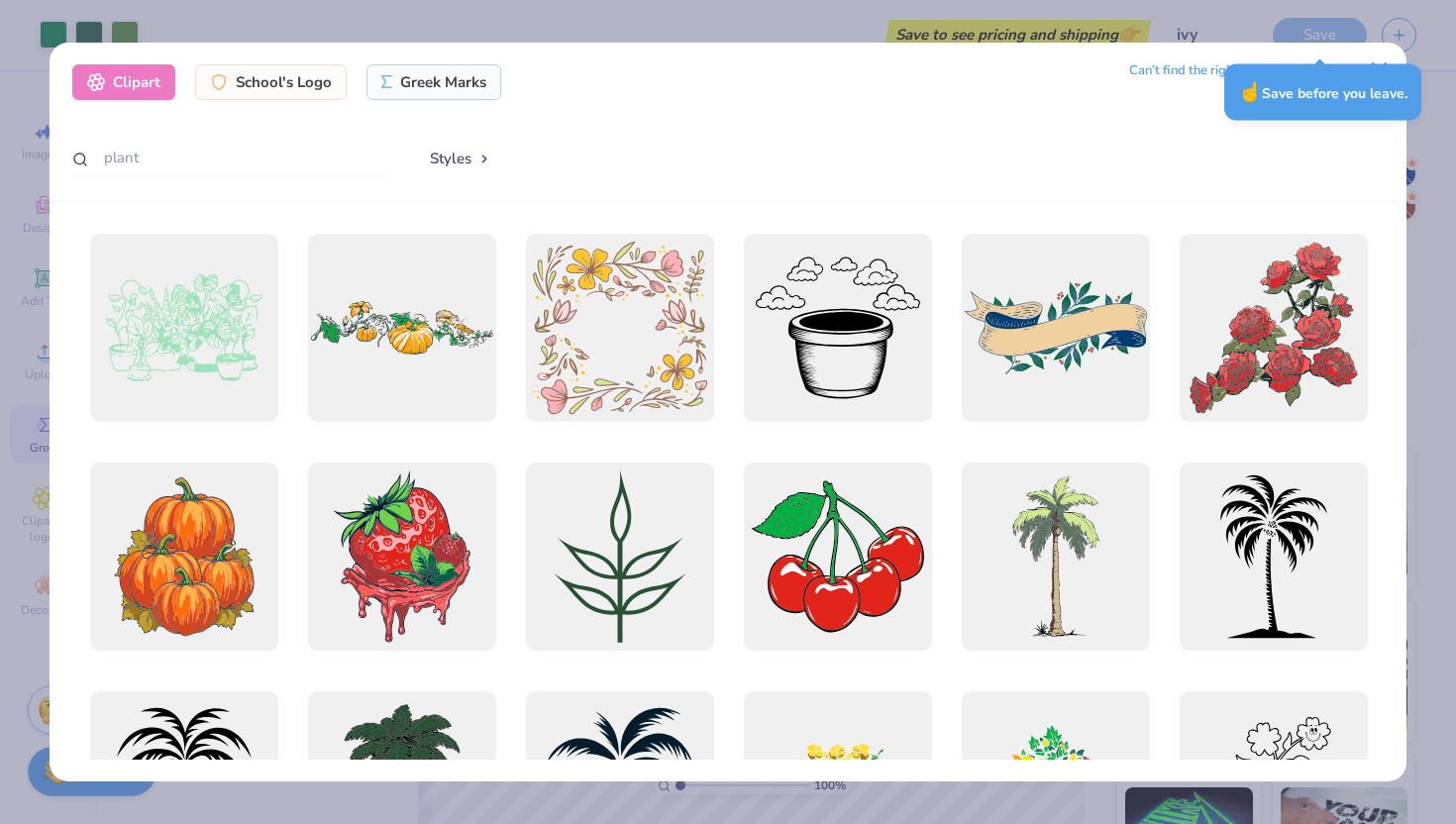click on "Clipart School's Logo Greek Marks Can’t find the right art? We’ll draw it. plant Styles" at bounding box center [728, 412] 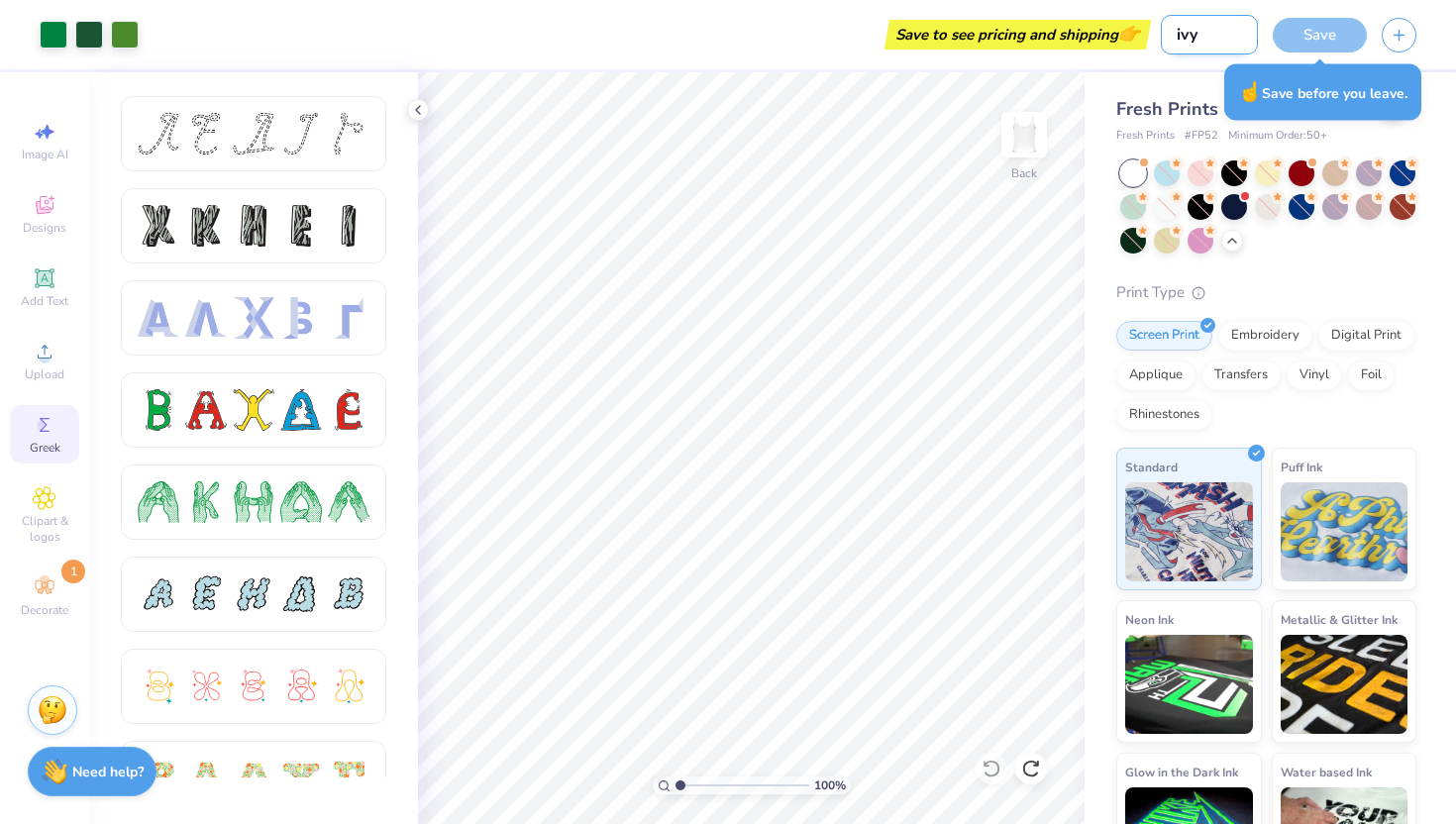 click on "ivy" at bounding box center (1209, 35) 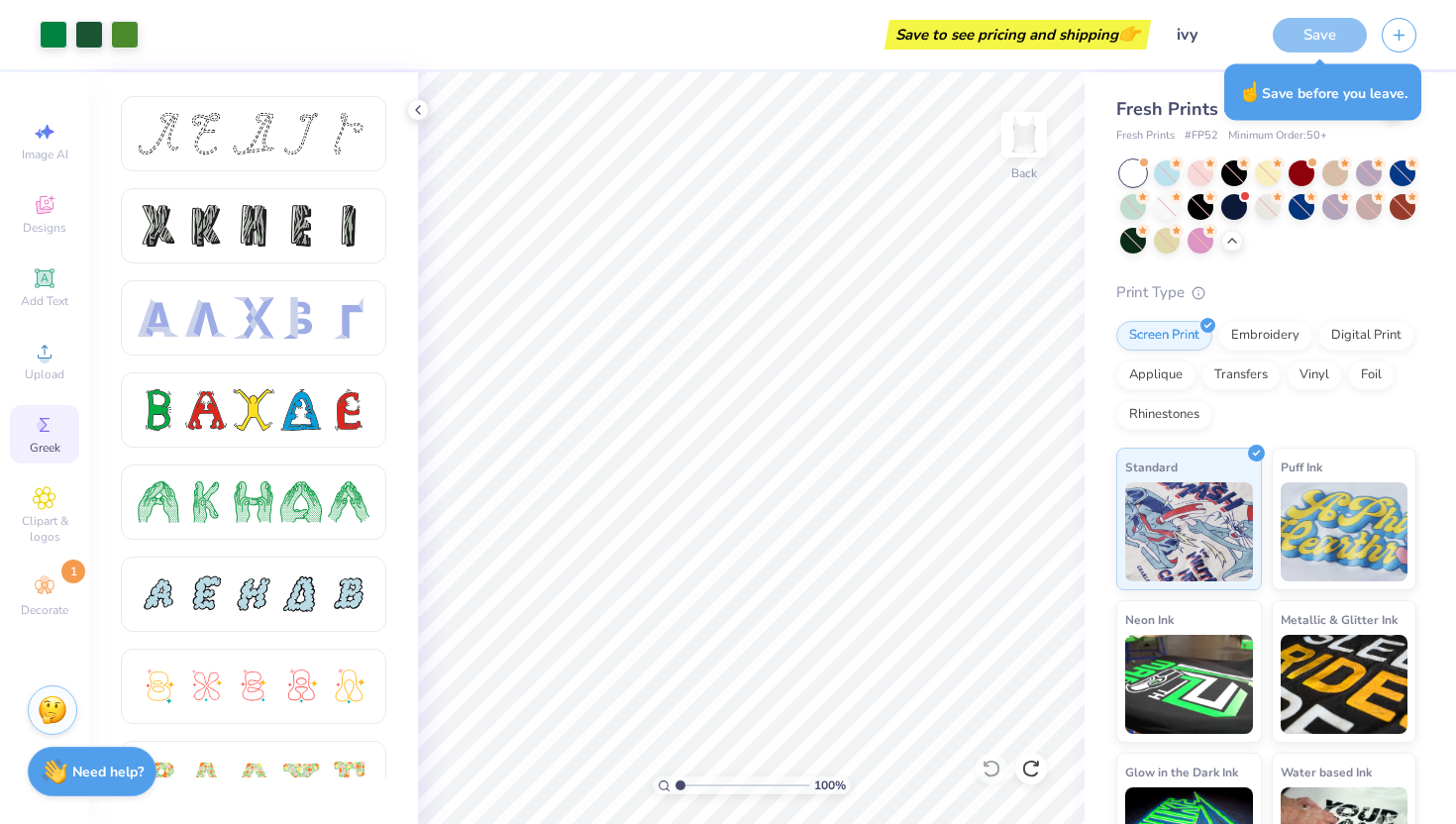 click on "Save to see pricing and shipping  👉" at bounding box center (650, 35) 